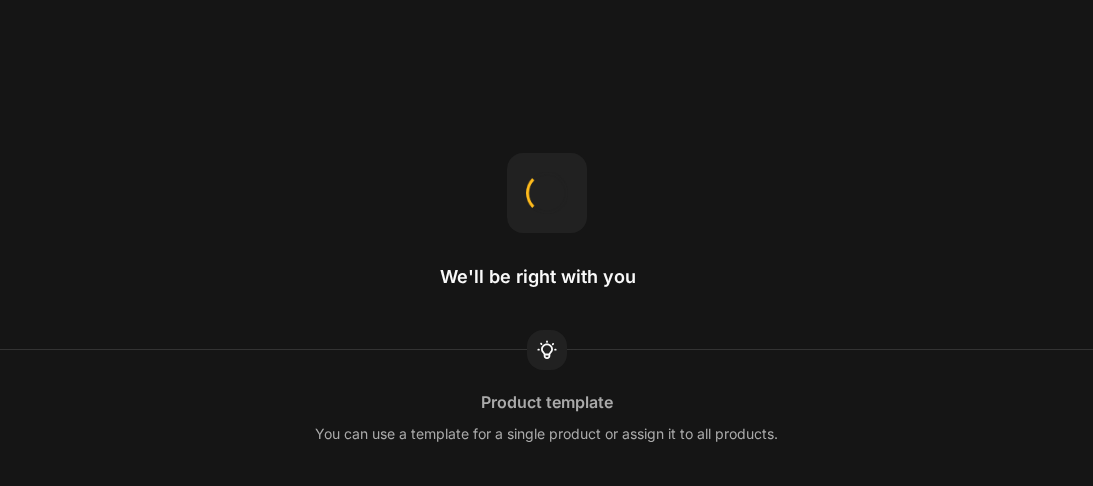 scroll, scrollTop: 0, scrollLeft: 0, axis: both 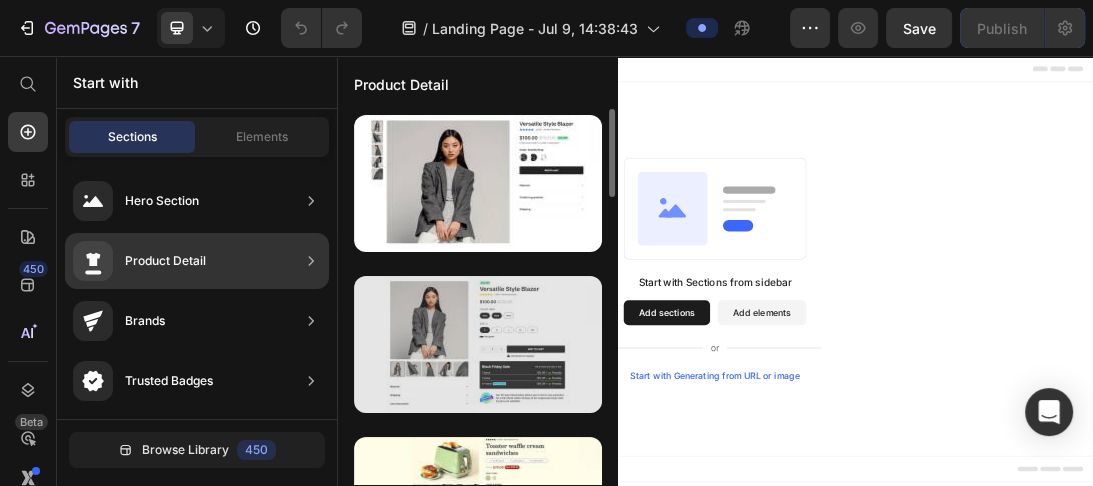 click at bounding box center [478, 344] 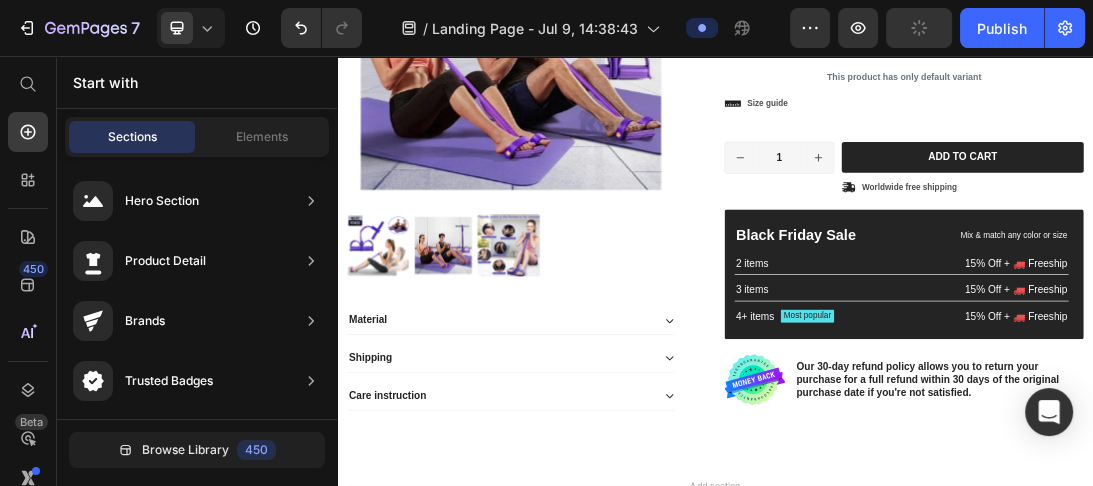 scroll, scrollTop: 411, scrollLeft: 0, axis: vertical 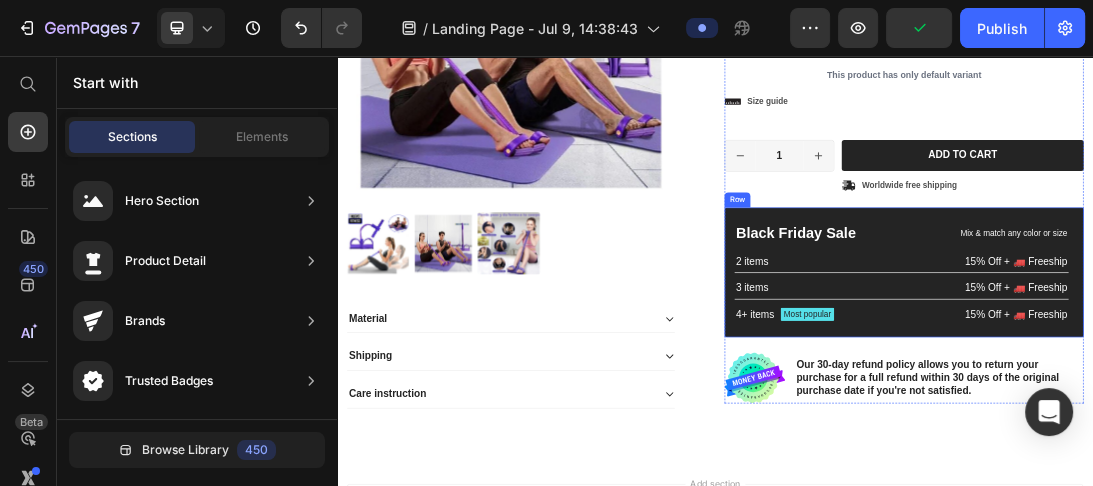 click on "Black Friday Sale Text Block Mix & match any color or size Text Block Row 2 items Text Block 15% Off + 🚛 Freeship Text Block Row 3 items Text Block 15% Off + 🚛 Freeship Text Block Row 4+ items Text Block Most popular Text Block Row 15% Off + 🚛 Freeship Text Block Row Row" at bounding box center (1237, 399) 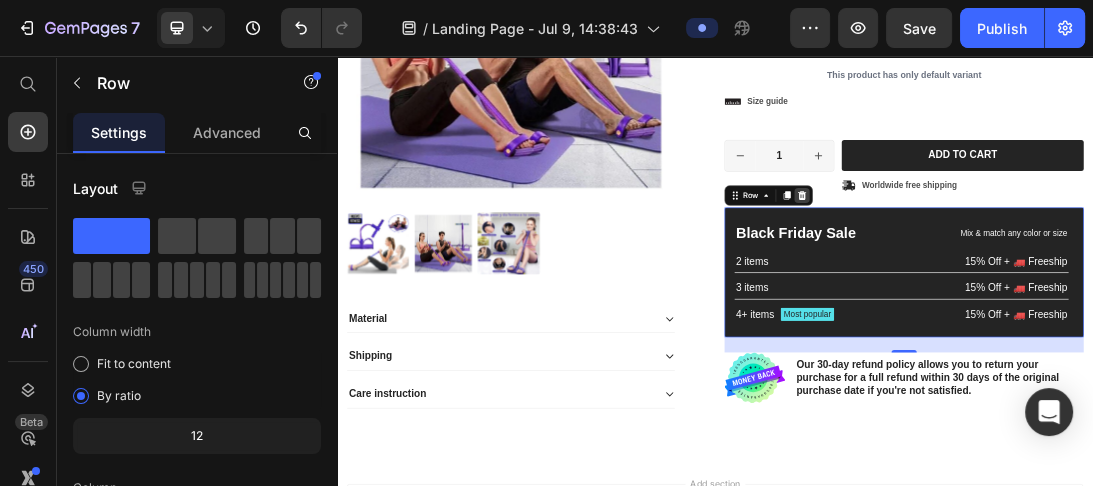 click 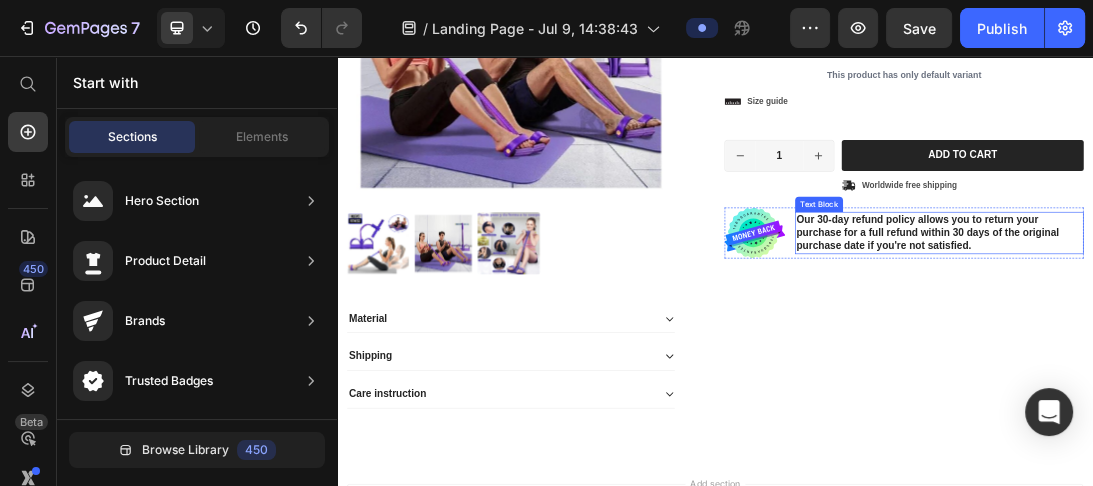 click on "Our 30-day refund policy allows you to return your purchase for a full refund within 30 days of the original purchase date if you're not satisfied." at bounding box center (1293, 336) 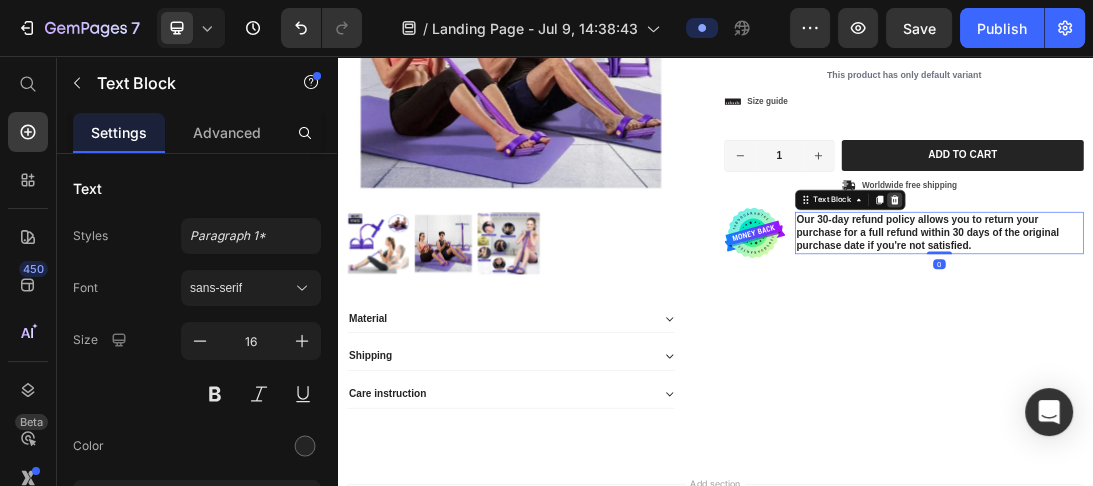 click at bounding box center [1222, 284] 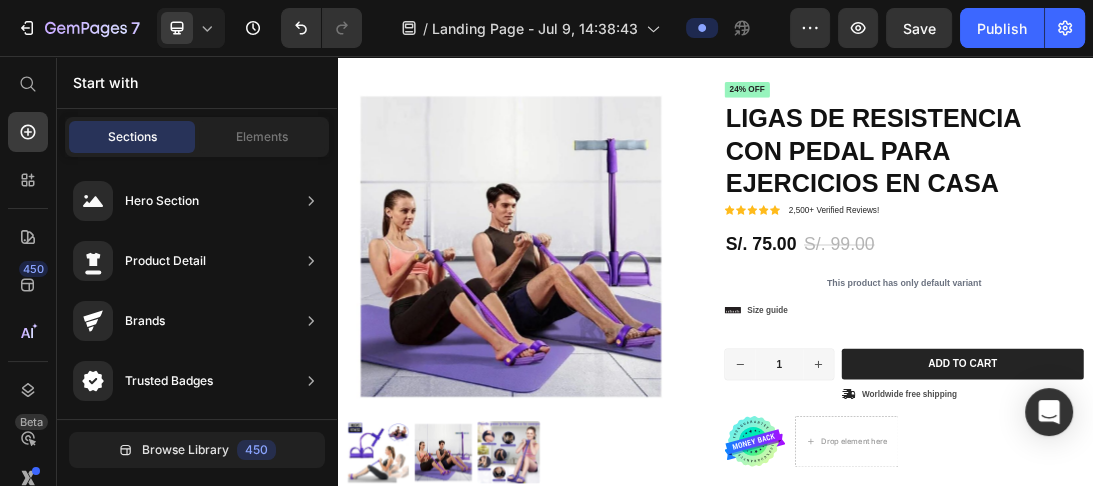scroll, scrollTop: 82, scrollLeft: 0, axis: vertical 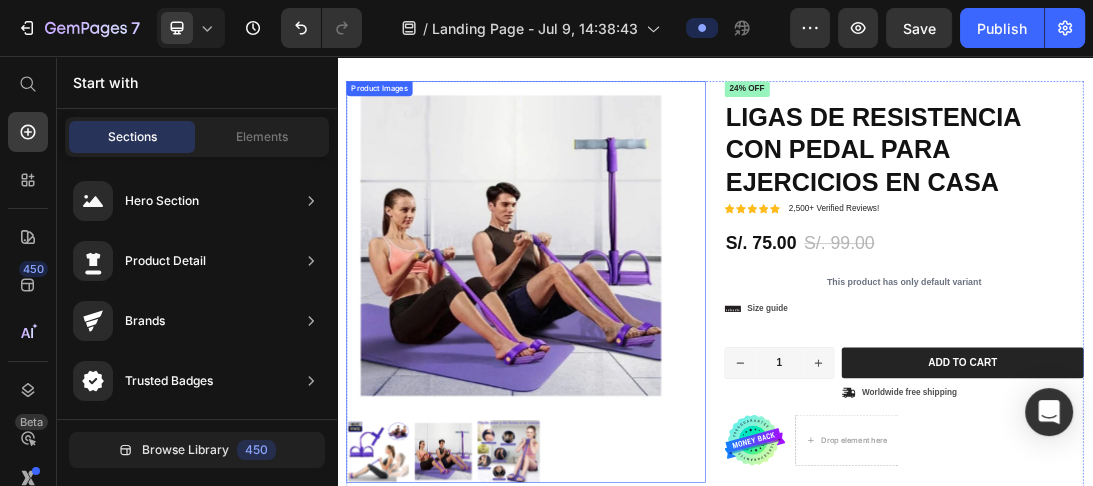 click at bounding box center [613, 356] 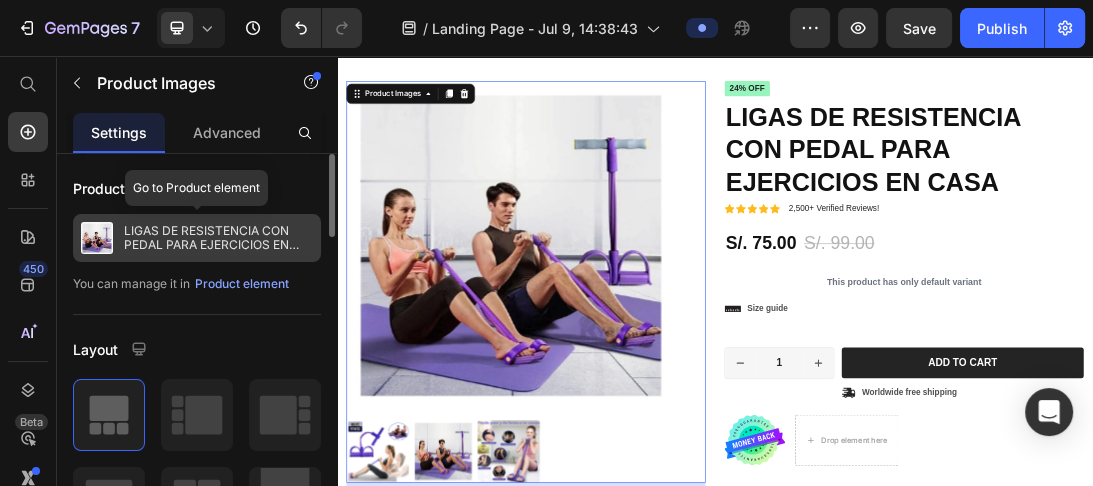 click at bounding box center [97, 238] 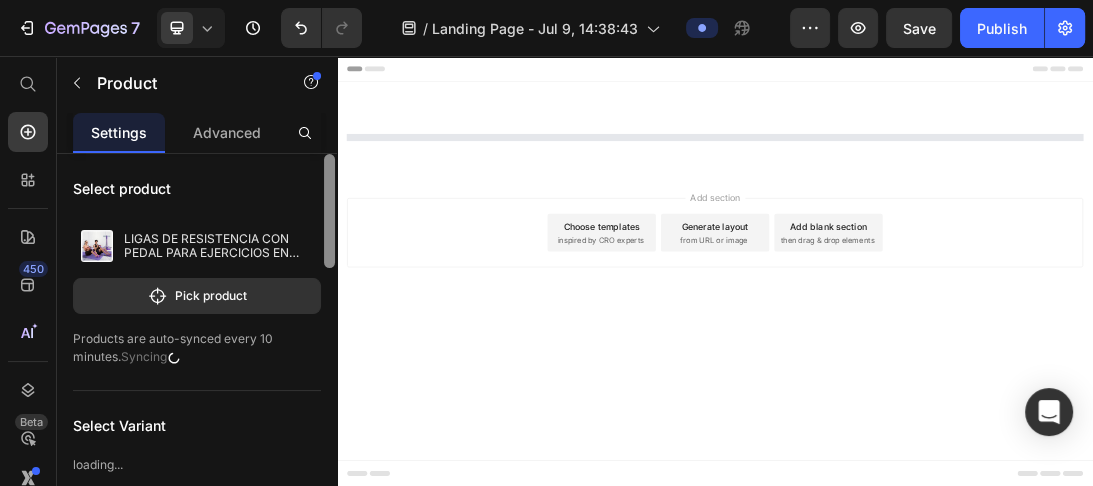 scroll, scrollTop: 0, scrollLeft: 0, axis: both 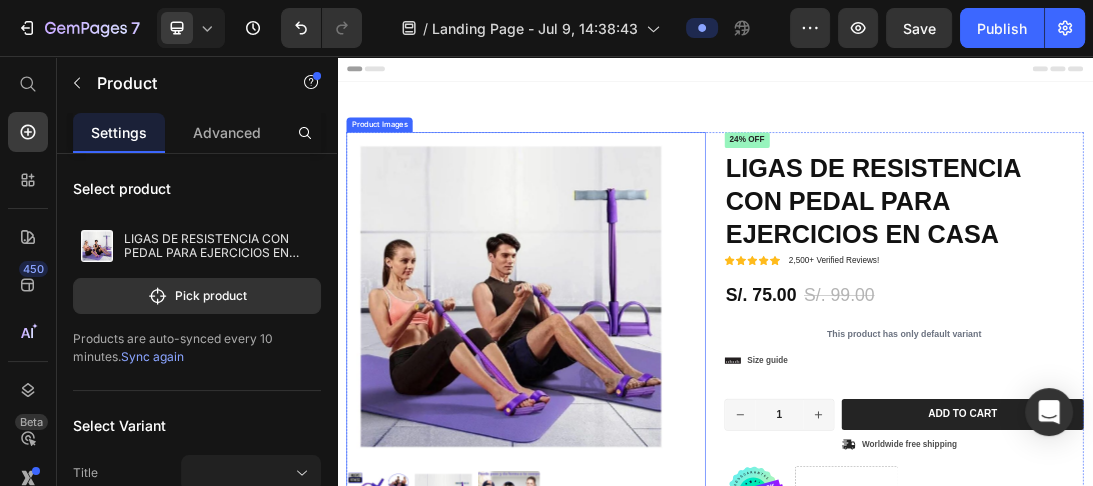 click at bounding box center (613, 438) 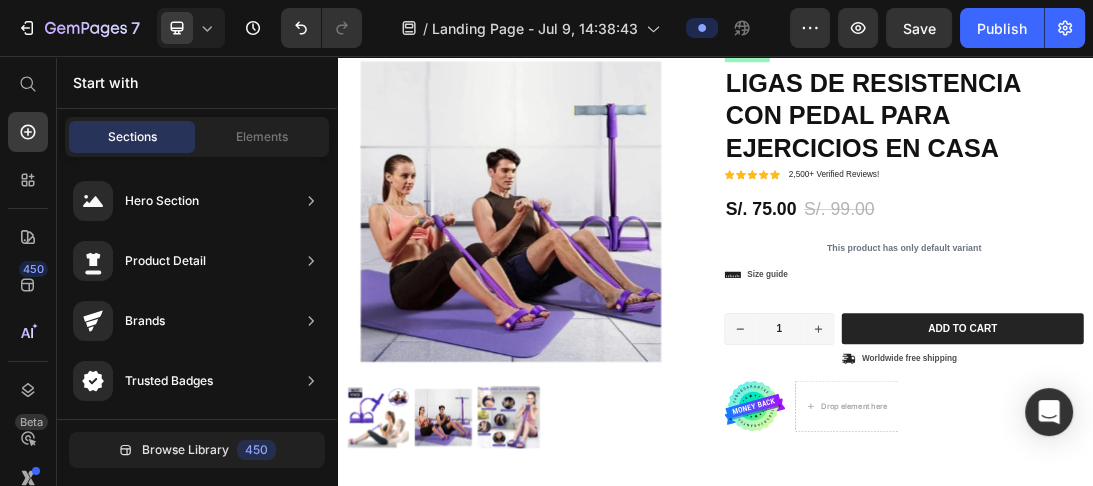 scroll, scrollTop: 188, scrollLeft: 0, axis: vertical 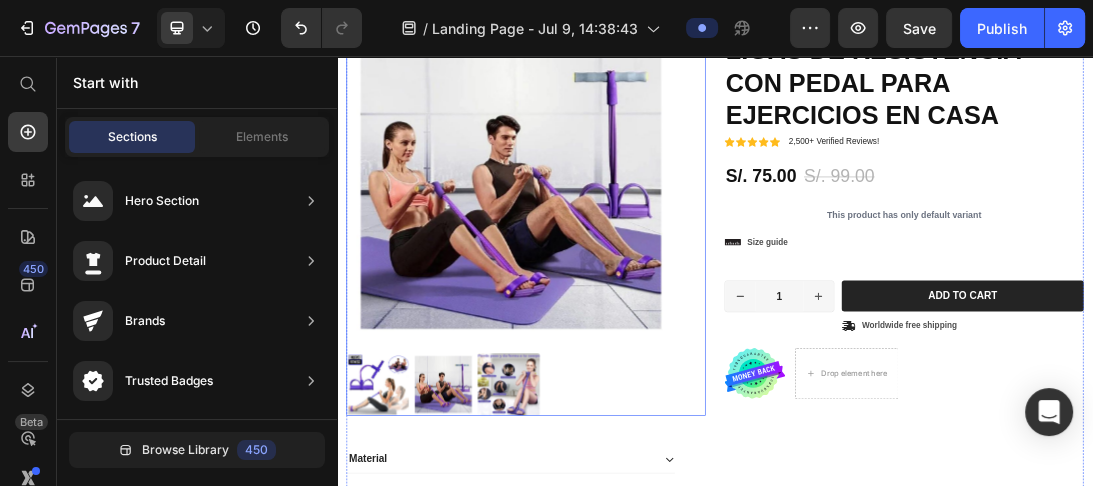 click at bounding box center [613, 250] 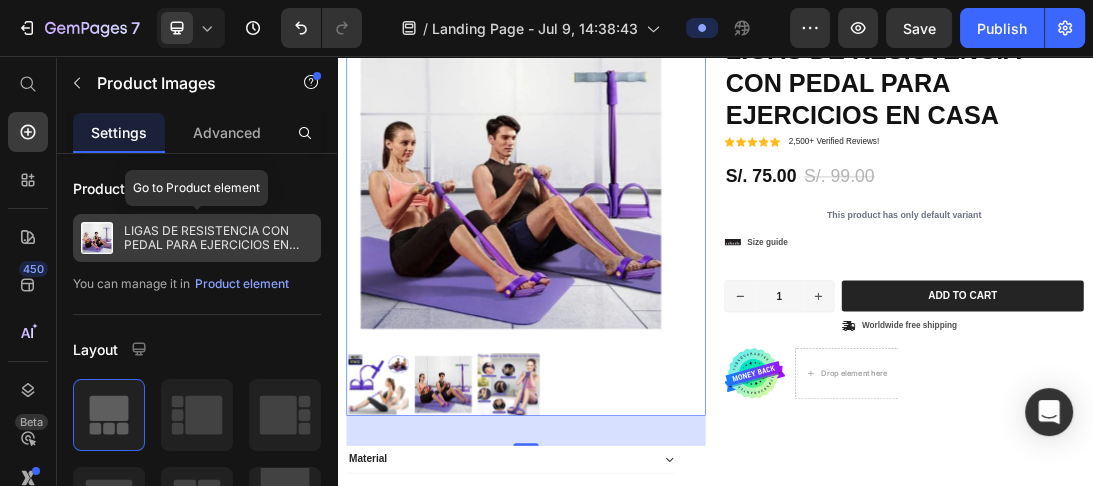 click on "LIGAS DE RESISTENCIA CON PEDAL PARA EJERCICIOS EN CASA" at bounding box center [218, 238] 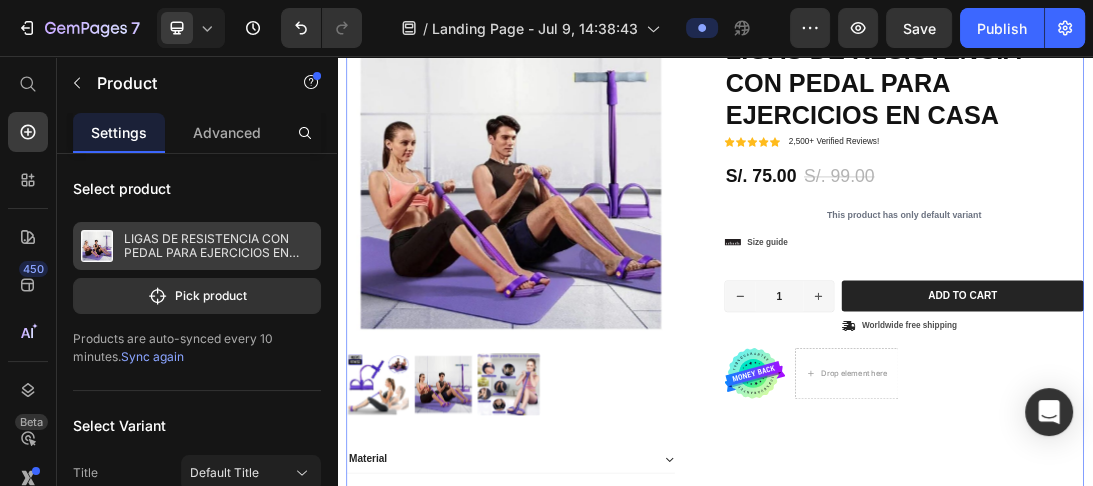 click at bounding box center [97, 246] 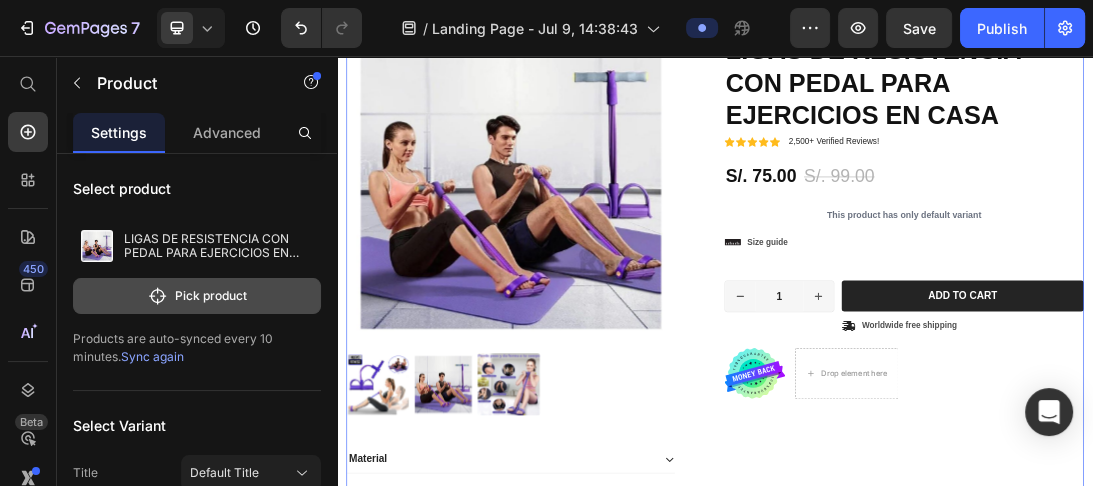 click on "Pick product" 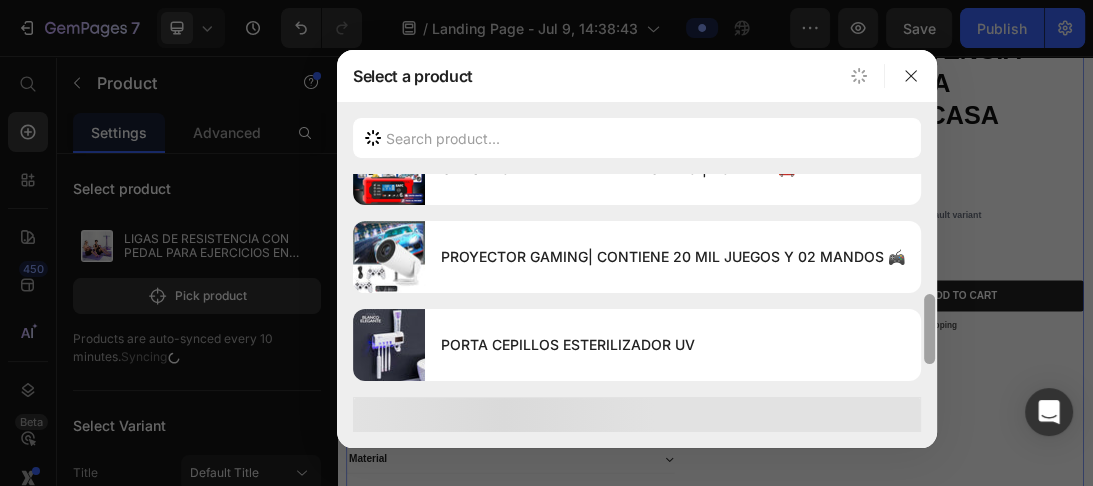 scroll, scrollTop: 684, scrollLeft: 0, axis: vertical 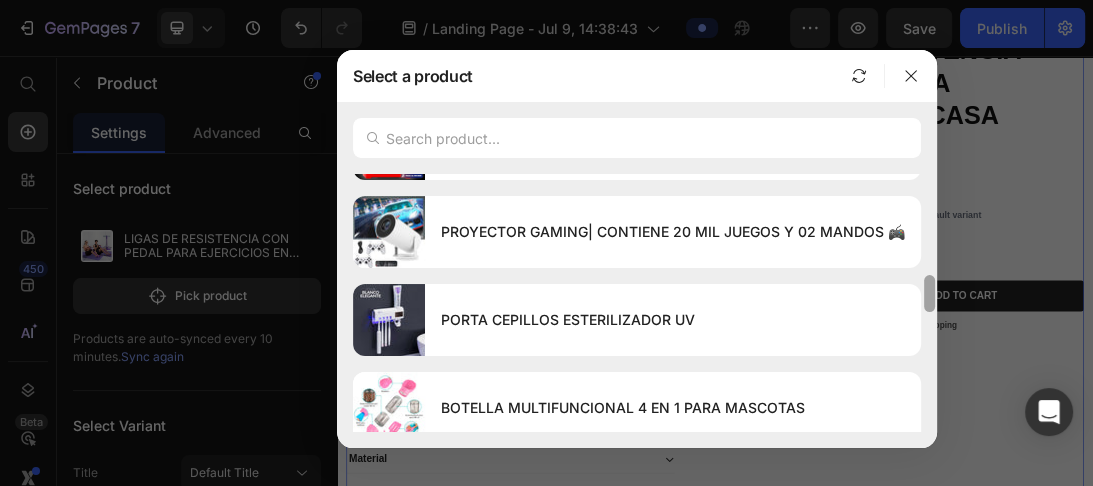 drag, startPoint x: 928, startPoint y: 221, endPoint x: 957, endPoint y: 432, distance: 212.98357 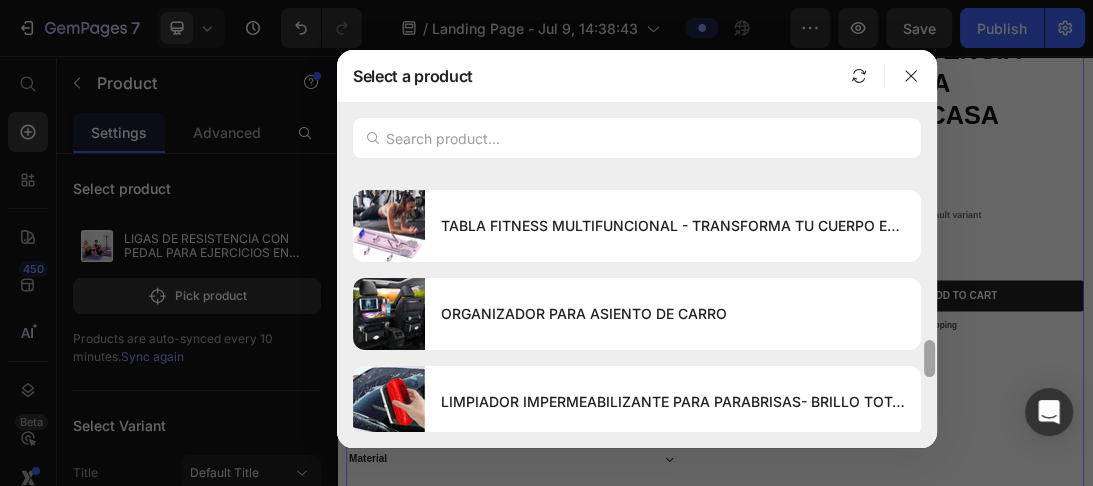 drag, startPoint x: 931, startPoint y: 304, endPoint x: 929, endPoint y: 410, distance: 106.01887 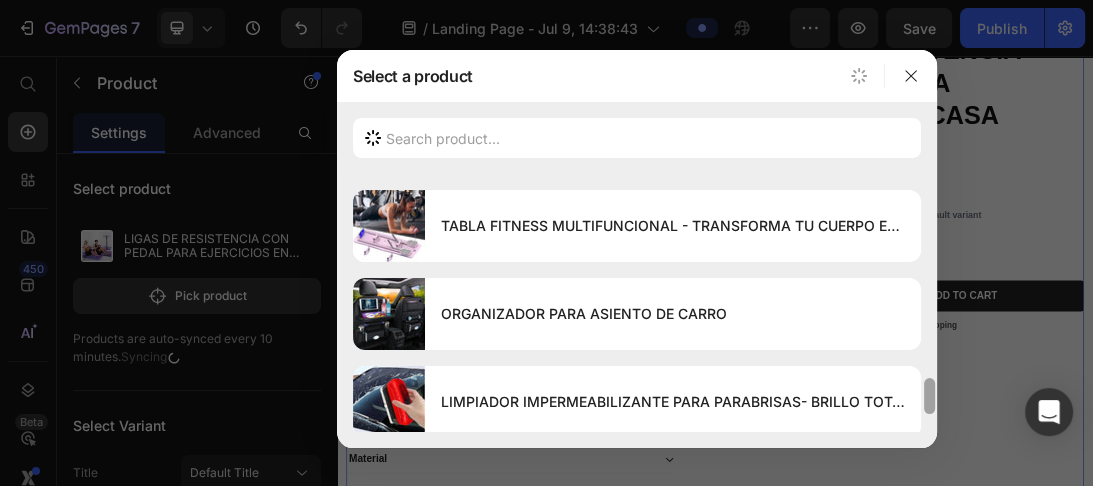 scroll, scrollTop: 1401, scrollLeft: 0, axis: vertical 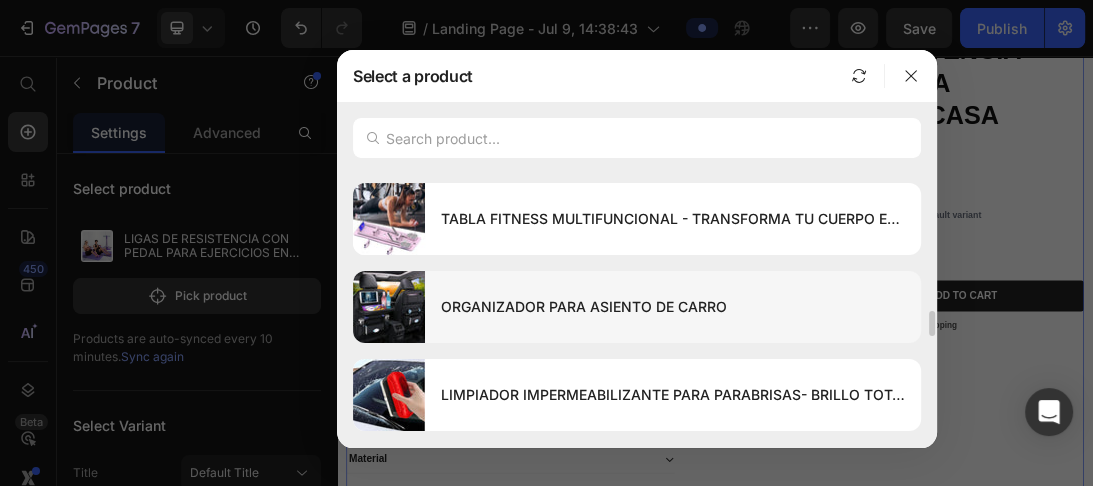 click on "ORGANIZADOR PARA ASIENTO DE CARRO" at bounding box center (673, 307) 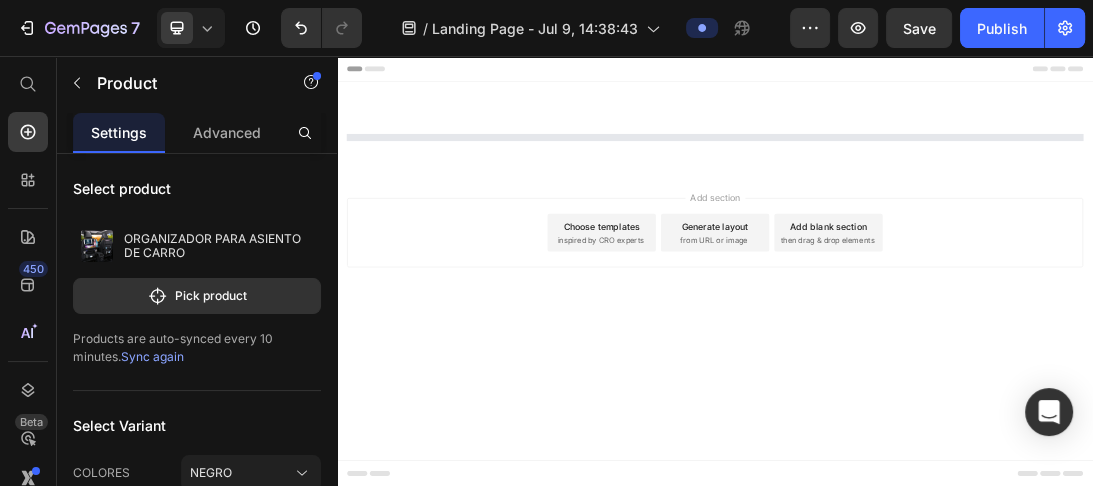 scroll, scrollTop: 0, scrollLeft: 0, axis: both 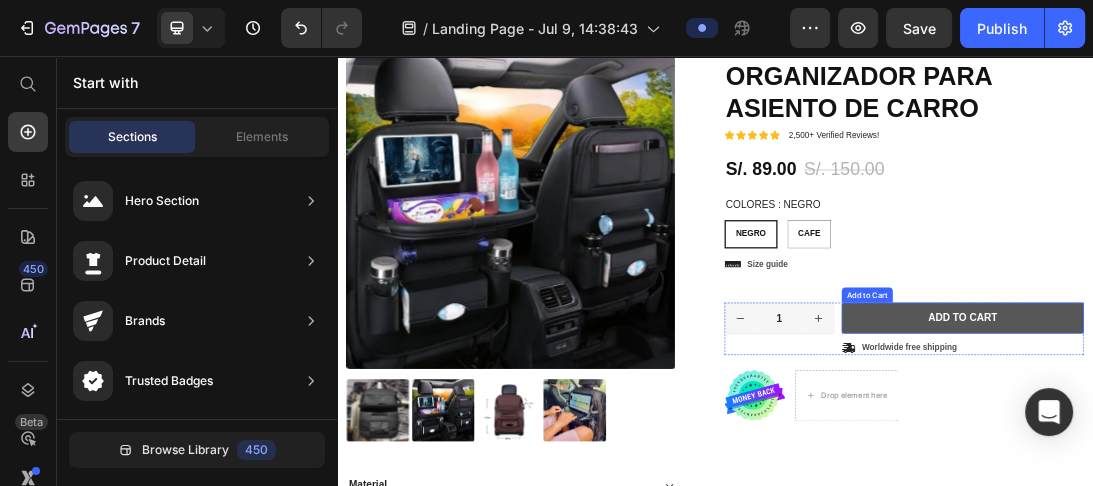 click on "Add to cart" at bounding box center (1330, 471) 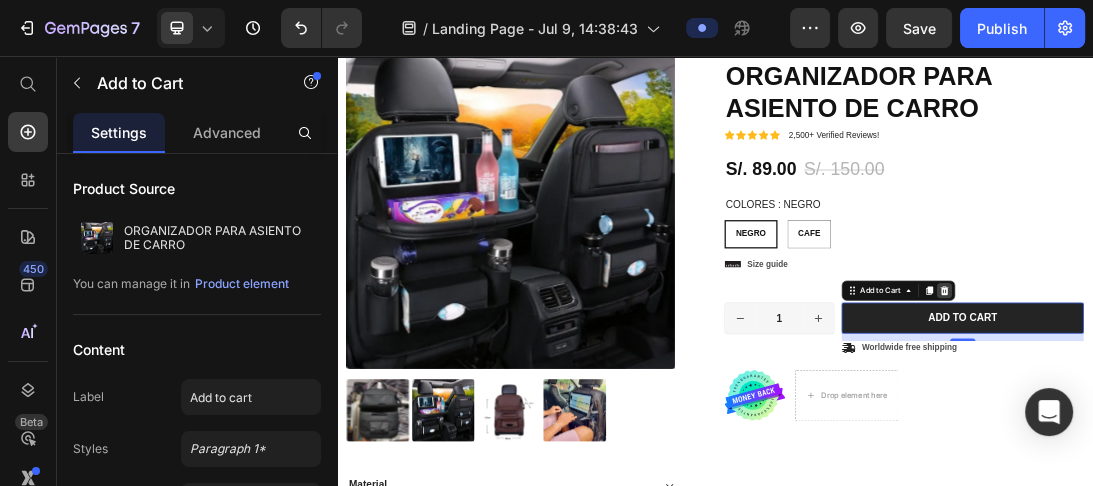 click 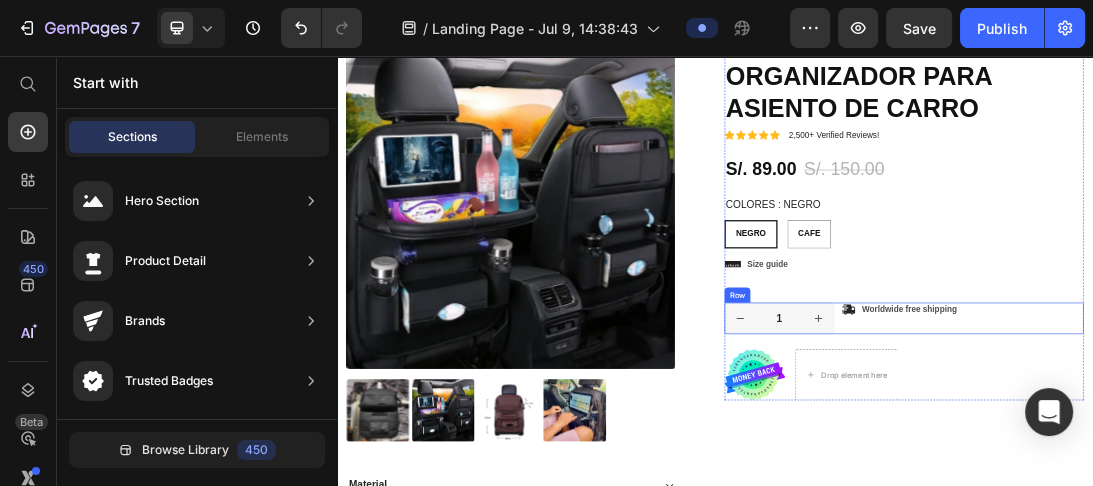 click on "Icon Worldwide free shipping Text Block Row" at bounding box center [1330, 472] 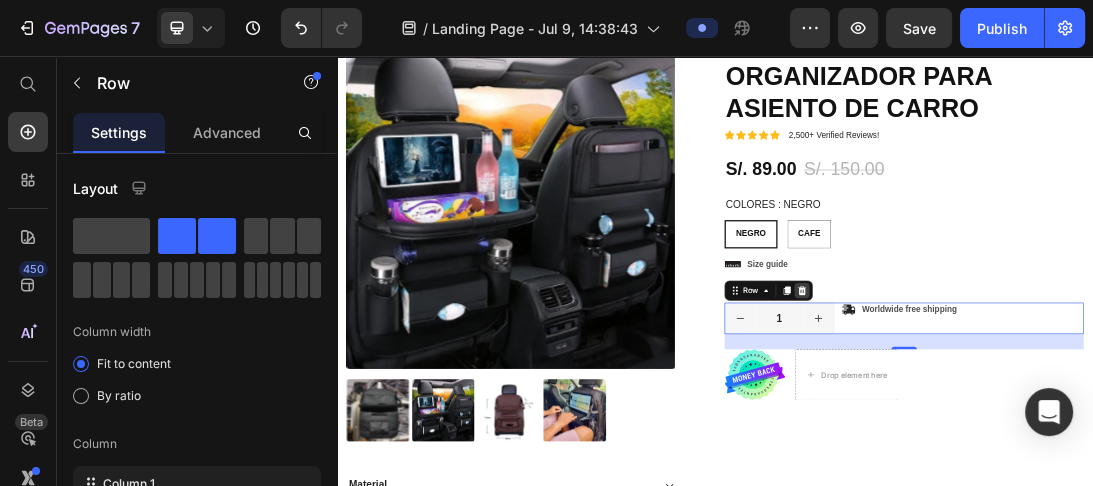 click 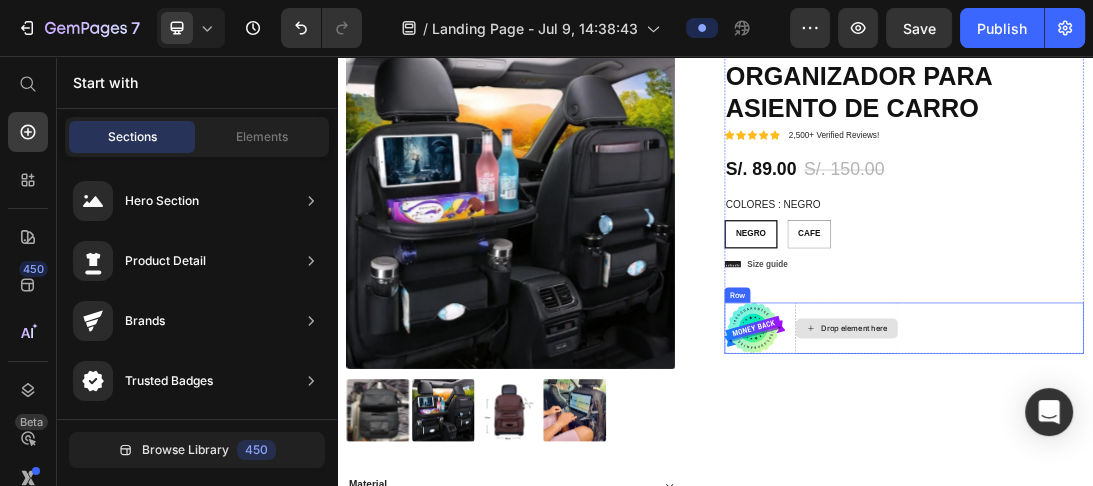 click 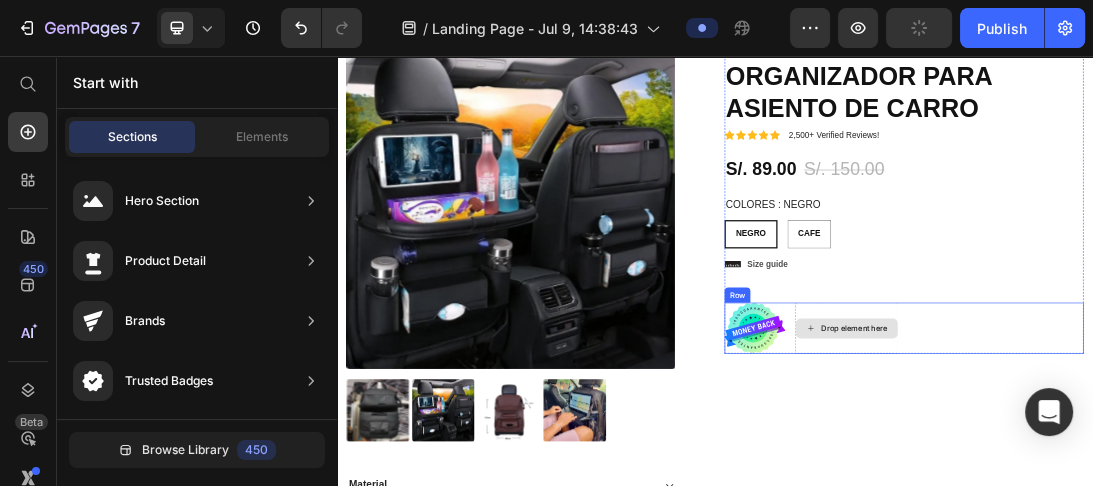 click on "Drop element here" at bounding box center [1146, 488] 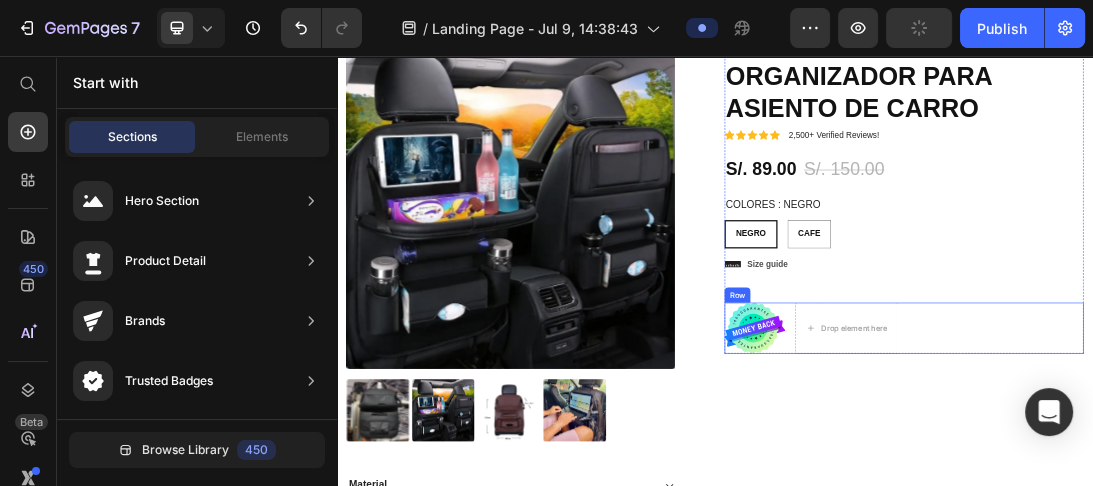 click on "Image
Drop element here Row" at bounding box center (1237, 487) 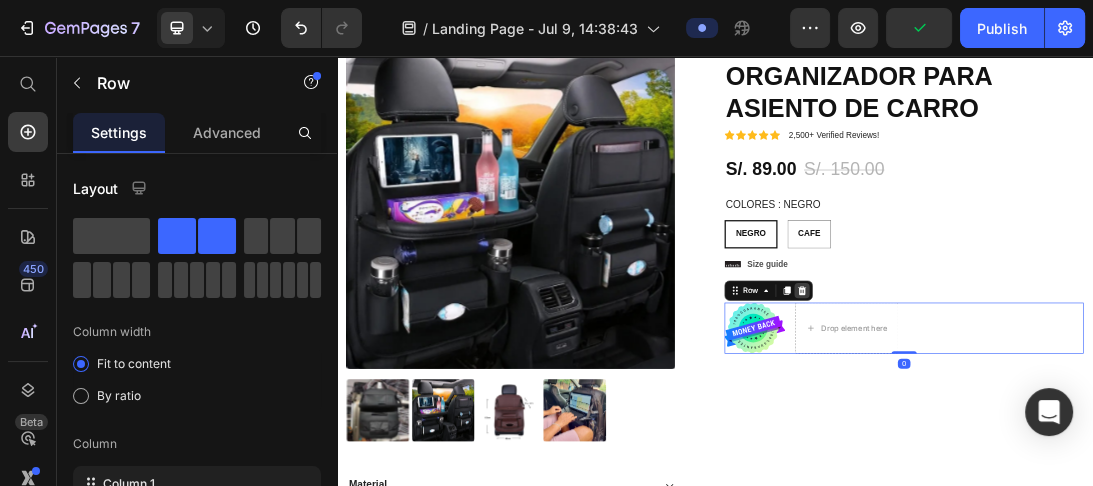 click 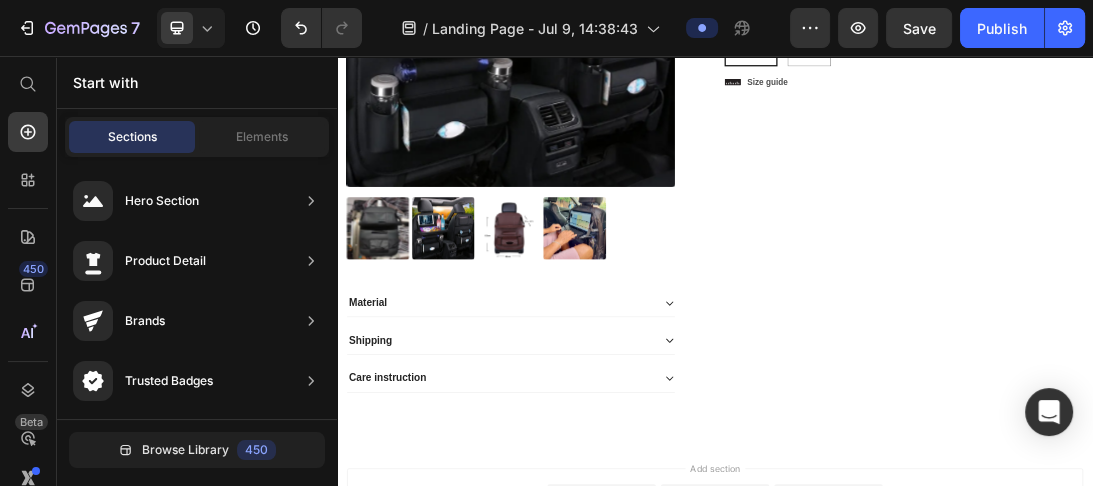 scroll, scrollTop: 455, scrollLeft: 0, axis: vertical 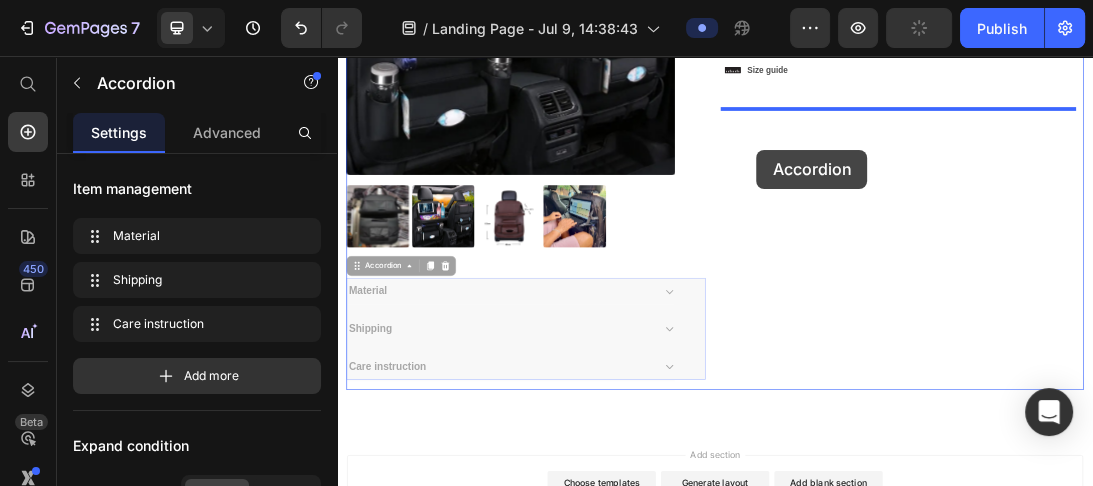 drag, startPoint x: 485, startPoint y: 452, endPoint x: 1003, endPoint y: 205, distance: 573.8754 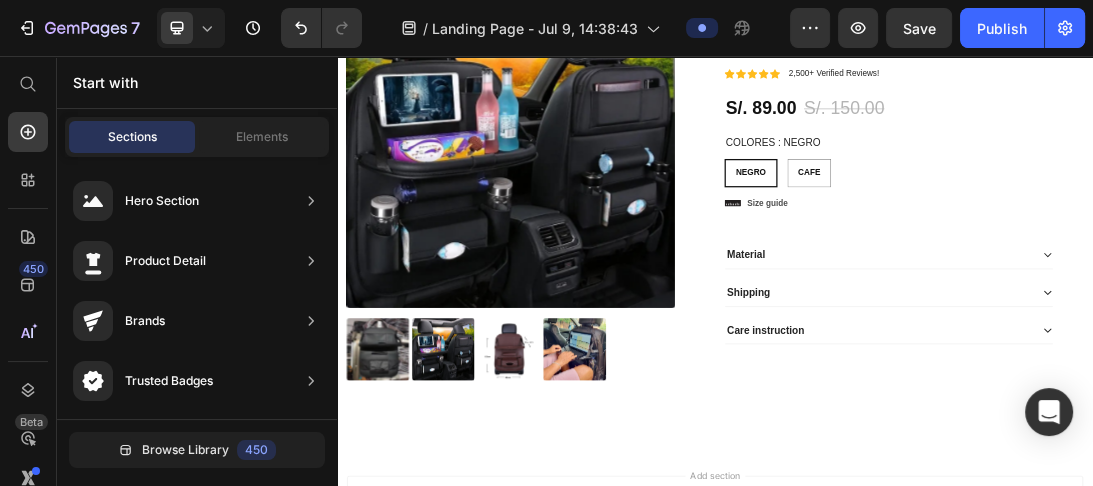 scroll, scrollTop: 251, scrollLeft: 0, axis: vertical 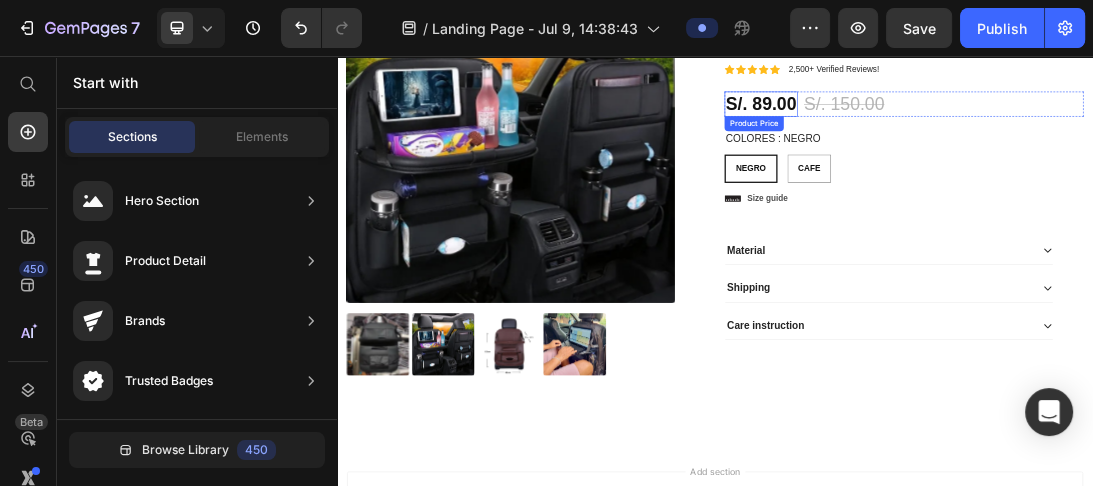 click on "S/. 89.00" at bounding box center (1010, 132) 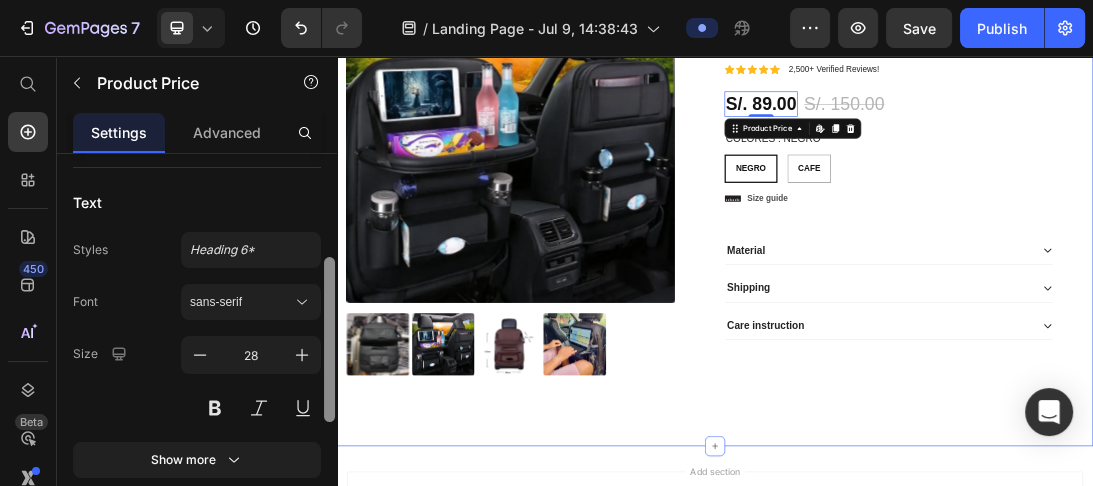 scroll, scrollTop: 224, scrollLeft: 0, axis: vertical 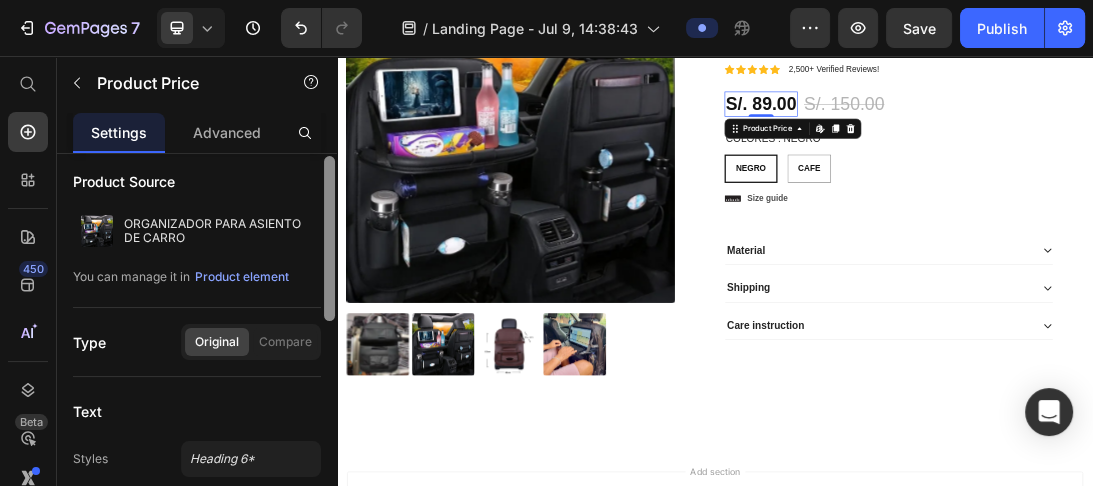 click at bounding box center [329, 238] 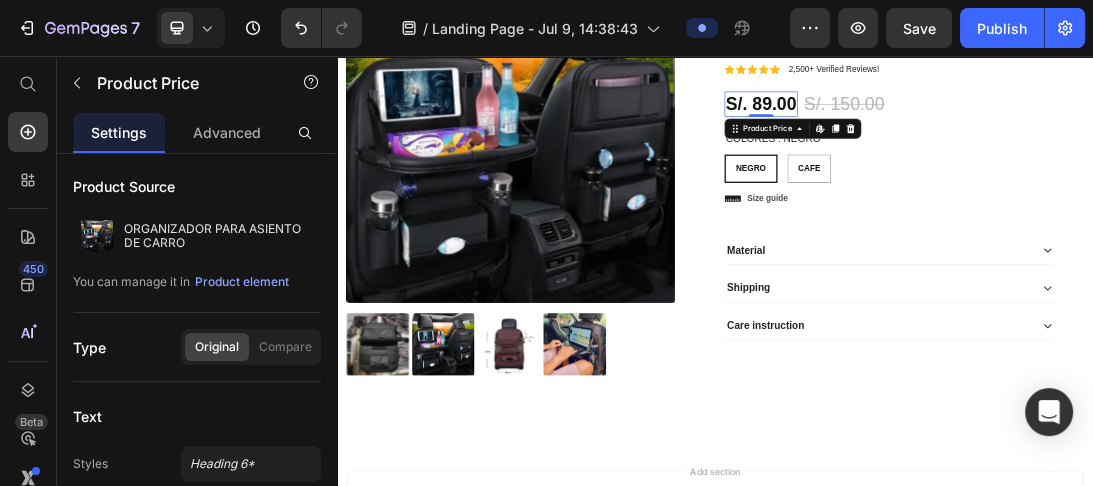 click on "S/. 89.00" at bounding box center [1010, 132] 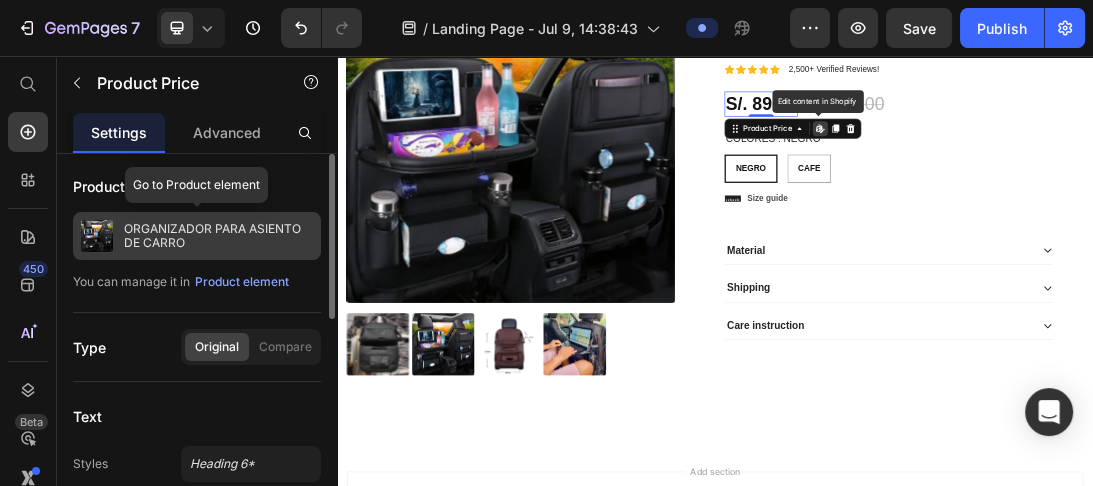 click on "ORGANIZADOR PARA ASIENTO DE CARRO" at bounding box center (218, 236) 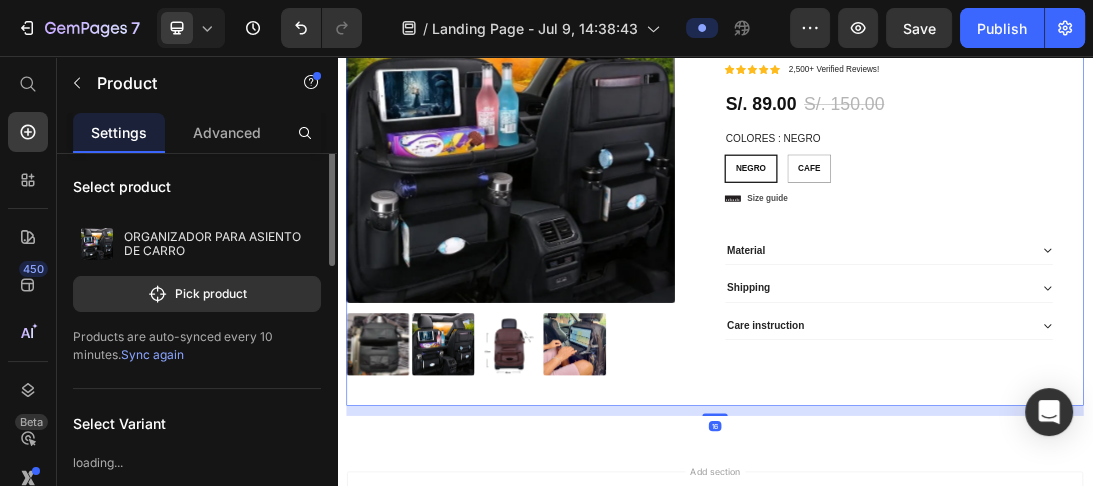 scroll, scrollTop: 0, scrollLeft: 0, axis: both 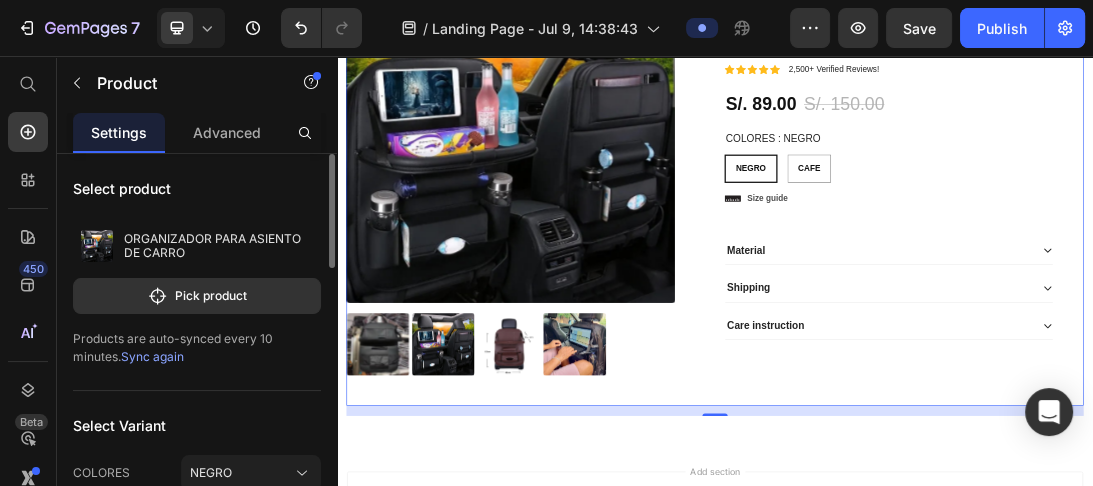 click on "Sync again" at bounding box center [152, 356] 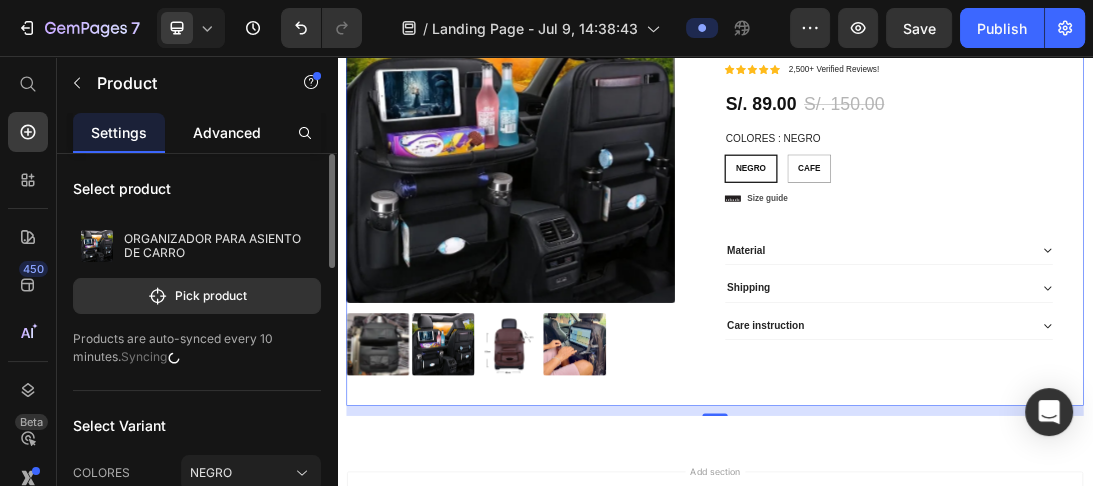 click on "Advanced" at bounding box center [227, 132] 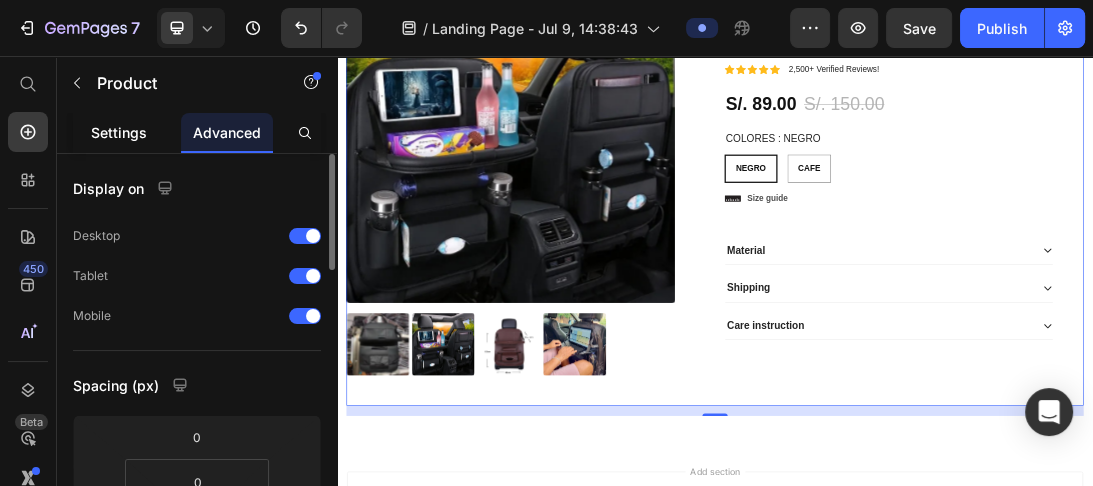 click on "Settings" at bounding box center [119, 132] 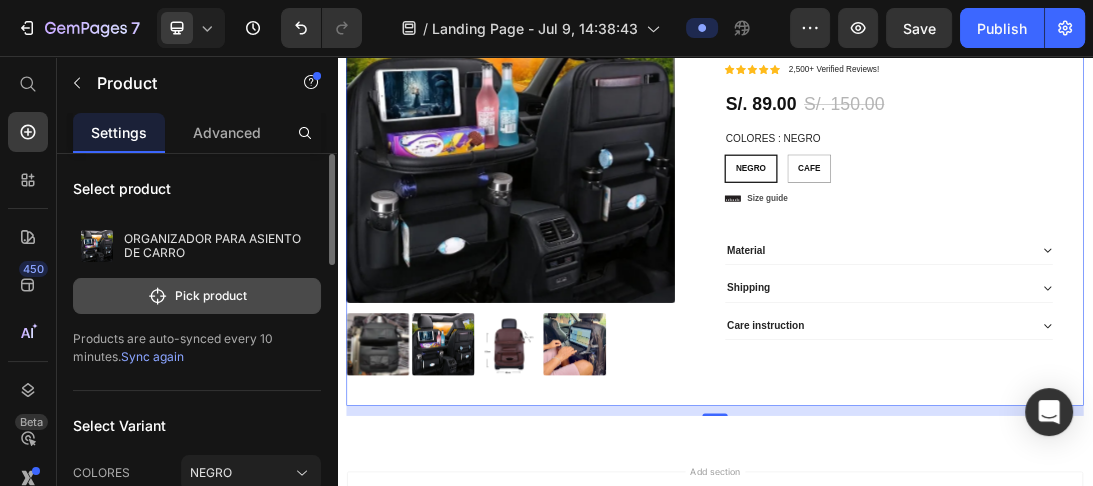 click 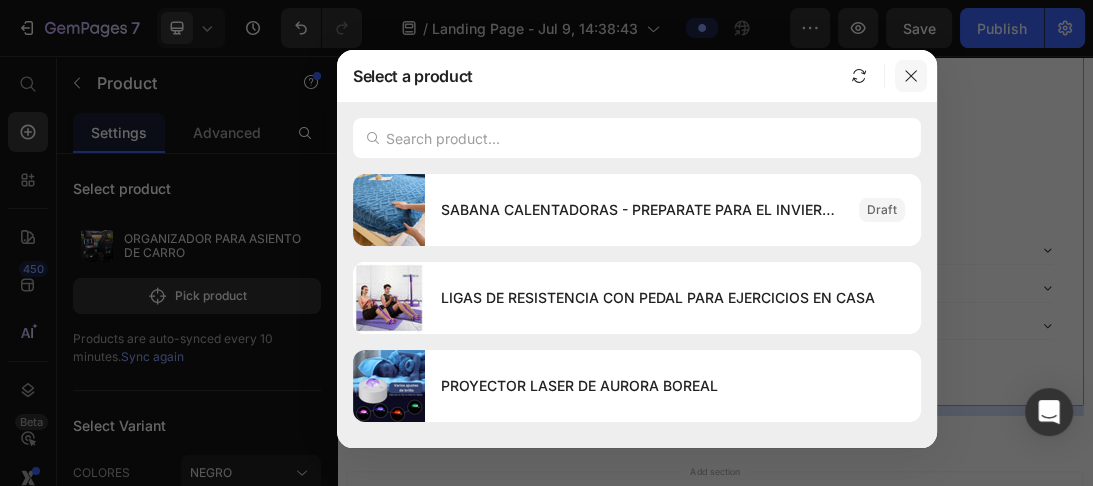 click 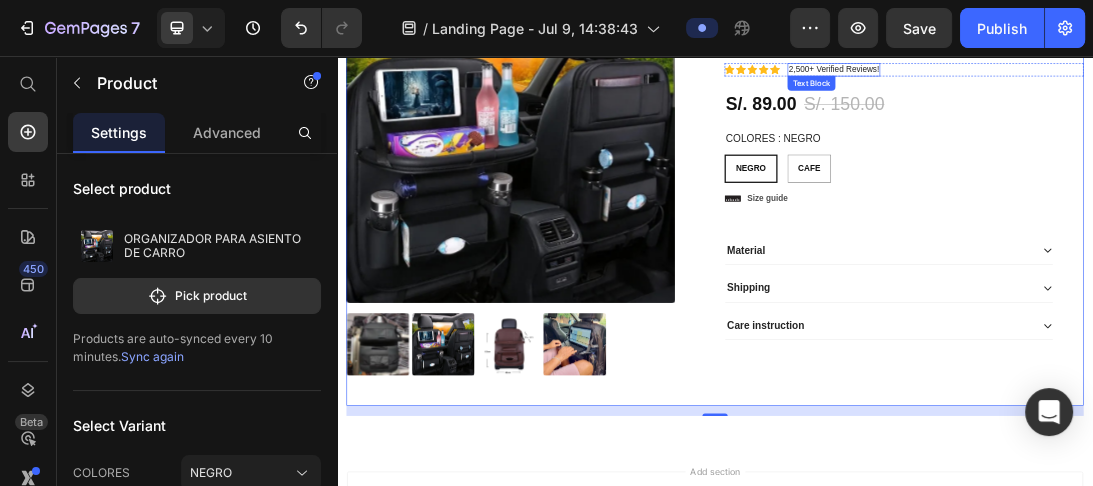 click on "2,500+ Verified Reviews!" at bounding box center [1125, 77] 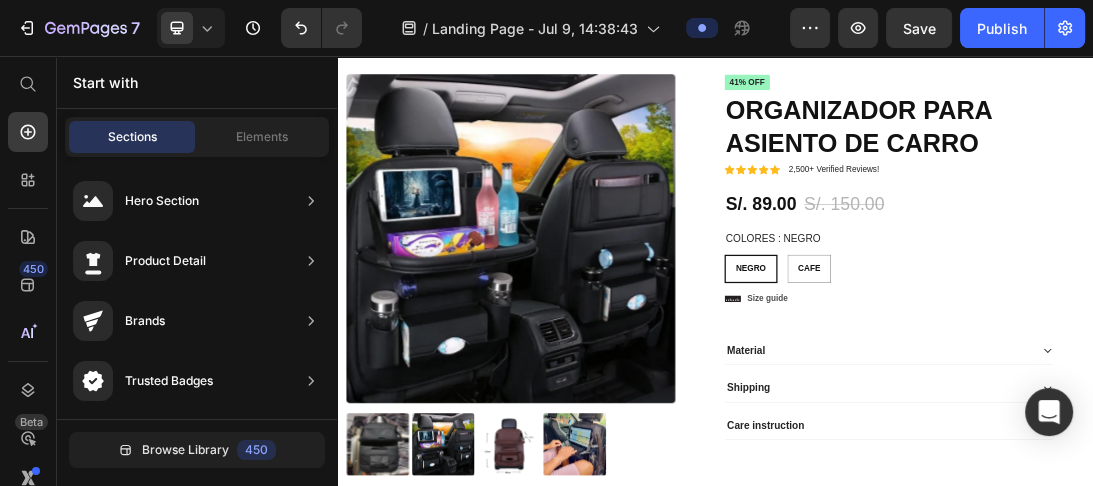 scroll, scrollTop: 97, scrollLeft: 0, axis: vertical 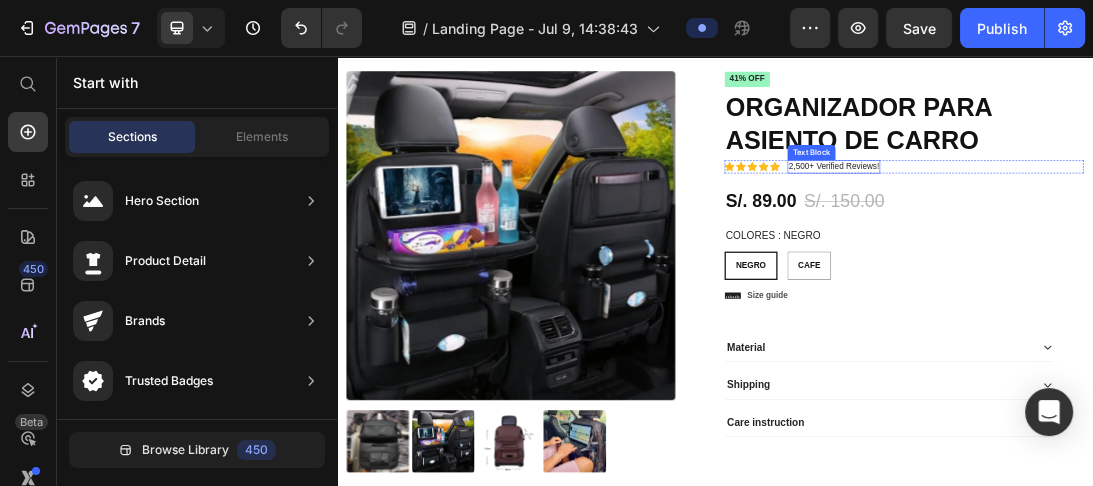 click on "2,500+ Verified Reviews!" at bounding box center [1125, 231] 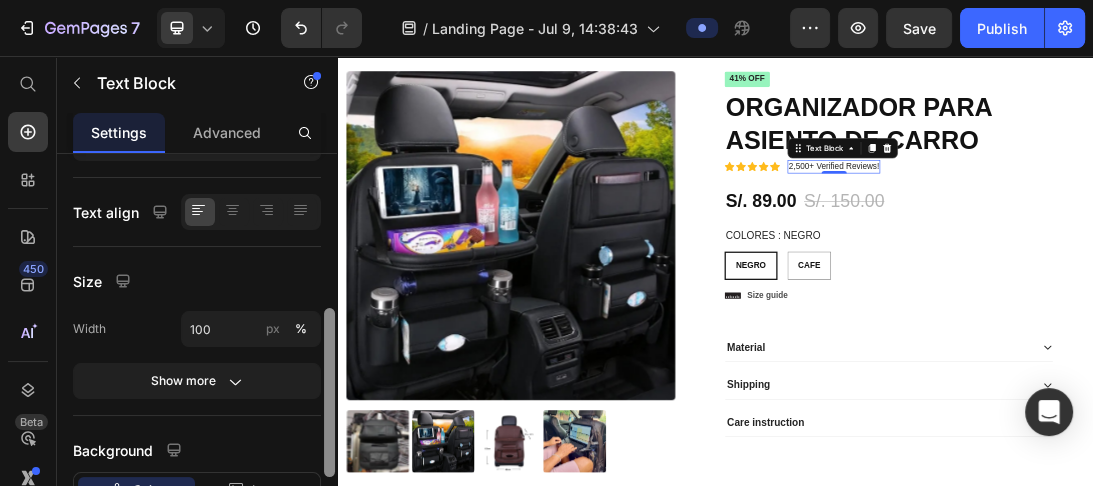 scroll, scrollTop: 366, scrollLeft: 0, axis: vertical 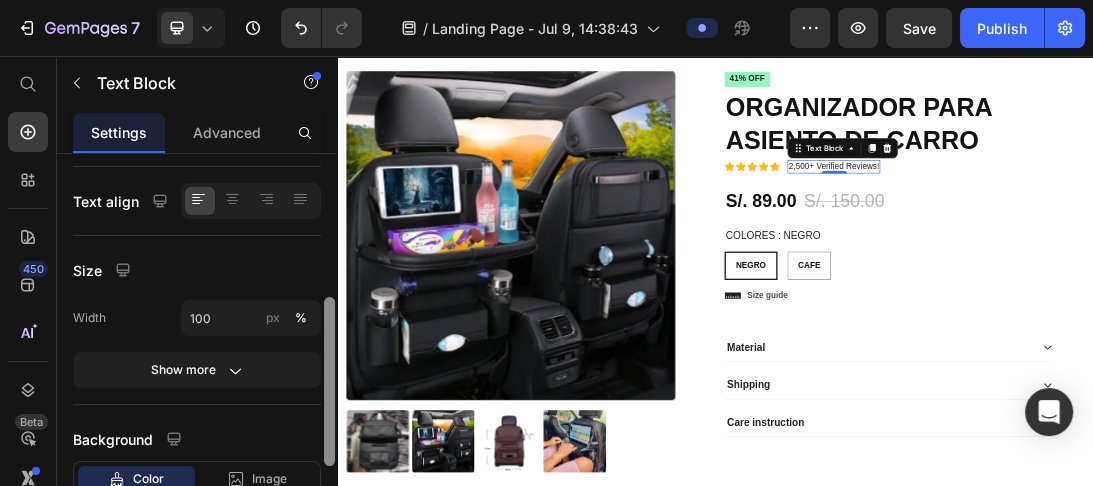 drag, startPoint x: 331, startPoint y: 216, endPoint x: 336, endPoint y: 376, distance: 160.07811 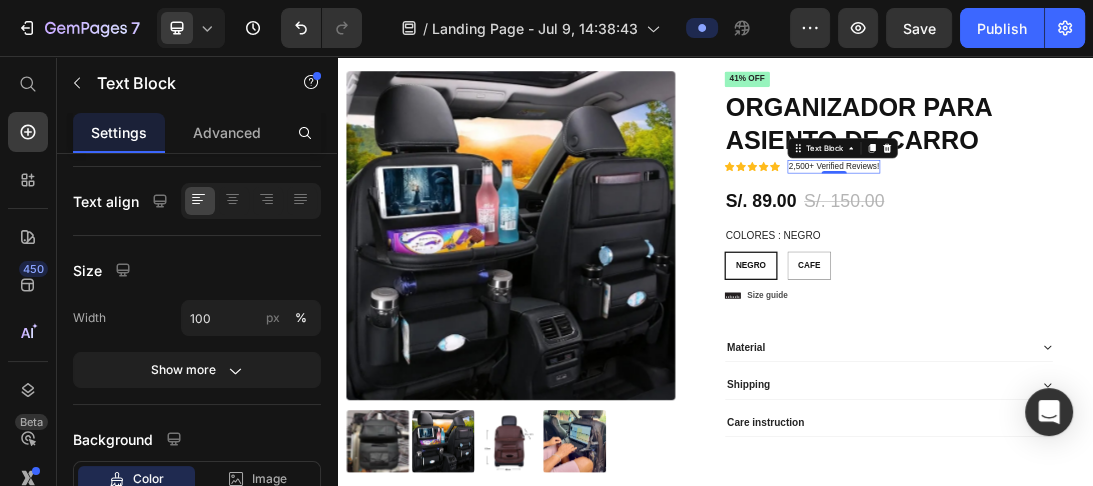 click on "2,500+ Verified Reviews!" at bounding box center [1125, 231] 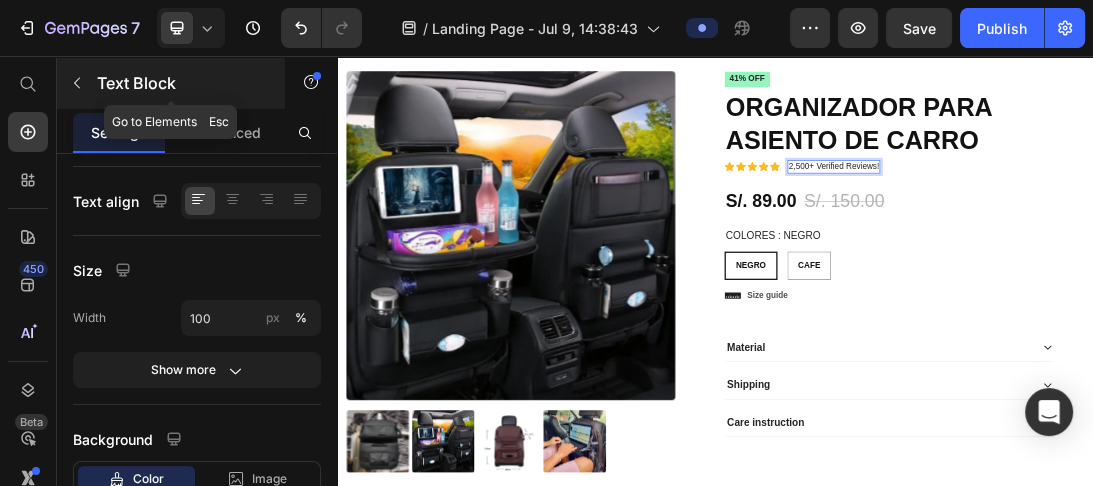 click 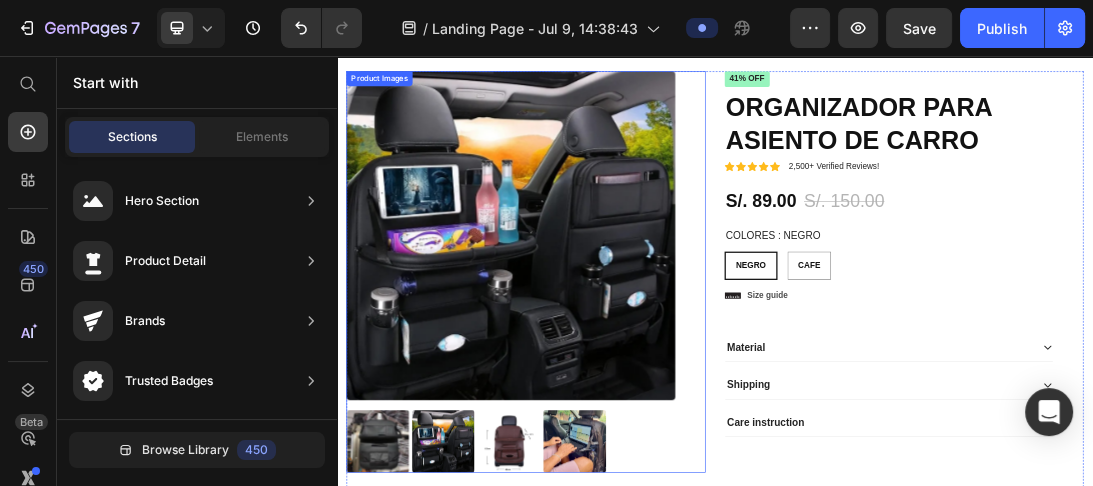 click on "Product Images" at bounding box center (637, 398) 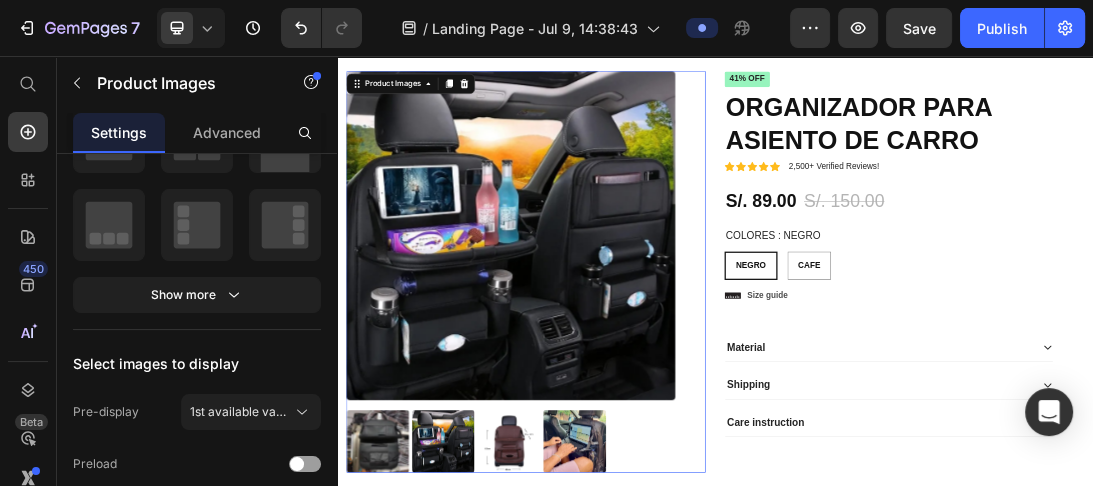 scroll, scrollTop: 0, scrollLeft: 0, axis: both 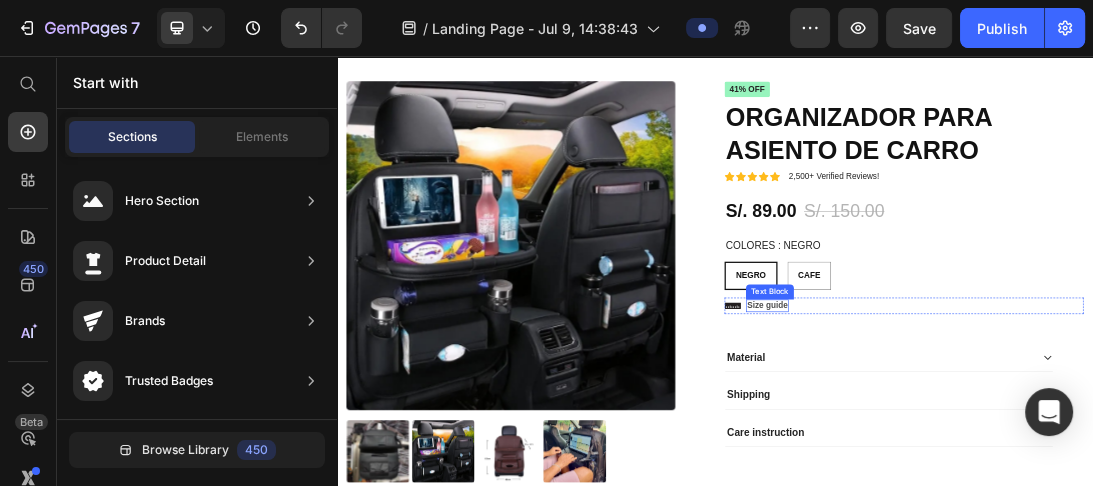 click on "Size guide" at bounding box center (1020, 452) 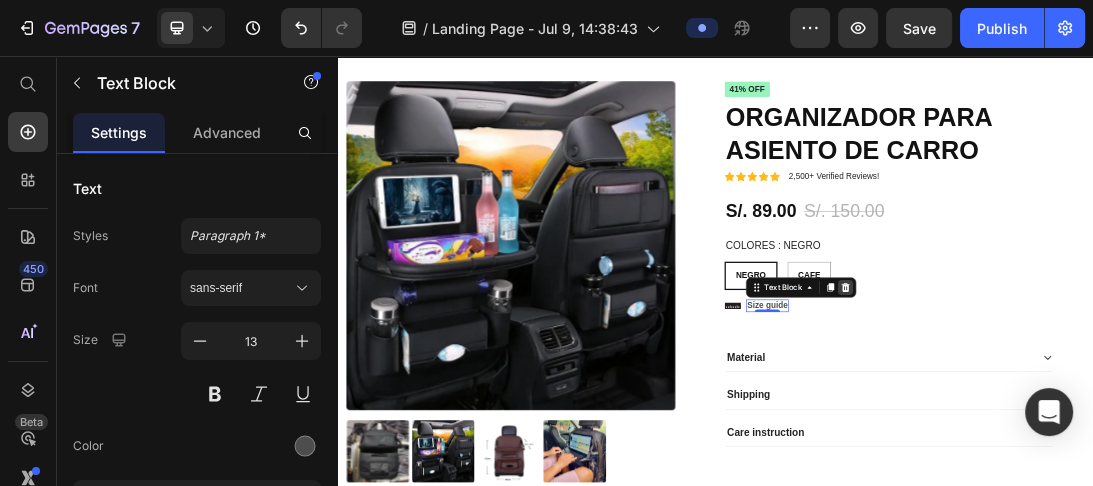 click 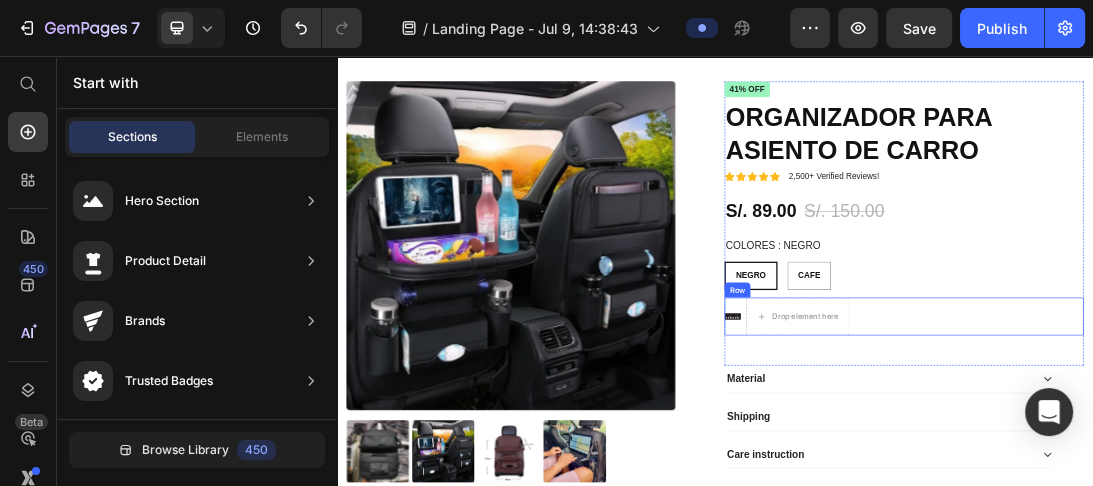click on "Icon
Drop element here Row" at bounding box center [1237, 469] 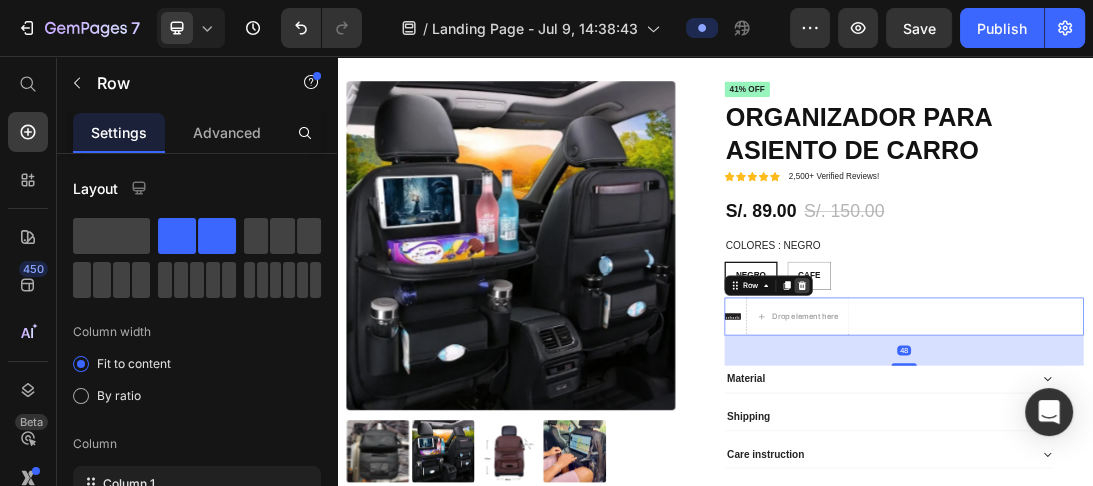 click at bounding box center (1075, 420) 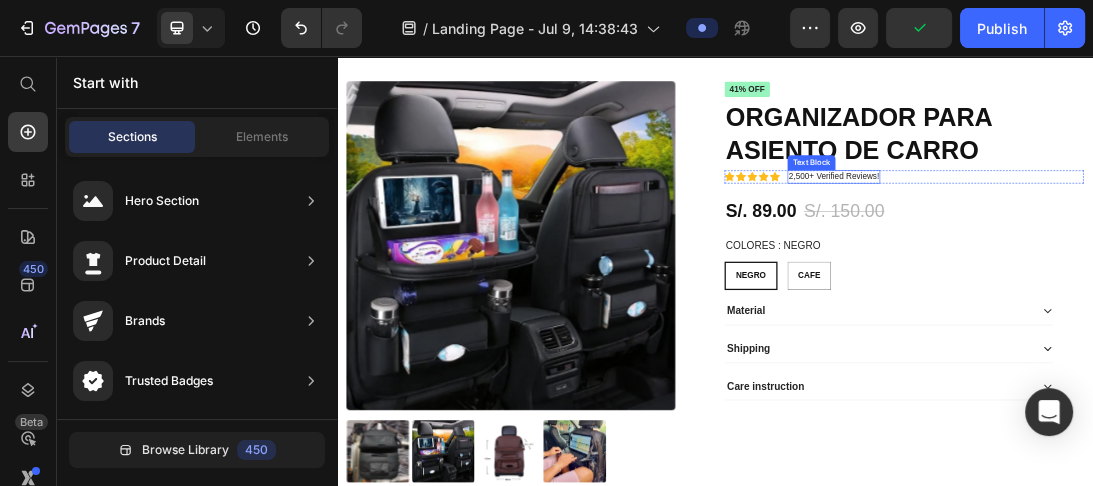 click on "2,500+ Verified Reviews!" at bounding box center (1125, 247) 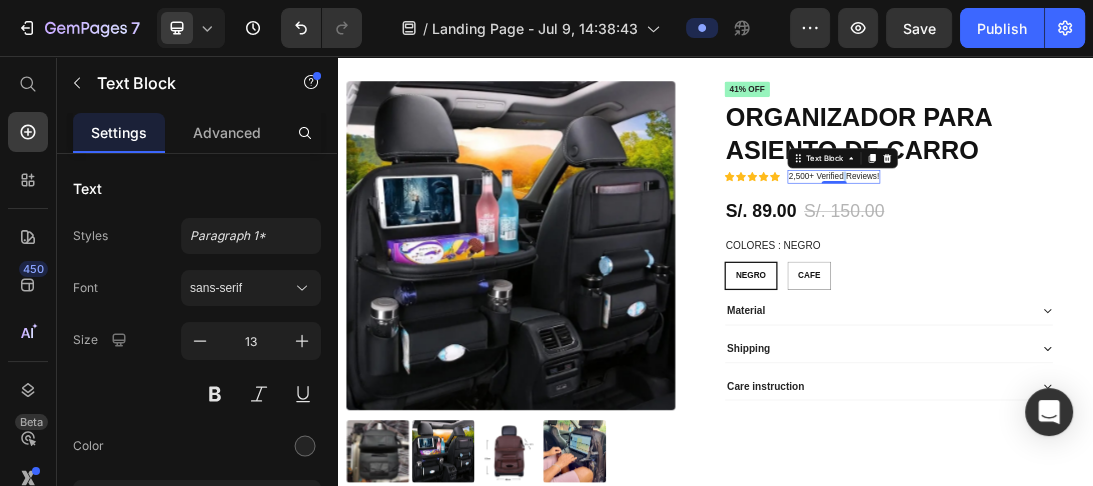 click on "2,500+ Verified Reviews!" at bounding box center (1125, 247) 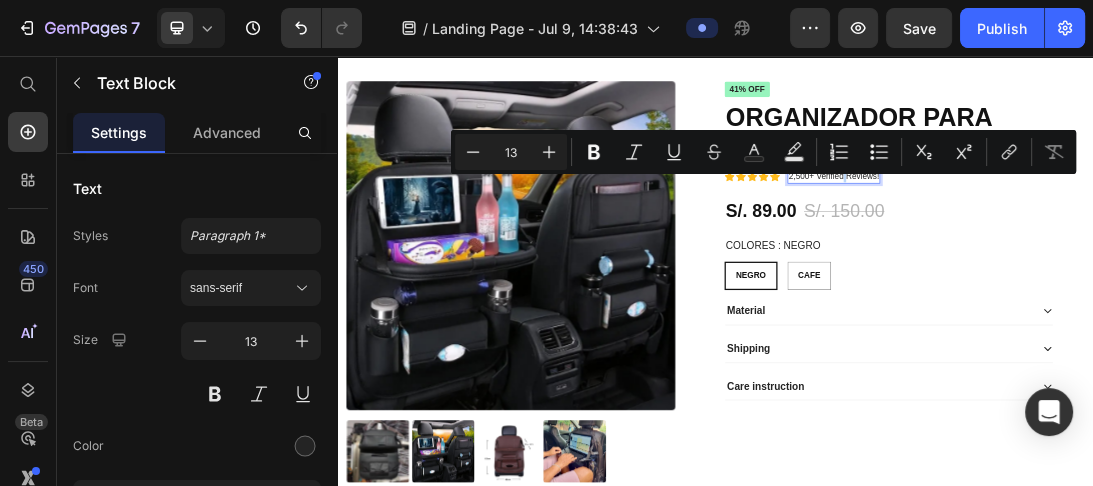 click on "2,500+ Verified Reviews!" at bounding box center [1125, 247] 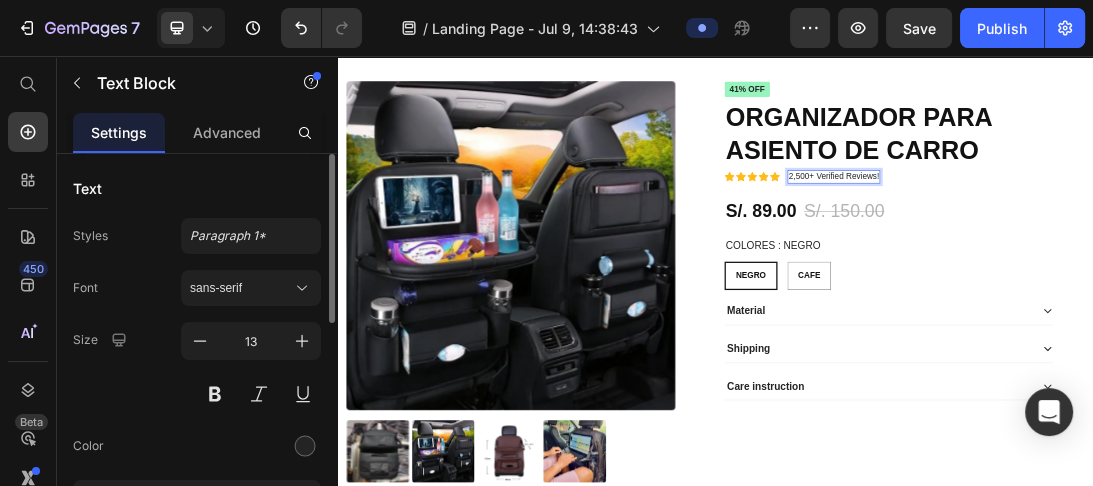 click on "Text" at bounding box center (87, 188) 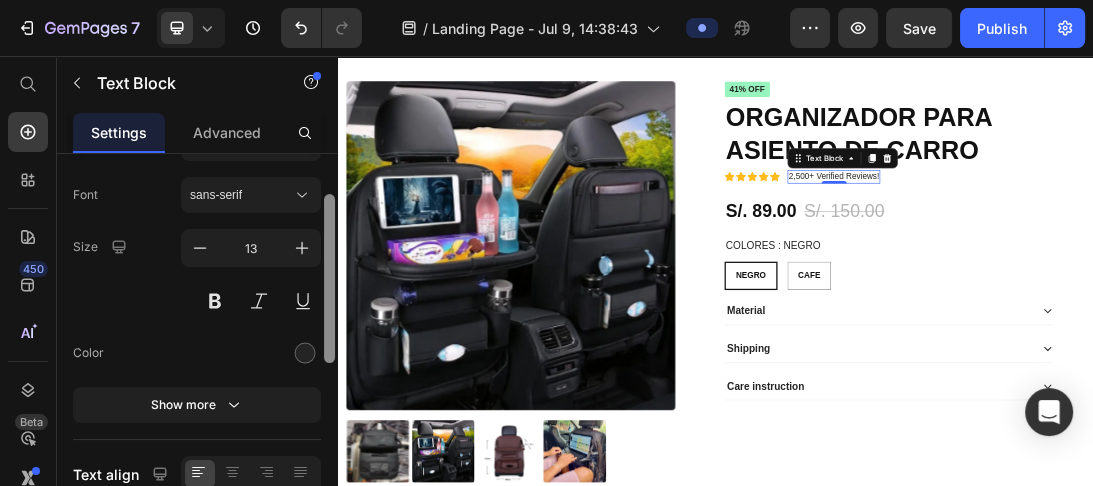 scroll, scrollTop: 116, scrollLeft: 0, axis: vertical 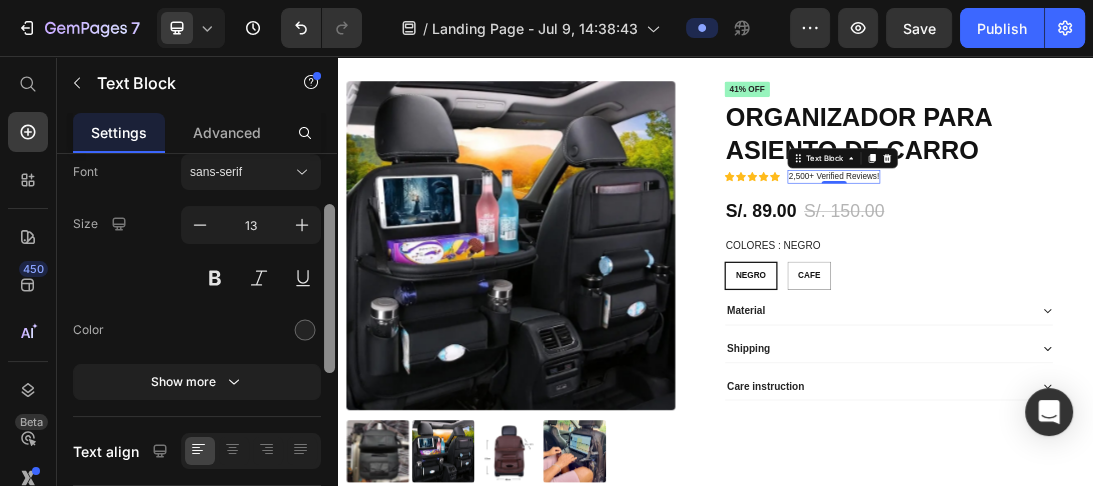 drag, startPoint x: 328, startPoint y: 283, endPoint x: 331, endPoint y: 334, distance: 51.088158 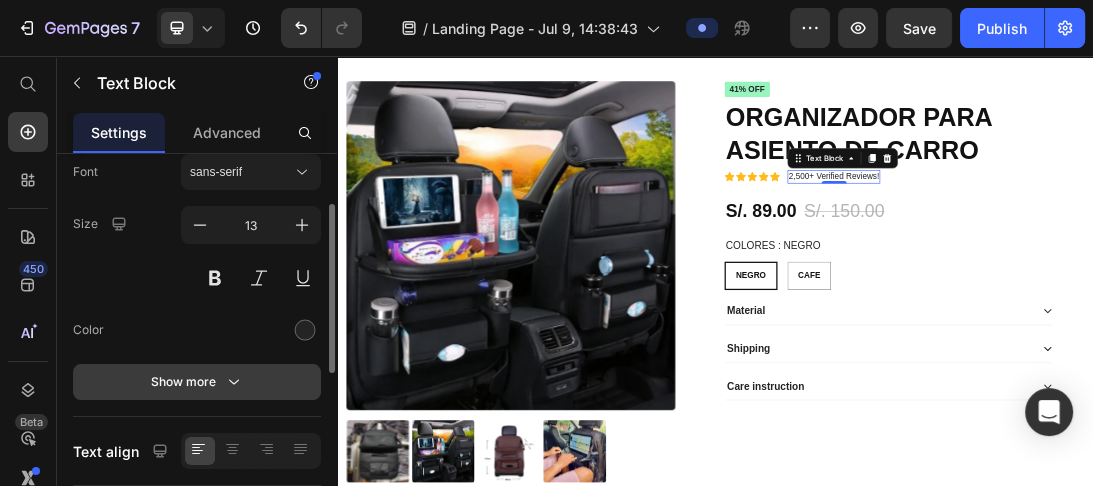 click 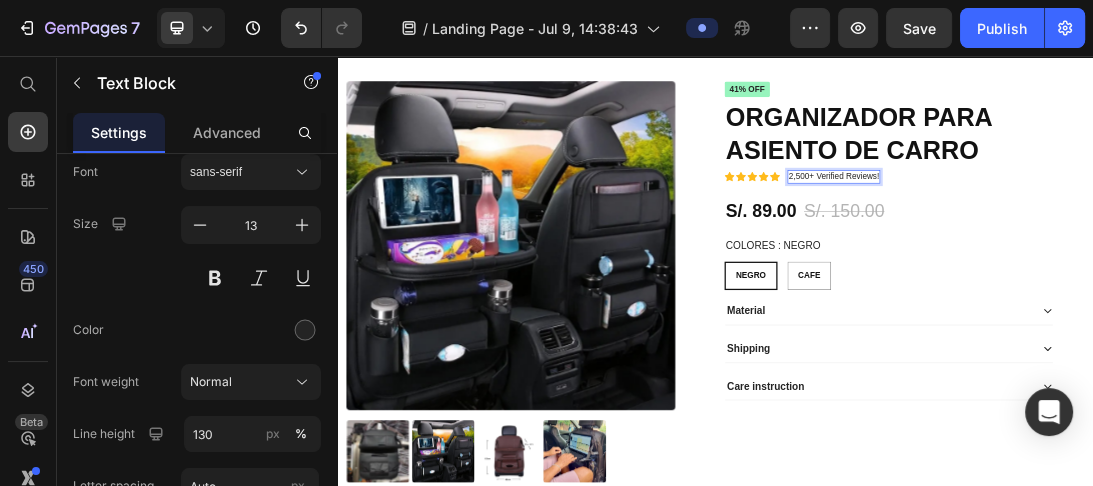 click on "2,500+ Verified Reviews!" at bounding box center (1125, 247) 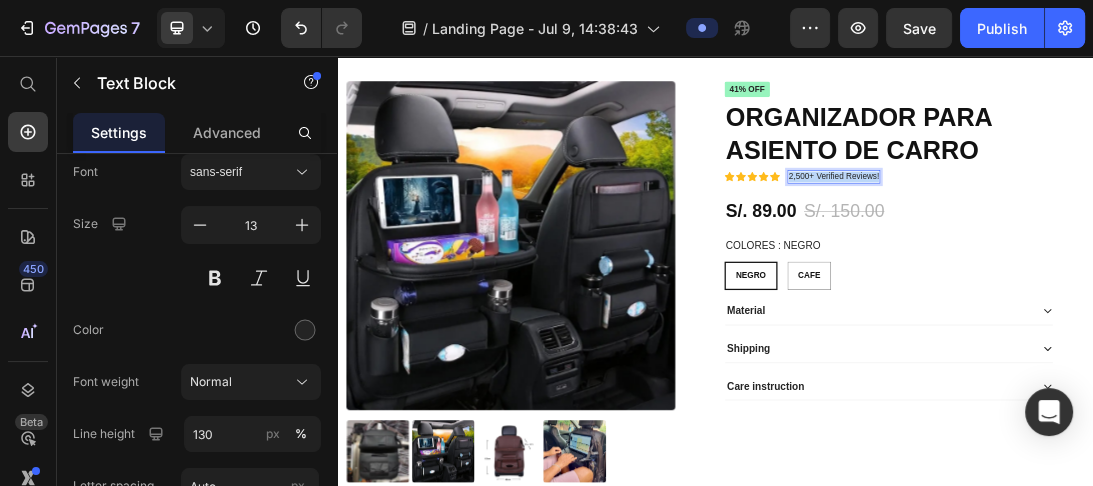 click on "2,500+ Verified Reviews!" at bounding box center [1125, 247] 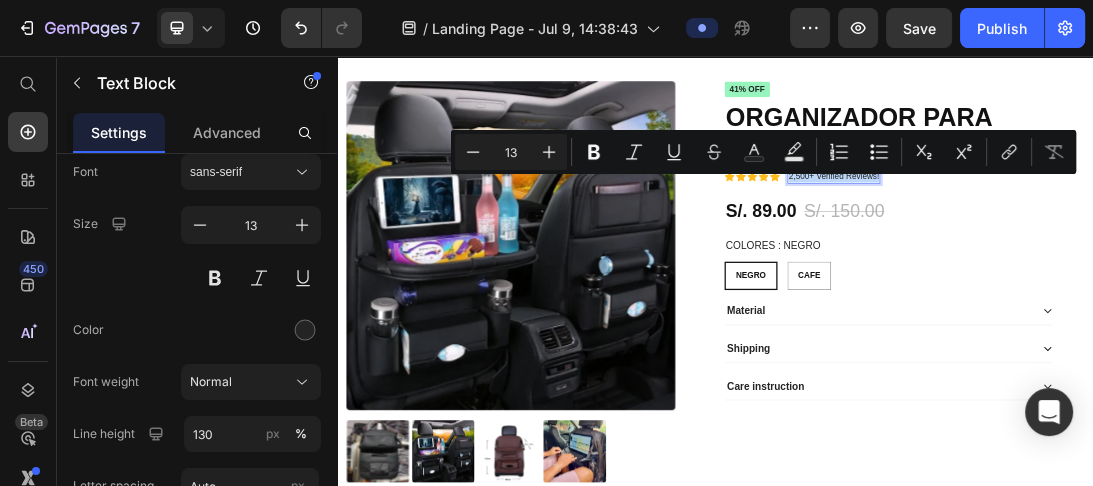 click on "Minus 13 Plus Bold Italic Underline       Strikethrough
Text Color
Text Background Color Numbered List Bulleted List Subscript Superscript       link Remove Format" at bounding box center [763, 152] 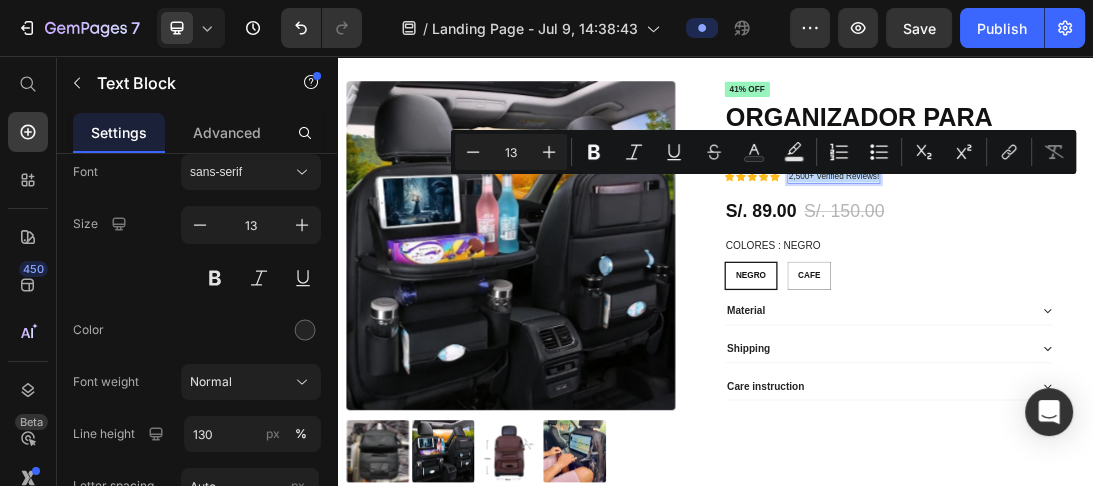 click on "2,500+ Verified Reviews!" at bounding box center (1125, 247) 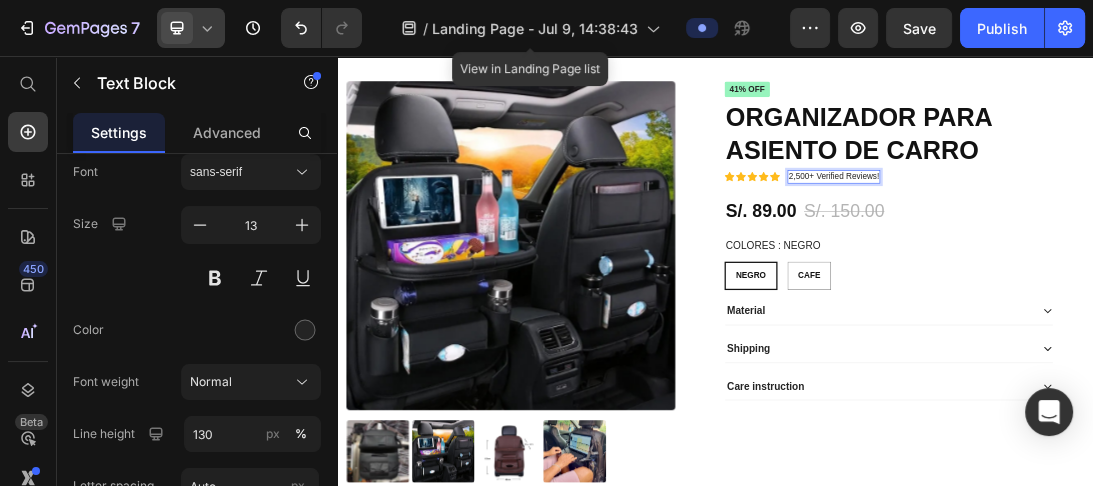 click 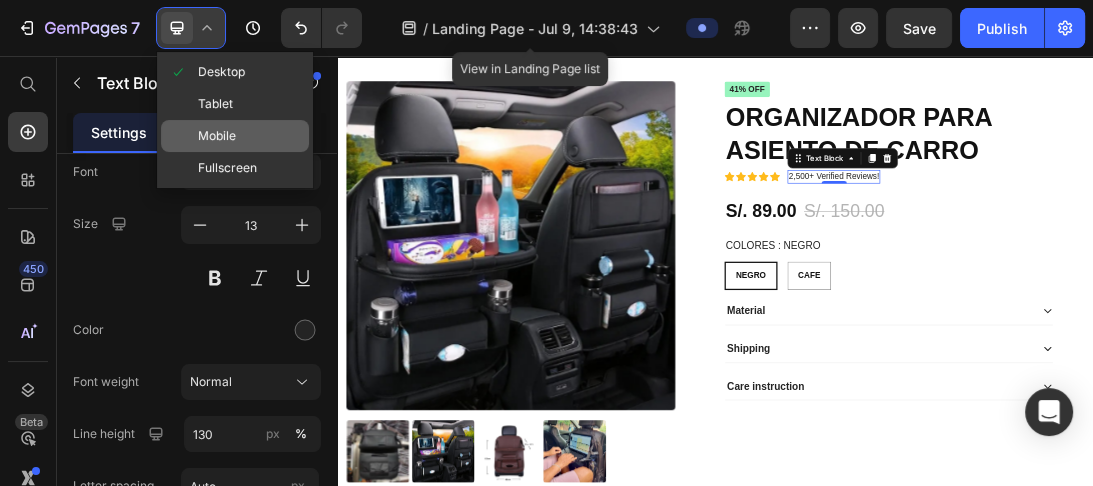 click on "Mobile" at bounding box center (217, 136) 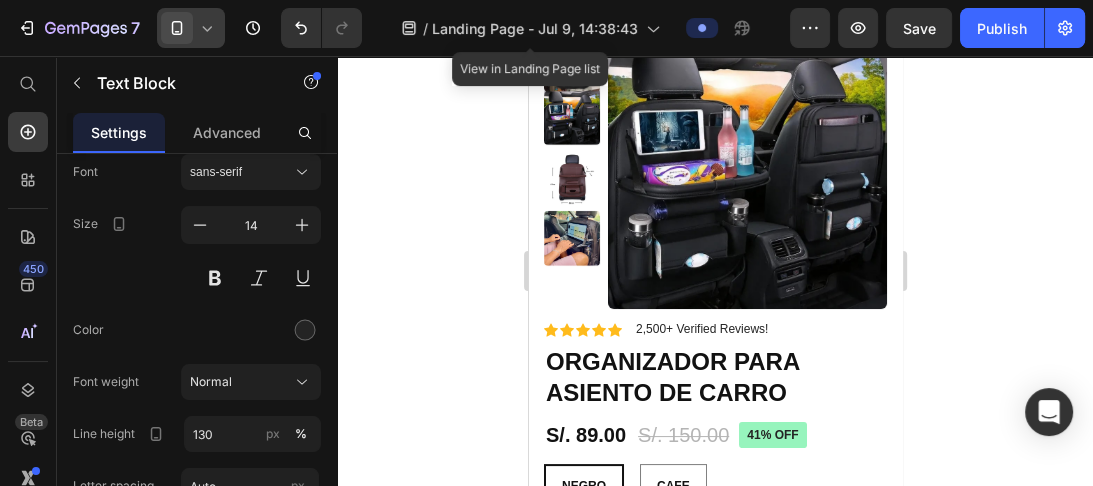 scroll, scrollTop: 11, scrollLeft: 0, axis: vertical 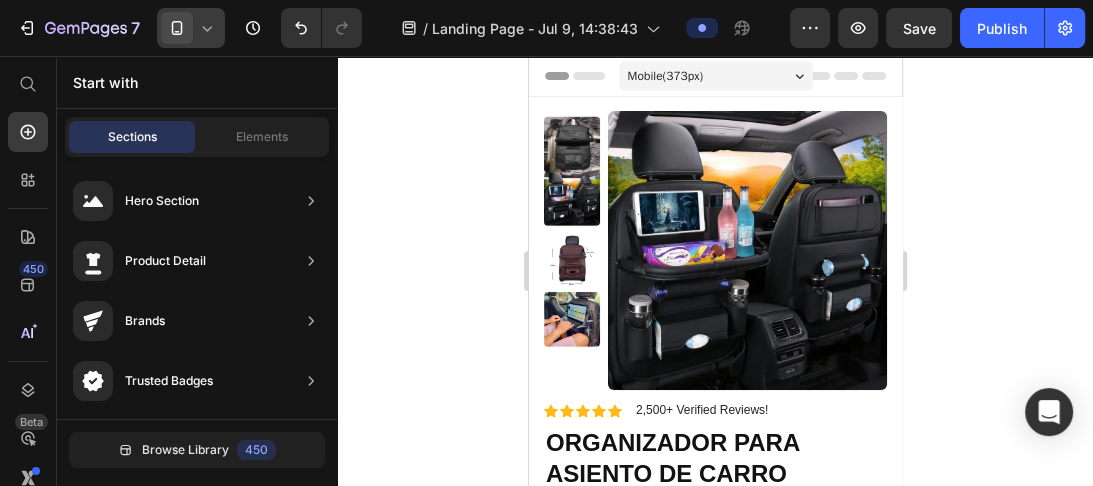 click 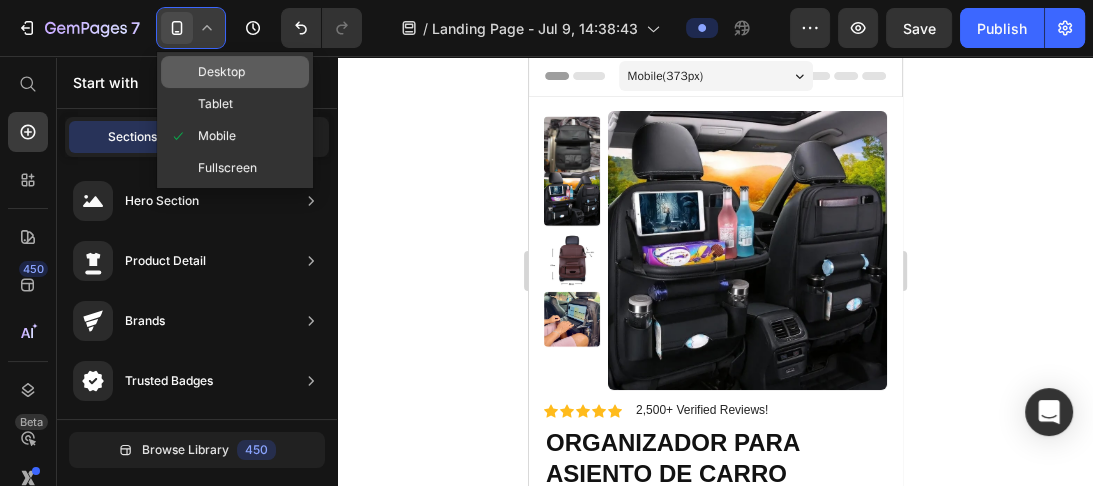 click on "Desktop" at bounding box center [221, 72] 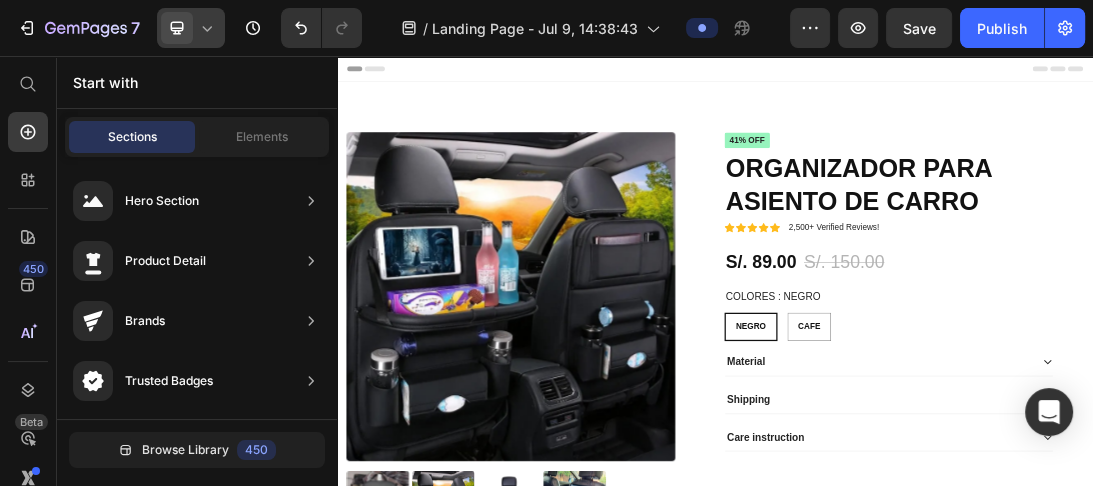 radio on "false" 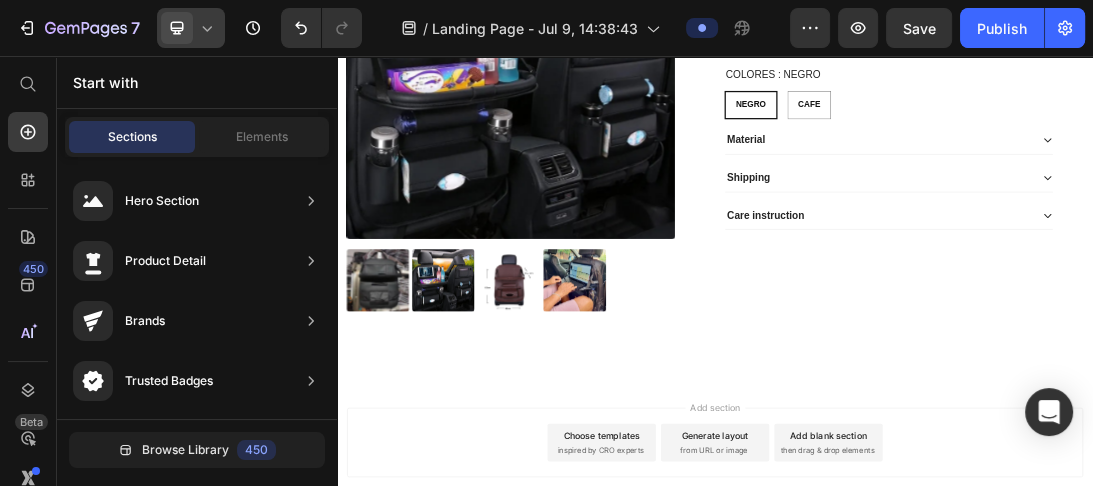 scroll, scrollTop: 356, scrollLeft: 0, axis: vertical 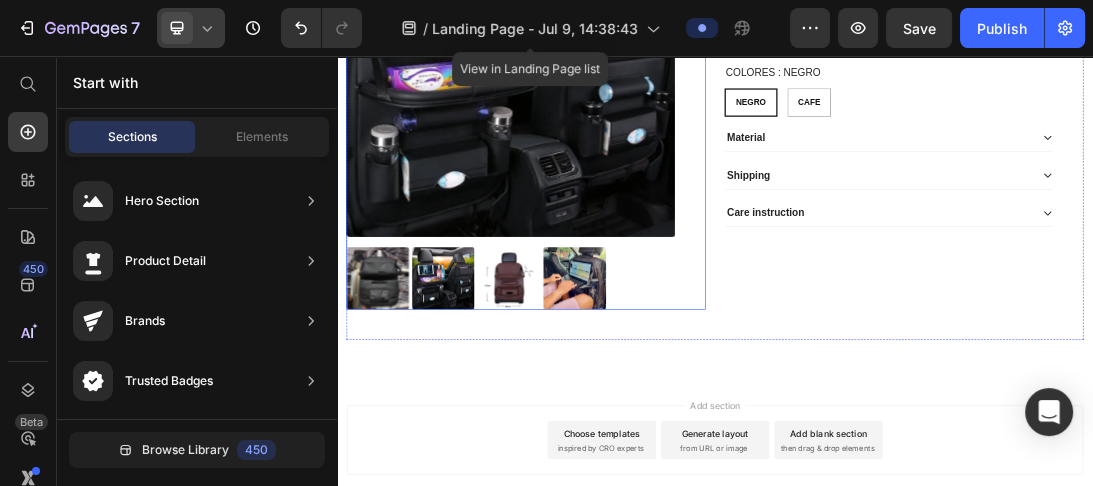 click at bounding box center [714, 408] 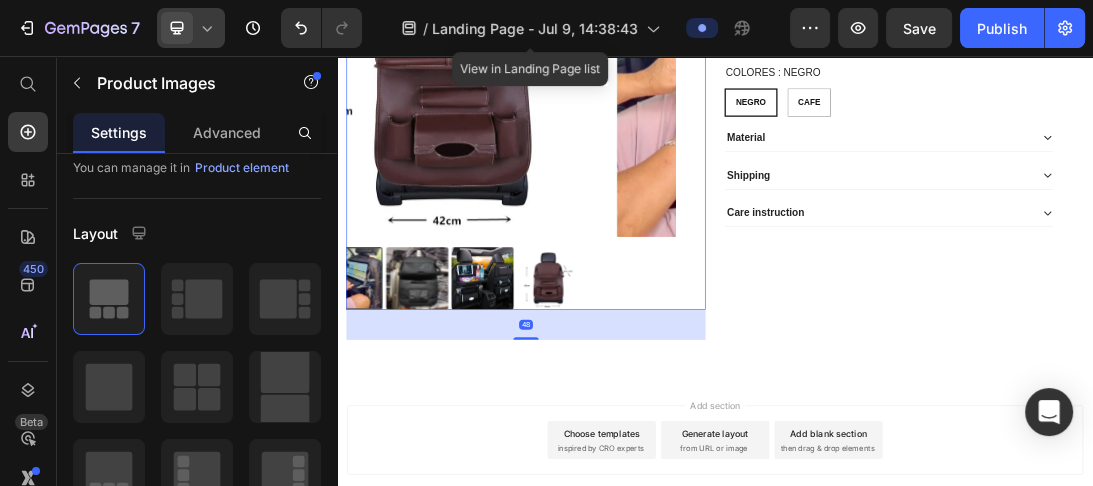 scroll, scrollTop: 0, scrollLeft: 0, axis: both 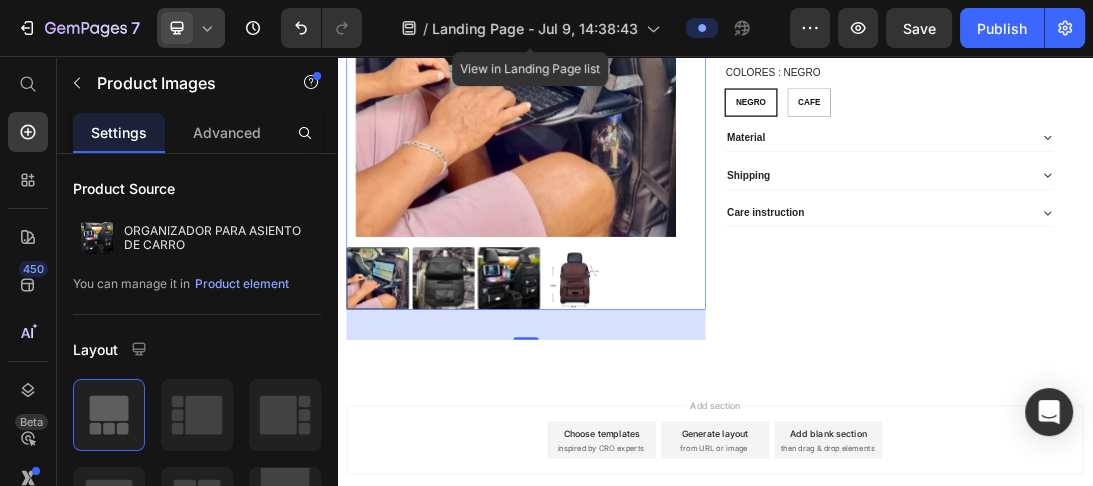 click at bounding box center [505, 408] 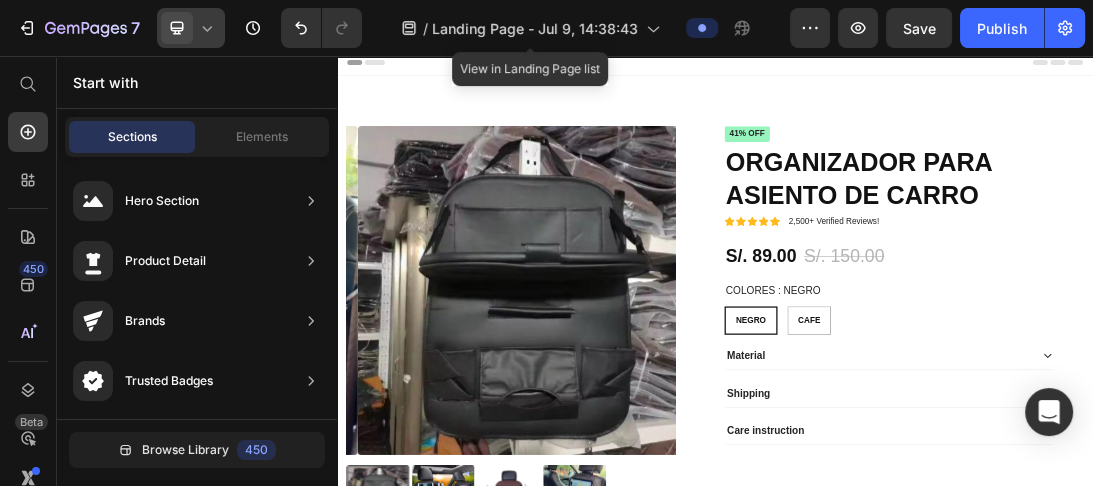 scroll, scrollTop: 0, scrollLeft: 0, axis: both 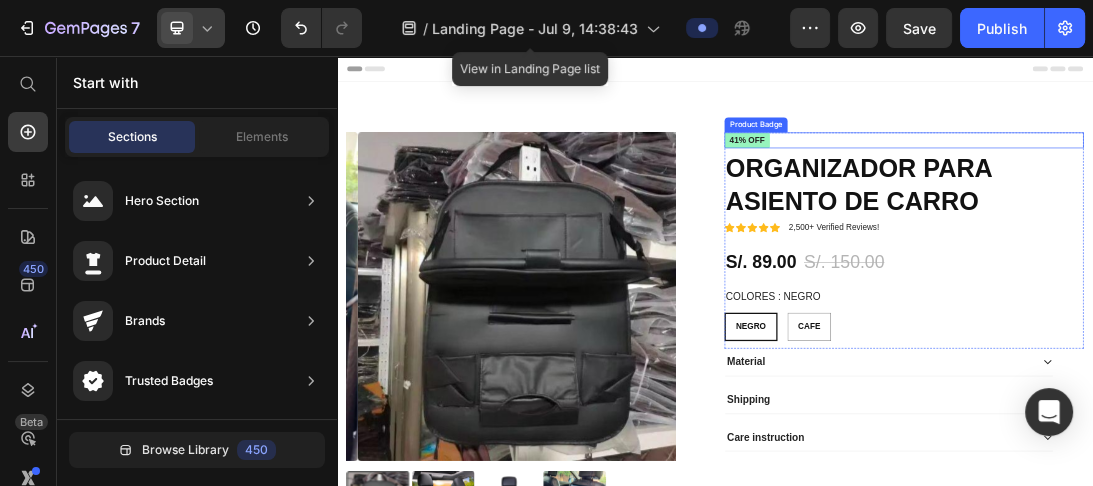 click on "41% off" at bounding box center [988, 189] 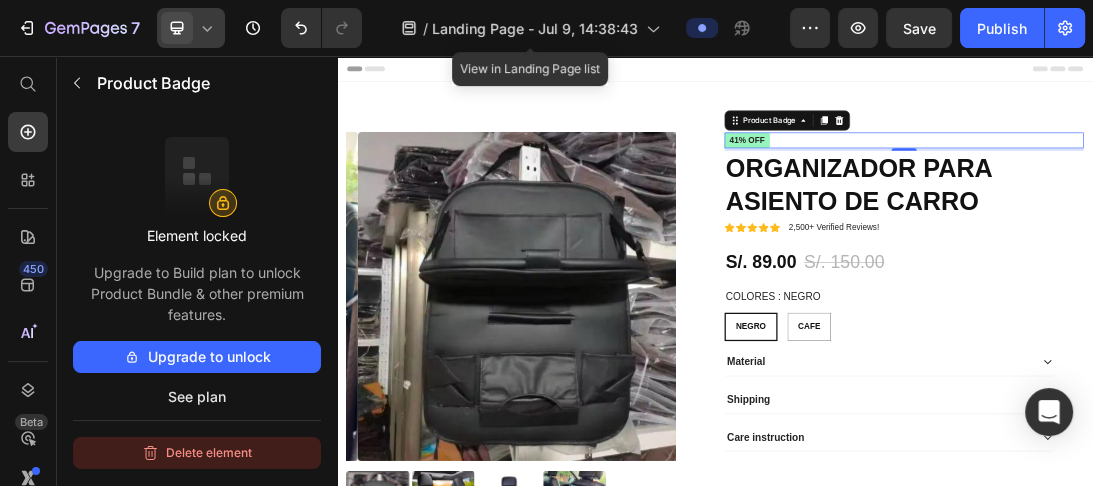 click on "Delete element" at bounding box center [197, 453] 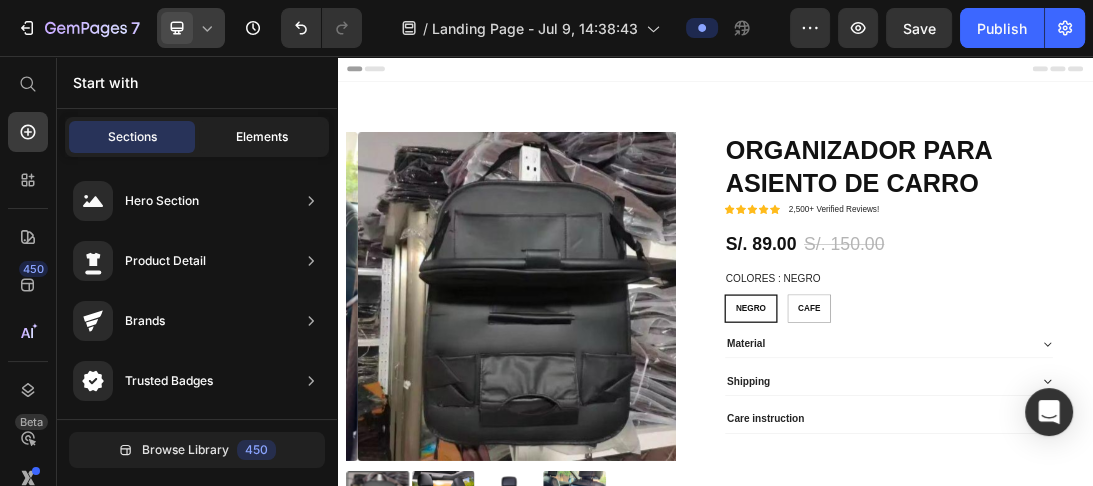 click on "Elements" at bounding box center [262, 137] 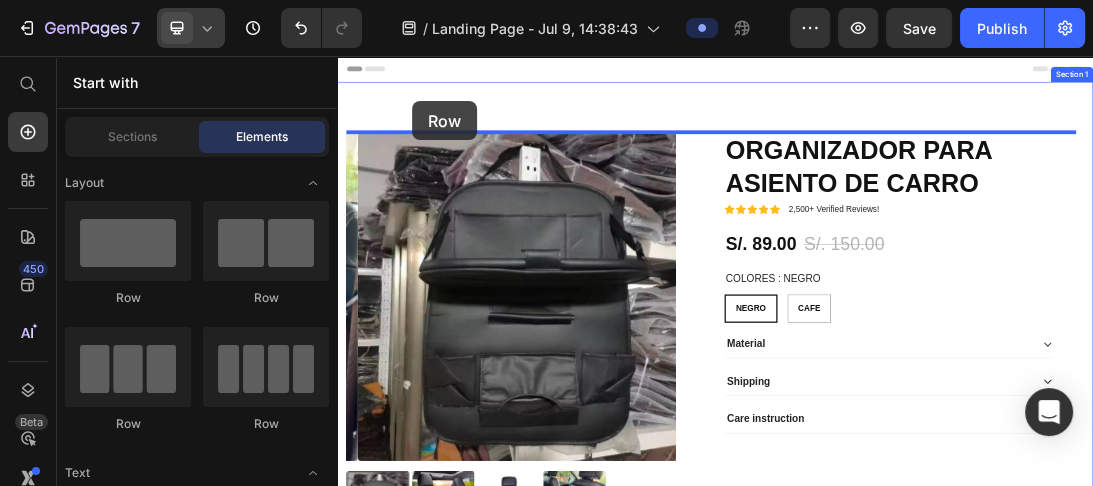 drag, startPoint x: 603, startPoint y: 412, endPoint x: 456, endPoint y: 128, distance: 319.789 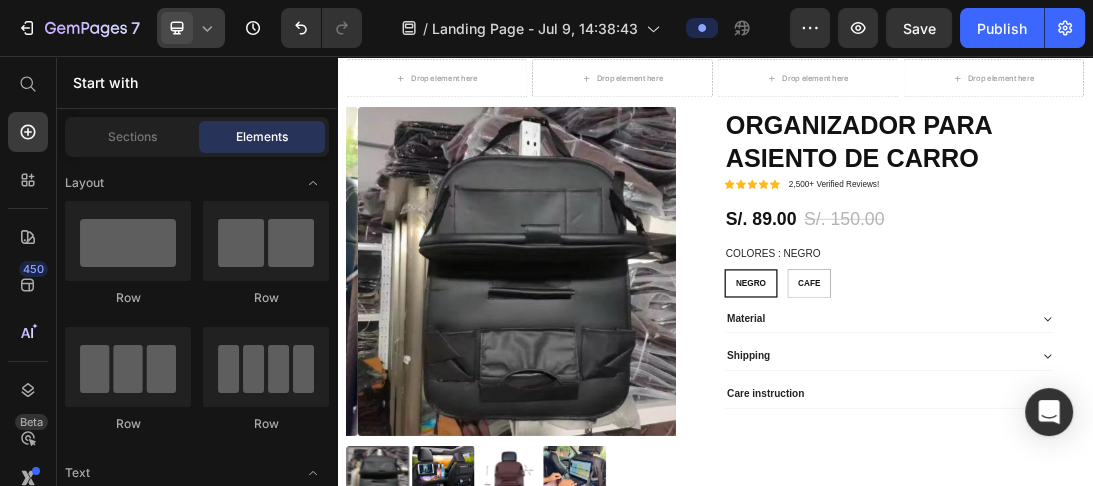 scroll, scrollTop: 0, scrollLeft: 0, axis: both 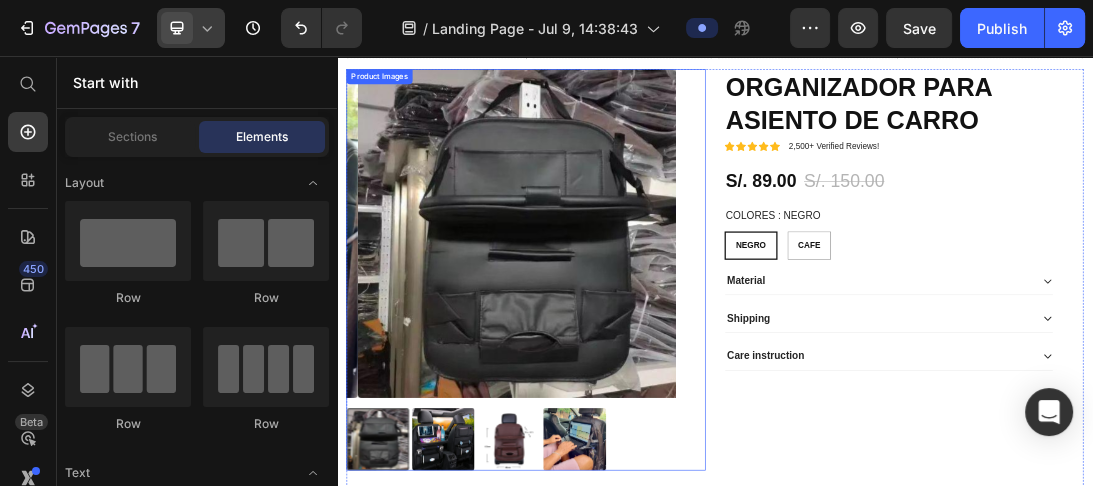 click on "Product Images" at bounding box center (637, 395) 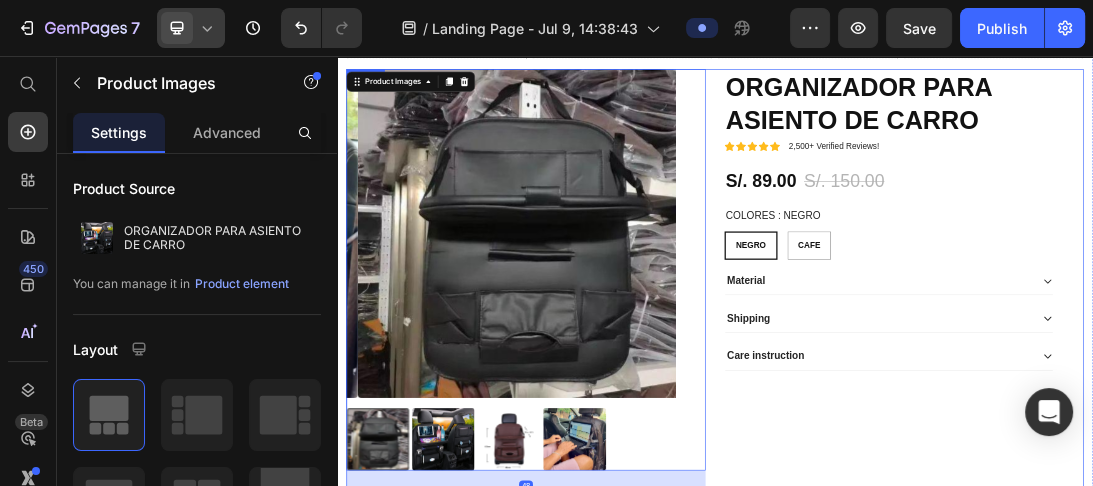 click on "Product Images   48 Icon Icon Icon Icon Icon Icon List 2,500+ Verified Reviews! Text Block Row ORGANIZADOR PARA ASIENTO DE CARRO Product Title Icon Icon Icon Icon Icon Icon List 2,500+ Verified Reviews! Text Block Row S/. 89.00 Product Price S/. 150.00 Product Price 41% off Product Badge Row COLORES : NEGRO NEGRO NEGRO NEGRO CAFE CAFE CAFE Product Variants & Swatches NEGRO NEGRO NEGRO CAFE CAFE CAFE Product Variants & Swatches Row
Material
Shipping
Care instruction Accordion Product" at bounding box center [937, 419] 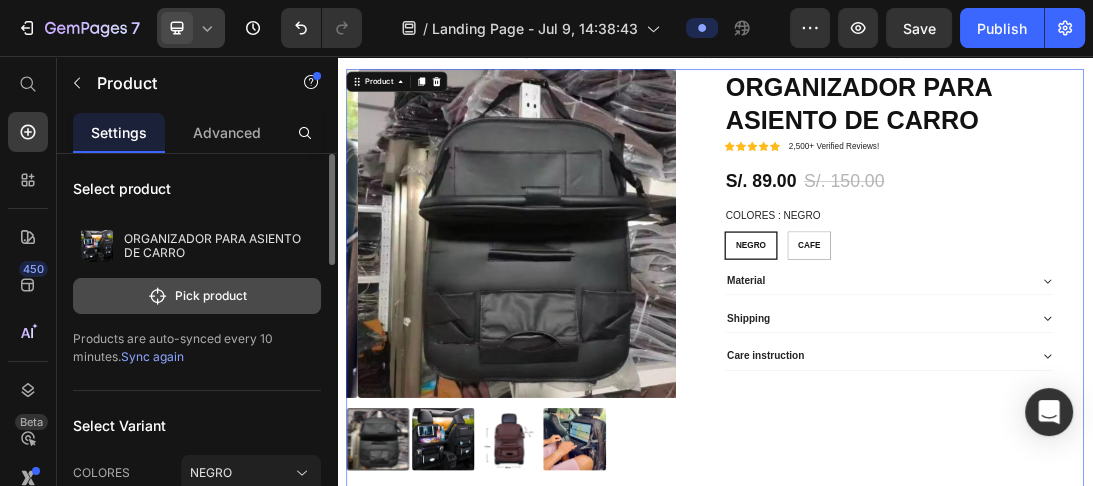 click on "Pick product" 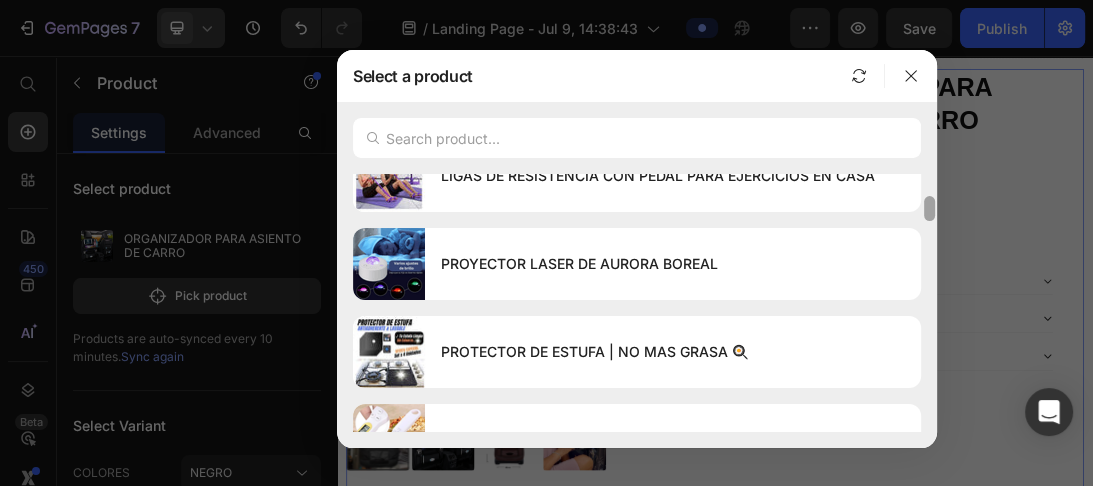 scroll, scrollTop: 132, scrollLeft: 0, axis: vertical 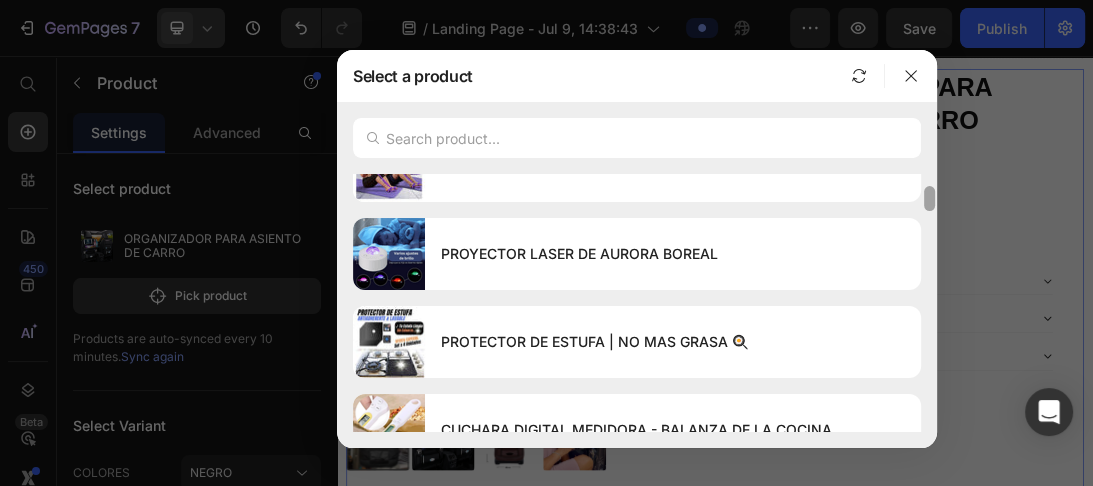 drag, startPoint x: 928, startPoint y: 190, endPoint x: 924, endPoint y: 203, distance: 13.601471 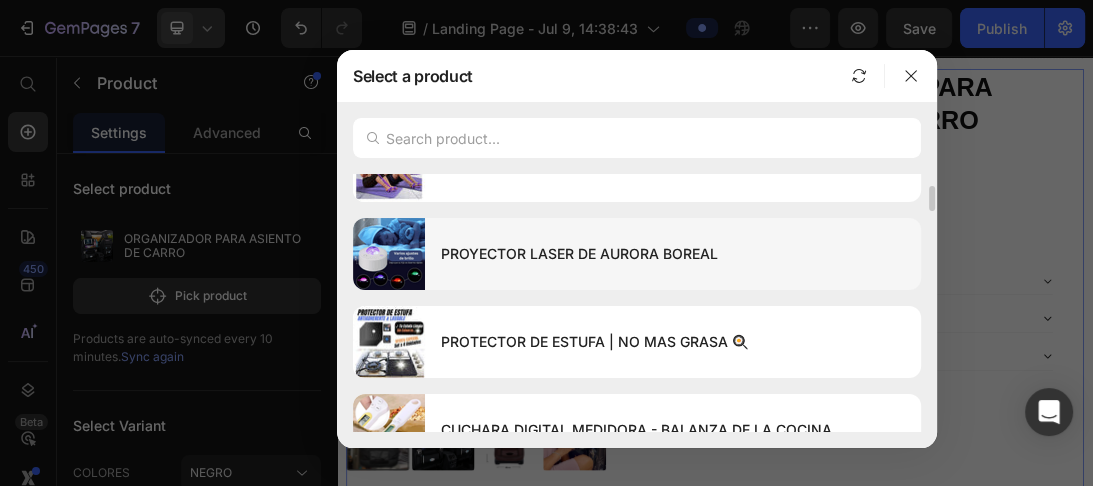 click on "PROYECTOR LASER DE AURORA BOREAL" at bounding box center [673, 254] 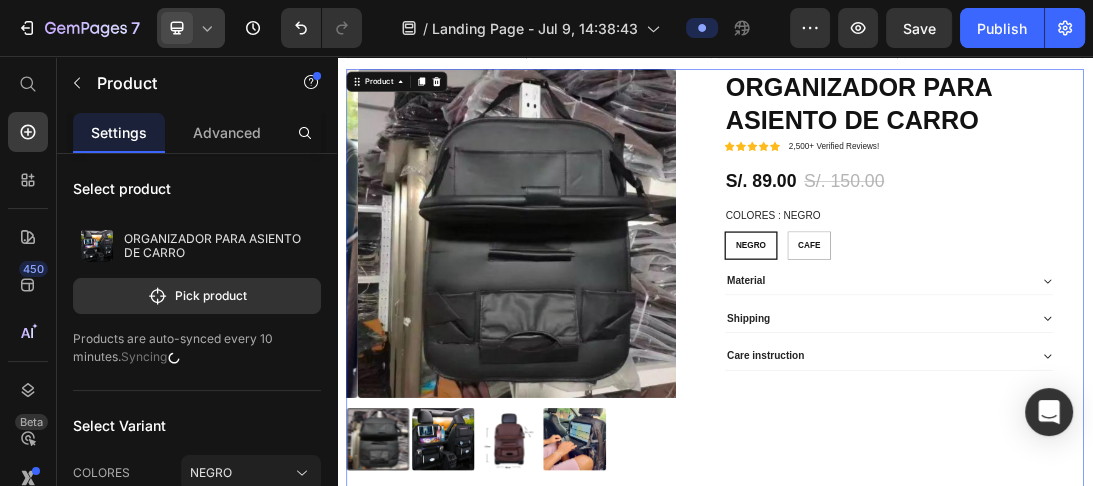 scroll, scrollTop: 0, scrollLeft: 0, axis: both 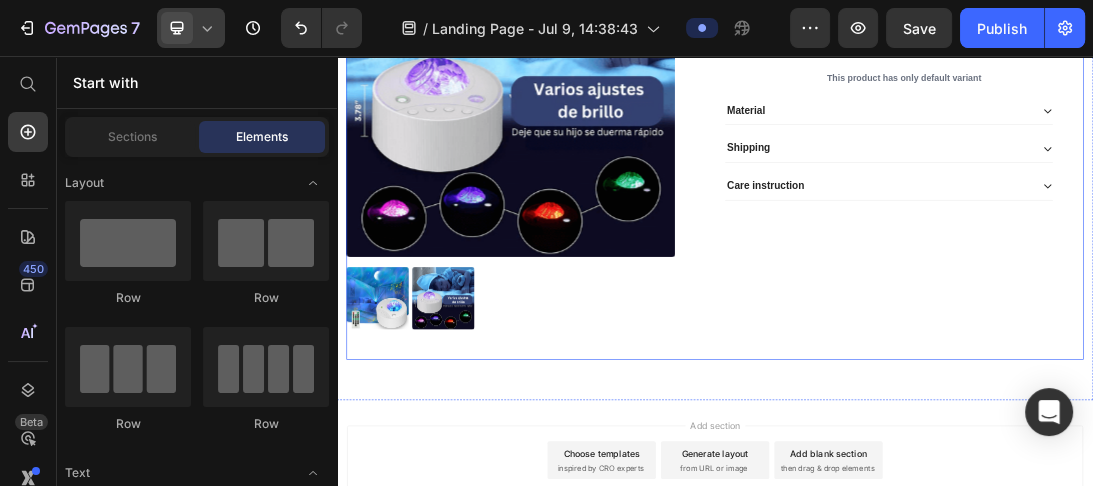drag, startPoint x: 1405, startPoint y: 455, endPoint x: 1431, endPoint y: 401, distance: 59.933296 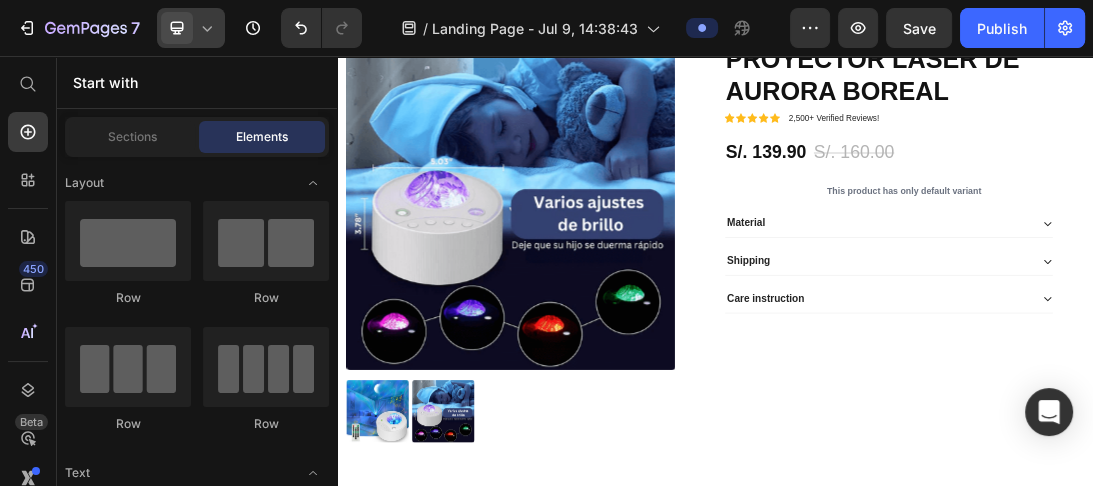 scroll, scrollTop: 7, scrollLeft: 0, axis: vertical 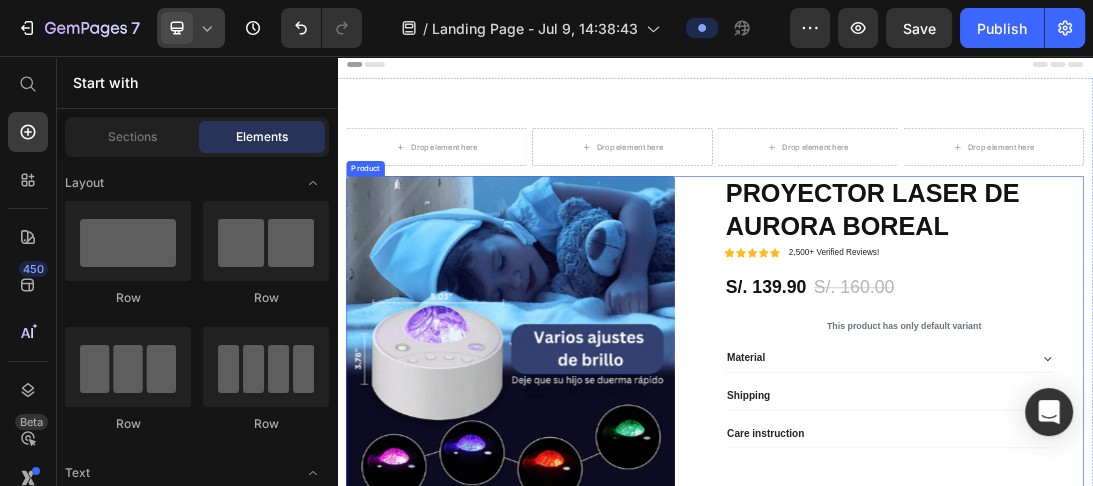 click on "Product Images Icon Icon Icon Icon Icon Icon List 2,500+ Verified Reviews! Text Block Row PROYECTOR LASER DE AURORA BOREAL Product Title Icon Icon Icon Icon Icon Icon List 2,500+ Verified Reviews! Text Block Row S/. 139.90 Product Price S/. 160.00 Product Price 13% off Product Badge Row This product has only default variant Product Variants & Swatches This product has only default variant Product Variants & Swatches Row
Material
Shipping
Care instruction Accordion Product" at bounding box center (937, 588) 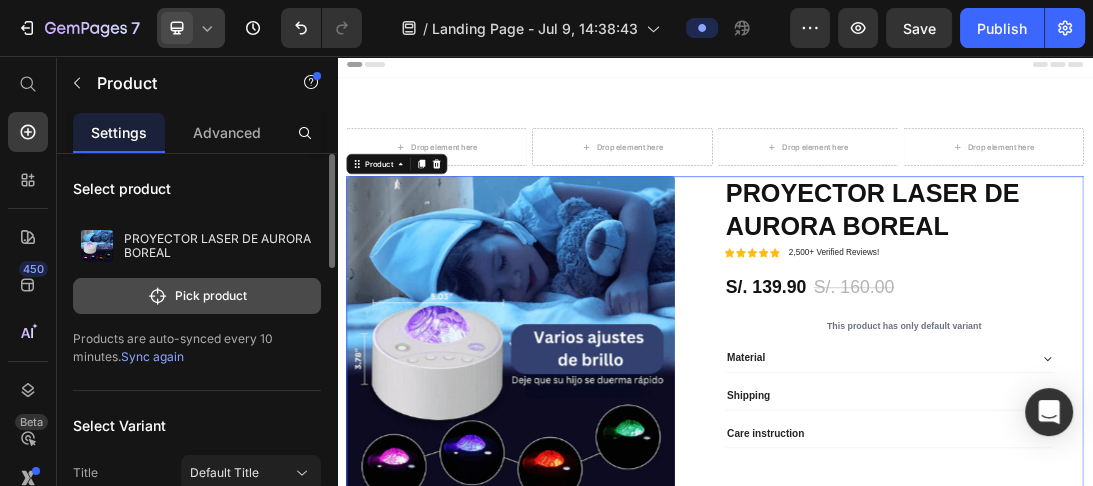 click on "Pick product" at bounding box center [197, 296] 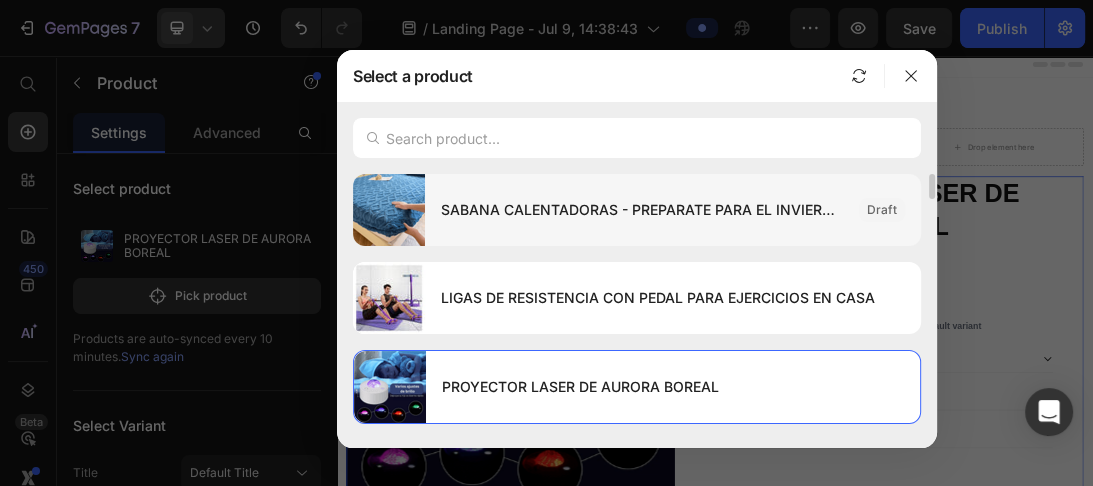 click on "SABANA CALENTADORAS - PREPARATE PARA EL INVIERNO 🥶" at bounding box center [642, 210] 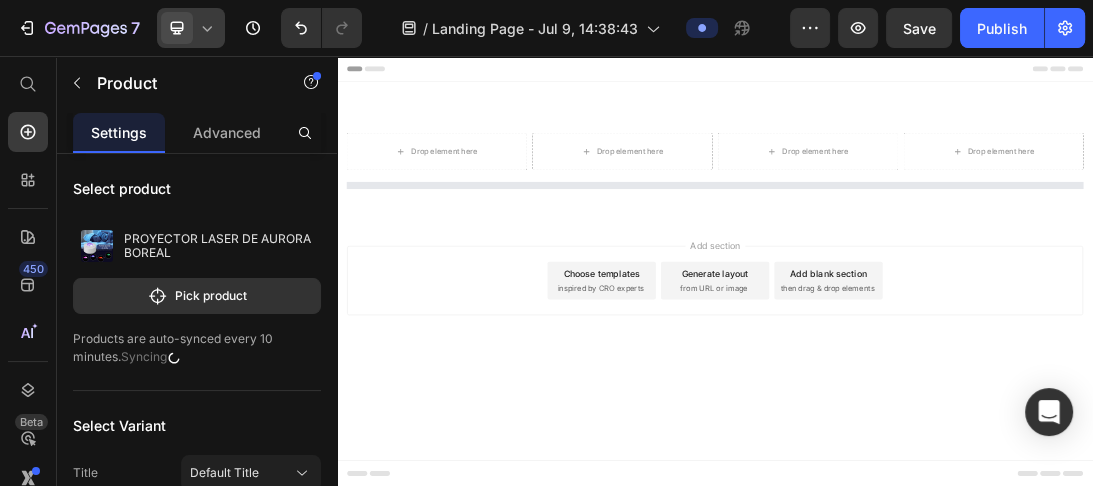 scroll, scrollTop: 0, scrollLeft: 0, axis: both 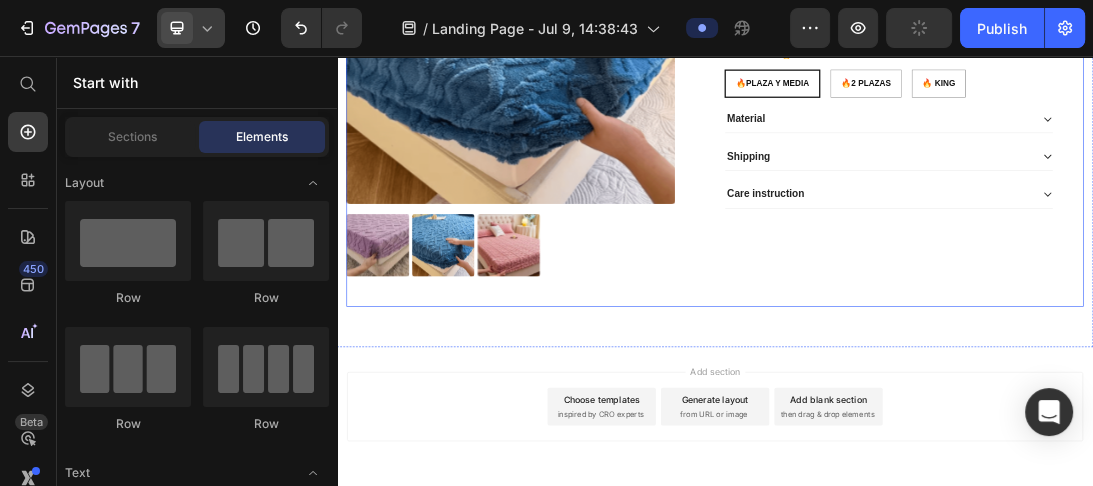 drag, startPoint x: 1404, startPoint y: 472, endPoint x: 1400, endPoint y: 402, distance: 70.11419 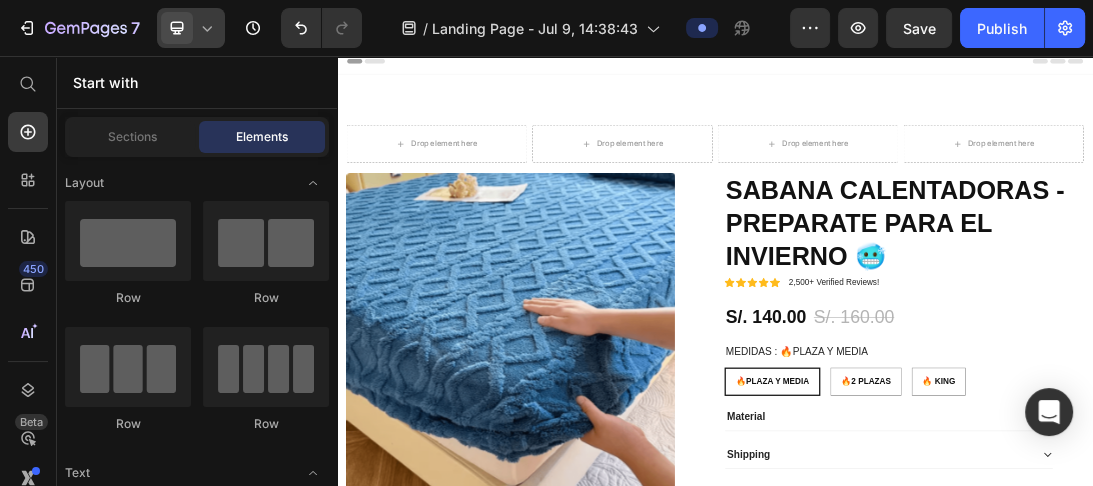 scroll, scrollTop: 9, scrollLeft: 0, axis: vertical 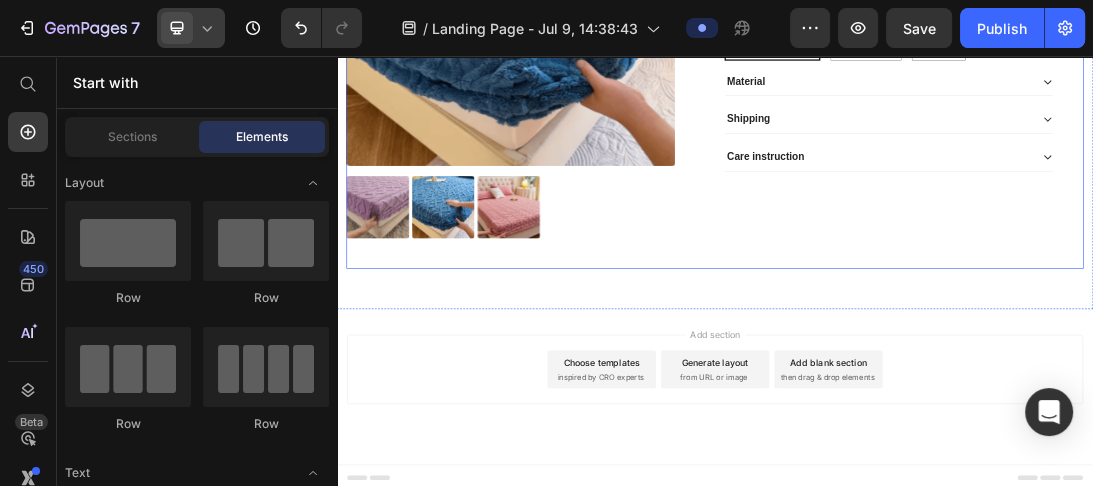 click on "Icon Icon Icon Icon Icon Icon List 2,500+ Verified Reviews! Text Block Row SABANA CALENTADORAS - PREPARATE PARA EL INVIERNO 🥶 Product Title Icon Icon Icon Icon Icon Icon List 2,500+ Verified Reviews! Text Block Row S/. 140.00 Product Price S/. 160.00 Product Price 13% off Product Badge Row MEDIDAS : 🔥PLAZA Y MEDIA 🔥PLAZA Y MEDIA 🔥PLAZA Y MEDIA 🔥PLAZA Y MEDIA 🔥2 PLAZAS 🔥2 PLAZAS 🔥2 PLAZAS 🔥 KING 🔥 KING 🔥 KING Product Variants & Swatches 🔥PLAZA Y MEDIA 🔥PLAZA Y MEDIA 🔥PLAZA Y MEDIA 🔥2 PLAZAS 🔥2 PLAZAS 🔥2 PLAZAS 🔥 KING 🔥 KING 🔥 KING Product Variants & Swatches Row
Material
Shipping
Care instruction Accordion" at bounding box center [1237, 51] 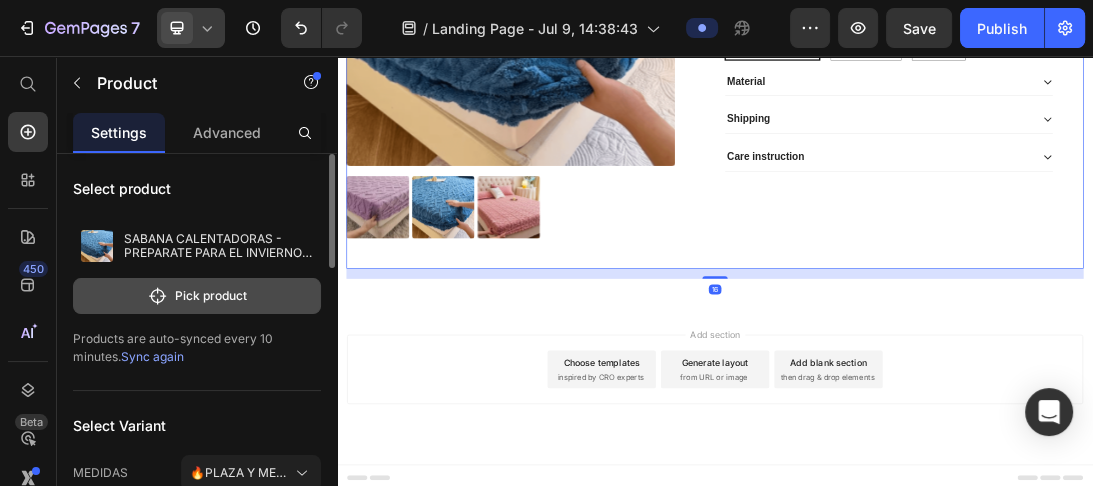 click on "Pick product" 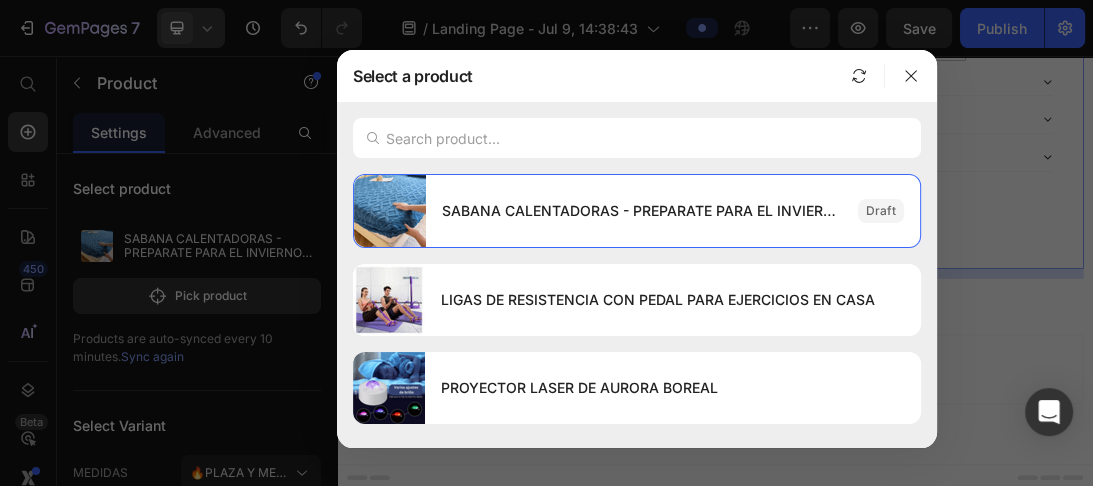 scroll, scrollTop: 256, scrollLeft: 0, axis: vertical 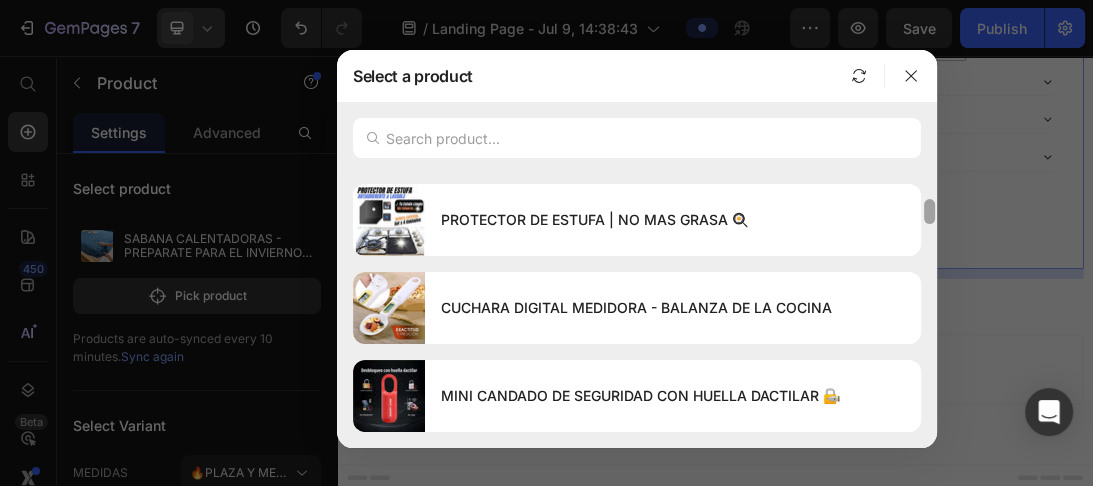 click at bounding box center (929, 302) 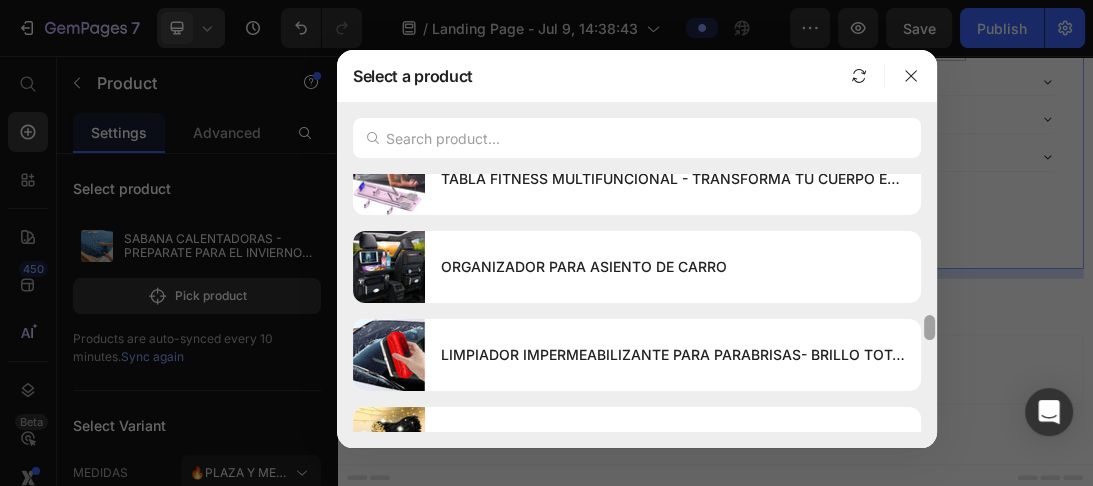 scroll, scrollTop: 1451, scrollLeft: 0, axis: vertical 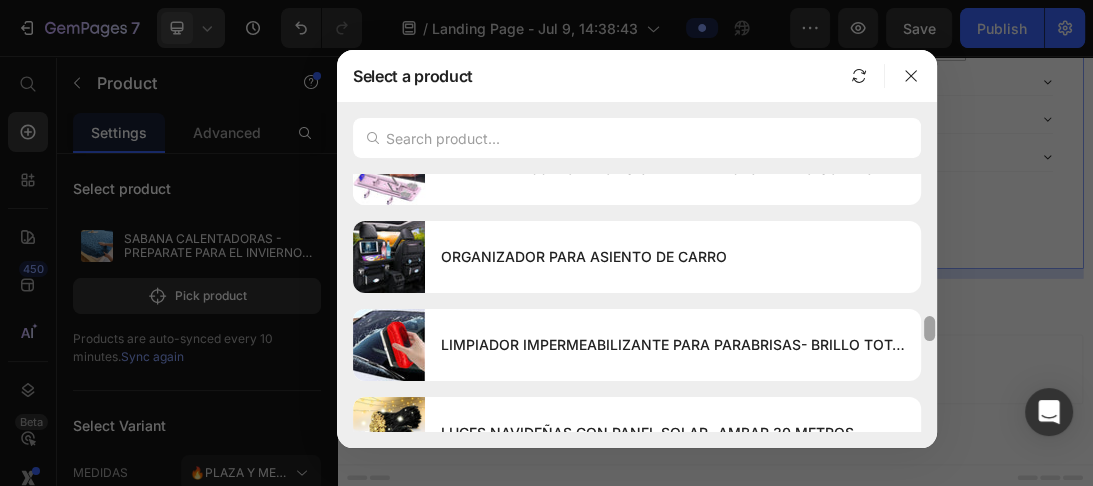 drag, startPoint x: 929, startPoint y: 203, endPoint x: 940, endPoint y: 320, distance: 117.51595 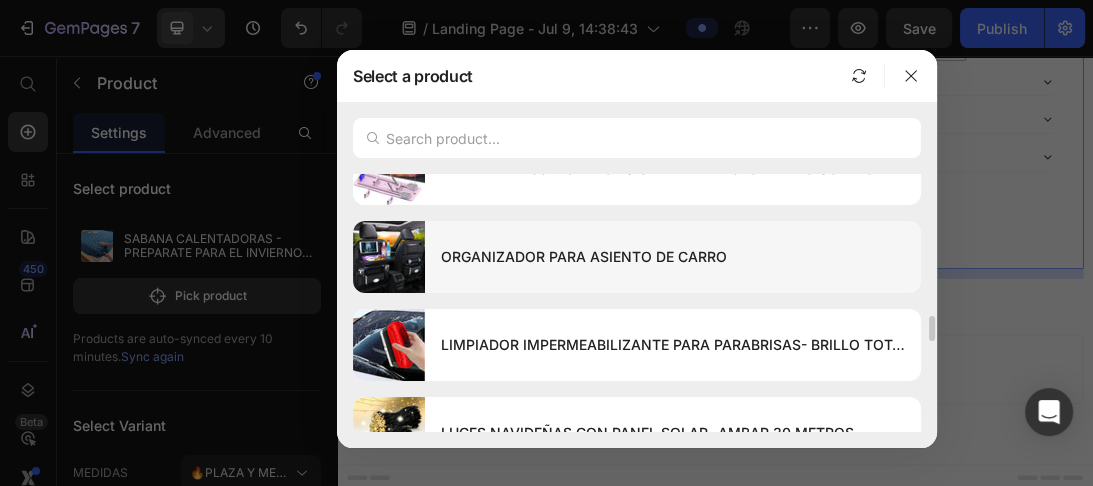 click on "ORGANIZADOR PARA ASIENTO DE CARRO" at bounding box center (673, 257) 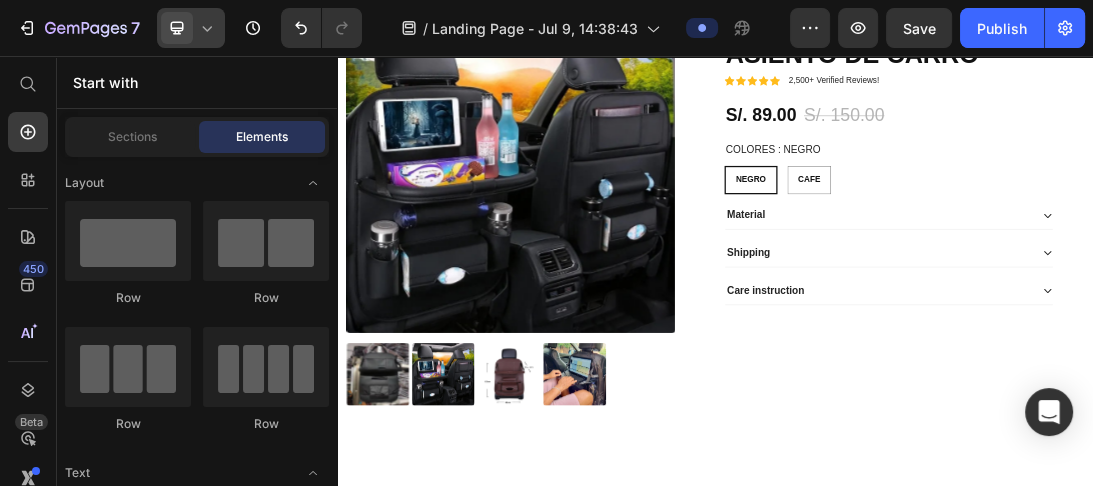 scroll, scrollTop: 282, scrollLeft: 0, axis: vertical 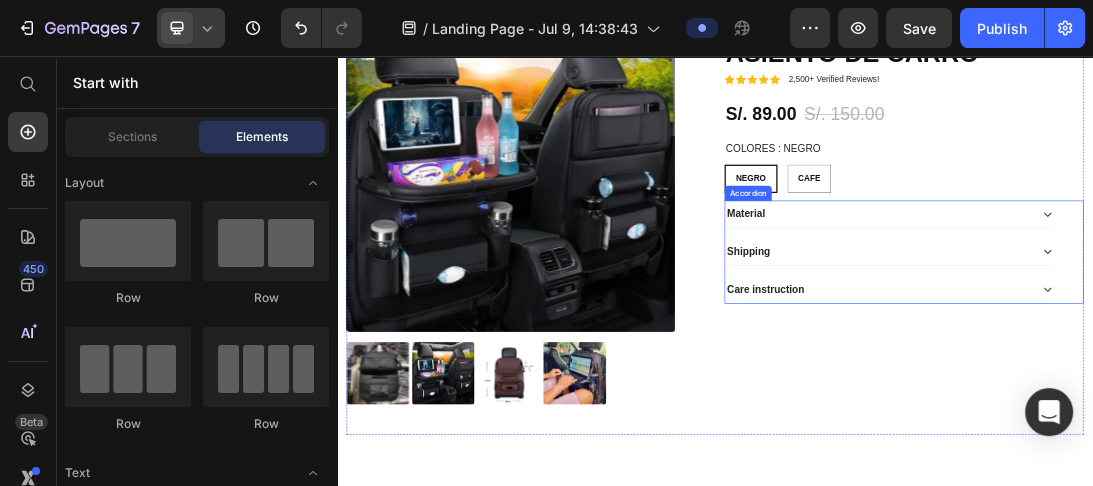 click on "Material" at bounding box center [1213, 306] 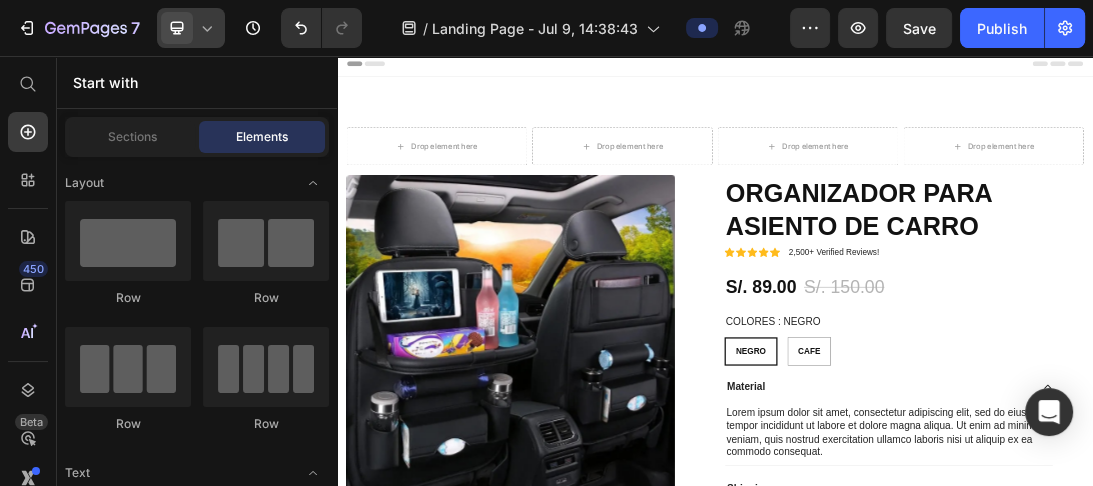 scroll, scrollTop: 0, scrollLeft: 0, axis: both 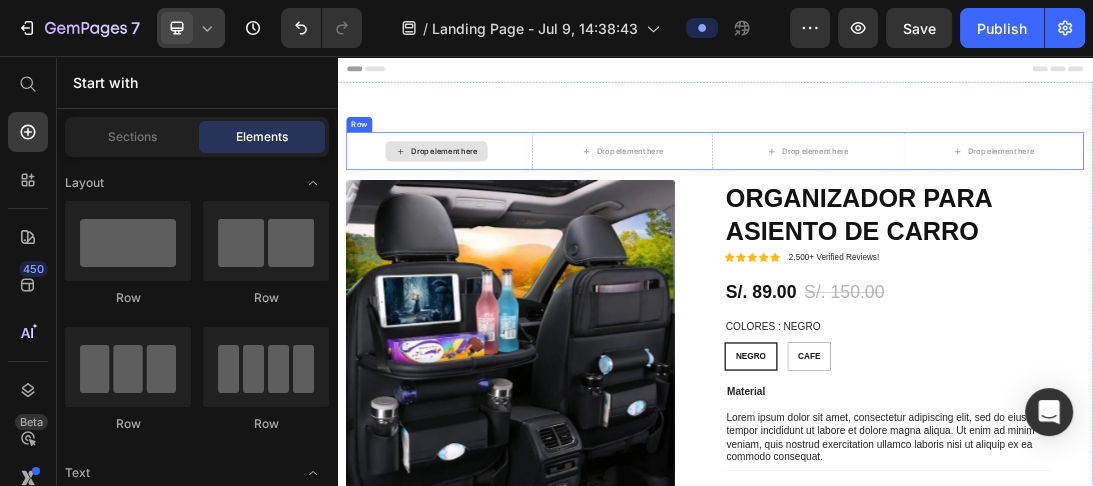 click on "Drop element here" at bounding box center [495, 207] 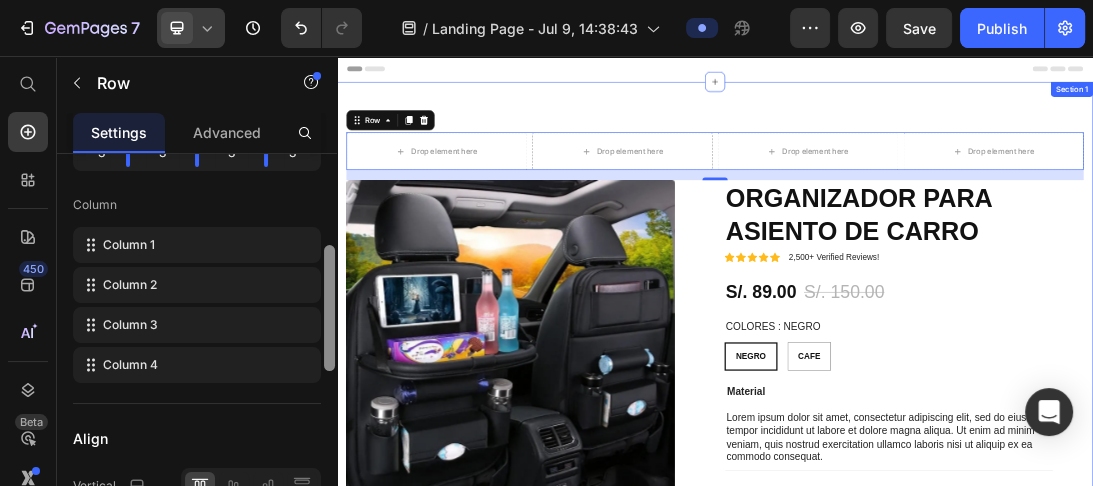 scroll, scrollTop: 252, scrollLeft: 0, axis: vertical 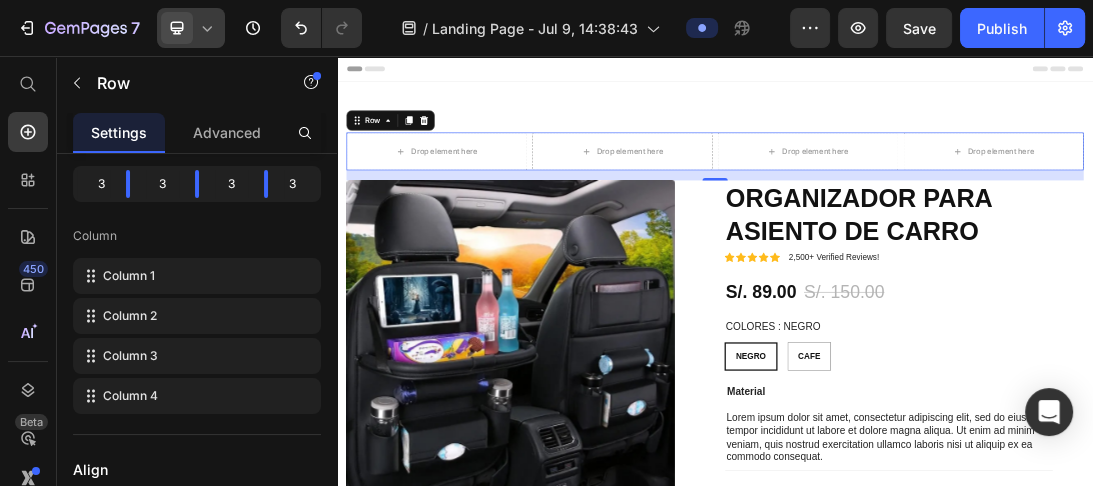 drag, startPoint x: 332, startPoint y: 176, endPoint x: 332, endPoint y: 164, distance: 12 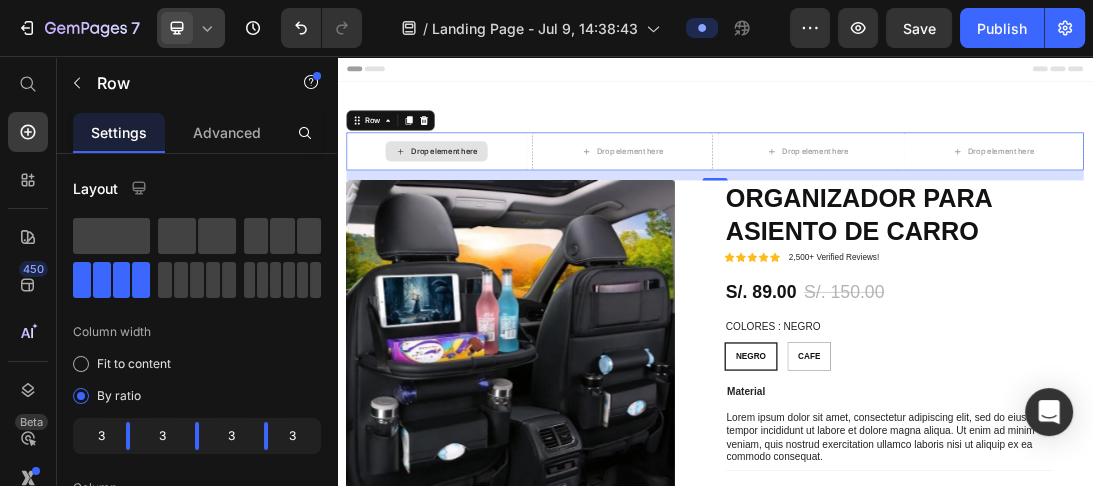 click on "Drop element here" at bounding box center [495, 207] 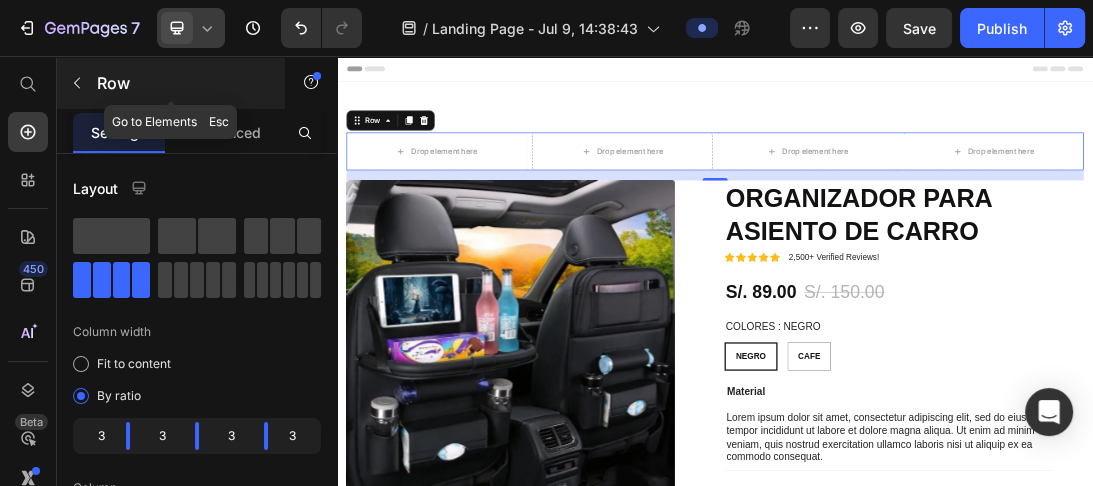 click 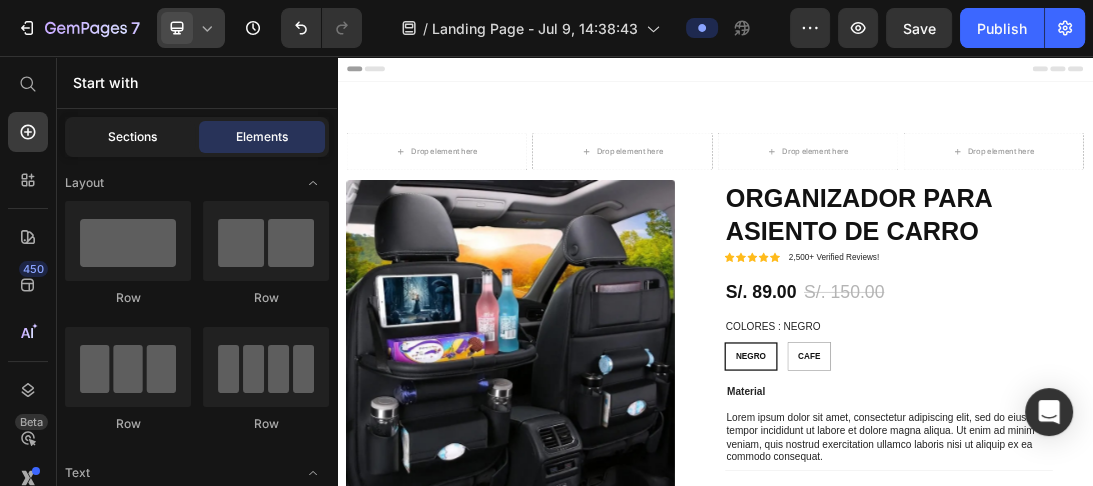 click on "Sections" at bounding box center (132, 137) 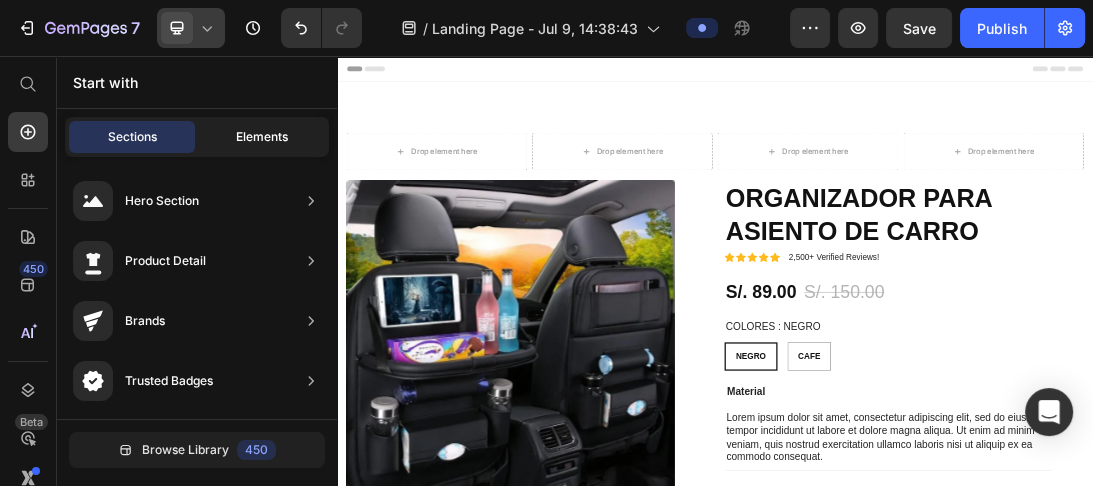 click on "Elements" 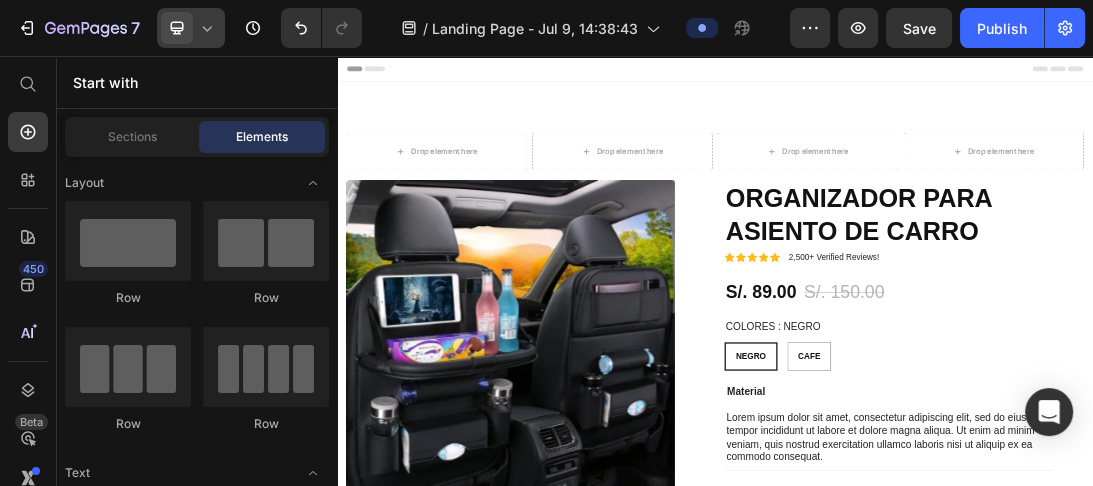 click on "Layout
Row
Row
Row
Row Text
Heading
Text Block Button
Button
Button
Sticky Back to top Media
Image
Image
Video
Video Banner" at bounding box center (197, 3246) 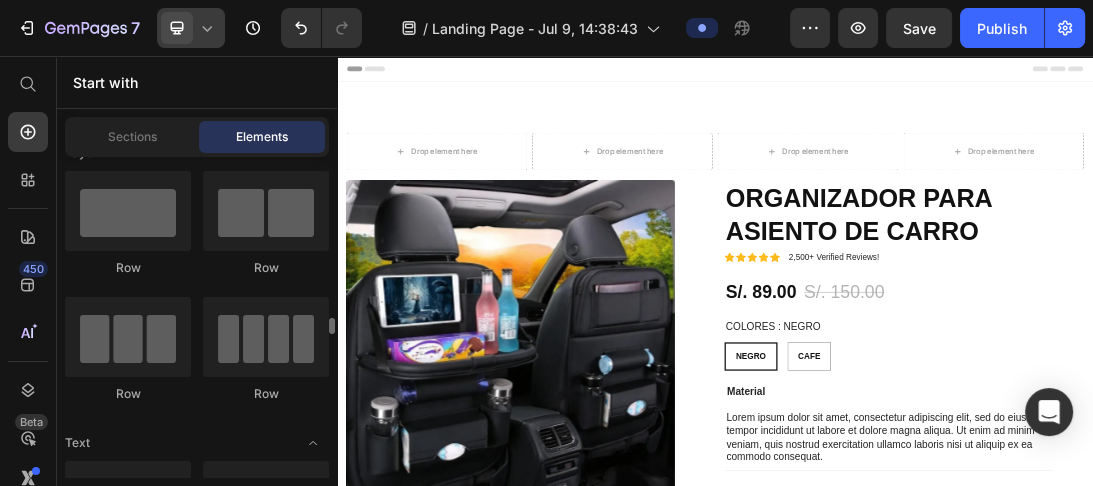 scroll, scrollTop: 334, scrollLeft: 0, axis: vertical 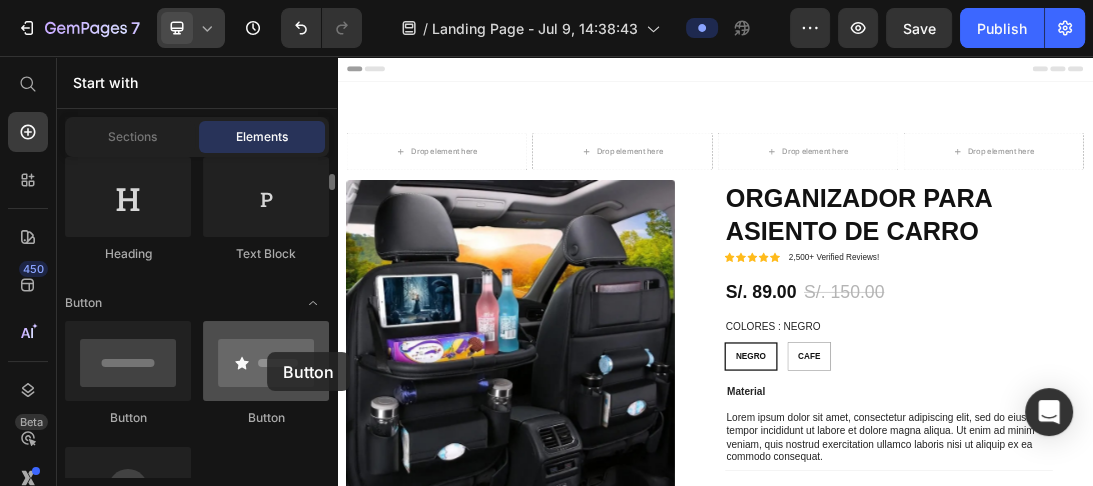 click at bounding box center (266, 361) 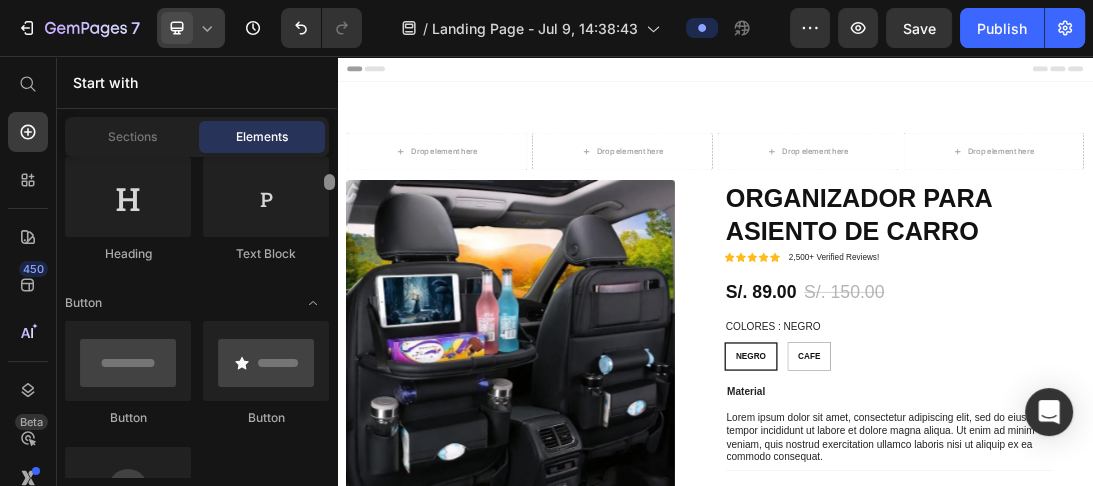 scroll, scrollTop: 655, scrollLeft: 0, axis: vertical 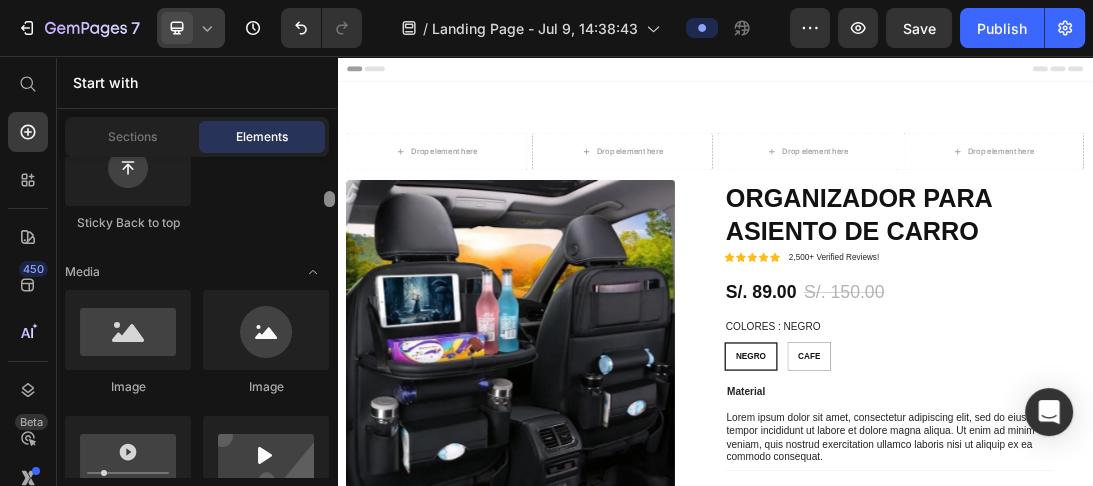 drag, startPoint x: 331, startPoint y: 189, endPoint x: 330, endPoint y: 231, distance: 42.0119 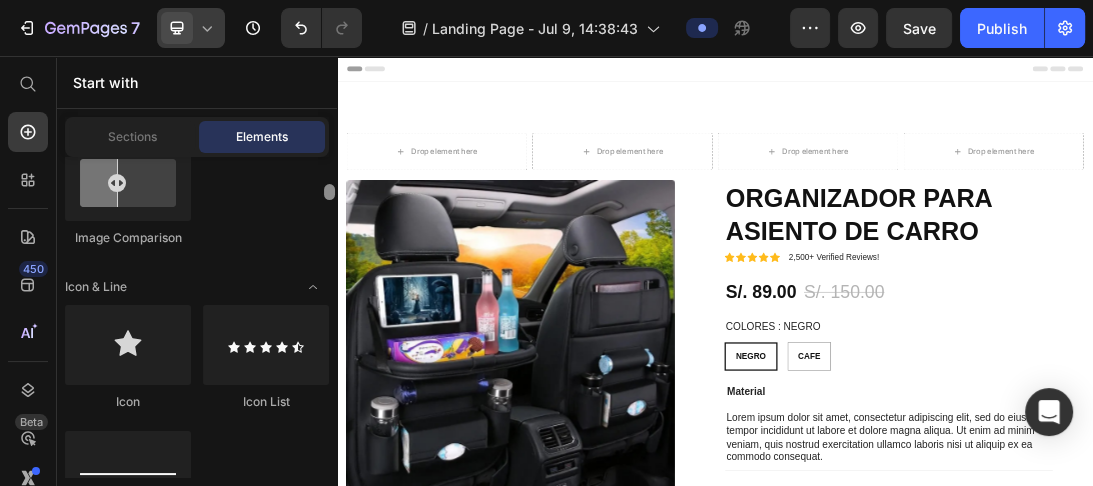 scroll, scrollTop: 1327, scrollLeft: 0, axis: vertical 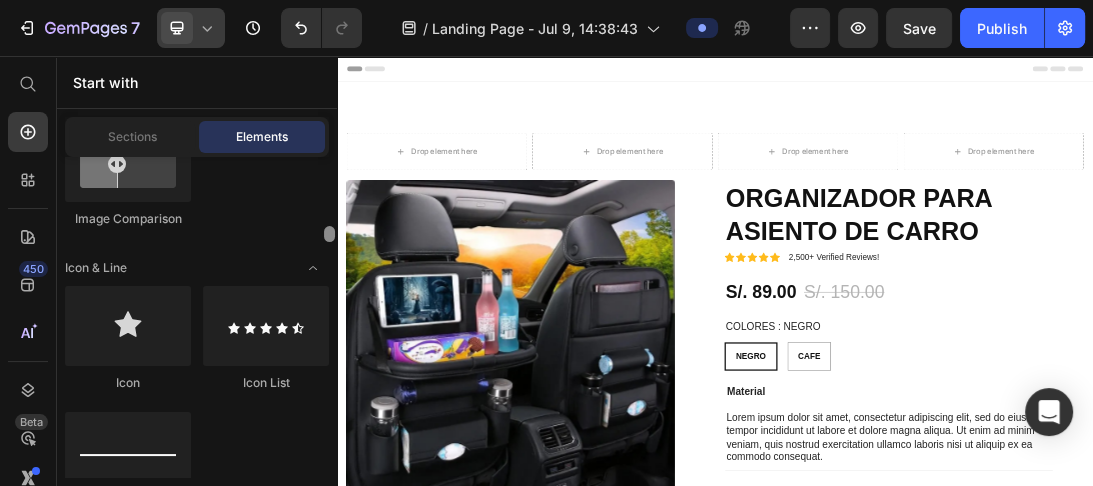 drag, startPoint x: 328, startPoint y: 200, endPoint x: 327, endPoint y: 235, distance: 35.014282 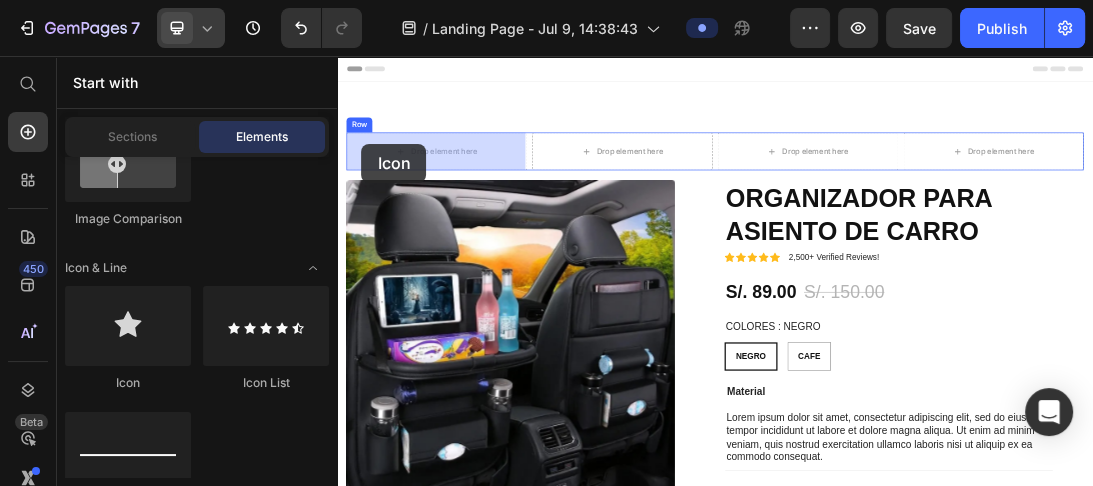 drag, startPoint x: 469, startPoint y: 365, endPoint x: 374, endPoint y: 195, distance: 194.74342 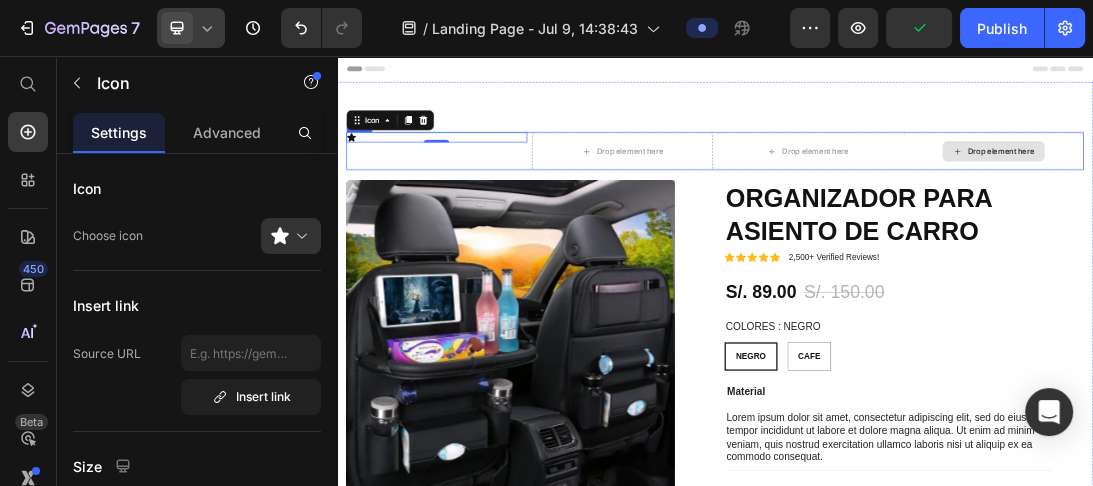 click on "Drop element here" at bounding box center [1379, 207] 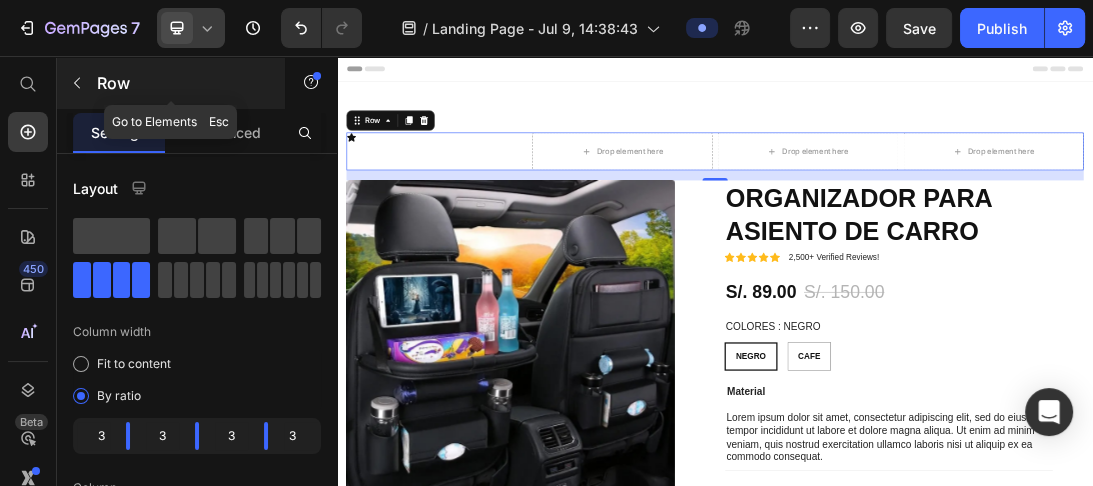 click 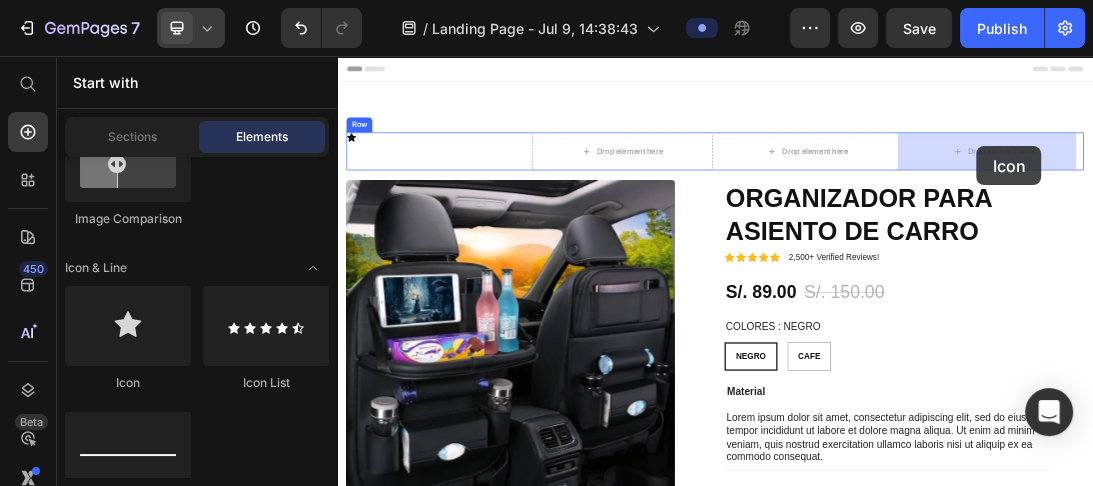 drag, startPoint x: 462, startPoint y: 388, endPoint x: 1352, endPoint y: 199, distance: 909.8467 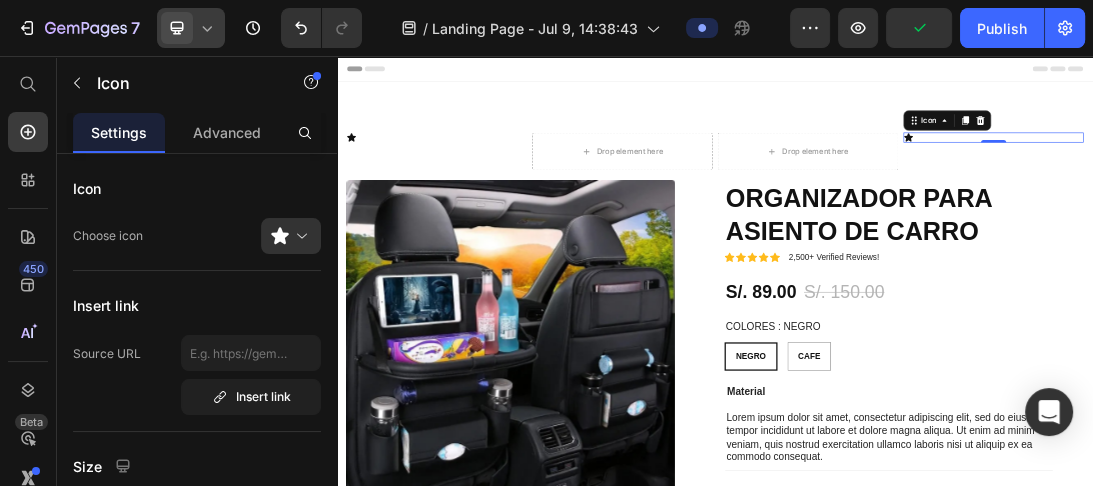click on "Icon   0" at bounding box center [1379, 185] 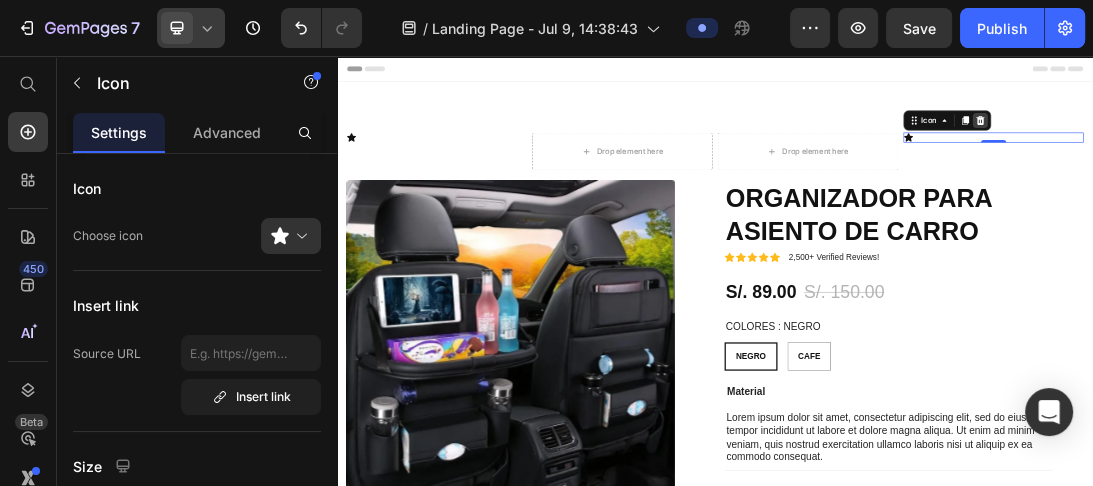 click 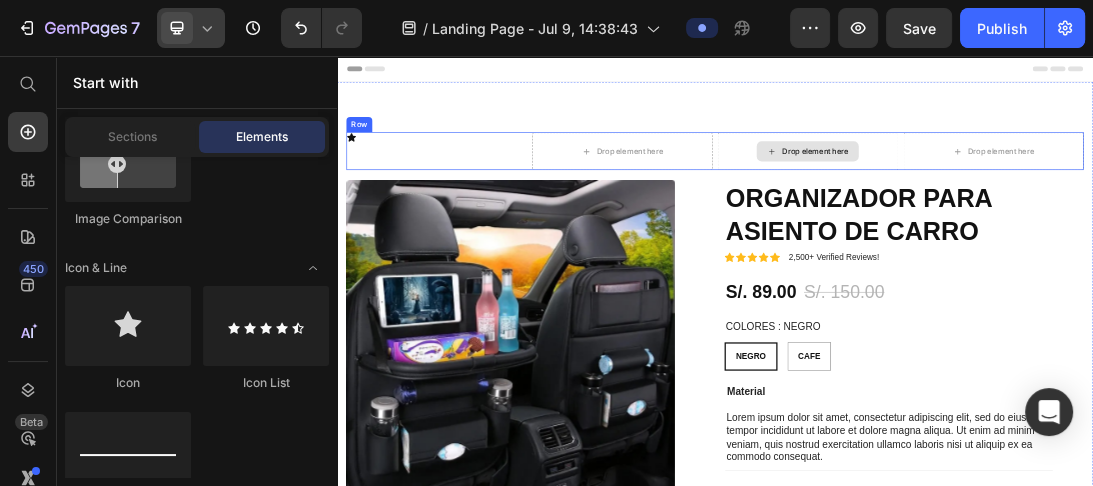 click on "Drop element here" at bounding box center (1084, 207) 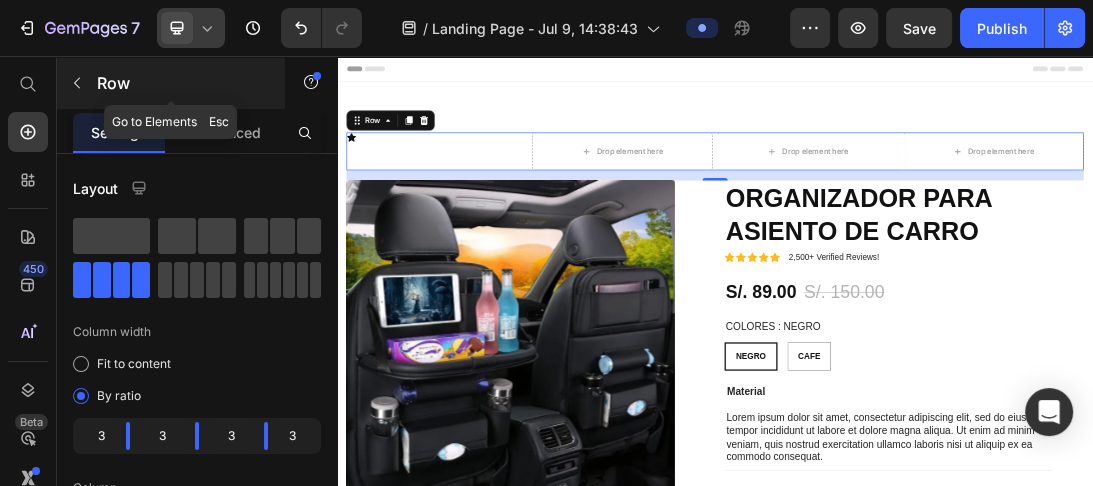 click 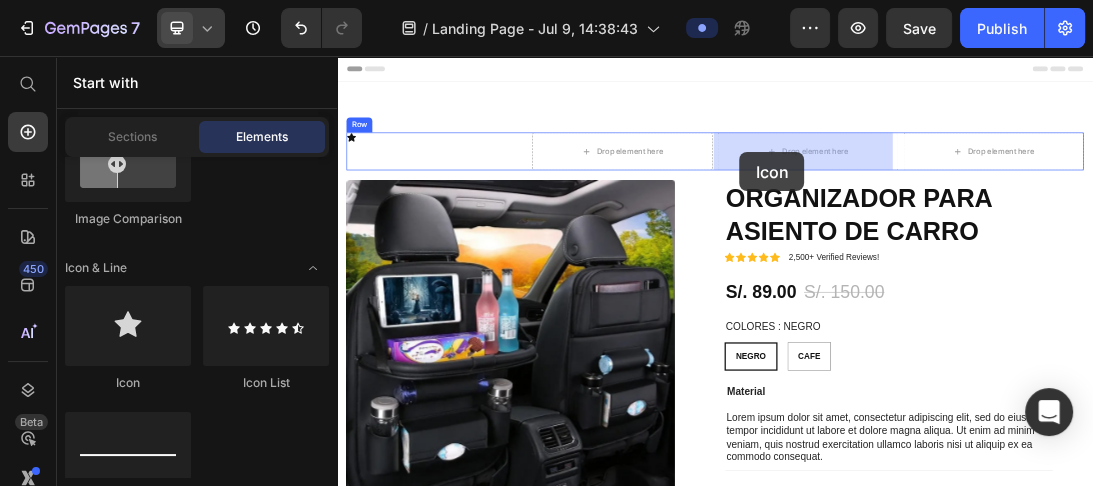 drag, startPoint x: 475, startPoint y: 370, endPoint x: 976, endPoint y: 209, distance: 526.23376 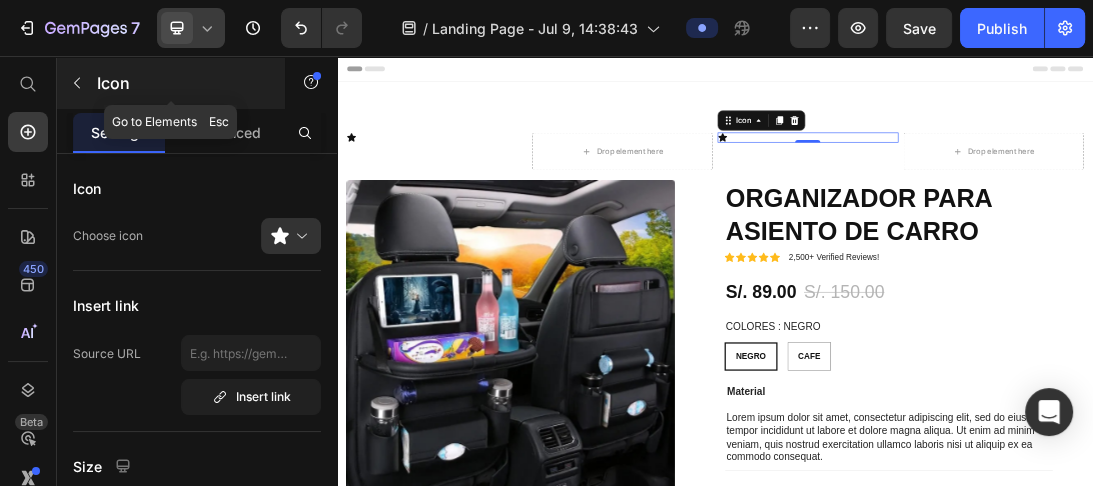 click 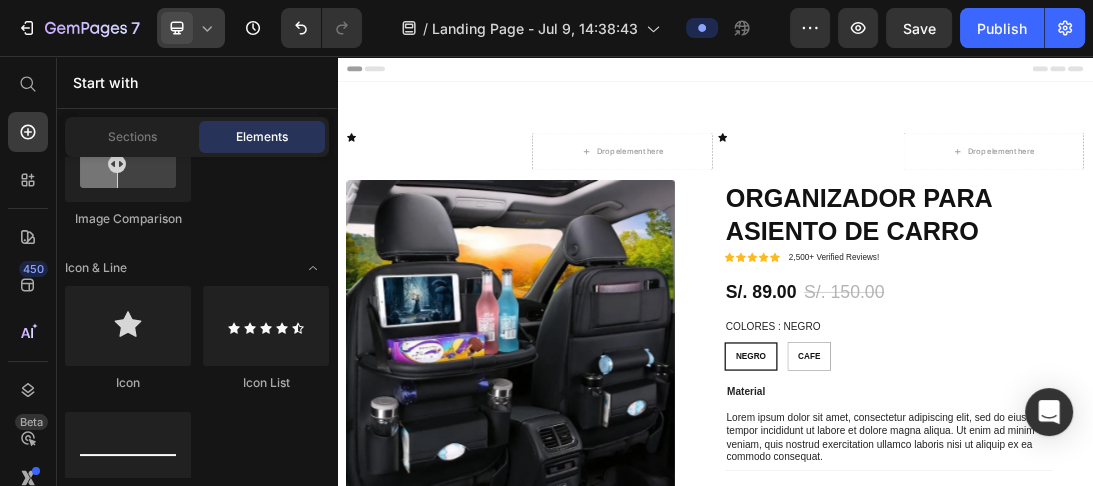 click on "Layout
Row
Row
Row
Row Text
Heading
Text Block Button
Button
Button
Sticky Back to top Media
Image
Image
Video
Video Banner" at bounding box center [197, 1919] 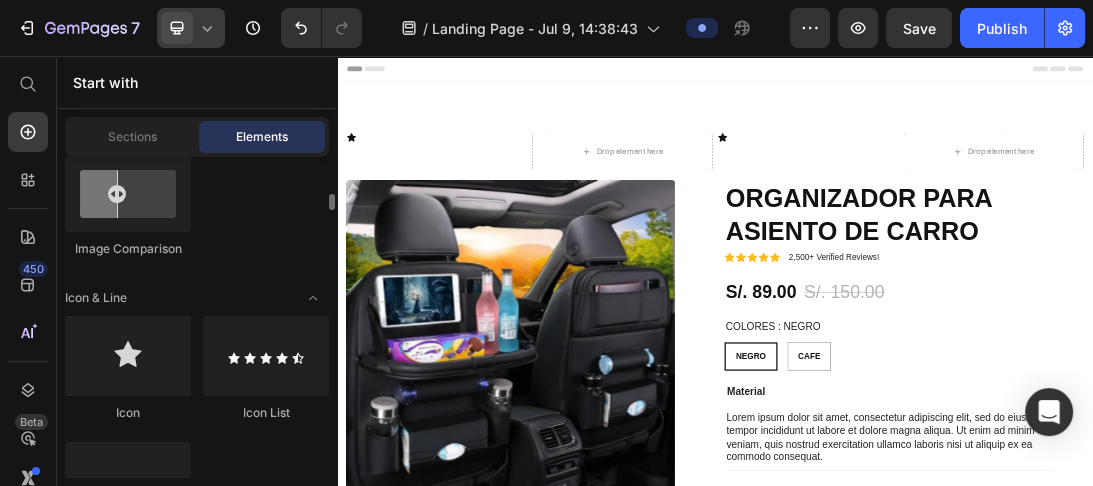 scroll, scrollTop: 1268, scrollLeft: 0, axis: vertical 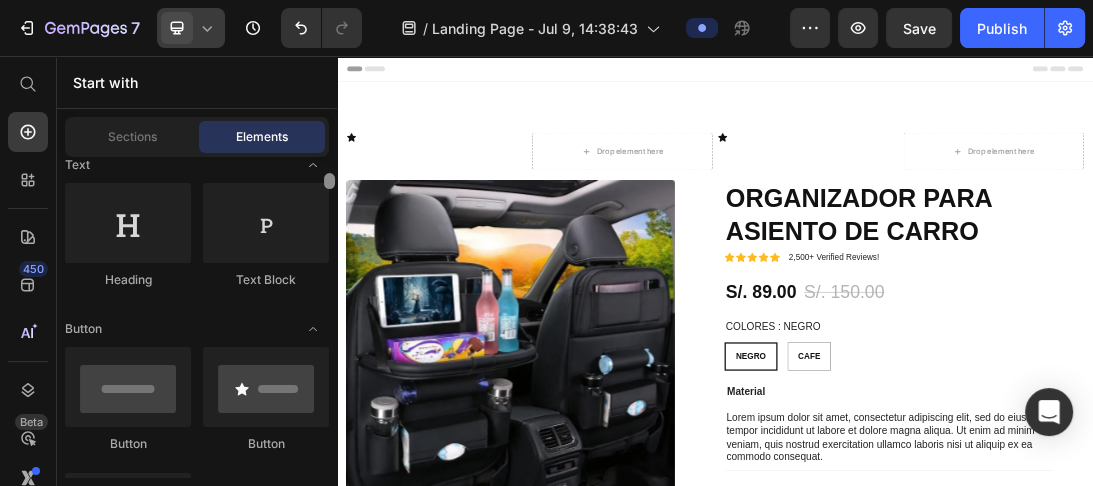 drag, startPoint x: 329, startPoint y: 232, endPoint x: 321, endPoint y: 184, distance: 48.6621 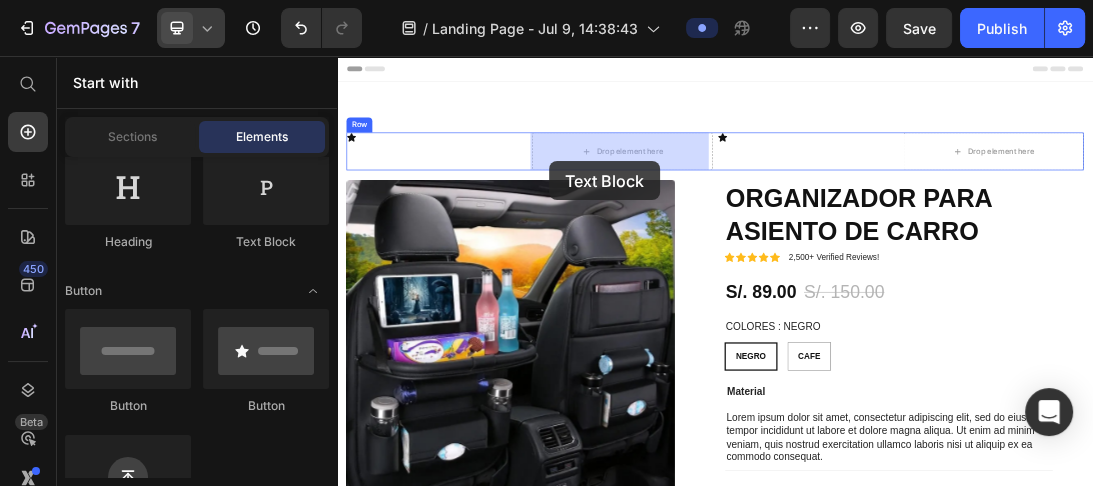 drag, startPoint x: 613, startPoint y: 253, endPoint x: 674, endPoint y: 222, distance: 68.42514 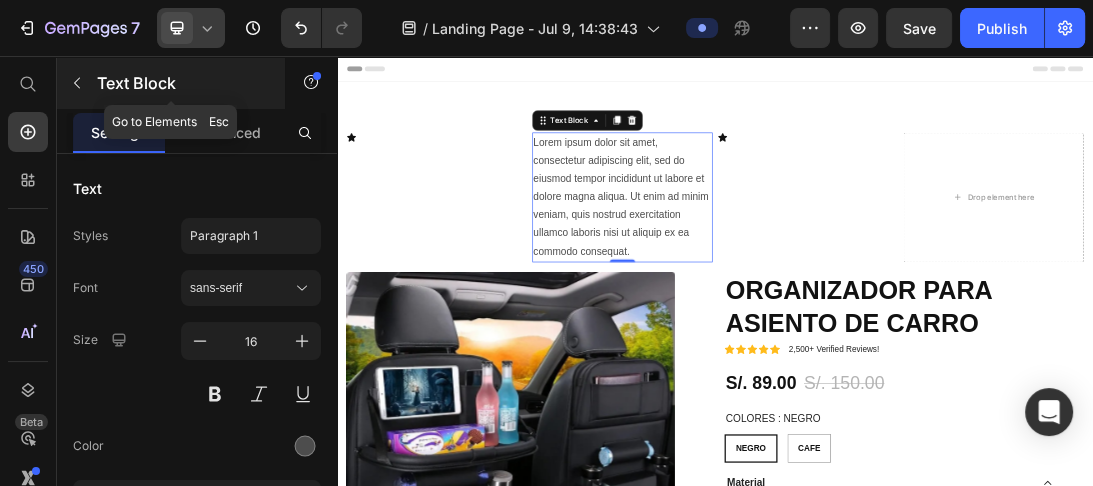 click 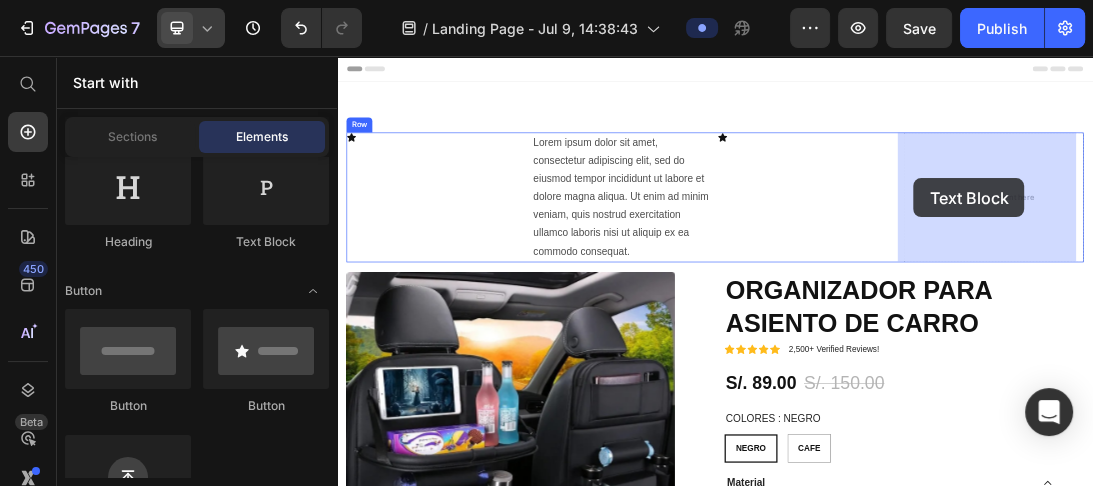 drag, startPoint x: 577, startPoint y: 256, endPoint x: 1262, endPoint y: 250, distance: 685.0263 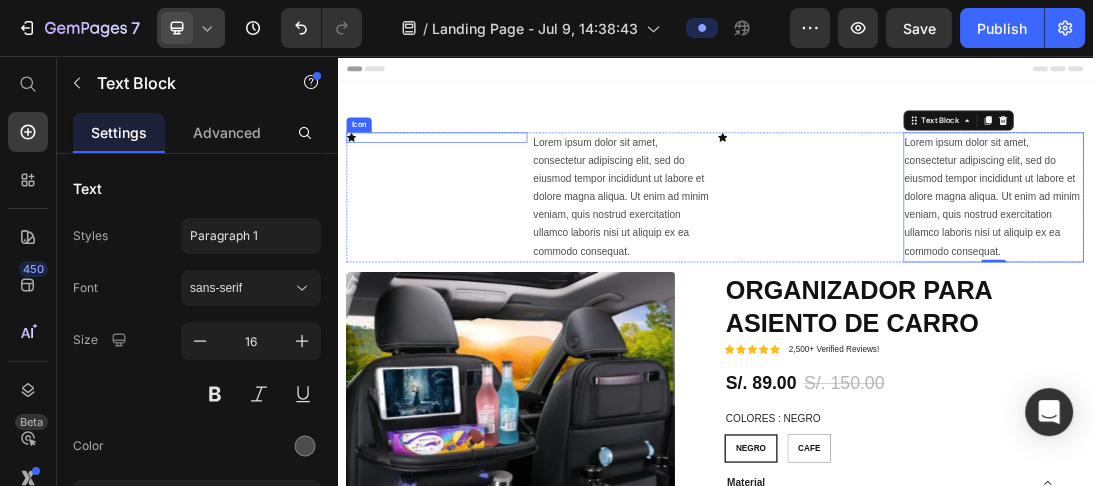 click on "Icon" at bounding box center [495, 185] 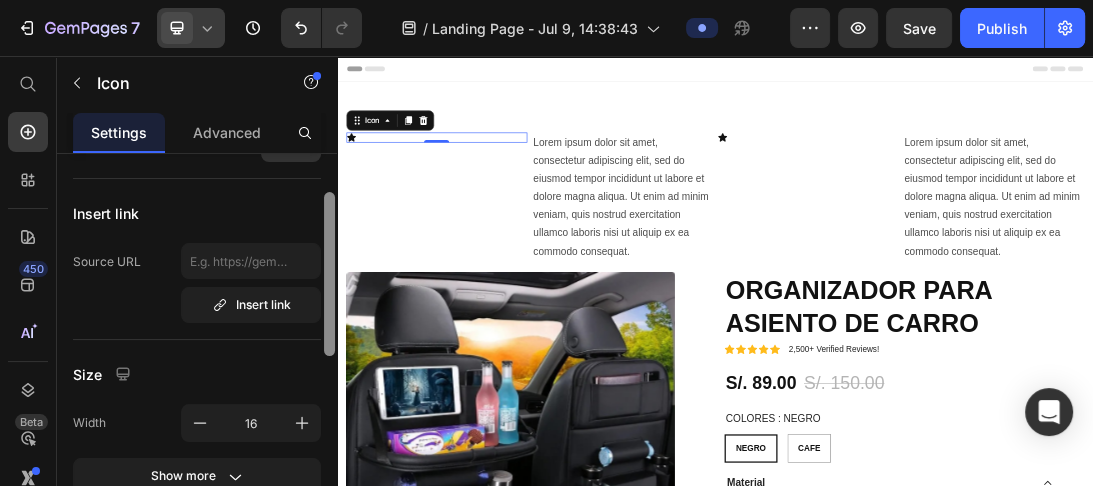 scroll, scrollTop: 0, scrollLeft: 0, axis: both 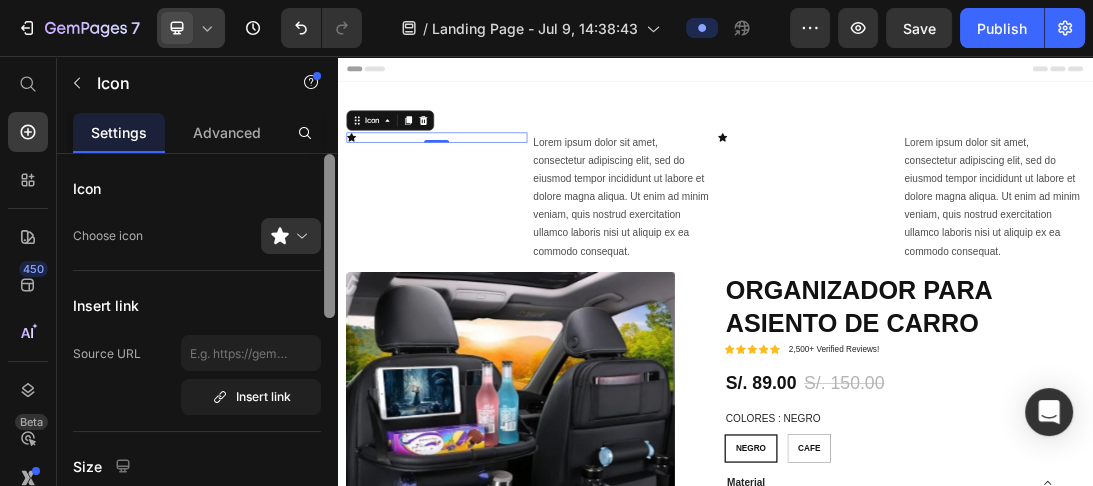 drag, startPoint x: 329, startPoint y: 264, endPoint x: 332, endPoint y: 176, distance: 88.051125 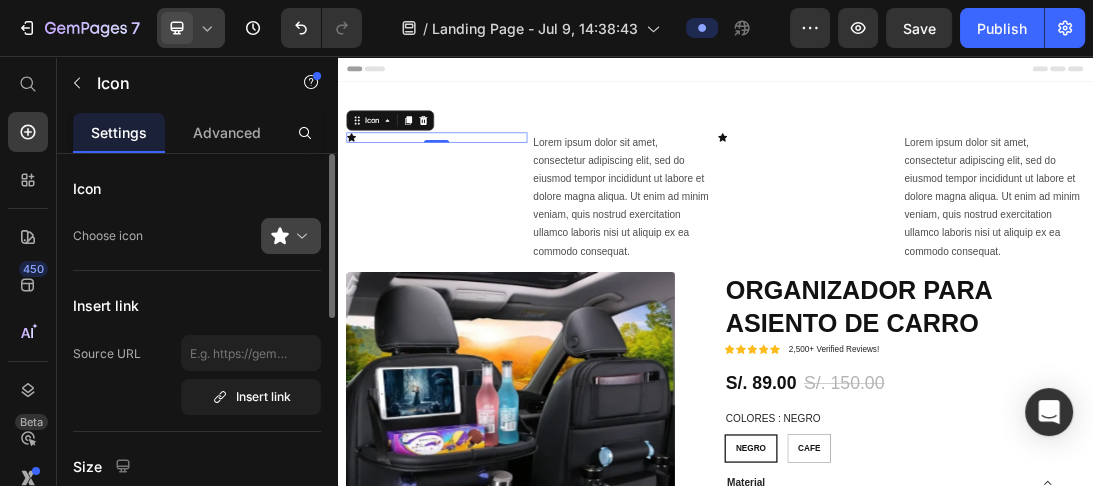 click at bounding box center [299, 236] 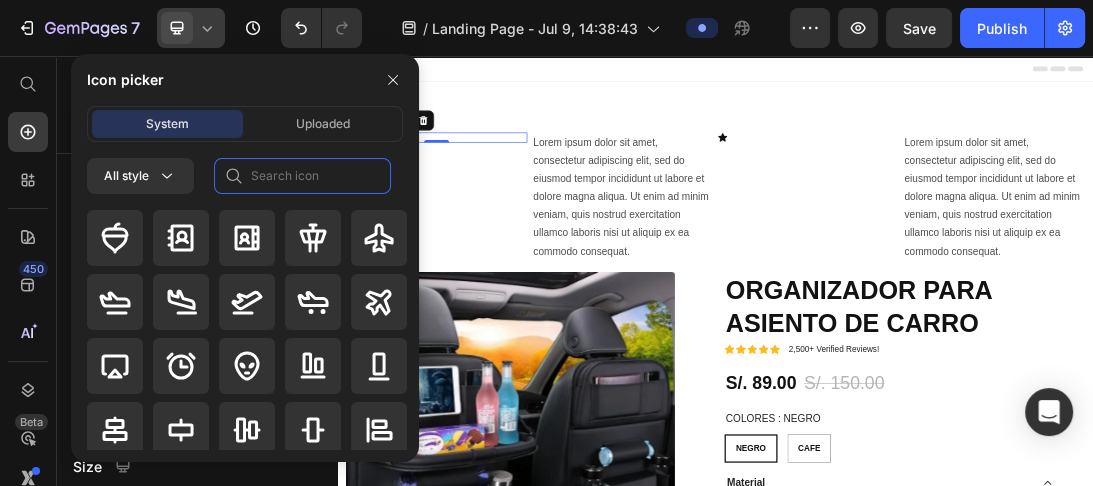 click 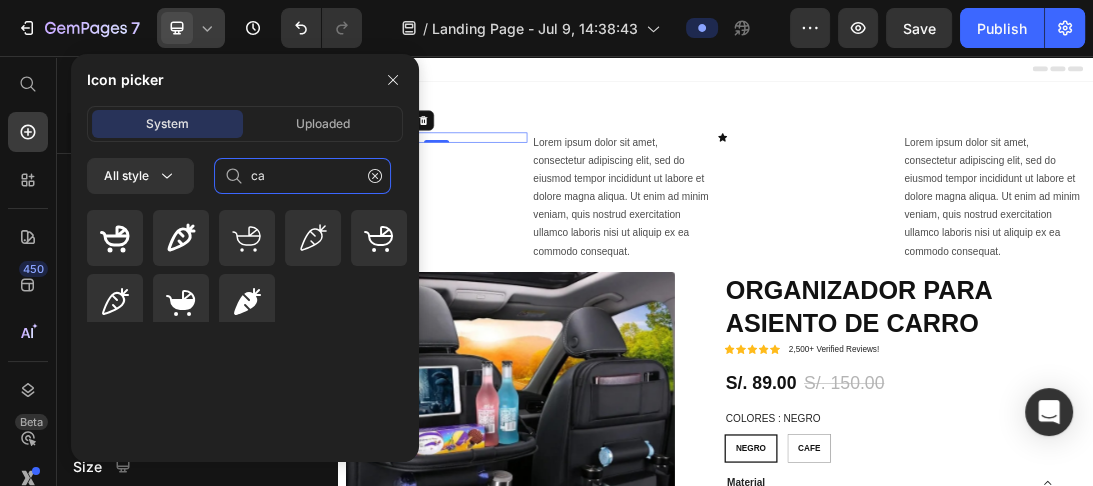 type on "c" 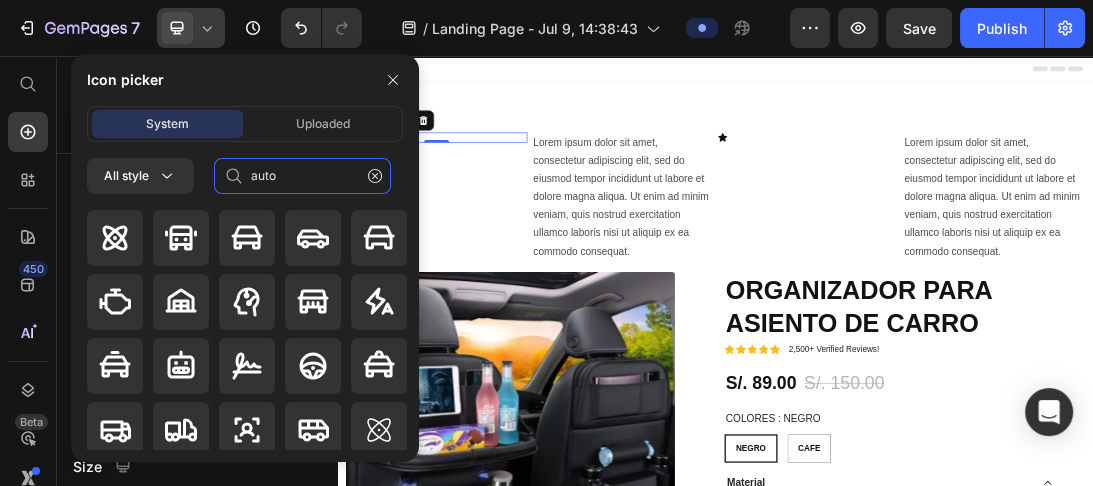 type on "auto" 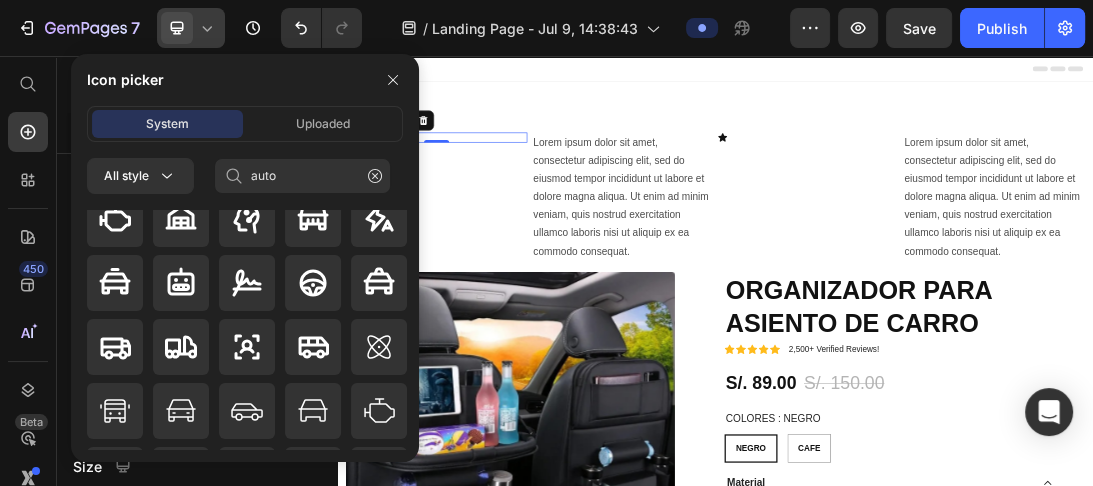 scroll, scrollTop: 89, scrollLeft: 0, axis: vertical 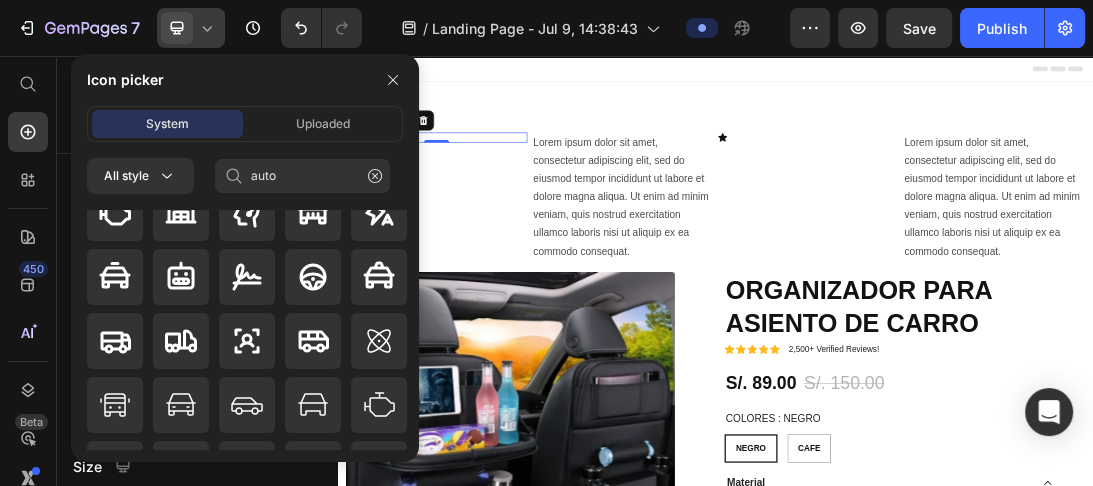 drag, startPoint x: 453, startPoint y: 405, endPoint x: 490, endPoint y: 184, distance: 224.07588 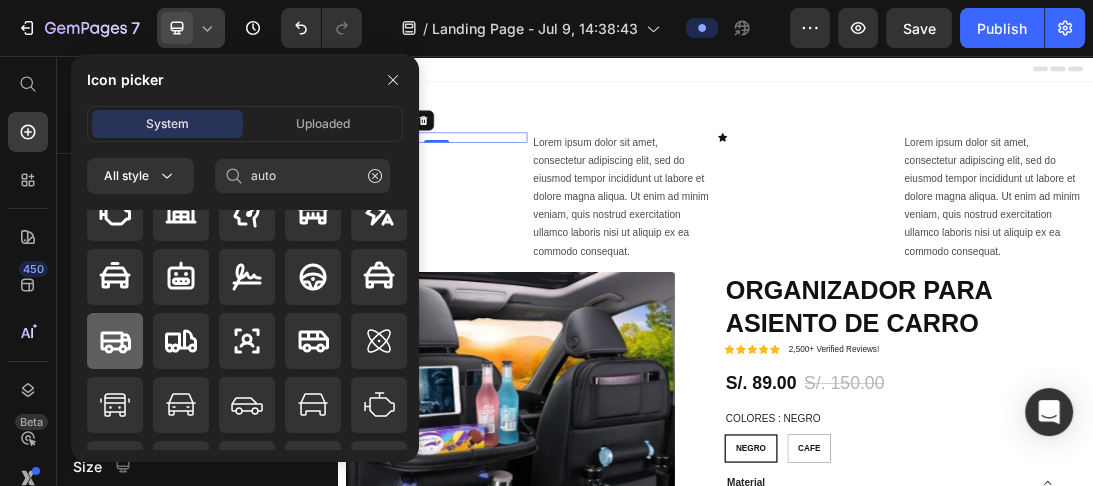 click 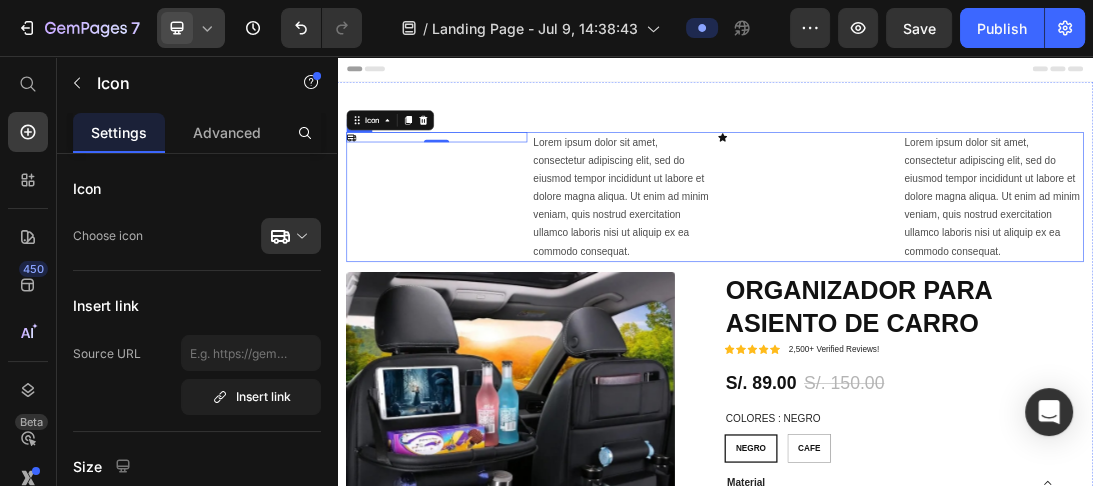 click on "Icon   0" at bounding box center [495, 280] 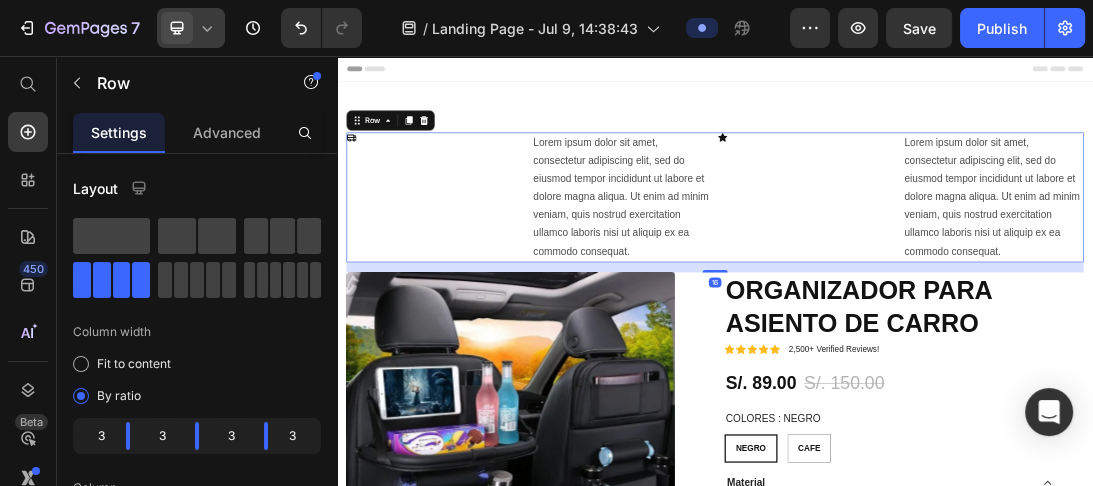click on "Icon" at bounding box center (495, 280) 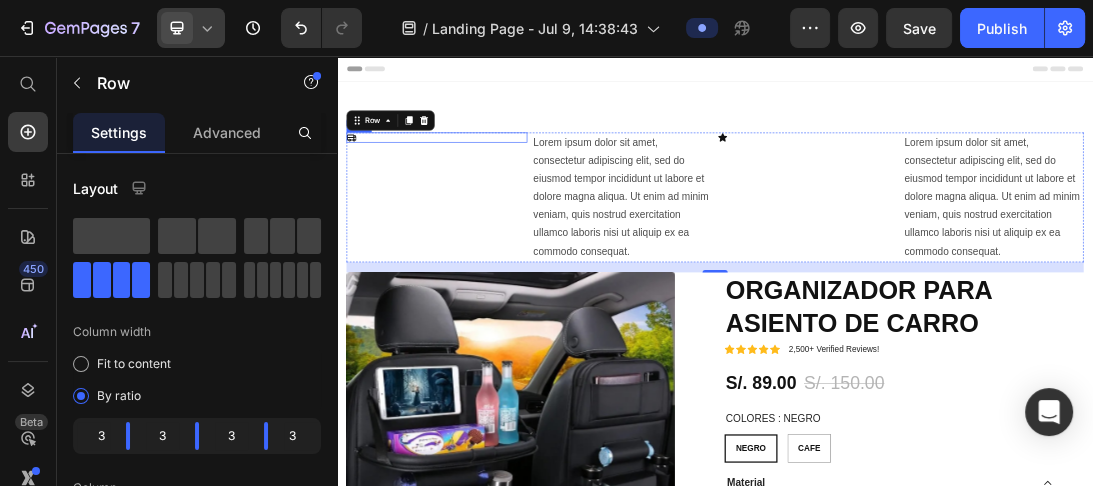 click on "Icon" at bounding box center (495, 185) 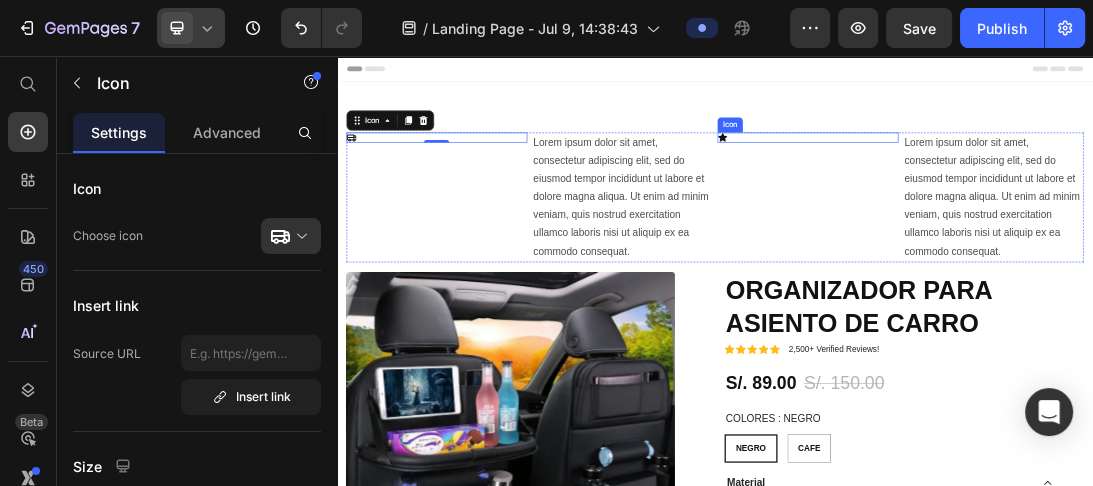 click 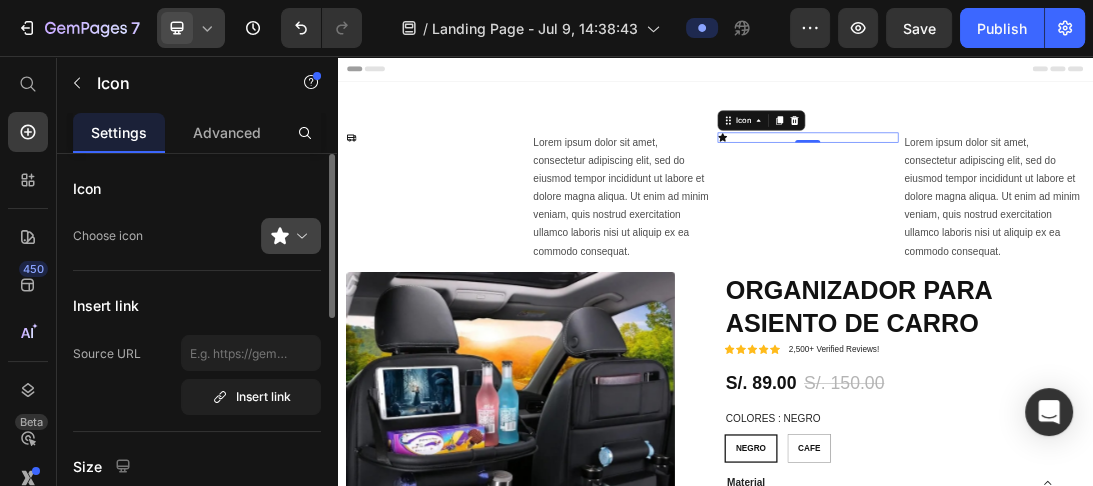 click at bounding box center (299, 236) 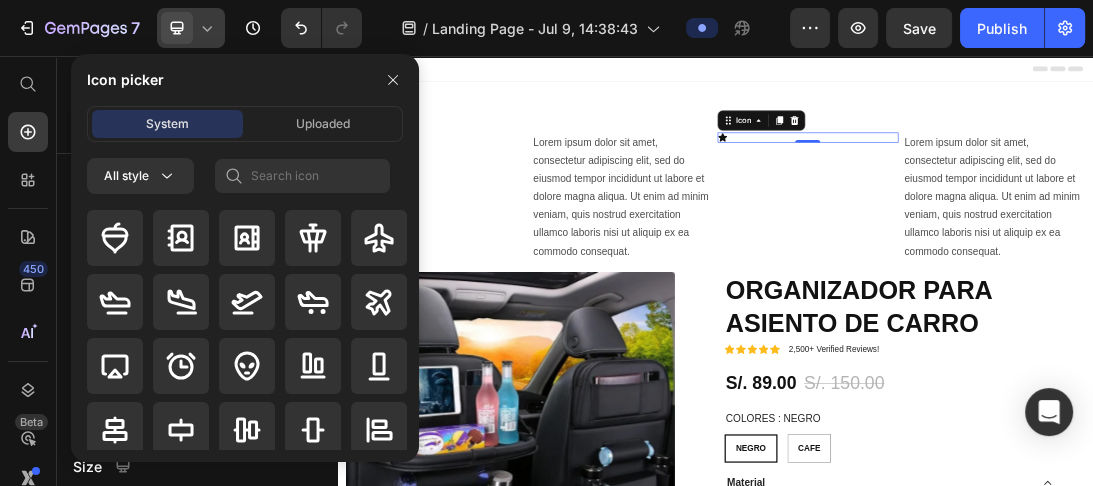 drag, startPoint x: 296, startPoint y: 228, endPoint x: 280, endPoint y: 222, distance: 17.088007 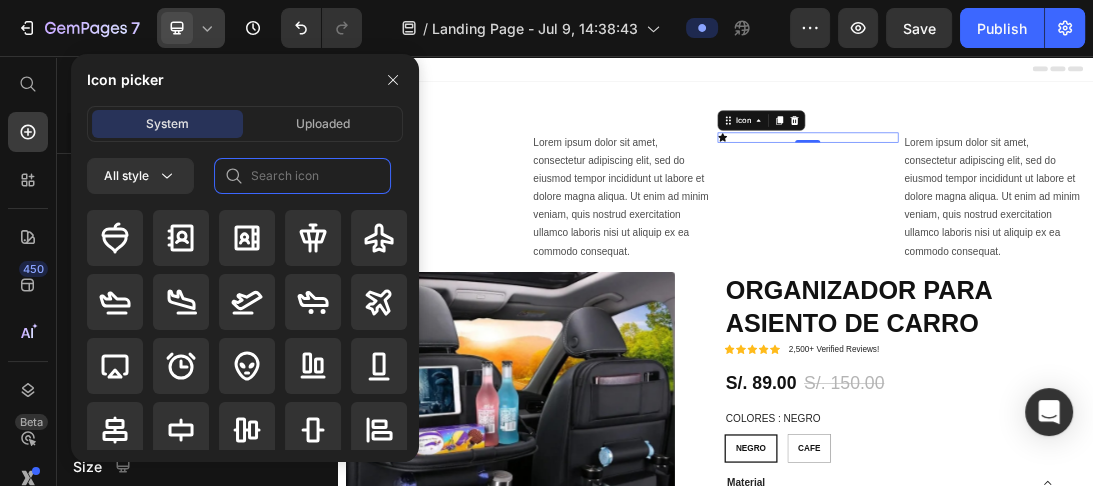 click 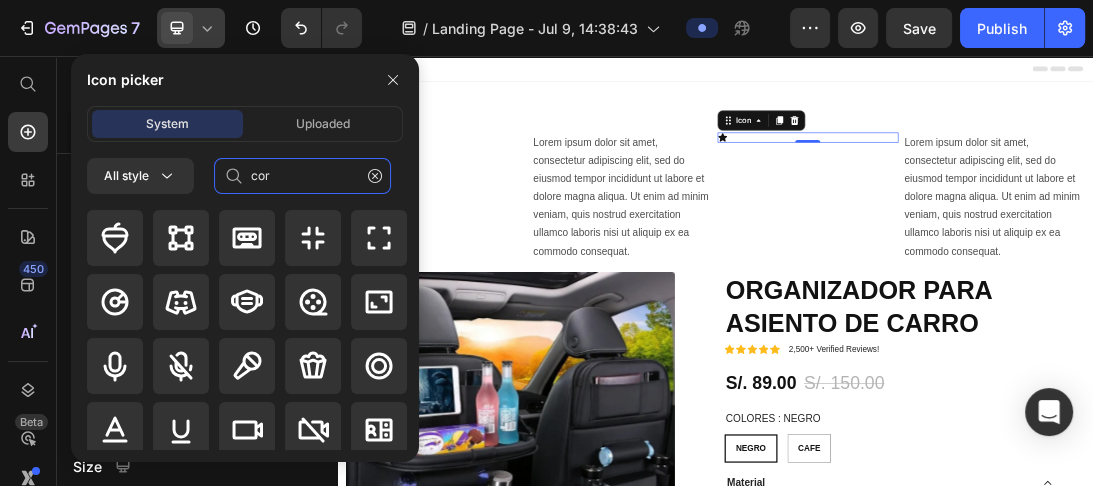 type on "cor" 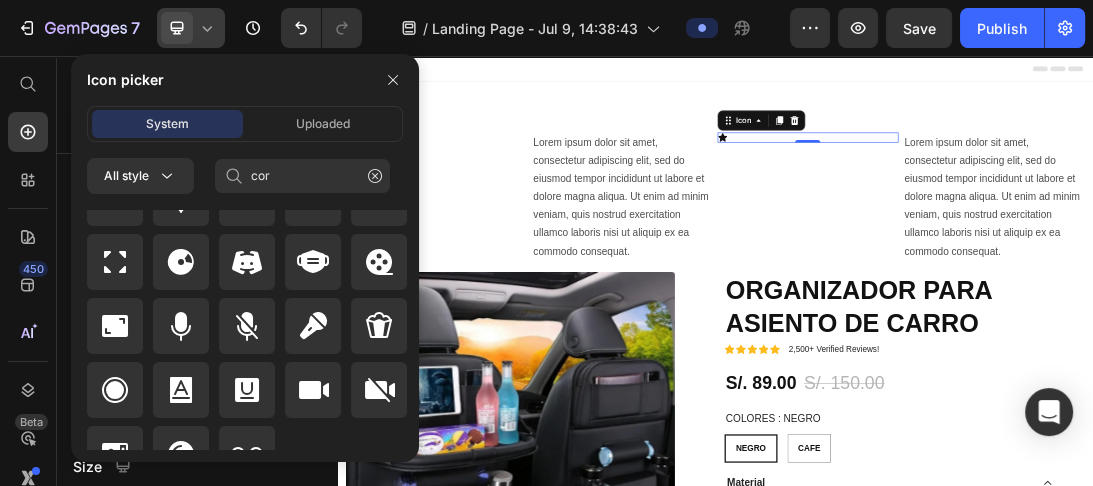scroll, scrollTop: 816, scrollLeft: 0, axis: vertical 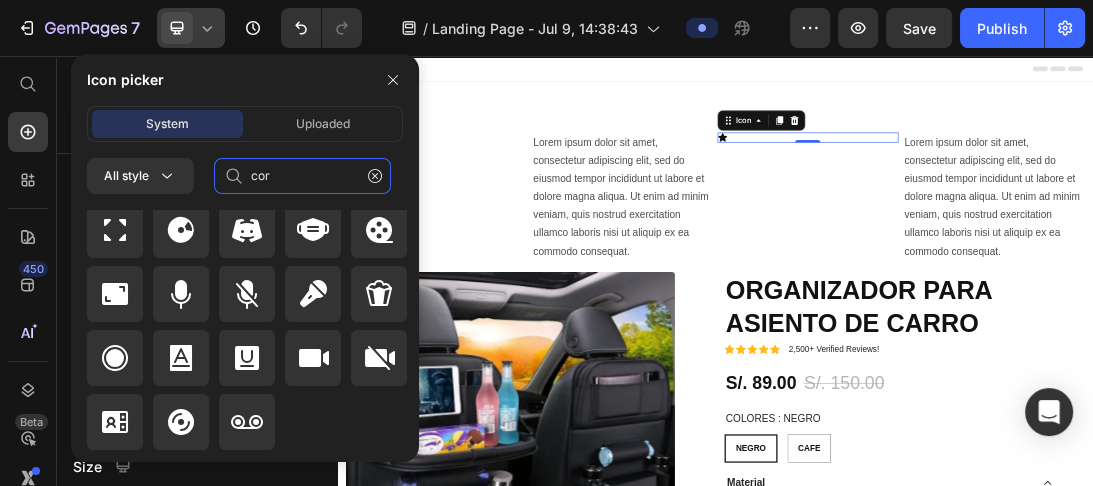 type on "cor" 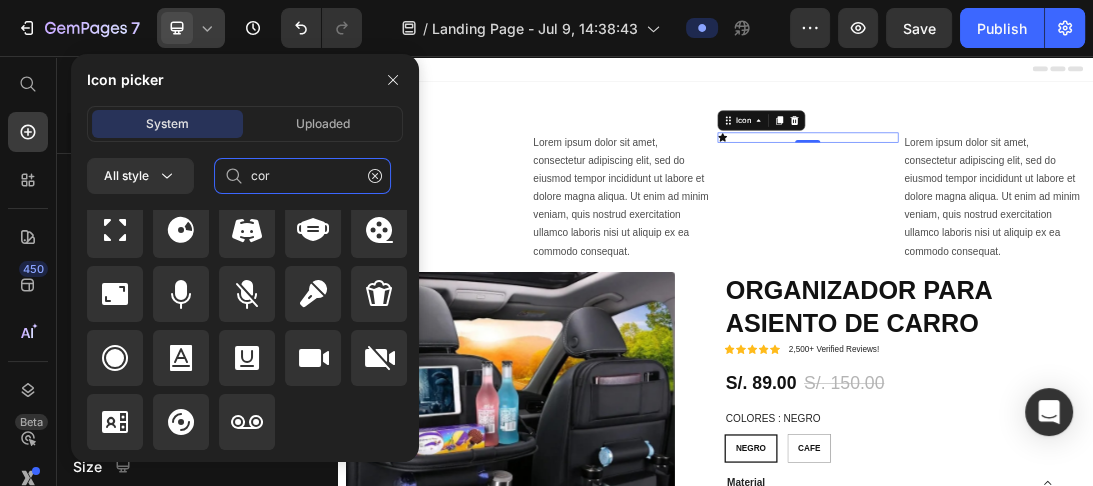 click on "cor" 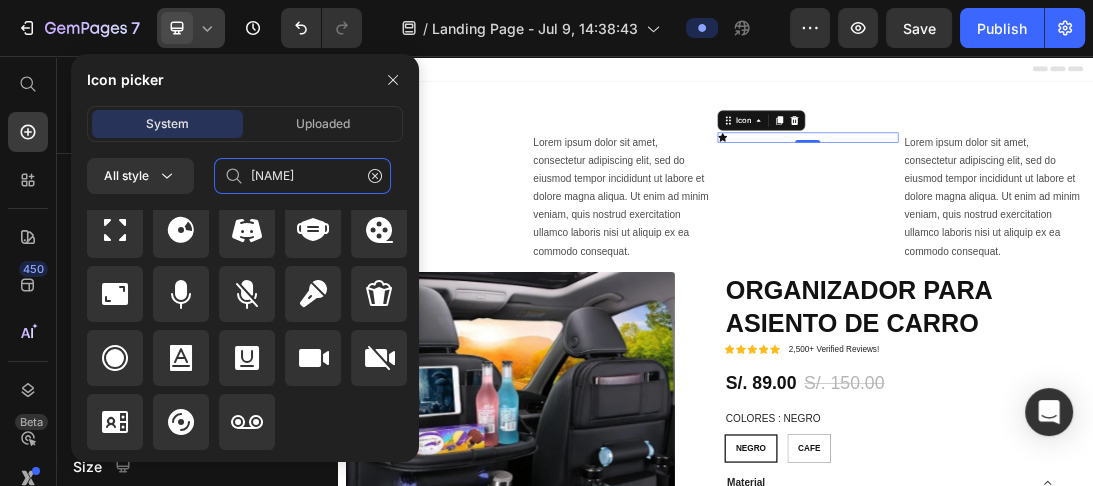 scroll, scrollTop: 0, scrollLeft: 0, axis: both 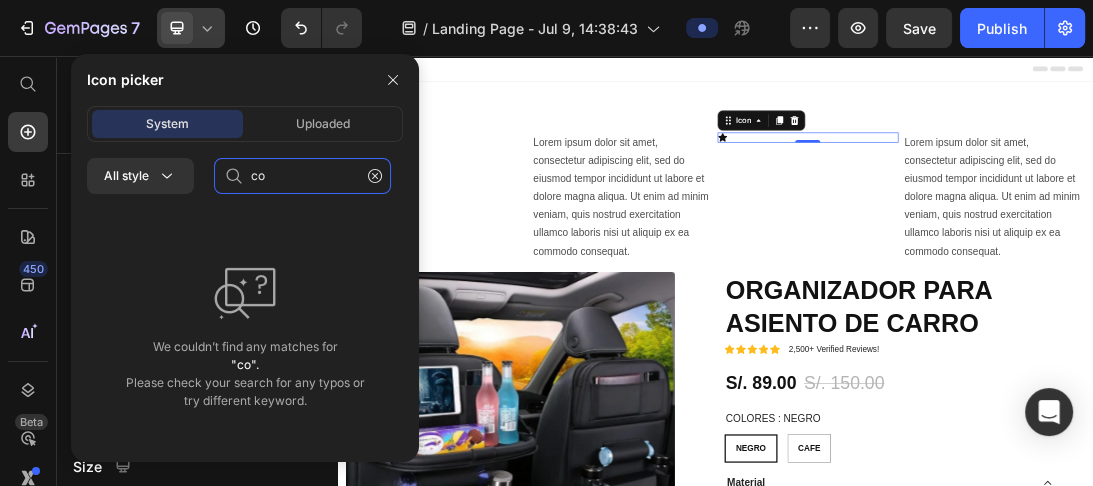 type on "c" 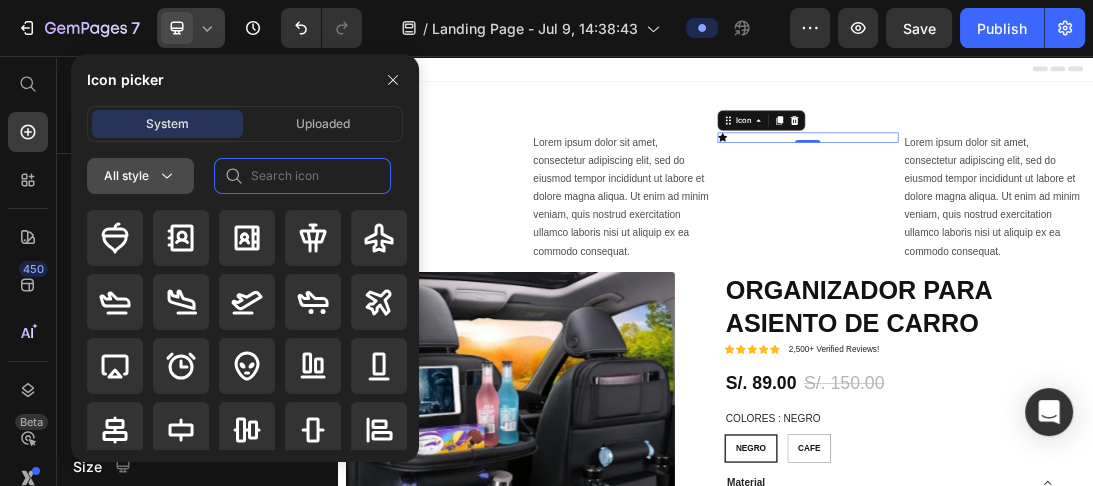 click 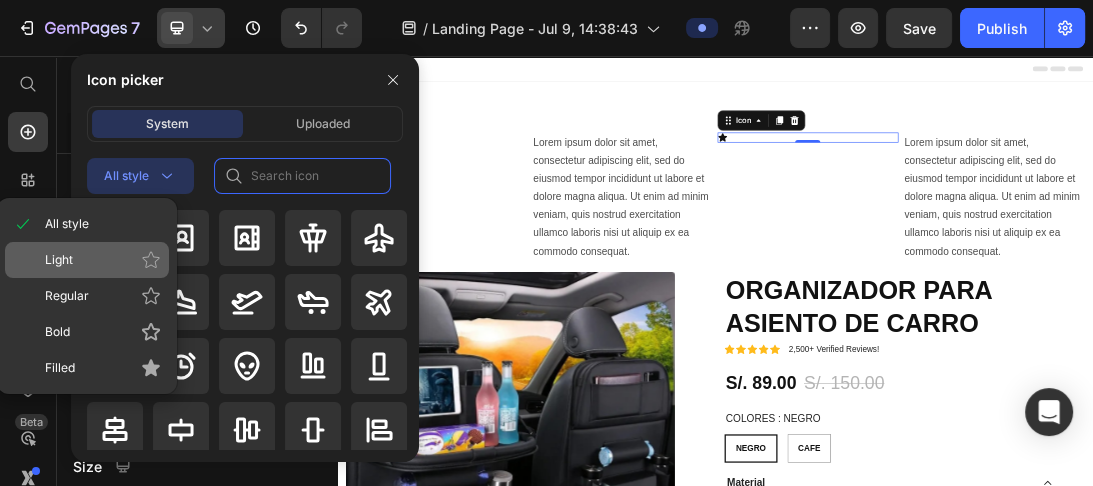 type 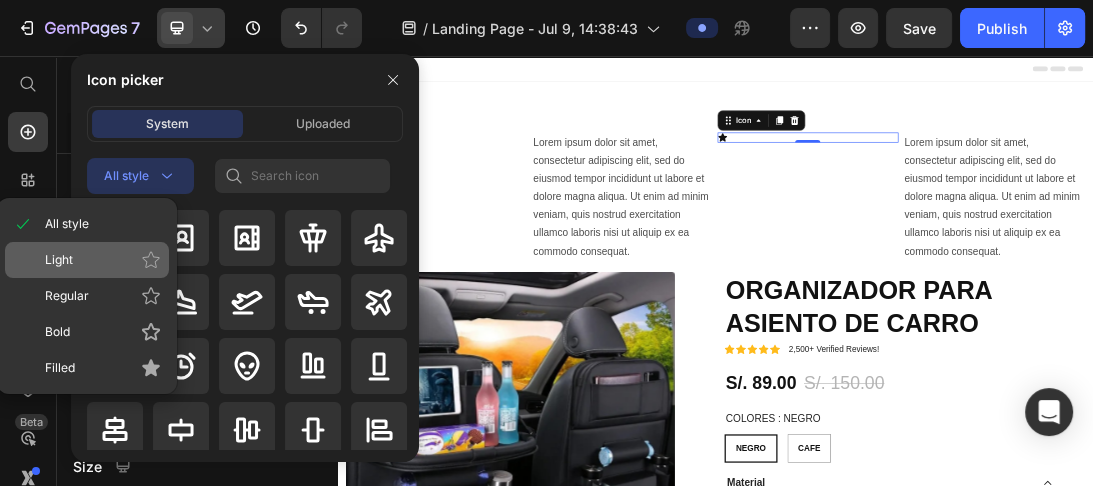click on "Light" at bounding box center [103, 260] 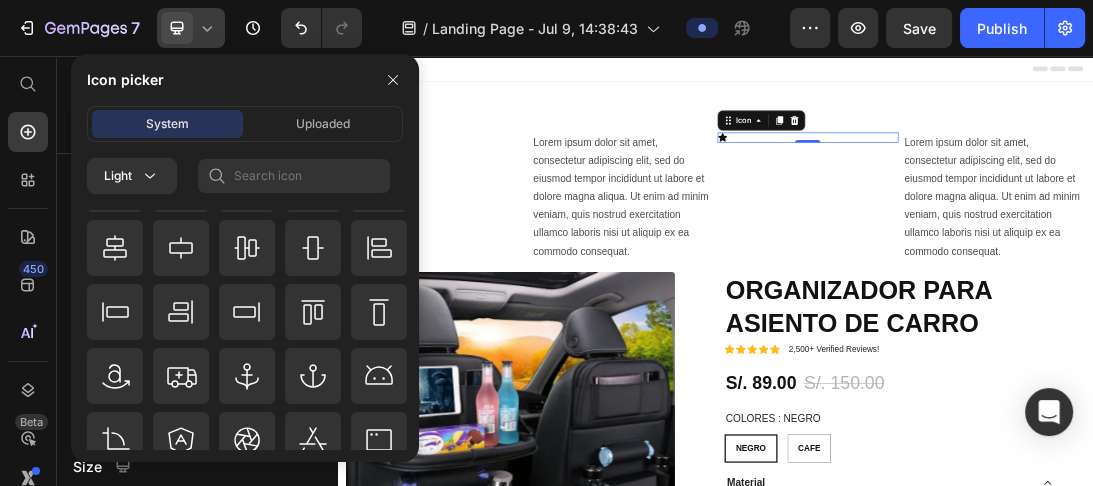 scroll, scrollTop: 0, scrollLeft: 0, axis: both 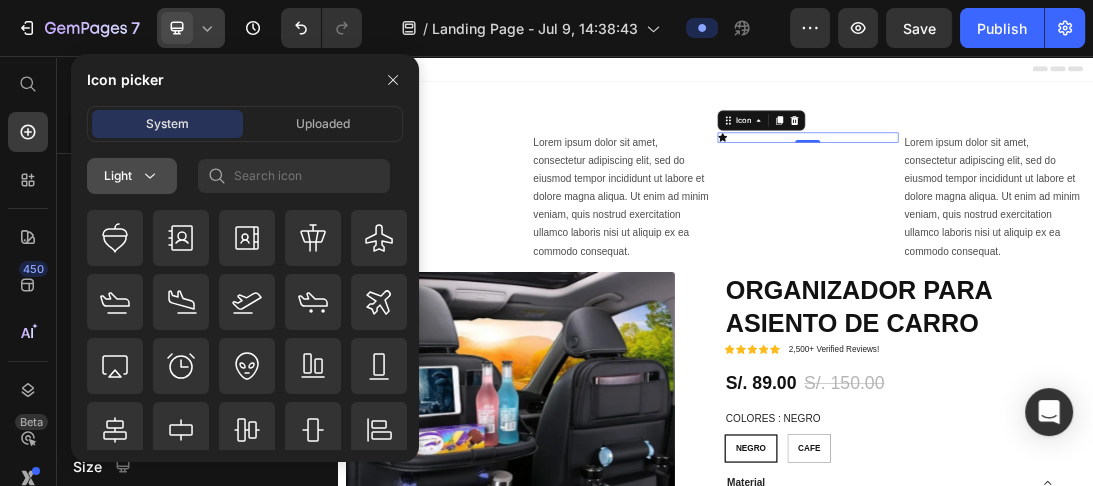 click 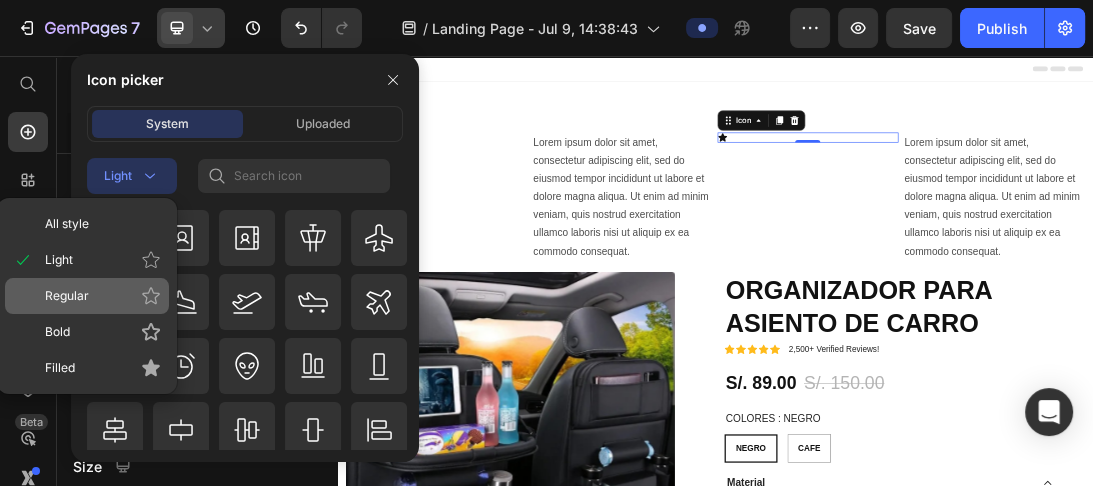 click on "Regular" at bounding box center [103, 296] 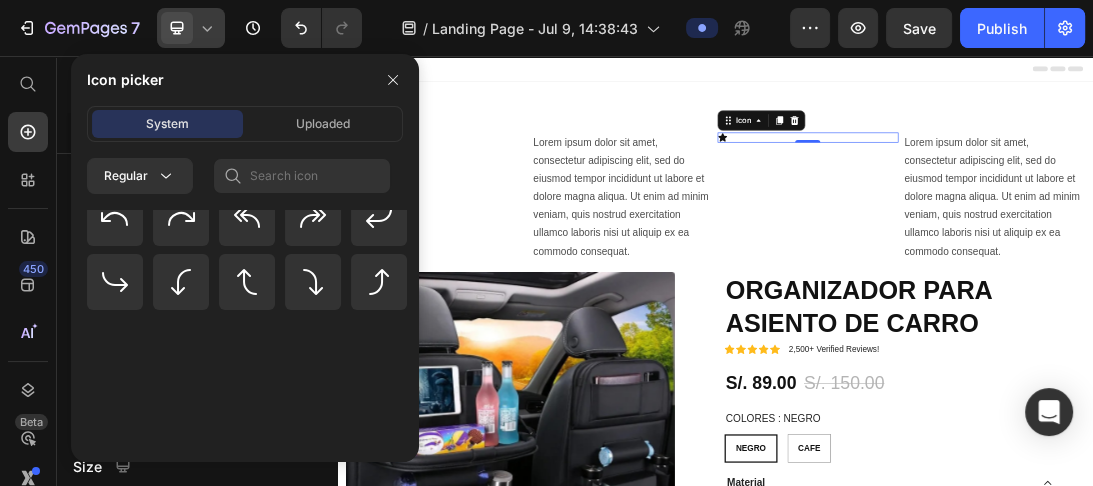 scroll, scrollTop: 0, scrollLeft: 0, axis: both 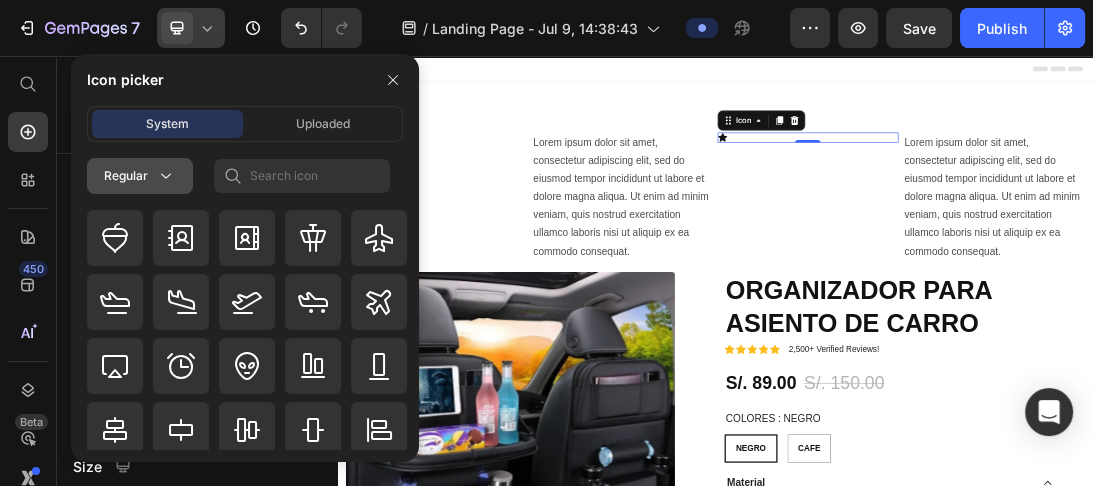click on "Regular" at bounding box center [140, 176] 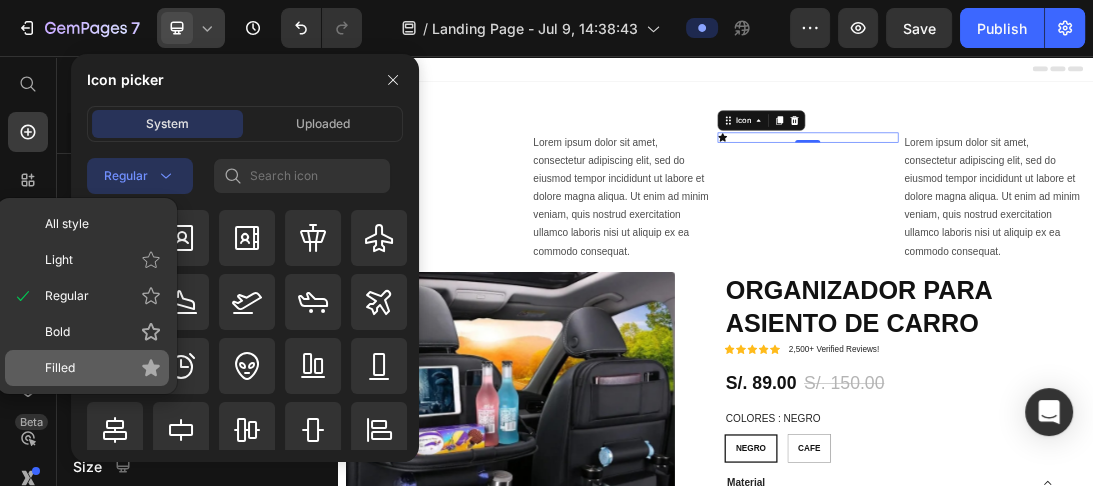 click on "Filled" at bounding box center (103, 368) 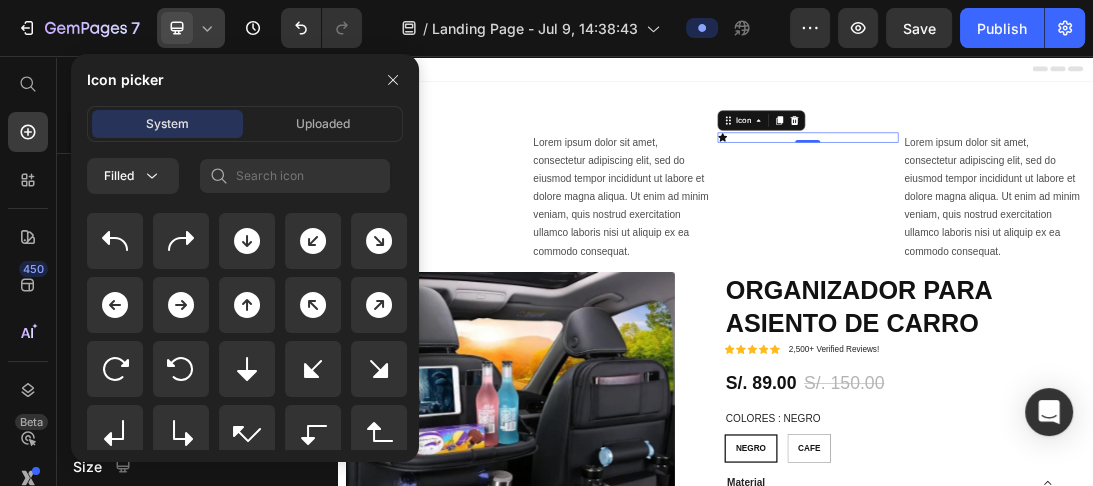 scroll, scrollTop: 0, scrollLeft: 0, axis: both 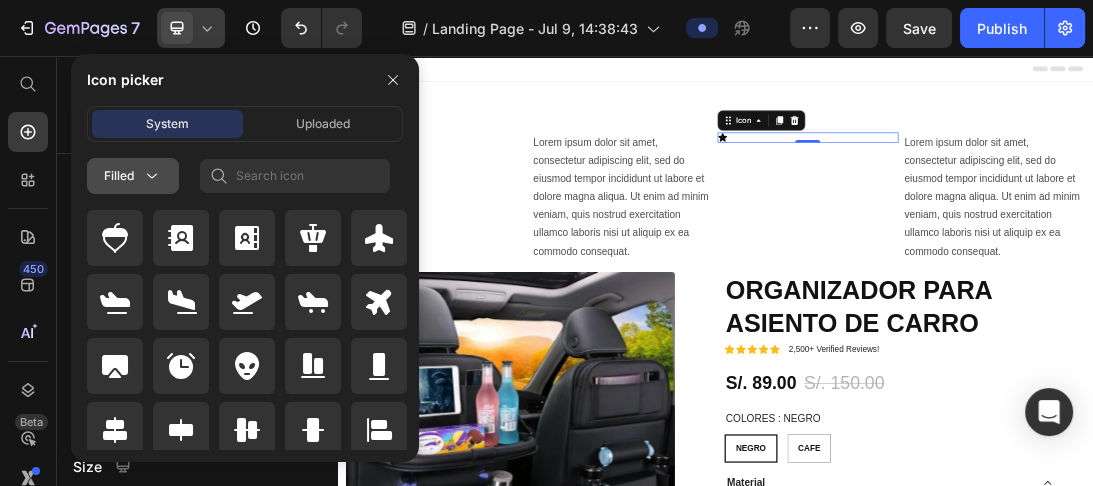 click 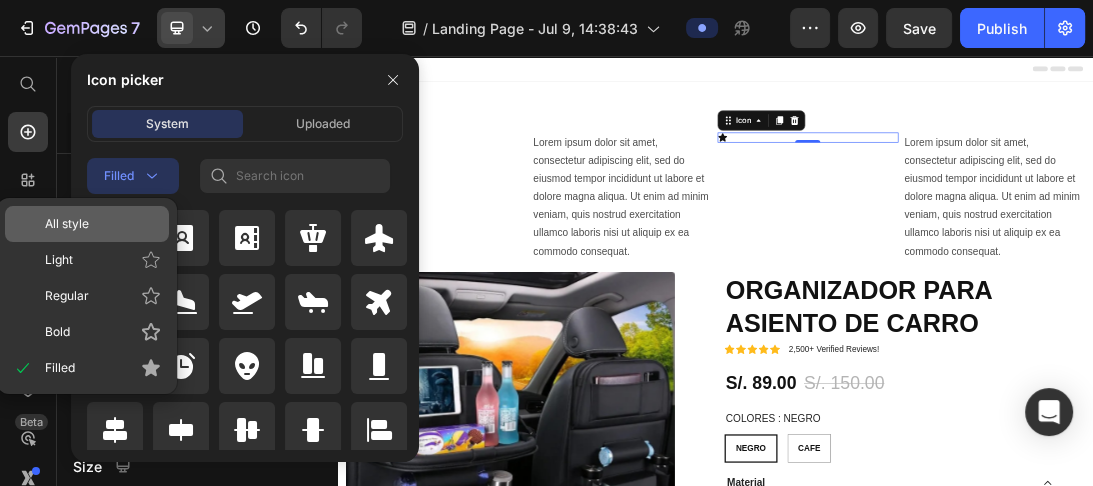 click on "All style" at bounding box center (103, 224) 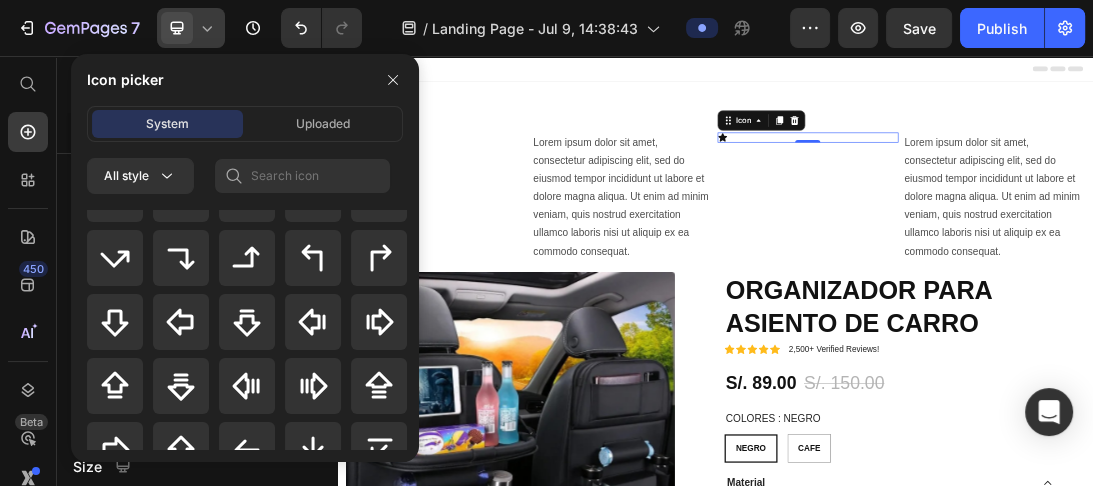 scroll, scrollTop: 928, scrollLeft: 0, axis: vertical 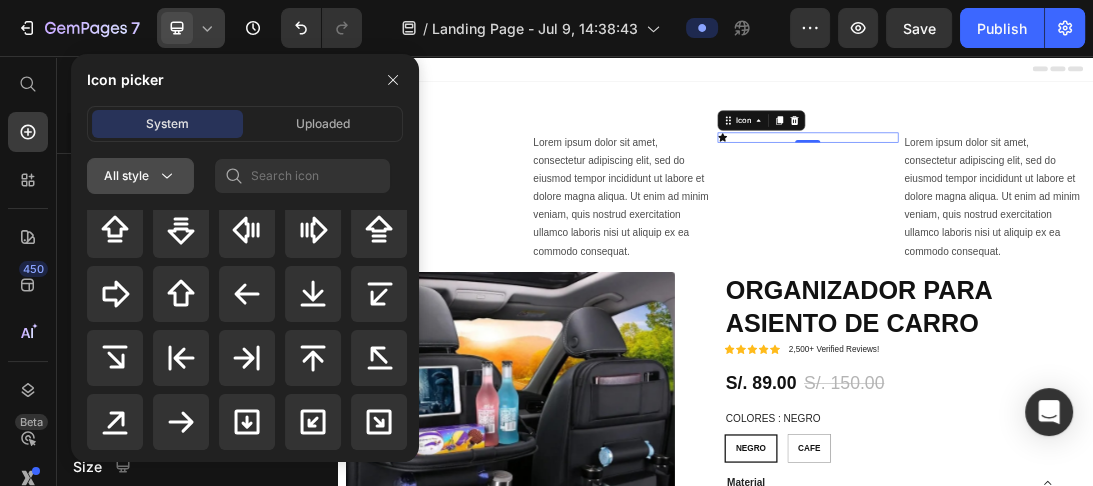 click 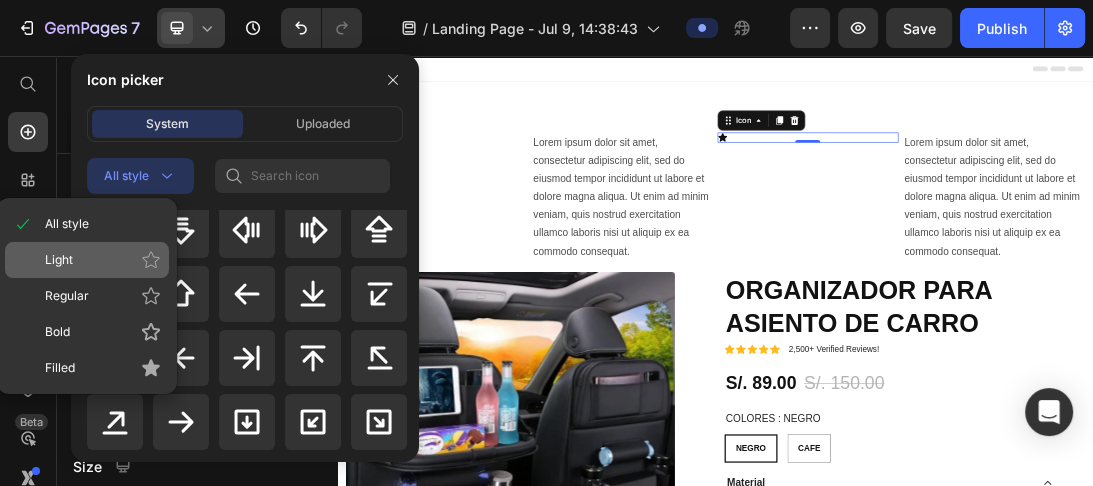 click on "Light" at bounding box center [103, 260] 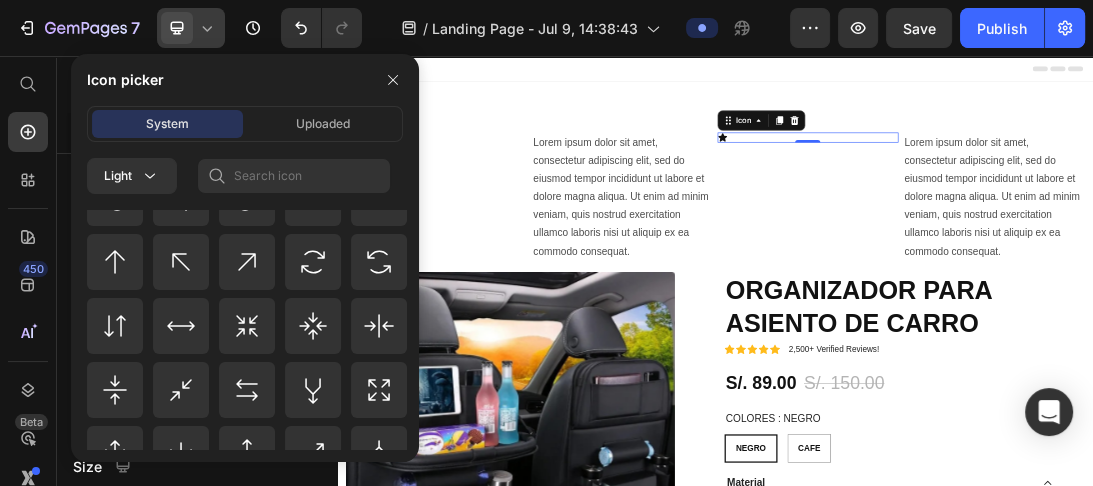 scroll, scrollTop: 1296, scrollLeft: 0, axis: vertical 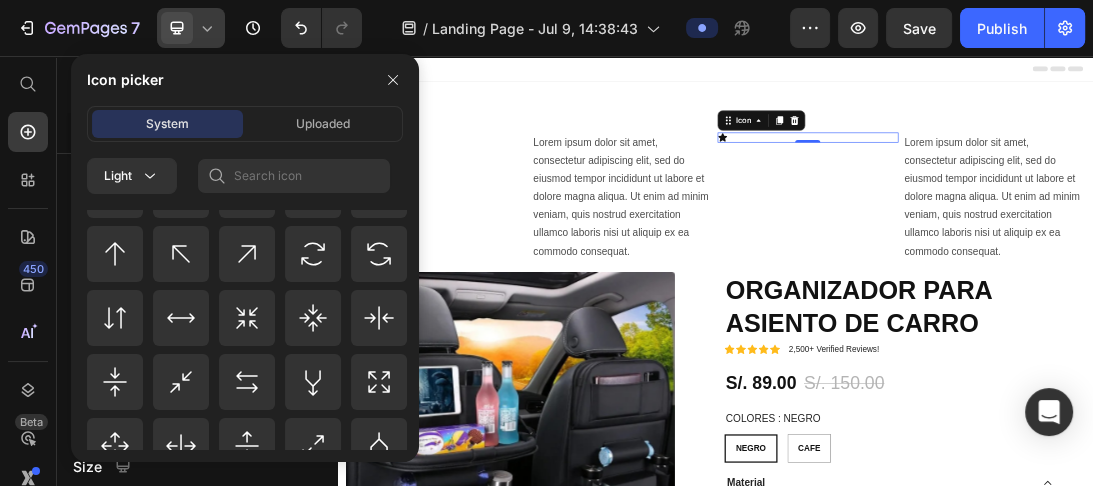 drag, startPoint x: 413, startPoint y: 225, endPoint x: 136, endPoint y: 495, distance: 386.8191 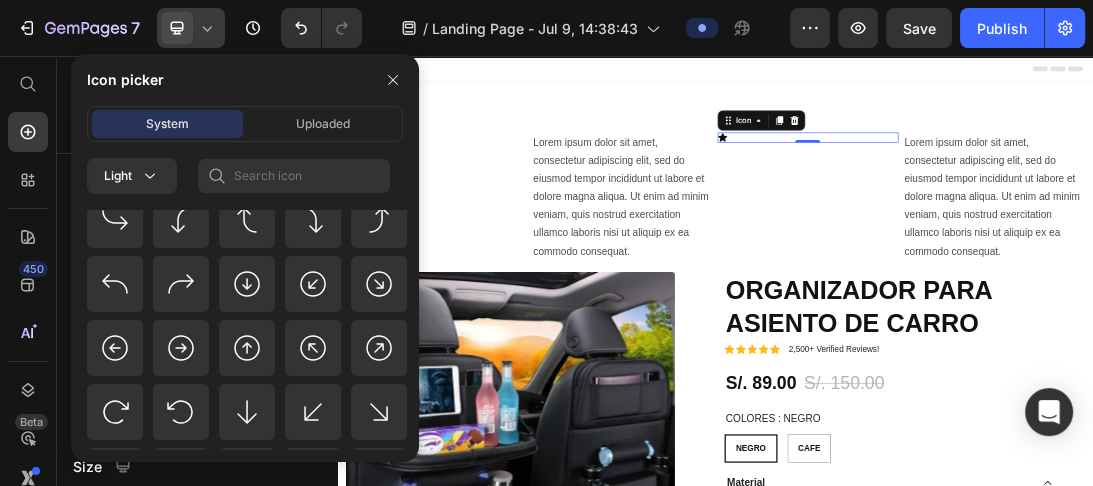 scroll, scrollTop: 524, scrollLeft: 0, axis: vertical 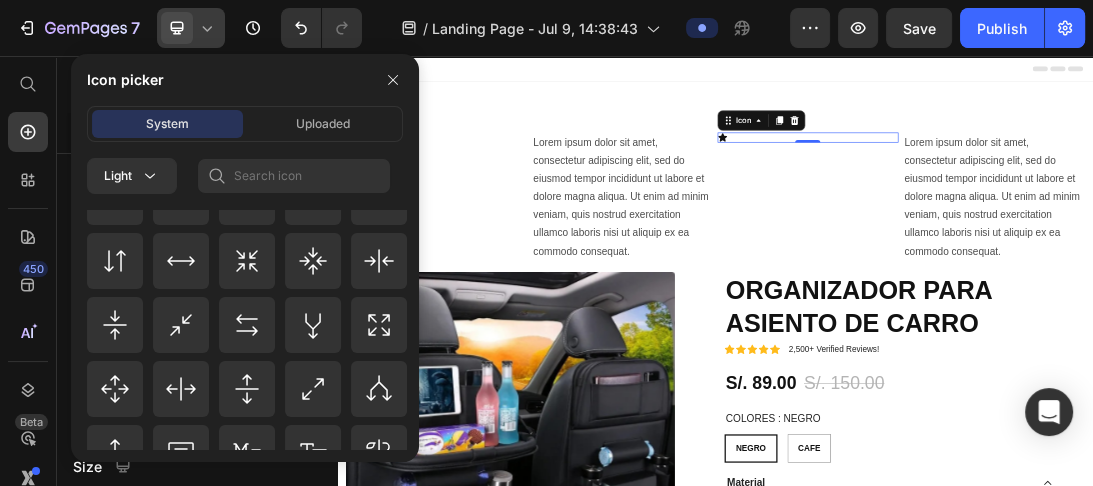 drag, startPoint x: 643, startPoint y: 313, endPoint x: 946, endPoint y: 185, distance: 328.92703 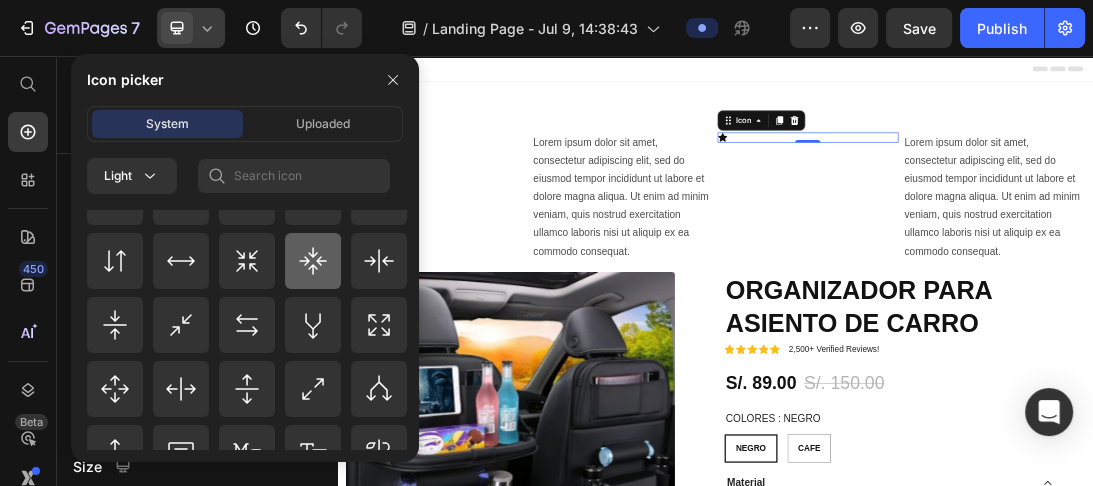 click 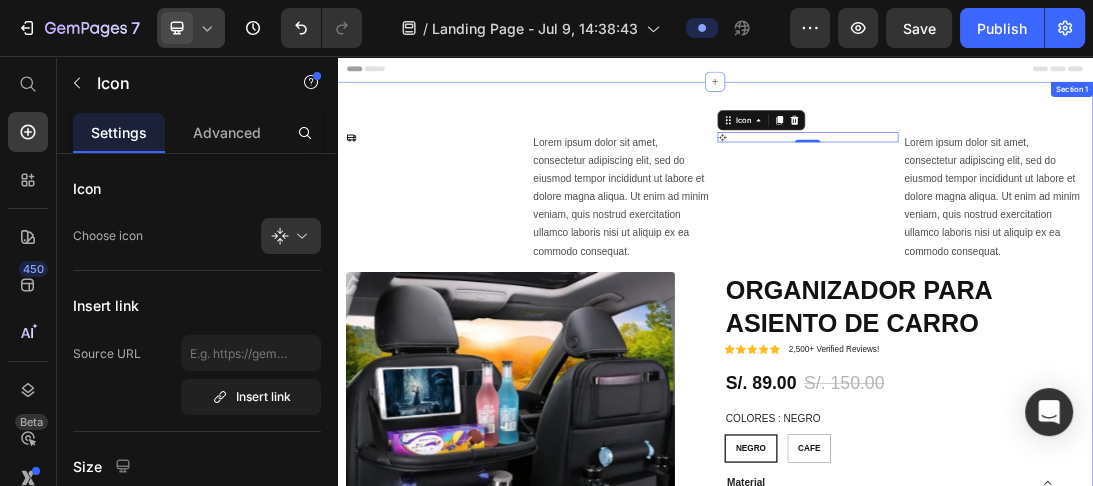 drag, startPoint x: 618, startPoint y: 292, endPoint x: 840, endPoint y: 156, distance: 260.34592 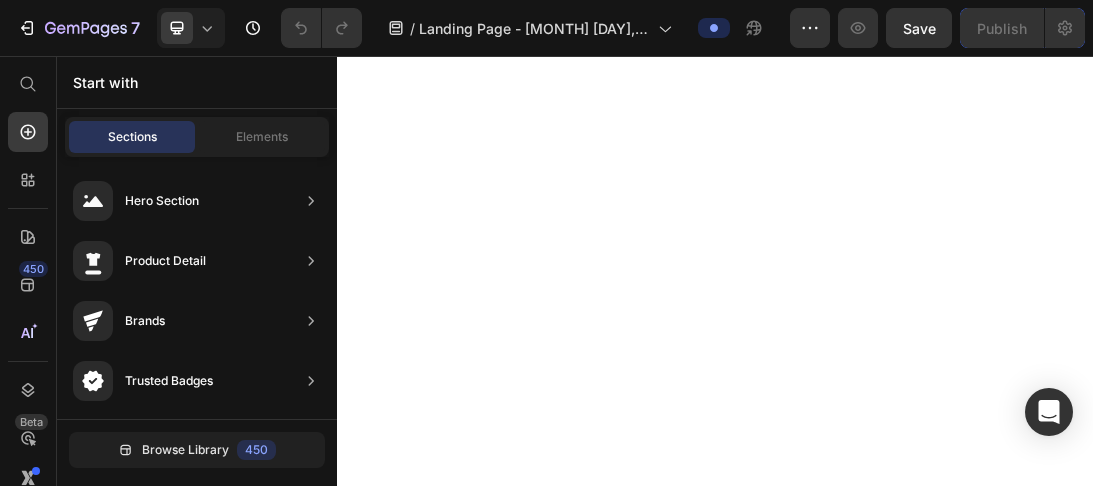scroll, scrollTop: 0, scrollLeft: 0, axis: both 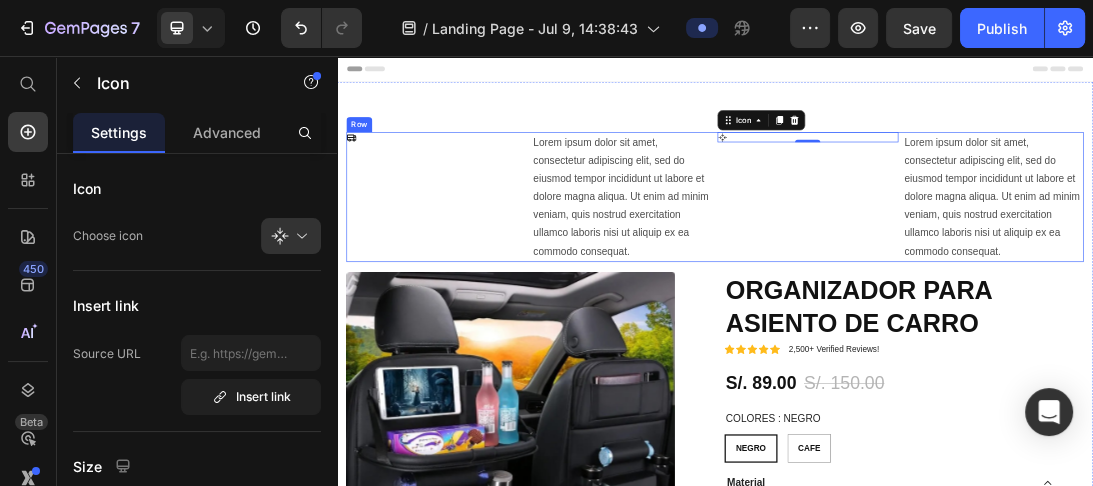 click on "Icon" at bounding box center (495, 280) 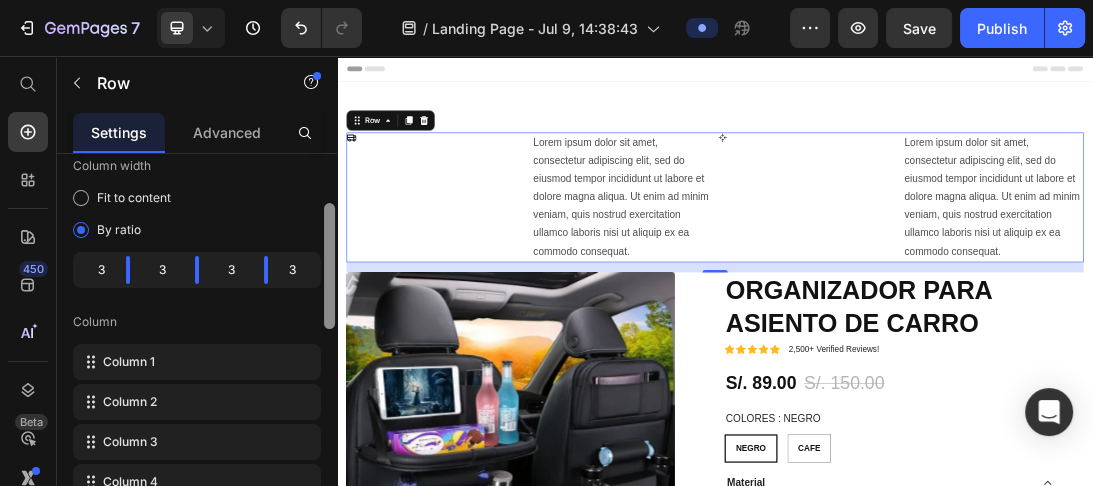 scroll, scrollTop: 163, scrollLeft: 0, axis: vertical 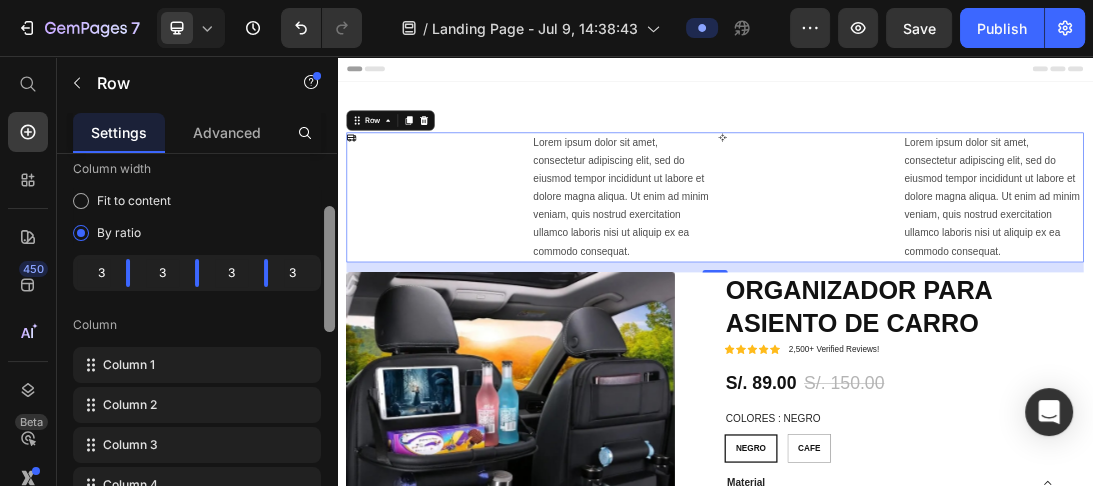 drag, startPoint x: 328, startPoint y: 208, endPoint x: 328, endPoint y: 261, distance: 53 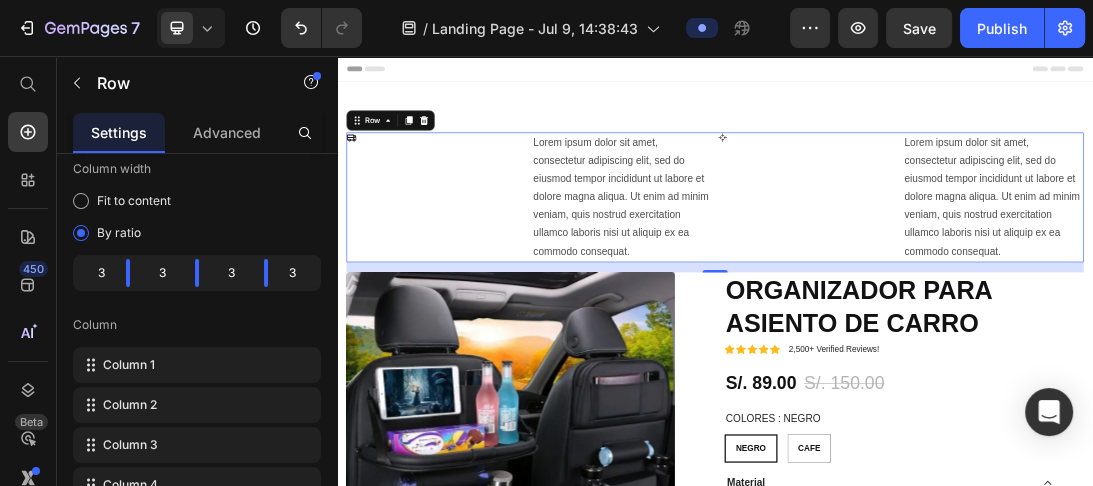 click on "Header" at bounding box center (937, 76) 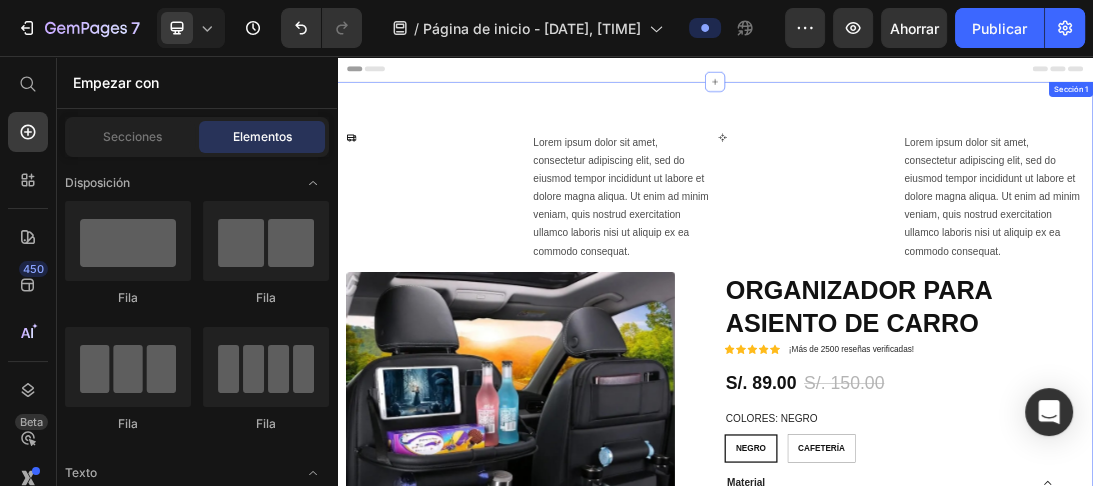 scroll, scrollTop: 312, scrollLeft: 0, axis: vertical 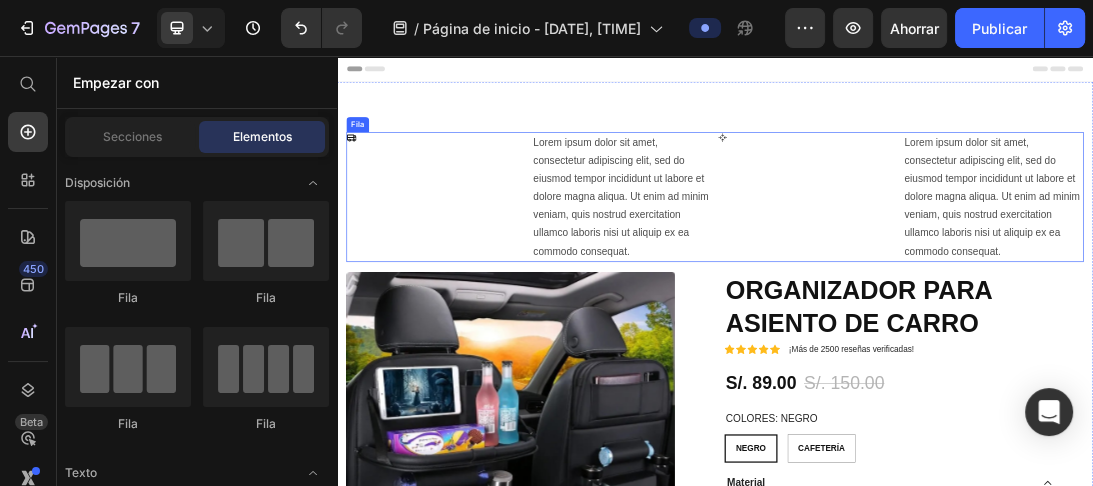 click on "Icono" at bounding box center (495, 280) 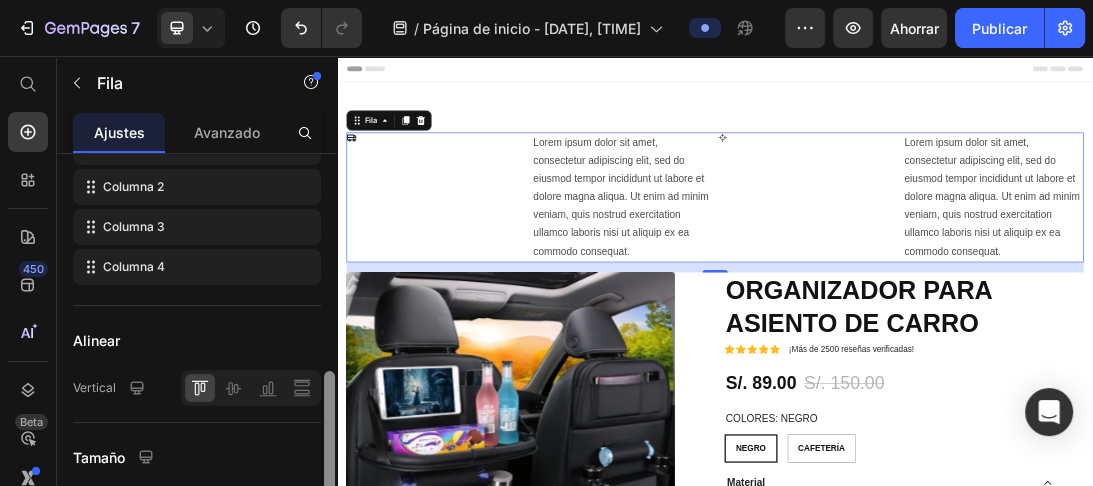 scroll, scrollTop: 483, scrollLeft: 0, axis: vertical 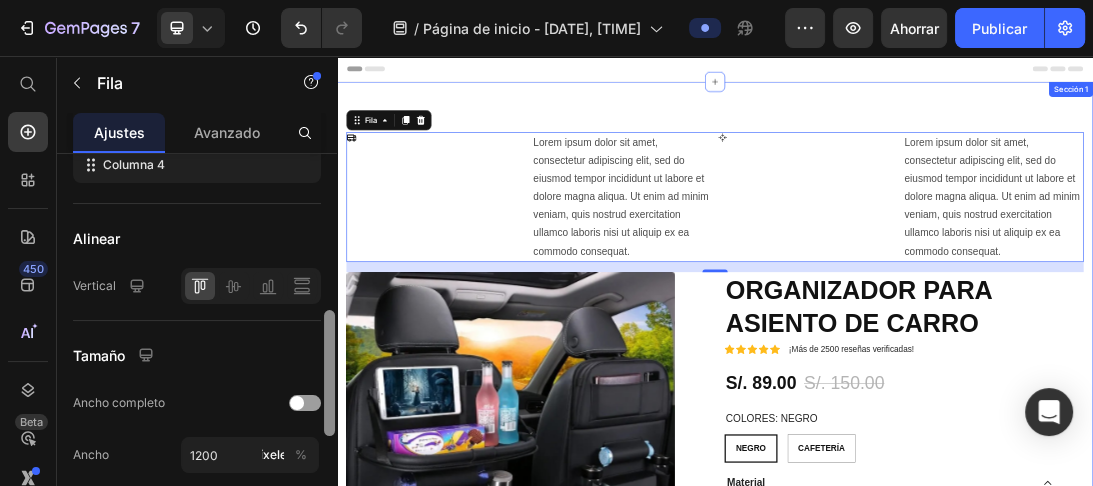 drag, startPoint x: 668, startPoint y: 284, endPoint x: 338, endPoint y: 555, distance: 427.01404 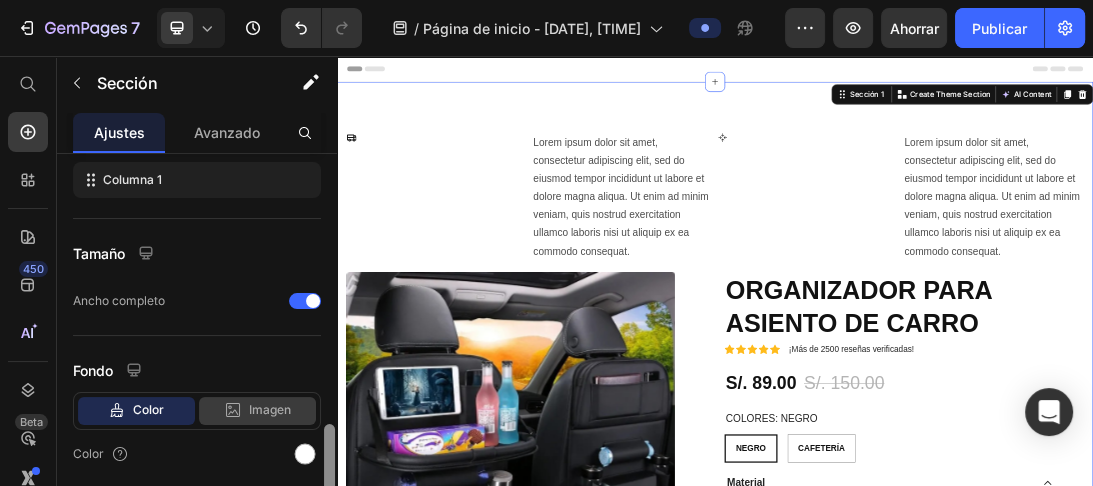 scroll, scrollTop: 417, scrollLeft: 0, axis: vertical 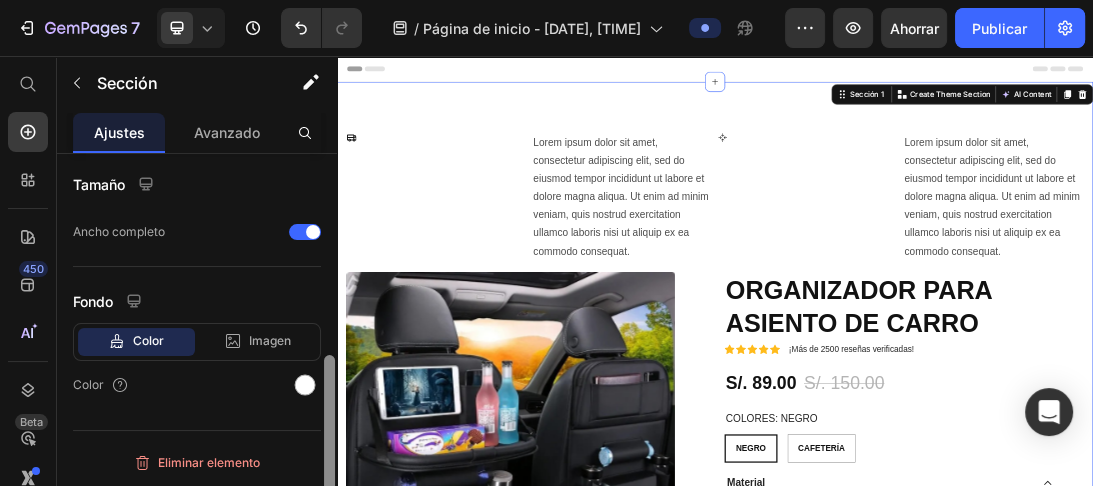 click on "Color" 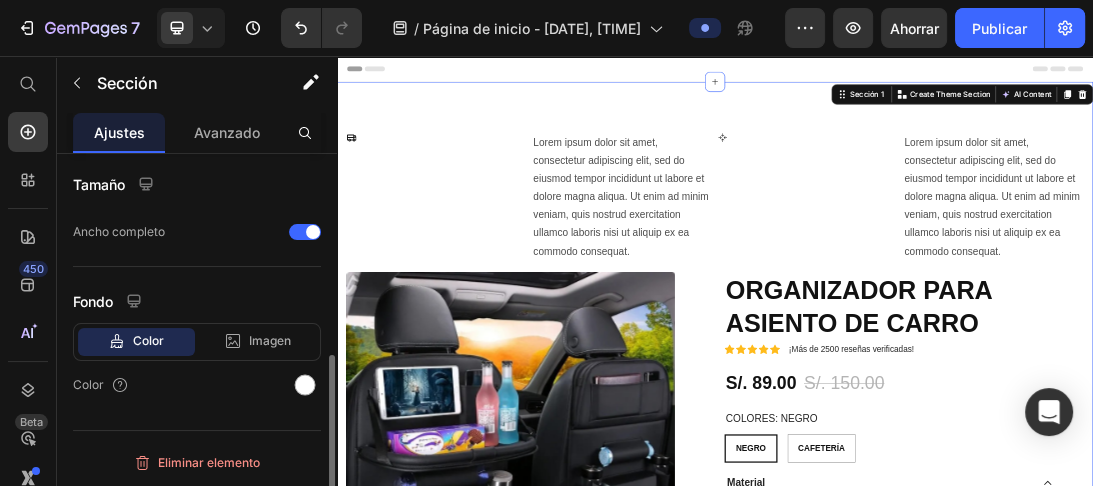 click on "Color" at bounding box center (148, 340) 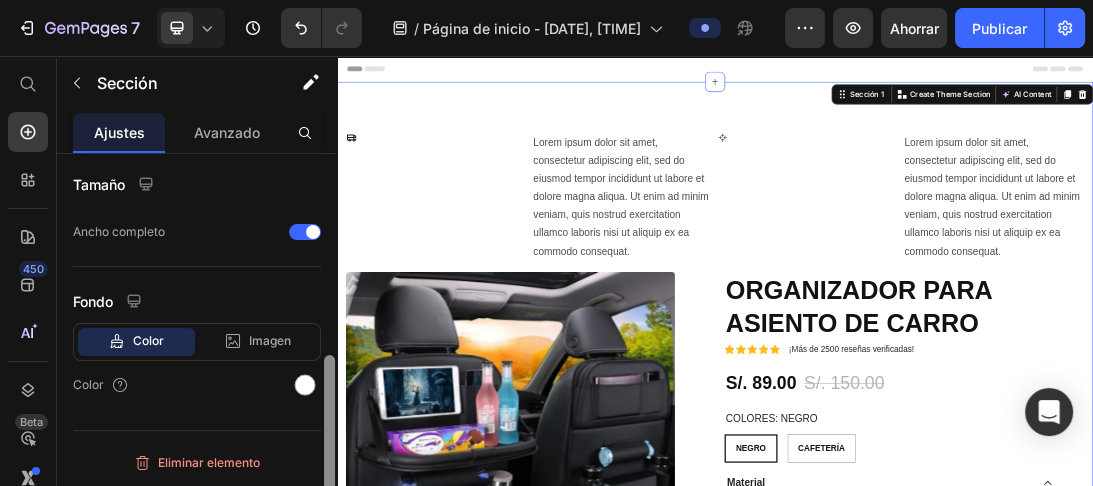 drag, startPoint x: 326, startPoint y: 382, endPoint x: 323, endPoint y: 429, distance: 47.095646 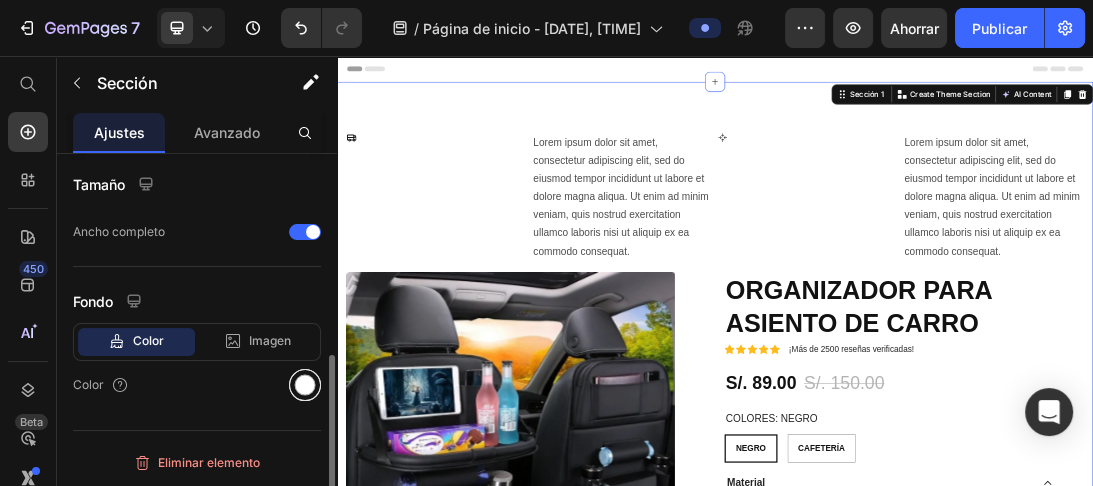 click at bounding box center [305, 385] 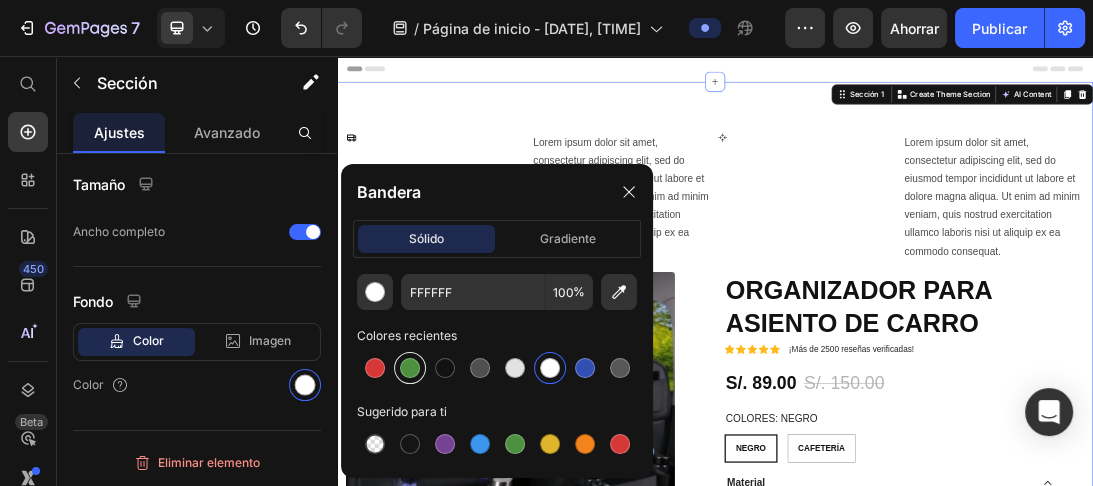 click at bounding box center (410, 368) 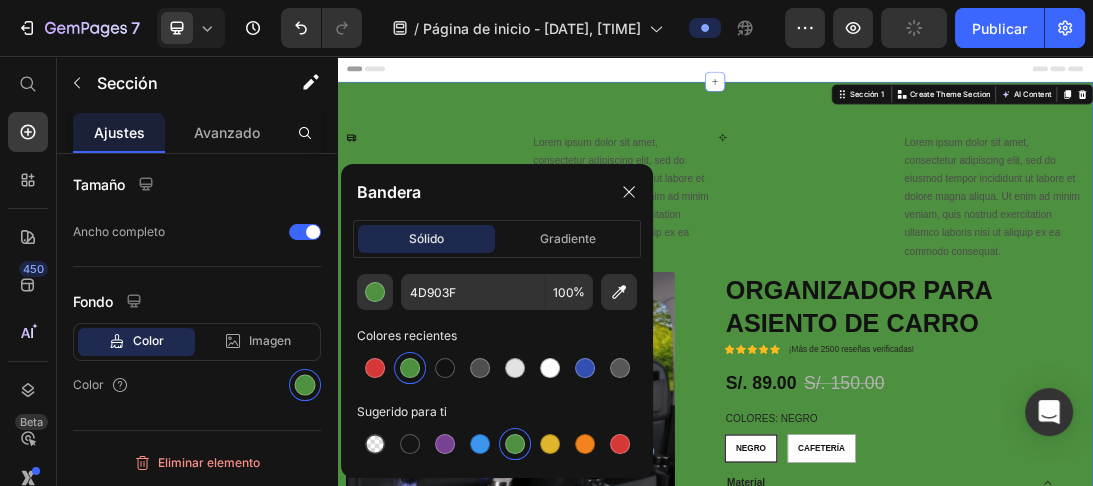 click at bounding box center [410, 368] 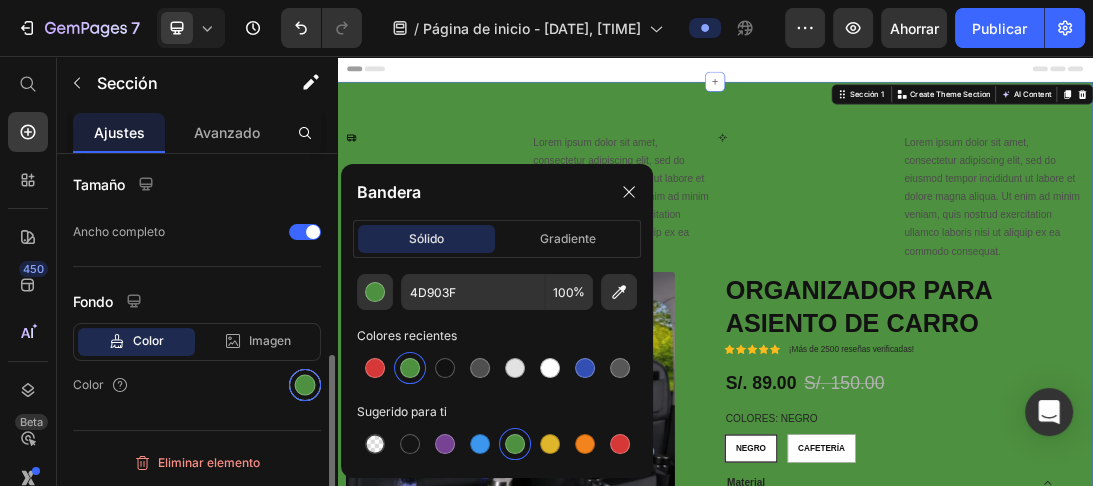 click at bounding box center (305, 385) 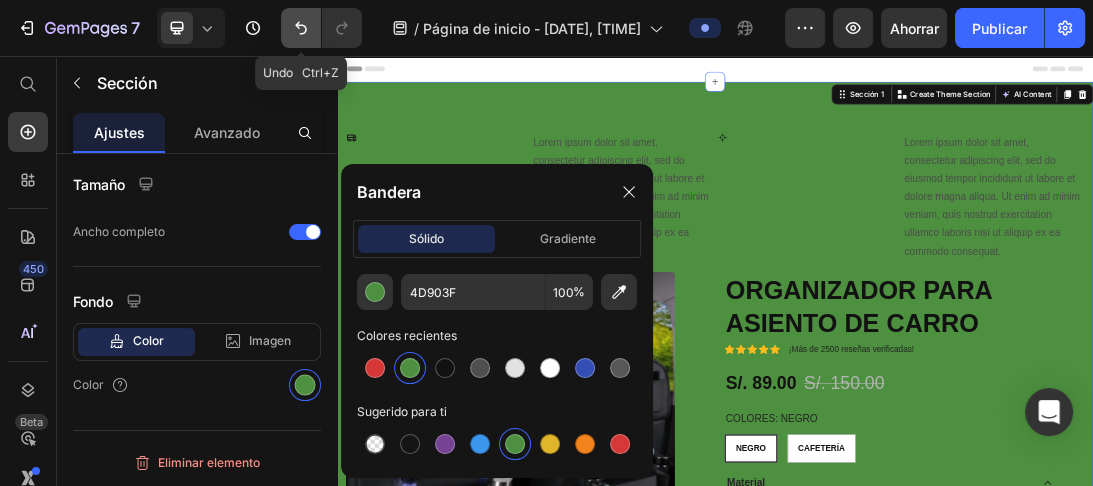 click 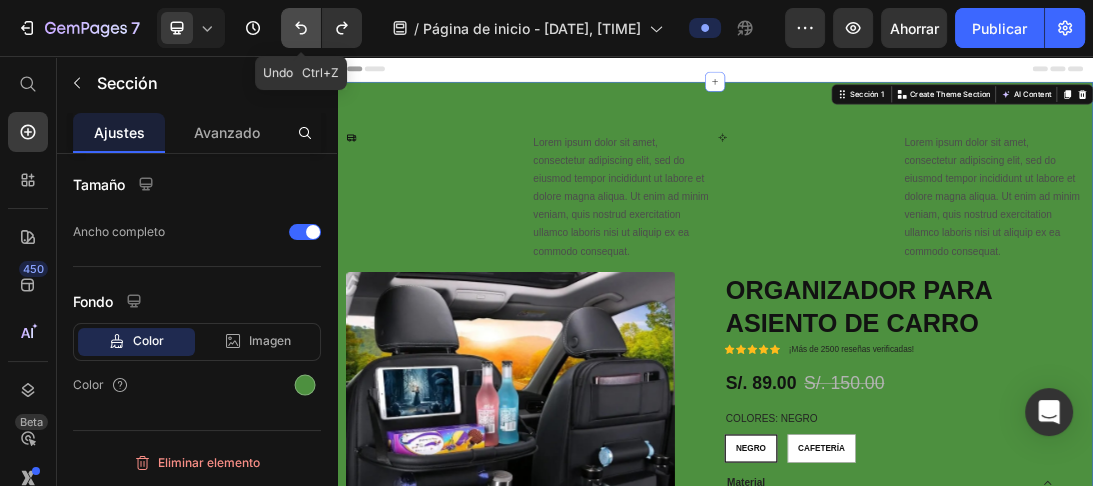 click 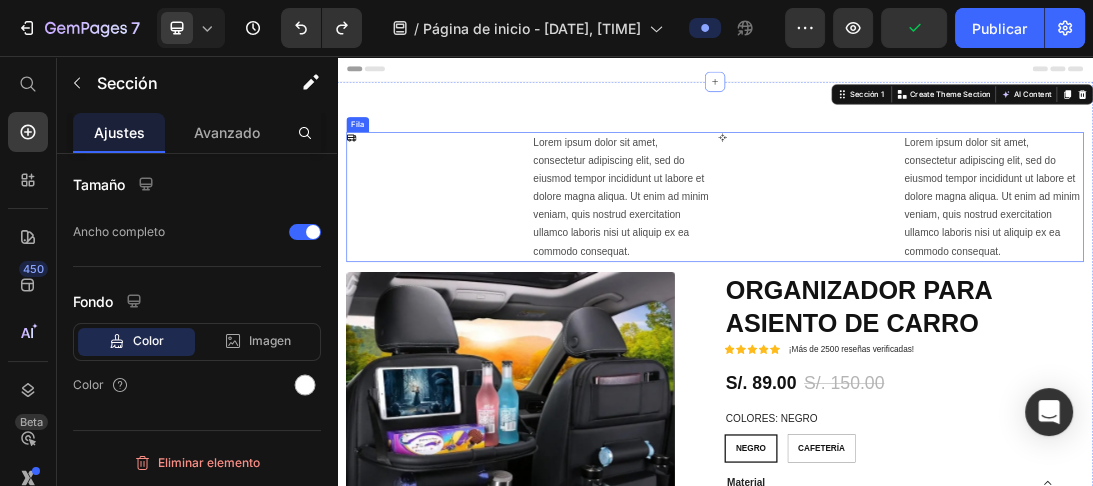 click on "Icono" at bounding box center [495, 280] 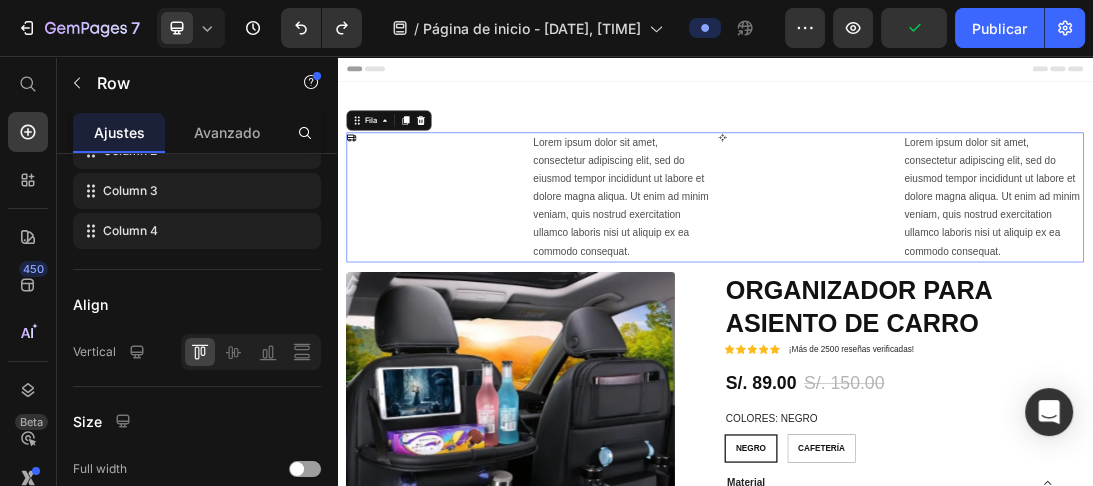scroll, scrollTop: 0, scrollLeft: 0, axis: both 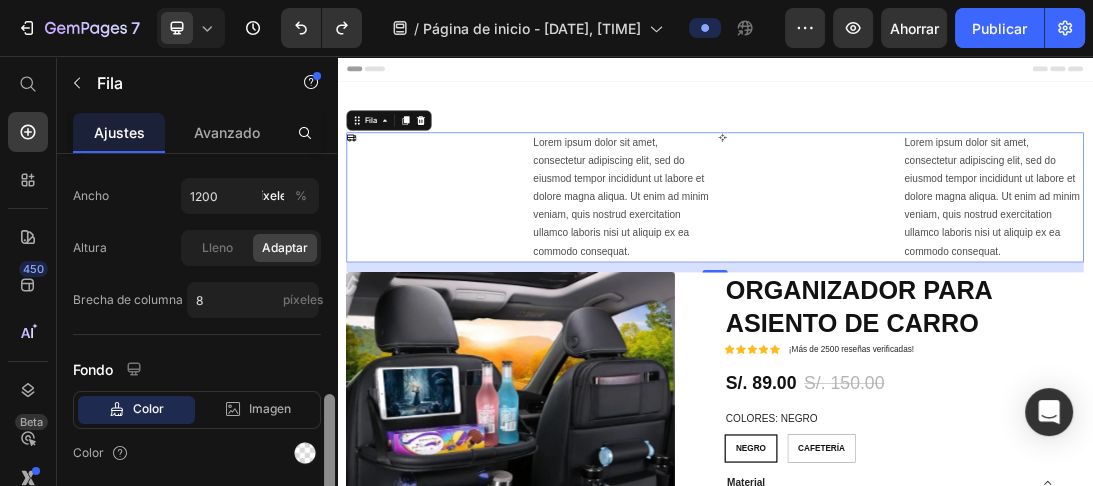 drag, startPoint x: 328, startPoint y: 264, endPoint x: 335, endPoint y: 505, distance: 241.10164 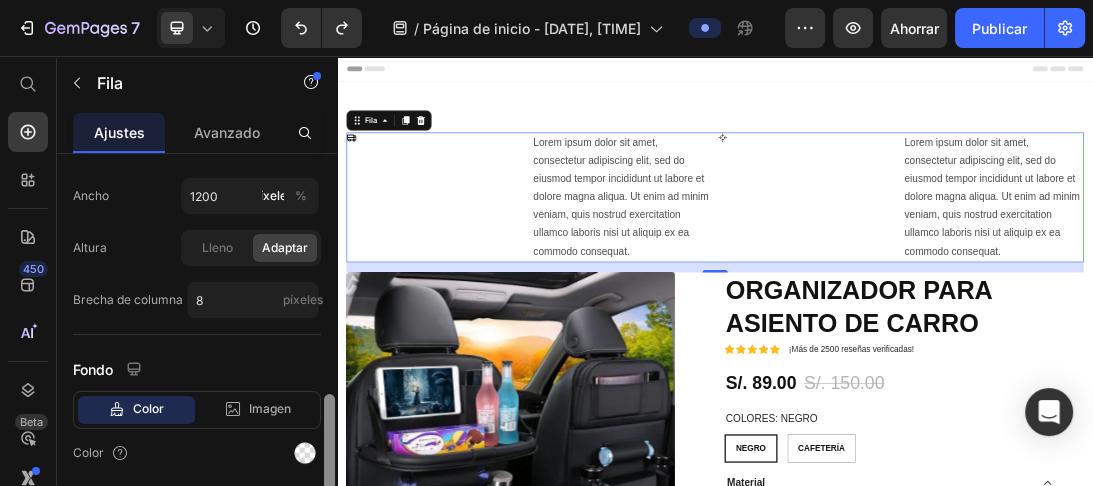 click on "7 / Página de inicio - 9 de julio, 14:38:43 Avance Ahorrar Publicar 450 Beta Empezar con Secciones Elementos Sección de héroes Detalle del producto Marcas Insignias de confianza Garantizar Desglose del producto Cómo utilizar Testimonios Comparar Manojo Preguntas frecuentes Prueba social Historia de la marca Lista de productos Recopilación Lista de blogs Contacto Sticky Añadir al carrito Pie de página personalizado Explorar la biblioteca 450 Disposición
Fila
Fila
Fila
Fila Texto
Título
Bloque de texto Botón
Botón
Botón" at bounding box center [546, 10980] 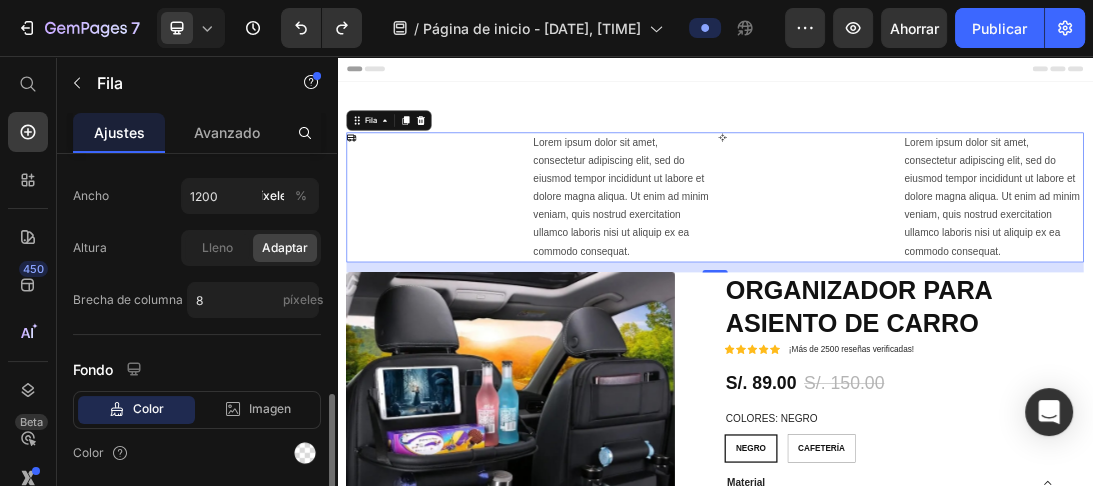 click on "Color" 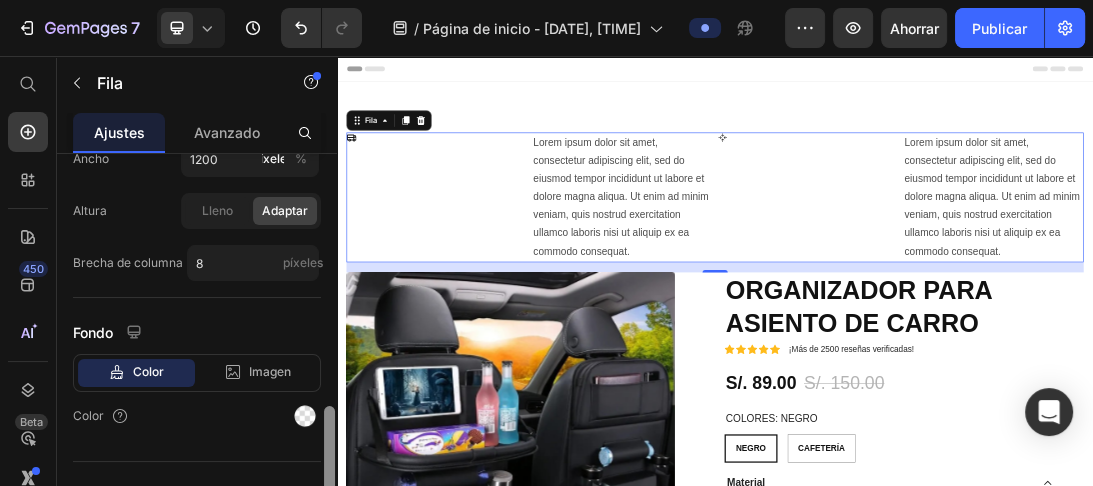 click at bounding box center [329, 469] 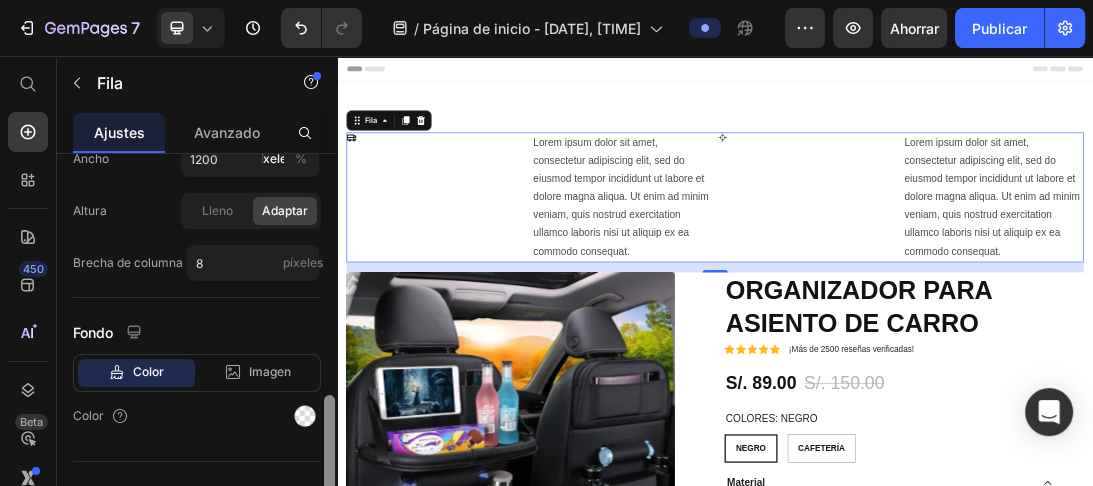 scroll, scrollTop: 770, scrollLeft: 0, axis: vertical 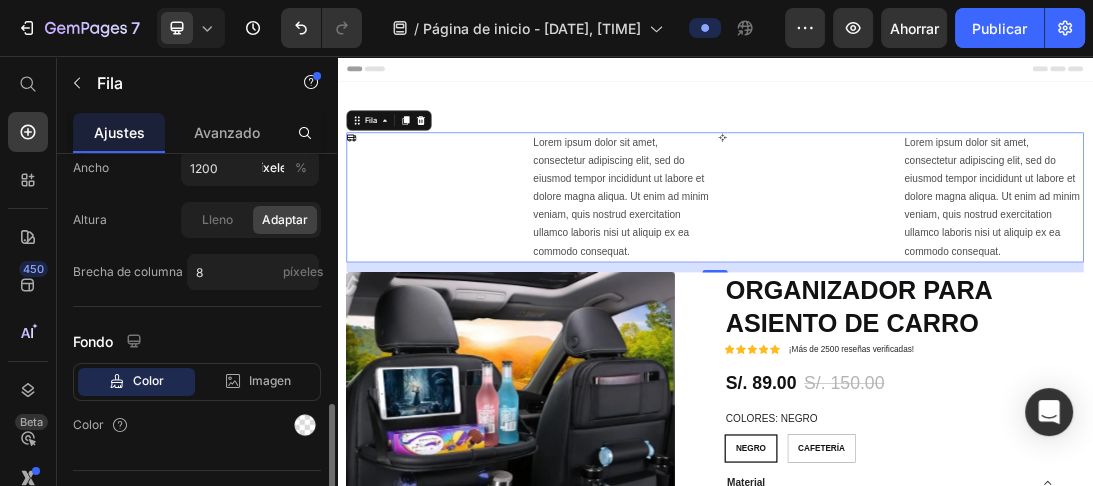 click on "Icono" at bounding box center [495, 280] 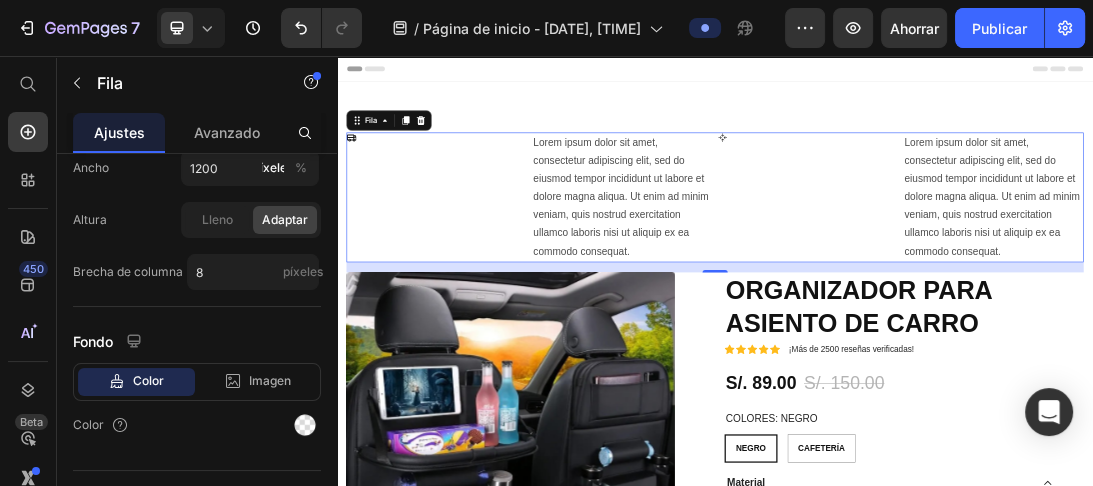 click on "Icono" at bounding box center (495, 280) 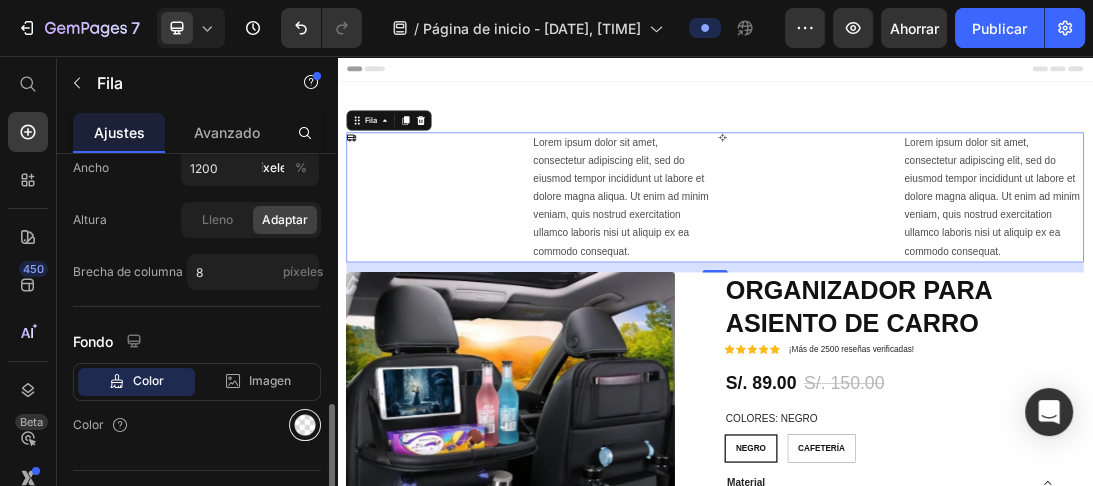 click at bounding box center [305, 425] 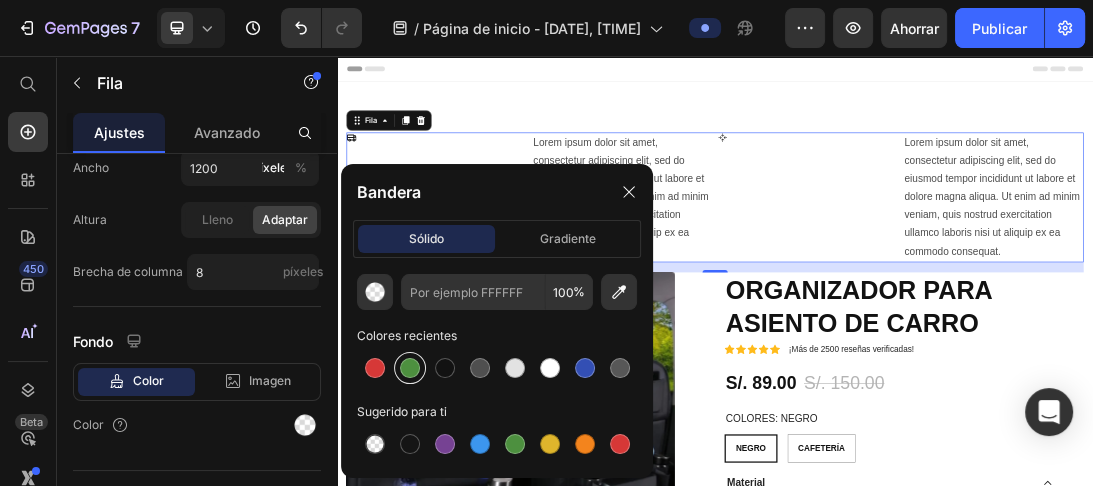 click at bounding box center (410, 368) 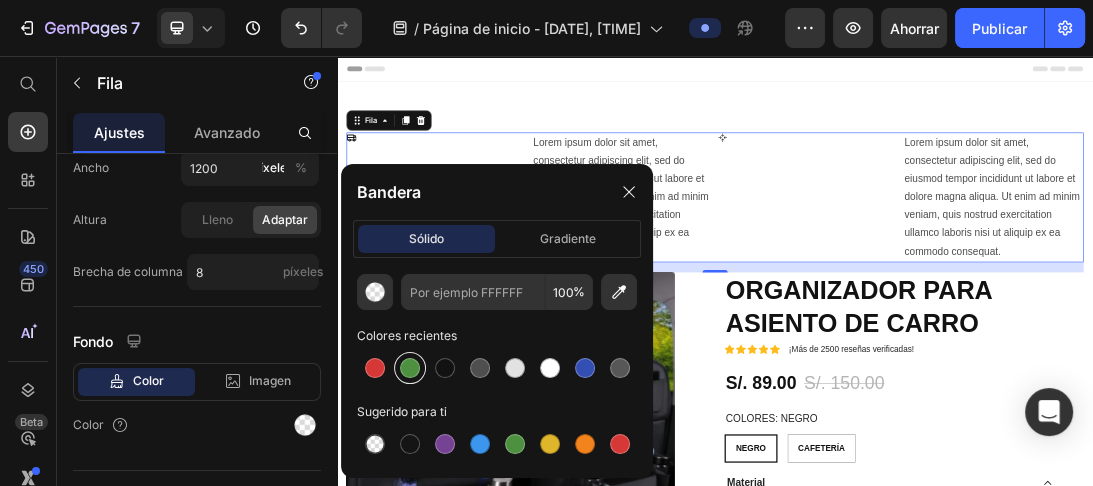 type on "4D903F" 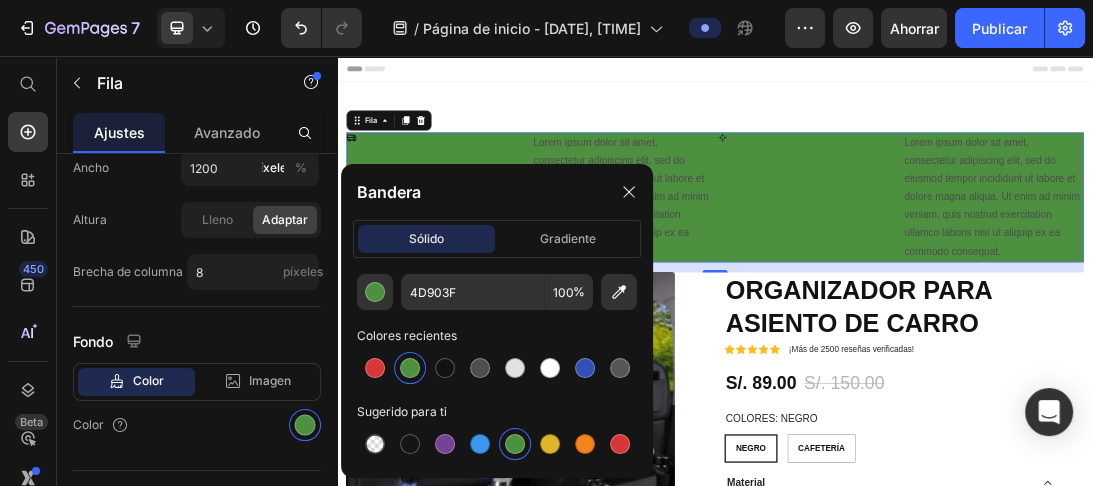 click on "Icono" at bounding box center [1084, 280] 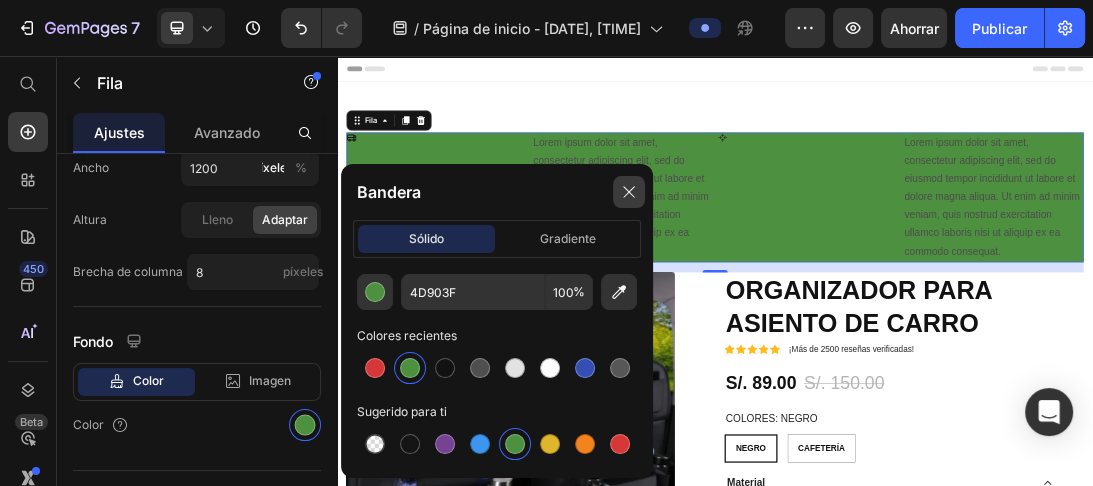 click 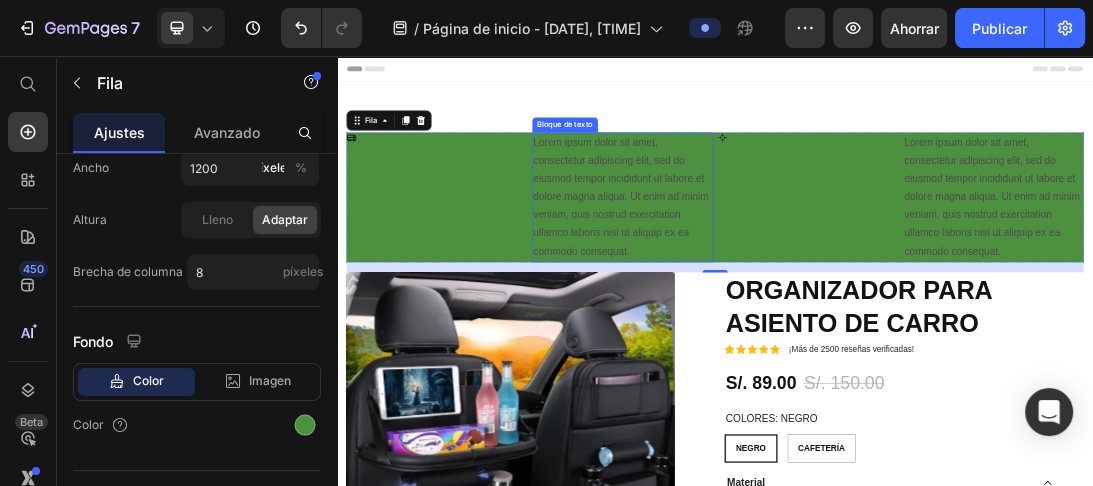 click on "Lorem ipsum dolor sit amet, consectetur adipiscing elit, sed do eiusmod tempor incididunt ut labore et dolore magna aliqua. Ut enim ad minim veniam, quis nostrud exercitation ullamco laboris nisi ut aliquip ex ea commodo consequat." at bounding box center [788, 279] 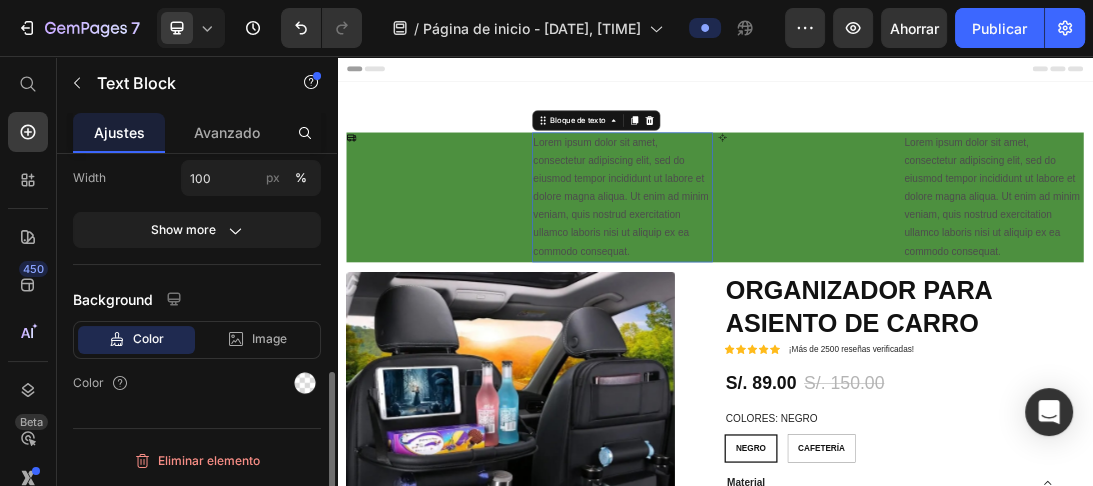 click on "Lorem ipsum dolor sit amet, consectetur adipiscing elit, sed do eiusmod tempor incididunt ut labore et dolore magna aliqua. Ut enim ad minim veniam, quis nostrud exercitation ullamco laboris nisi ut aliquip ex ea commodo consequat." at bounding box center [790, 280] 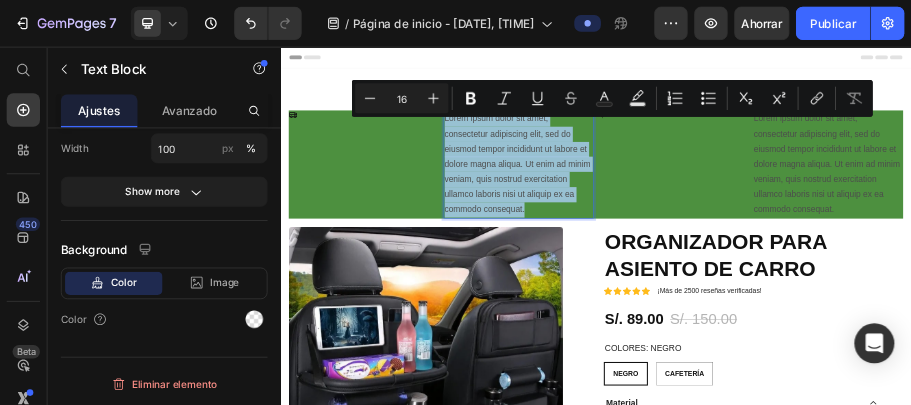 scroll, scrollTop: 0, scrollLeft: 0, axis: both 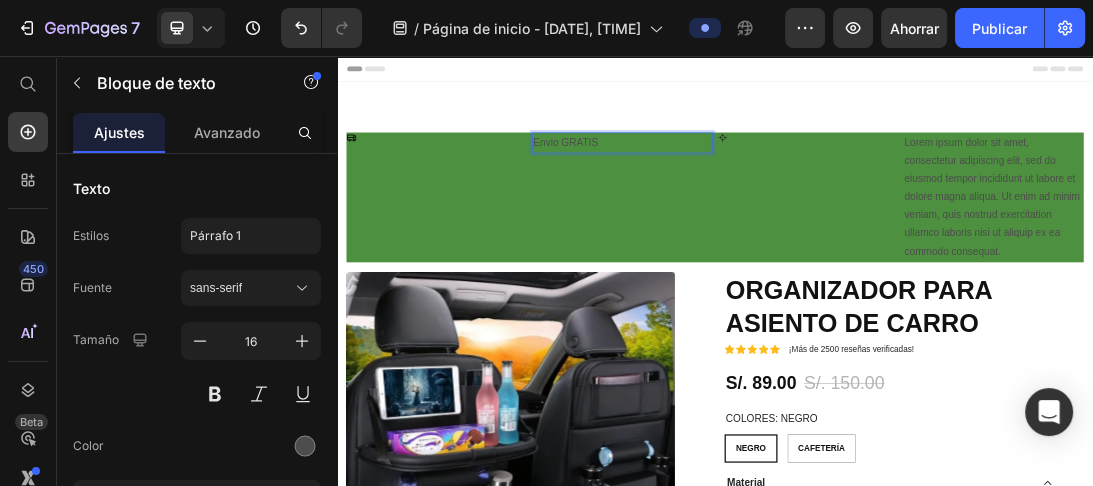 click on "Envio GRATIS" at bounding box center [790, 193] 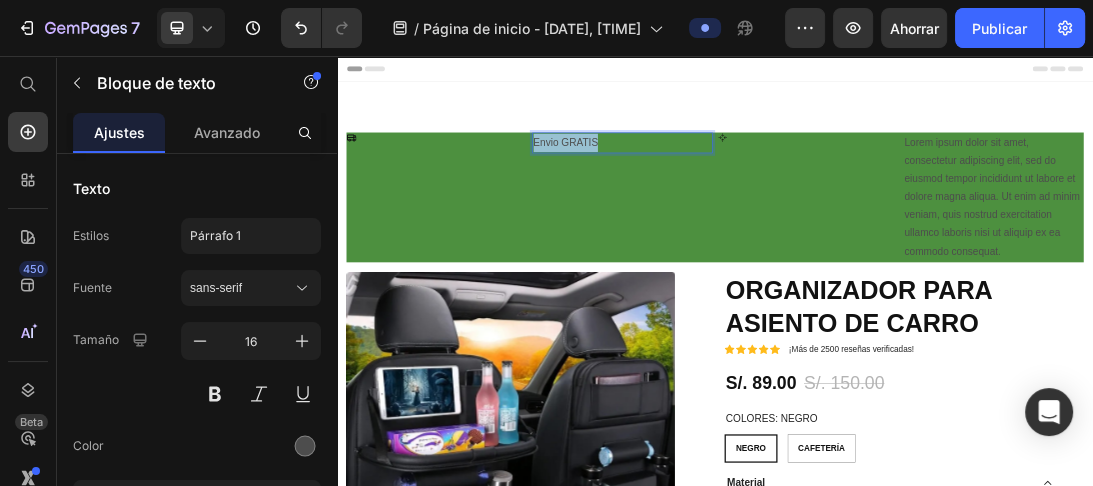 click on "Envio GRATIS" at bounding box center (790, 193) 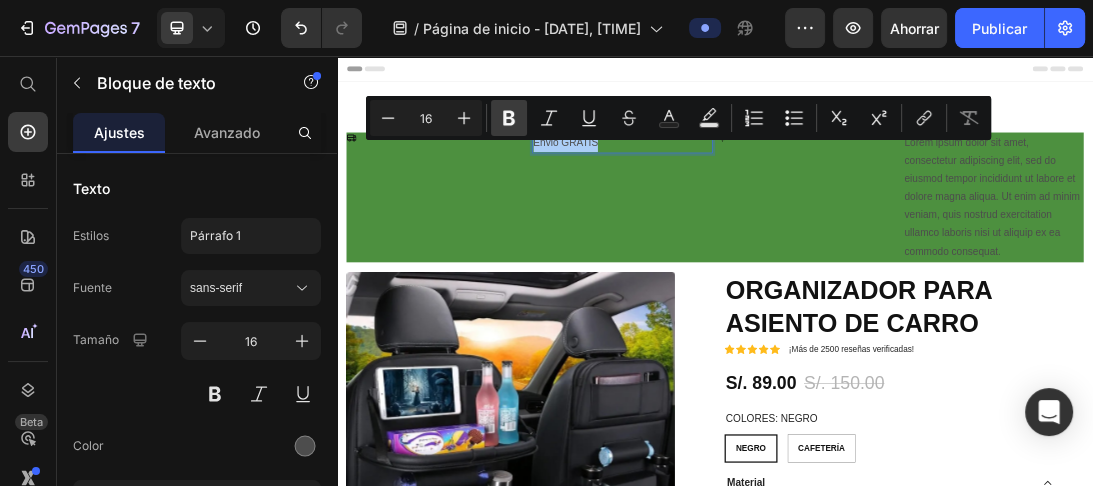 click on "Atrevido" at bounding box center [509, 118] 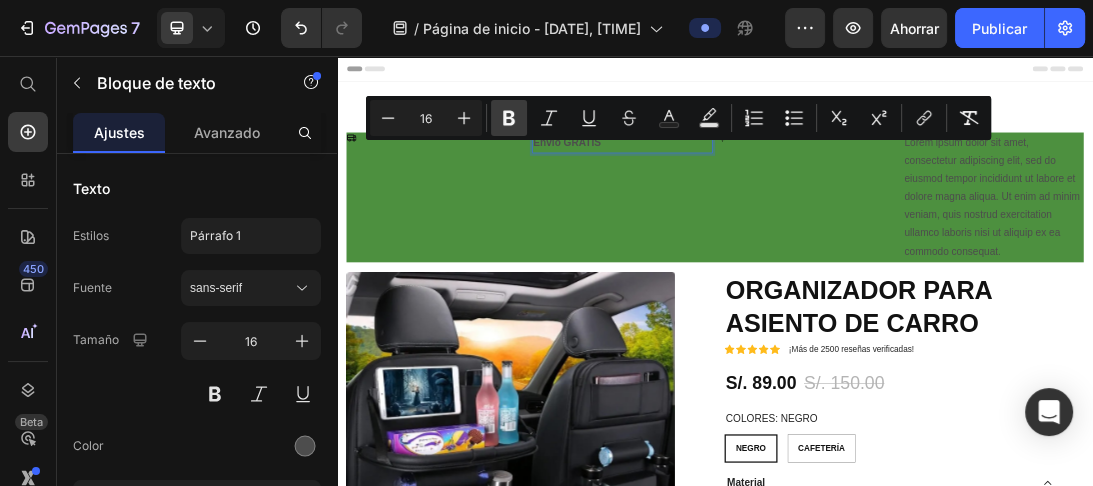 click on "Atrevido" at bounding box center (509, 118) 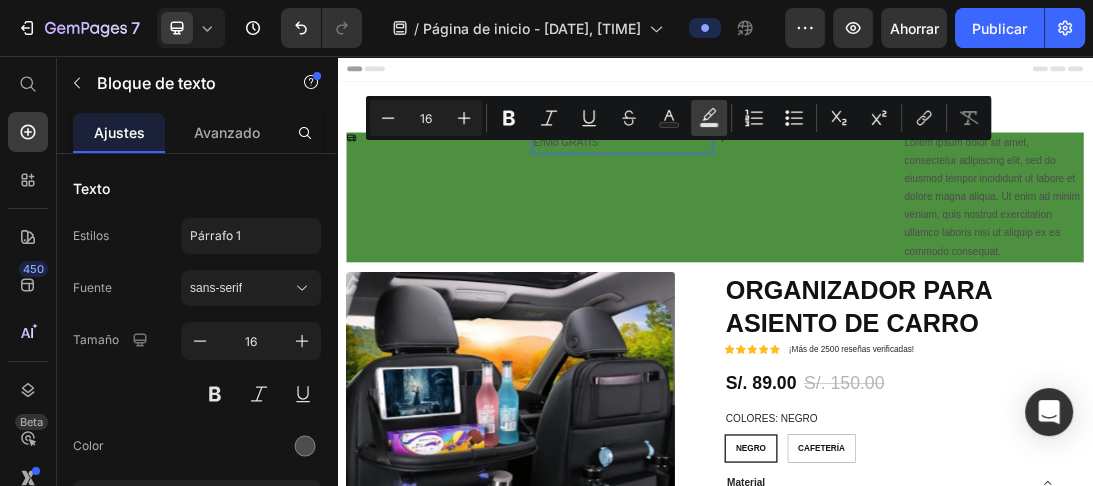 click 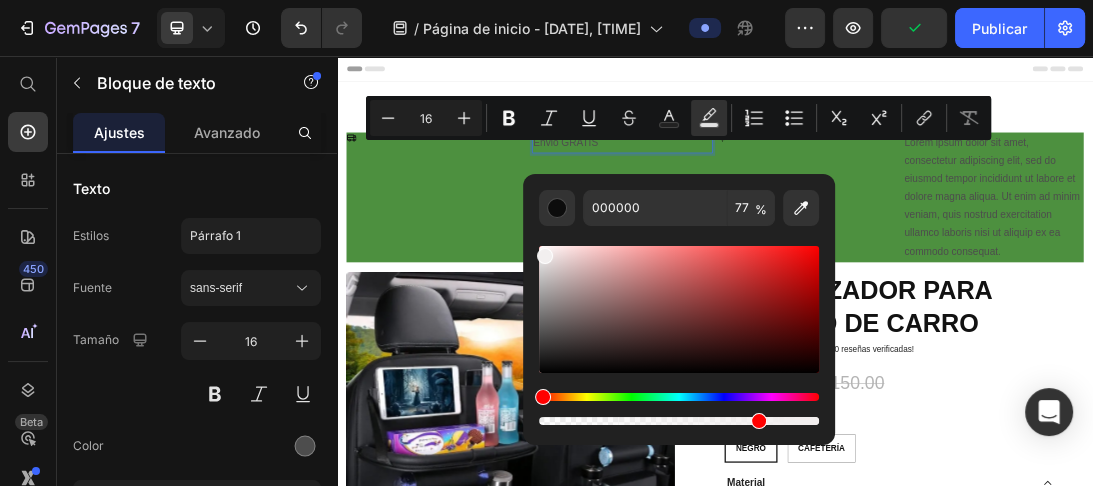 click at bounding box center [679, 309] 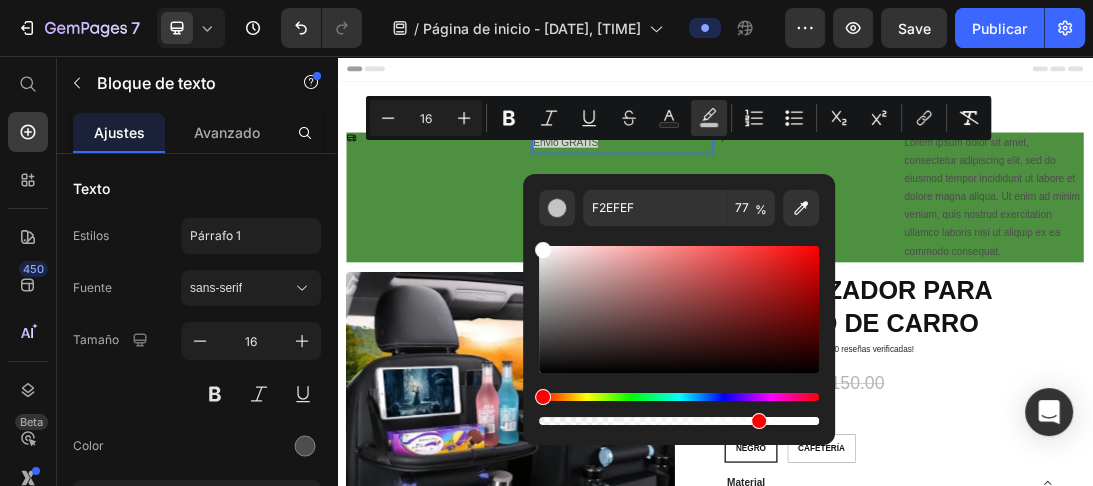 click at bounding box center (543, 250) 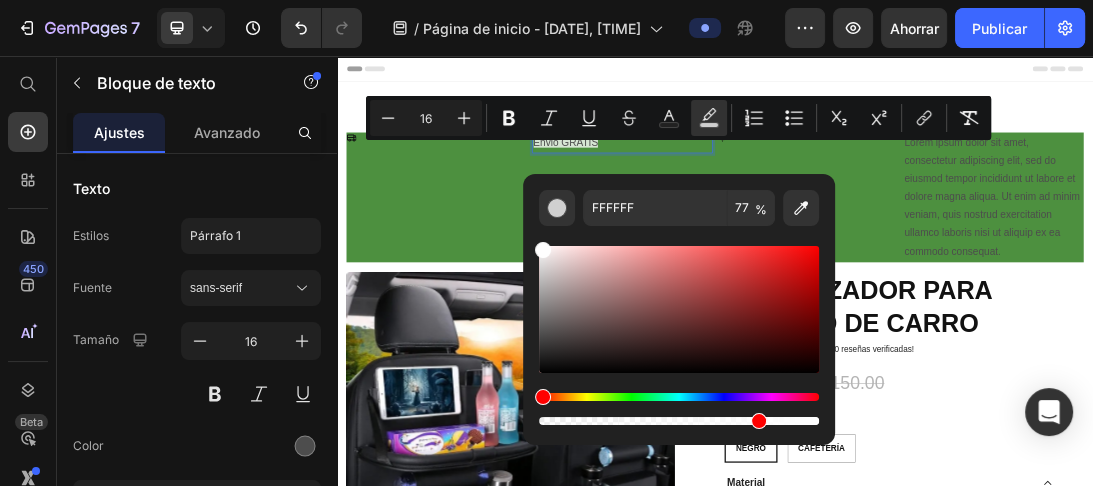 click at bounding box center (543, 250) 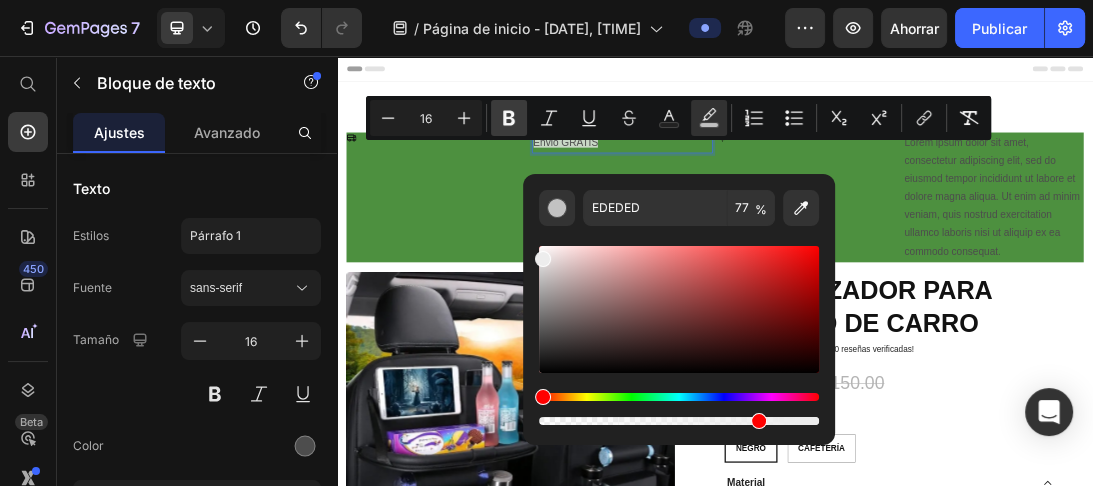 click 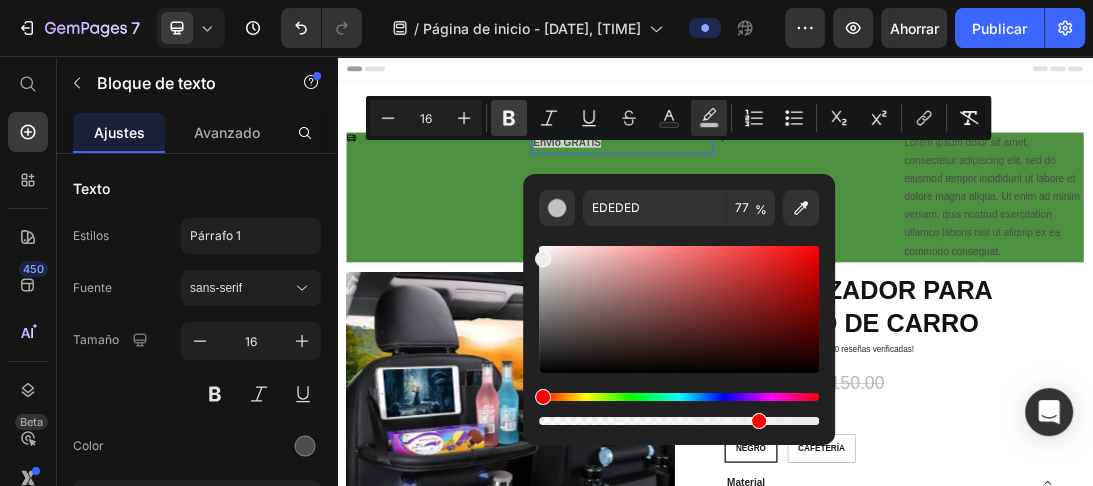 click 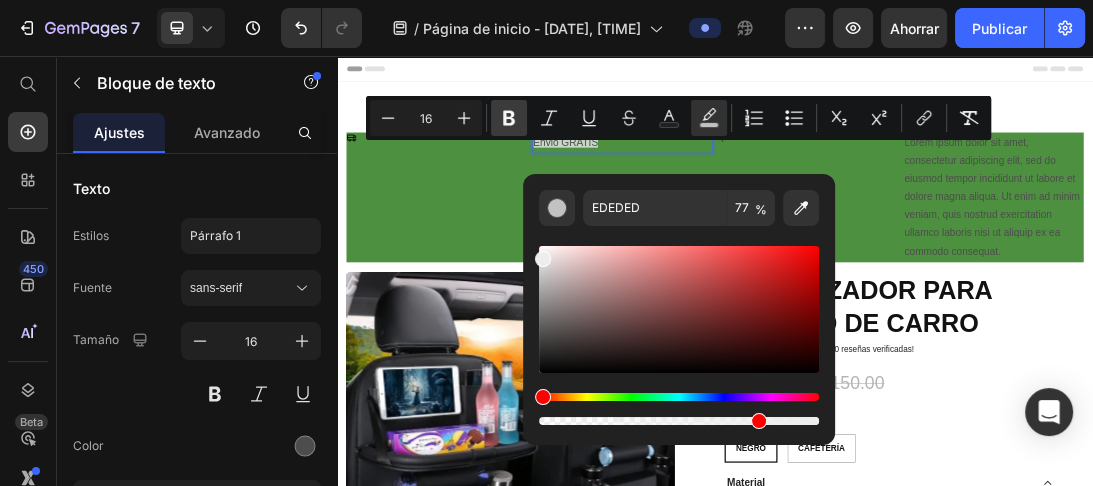 click 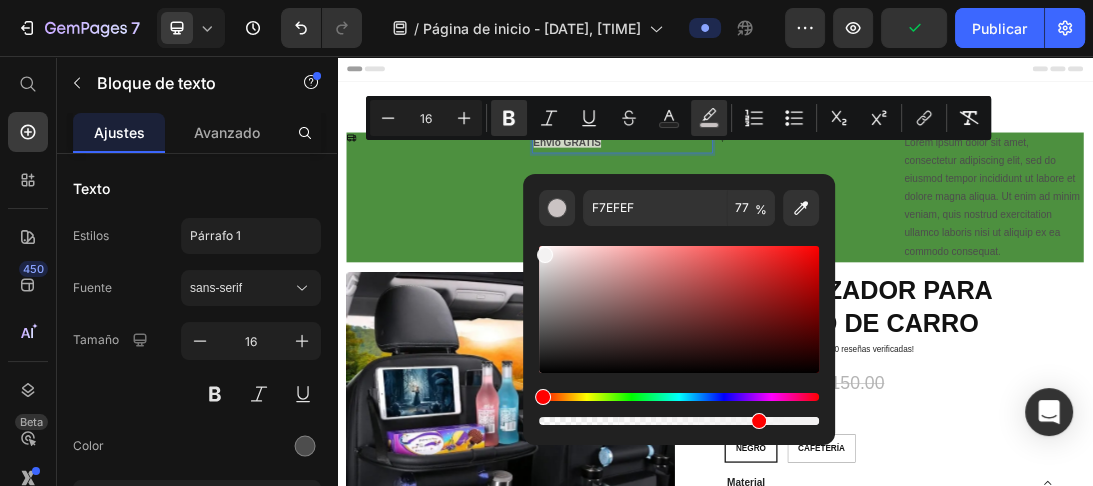 type on "F4F2F2" 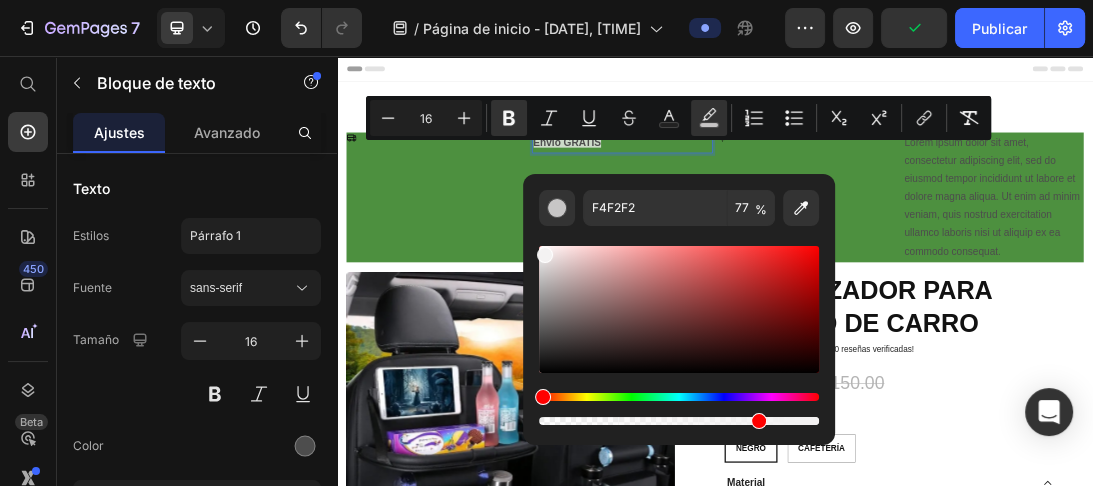 click at bounding box center (545, 255) 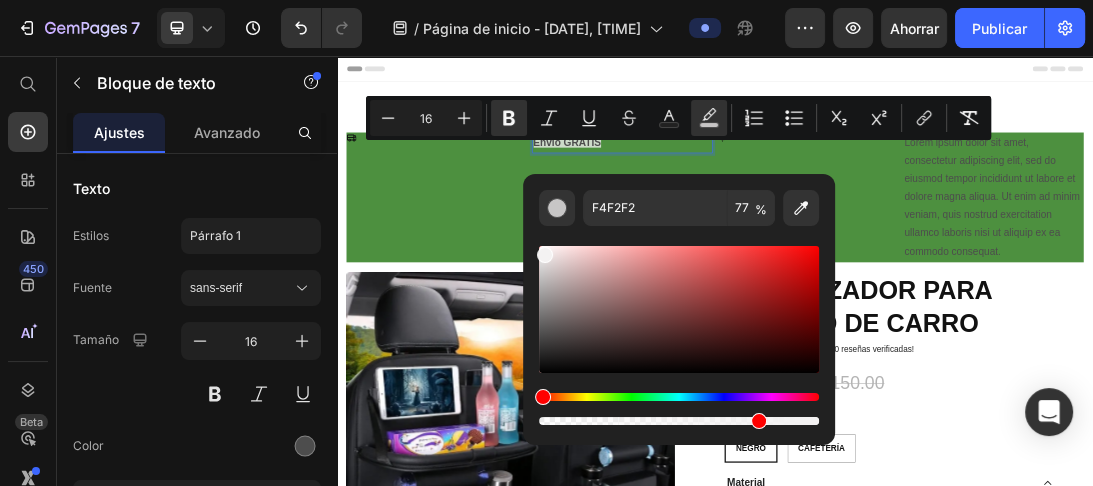 click on "Encabezamiento" at bounding box center (937, 76) 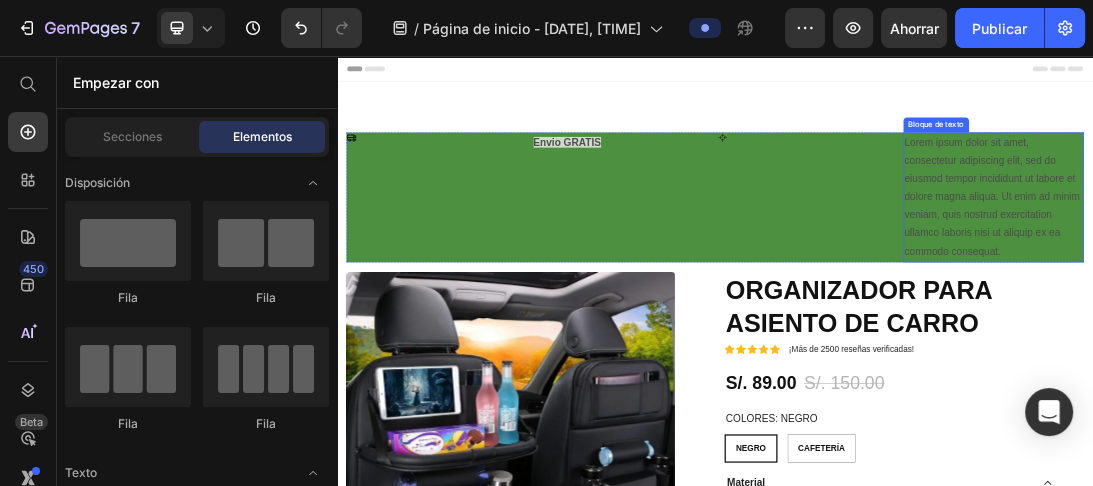 click on "Lorem ipsum dolor sit amet, consectetur adipiscing elit, sed do eiusmod tempor incididunt ut labore et dolore magna aliqua. Ut enim ad minim veniam, quis nostrud exercitation ullamco laboris nisi ut aliquip ex ea commodo consequat." at bounding box center (1379, 280) 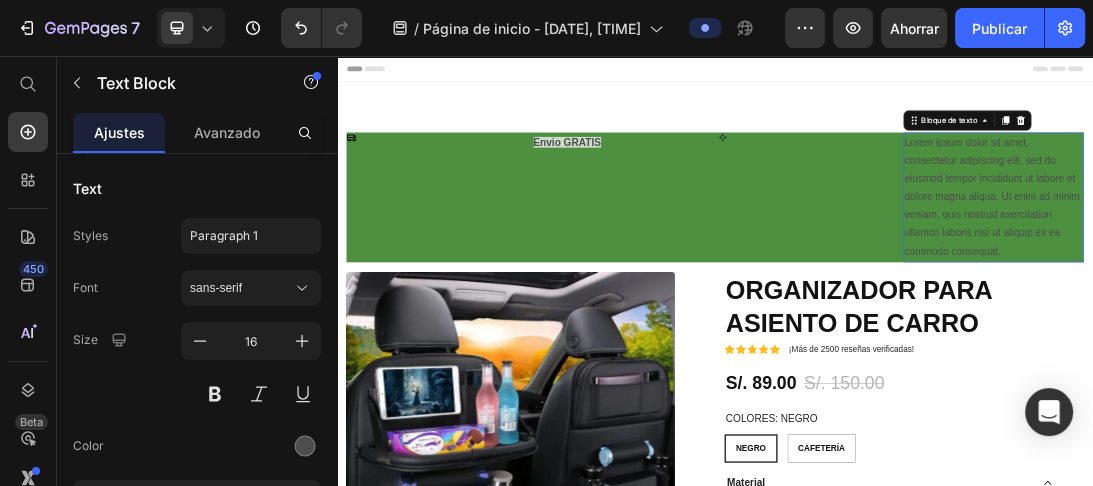 click on "Lorem ipsum dolor sit amet, consectetur adipiscing elit, sed do eiusmod tempor incididunt ut labore et dolore magna aliqua. Ut enim ad minim veniam, quis nostrud exercitation ullamco laboris nisi ut aliquip ex ea commodo consequat." at bounding box center (1379, 280) 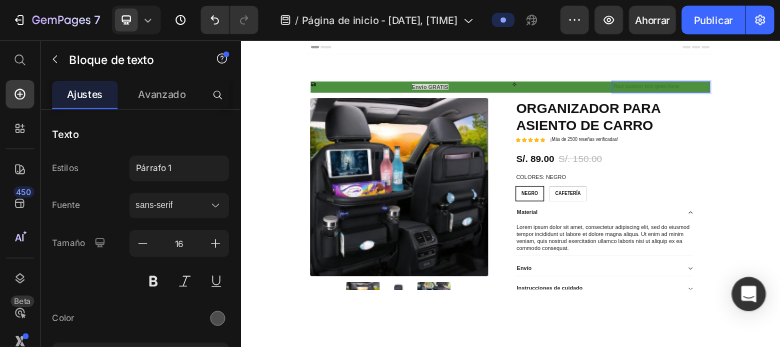 scroll, scrollTop: 309, scrollLeft: 0, axis: vertical 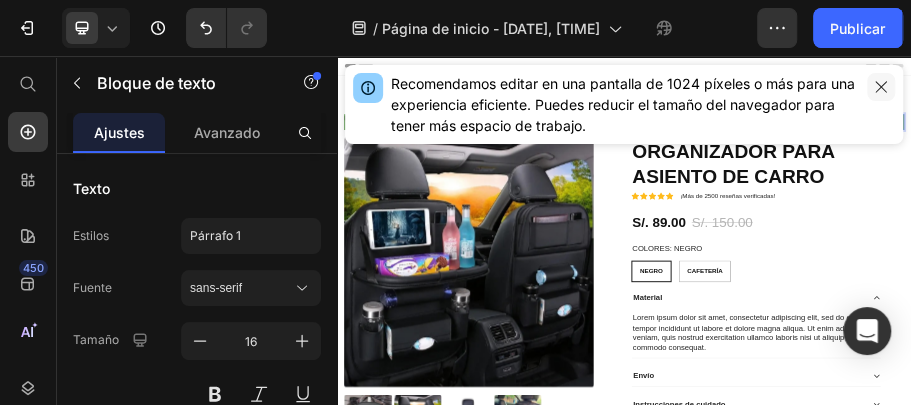 click at bounding box center [881, 87] 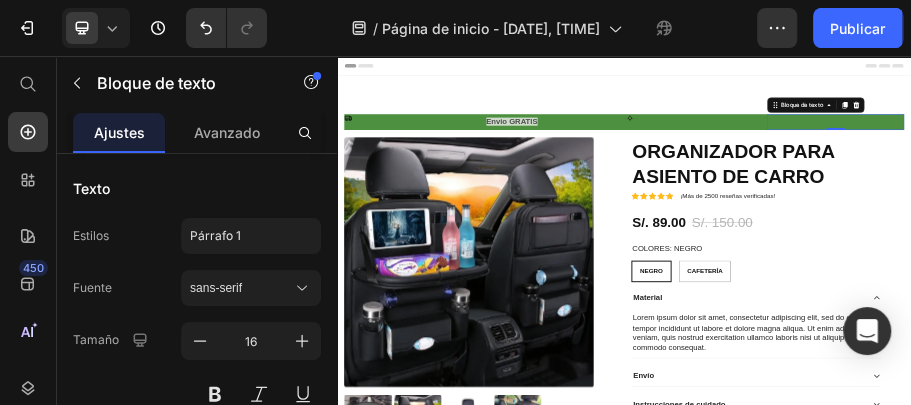 click at bounding box center (1379, 193) 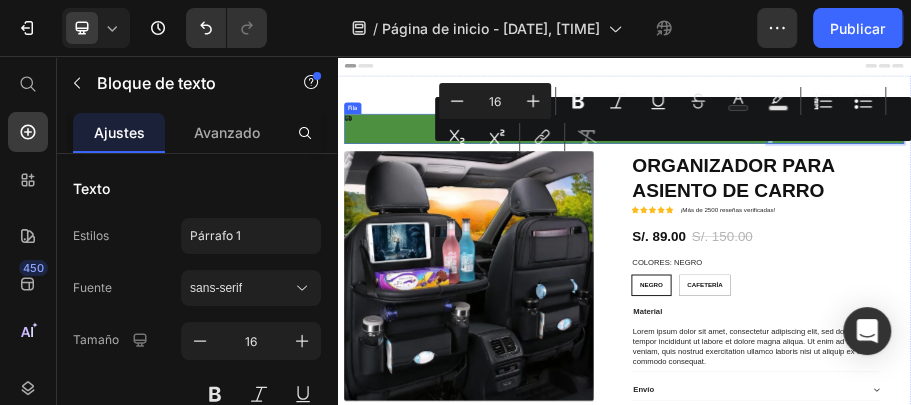 drag, startPoint x: 1239, startPoint y: 221, endPoint x: 1097, endPoint y: 193, distance: 144.73424 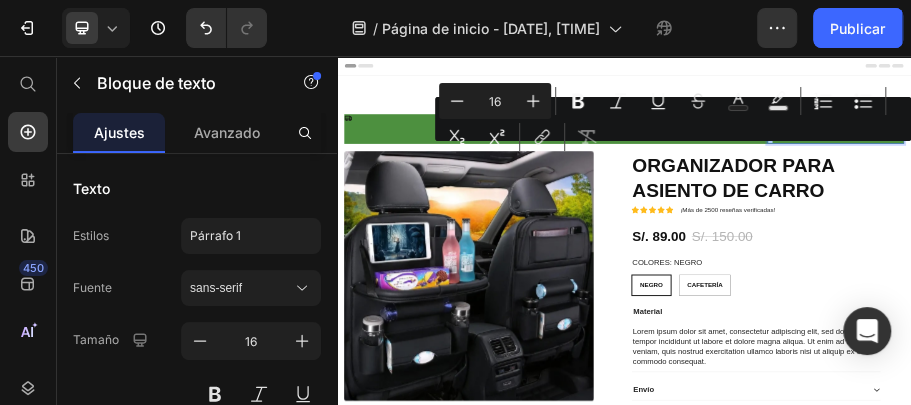 click on "Menos 16 Más Atrevido Itálico Subrayar       Tachado
Color del texto
Color de fondo del texto Lista numerada Lista con viñetas Subíndice Sobrescrito       enlace Eliminar formato" at bounding box center (673, 119) 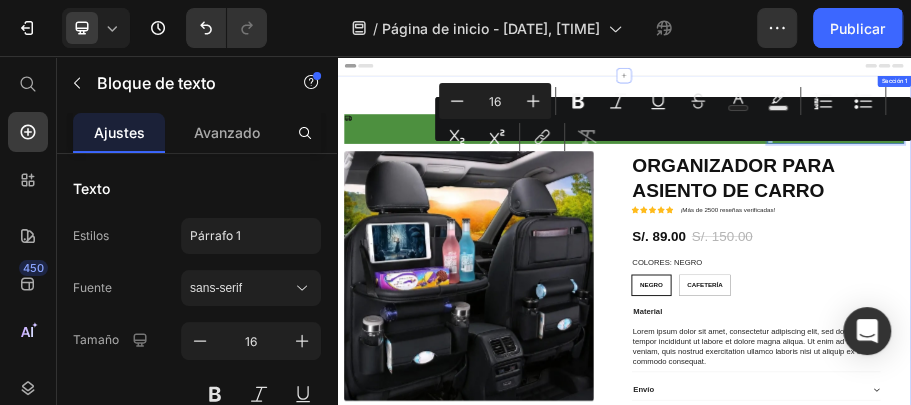 click on "Icono Envio GRATIS Bloque de texto
Icono + Bloque de texto   0 Fila Imágenes del producto Icono Icono Icono Icono Icono Lista de iconos ¡Más de 2500 reseñas verificadas! Bloque de texto Fila ORGANIZADOR PARA ASIENTO DE CARRO Título del producto Icono Icono Icono Icono Icono Lista de iconos ¡Más de 2500 reseñas verificadas! Bloque de texto Fila S/. 89.00 Precio del producto S/. 150.00 Precio del producto 41% de descuento Insignia del producto Fila COLORES: NEGRO NEGRO NEGRO NEGRO CAFETERÍA CAFETERÍA CAFETERÍA Variantes y muestras de productos NEGRO NEGRO NEGRO CAFETERÍA CAFETERÍA CAFETERÍA Variantes y muestras de productos Fila
Material Lorem ipsum dolor sit amet, consectetur adipiscing elit, sed do eiusmod tempor incididunt ut labore et dolore magna aliqua. Ut enim ad minim veniam, quis nostrud exercitation ullamco laboris nisi ut aliquip ex ea commodo consequat. Bloque de texto
Envío
Instrucciones de cuidado" at bounding box center [937, 550] 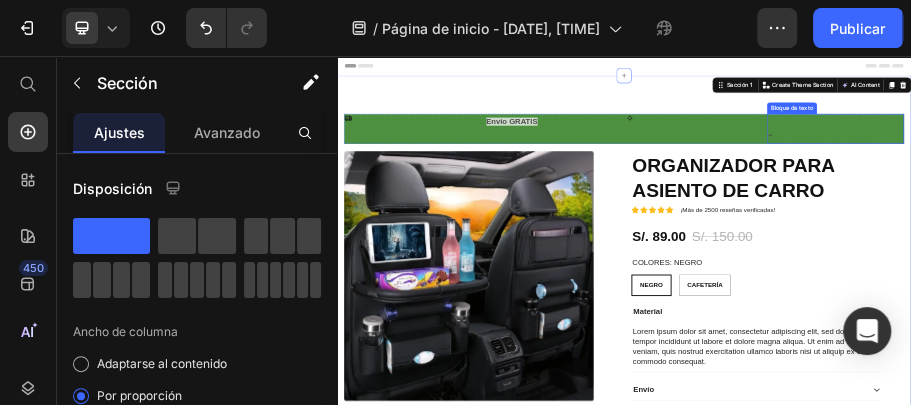 click at bounding box center (1379, 193) 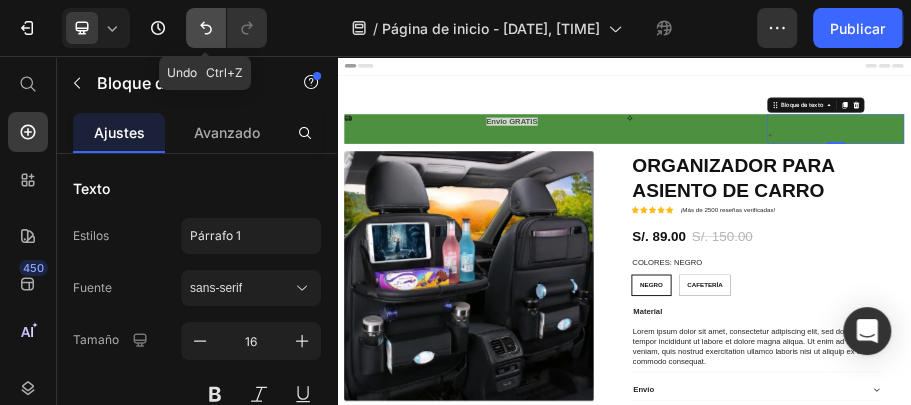 click 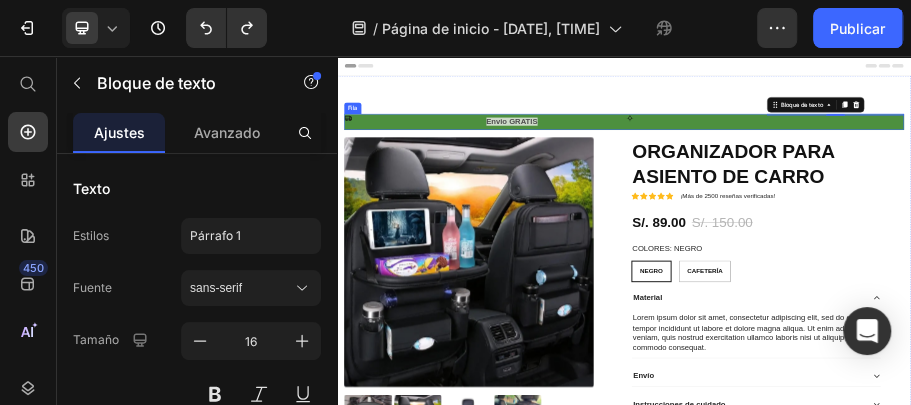 click on "Bloque de texto   0" at bounding box center (1379, 193) 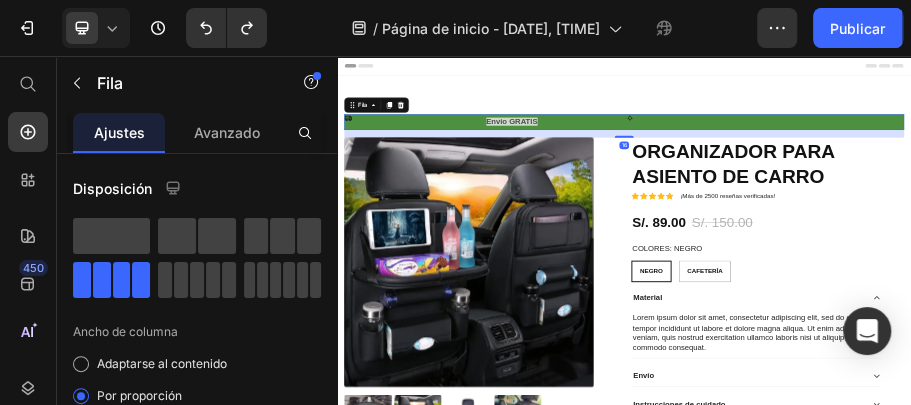click on "Bloque de texto" at bounding box center (1379, 193) 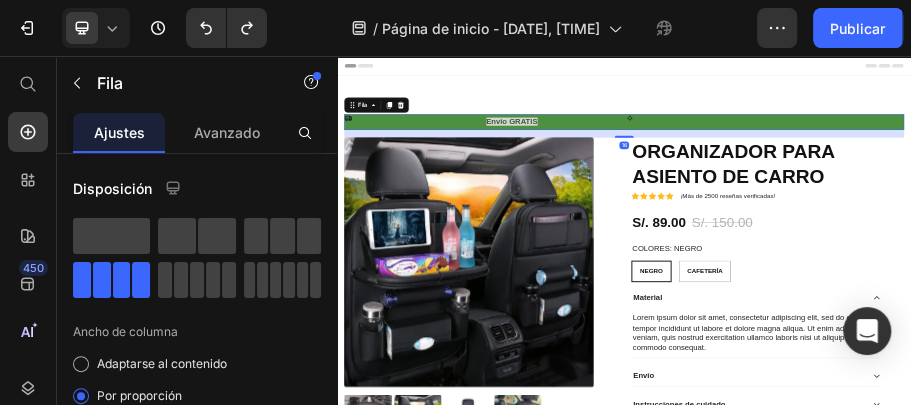 click on "Bloque de texto" at bounding box center (1379, 193) 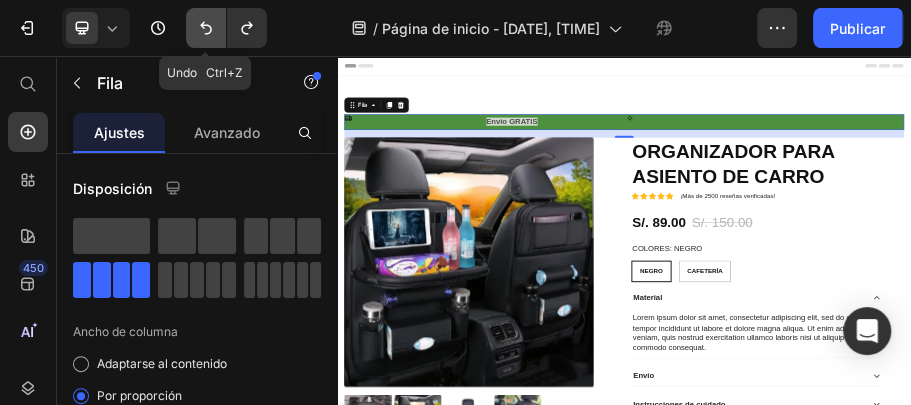 click 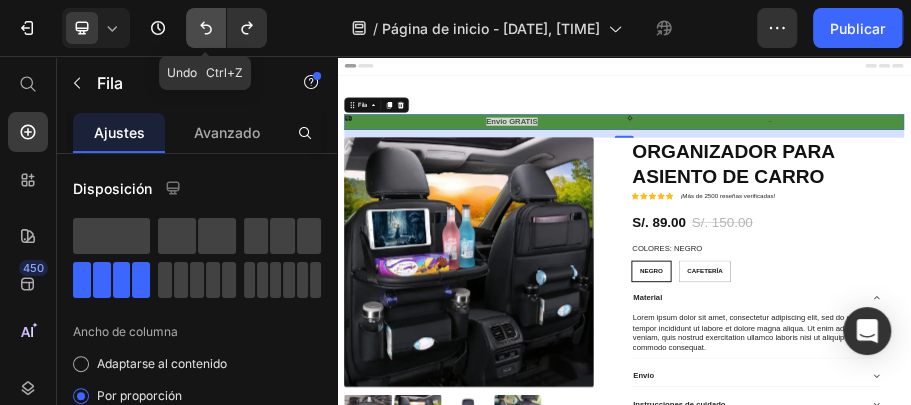 click 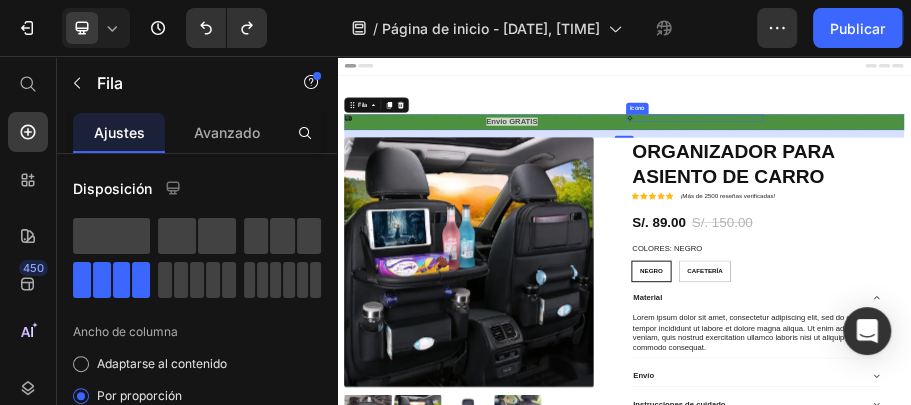 click on "Icono" at bounding box center (1084, 185) 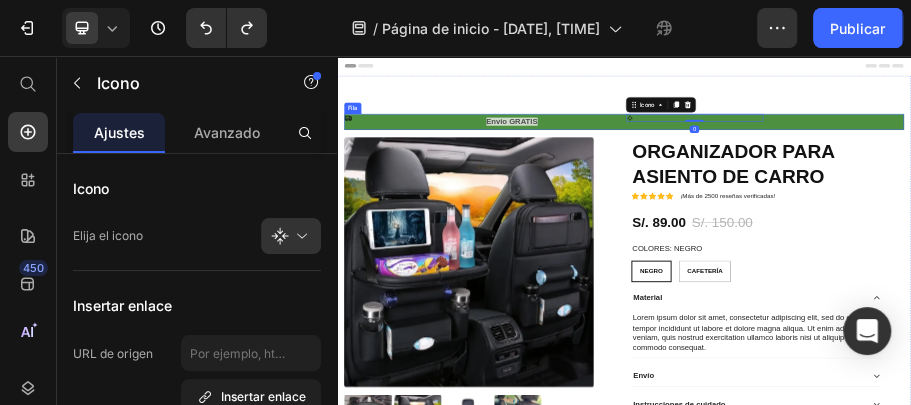 click on "Bloque de texto" at bounding box center (1379, 193) 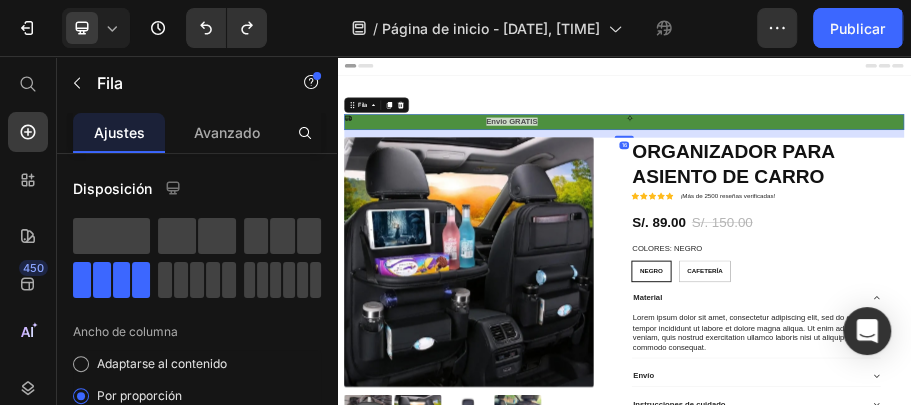 click on "Bloque de texto" at bounding box center (1379, 193) 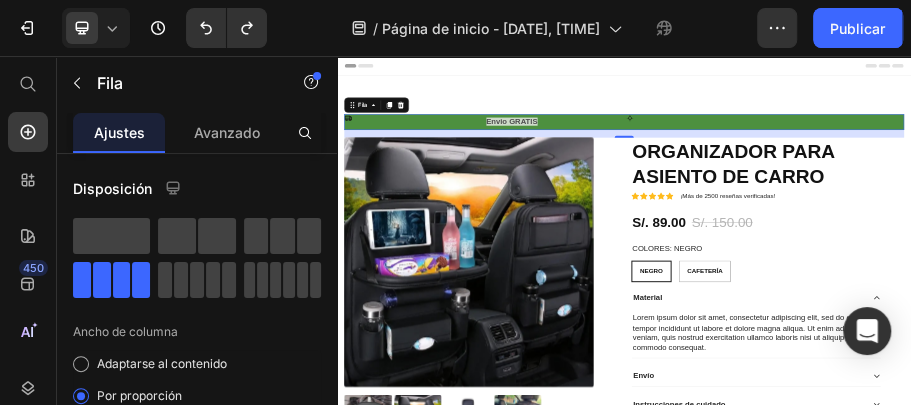 click on "Bloque de texto" at bounding box center (1379, 193) 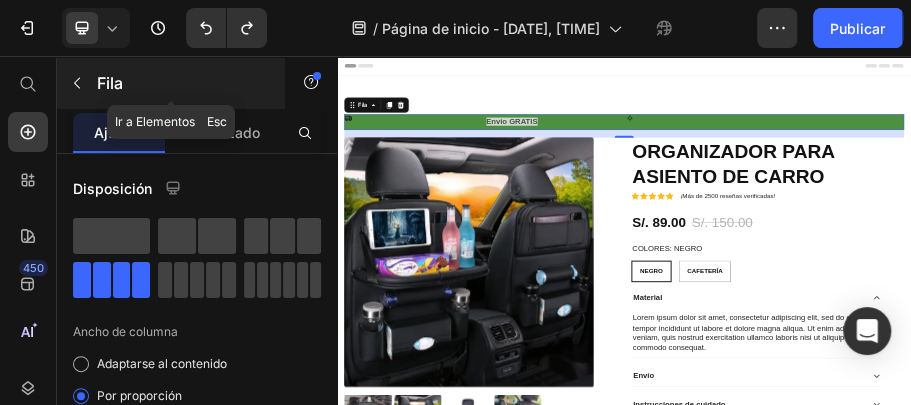 click at bounding box center (77, 83) 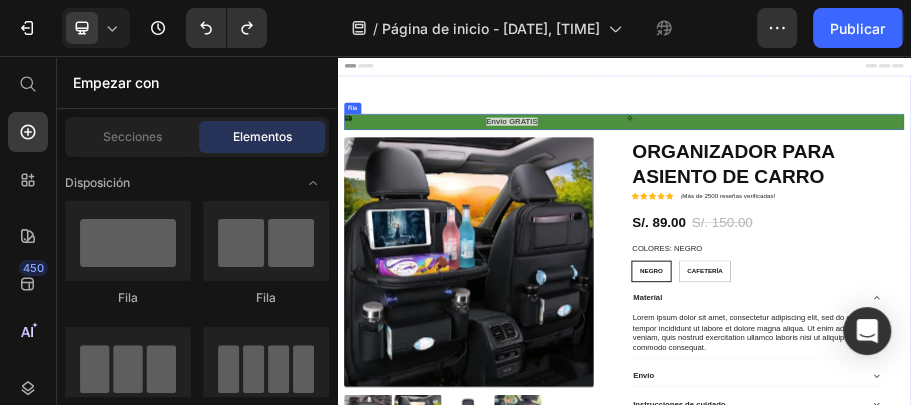 click on "Bloque de texto" at bounding box center (1379, 193) 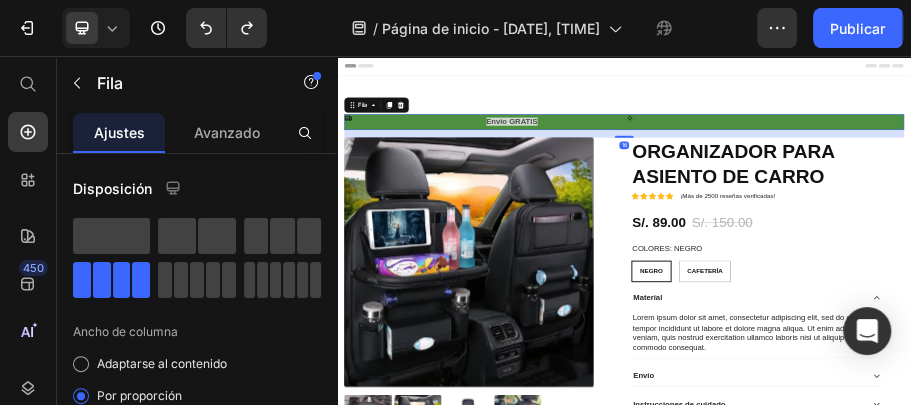 click on "Bloque de texto" at bounding box center [1379, 193] 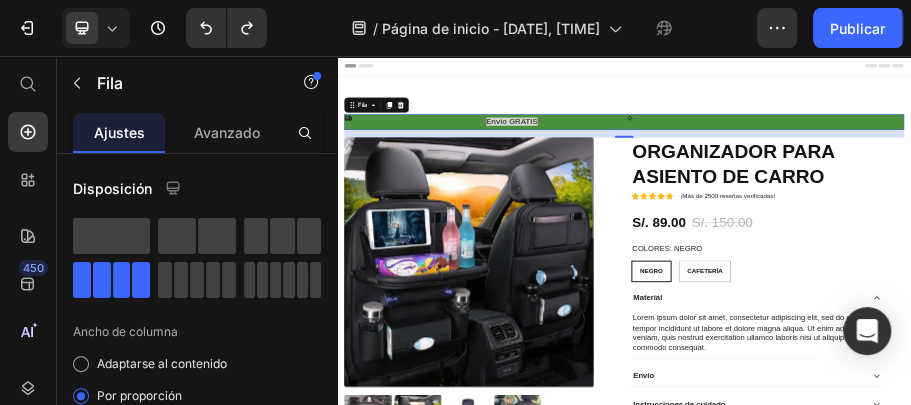click on "Bloque de texto" at bounding box center [1379, 193] 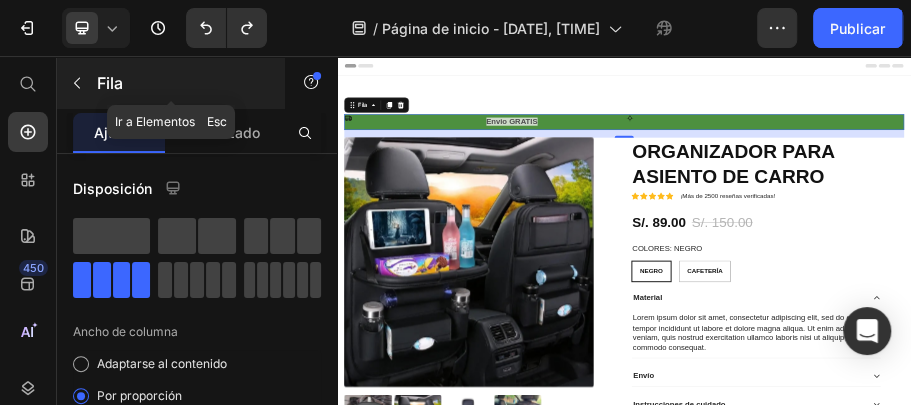 click 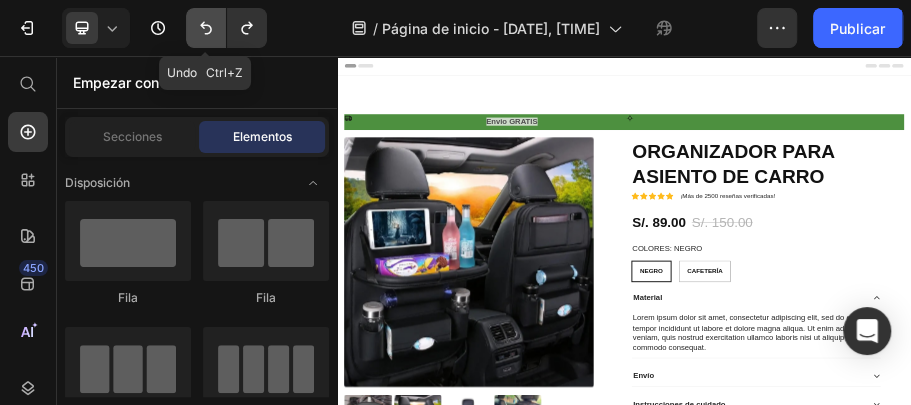 click 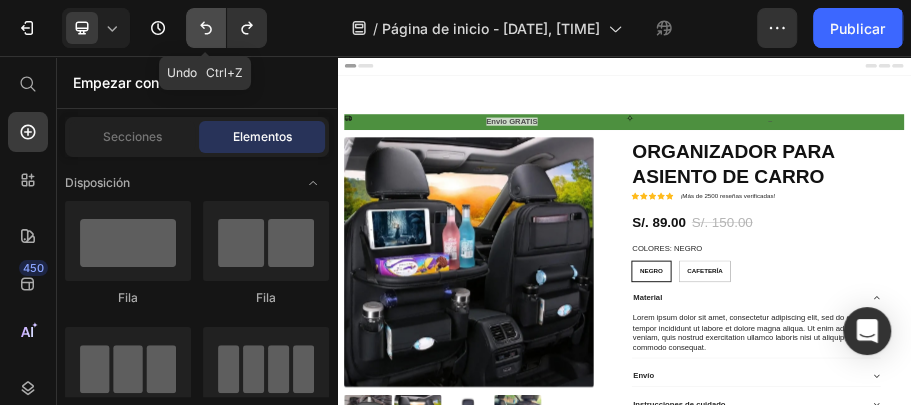 click 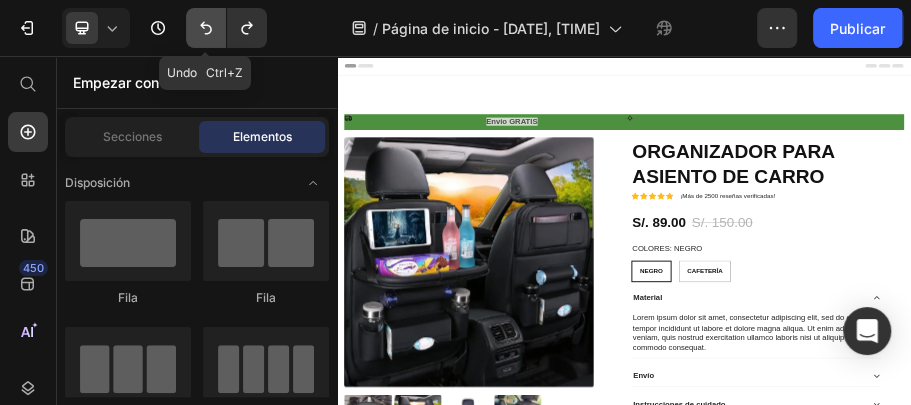 click 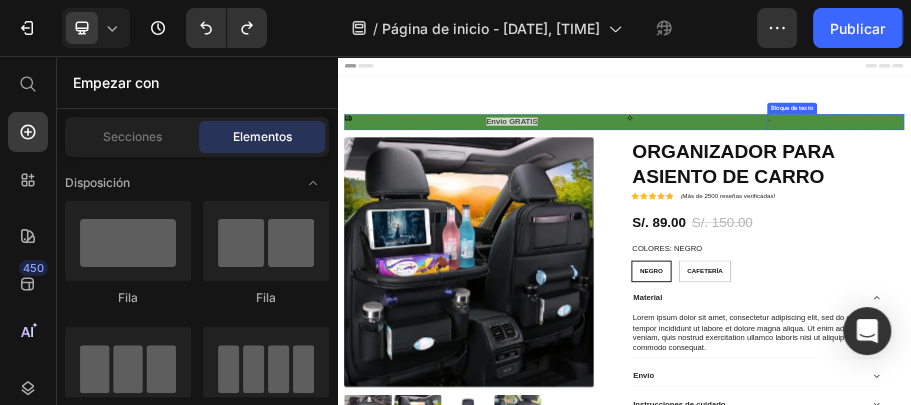 click on "*" at bounding box center (1379, 193) 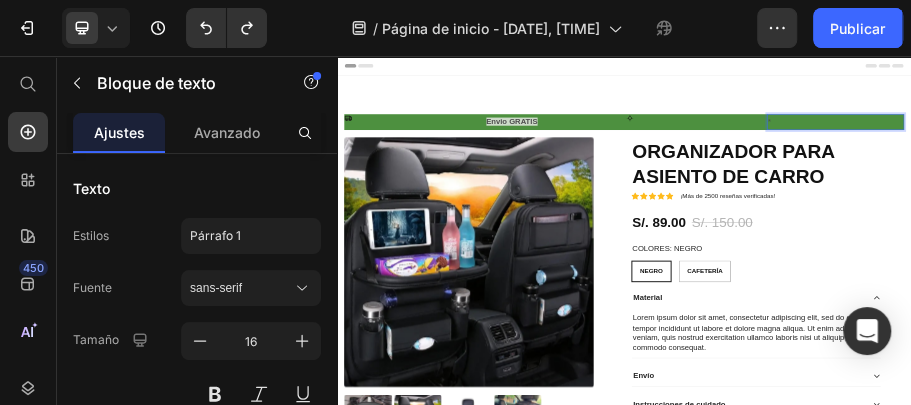 click on "*" at bounding box center (1379, 193) 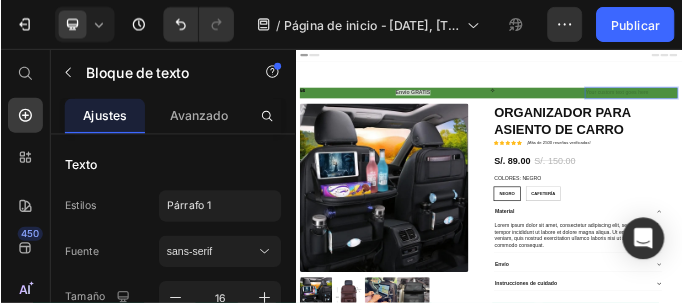 scroll, scrollTop: 308, scrollLeft: 0, axis: vertical 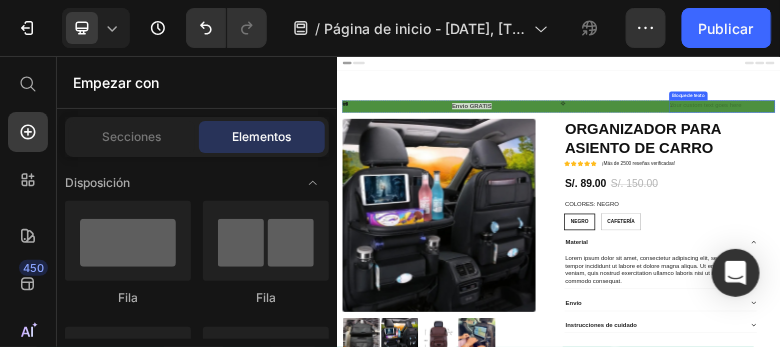 click on "~" at bounding box center (1378, 192) 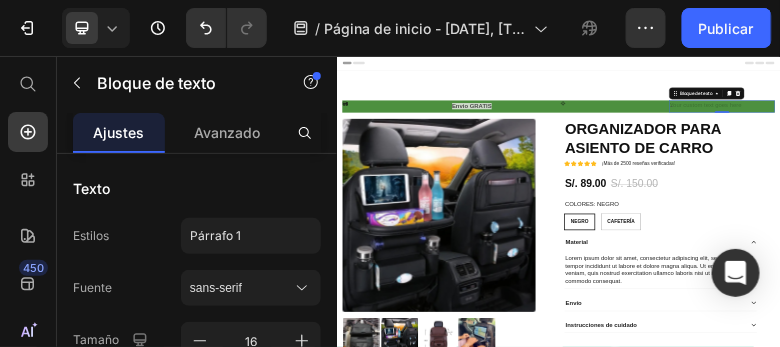 click on "~" at bounding box center (1378, 192) 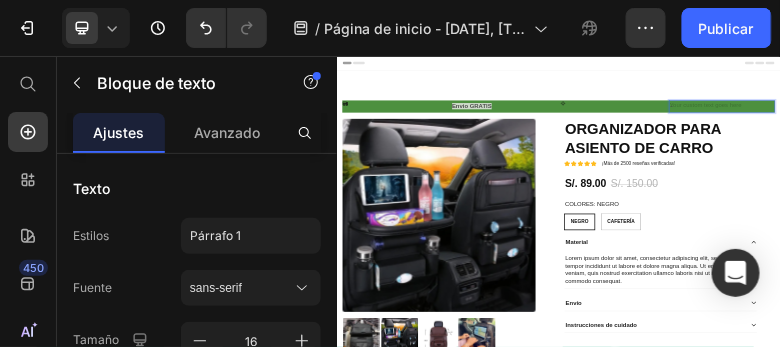 click on "~" at bounding box center [1378, 192] 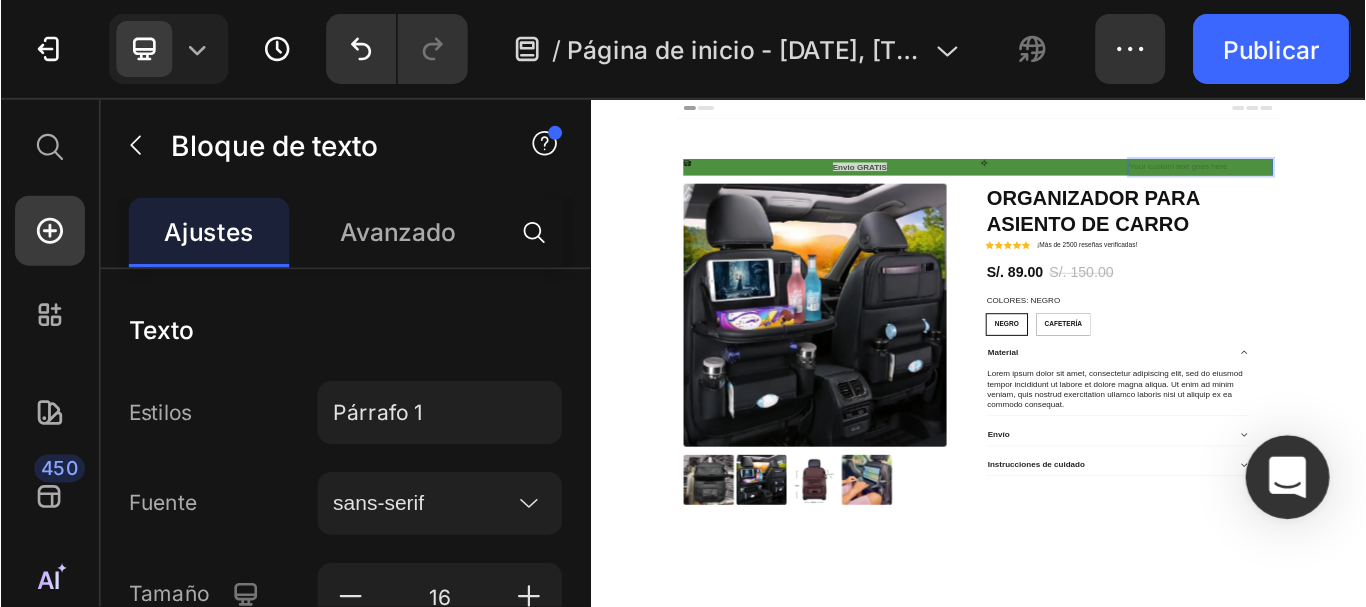 scroll, scrollTop: 308, scrollLeft: 0, axis: vertical 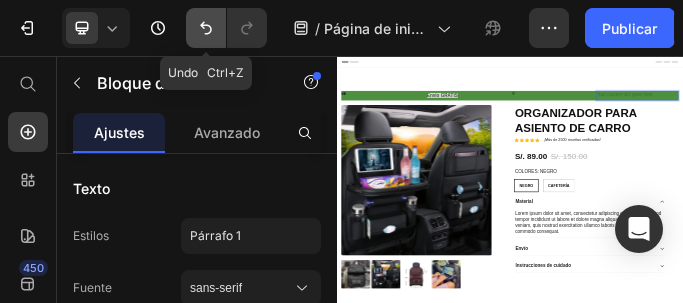click 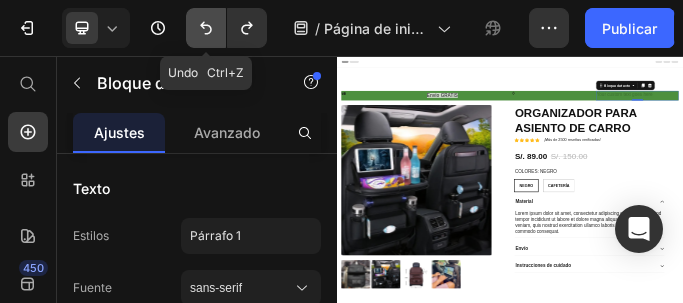 click 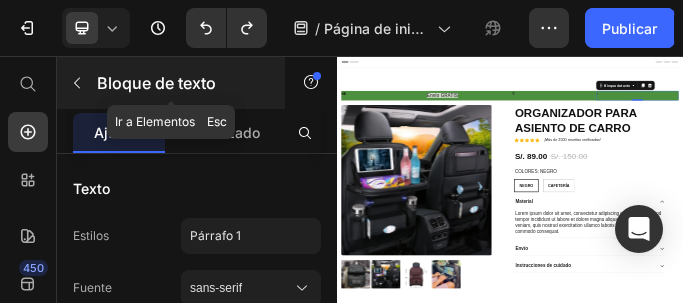 click on "Bloque de texto" at bounding box center (171, 83) 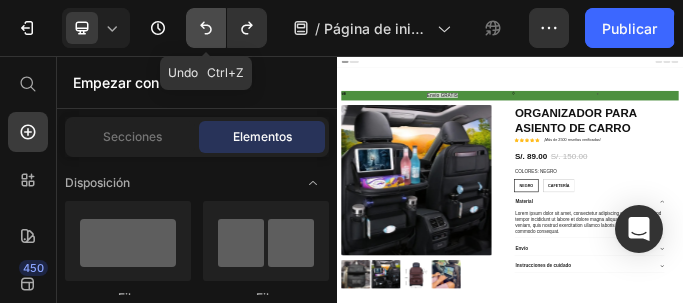 click 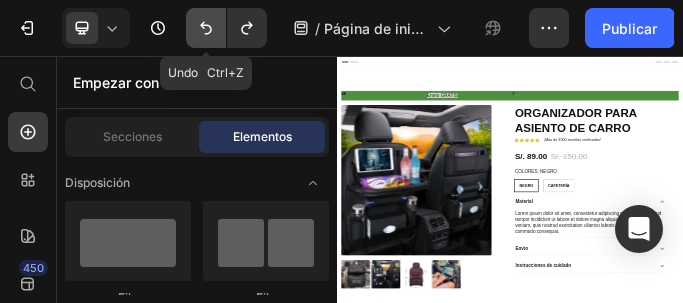 click 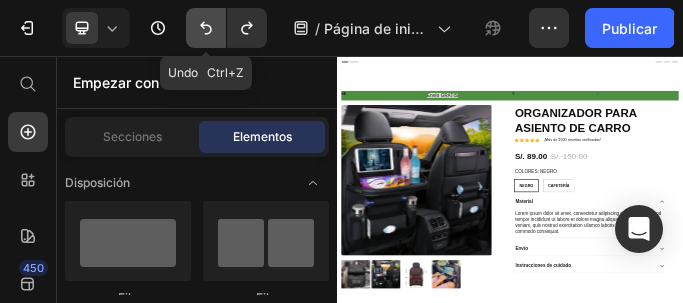 click 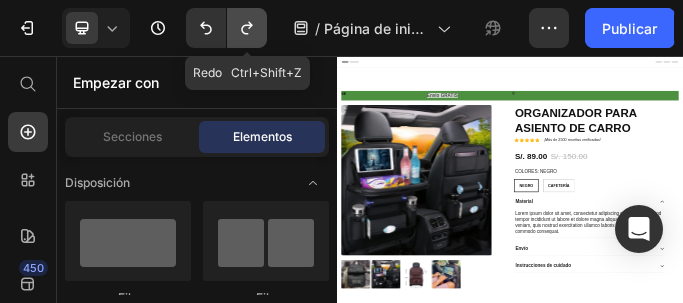 click 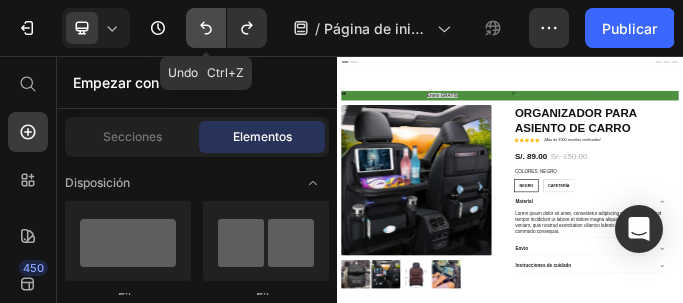 click 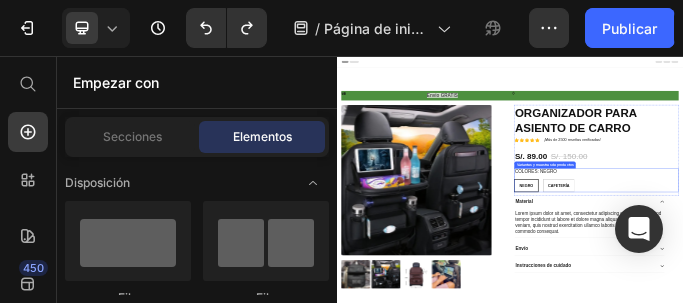 click on "COLORES: NEGRO" at bounding box center [1027, 457] 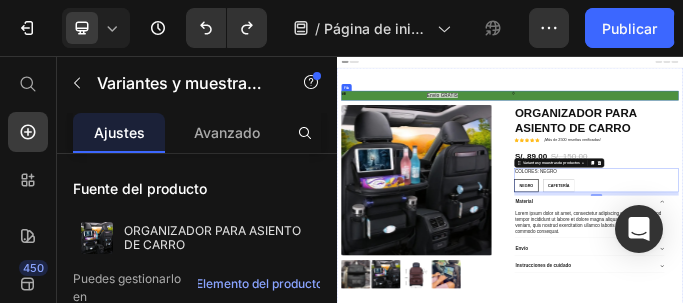 click on "Bloque de texto" at bounding box center [1379, 193] 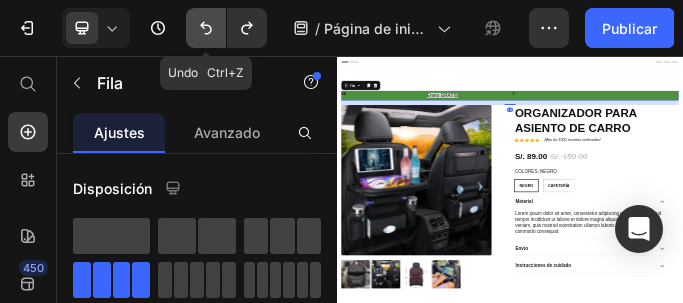 click 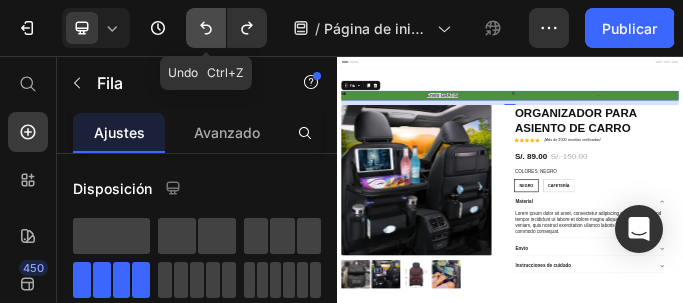 click 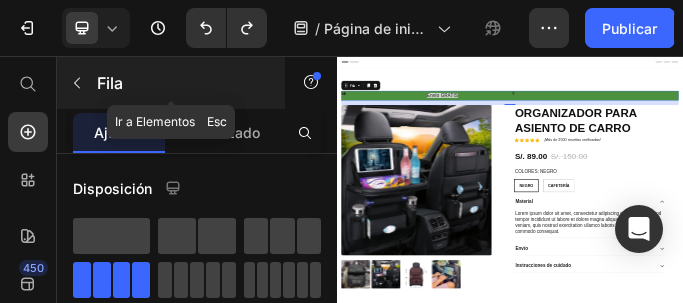 click 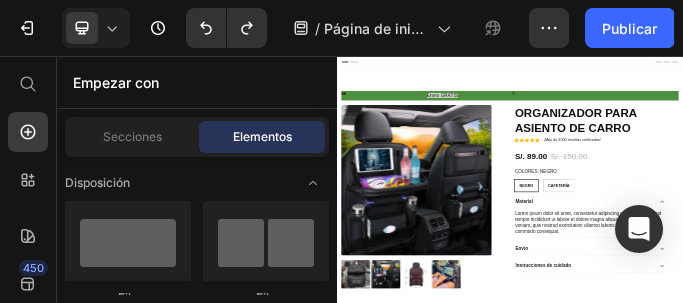 click on "Empezar con" at bounding box center (116, 82) 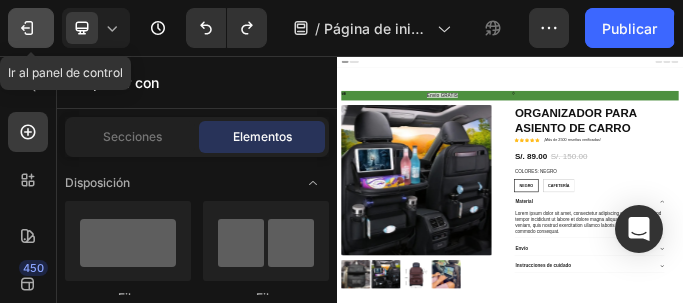 click on "7" 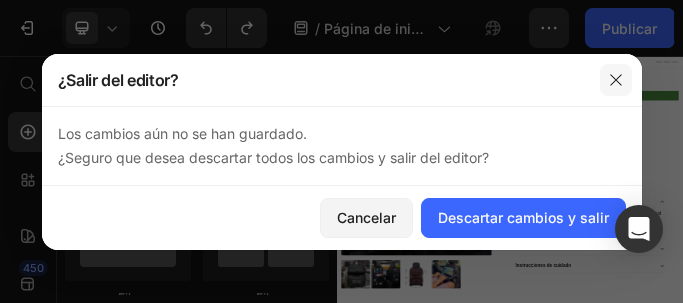 click 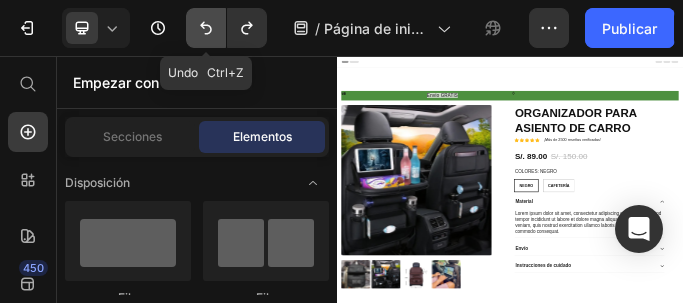 click 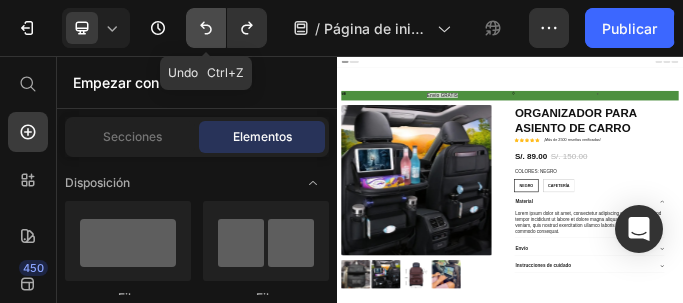 click 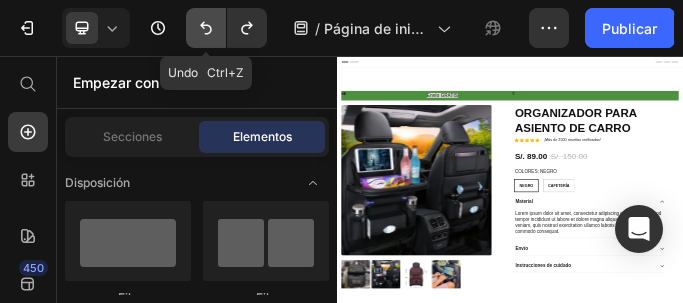 click 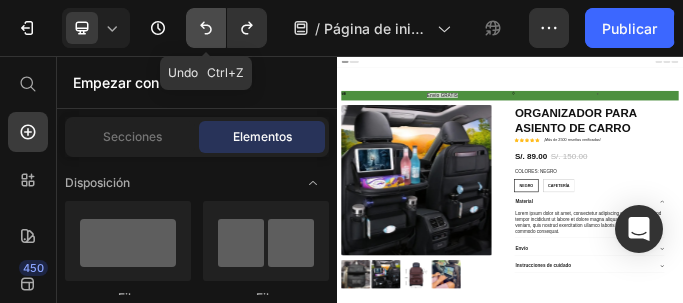 click 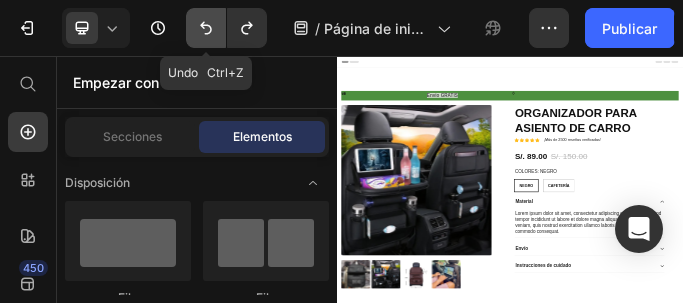 click 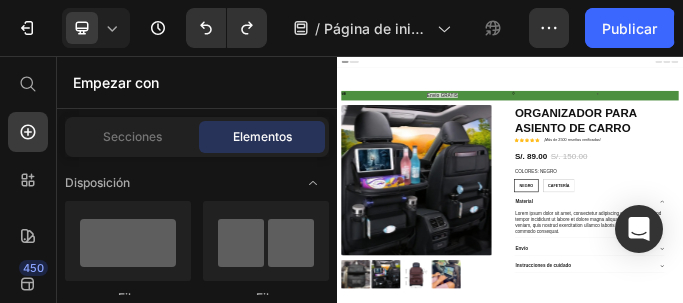 click at bounding box center (128, 367) 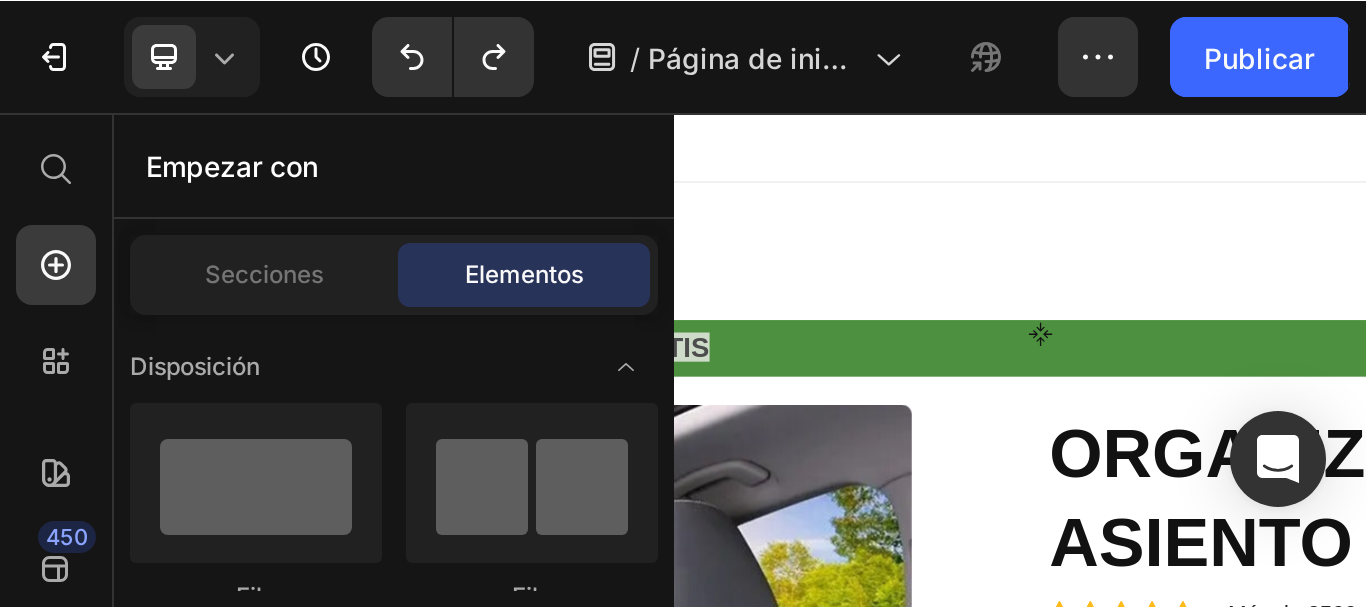 scroll, scrollTop: 217, scrollLeft: 0, axis: vertical 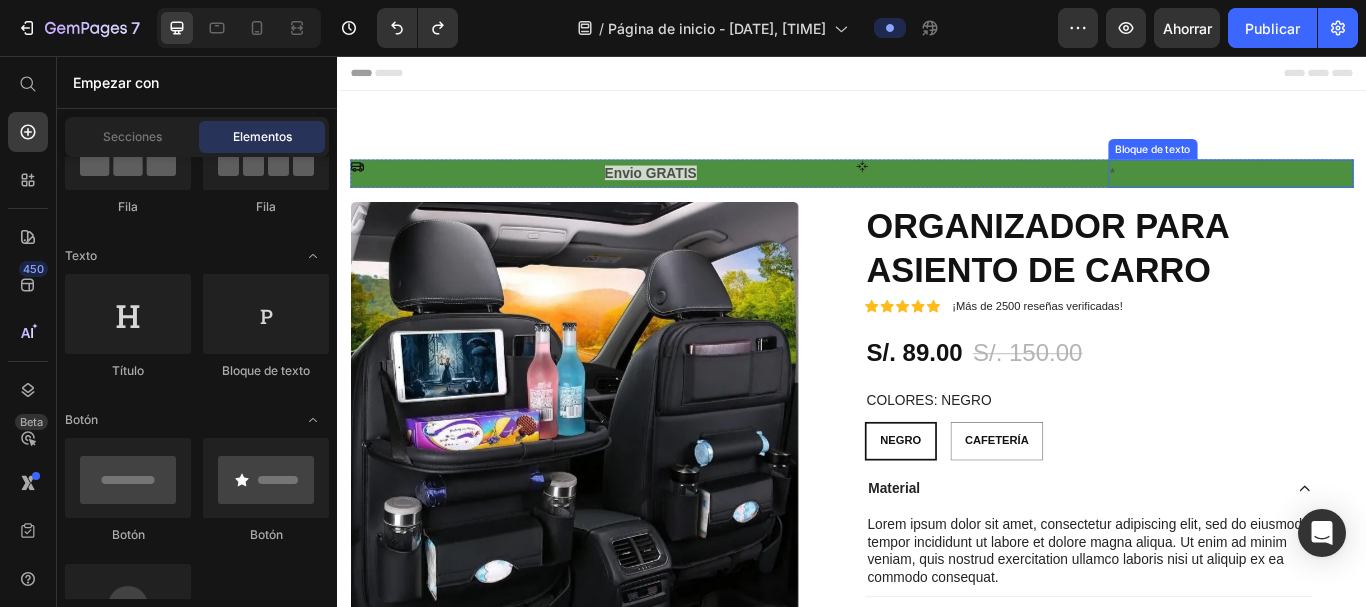 click on "*" at bounding box center (1379, 193) 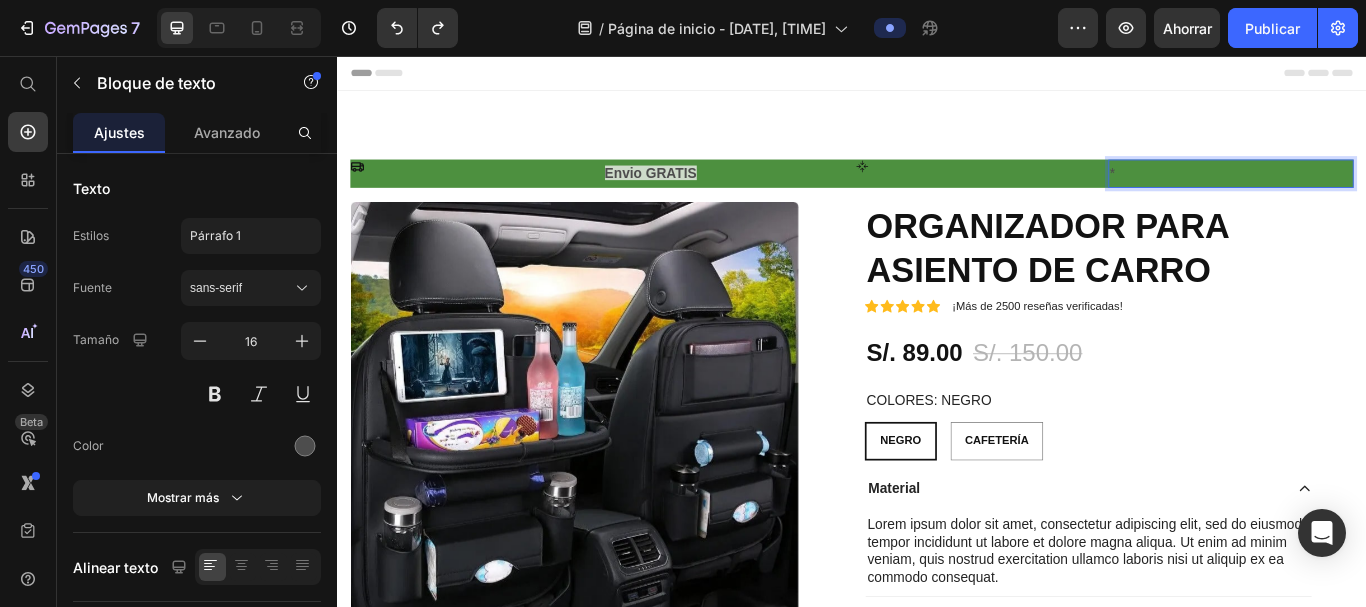 click on "*" at bounding box center (1379, 193) 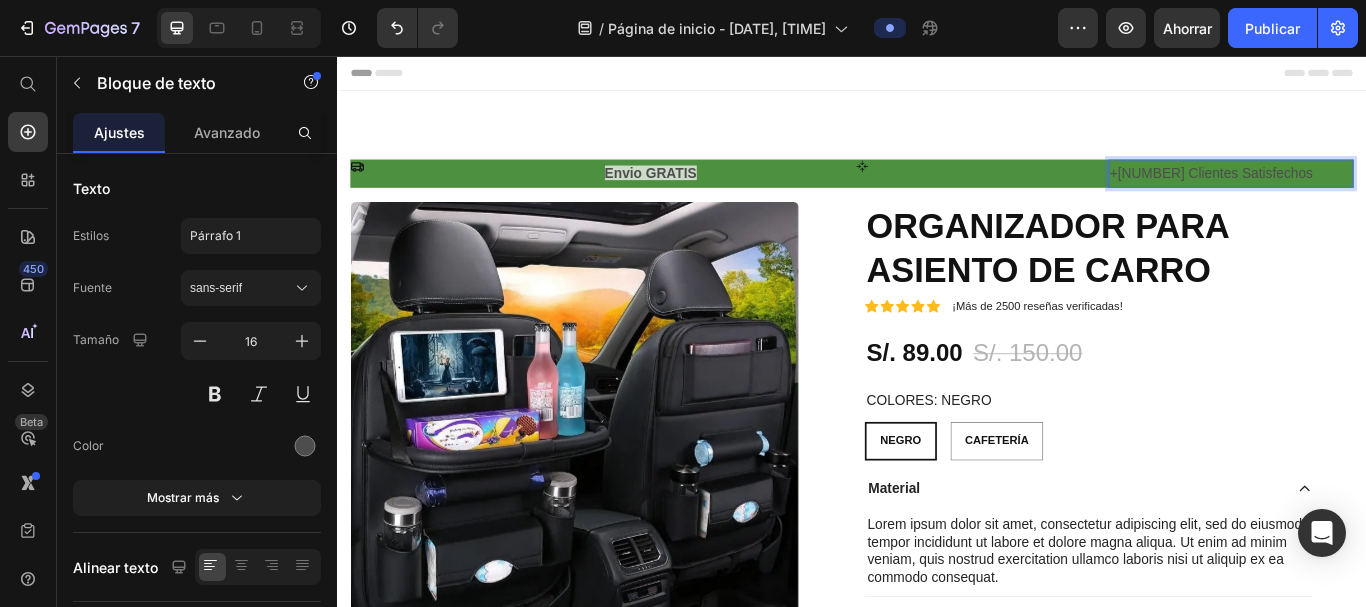 click on "+84,000 Clientes Satisfechos" at bounding box center (1379, 193) 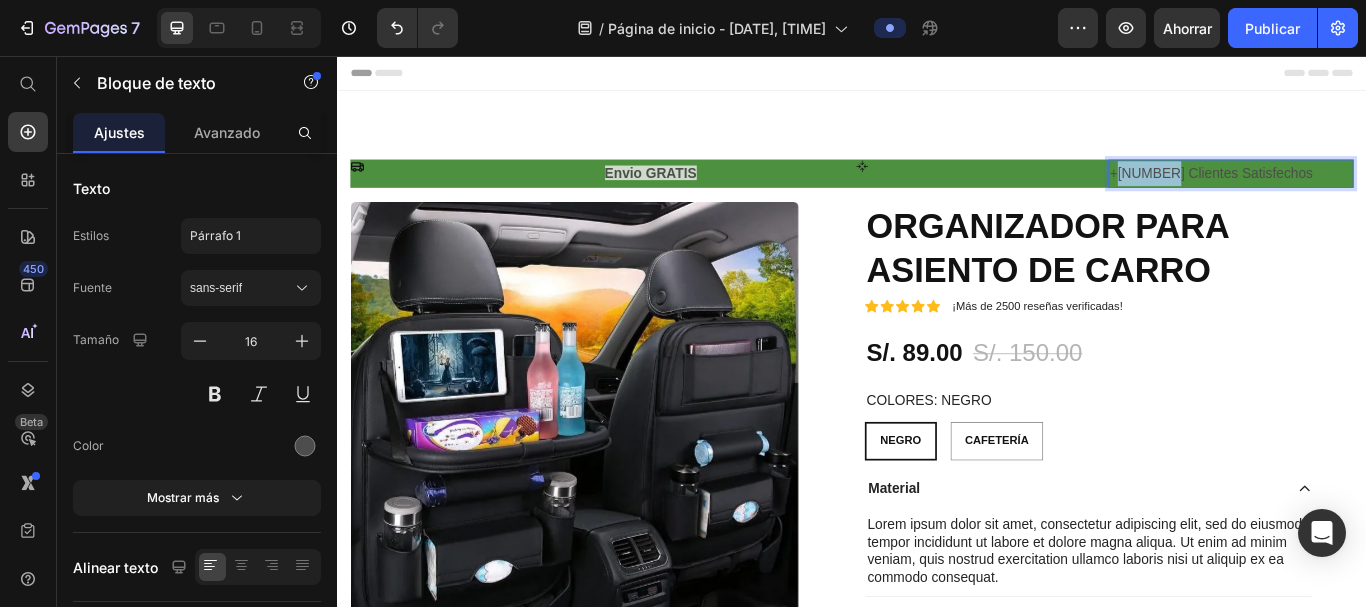 click on "+84,000 Clientes Satisfechos" at bounding box center (1379, 193) 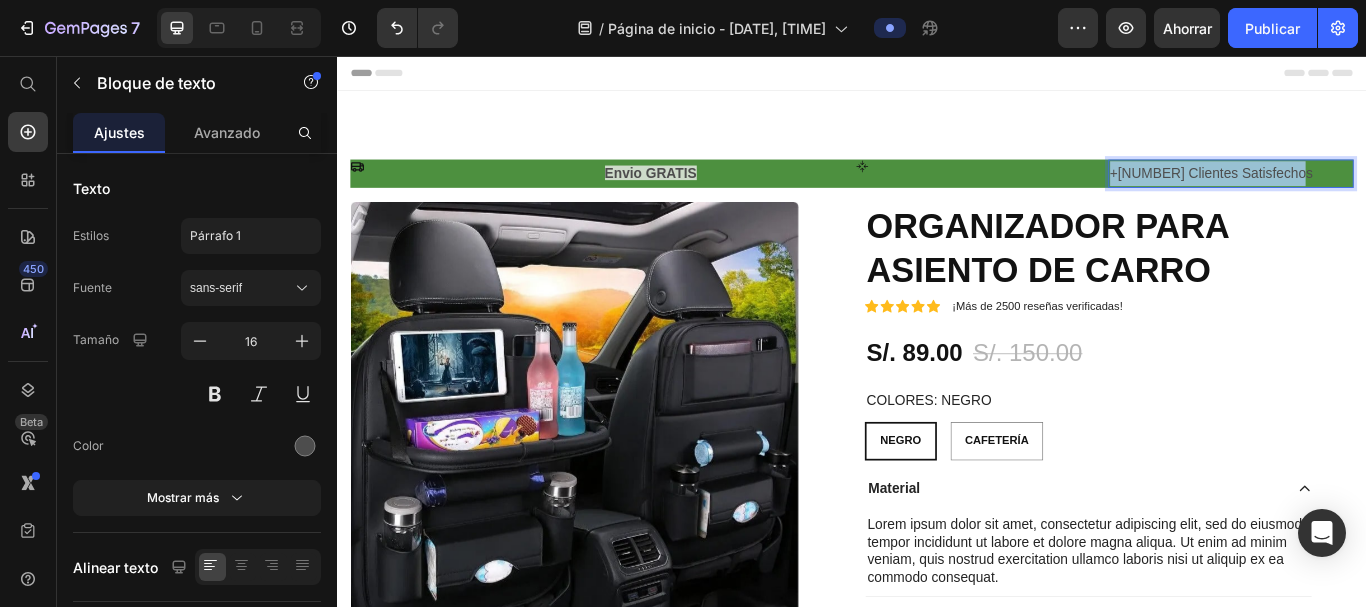 click on "+84,000 Clientes Satisfechos" at bounding box center (1379, 193) 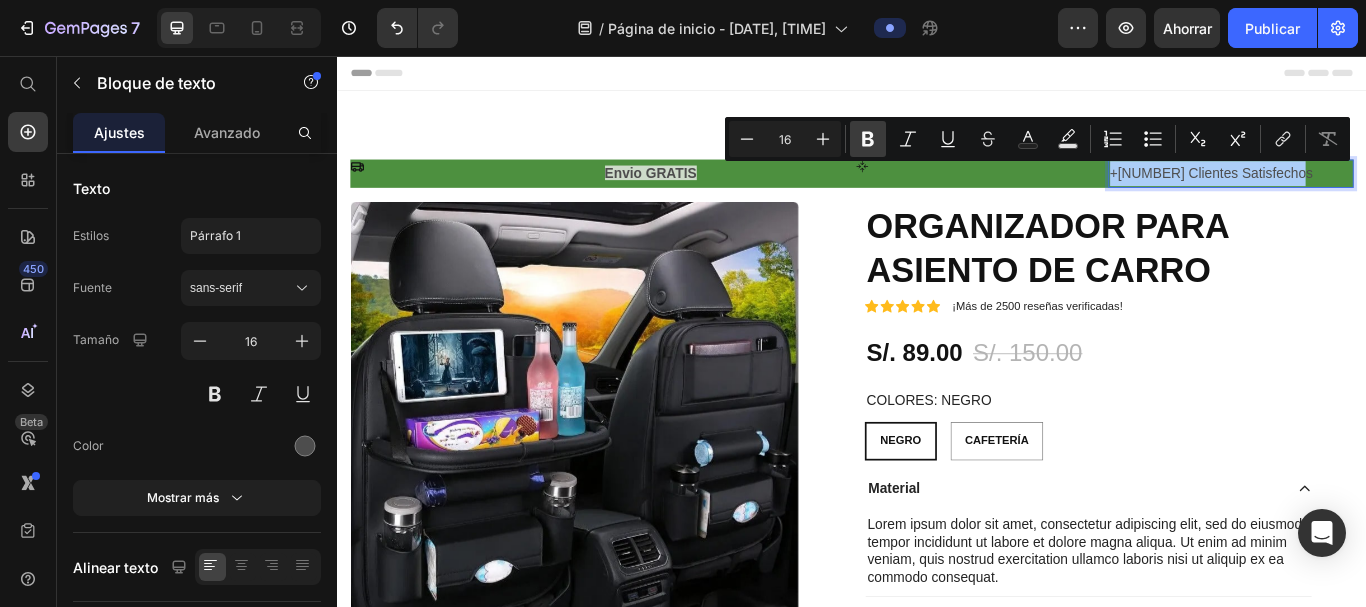 click 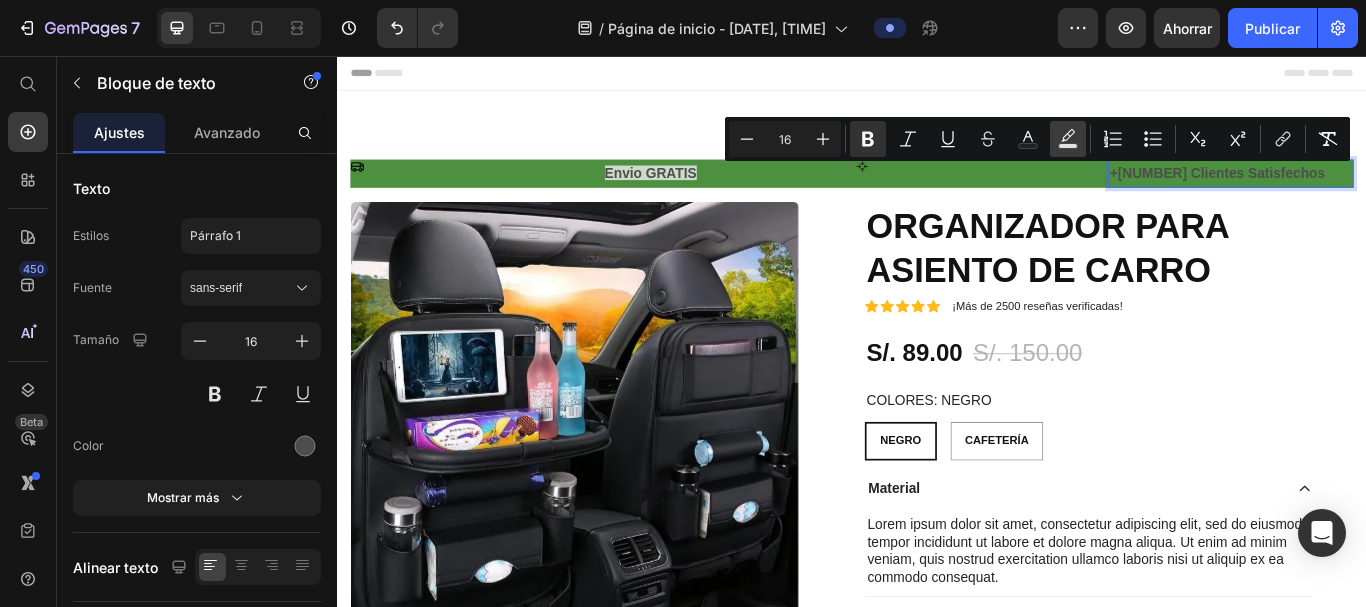 click 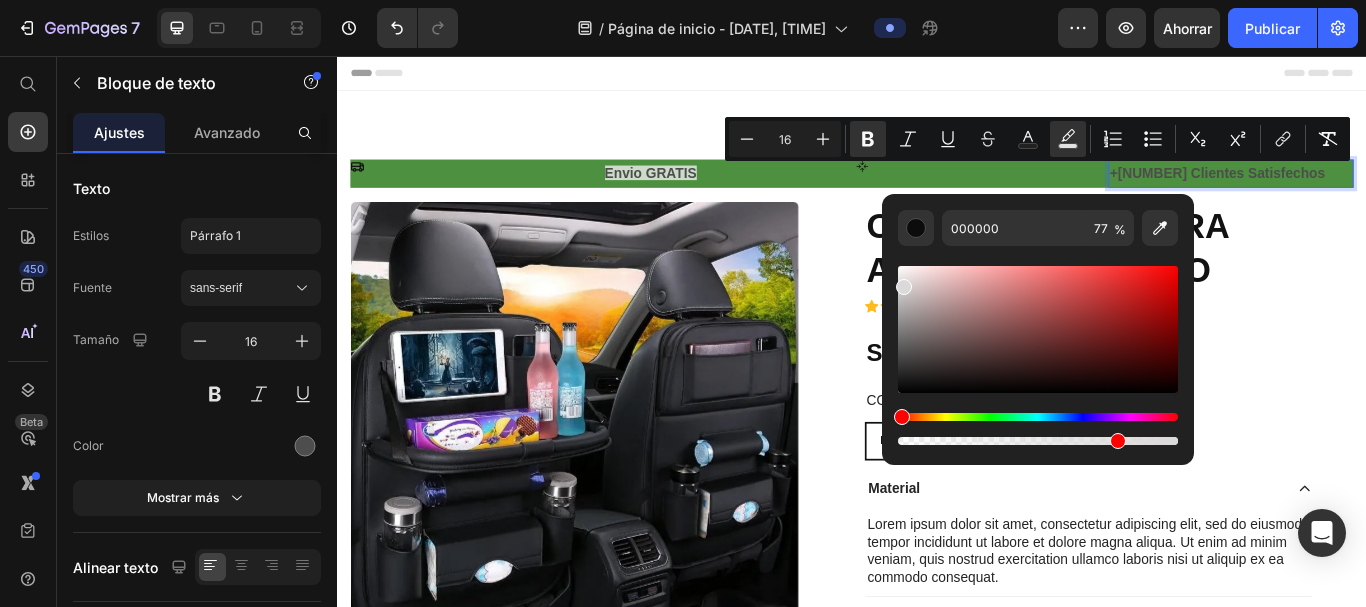 click at bounding box center [1038, 329] 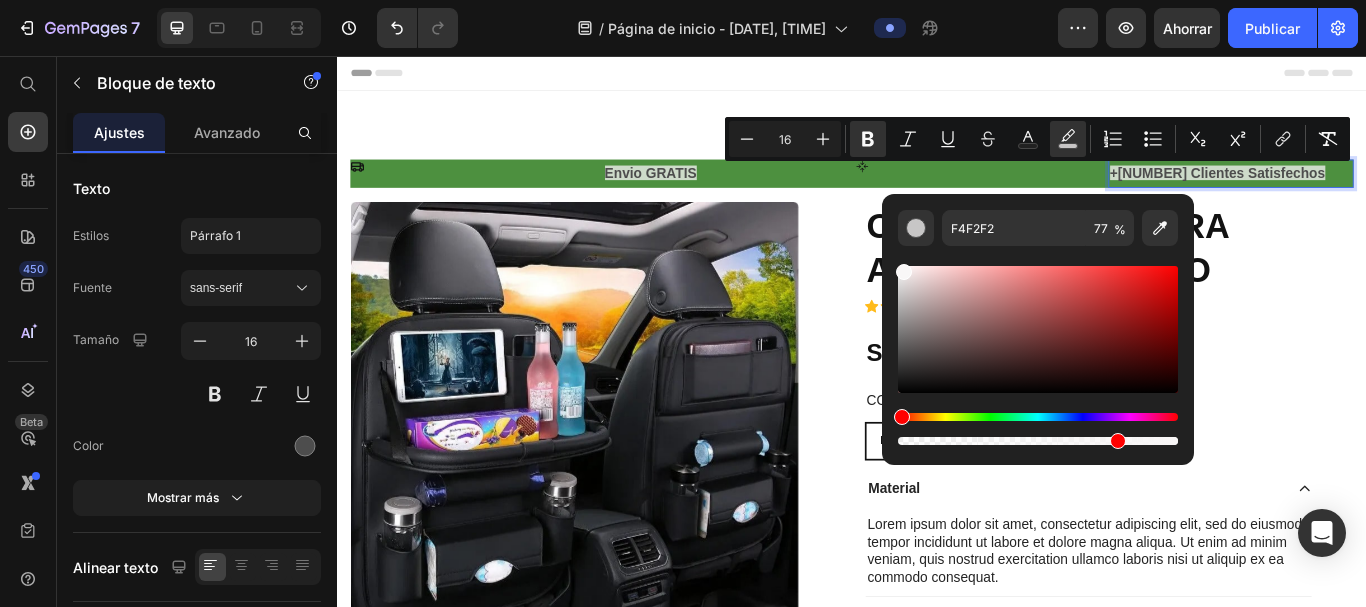 drag, startPoint x: 902, startPoint y: 283, endPoint x: 903, endPoint y: 268, distance: 15.033297 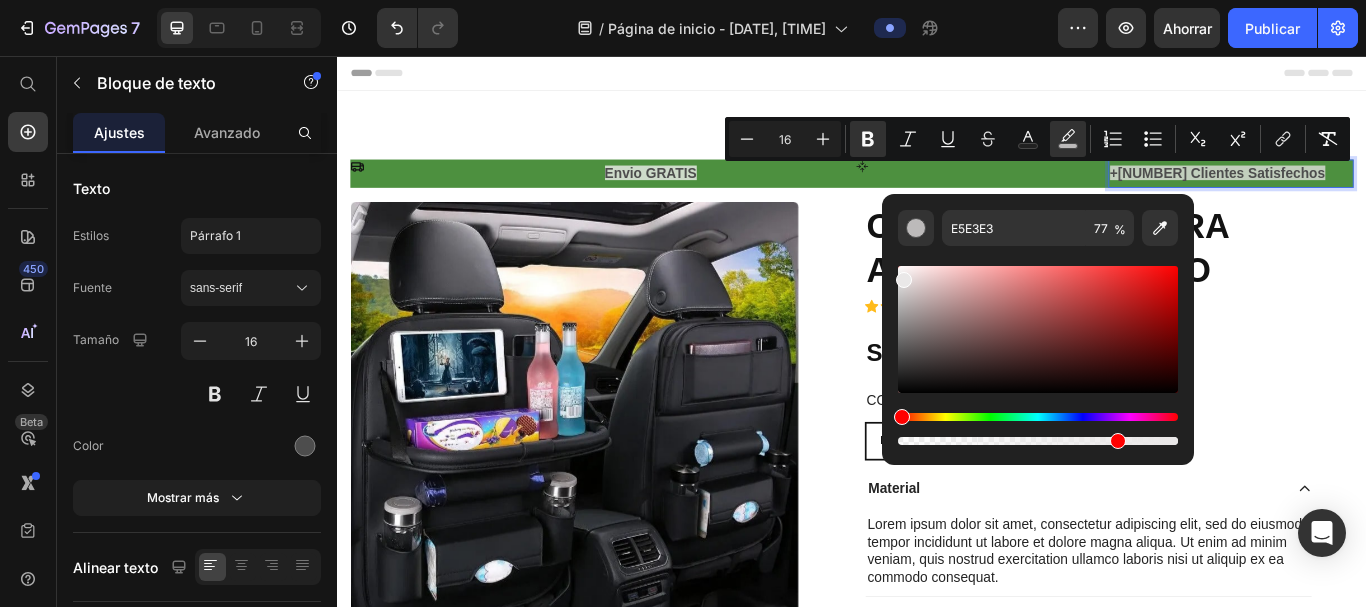 type on "EAE8E8" 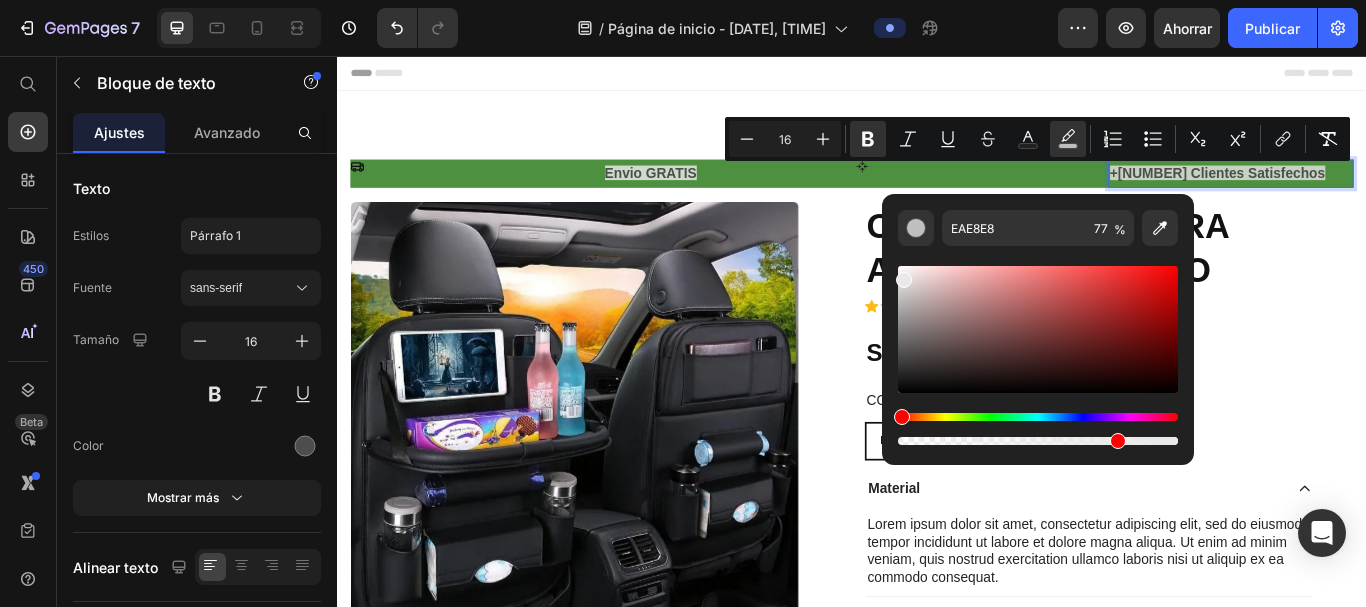 click at bounding box center [904, 280] 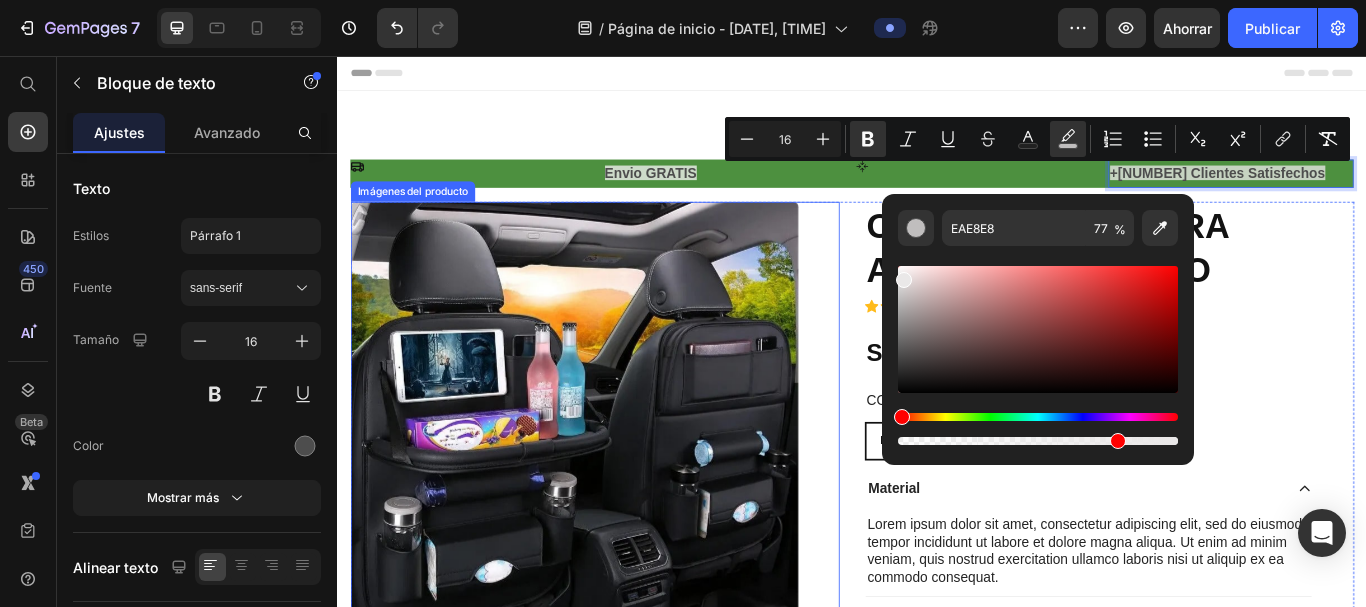 click on "Imágenes del producto" at bounding box center (637, 544) 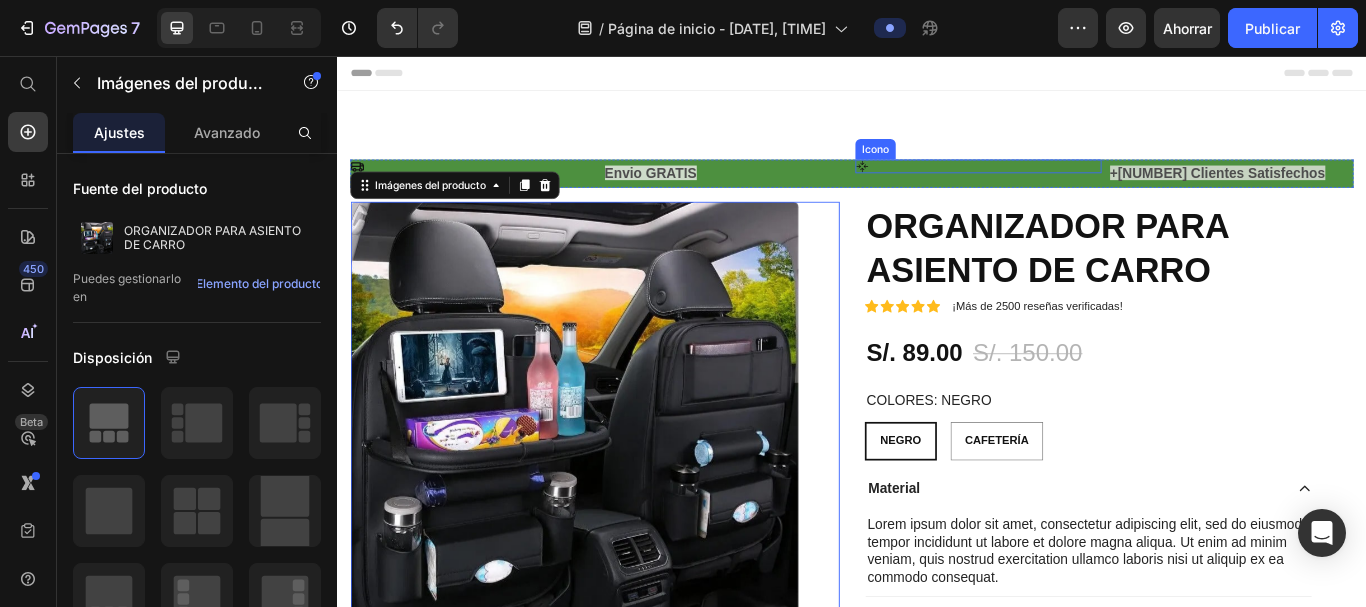 click on "Icono" at bounding box center [1084, 185] 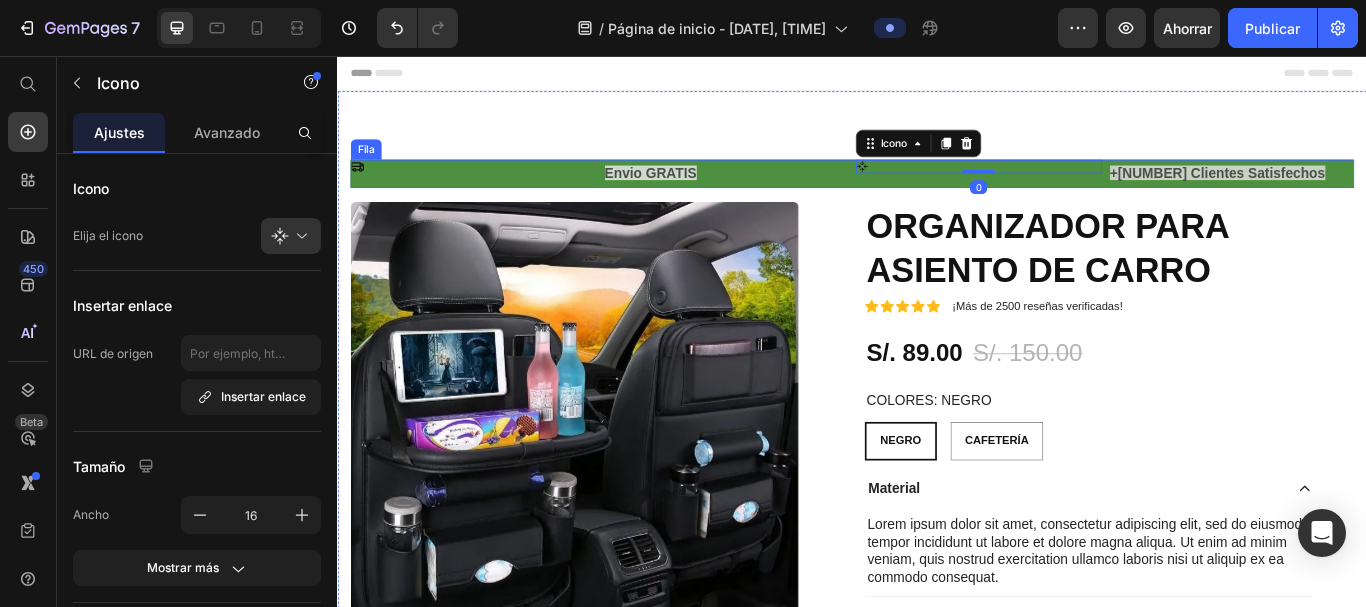 click on "Icono   0" at bounding box center [1084, 193] 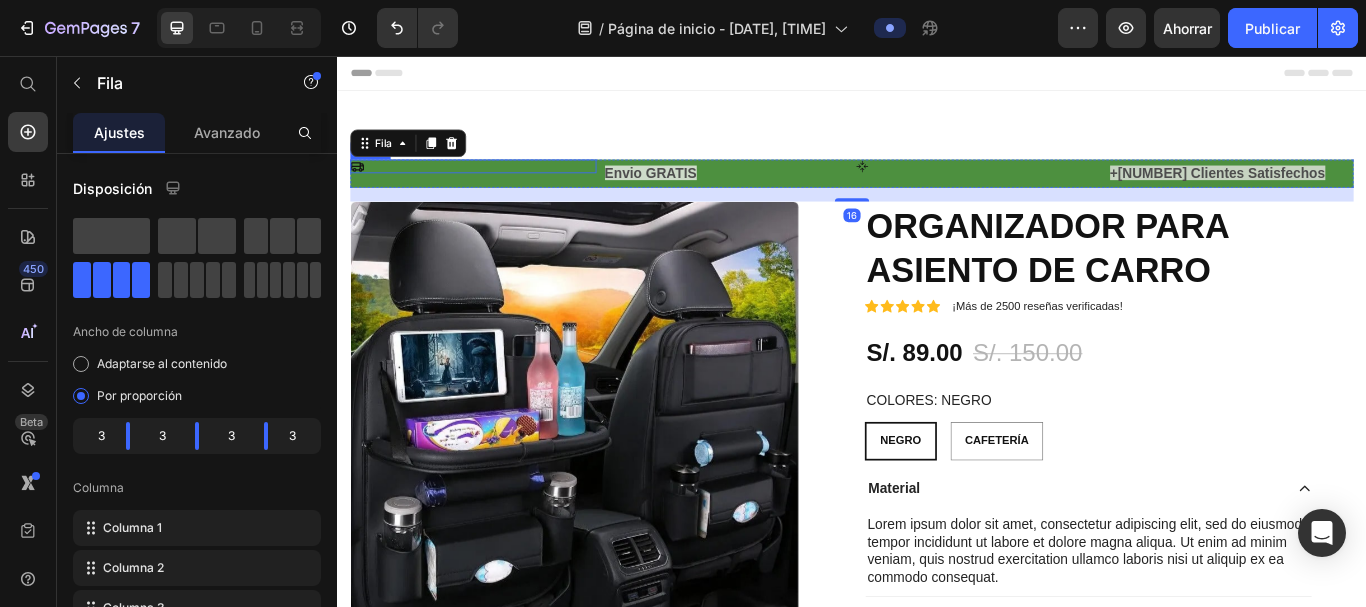 click on "Icono" at bounding box center [495, 185] 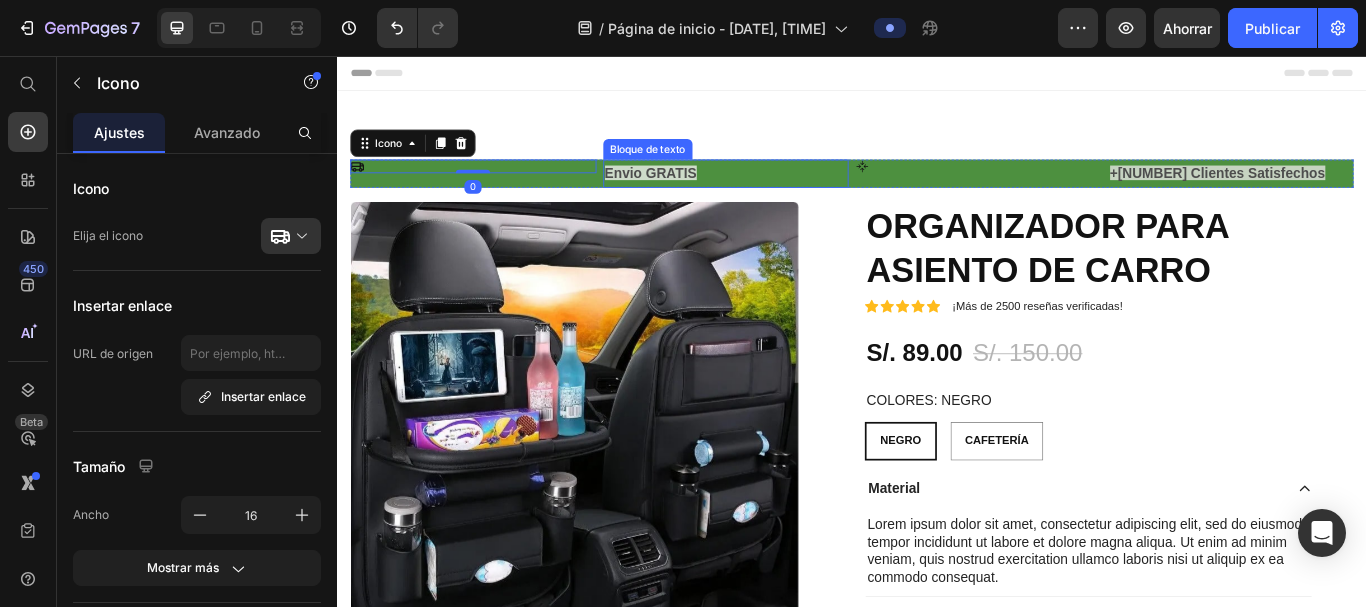 click on "Envio GRATIS" at bounding box center (790, 193) 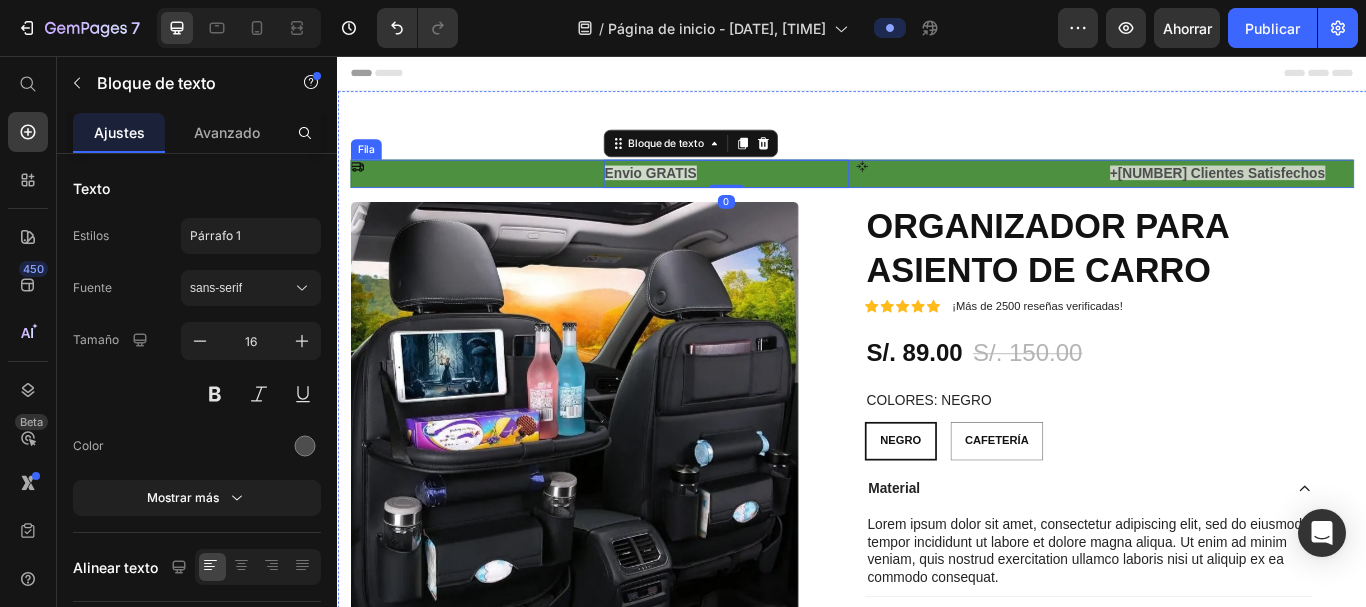 click on "Icono" at bounding box center [1084, 193] 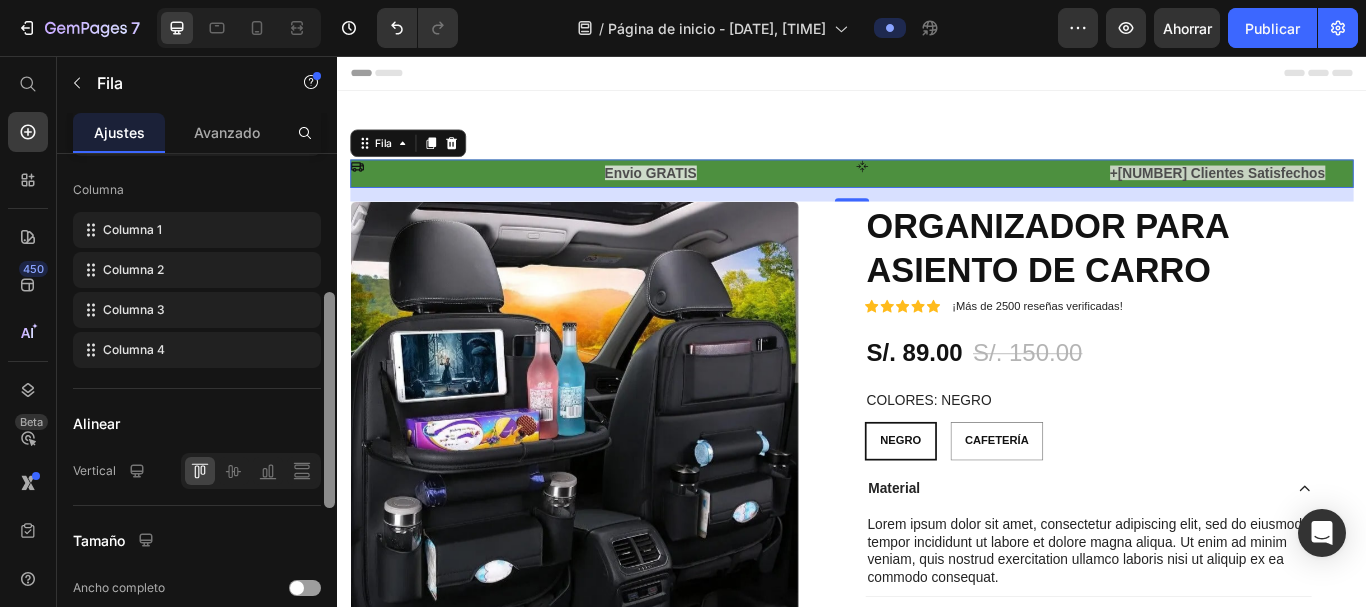 scroll, scrollTop: 313, scrollLeft: 0, axis: vertical 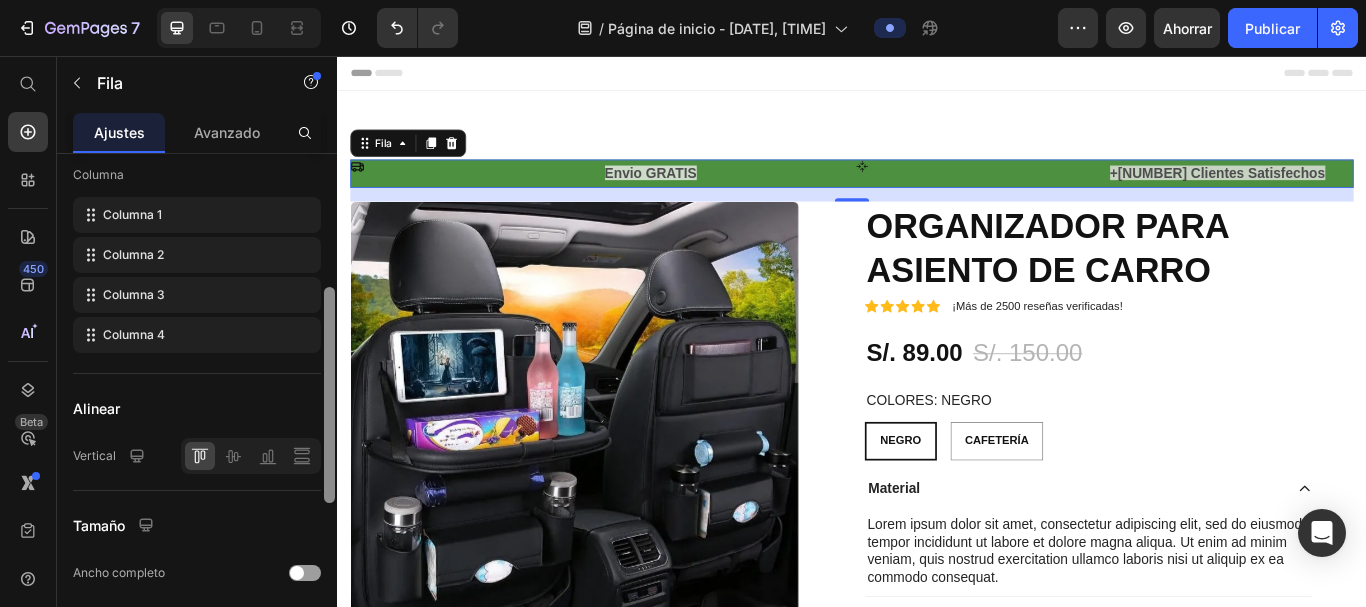 drag, startPoint x: 330, startPoint y: 354, endPoint x: 323, endPoint y: 487, distance: 133.18408 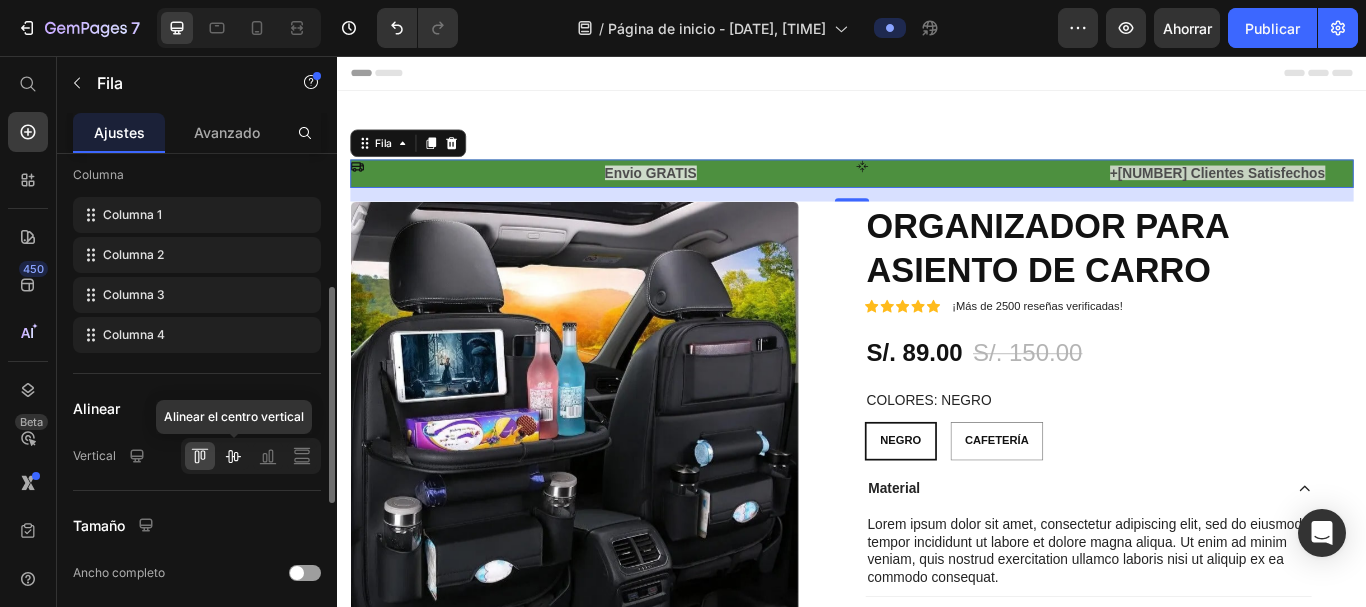 click 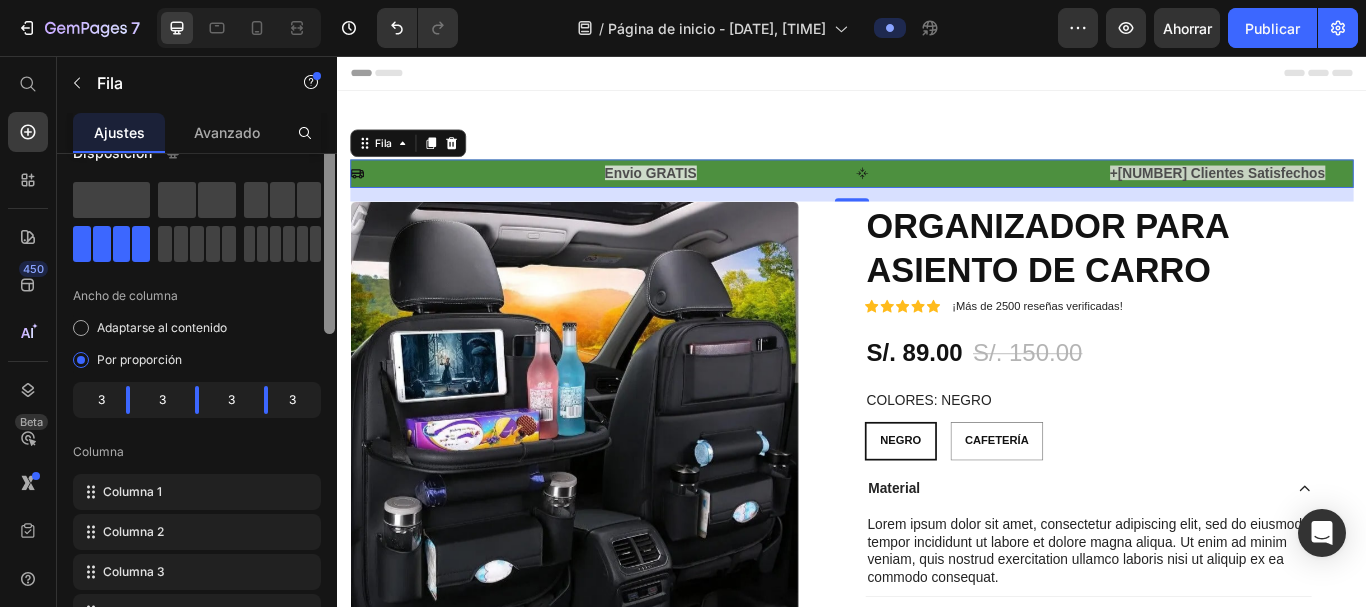 scroll, scrollTop: 0, scrollLeft: 0, axis: both 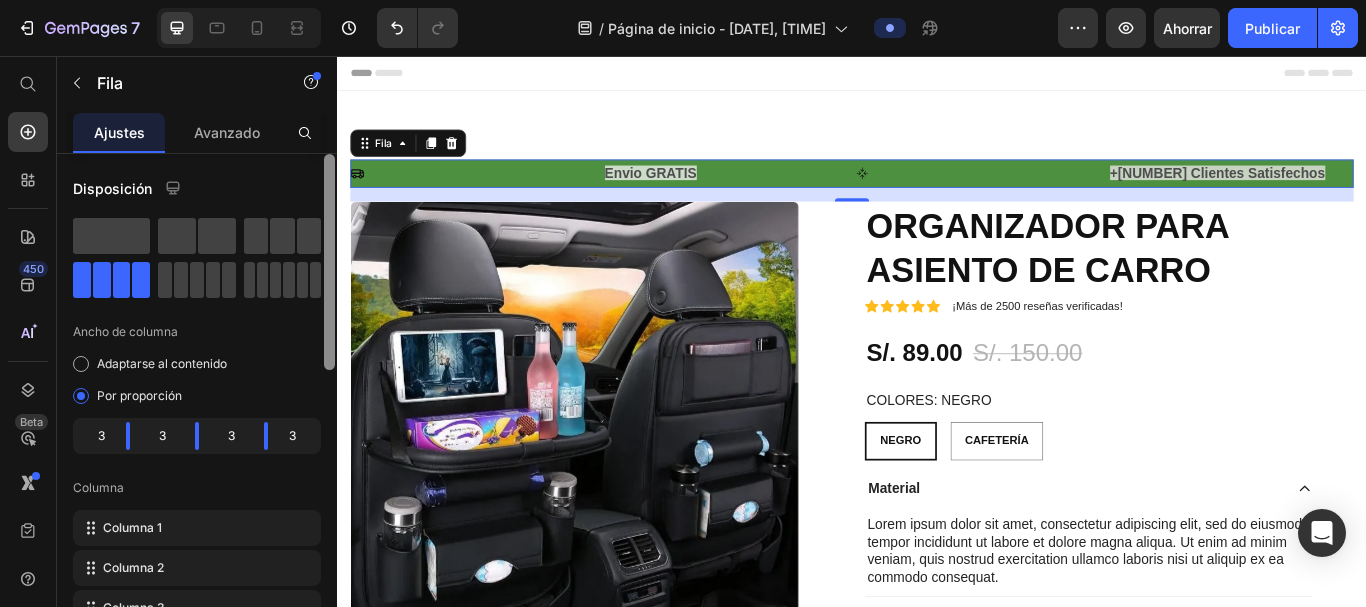 drag, startPoint x: 330, startPoint y: 480, endPoint x: 320, endPoint y: 302, distance: 178.28067 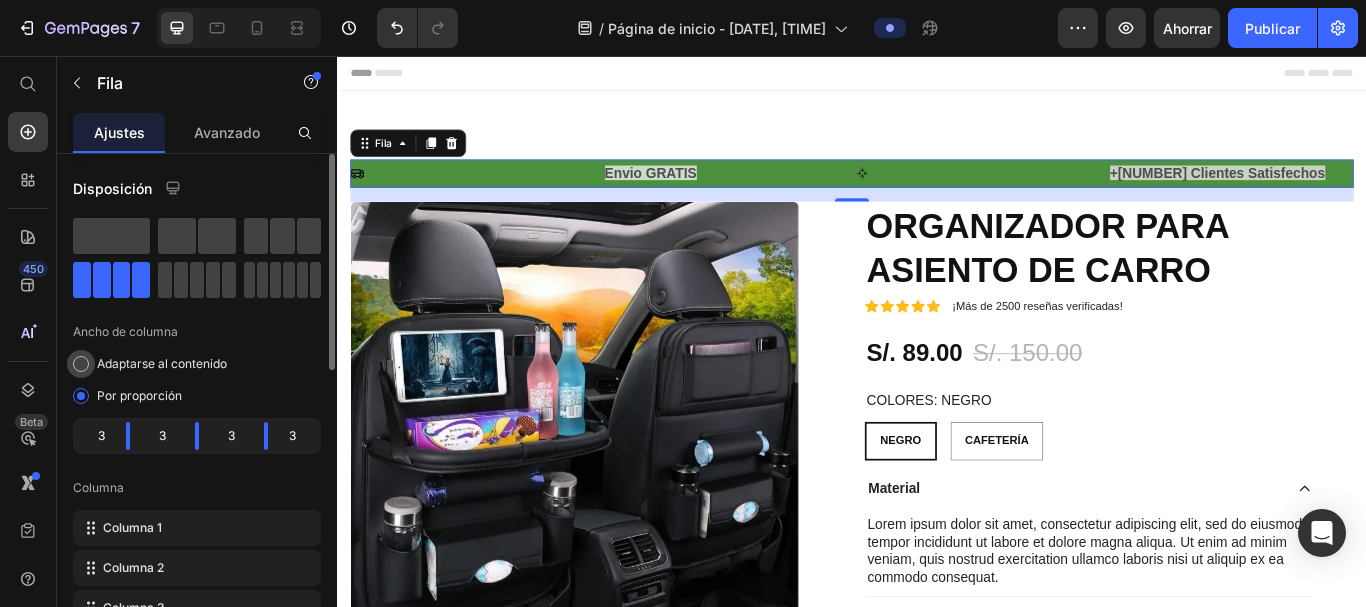 click on "Adaptarse al contenido" 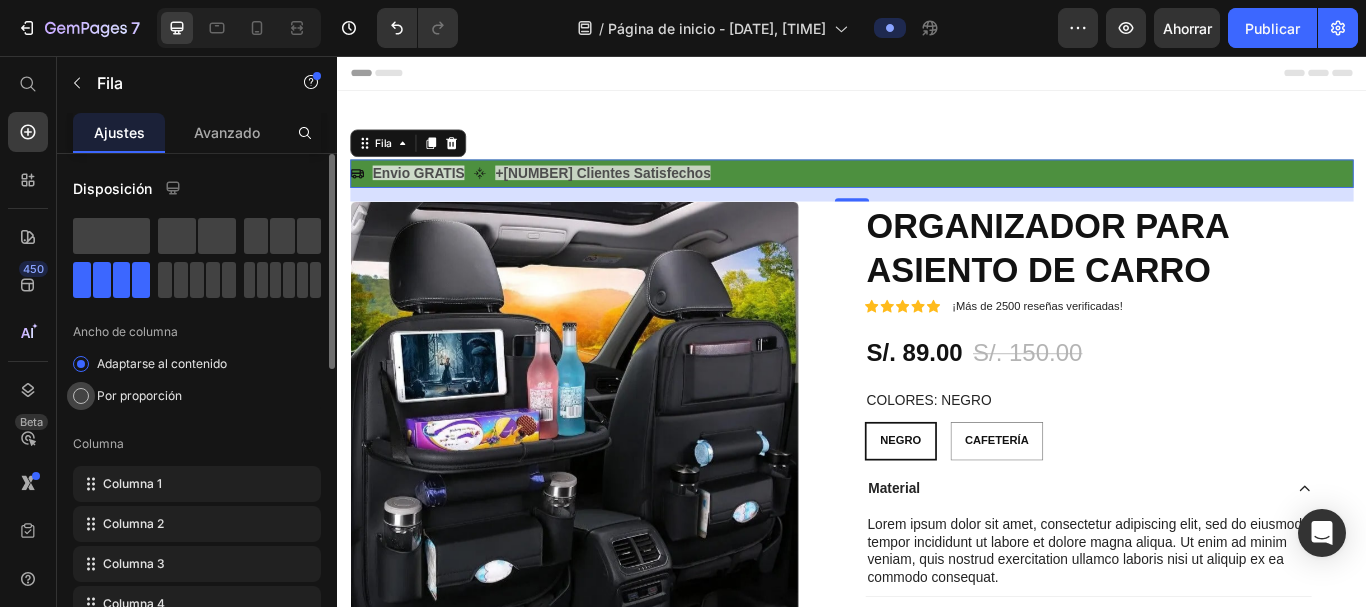 click at bounding box center [81, 396] 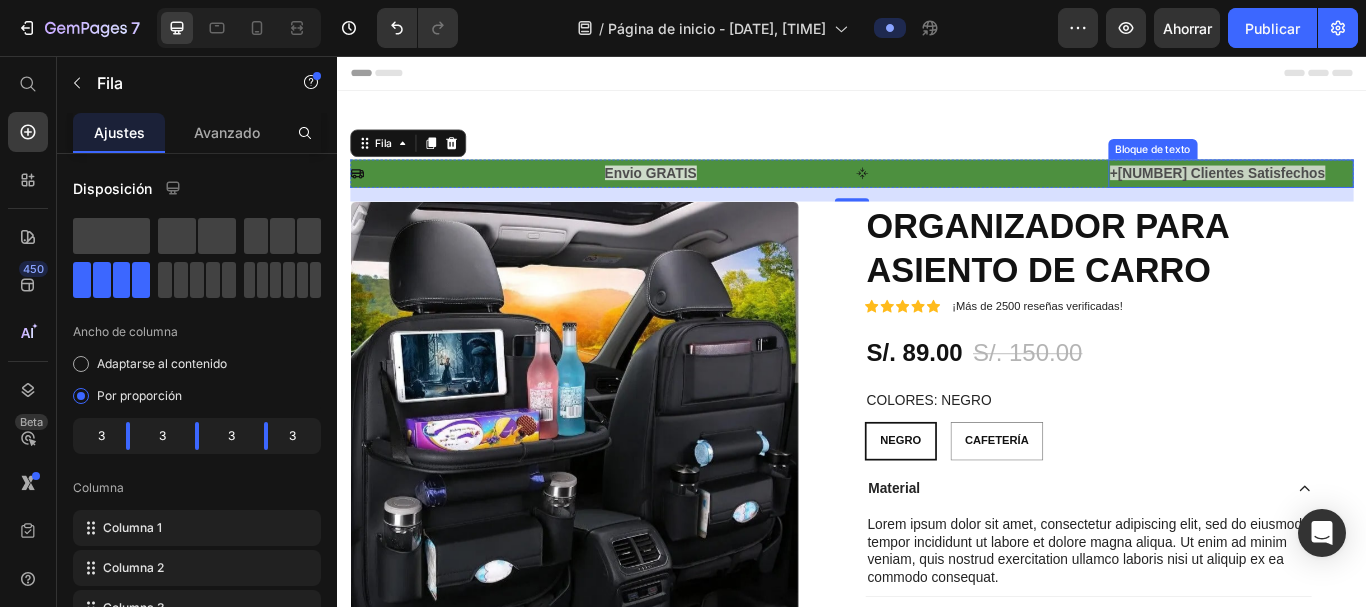 click on "+84,000 Clientes Satisfechos" at bounding box center [1379, 192] 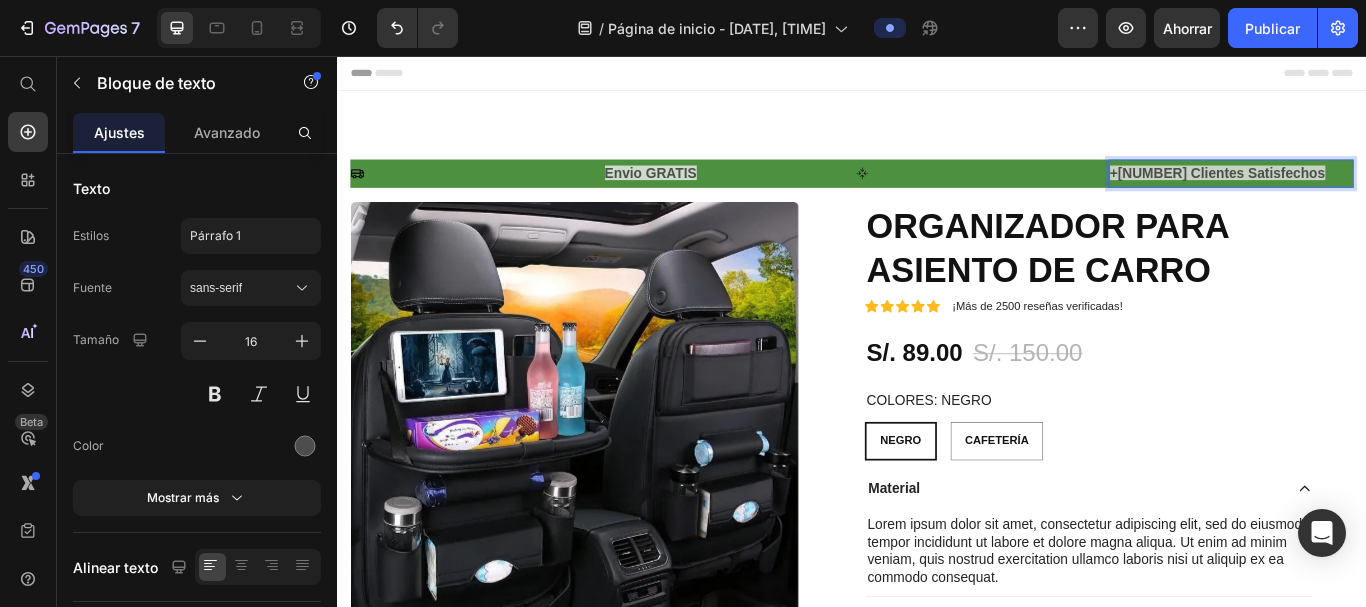 click on "+84,000 Clientes Satisfechos" at bounding box center (1379, 192) 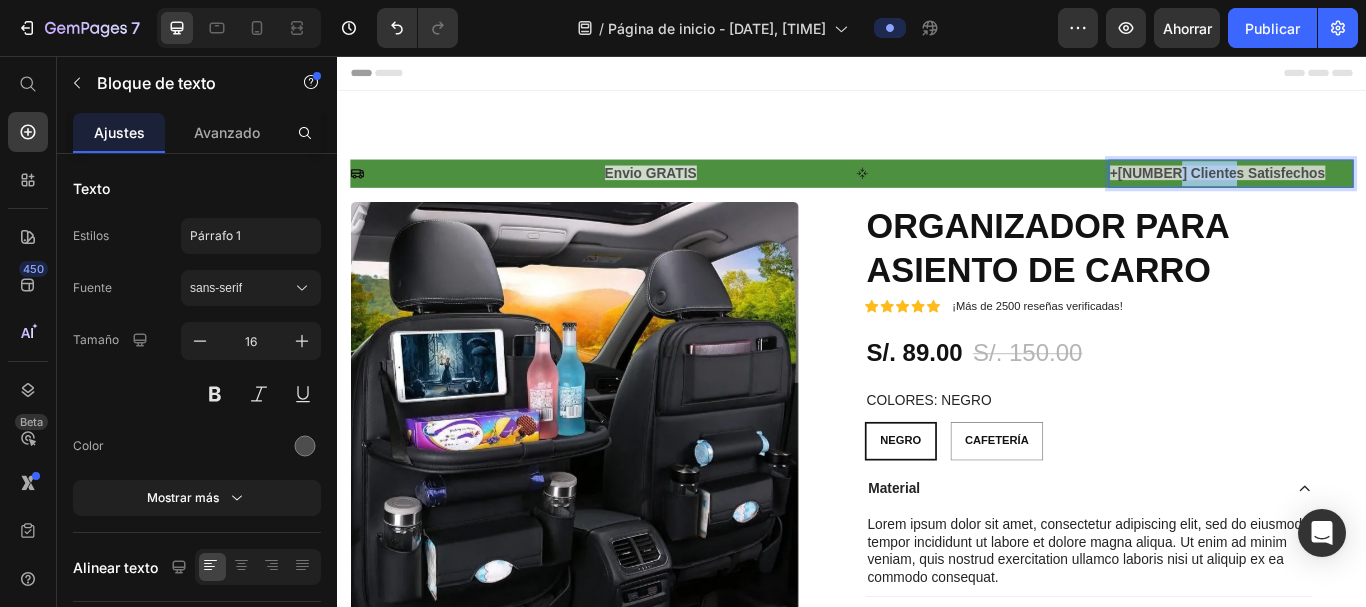 click on "+84,000 Clientes Satisfechos" at bounding box center [1379, 192] 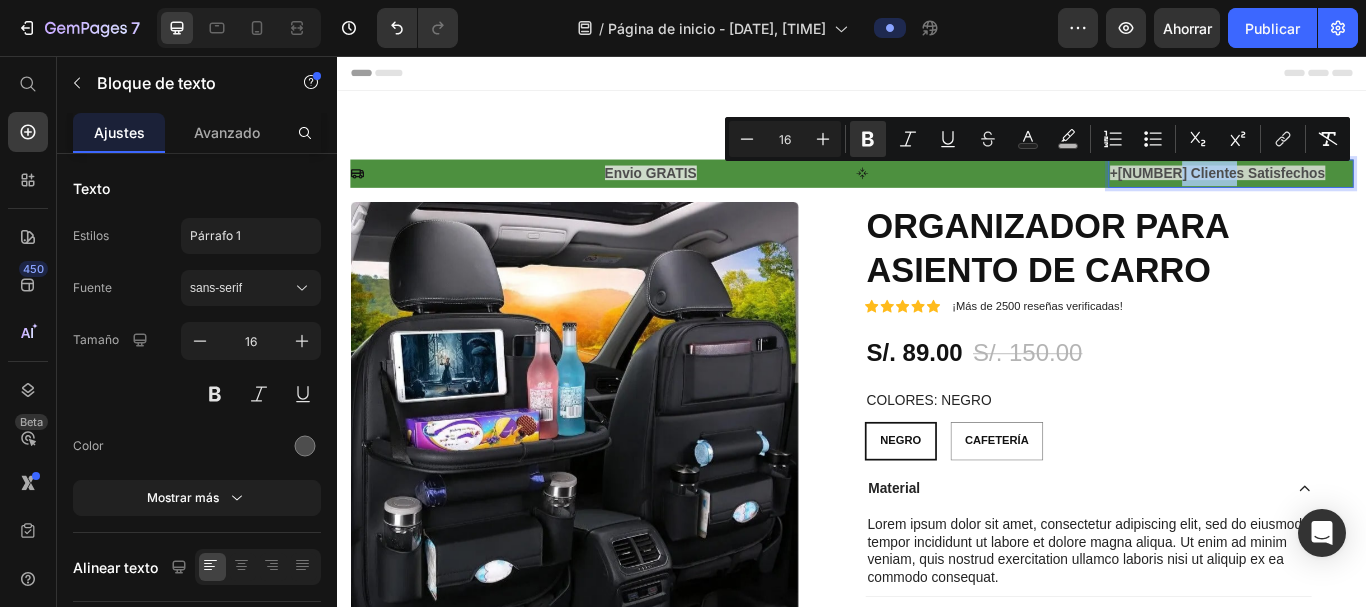 click on "+84,000 Clientes Satisfechos" at bounding box center [1379, 192] 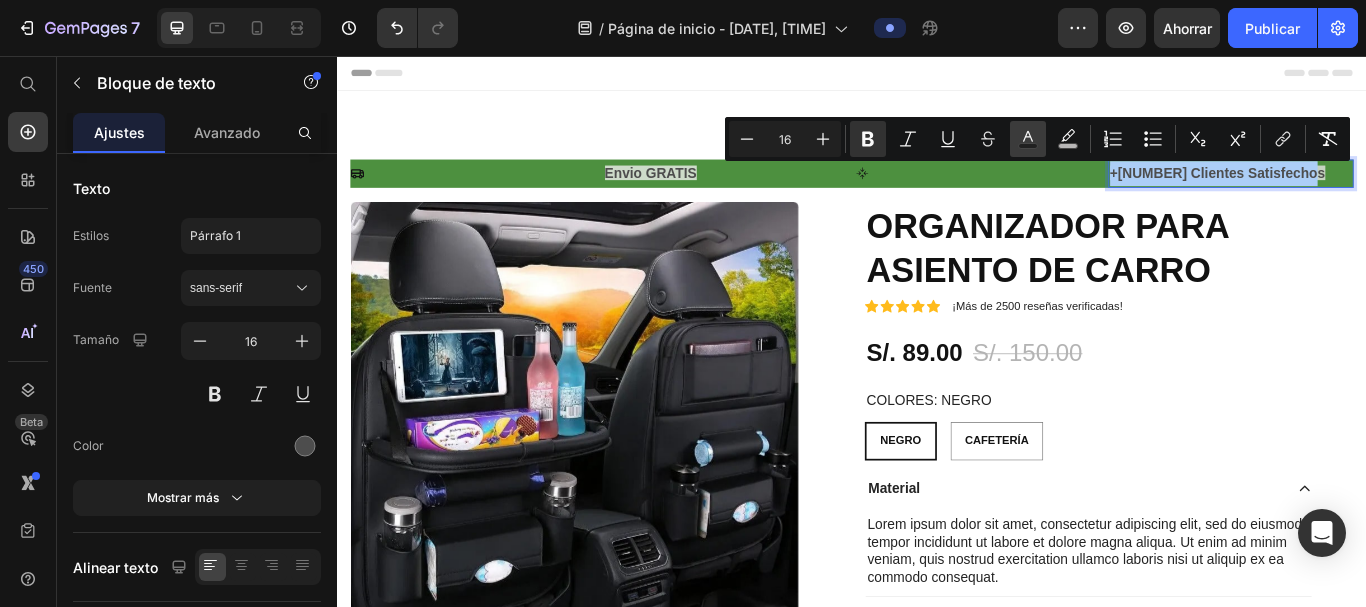 click 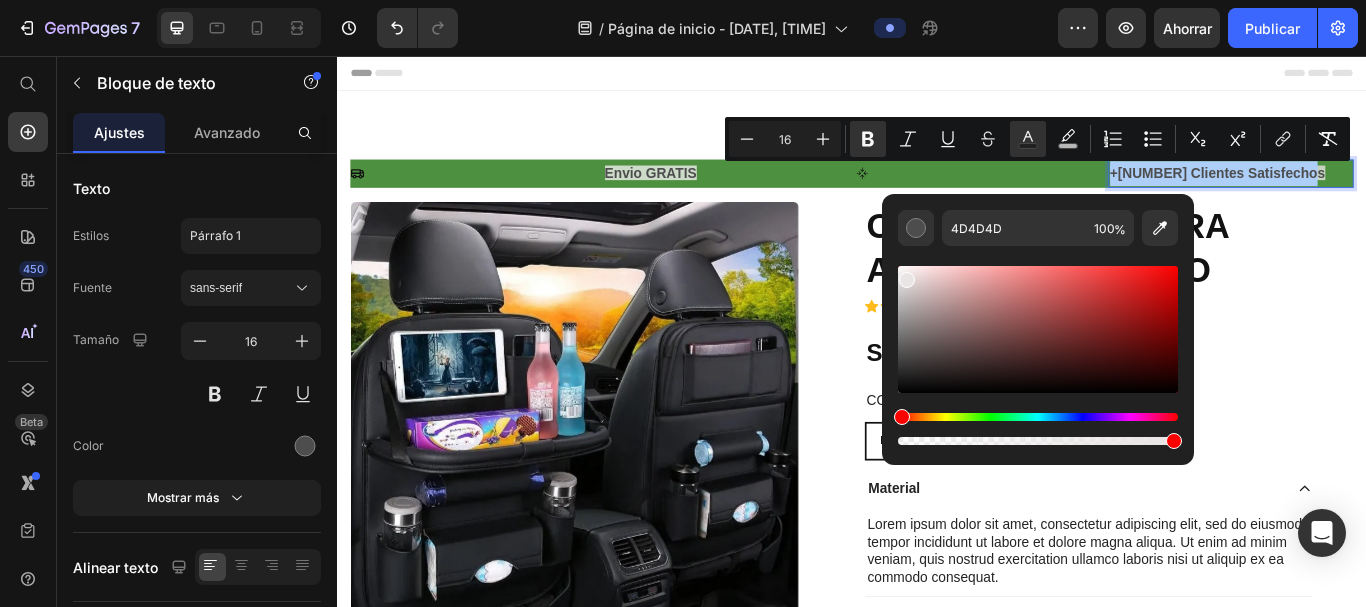 click at bounding box center (1038, 329) 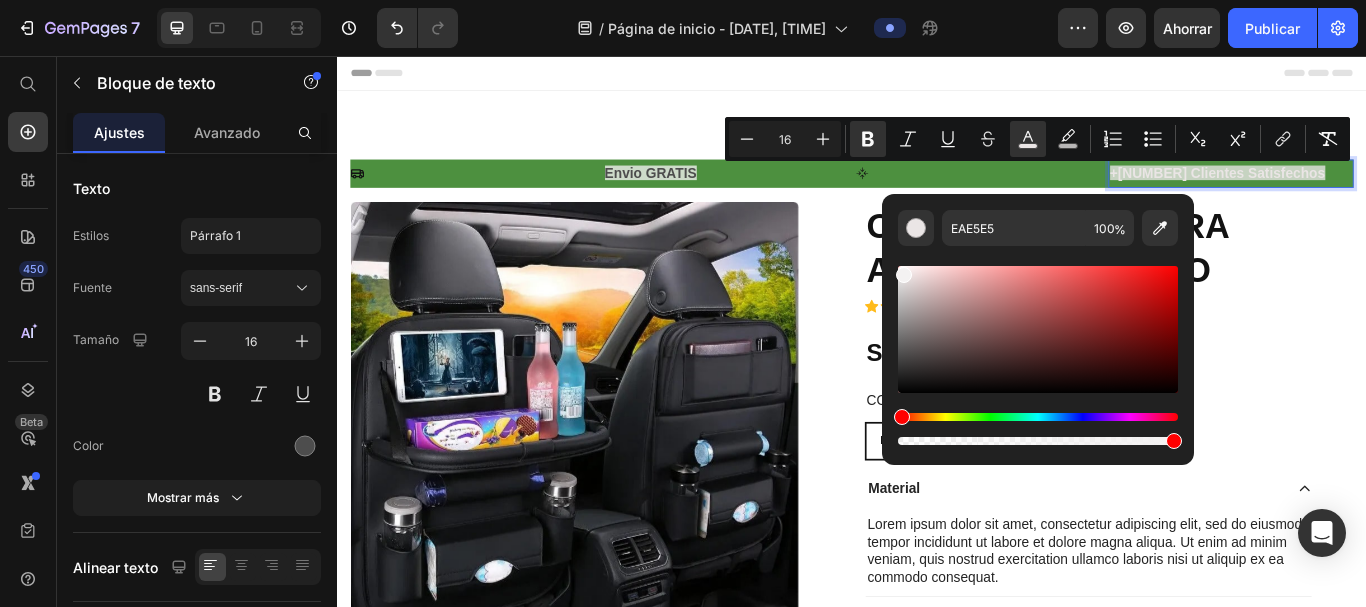 click at bounding box center (904, 275) 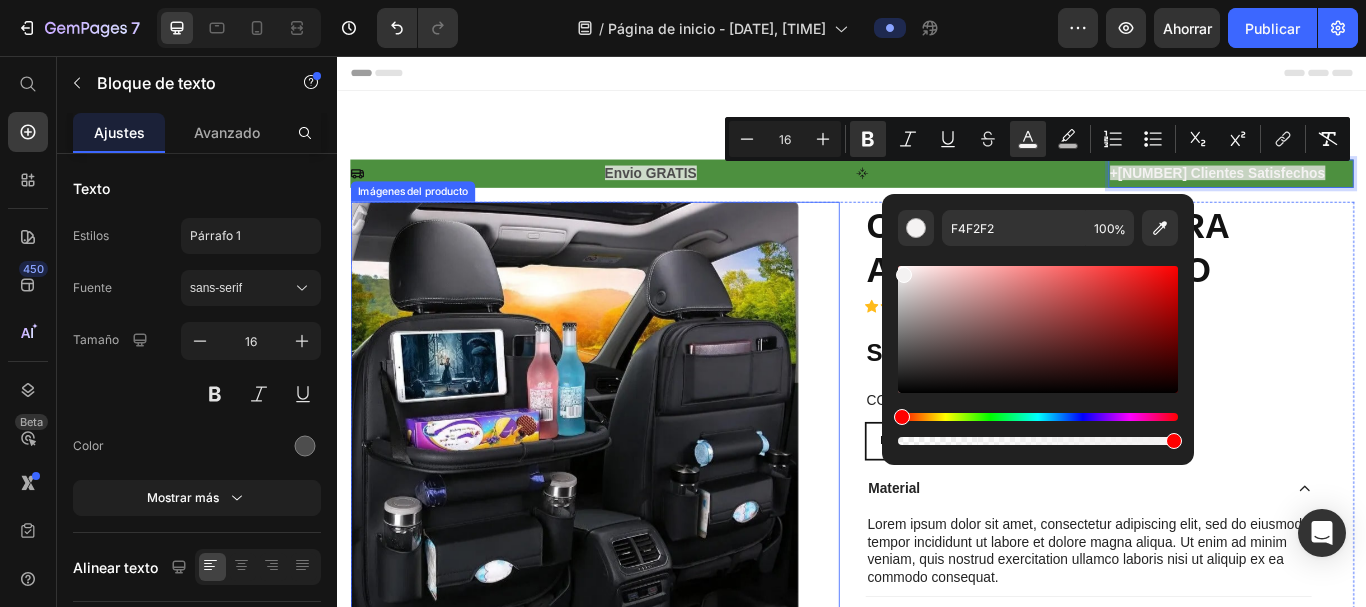 click on "Imágenes del producto" at bounding box center [637, 544] 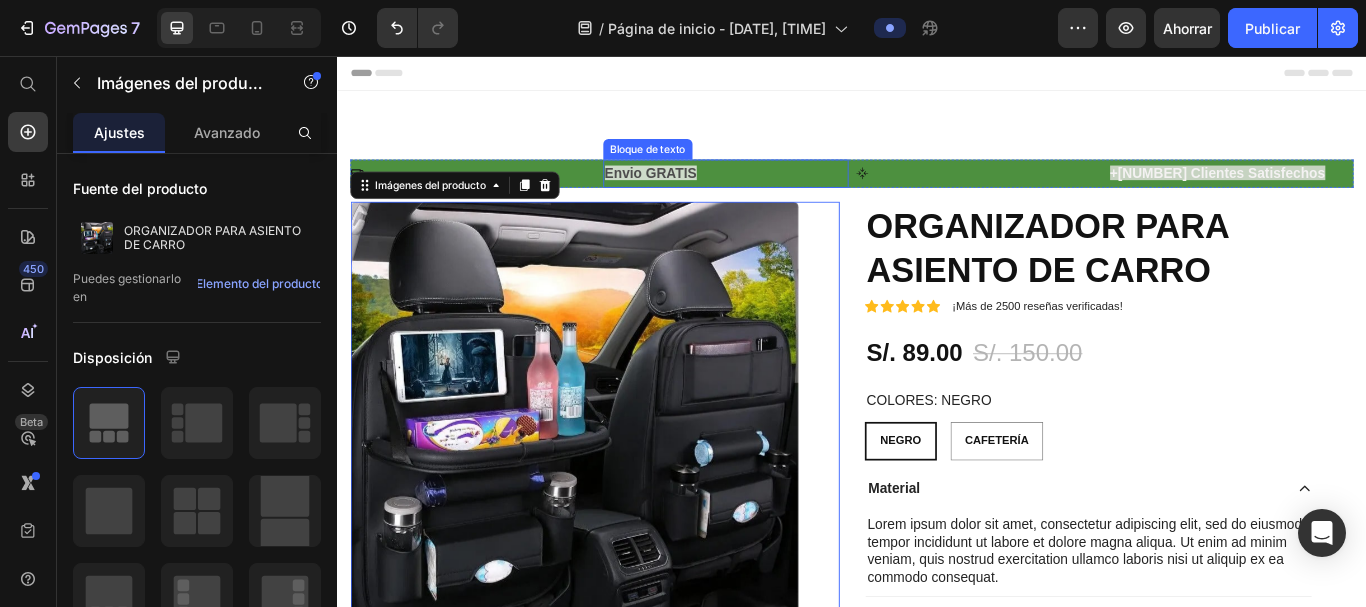 click on "Envio GRATIS" at bounding box center [702, 192] 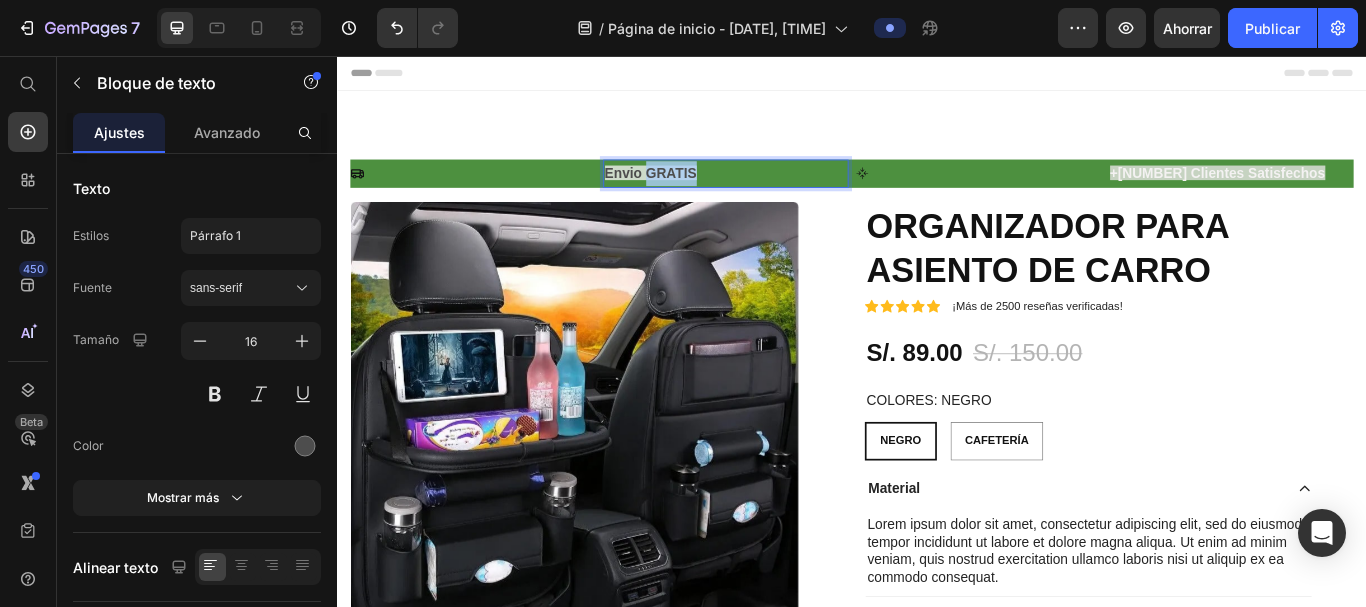 click on "Envio GRATIS" at bounding box center (702, 192) 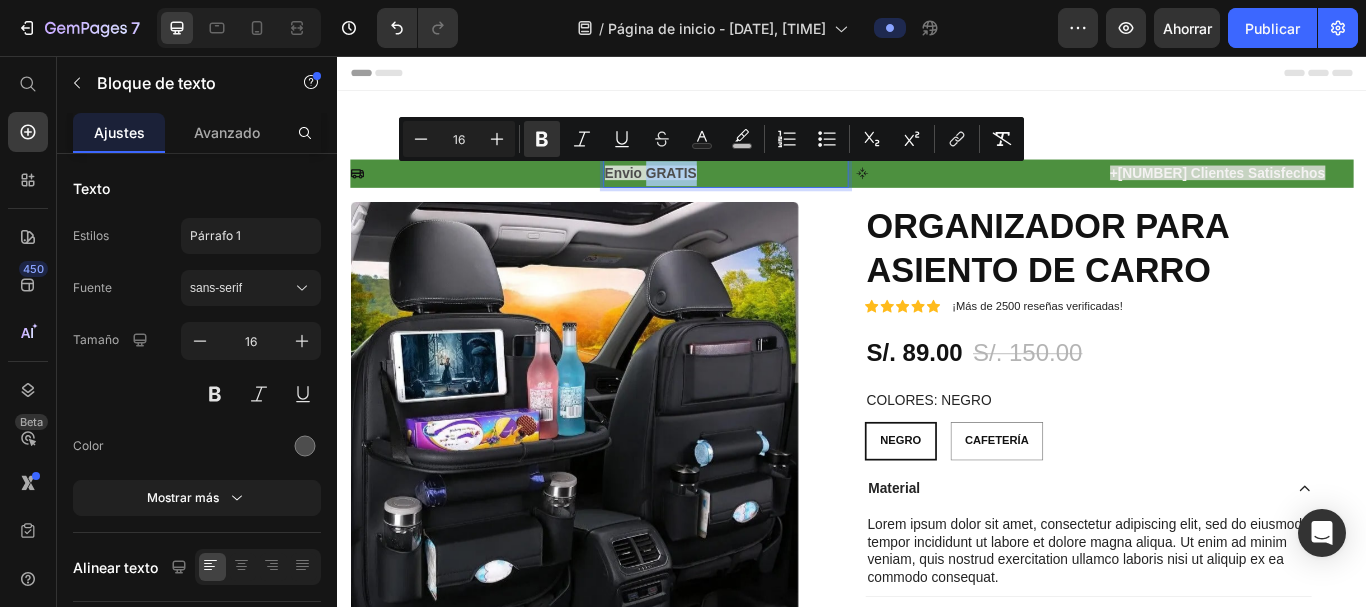 click on "Envio GRATIS" at bounding box center [702, 192] 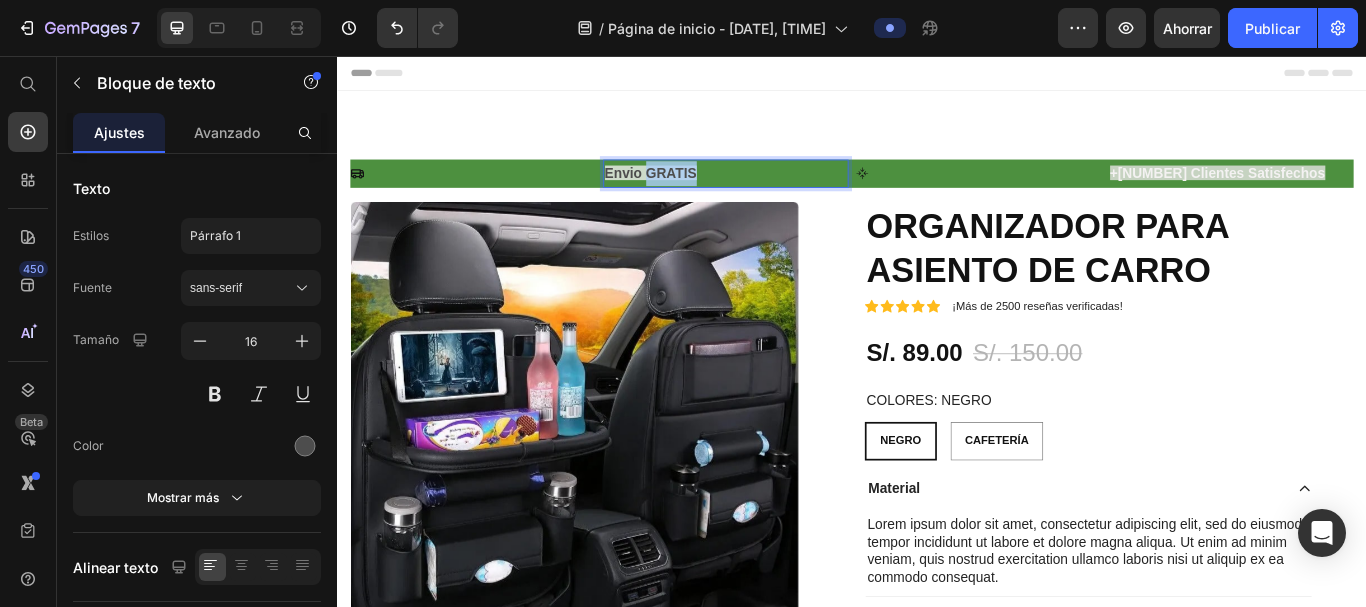 click on "Envio GRATIS" at bounding box center [702, 192] 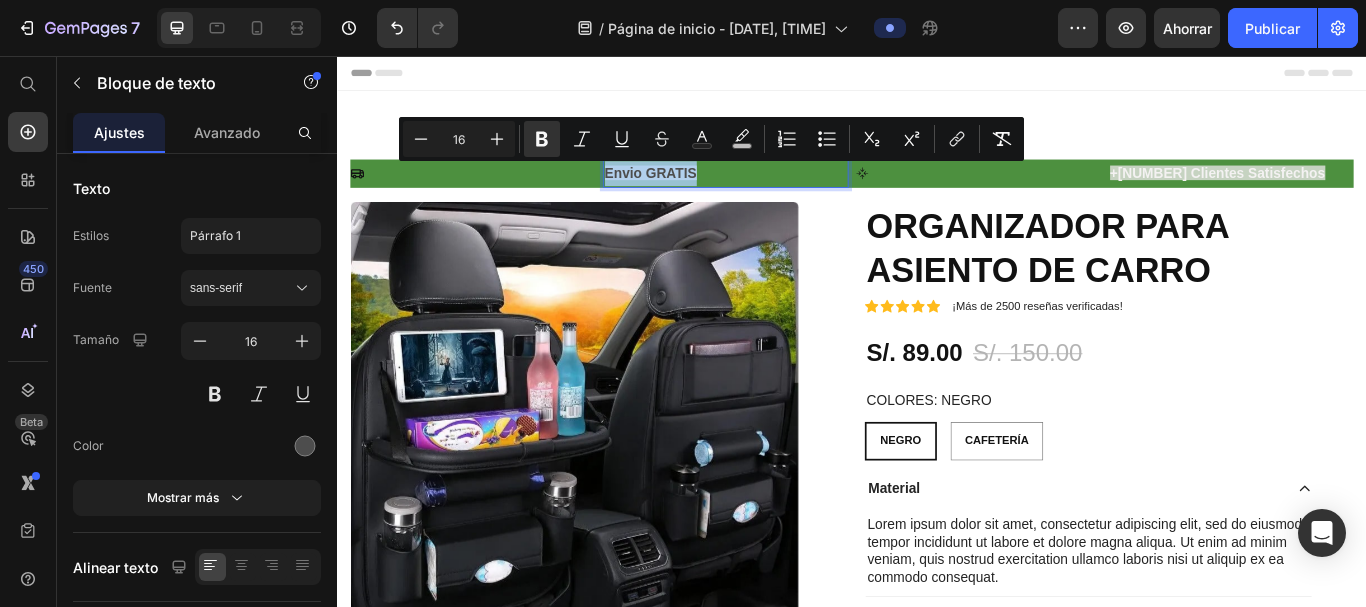 click on "Envio GRATIS" at bounding box center [702, 192] 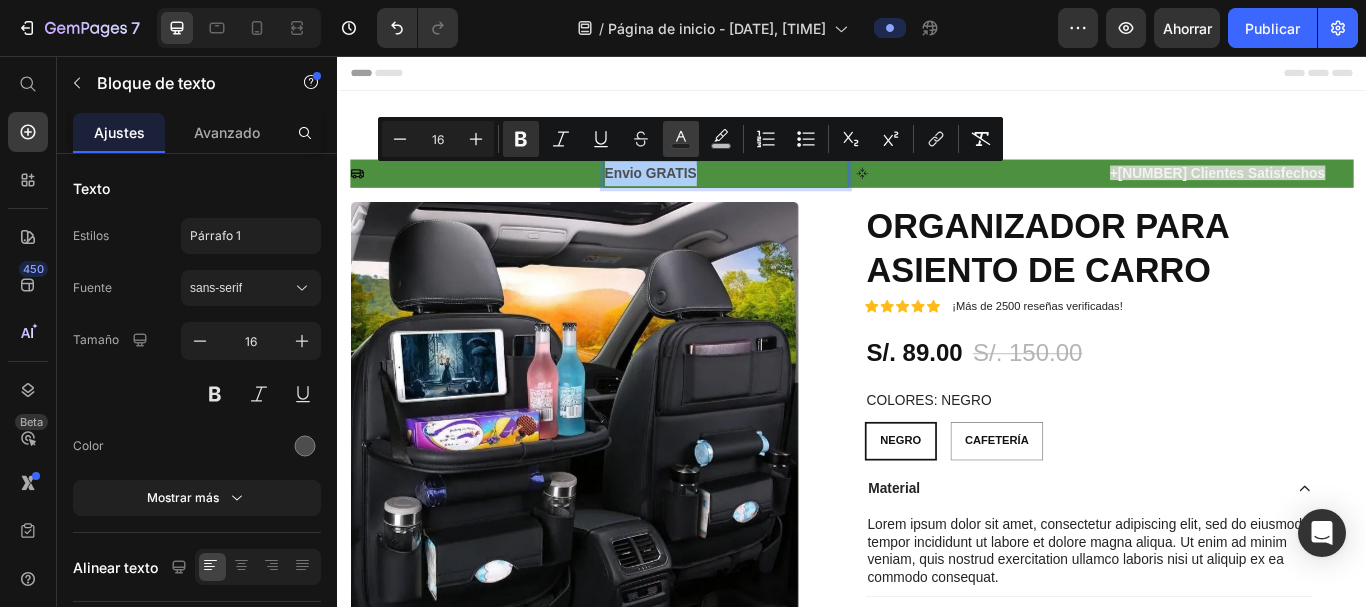 click 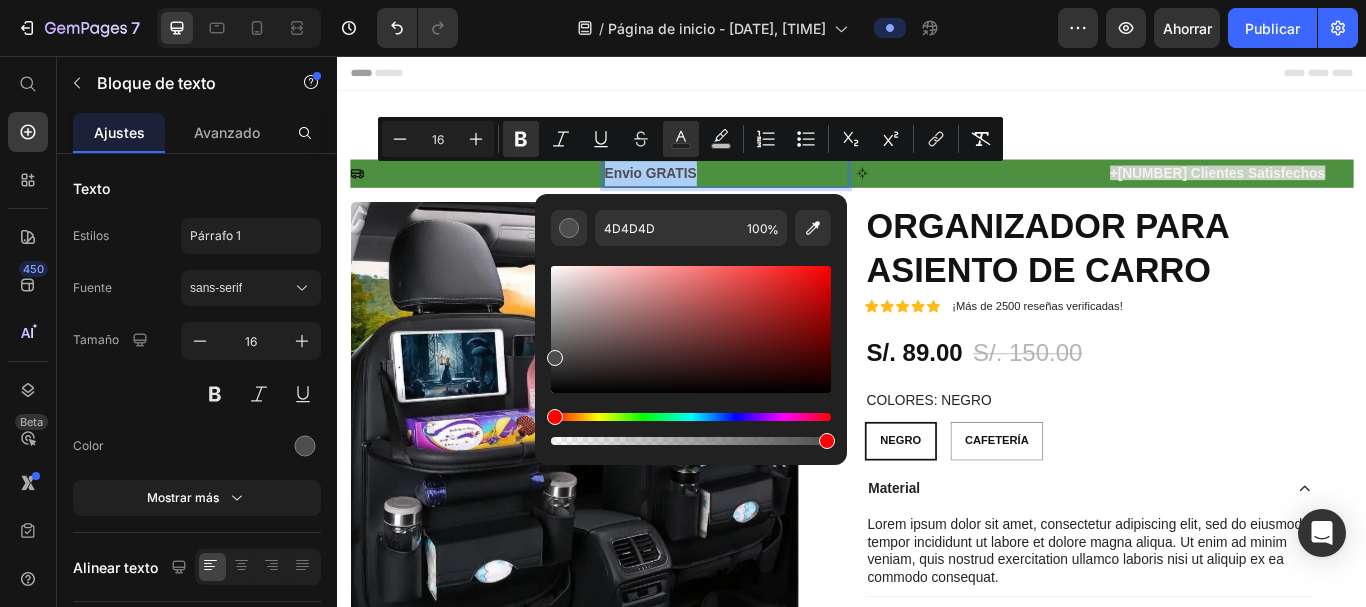 click at bounding box center (691, 329) 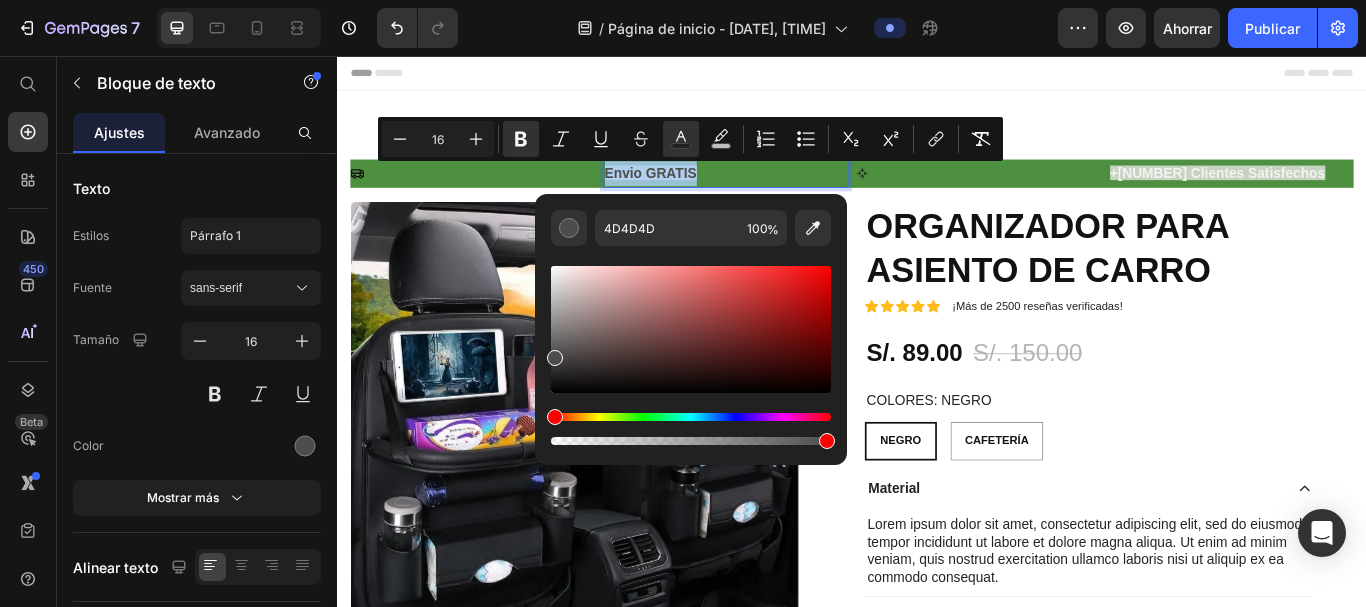 type on "E5E3E3" 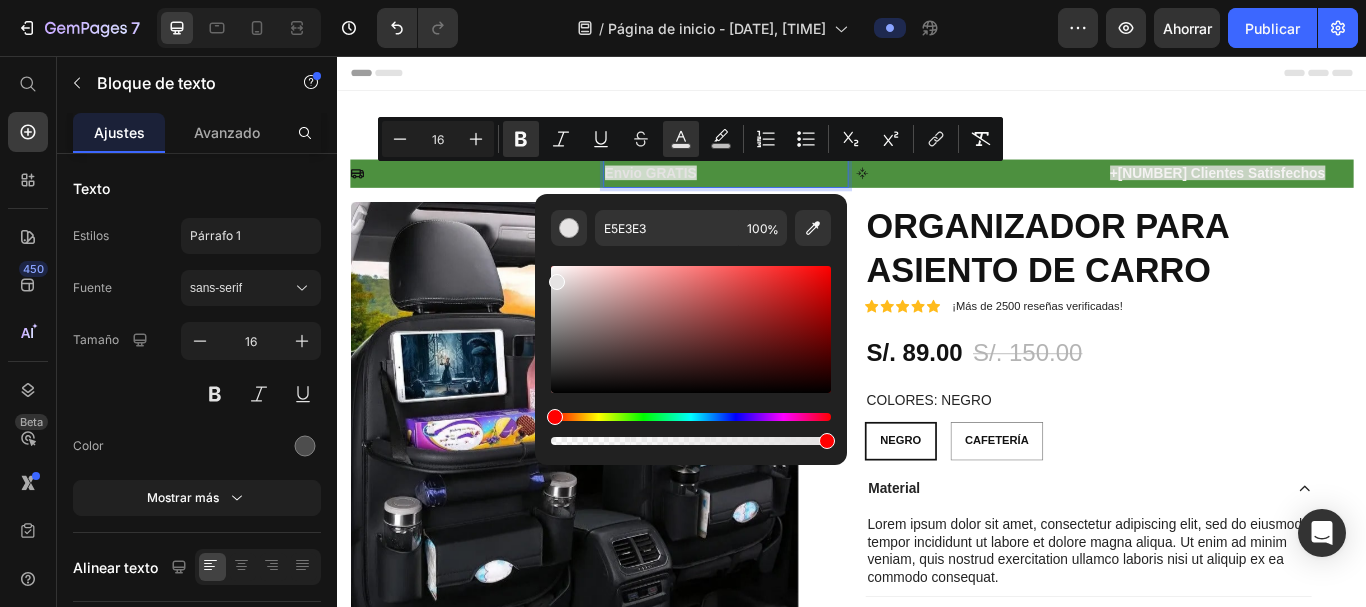 click at bounding box center (557, 282) 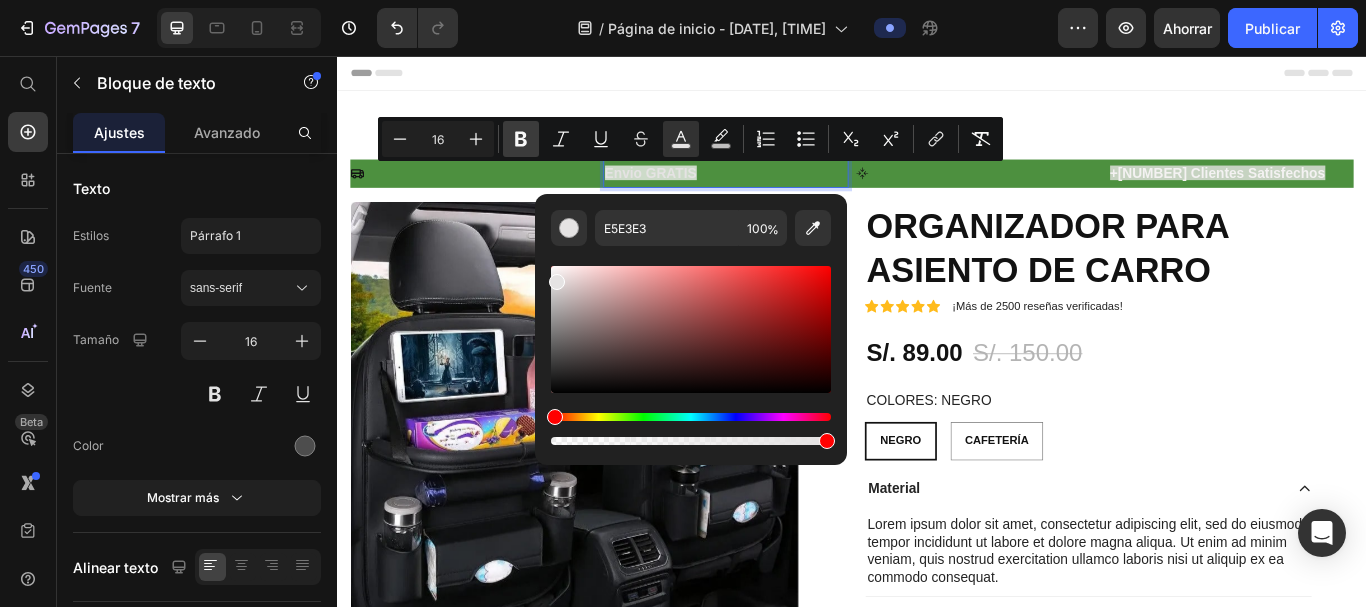 click 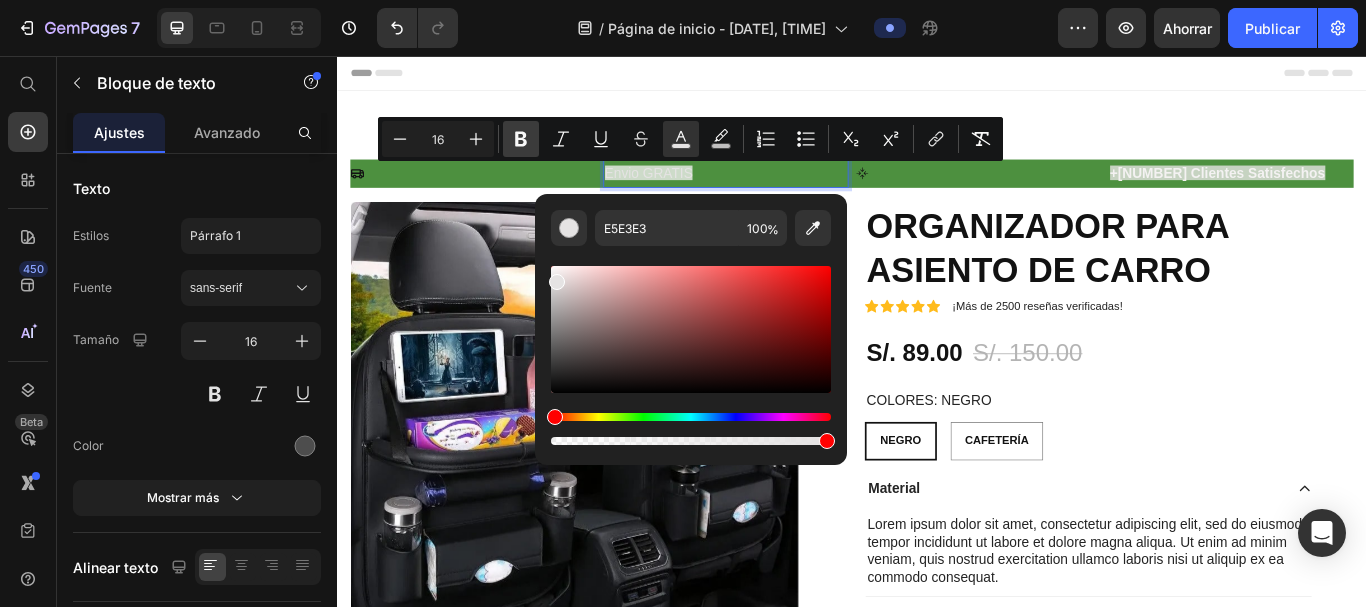 click 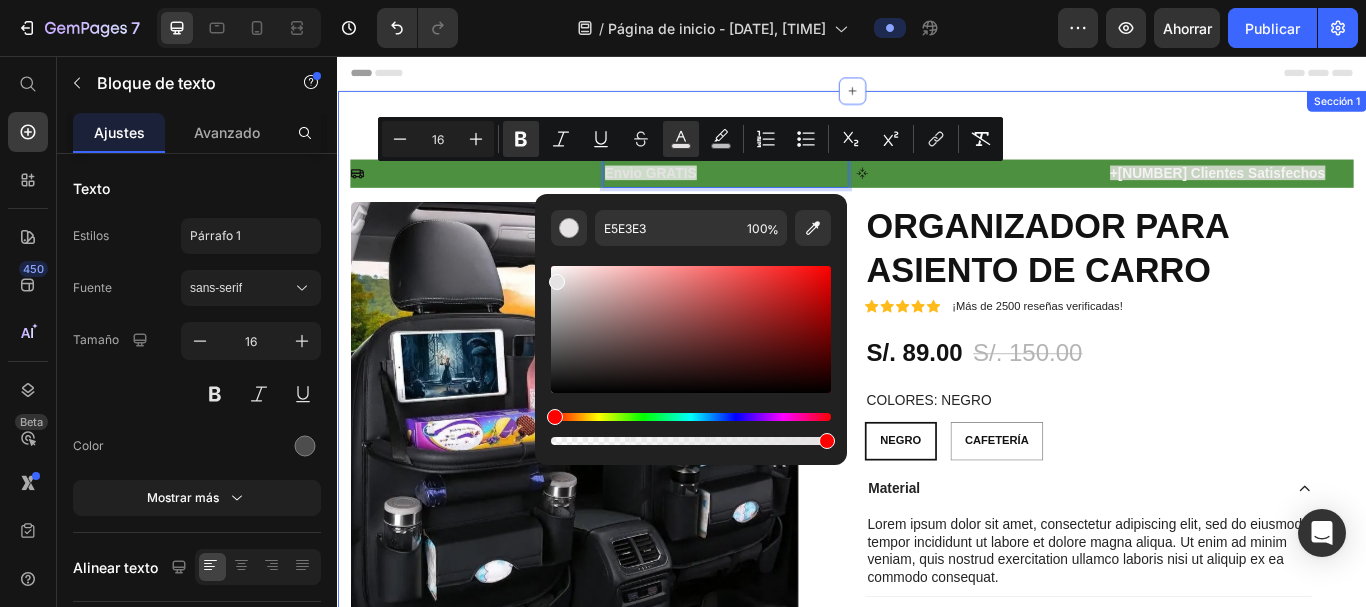 click on "Icono Envio GRATIS Bloque de texto   0
Icono +84,000 Clientes Satisfechos  Bloque de texto Fila Imágenes del producto Icono Icono Icono Icono Icono Lista de iconos ¡Más de 2500 reseñas verificadas! Bloque de texto Fila ORGANIZADOR PARA ASIENTO DE CARRO Título del producto Icono Icono Icono Icono Icono Lista de iconos ¡Más de 2500 reseñas verificadas! Bloque de texto Fila S/. 89.00 Precio del producto S/. 150.00 Precio del producto 41% de descuento Insignia del producto Fila COLORES: NEGRO NEGRO NEGRO NEGRO CAFETERÍA CAFETERÍA CAFETERÍA Variantes y muestras de productos NEGRO NEGRO NEGRO CAFETERÍA CAFETERÍA CAFETERÍA Variantes y muestras de productos Fila
Material Lorem ipsum dolor sit amet, consectetur adipiscing elit, sed do eiusmod tempor incididunt ut labore et dolore magna aliqua. Ut enim ad minim veniam, quis nostrud exercitation ullamco laboris nisi ut aliquip ex ea commodo consequat. Bloque de texto
Envío" at bounding box center (937, 536) 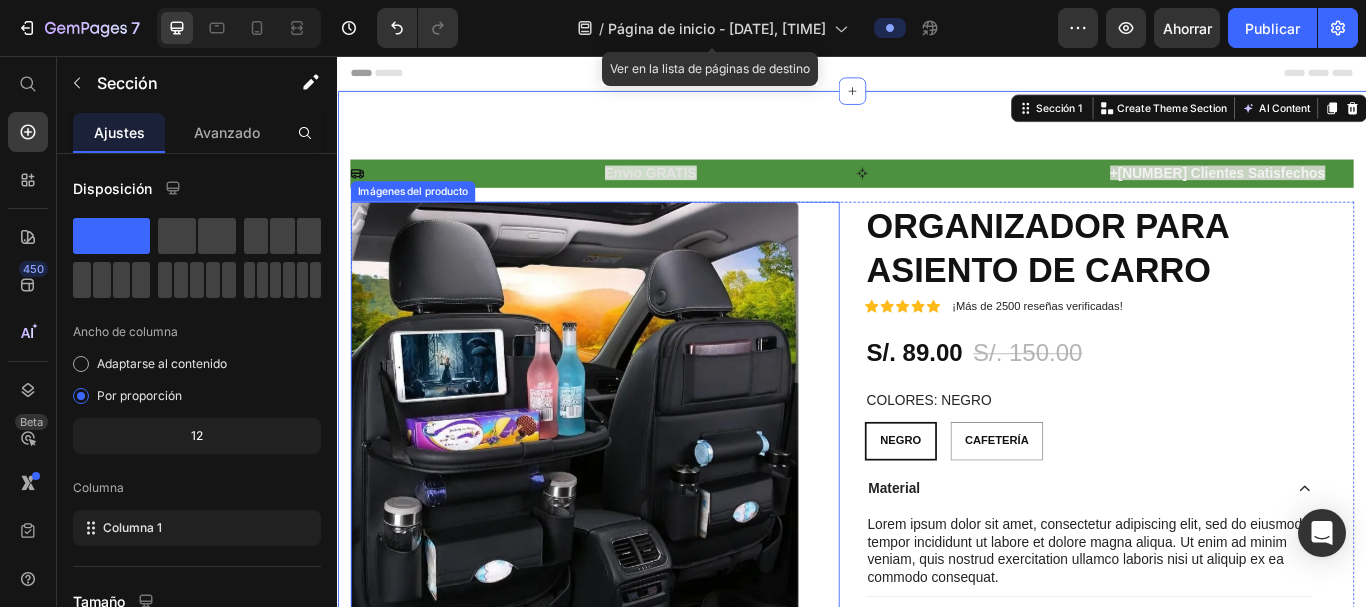 click on "+84,000 Clientes Satisfechos" at bounding box center [1379, 192] 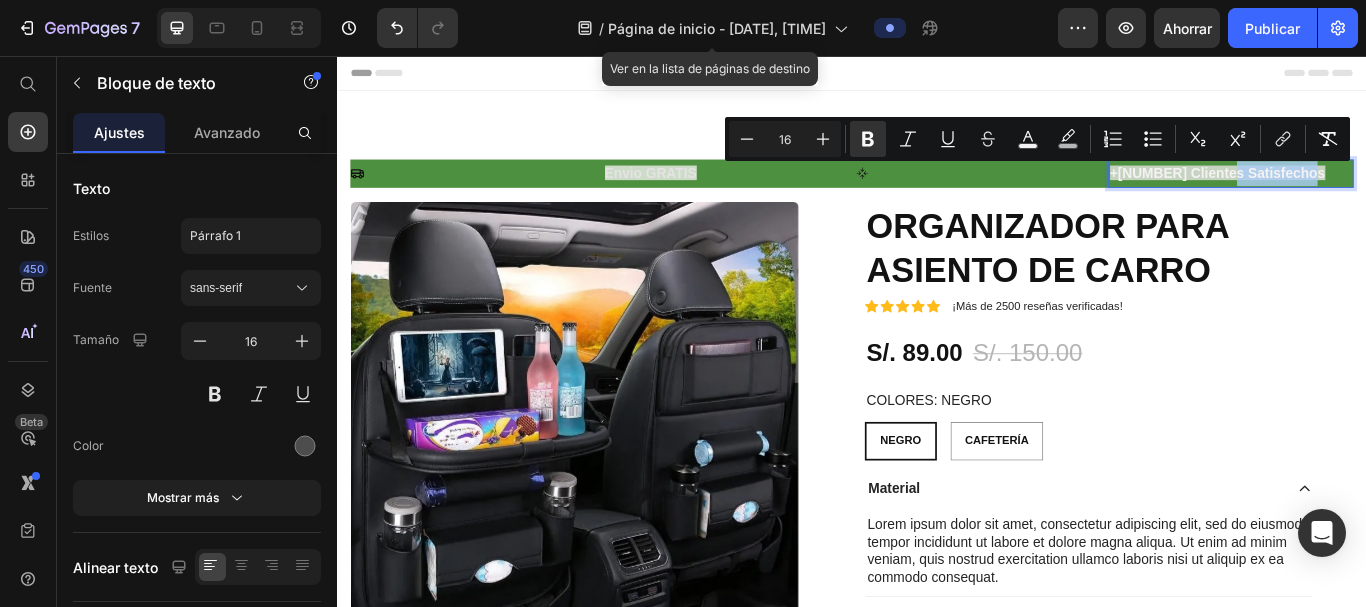 click on "+84,000 Clientes Satisfechos" at bounding box center (1379, 192) 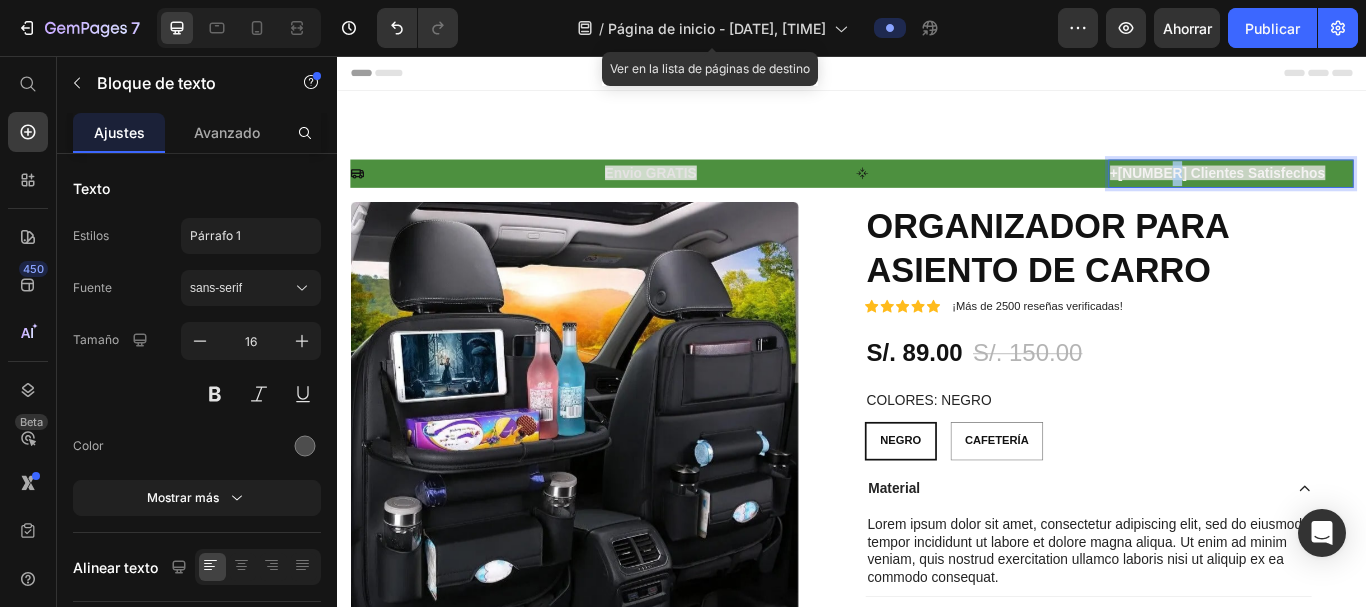 click on "+84,000 Clientes Satisfechos" at bounding box center [1379, 192] 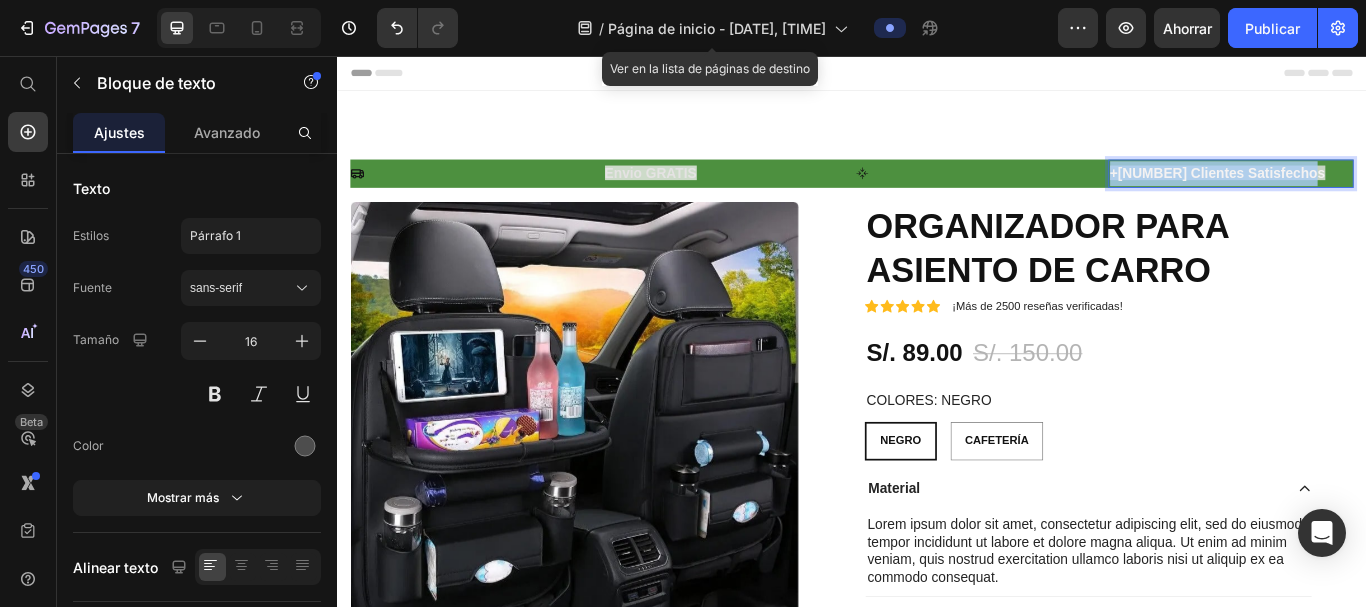 click on "+84,000 Clientes Satisfechos" at bounding box center (1379, 192) 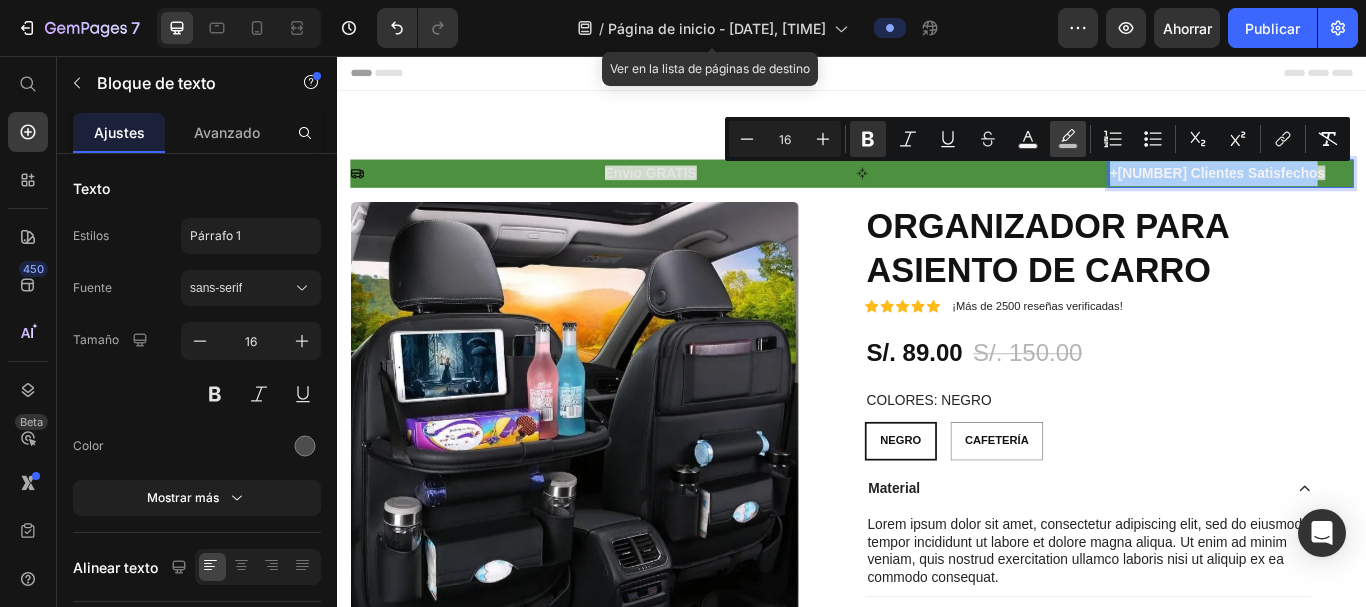 click 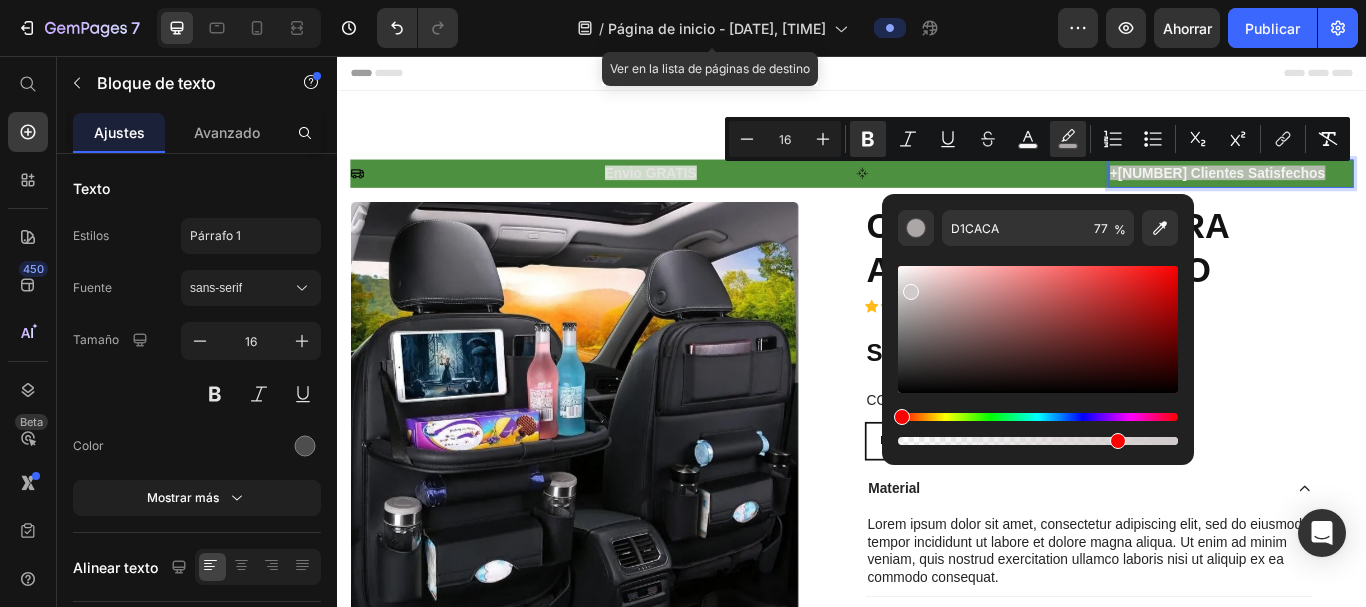 drag, startPoint x: 900, startPoint y: 279, endPoint x: 906, endPoint y: 288, distance: 10.816654 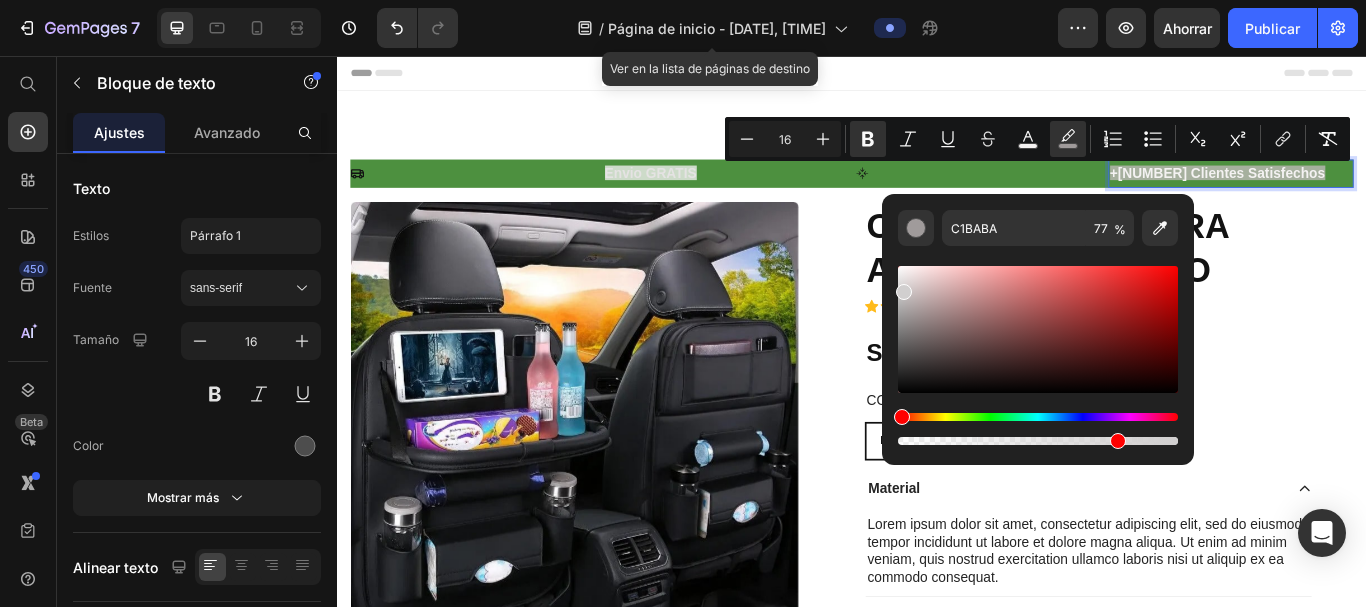 drag, startPoint x: 910, startPoint y: 296, endPoint x: 903, endPoint y: 287, distance: 11.401754 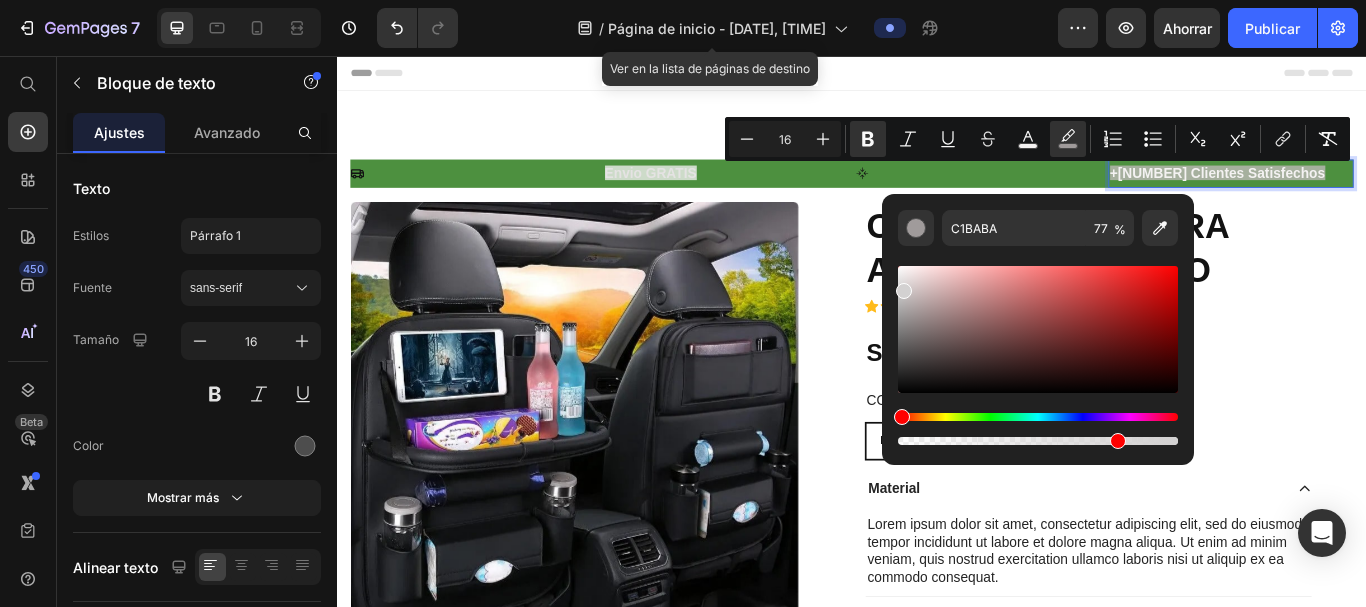 type on "D3D1D1" 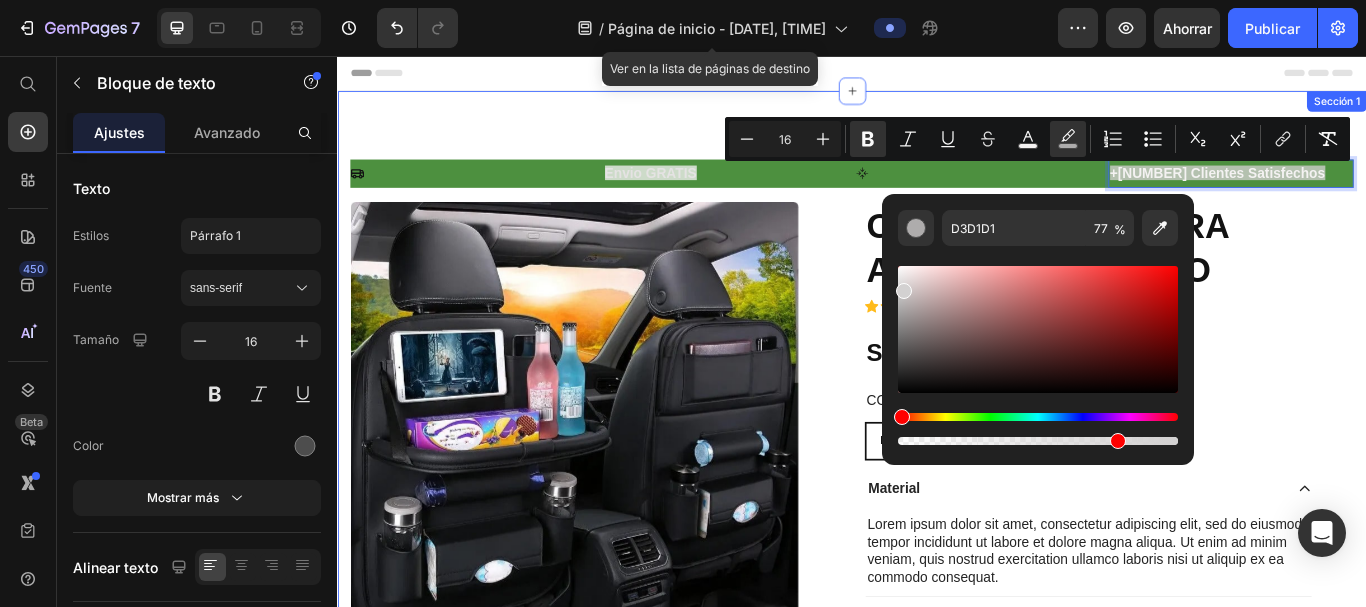 click on "Icono Envio GRATIS Bloque de texto
Icono +84,000 Clientes Satisfechos  Bloque de texto   0 Fila Imágenes del producto Icono Icono Icono Icono Icono Lista de iconos ¡Más de 2500 reseñas verificadas! Bloque de texto Fila ORGANIZADOR PARA ASIENTO DE CARRO Título del producto Icono Icono Icono Icono Icono Lista de iconos ¡Más de 2500 reseñas verificadas! Bloque de texto Fila S/. 89.00 Precio del producto S/. 150.00 Precio del producto 41% de descuento Insignia del producto Fila COLORES: NEGRO NEGRO NEGRO NEGRO CAFETERÍA CAFETERÍA CAFETERÍA Variantes y muestras de productos NEGRO NEGRO NEGRO CAFETERÍA CAFETERÍA CAFETERÍA Variantes y muestras de productos Fila
Material Lorem ipsum dolor sit amet, consectetur adipiscing elit, sed do eiusmod tempor incididunt ut labore et dolore magna aliqua. Ut enim ad minim veniam, quis nostrud exercitation ullamco laboris nisi ut aliquip ex ea commodo consequat. Bloque de texto
Envío" at bounding box center (937, 536) 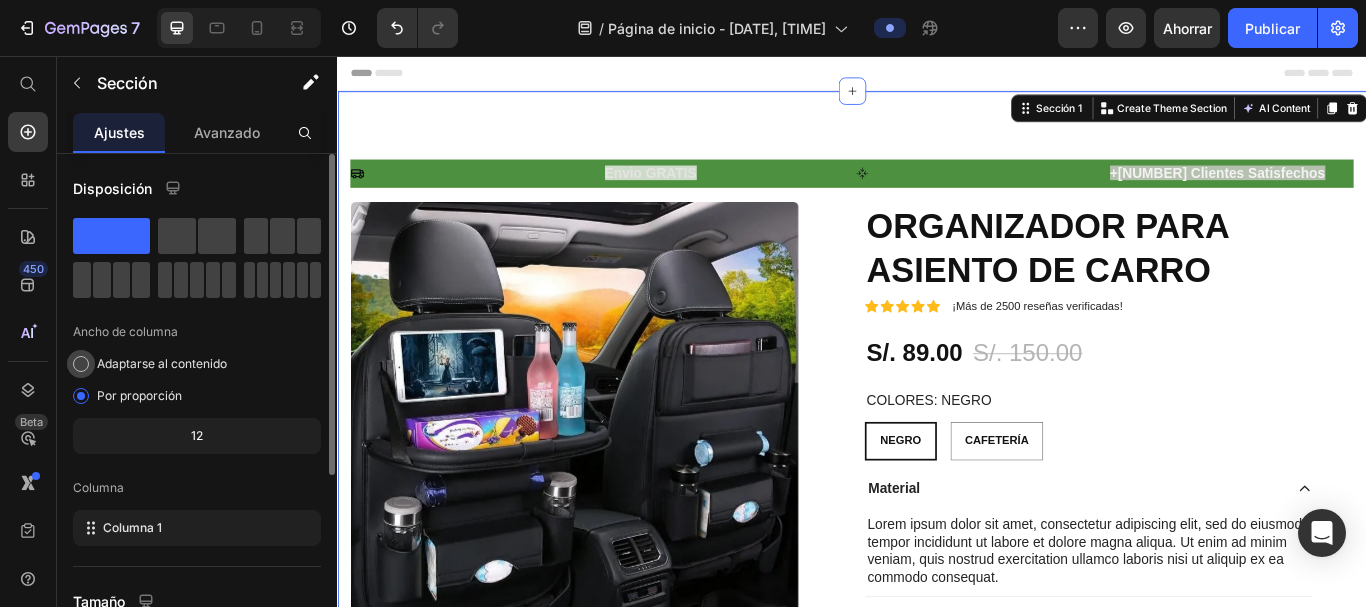 click on "Adaptarse al contenido" 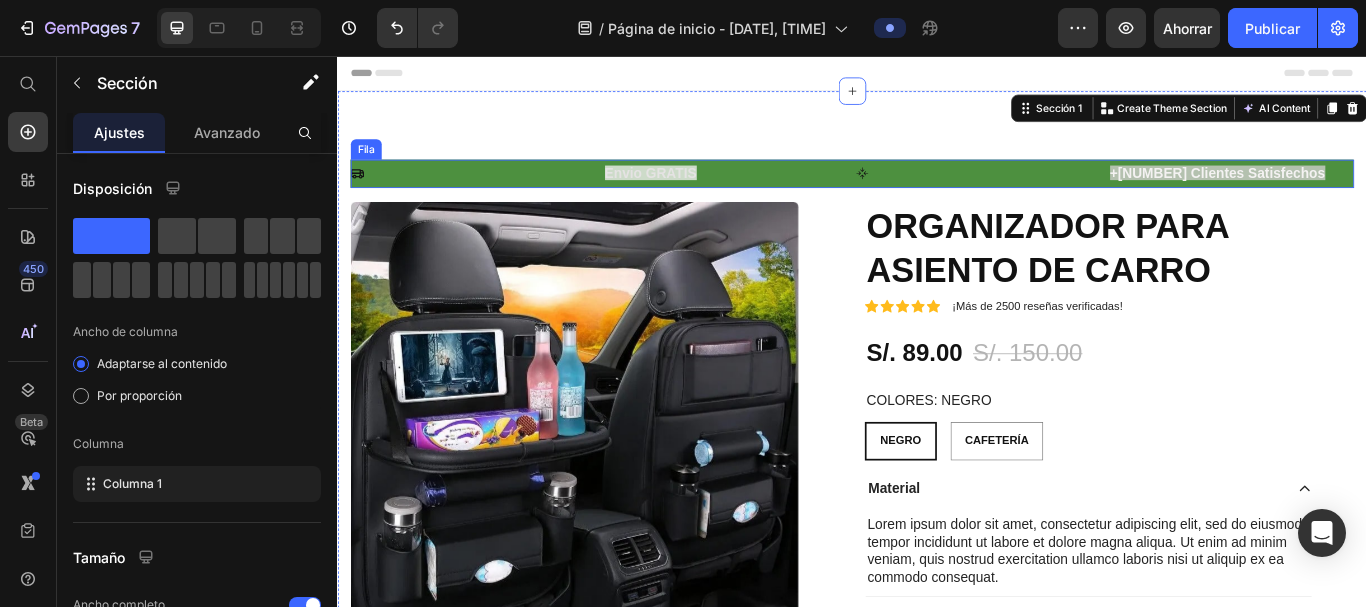 click on "Icono Envio GRATIS Bloque de texto
Icono +84,000 Clientes Satisfechos  Bloque de texto Fila" at bounding box center [937, 193] 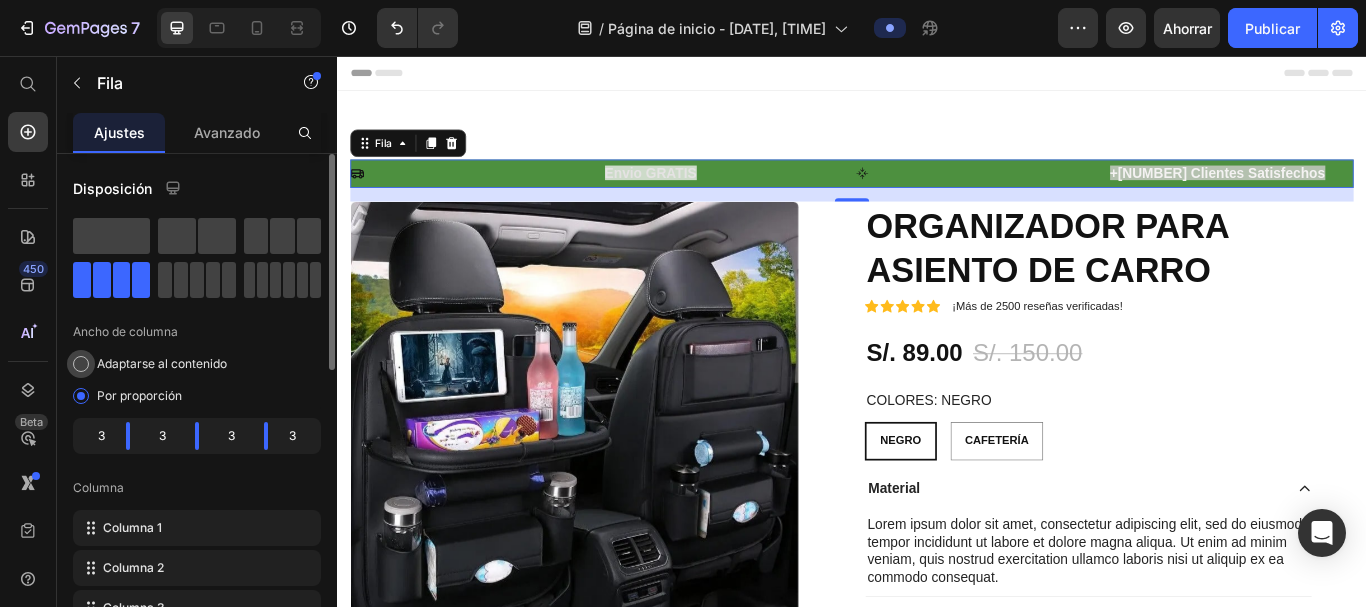 click at bounding box center [81, 364] 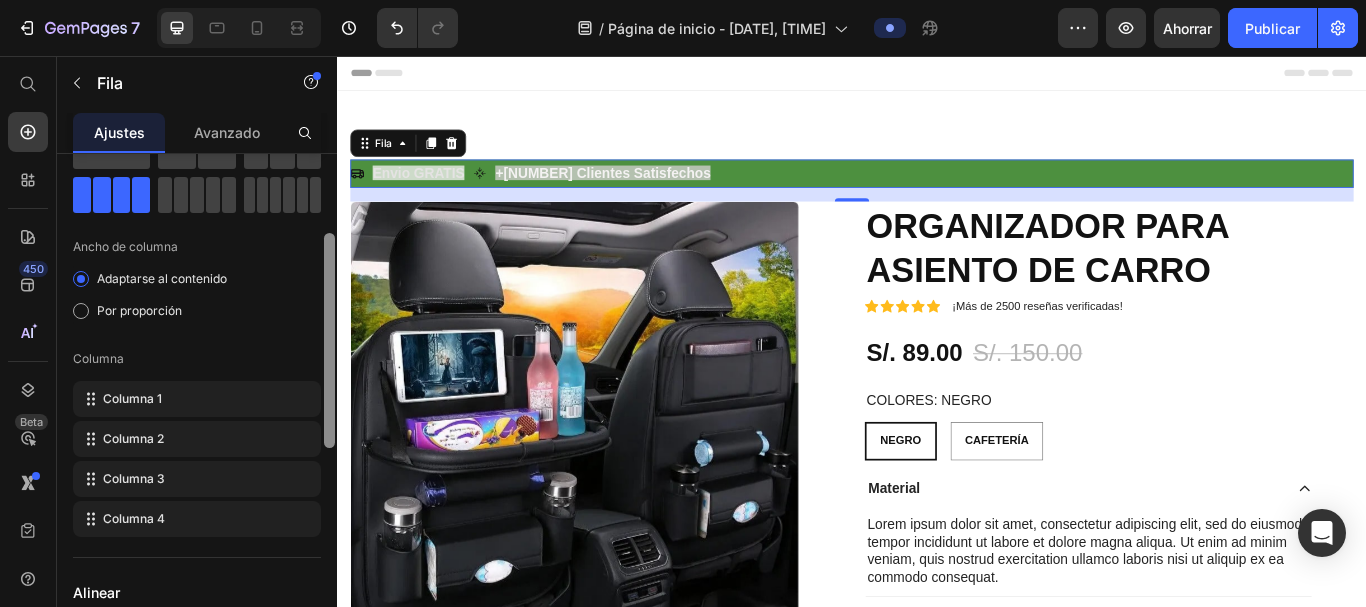 scroll, scrollTop: 175, scrollLeft: 0, axis: vertical 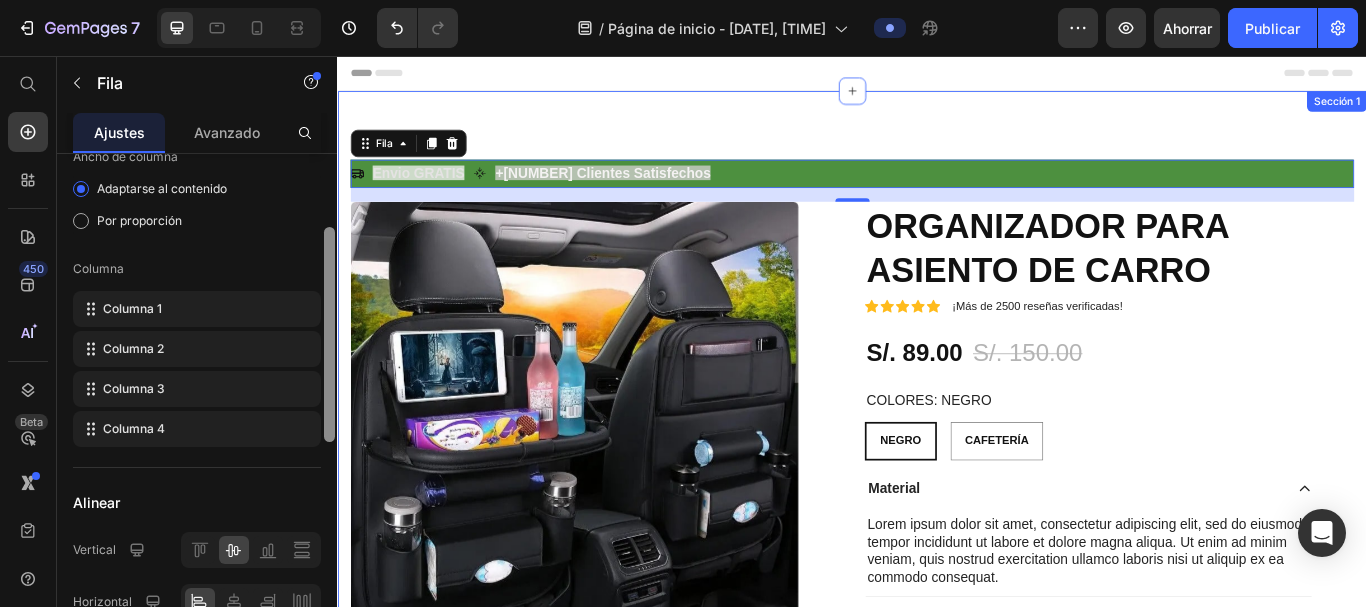 drag, startPoint x: 668, startPoint y: 381, endPoint x: 342, endPoint y: 521, distance: 354.79007 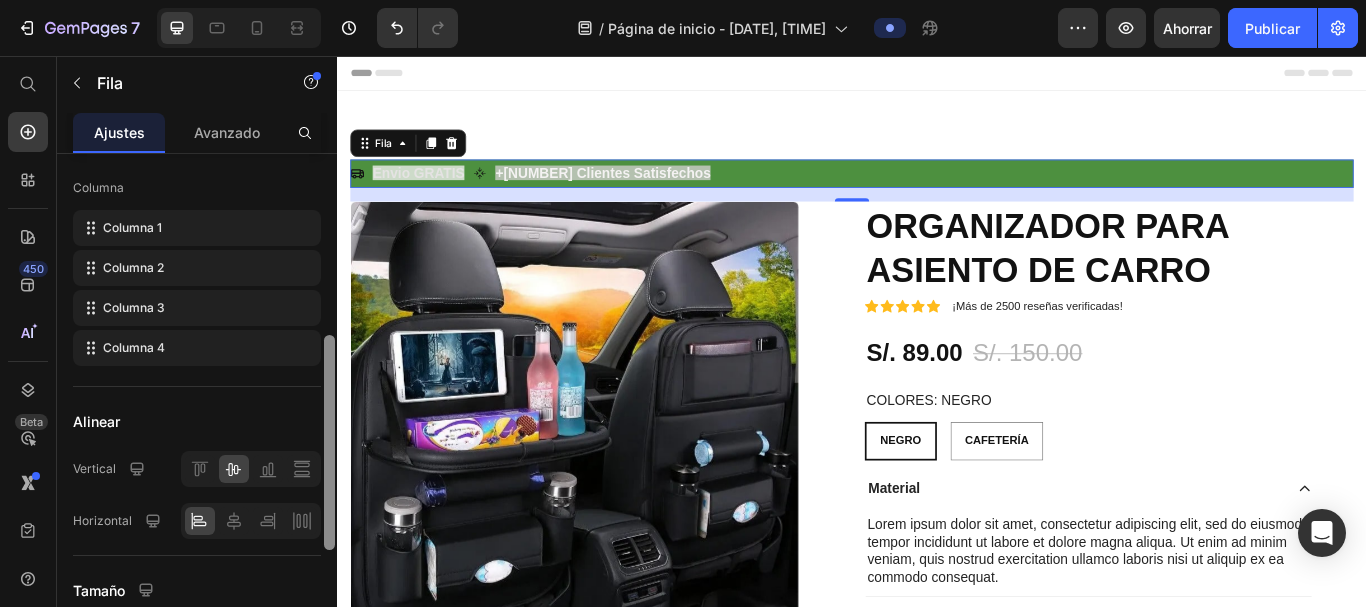 scroll, scrollTop: 320, scrollLeft: 0, axis: vertical 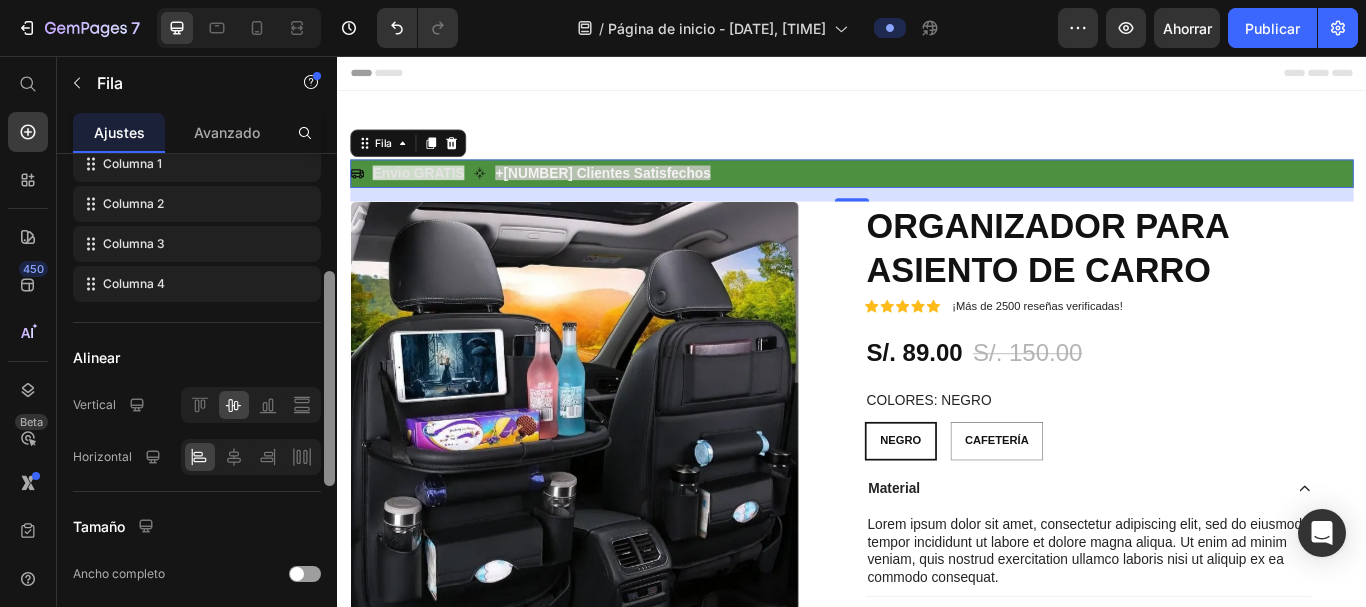 drag, startPoint x: 329, startPoint y: 433, endPoint x: 328, endPoint y: 460, distance: 27.018513 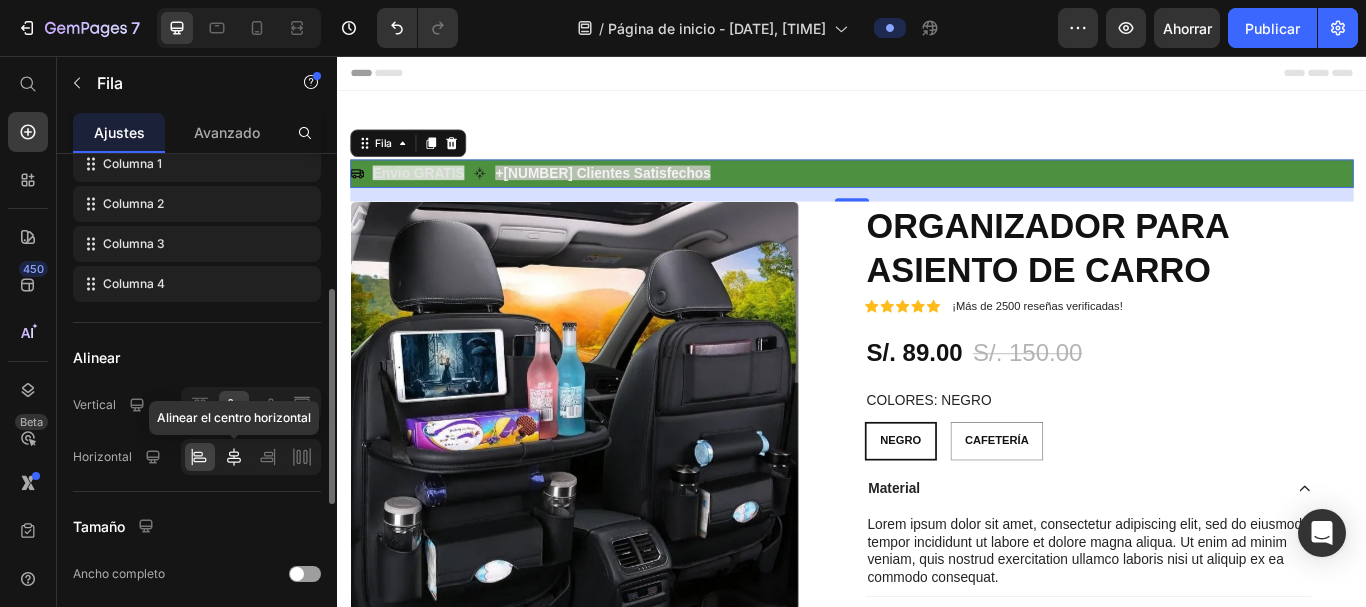 click 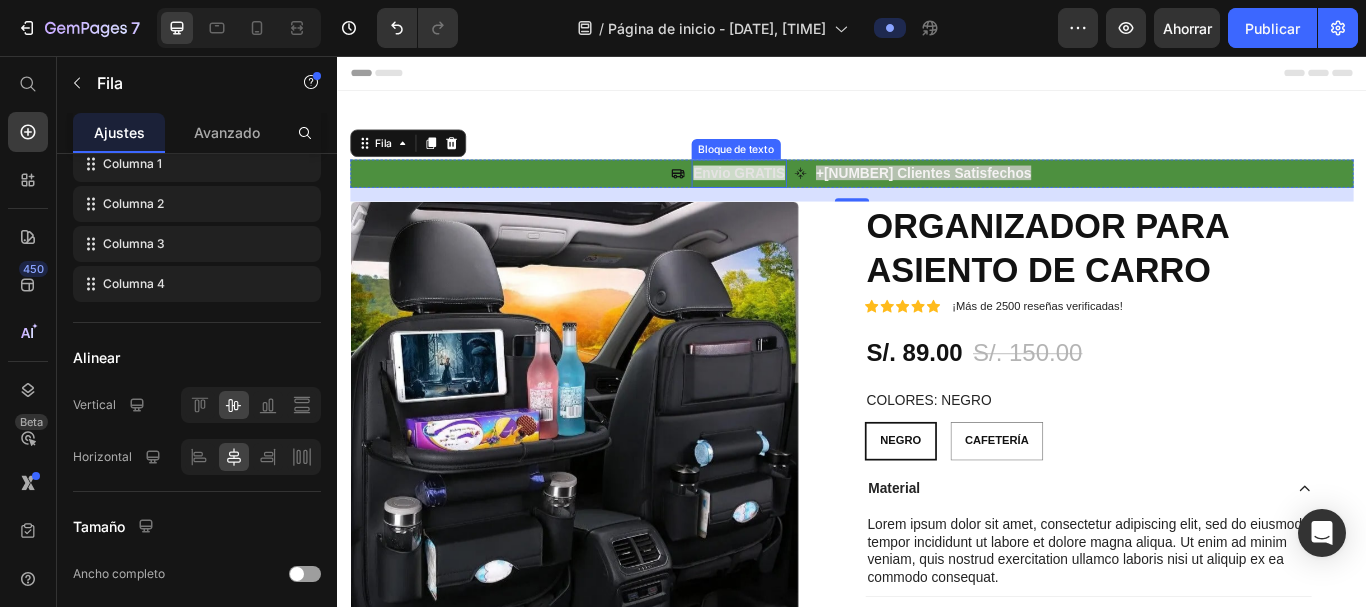 click on "Envio GRATIS" at bounding box center (789, 192) 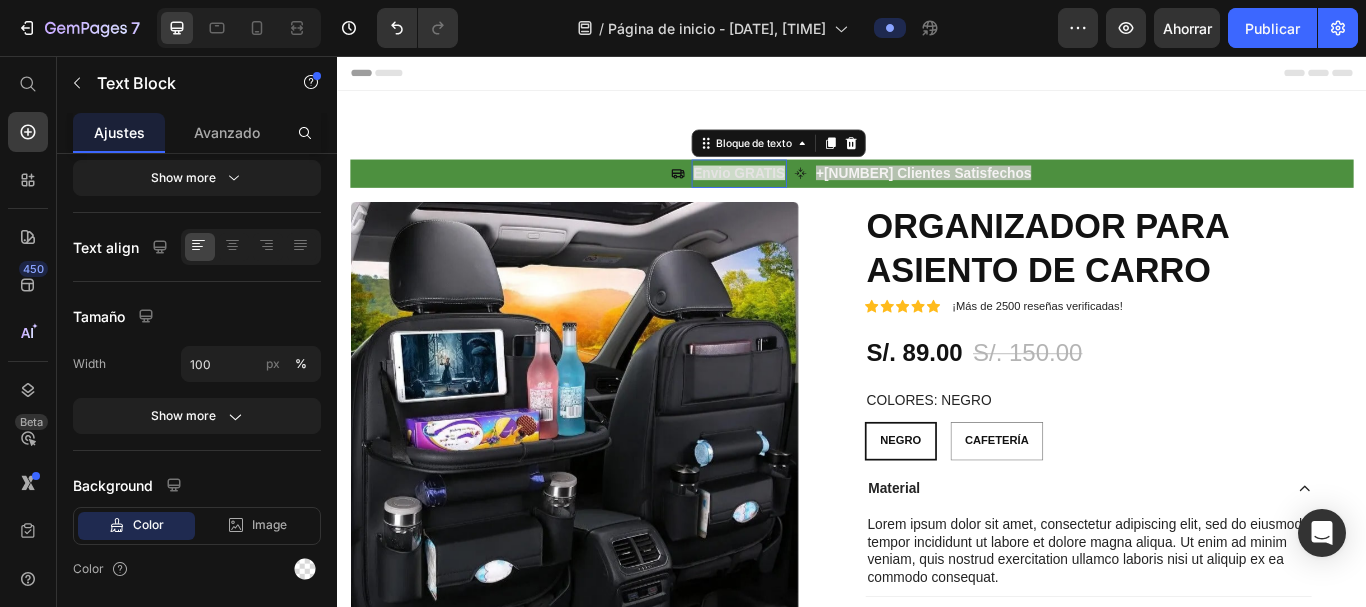 scroll, scrollTop: 0, scrollLeft: 0, axis: both 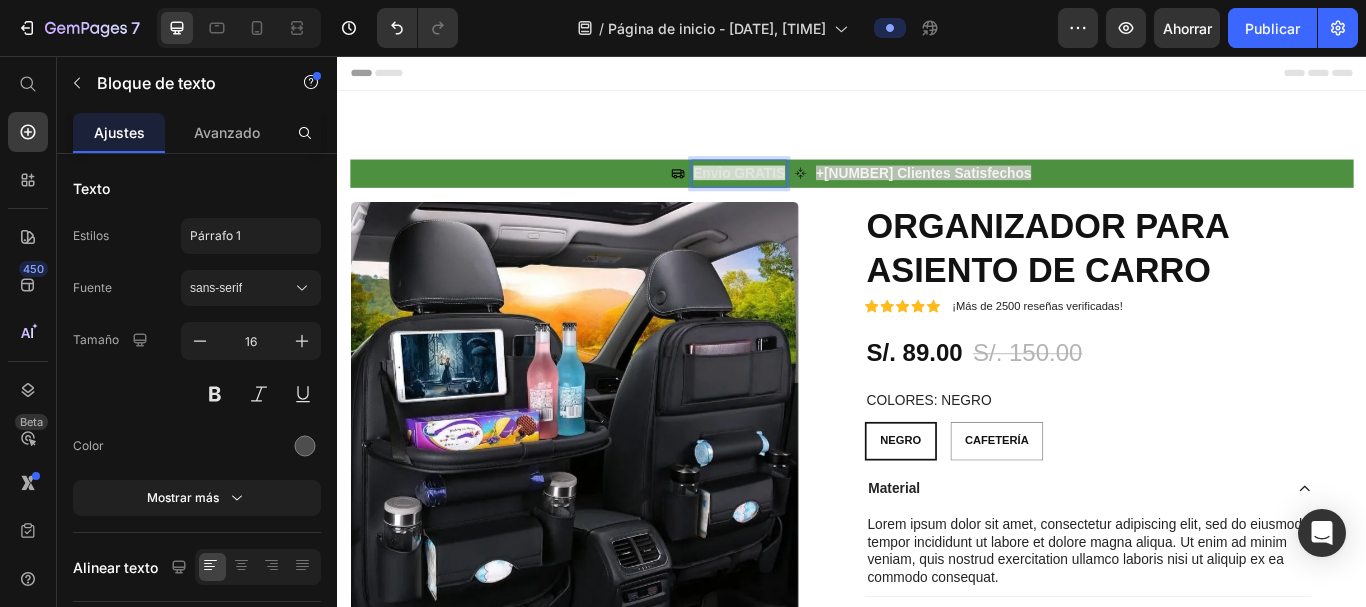 click on "Envio GRATIS" at bounding box center [789, 192] 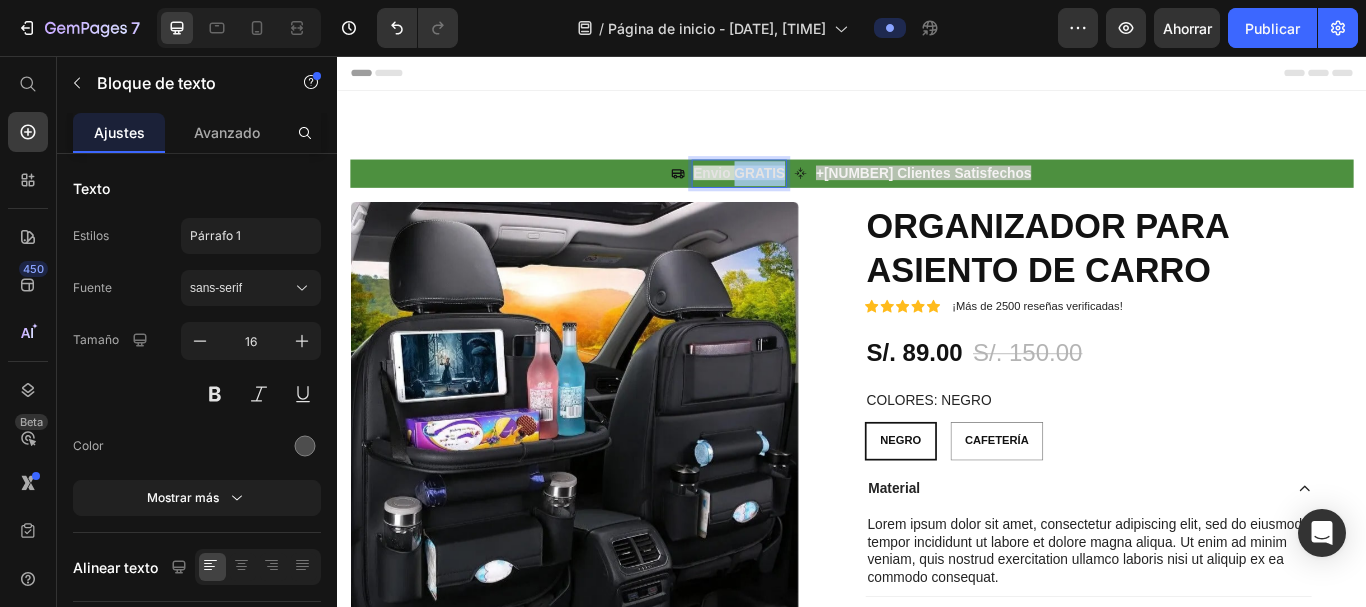 click on "Envio GRATIS" at bounding box center (789, 192) 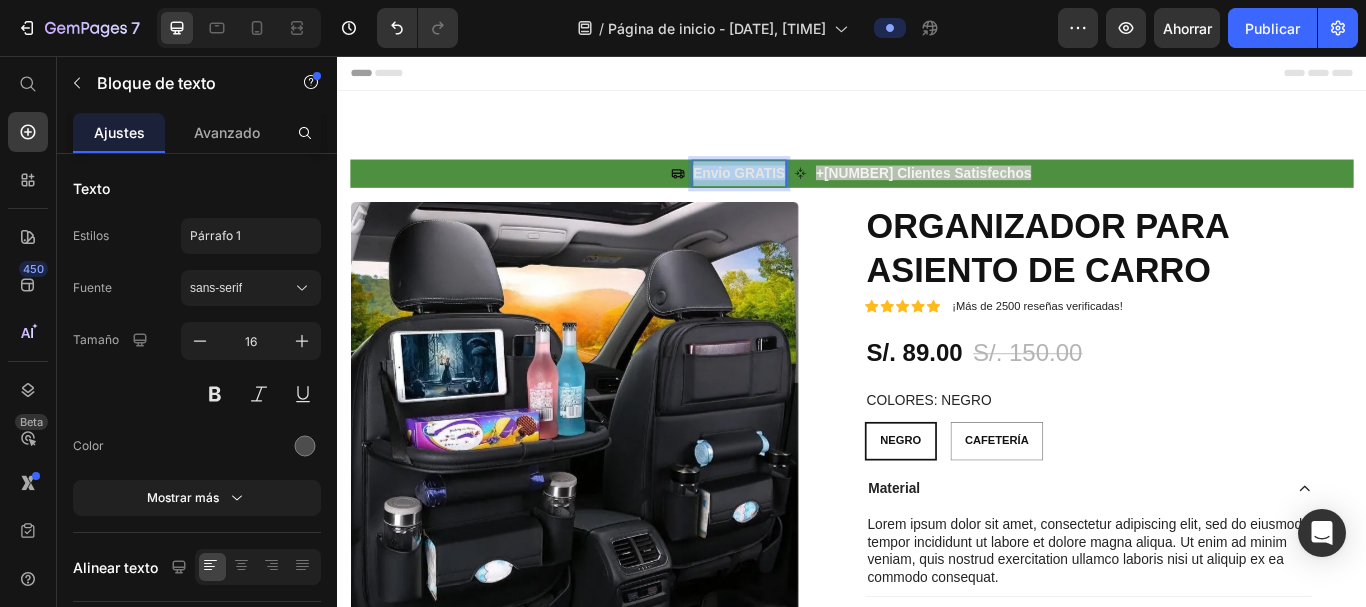 click on "Envio GRATIS" at bounding box center [789, 192] 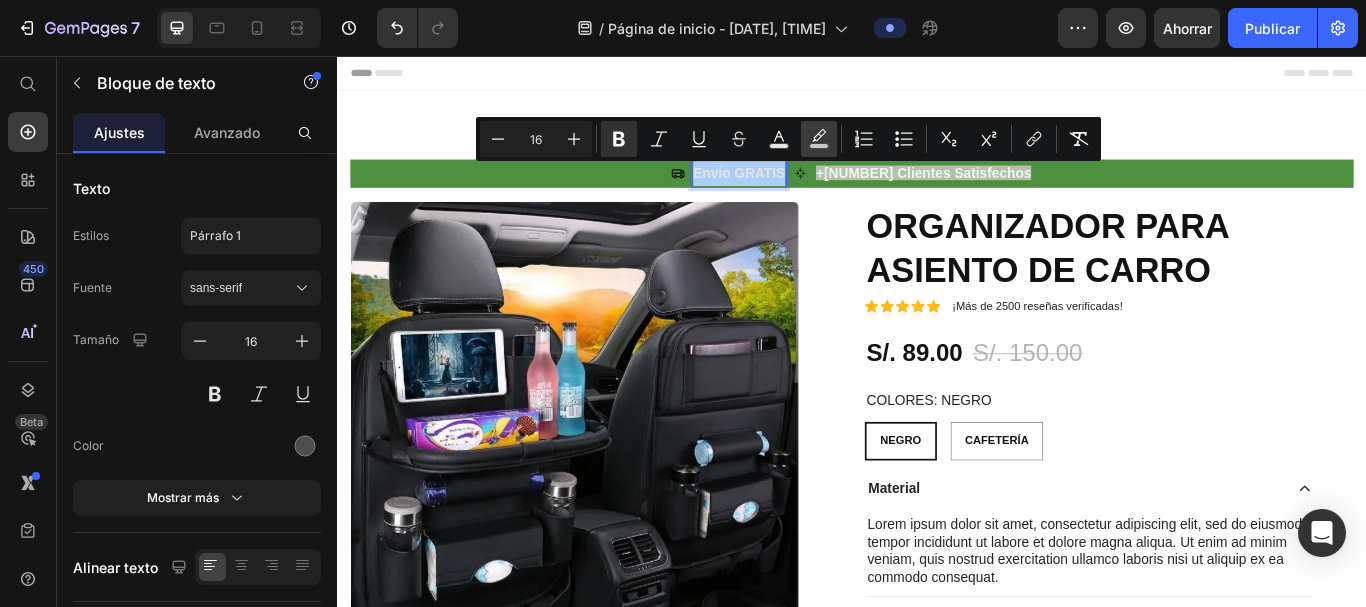 click on "color" at bounding box center (819, 139) 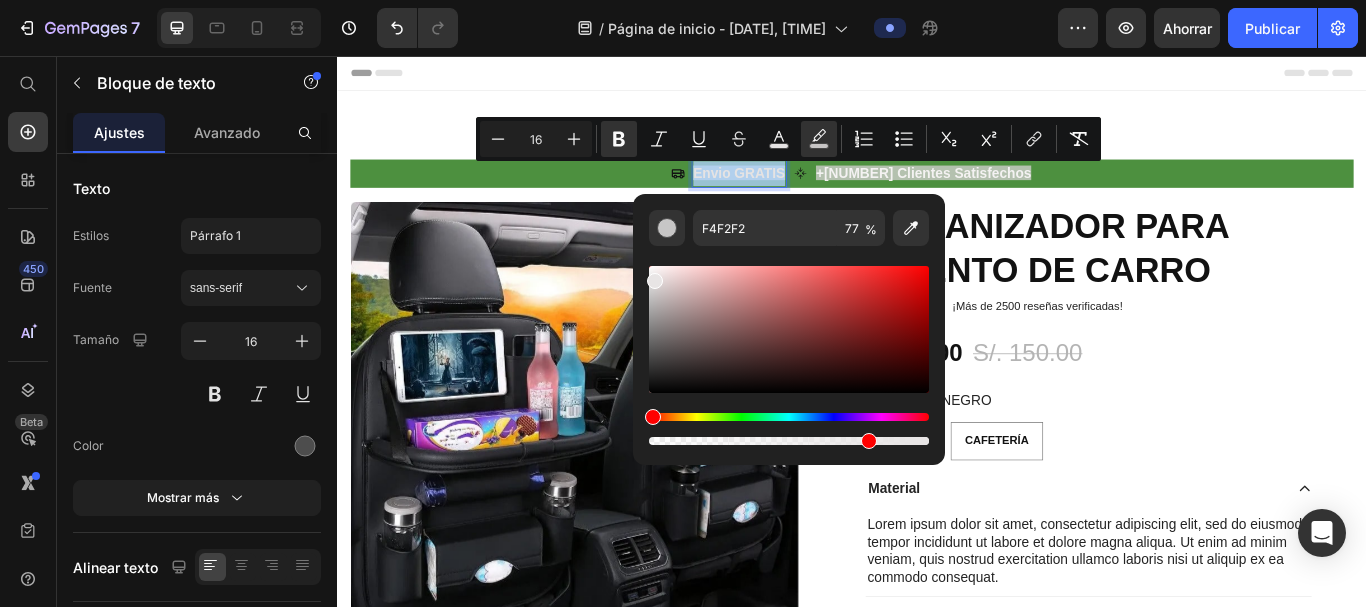 click at bounding box center [655, 281] 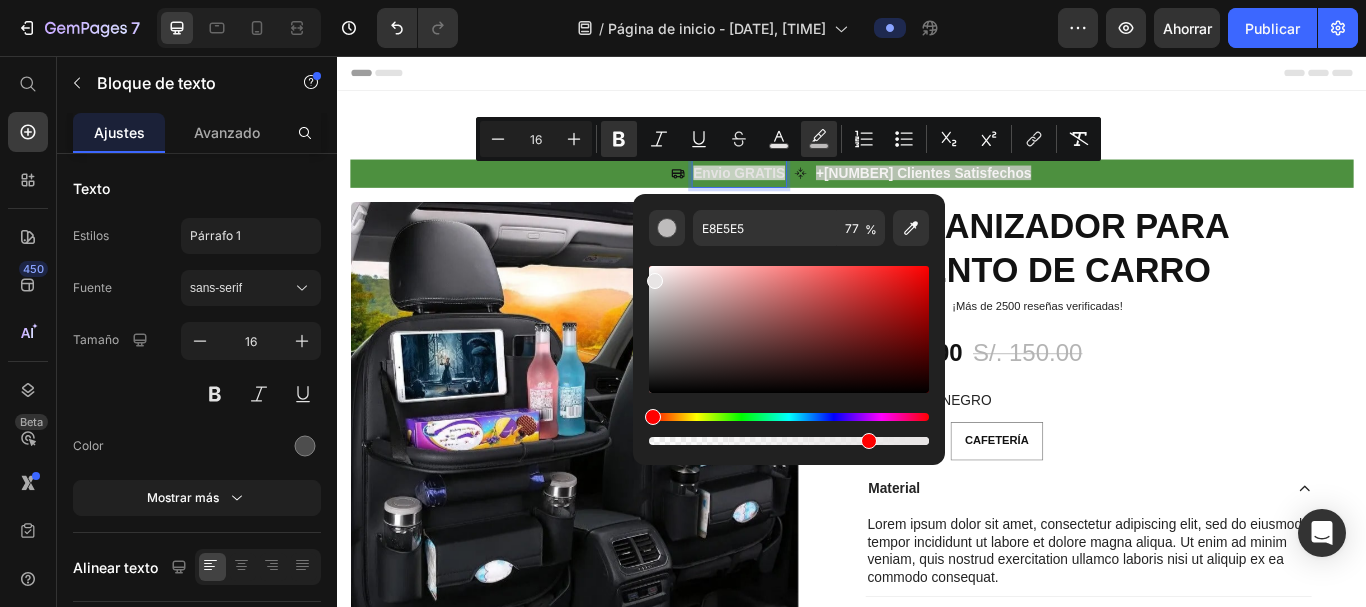 click at bounding box center (655, 281) 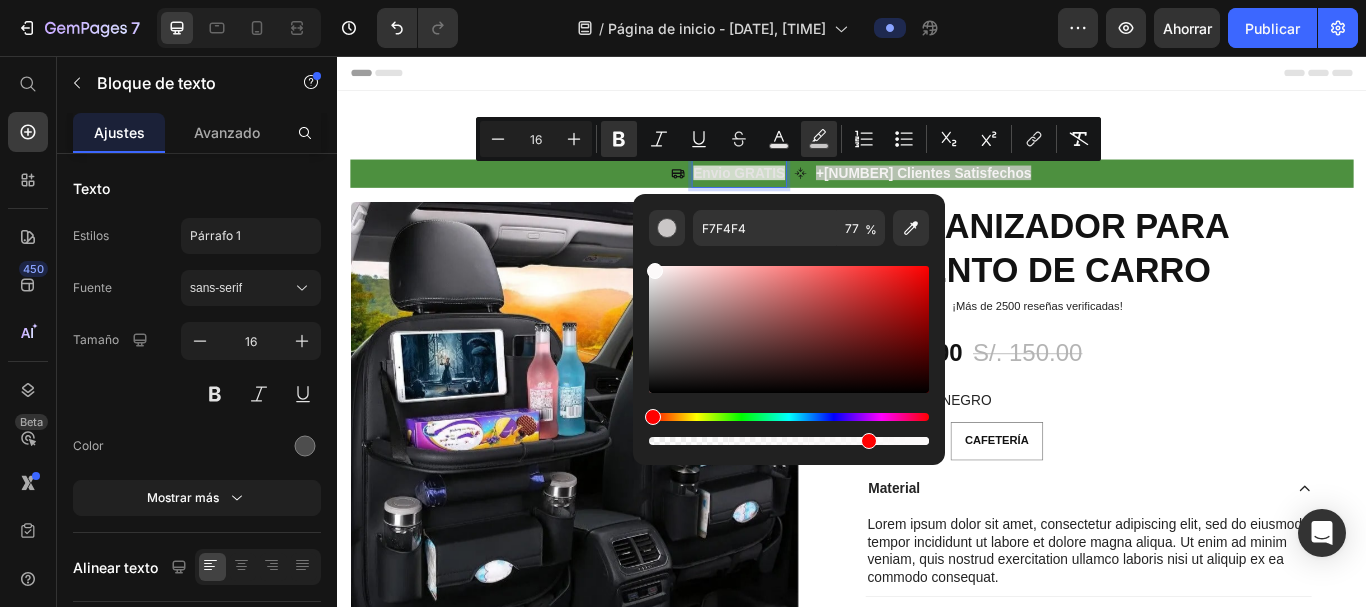 type on "FCF9F9" 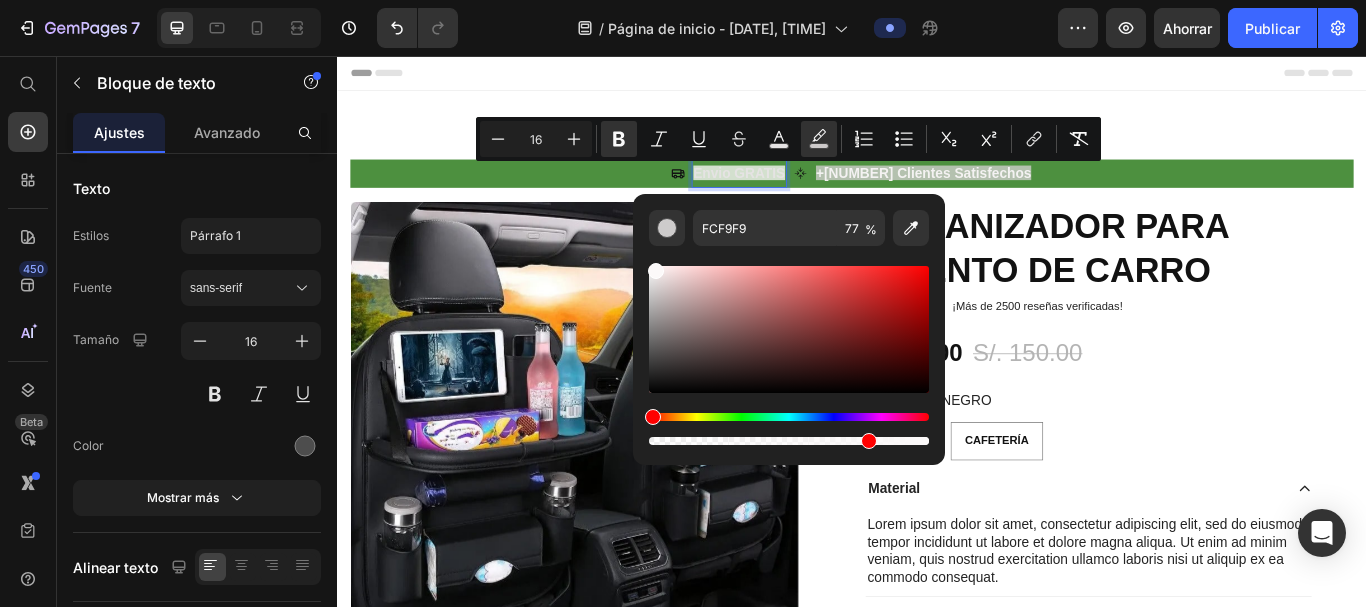 drag, startPoint x: 653, startPoint y: 277, endPoint x: 654, endPoint y: 266, distance: 11.045361 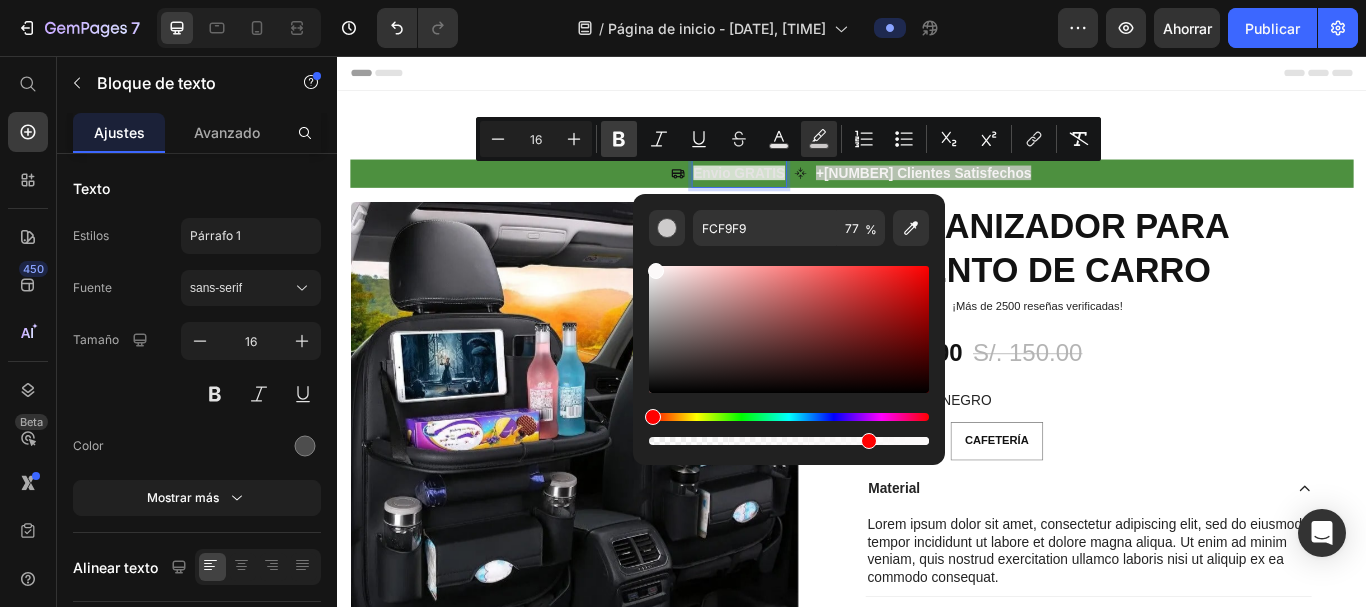 click on "Bold" at bounding box center (619, 139) 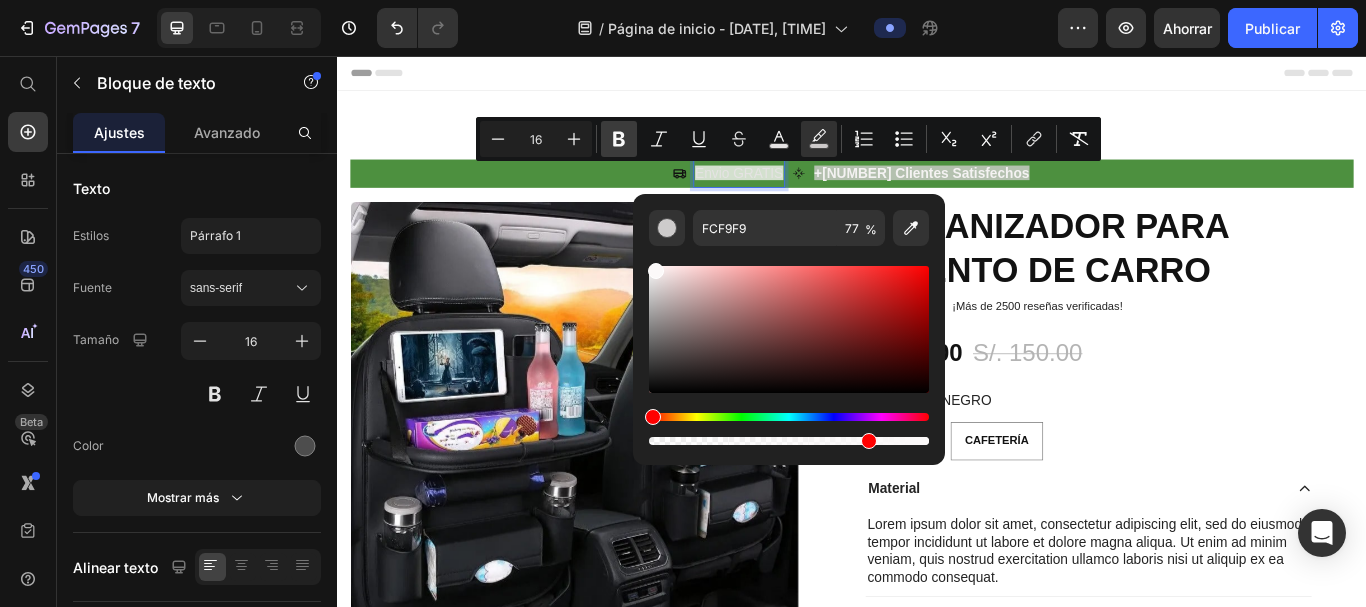 click on "Bold" at bounding box center [619, 139] 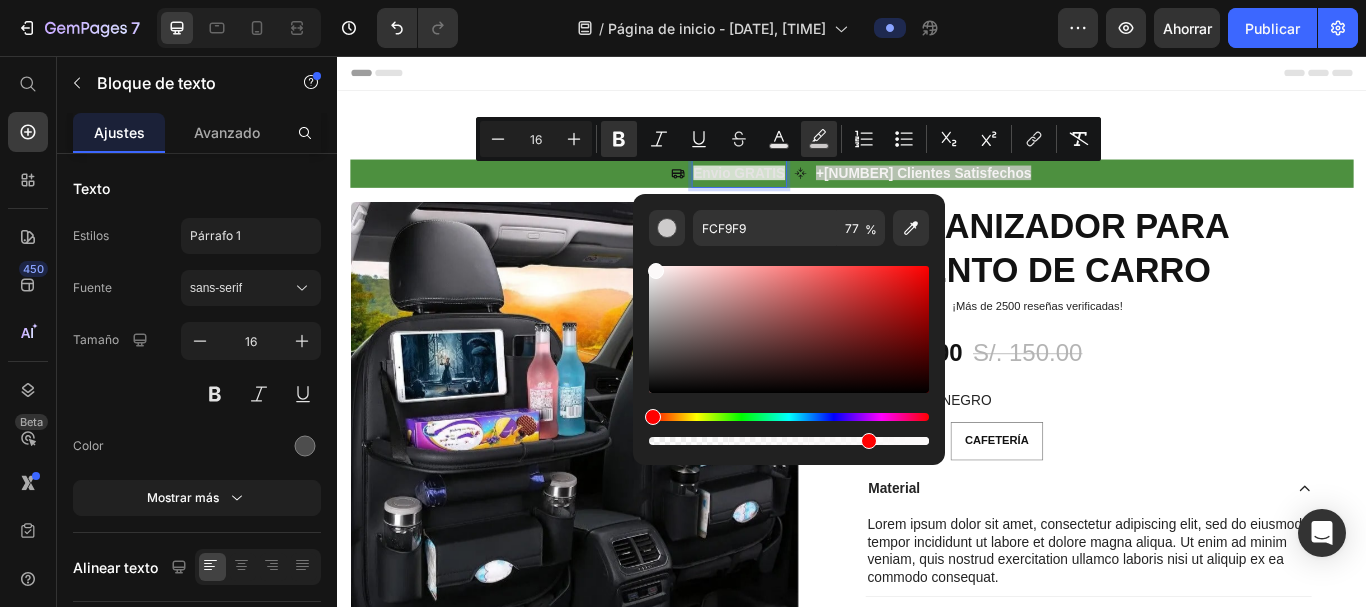 click on "Encabezamiento" at bounding box center [937, 76] 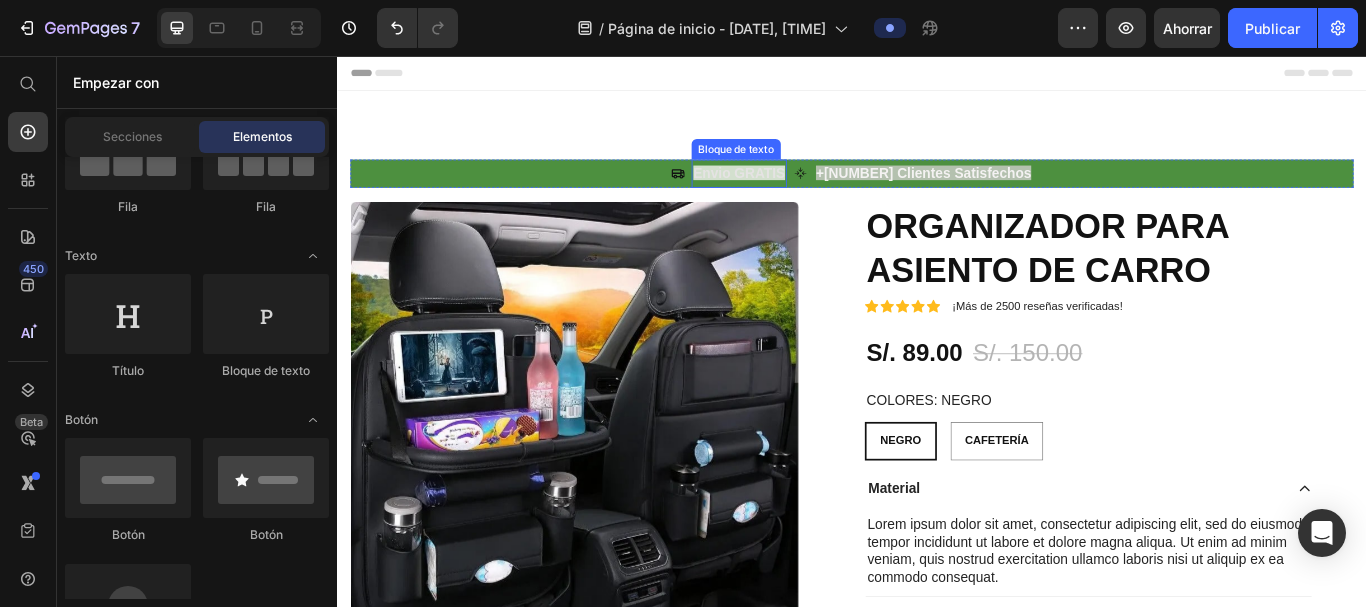 click on "Envio GRATIS" at bounding box center [789, 192] 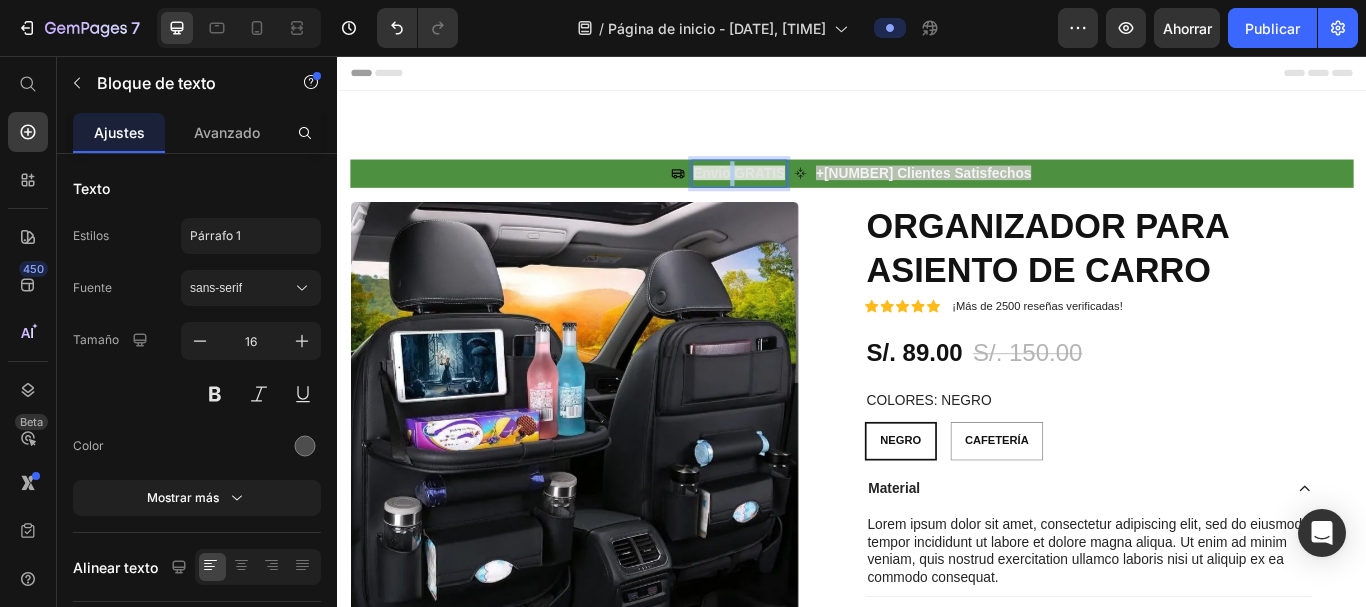 click on "Envio GRATIS" at bounding box center [789, 192] 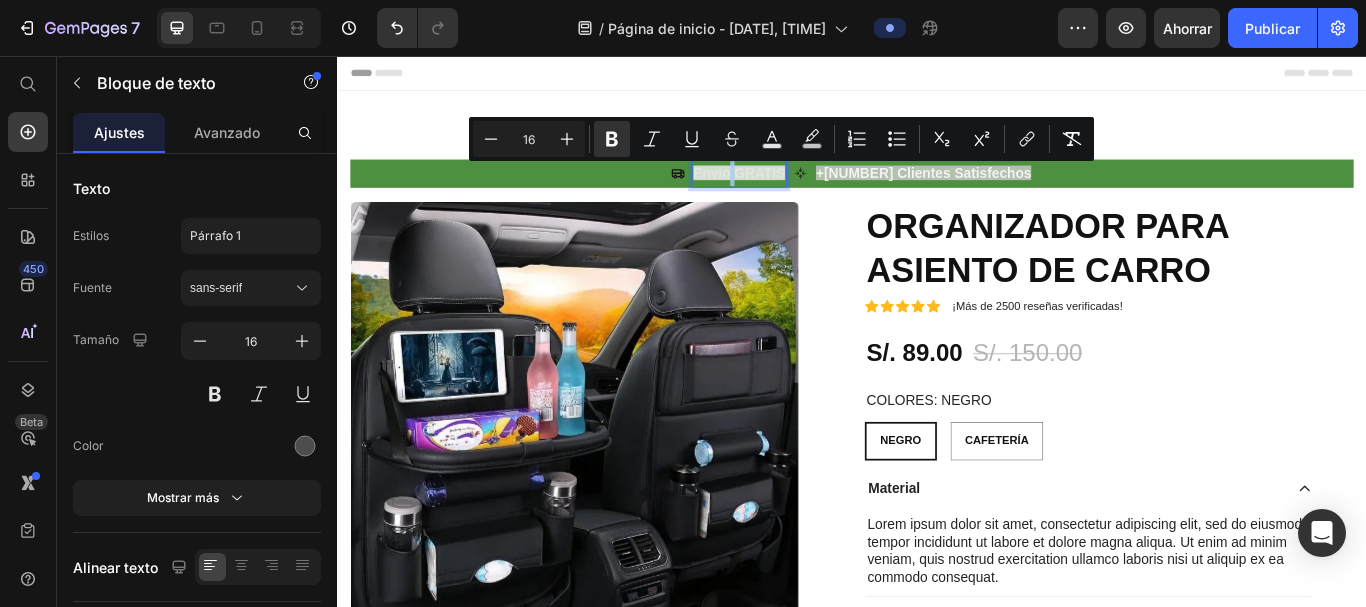 click on "Envio GRATIS" at bounding box center (789, 192) 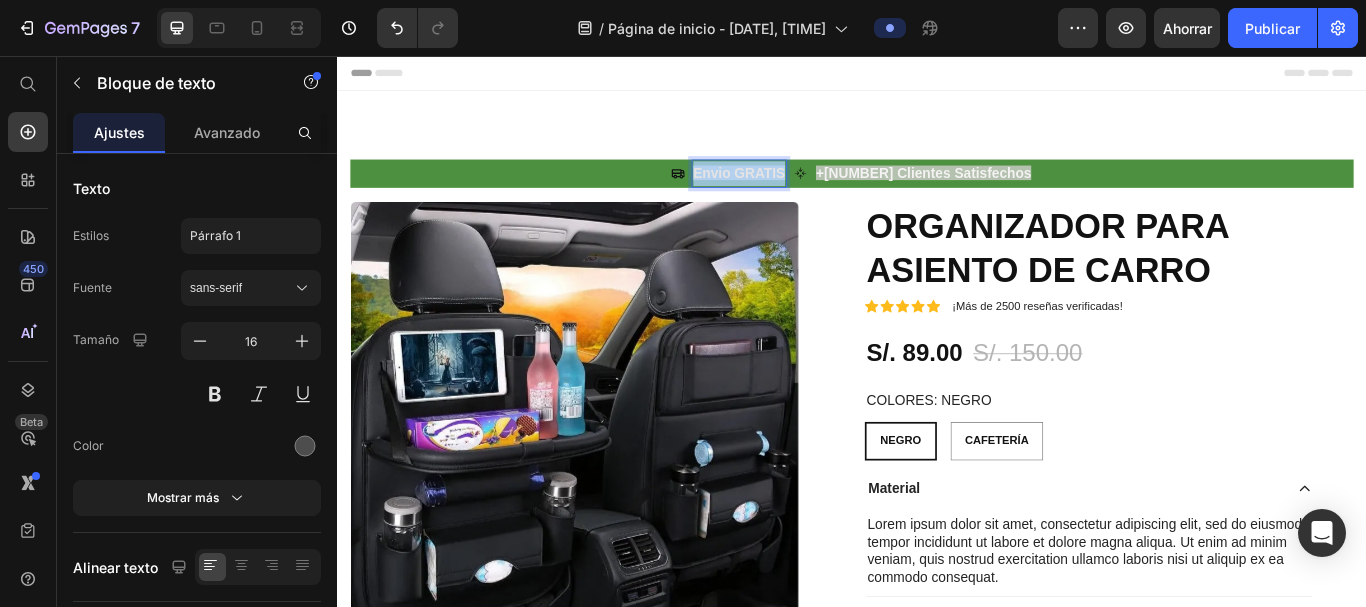 click on "Envio GRATIS" at bounding box center (789, 192) 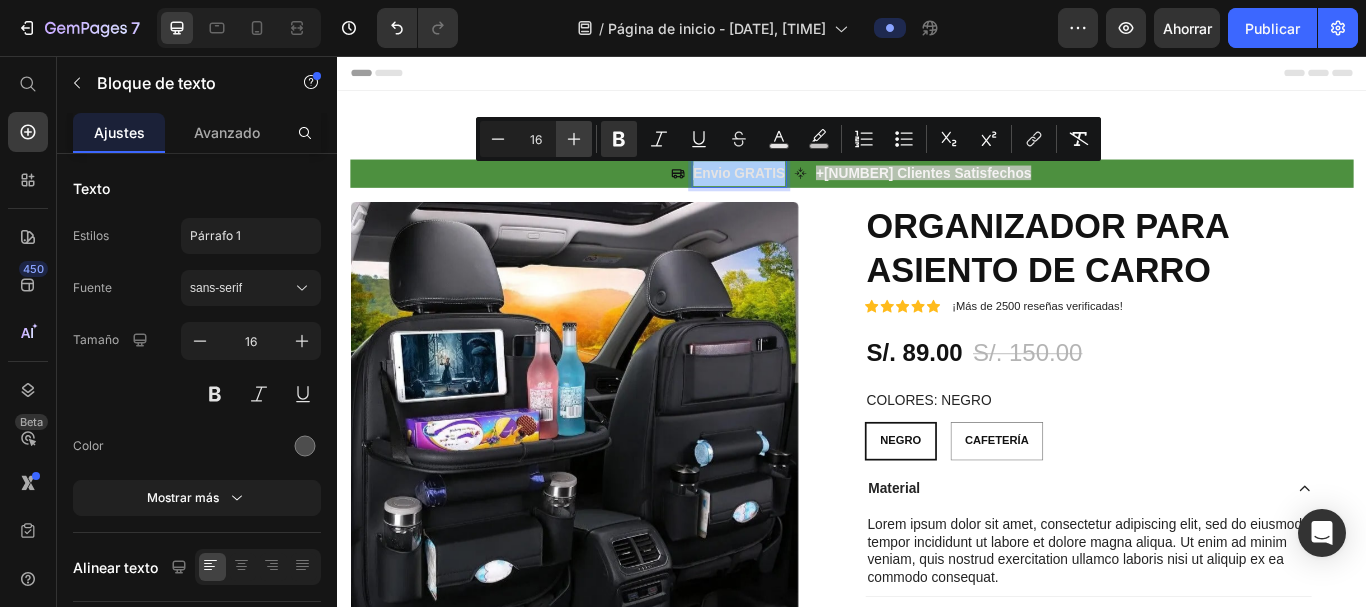 click 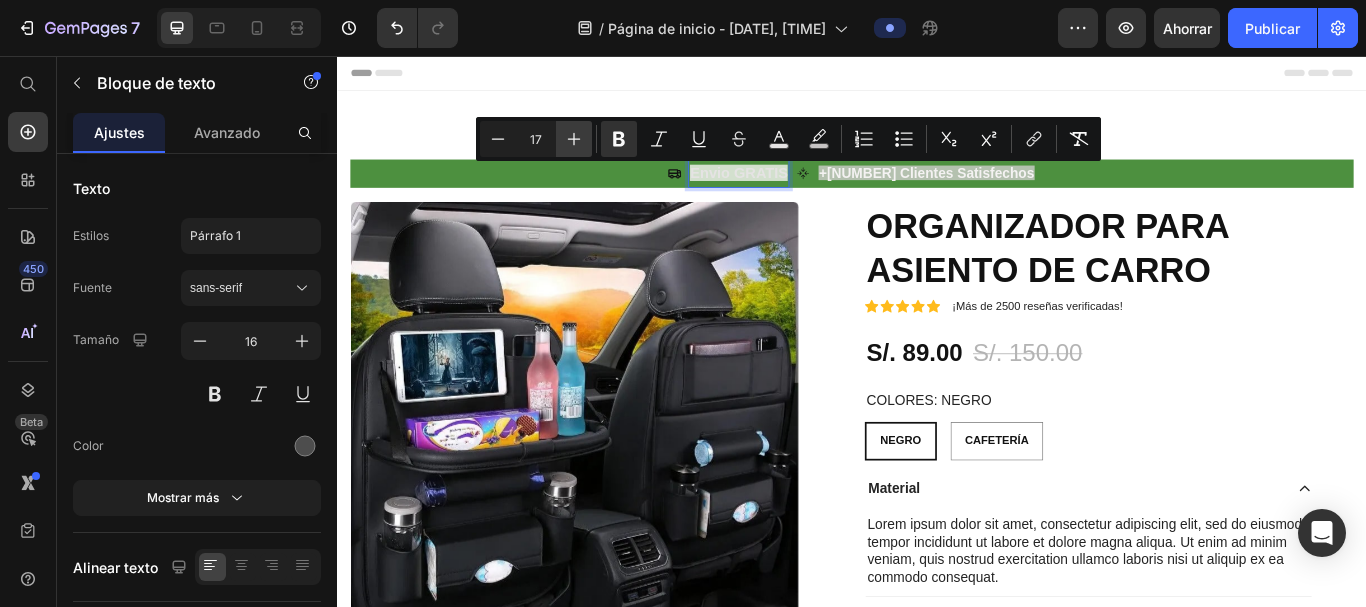 click 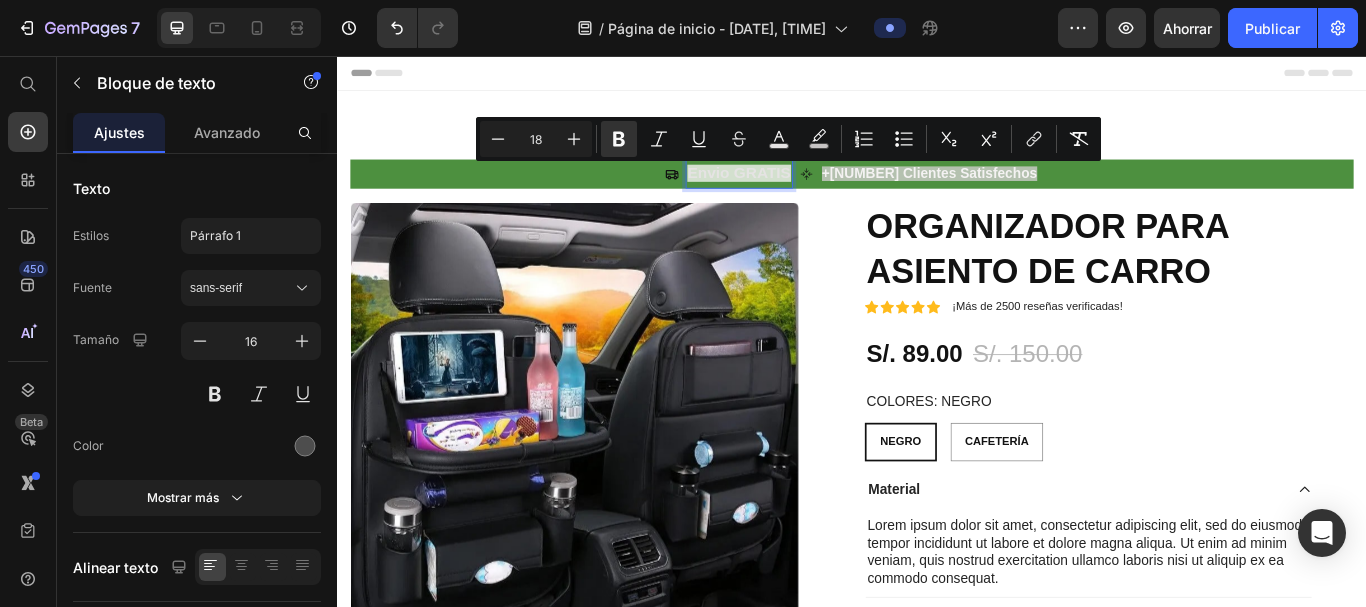 click on "Envio GRATIS" at bounding box center [790, 193] 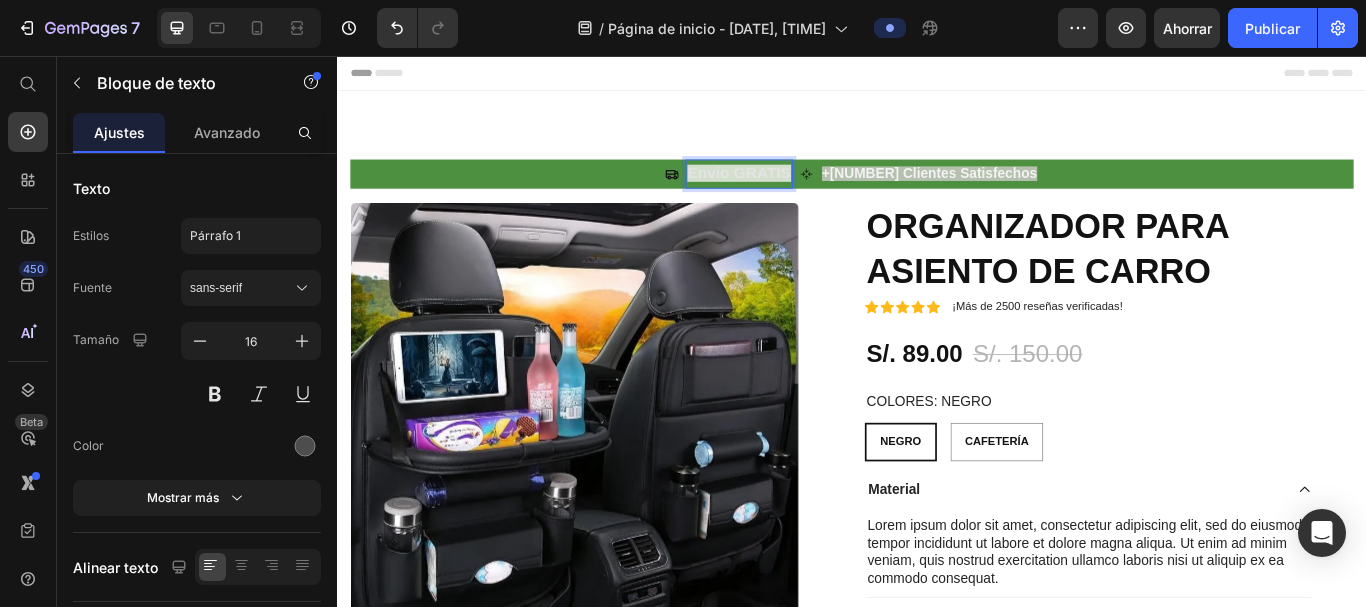click on "Envio GRATIS" at bounding box center [790, 193] 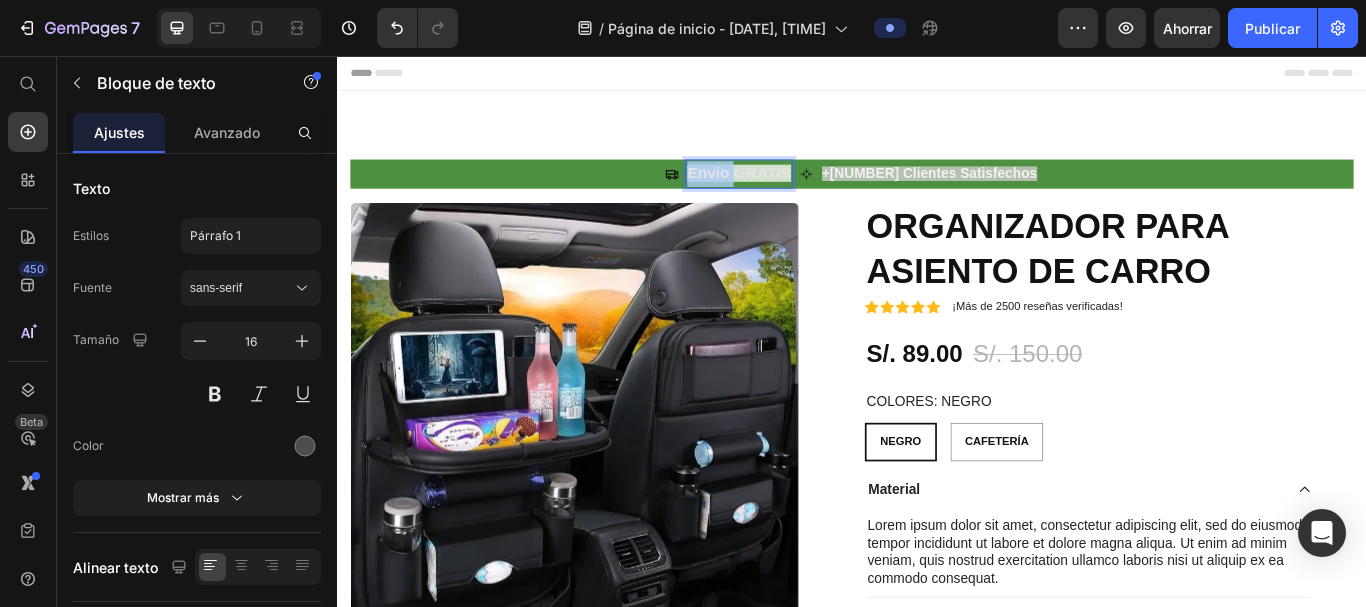 click on "Envio GRATIS" at bounding box center (790, 193) 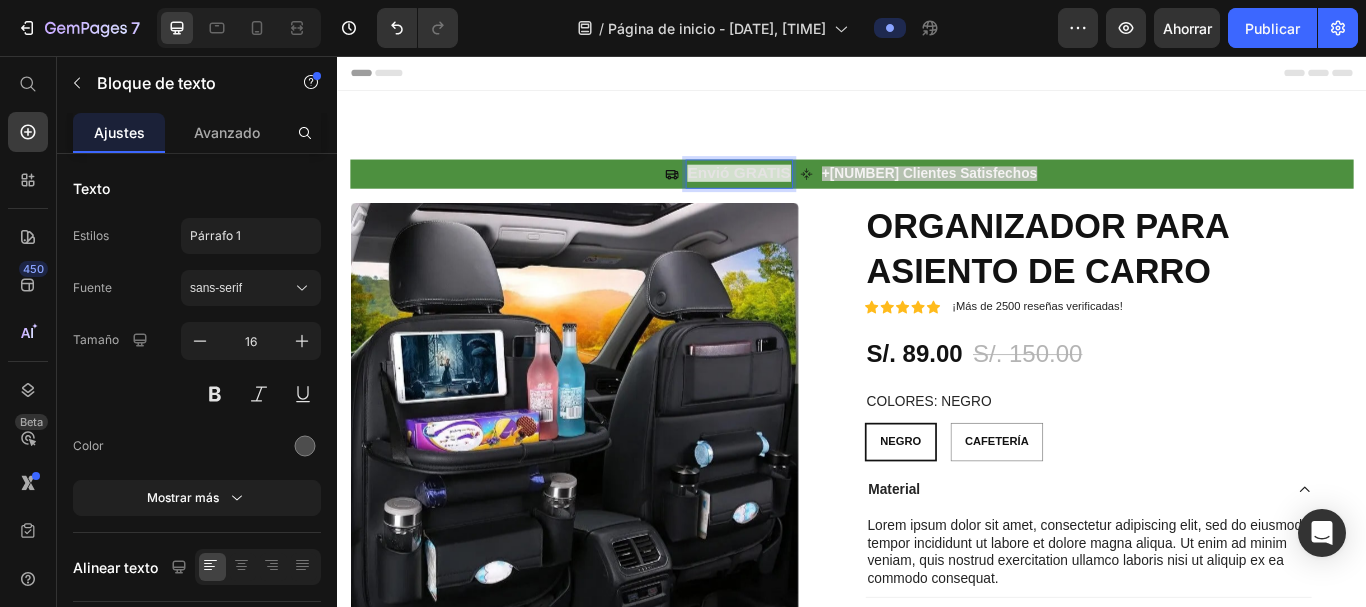 click on "Envió GRATIS" at bounding box center (790, 193) 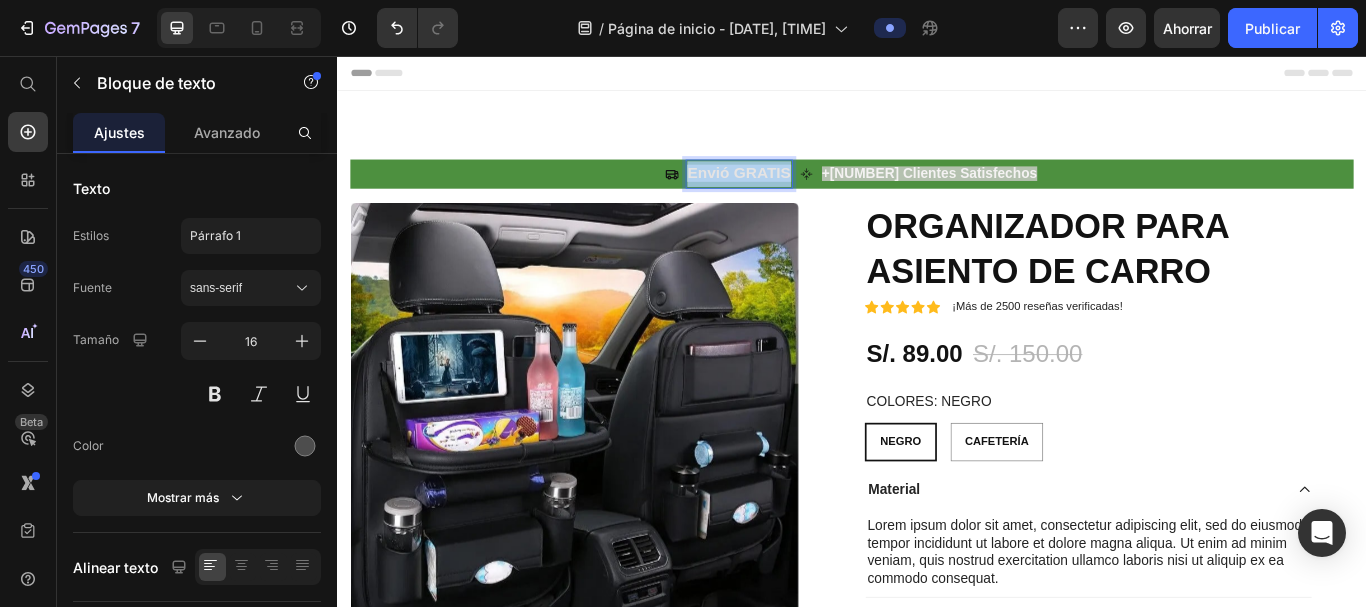 click on "Envió GRATIS" at bounding box center (790, 193) 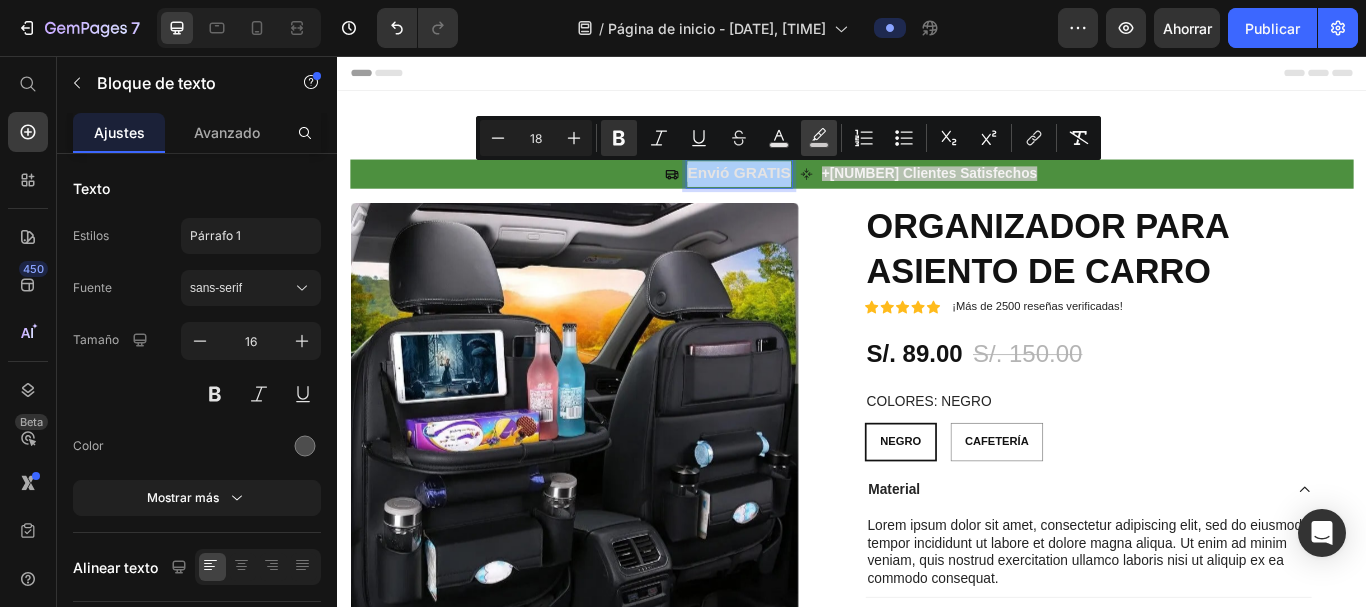 click 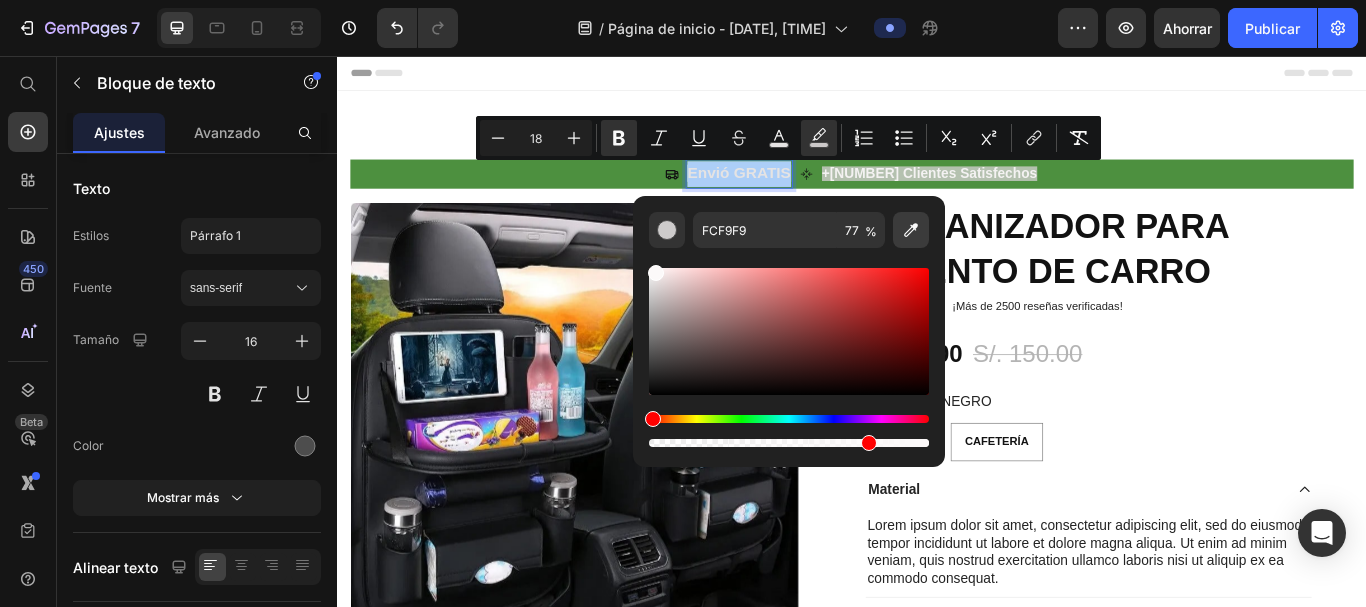 click 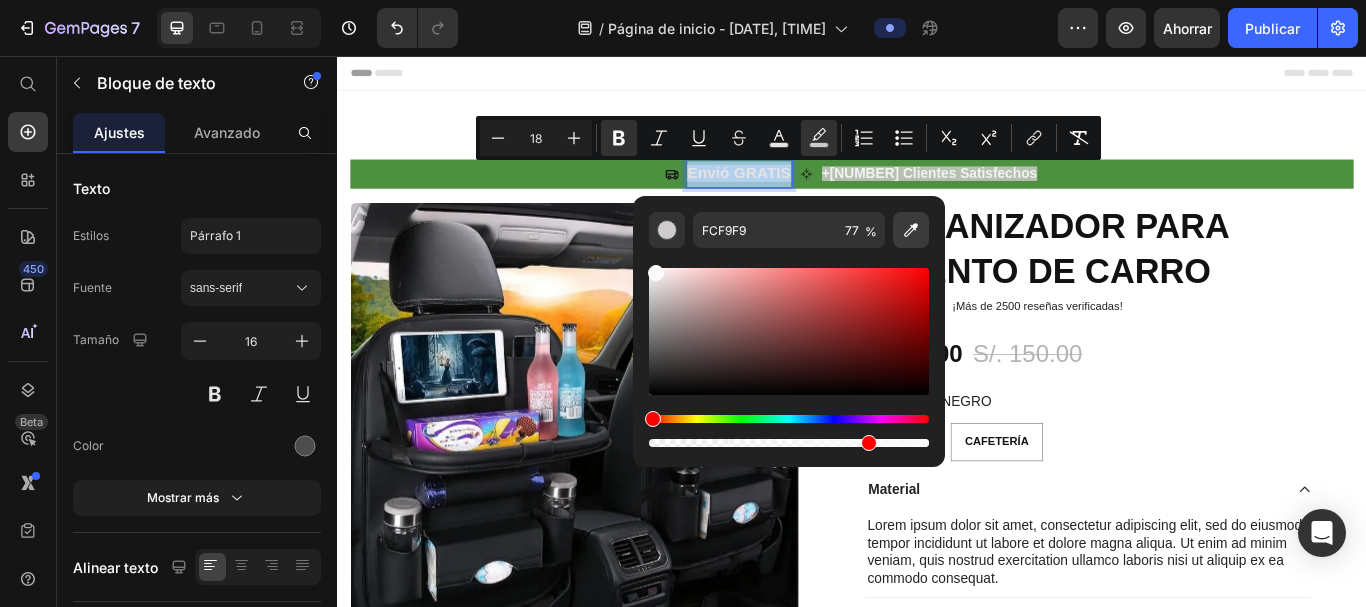 type on "3B3B3B" 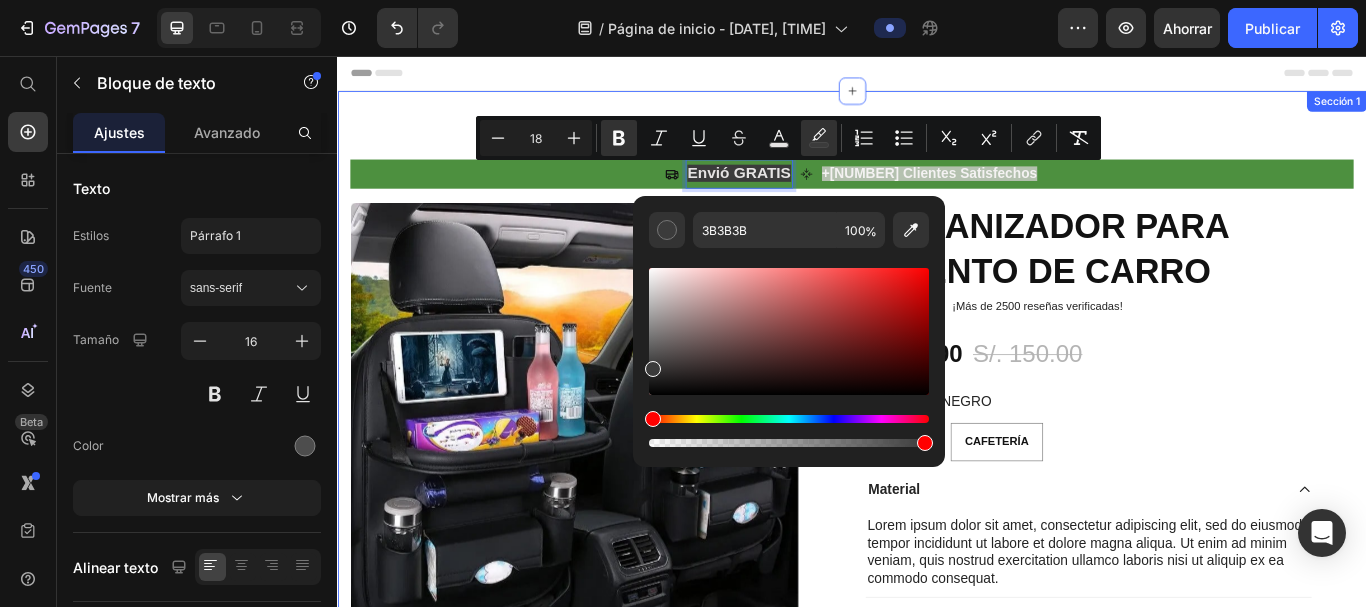 click on "Icono Envió GRATIS Bloque de texto   0
Icono +84,000 Clientes Satisfechos  Bloque de texto Fila Imágenes del producto Icono Icono Icono Icono Icono Lista de iconos ¡Más de 2500 reseñas verificadas! Bloque de texto Fila ORGANIZADOR PARA ASIENTO DE CARRO Título del producto Icono Icono Icono Icono Icono Lista de iconos ¡Más de 2500 reseñas verificadas! Bloque de texto Fila S/. 89.00 Precio del producto S/. 150.00 Precio del producto 41% off Insignia del producto Fila COLORES: NEGRO NEGRO NEGRO NEGRO CAFETERÍA CAFETERÍA CAFETERÍA Variantes y muestras de productos NEGRO NEGRO NEGRO CAFETERÍA CAFETERÍA CAFETERÍA Variantes y muestras de productos Fila
Material Lorem ipsum dolor sit amet, consectetur adipiscing elit, sed do eiusmod tempor incididunt ut labore et dolore magna aliqua. Ut enim ad minim veniam, quis nostrud exercitation ullamco laboris nisi ut aliquip ex ea commodo consequat. Bloque de texto
Envío
Acordeón" at bounding box center (937, 536) 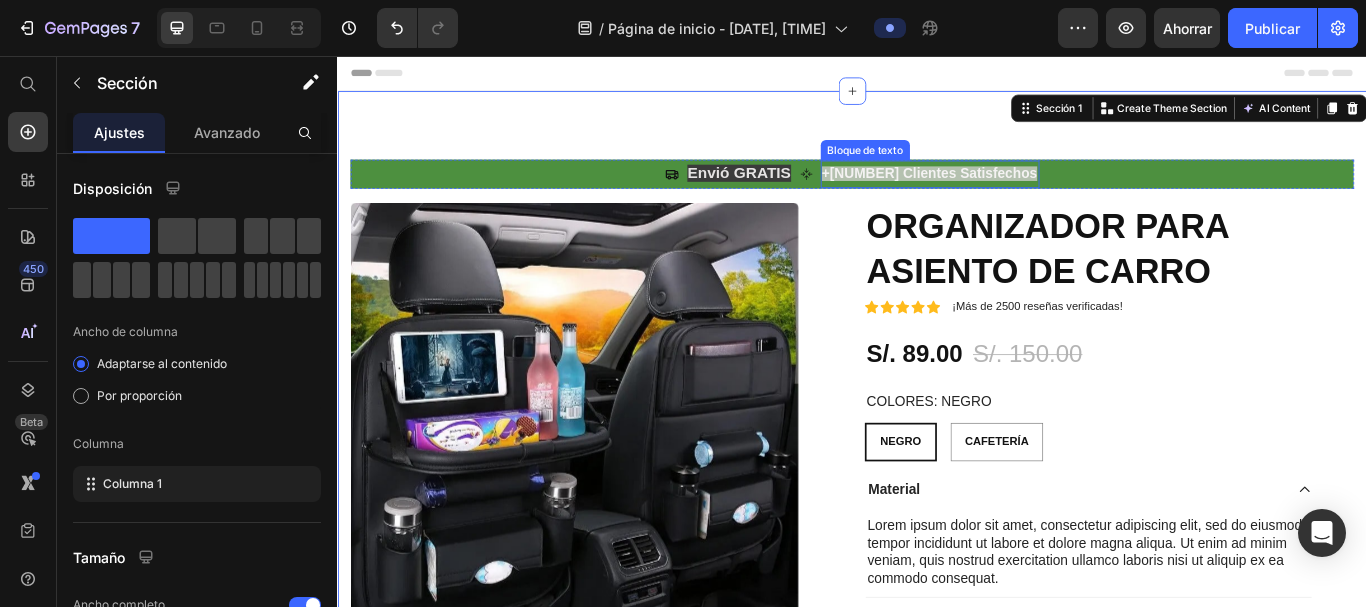 click on "+84,000 Clientes Satisfechos" at bounding box center (1027, 193) 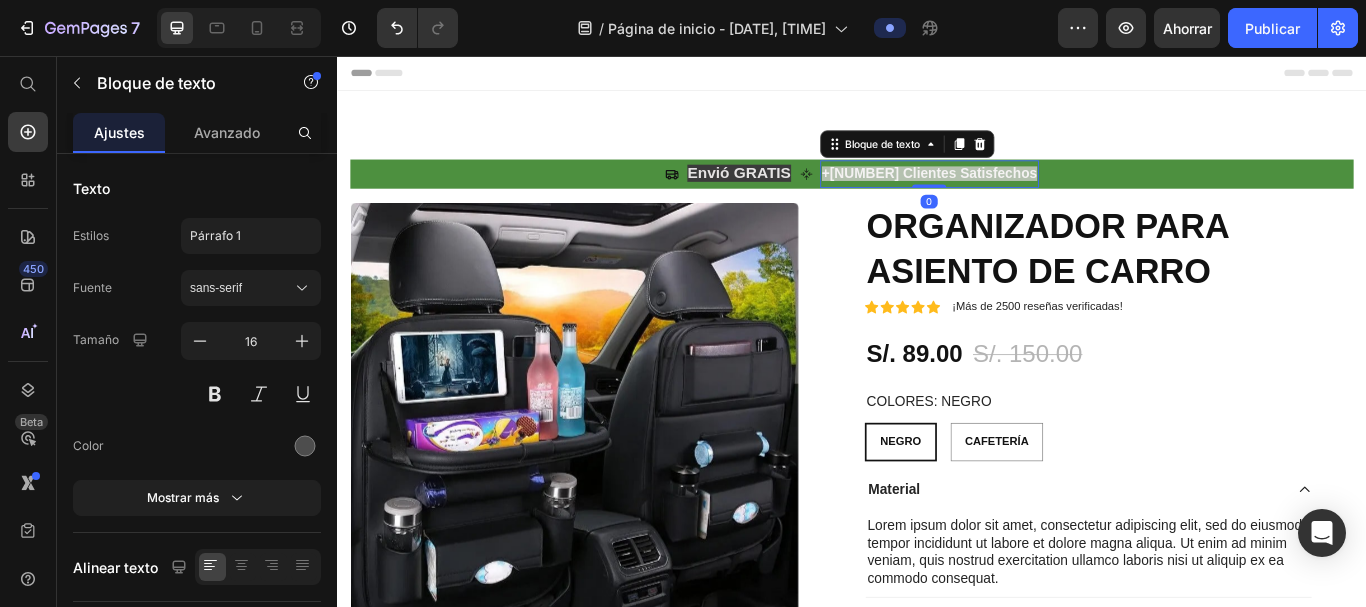 click on "+84,000 Clientes Satisfechos" at bounding box center (1027, 193) 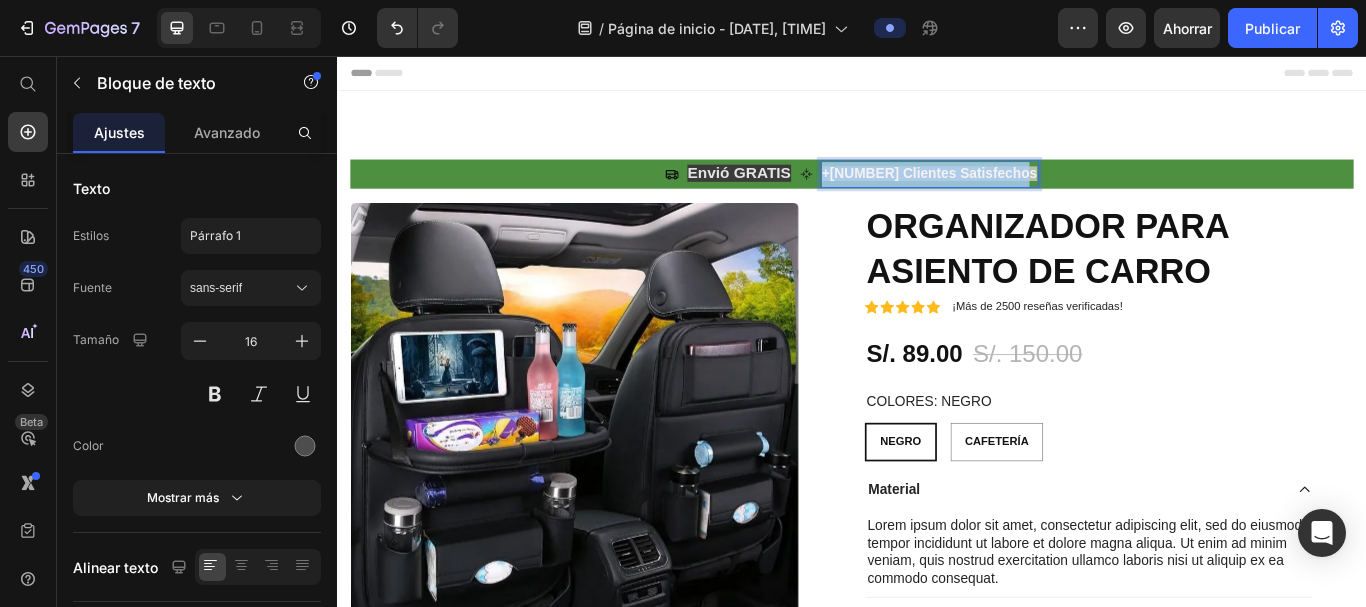 click on "+84,000 Clientes Satisfechos" at bounding box center [1027, 193] 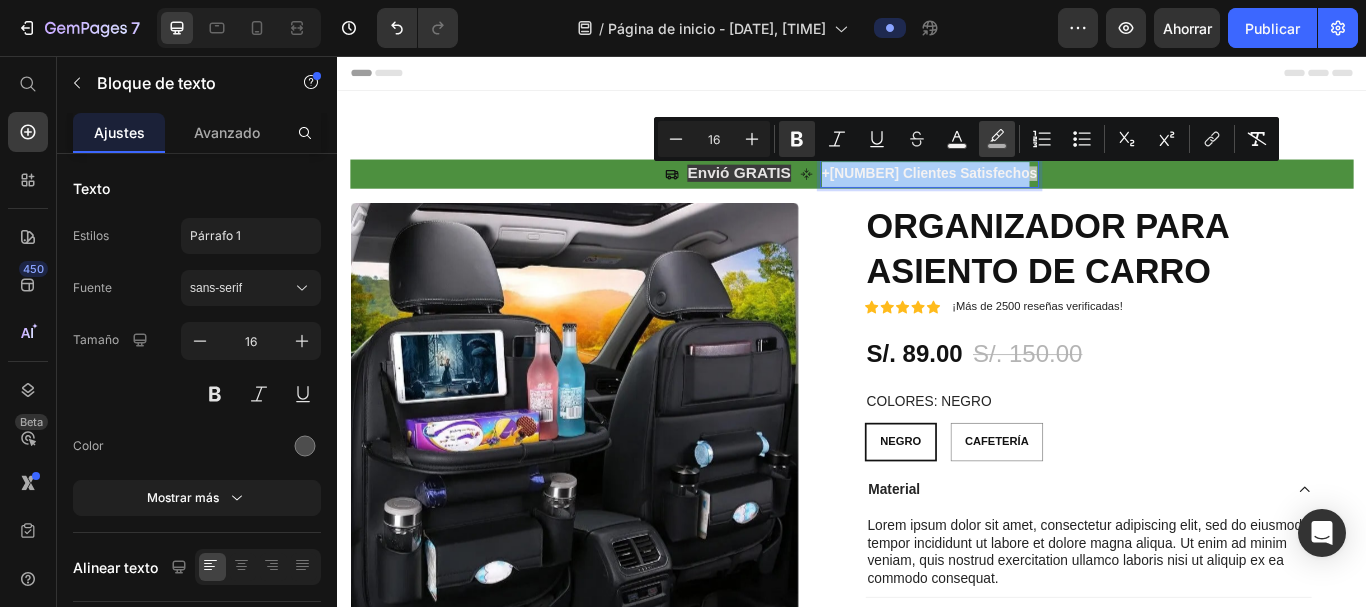 click 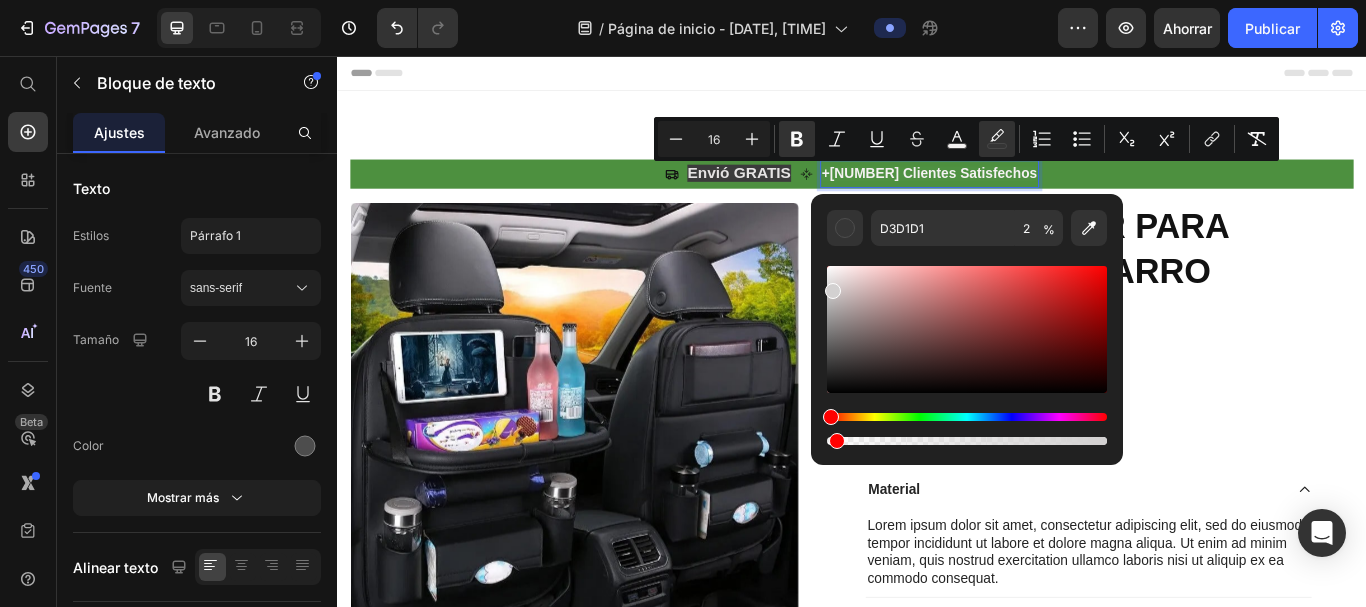 drag, startPoint x: 1046, startPoint y: 442, endPoint x: 833, endPoint y: 450, distance: 213.15018 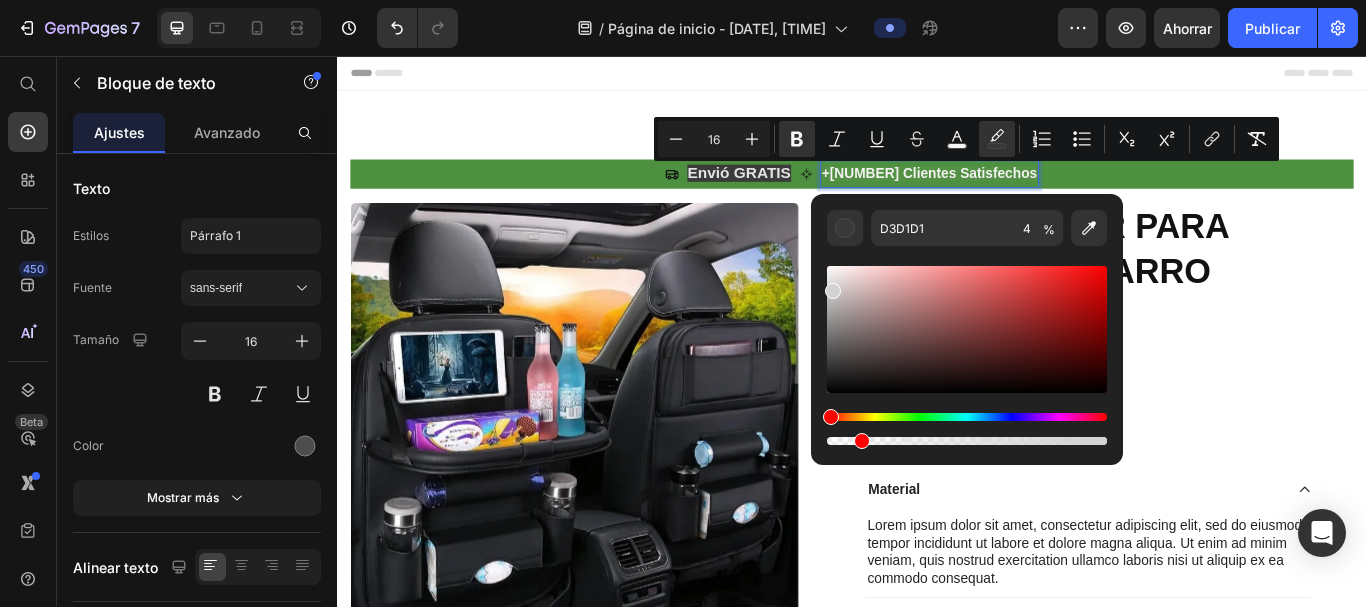 drag, startPoint x: 838, startPoint y: 442, endPoint x: 857, endPoint y: 445, distance: 19.235384 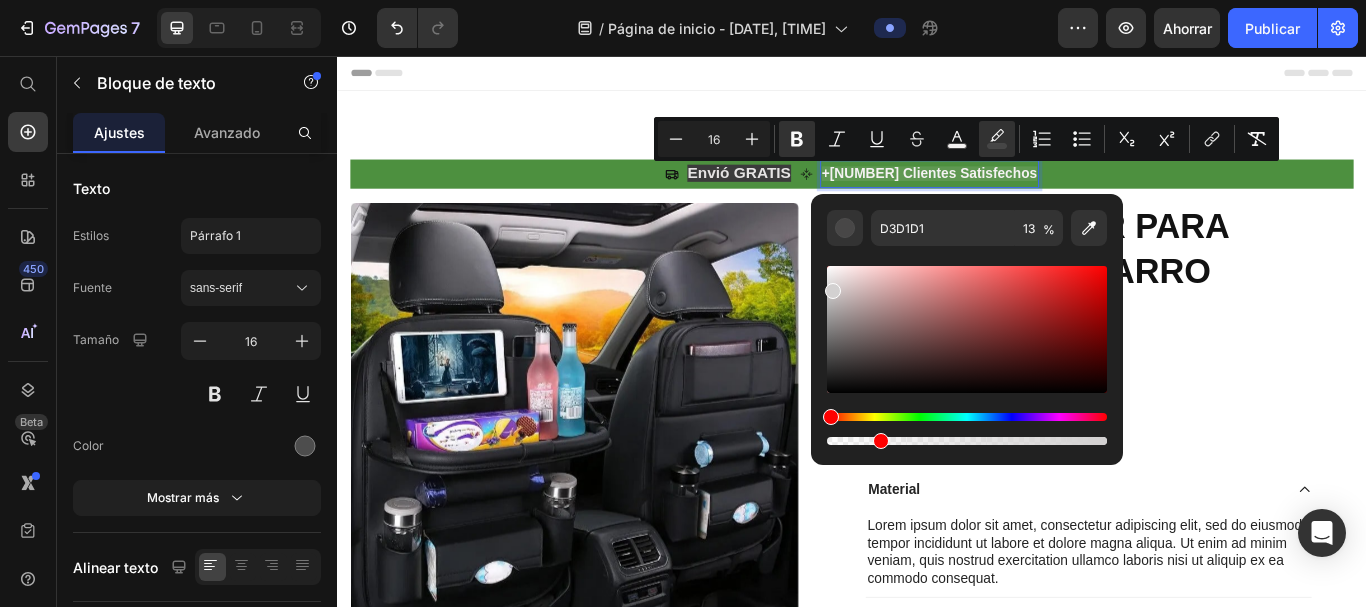 type on "18" 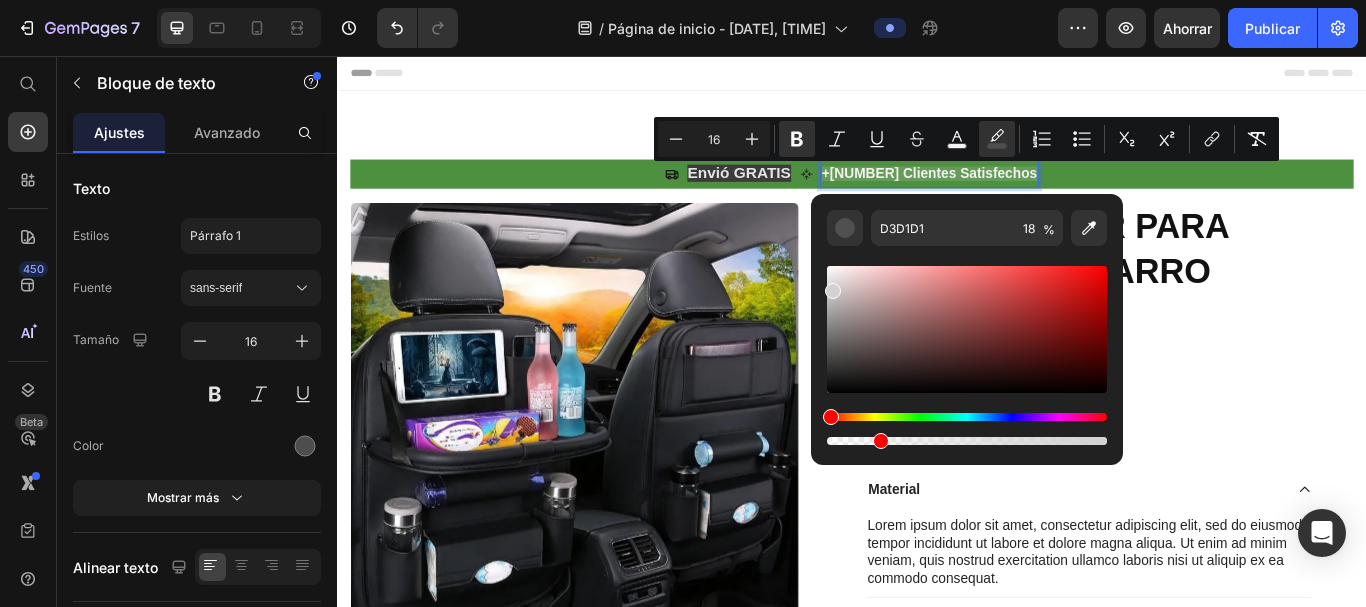 drag, startPoint x: 862, startPoint y: 443, endPoint x: 876, endPoint y: 444, distance: 14.035668 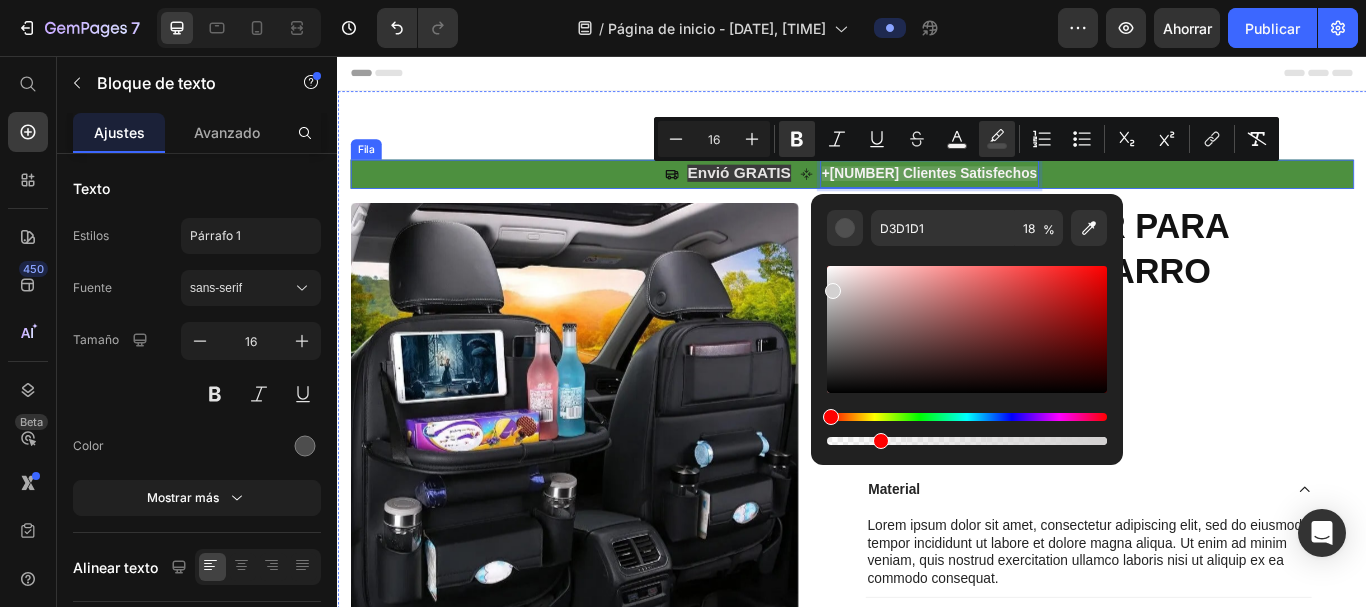 click on "Icono Envió GRATIS Bloque de texto
Icono +84,000 Clientes Satisfechos  Bloque de texto   0 Fila" at bounding box center [937, 194] 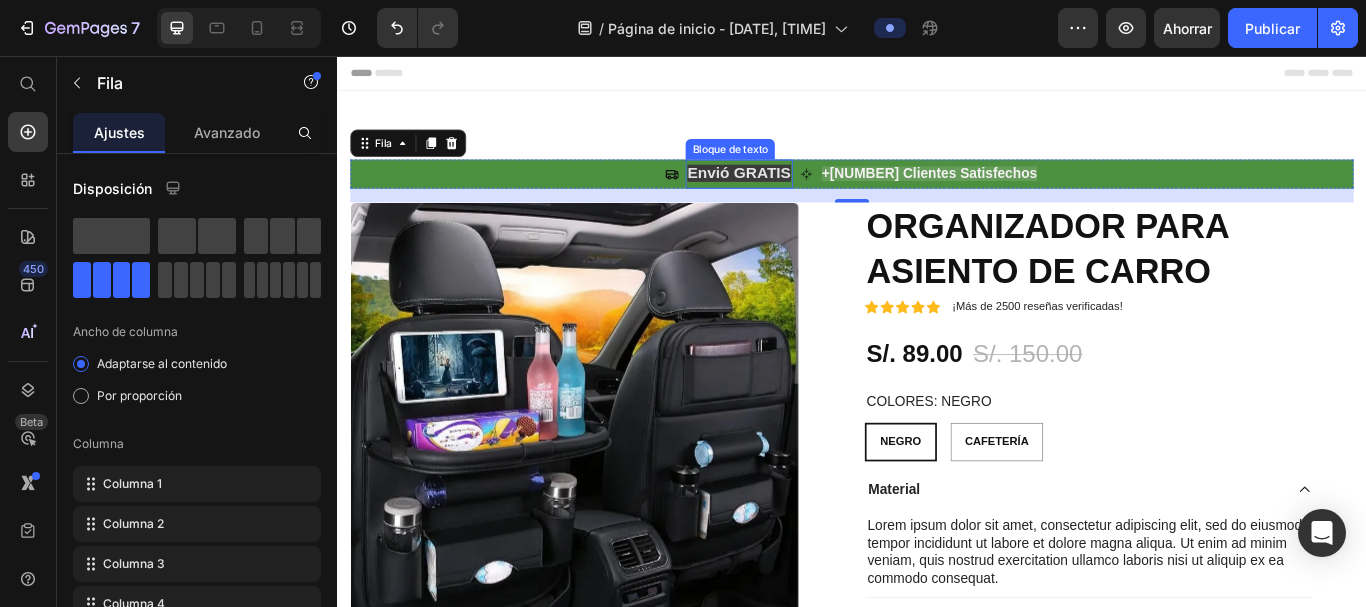 click on "Envió GRATIS" at bounding box center (790, 193) 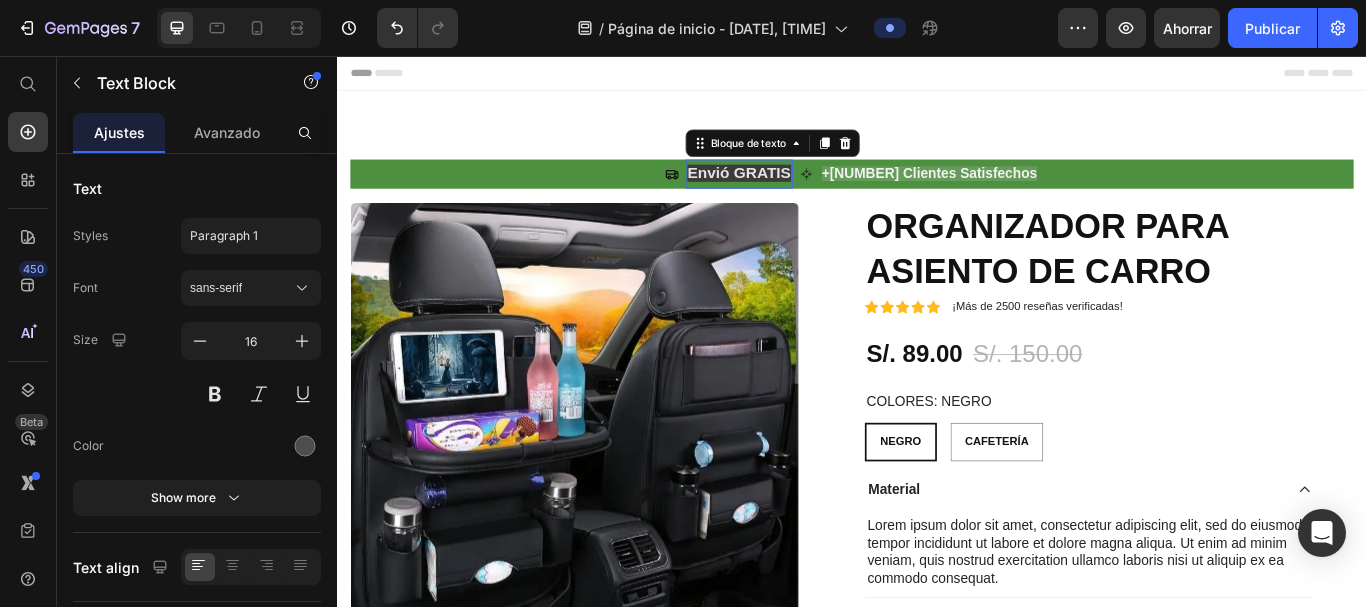 click on "Envió GRATIS" at bounding box center (790, 193) 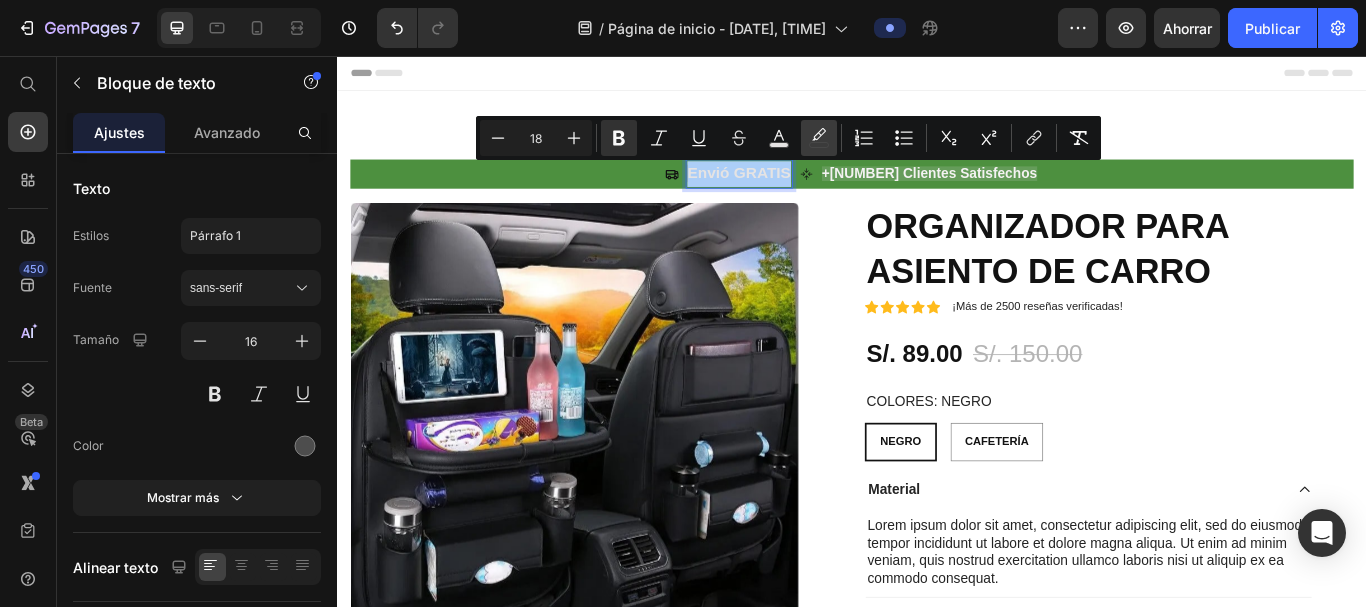click 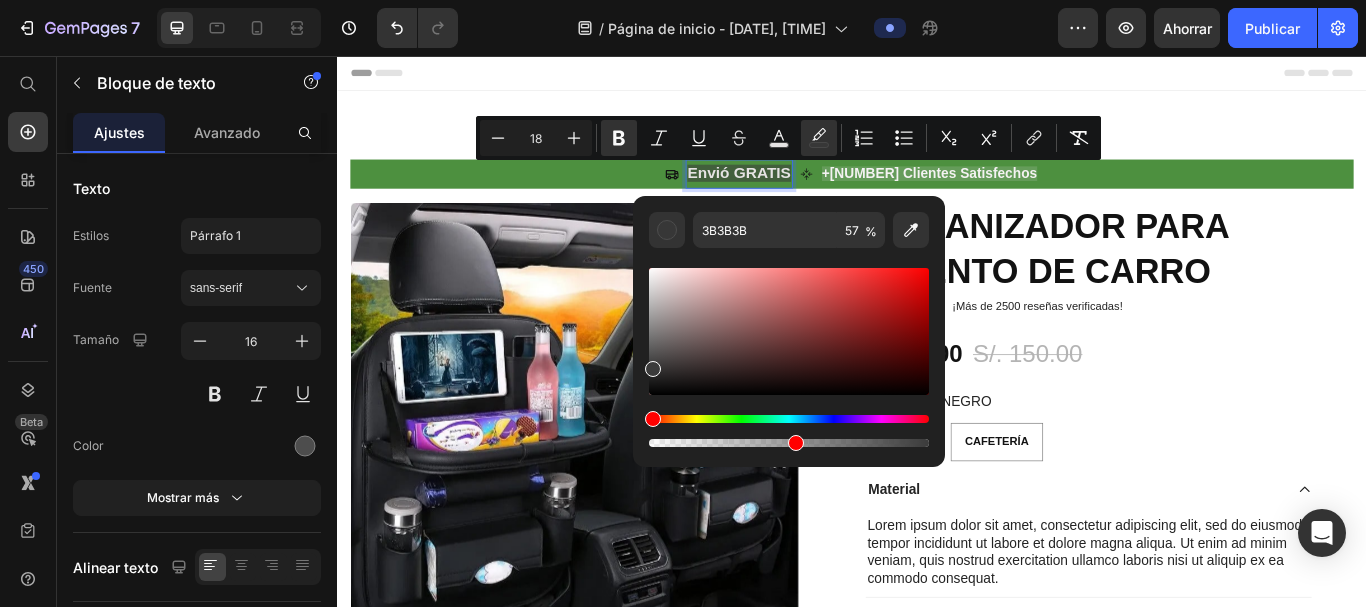 type on "51" 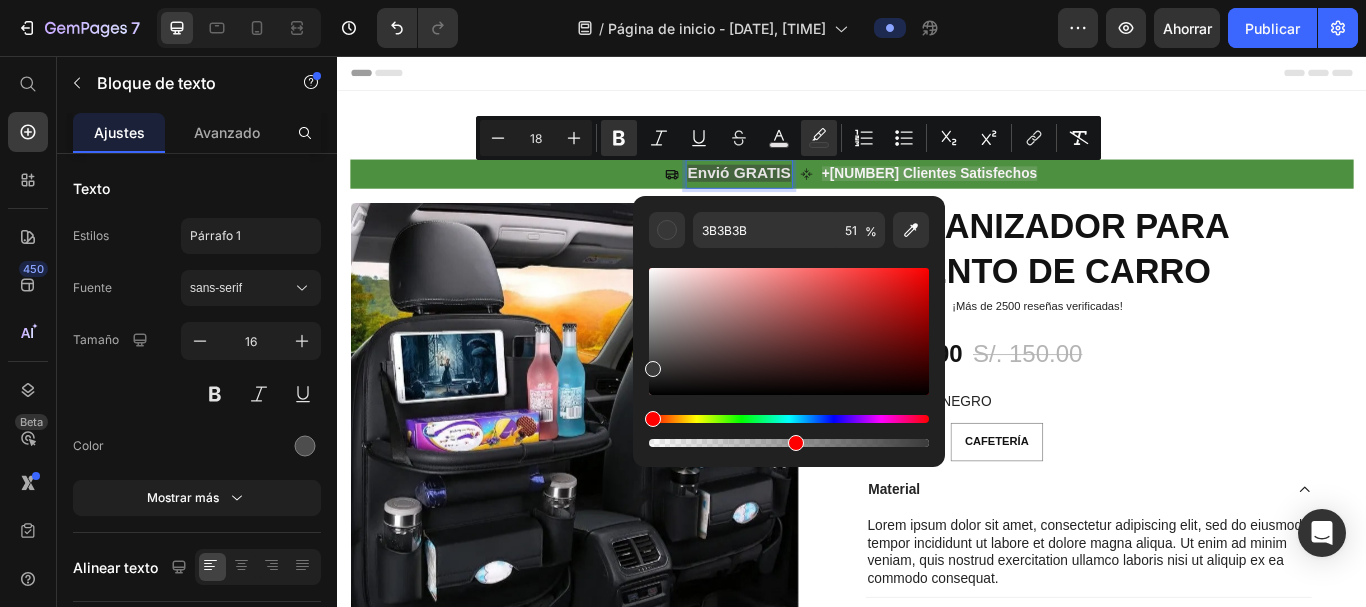 drag, startPoint x: 919, startPoint y: 442, endPoint x: 792, endPoint y: 456, distance: 127.769325 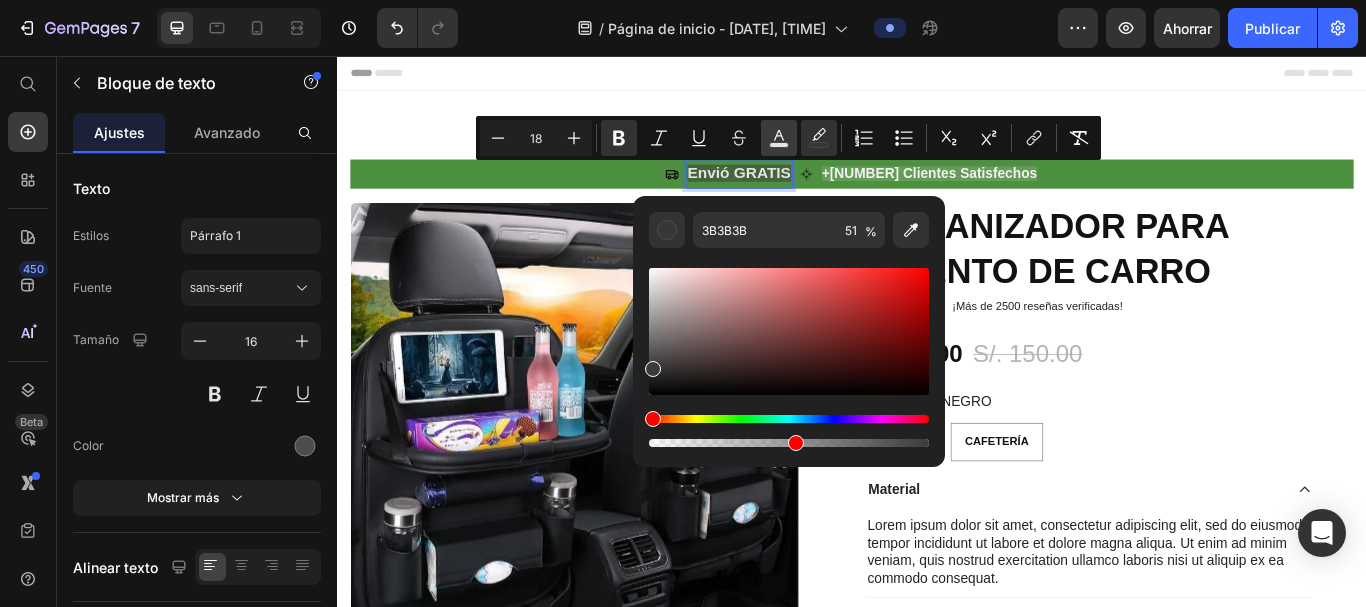 click 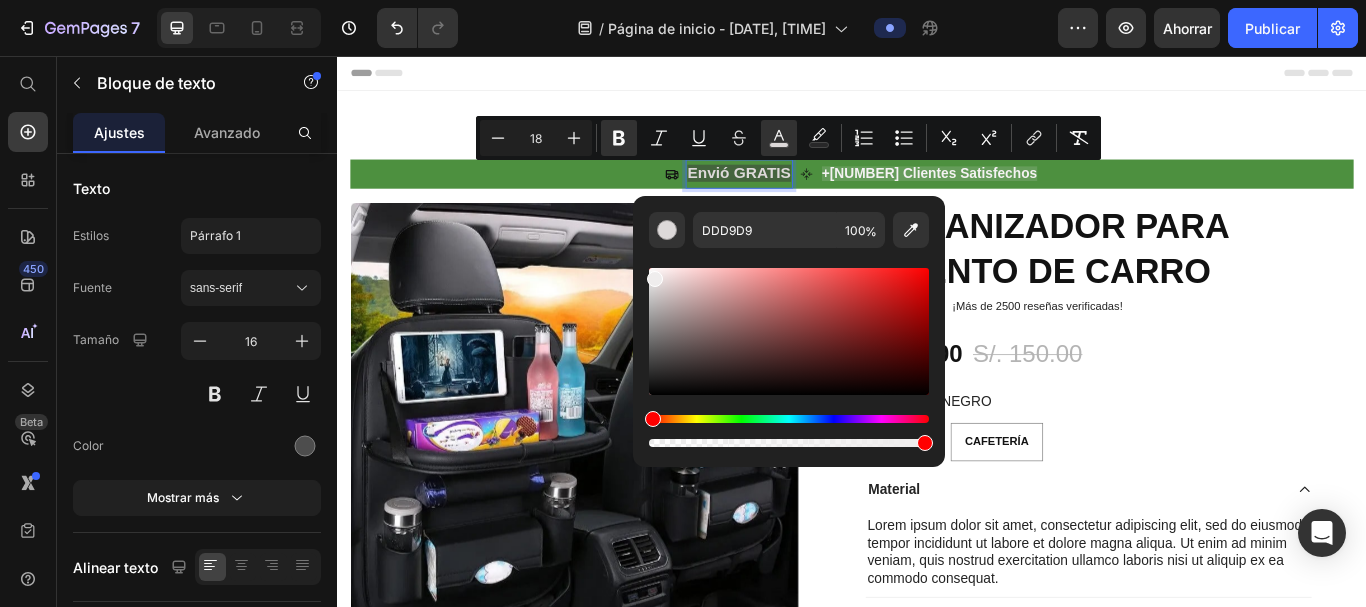 type on "EFEDED" 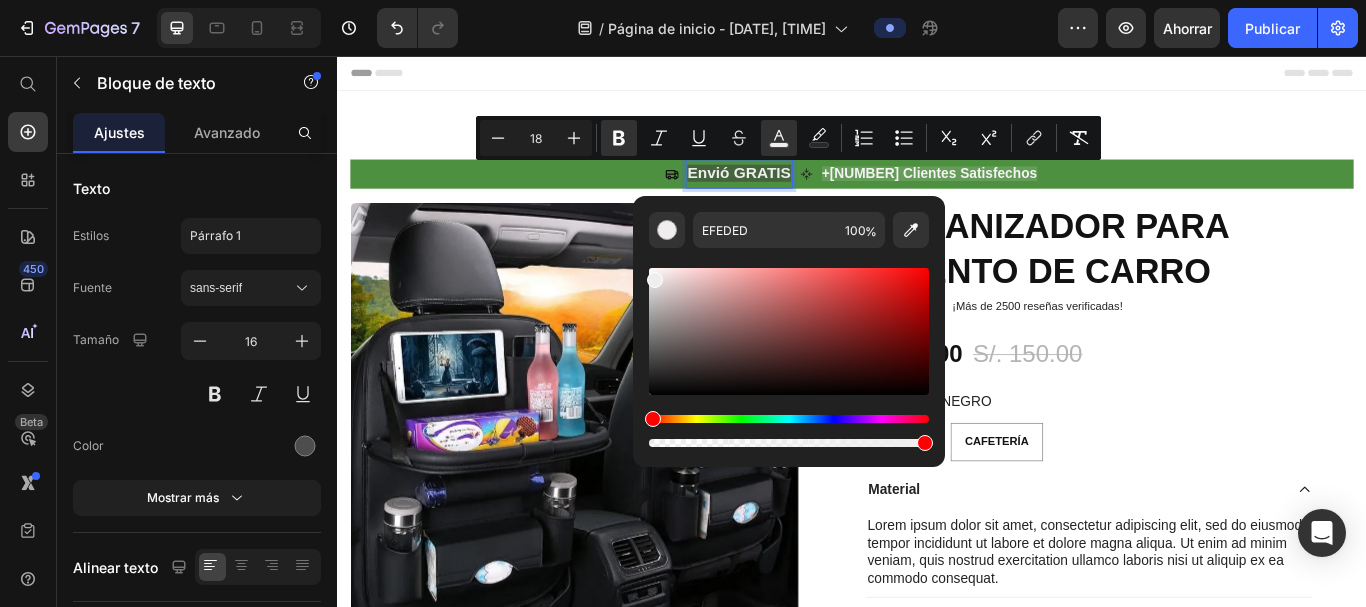 click at bounding box center [655, 280] 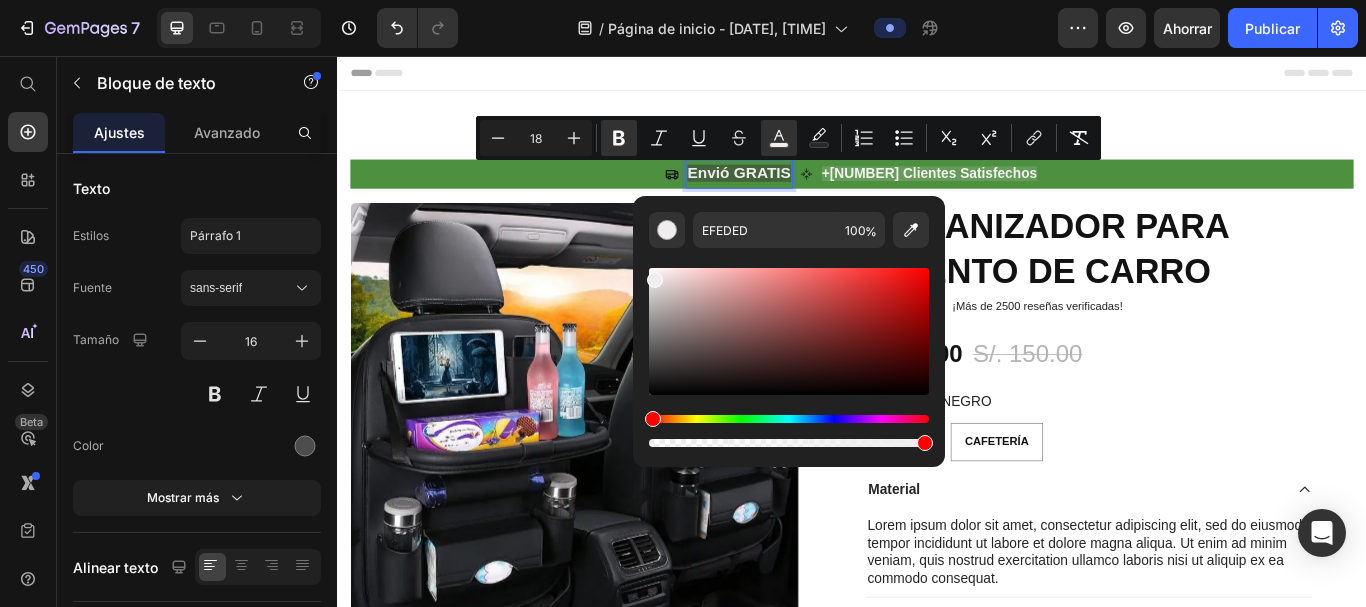 click on "Encabezamiento" at bounding box center [937, 76] 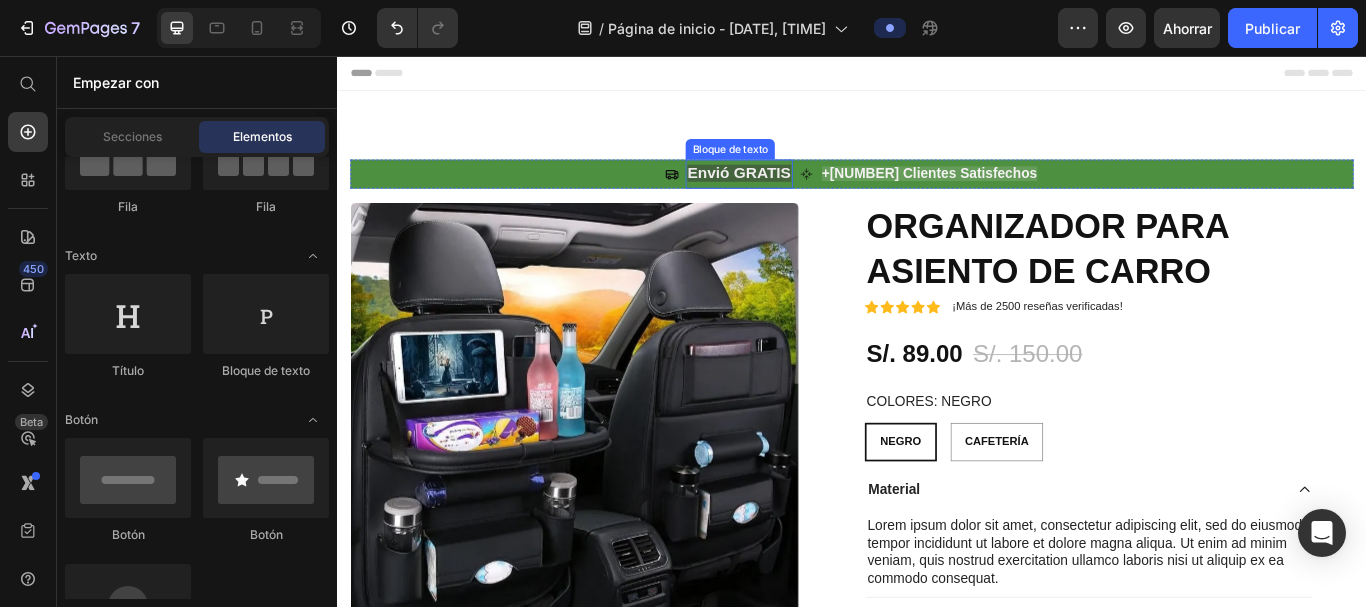 click on "Envió GRATIS" at bounding box center [790, 193] 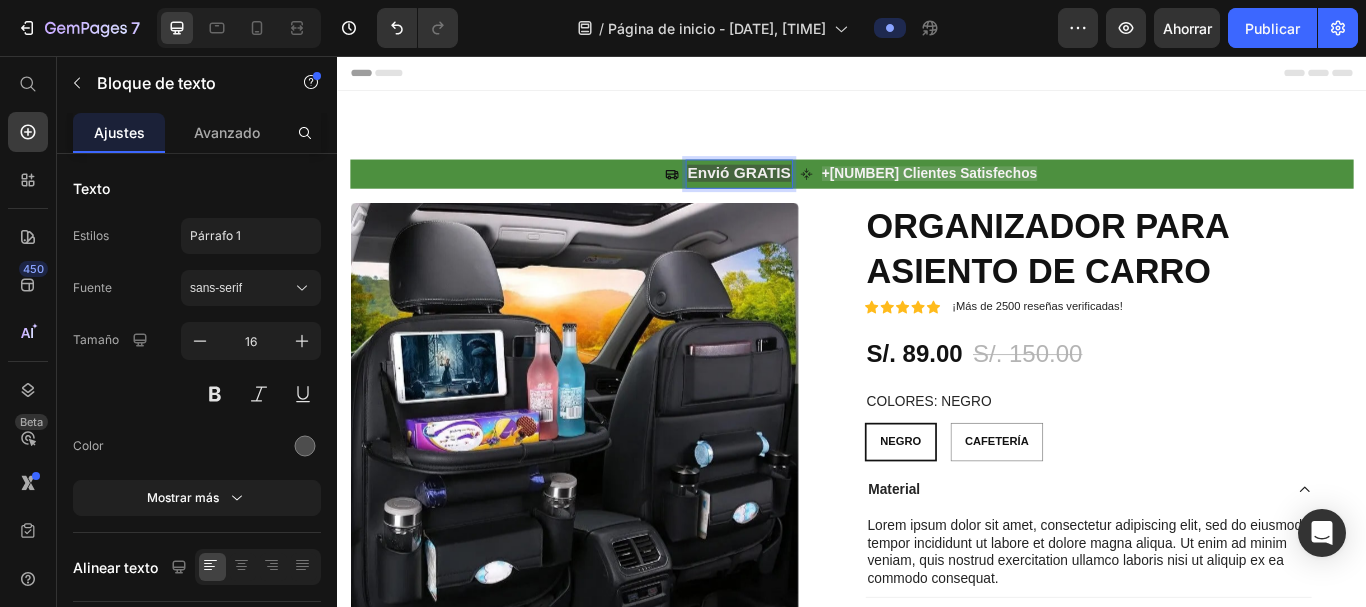 click on "Envió GRATIS" at bounding box center [790, 193] 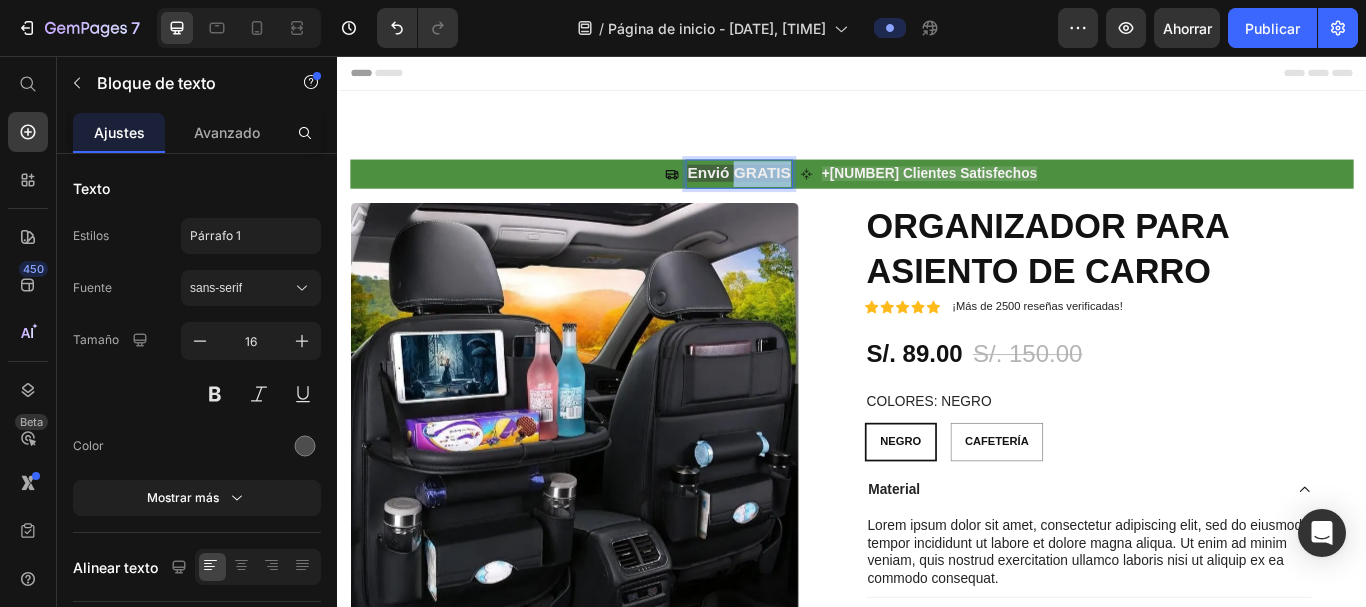 click on "Envió GRATIS" at bounding box center (790, 193) 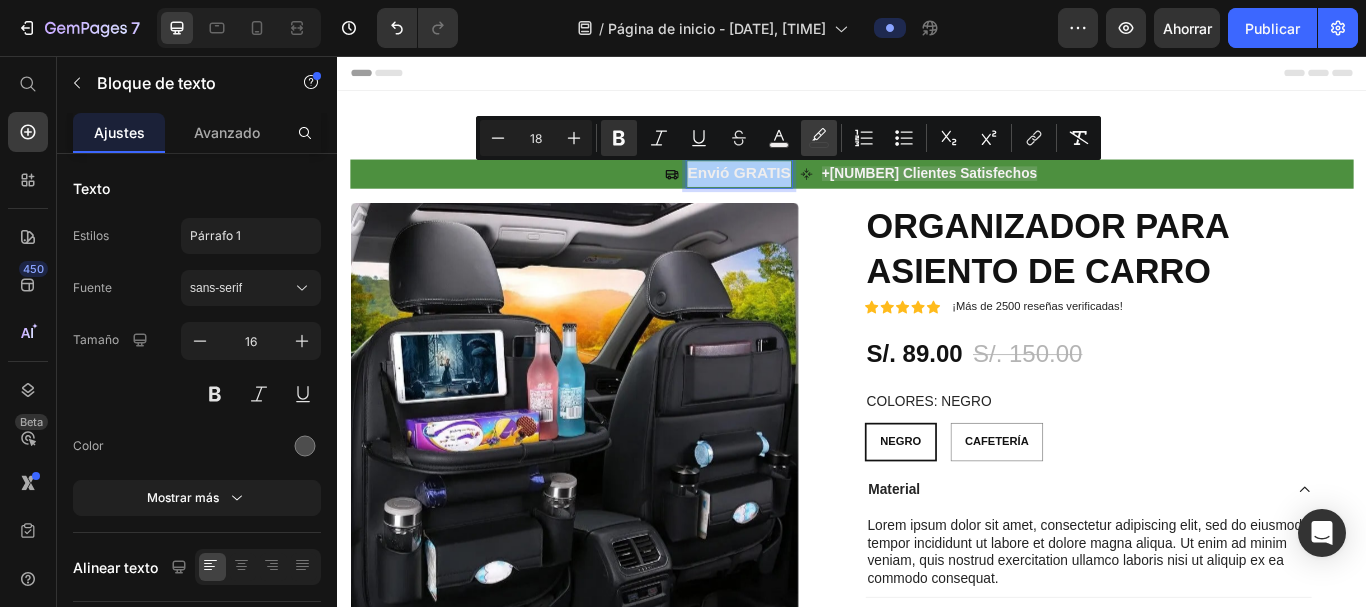 click 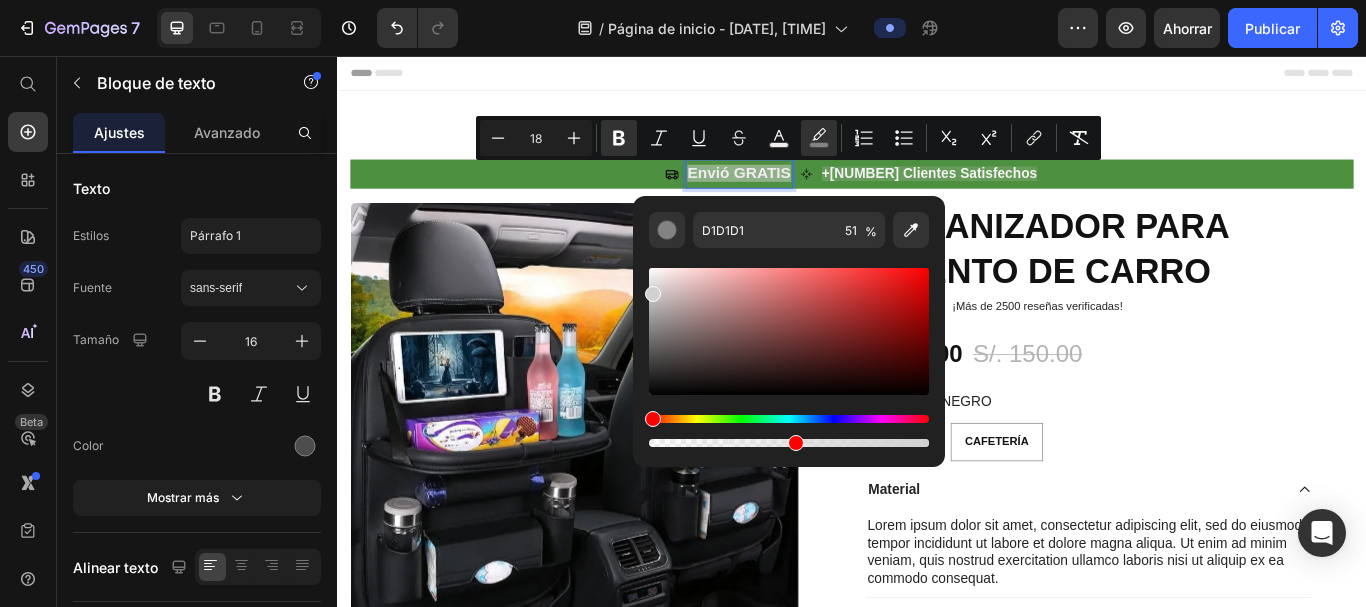 drag, startPoint x: 651, startPoint y: 374, endPoint x: 645, endPoint y: 290, distance: 84.21401 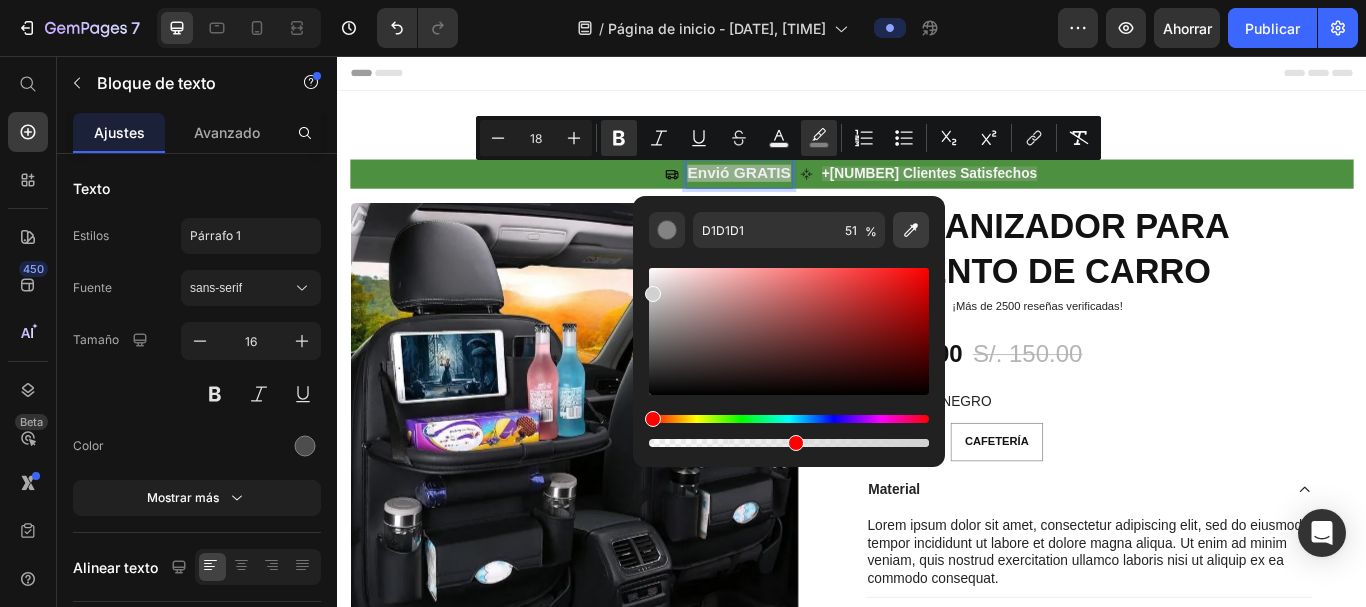click 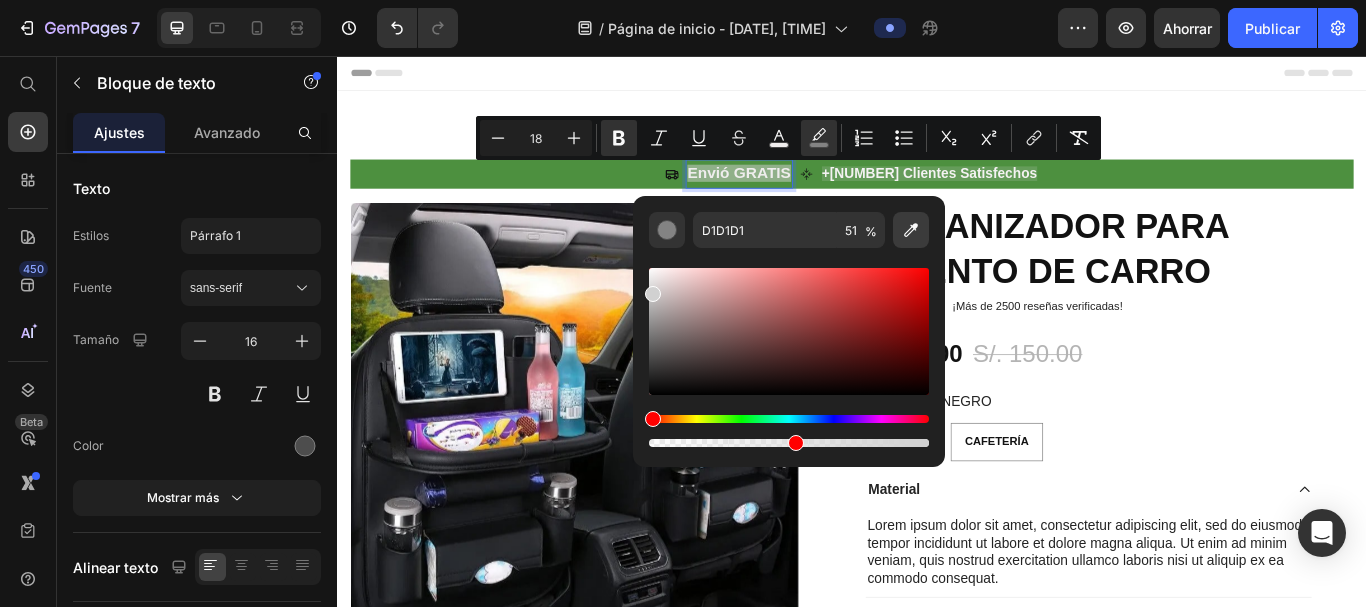 type on "757575" 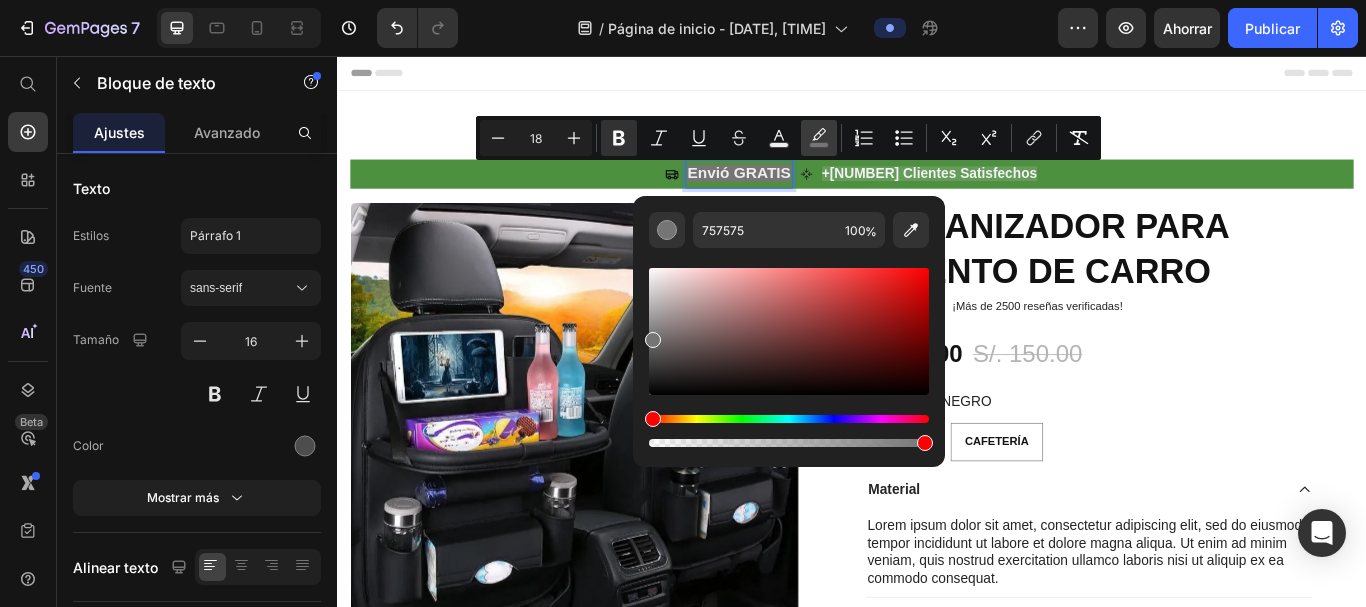 click 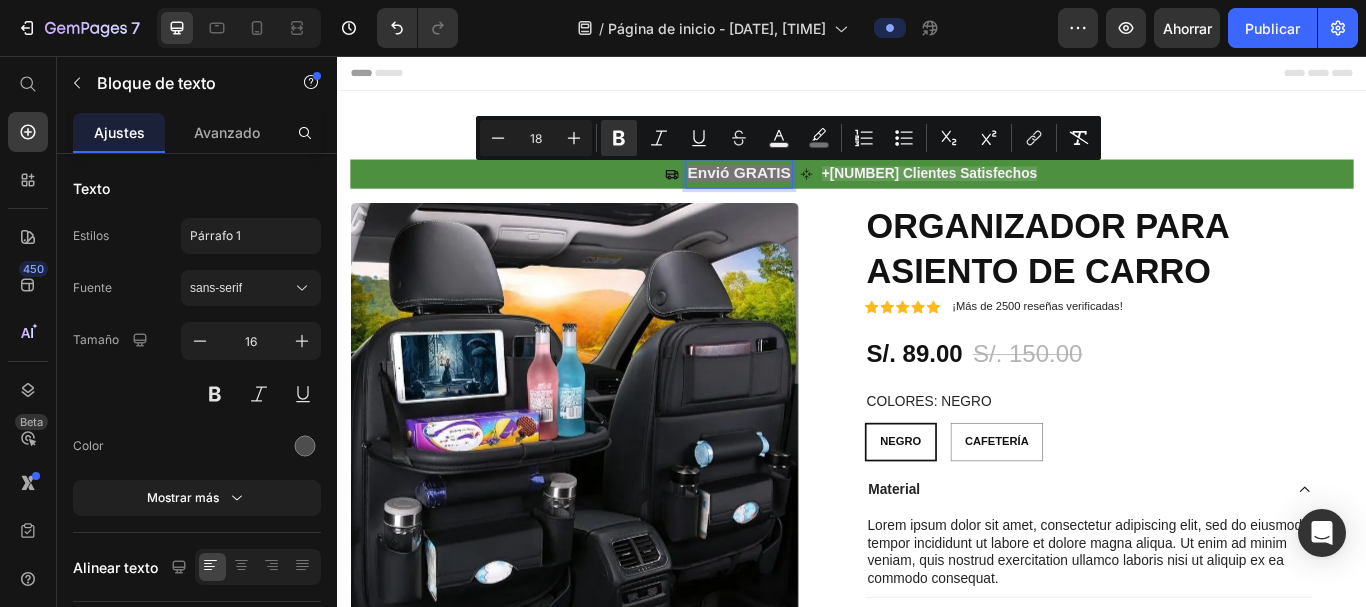 click on "Encabezamiento" at bounding box center (937, 76) 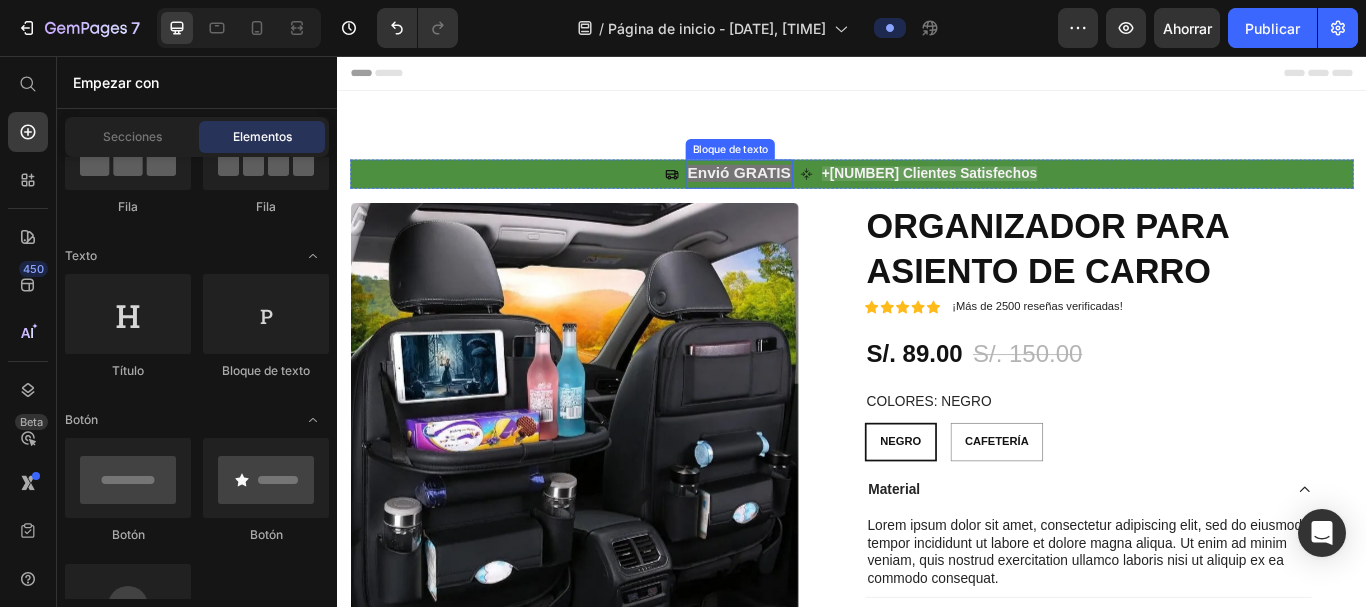 click on "Envió GRATIS" at bounding box center (790, 193) 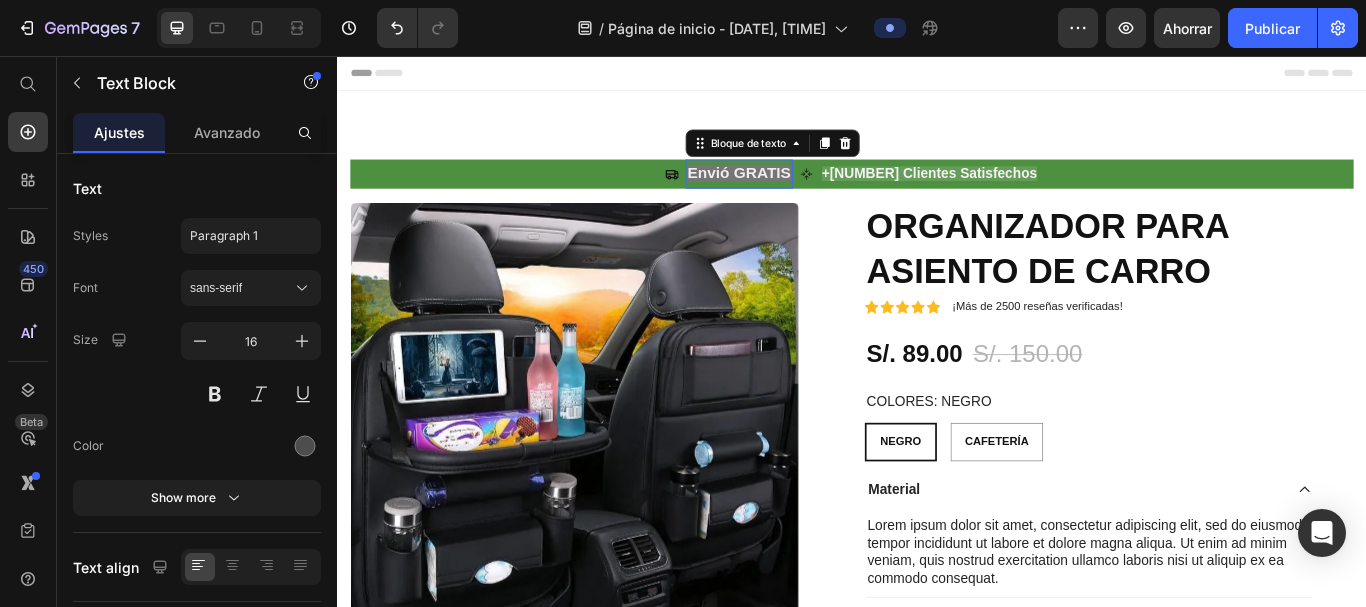 click on "Envió GRATIS" at bounding box center [790, 193] 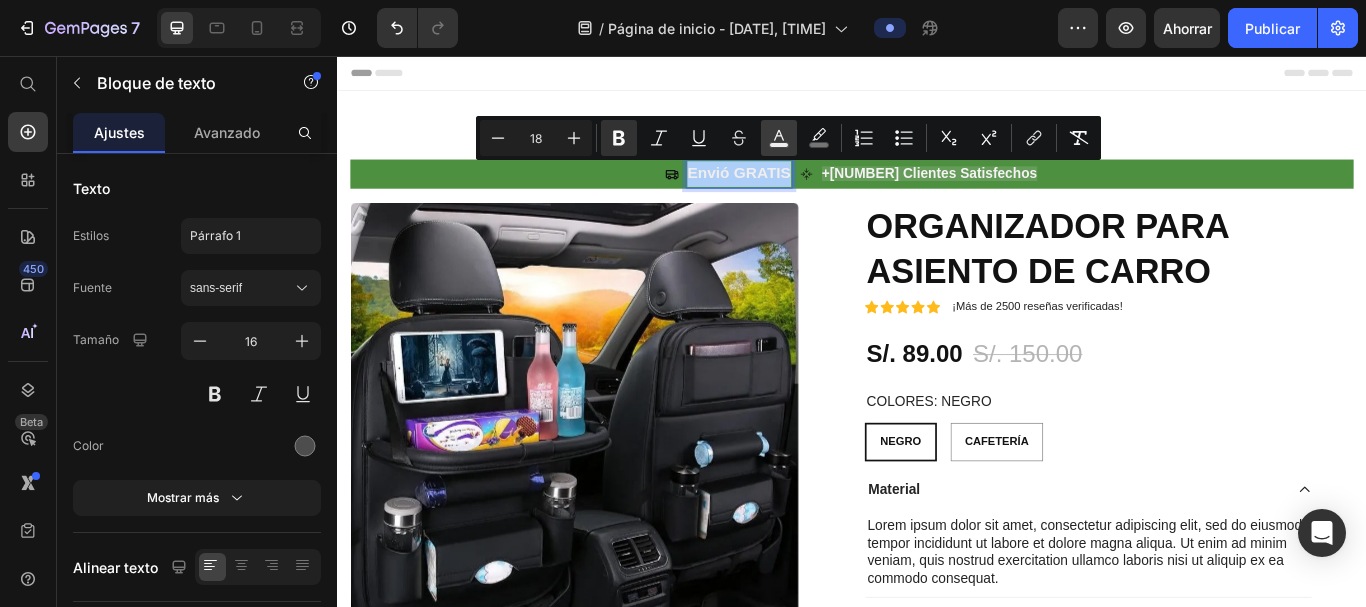 click 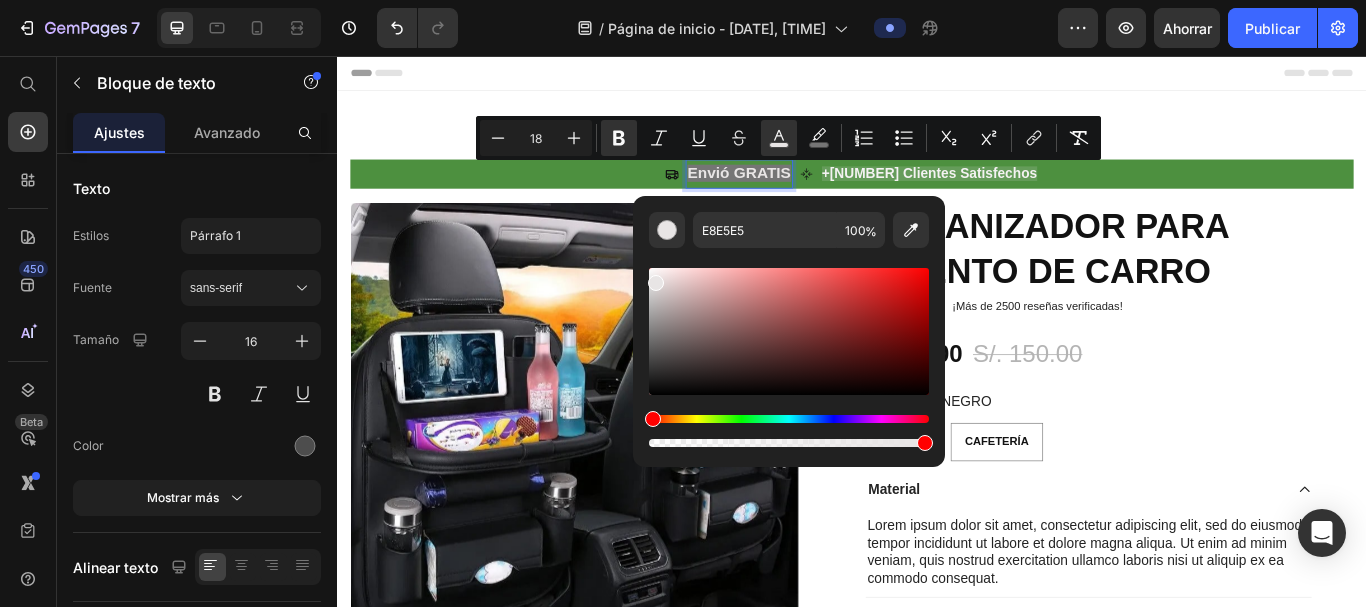 click at bounding box center (656, 283) 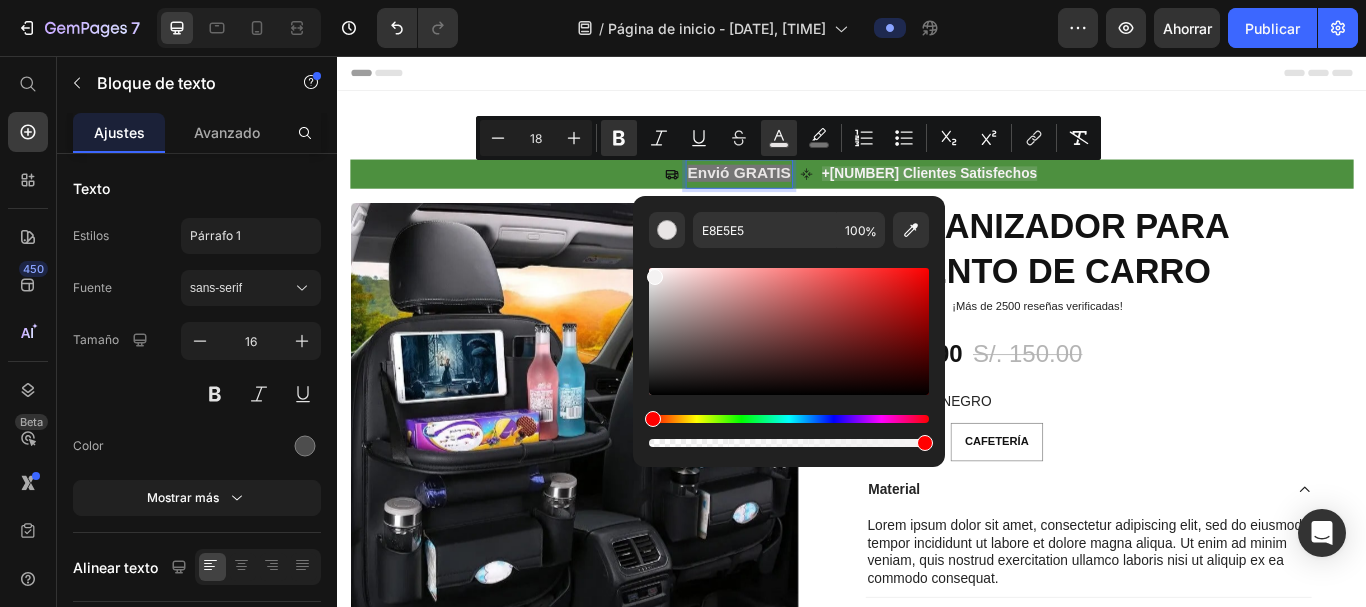 type on "F4F2F2" 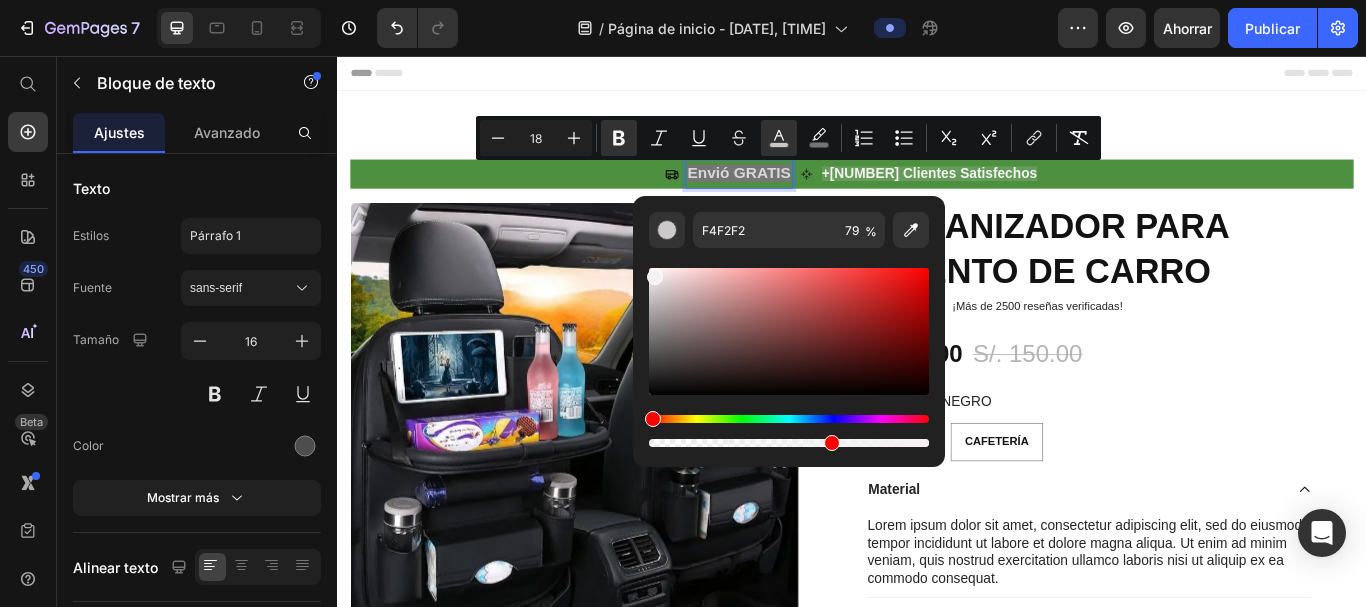 type on "64" 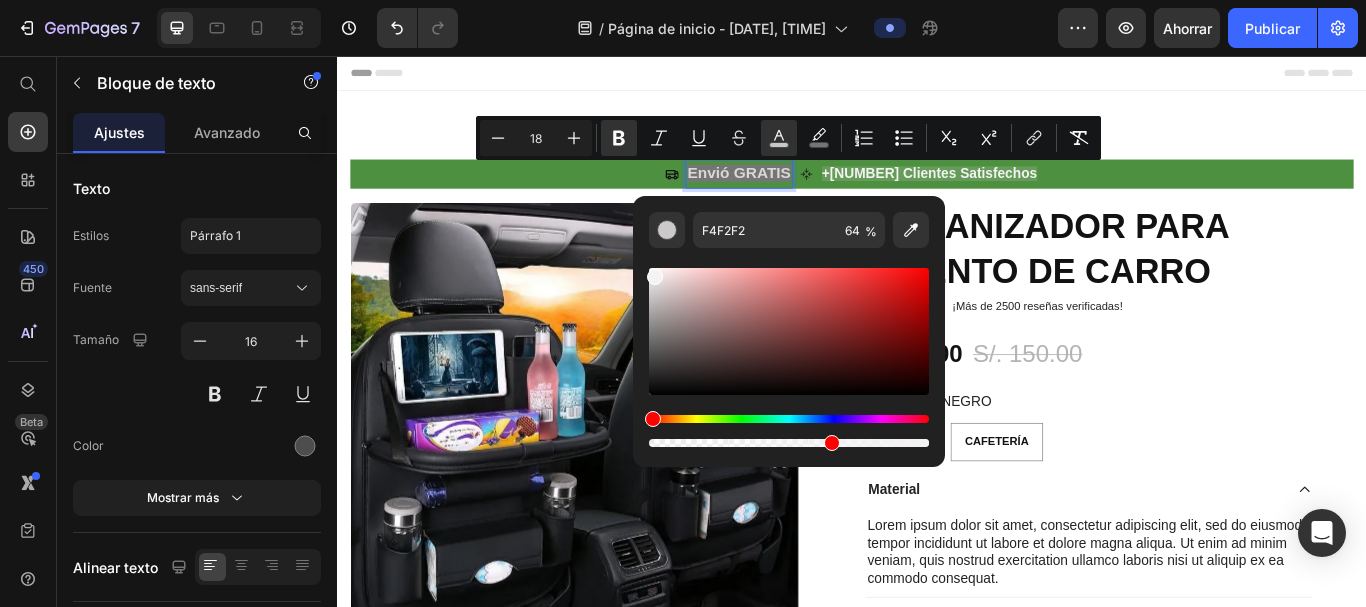drag, startPoint x: 926, startPoint y: 443, endPoint x: 828, endPoint y: 457, distance: 98.99495 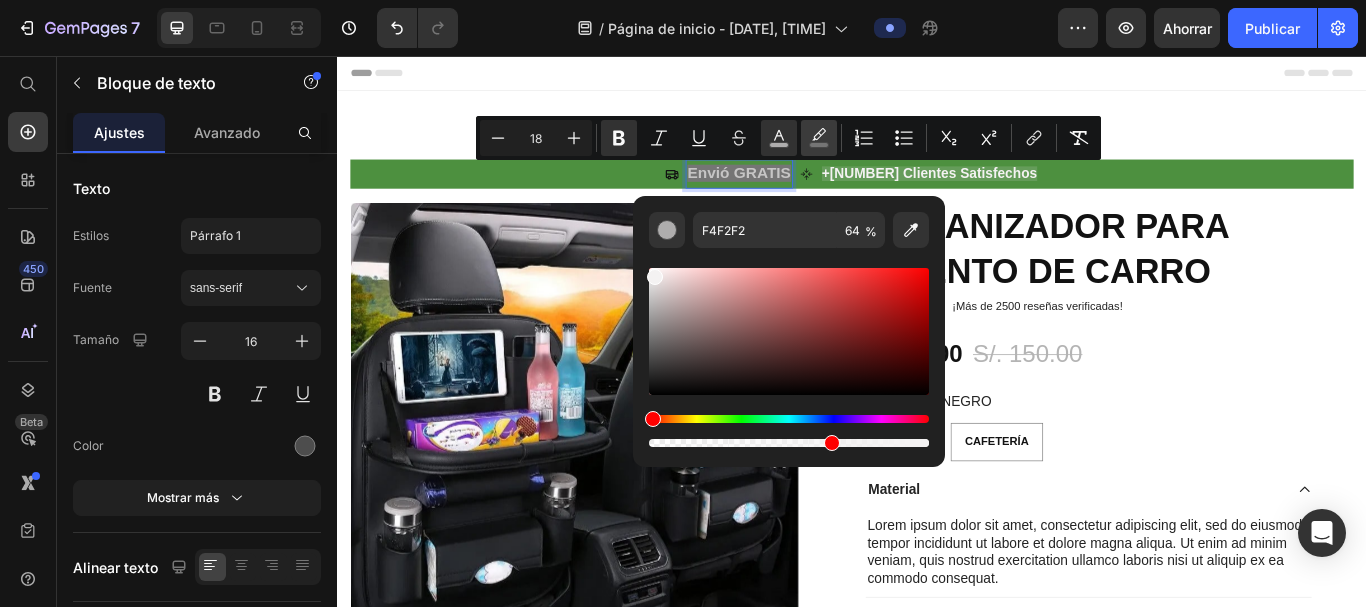 click 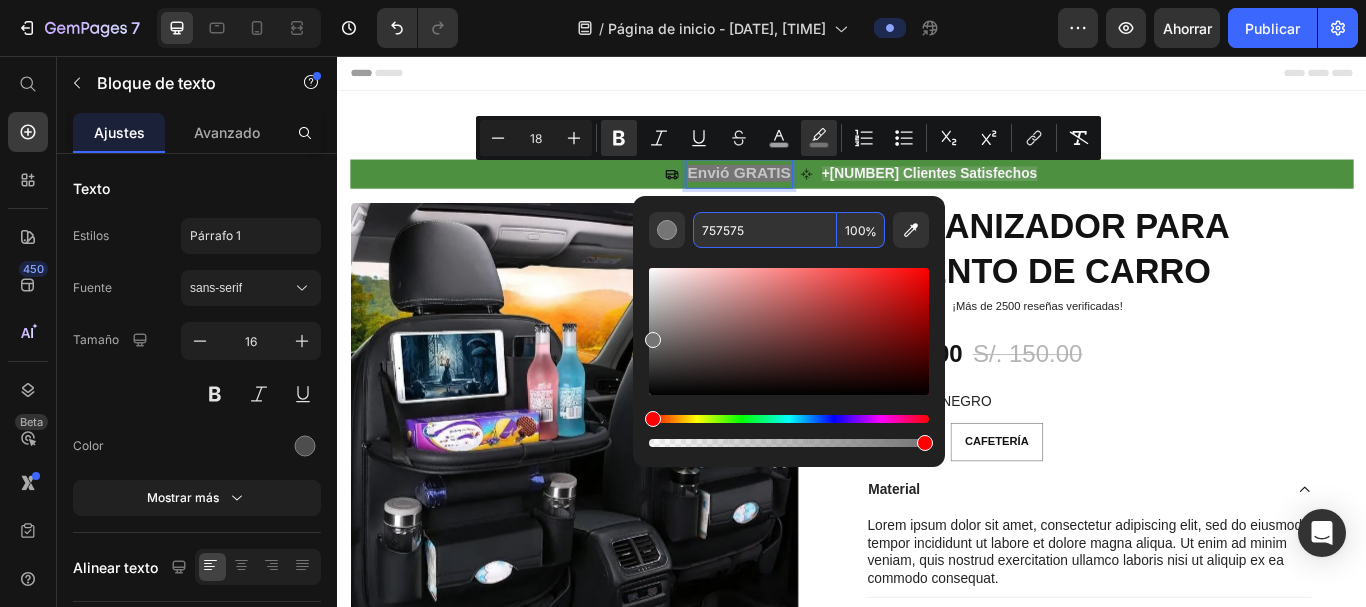 click on "100" at bounding box center [861, 230] 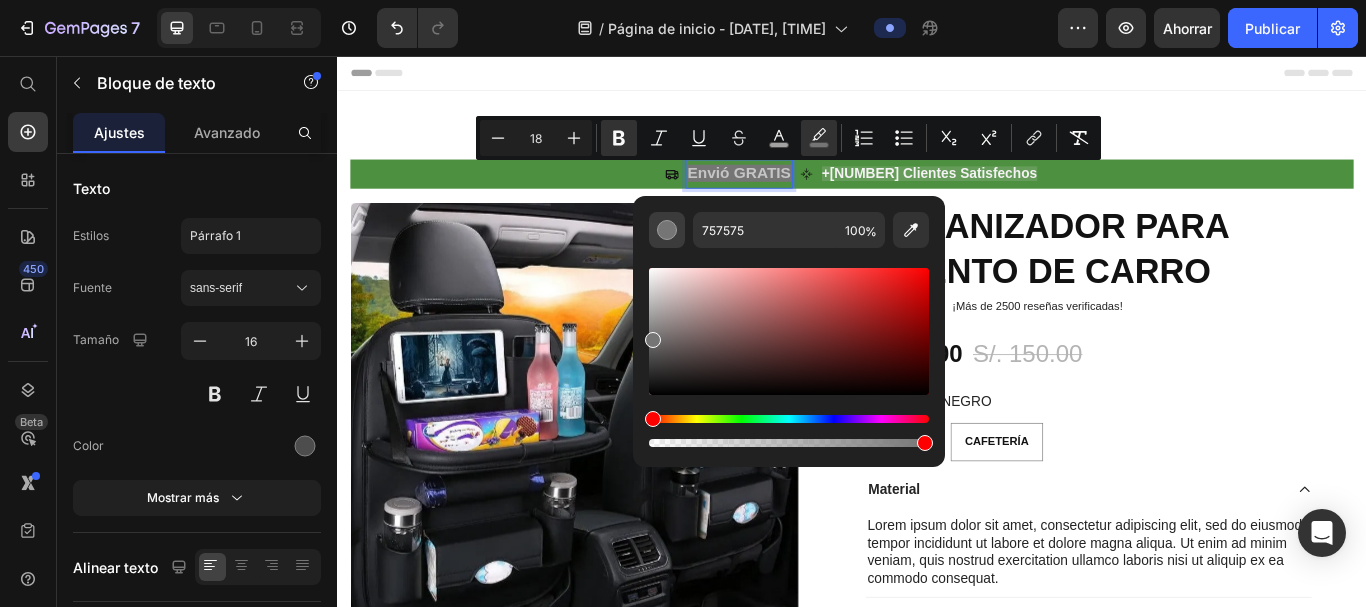 click at bounding box center [667, 230] 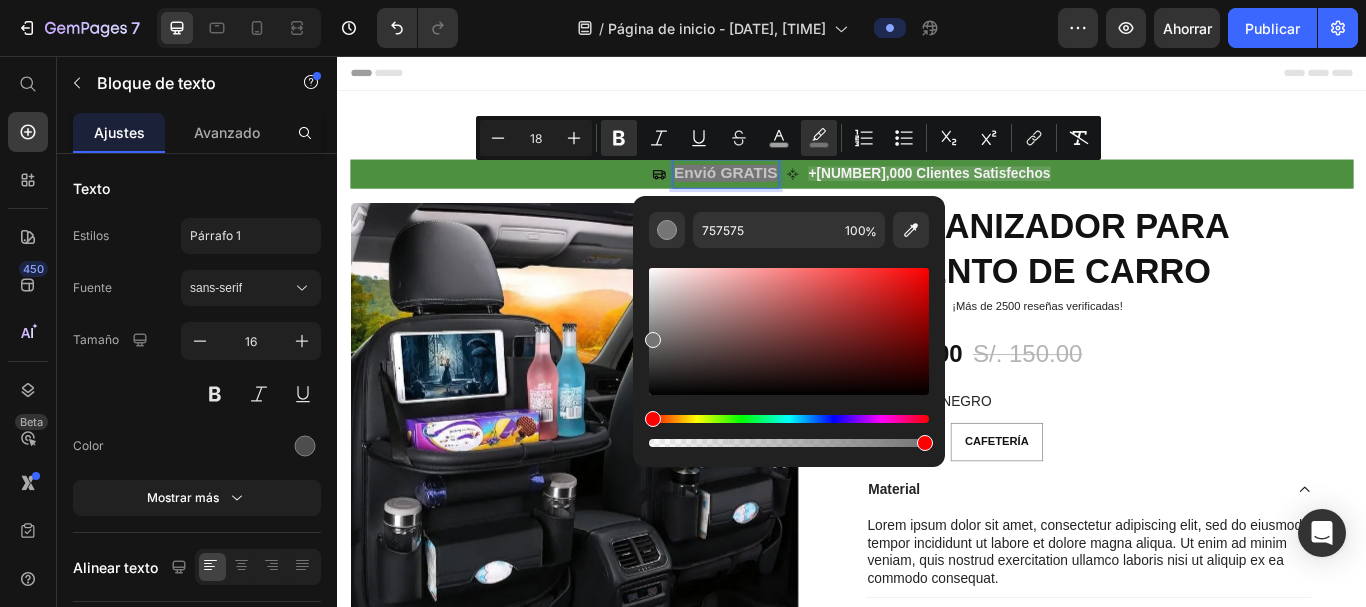 click on "Encabezamiento" at bounding box center [937, 76] 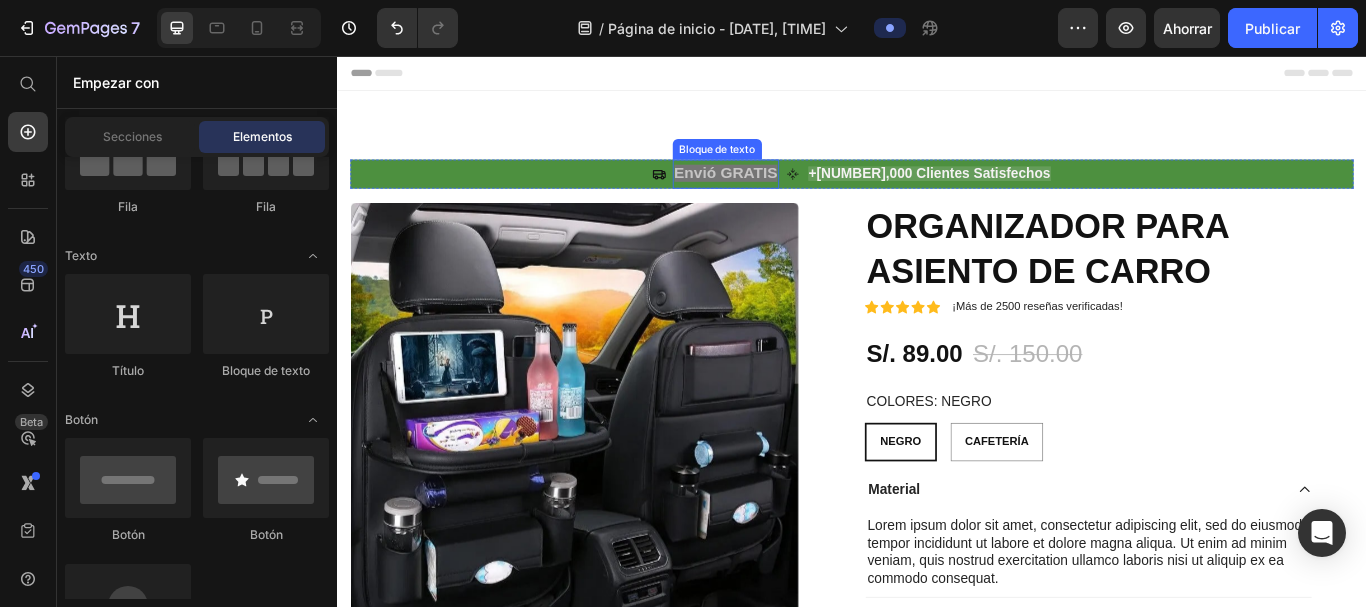 click on "Envió GRATIS" at bounding box center [790, 193] 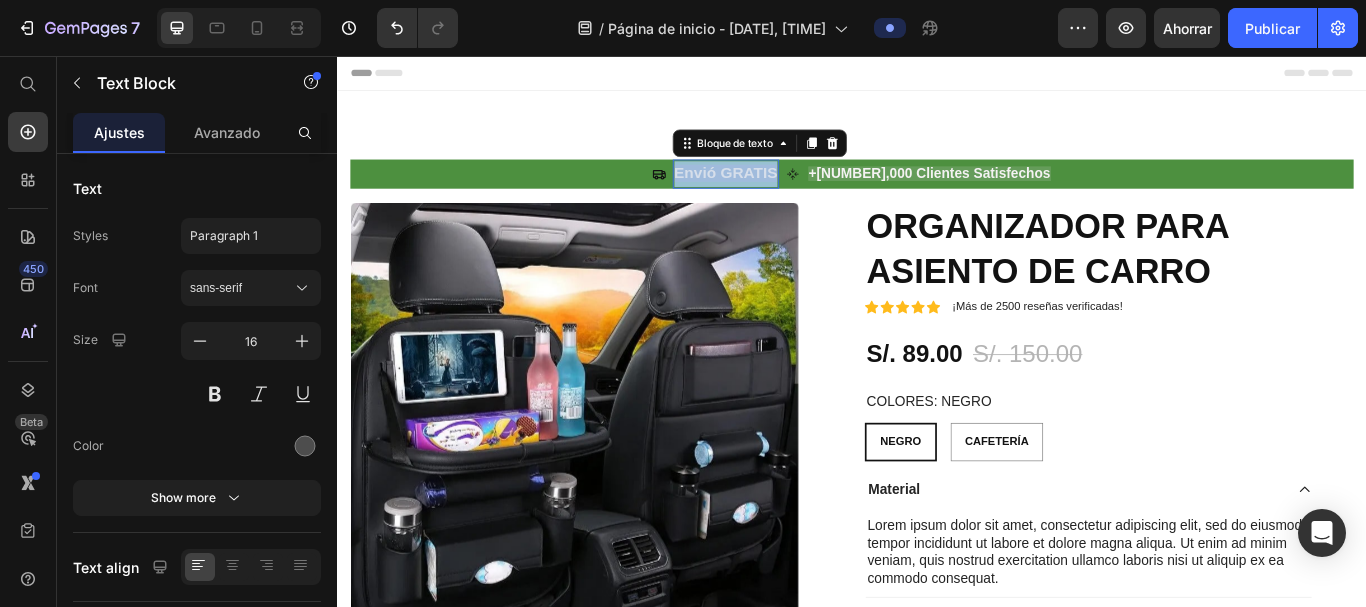 click on "Envió GRATIS" at bounding box center (790, 193) 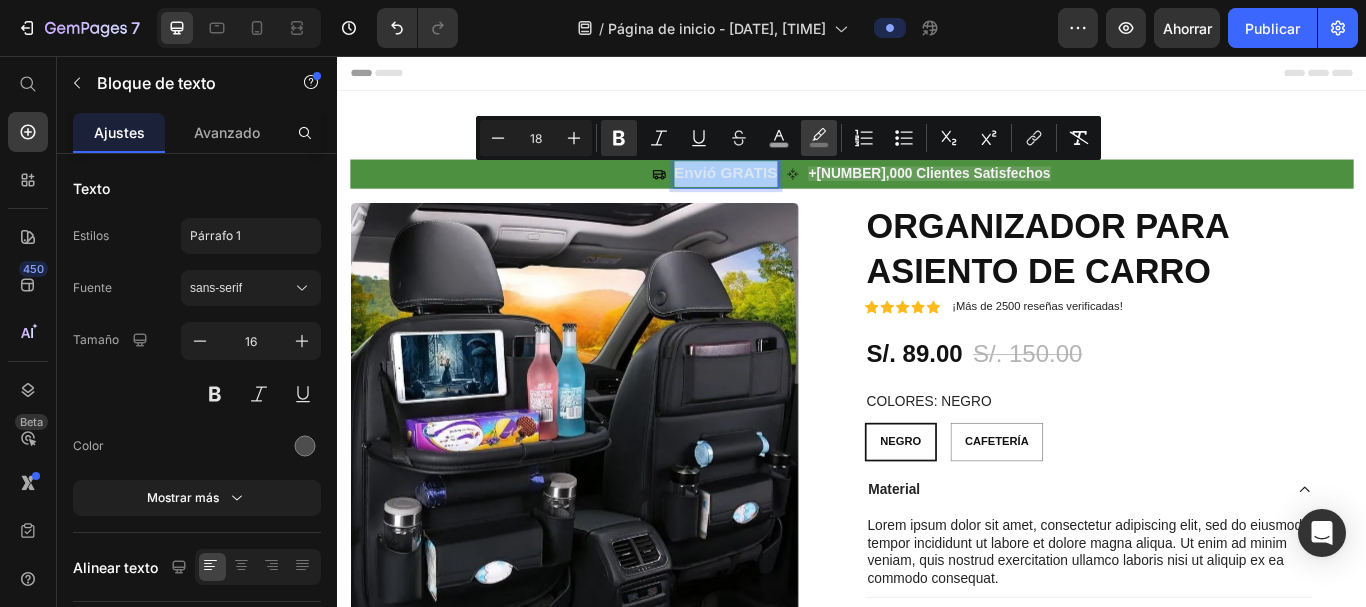 click 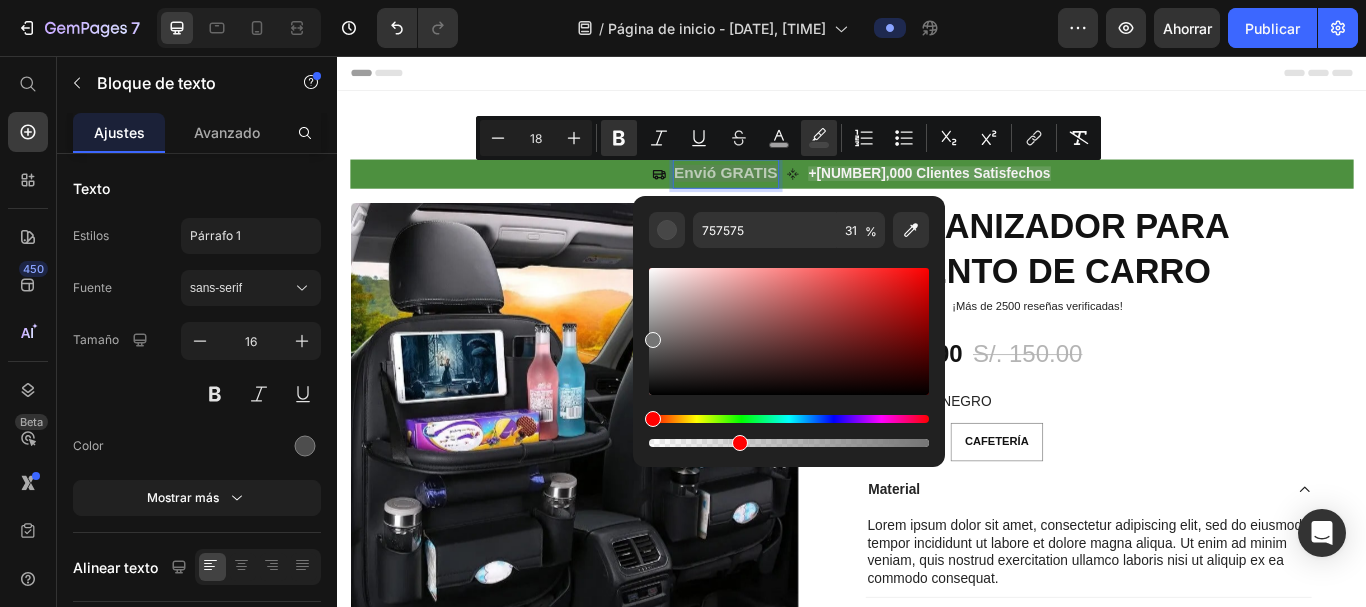 drag, startPoint x: 920, startPoint y: 445, endPoint x: 681, endPoint y: 448, distance: 239.01883 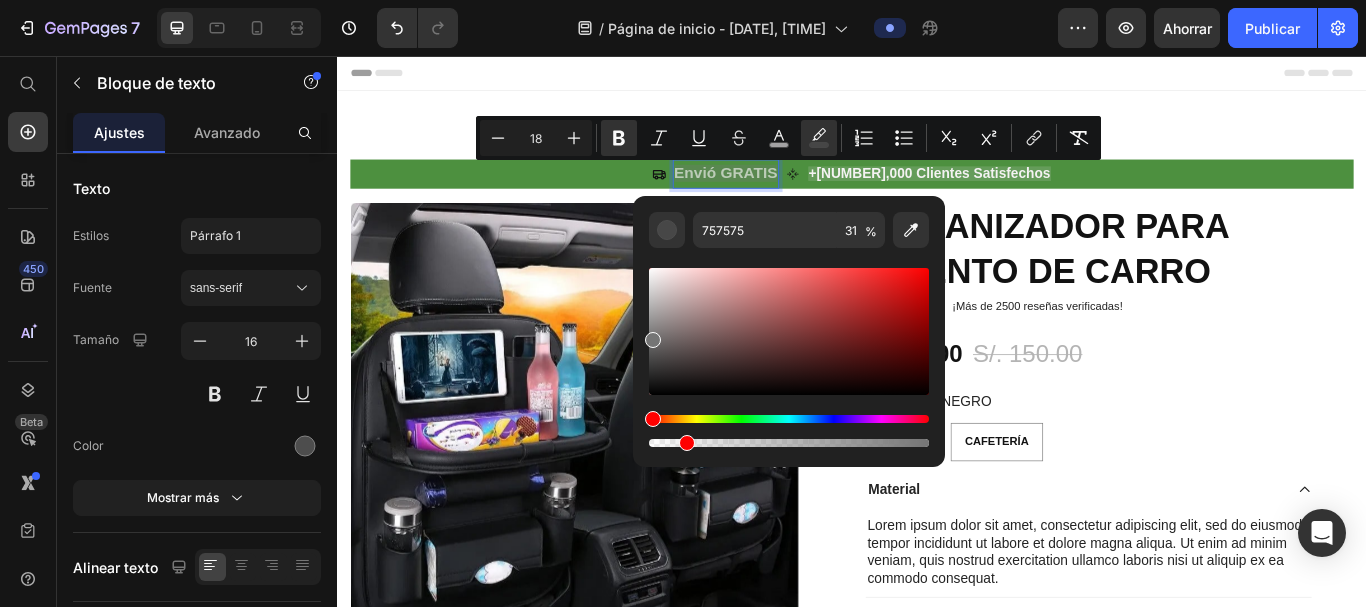 type on "12" 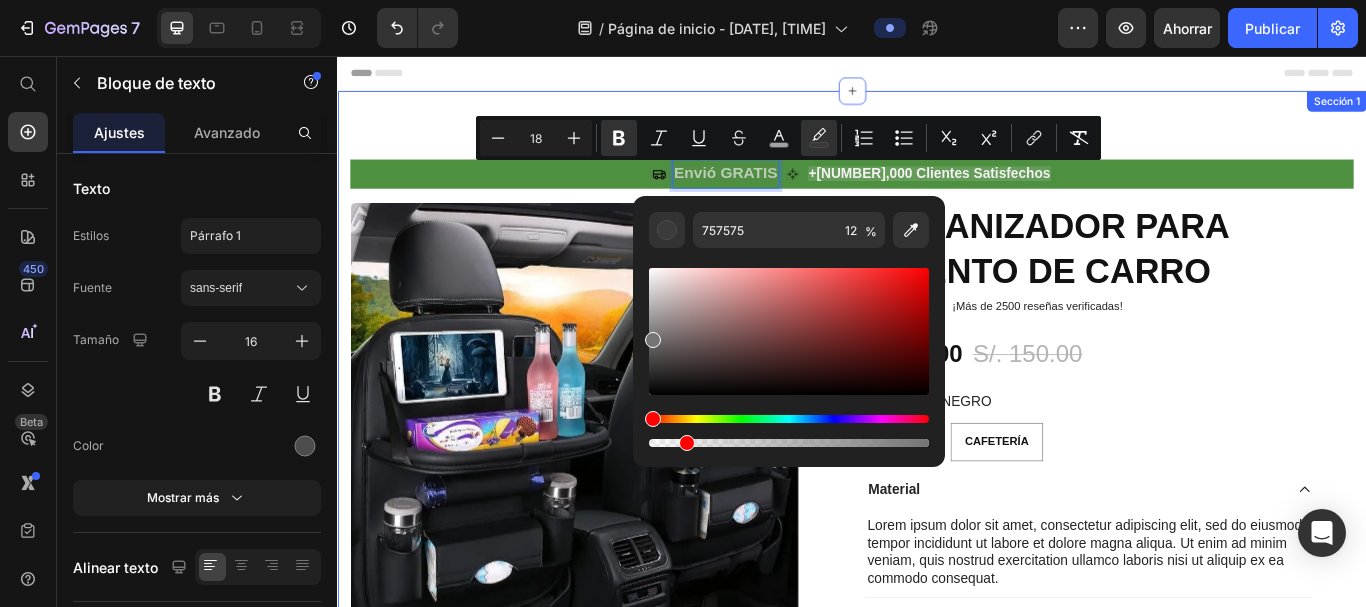 click on "Icono Envió GRATIS Bloque de texto   0
Icono +84,000 Clientes Satisfechos  Bloque de texto Fila Imágenes del producto Icono Icono Icono Icono Icono Lista de iconos ¡Más de 2500 reseñas verificadas! Bloque de texto Fila ORGANIZADOR PARA ASIENTO DE CARRO Título del producto Icono Icono Icono Icono Icono Lista de iconos ¡Más de 2500 reseñas verificadas! Bloque de texto Fila S/. 89.00 Precio del producto S/. 150.00 Precio del producto 41% off Insignia del producto Fila COLORES: NEGRO NEGRO NEGRO NEGRO CAFETERÍA CAFETERÍA CAFETERÍA Variantes y muestras de productos NEGRO NEGRO NEGRO CAFETERÍA CAFETERÍA CAFETERÍA Variantes y muestras de productos Fila
Material Lorem ipsum dolor sit amet, consectetur adipiscing elit, sed do eiusmod tempor incididunt ut labore et dolore magna aliqua. Ut enim ad minim veniam, quis nostrud exercitation ullamco laboris nisi ut aliquip ex ea commodo consequat. Bloque de texto
Envío
Acordeón" at bounding box center [937, 536] 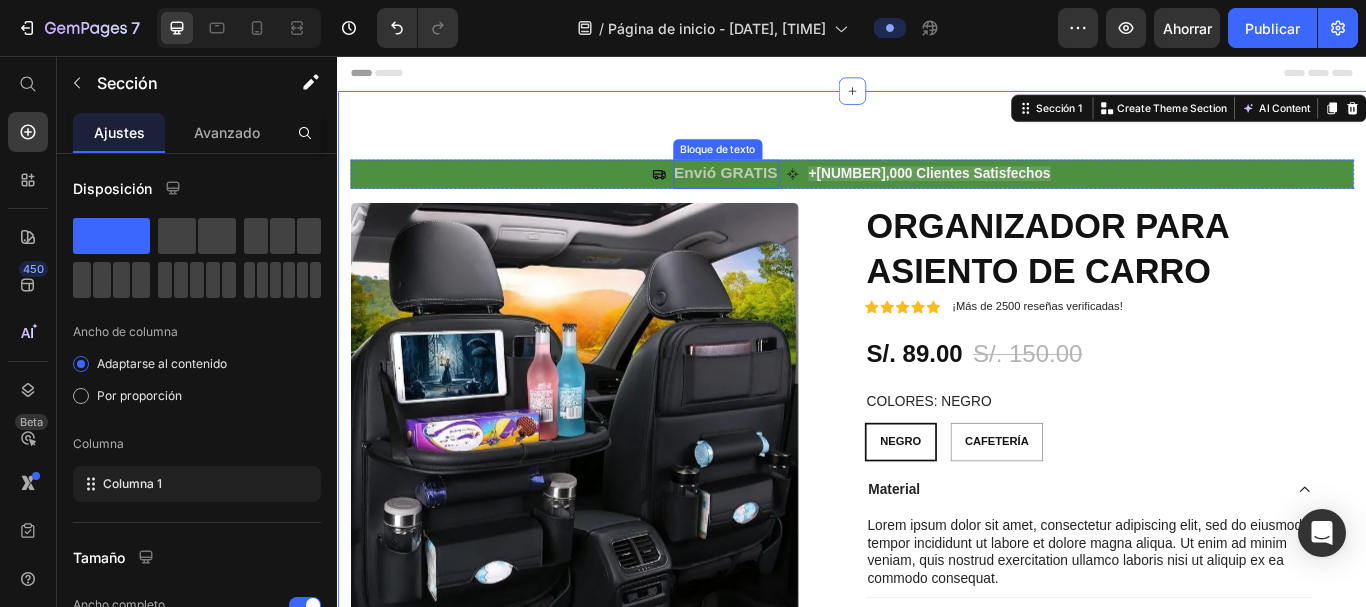 click on "Envió GRATIS" at bounding box center (790, 193) 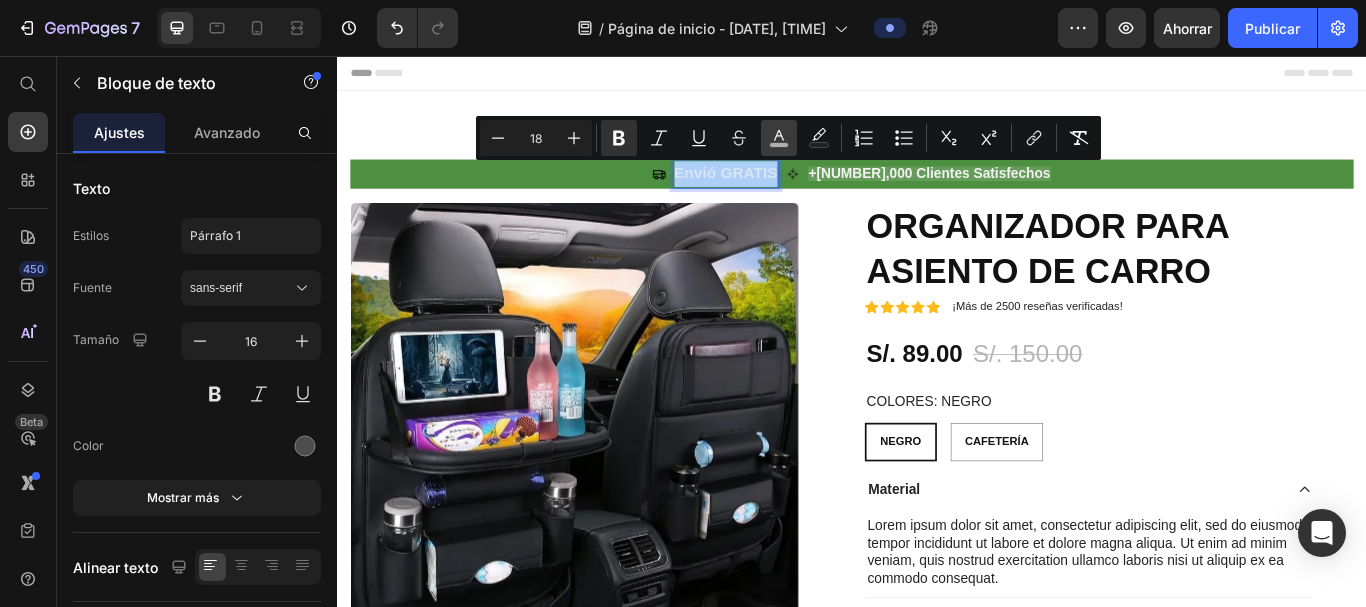 click 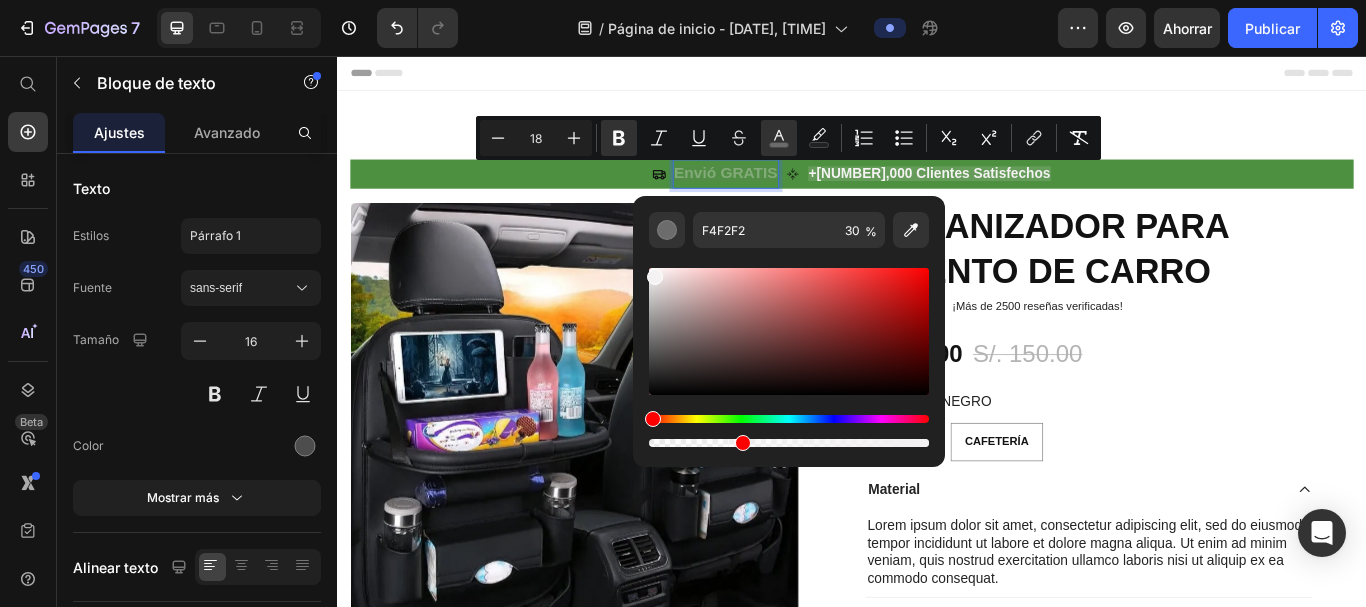 drag, startPoint x: 832, startPoint y: 445, endPoint x: 740, endPoint y: 449, distance: 92.086914 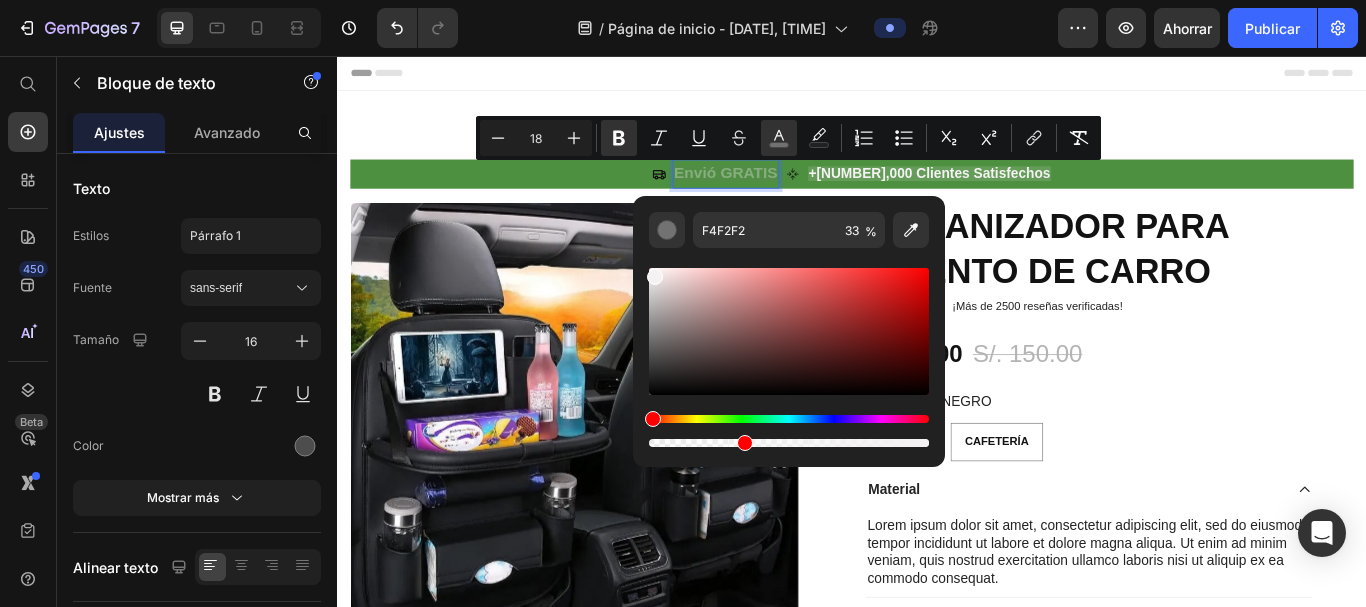click at bounding box center (789, 443) 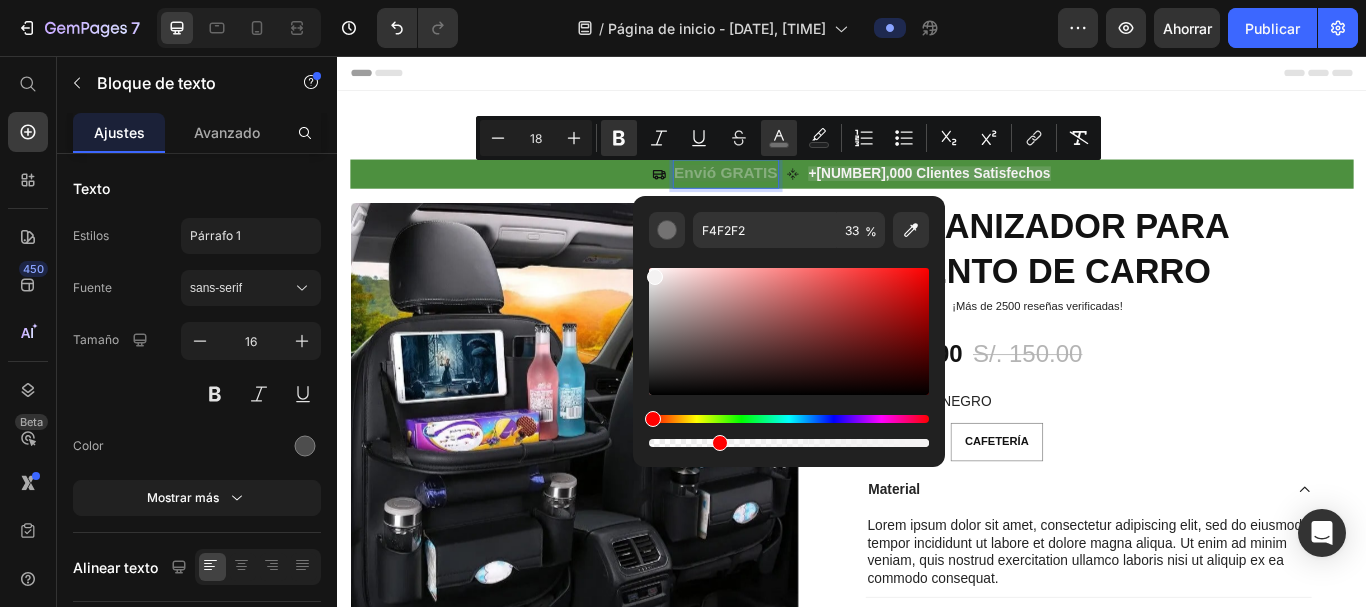 type on "24" 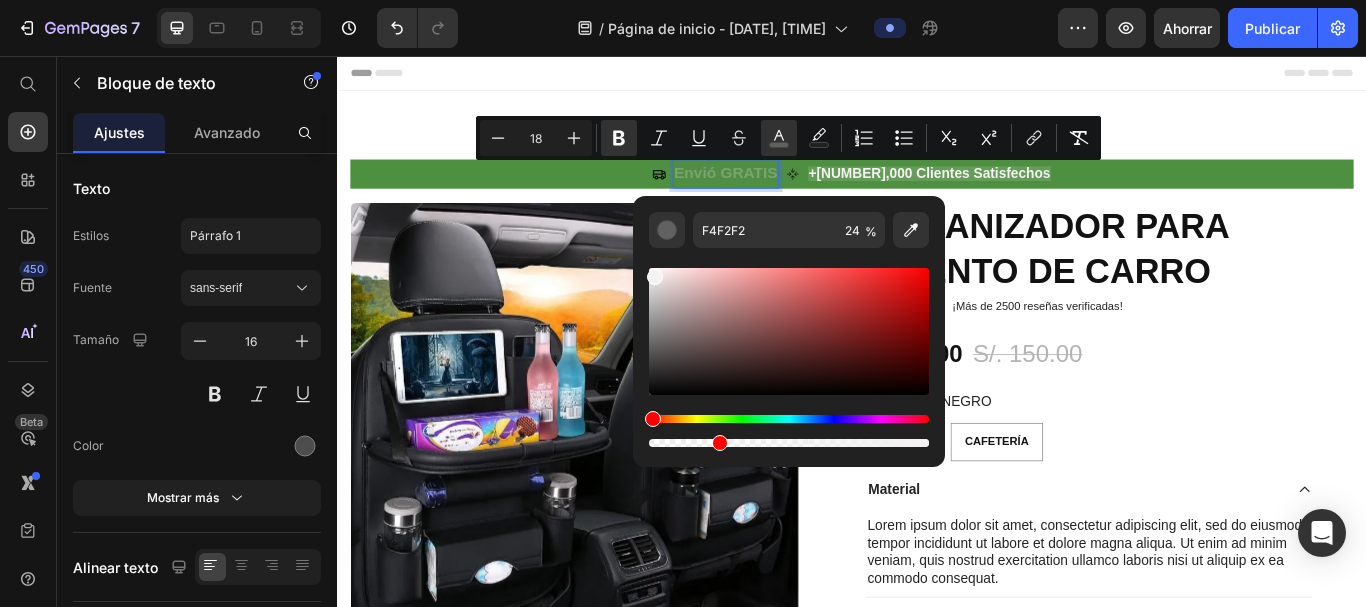 click at bounding box center [789, 331] 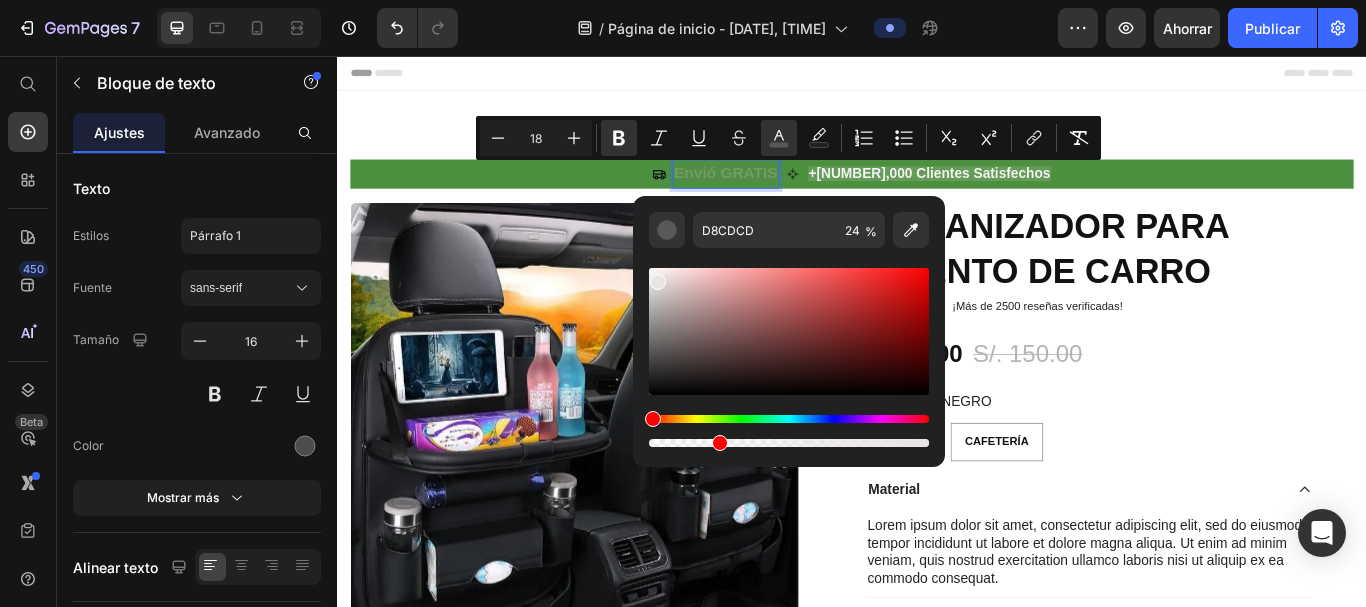 click at bounding box center (789, 331) 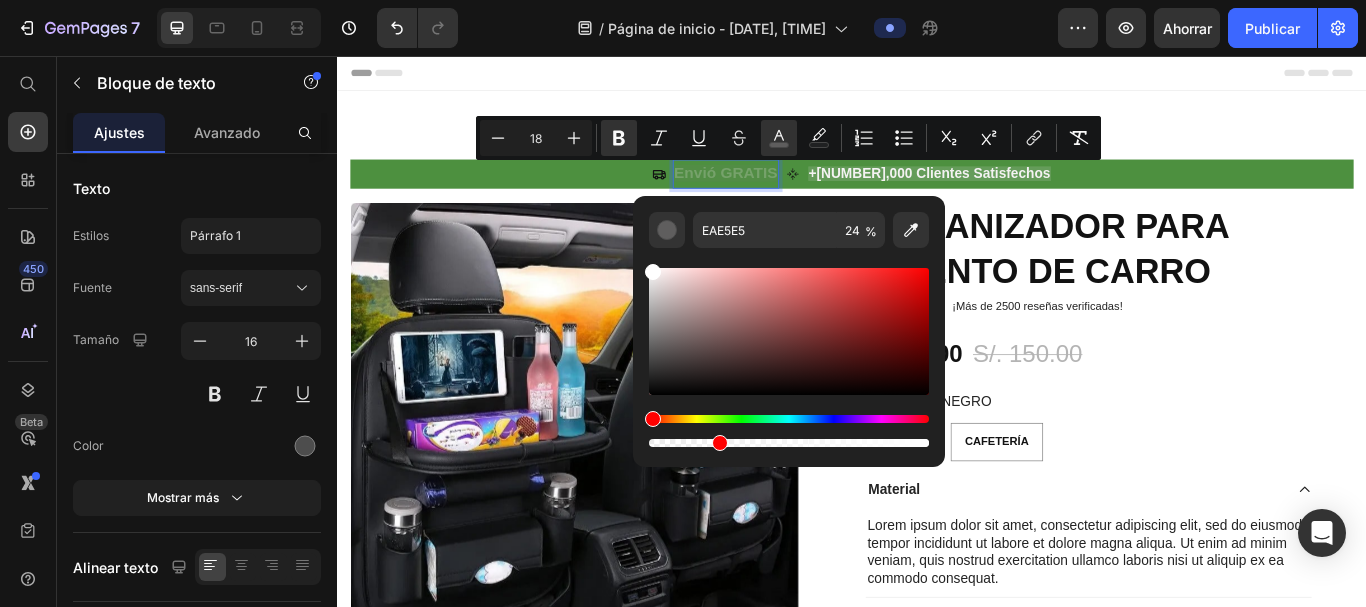 type on "FFFFFF" 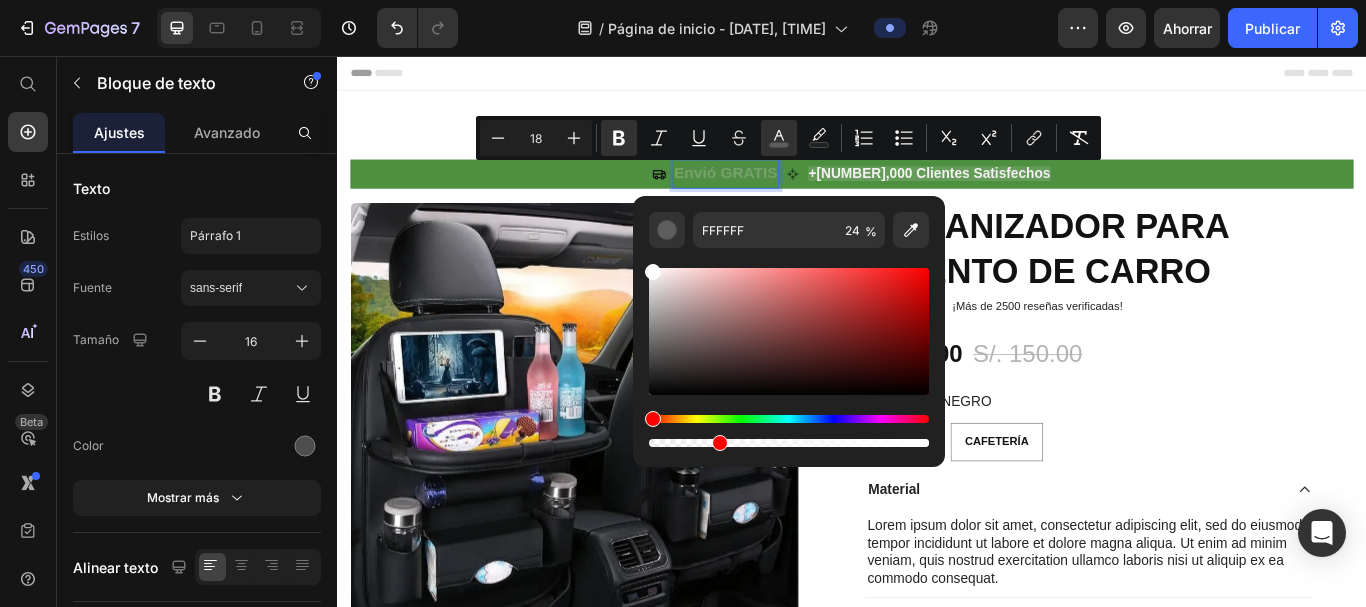 drag, startPoint x: 653, startPoint y: 281, endPoint x: 643, endPoint y: 262, distance: 21.470911 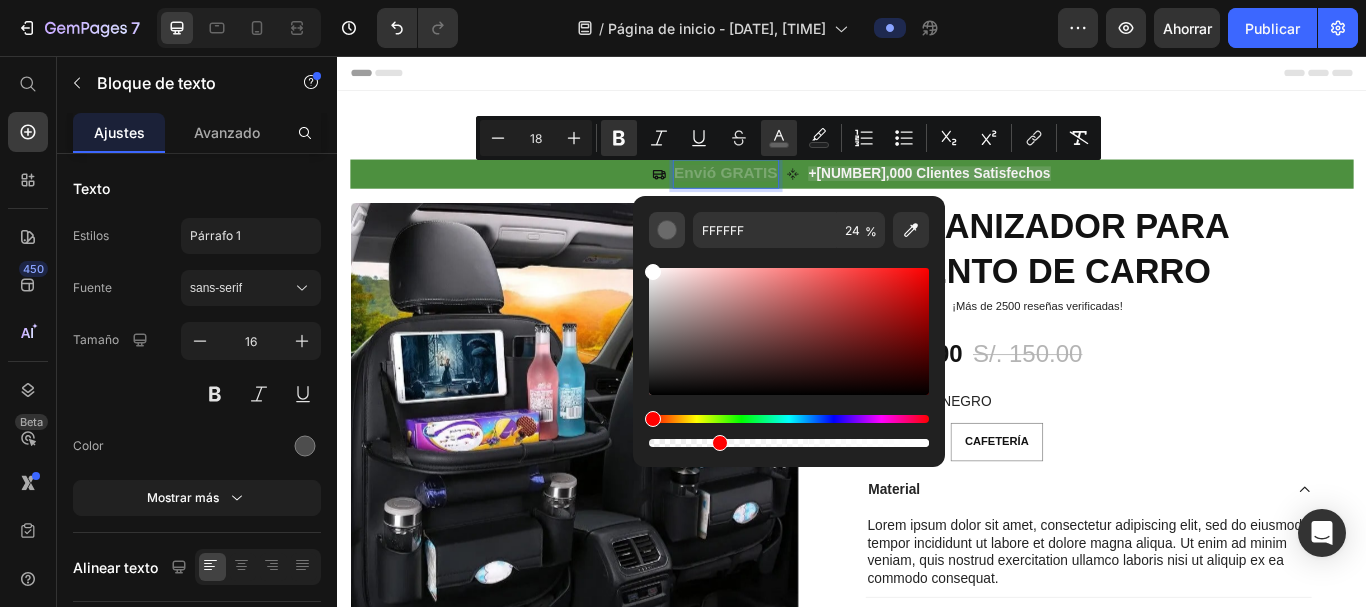 click at bounding box center (667, 230) 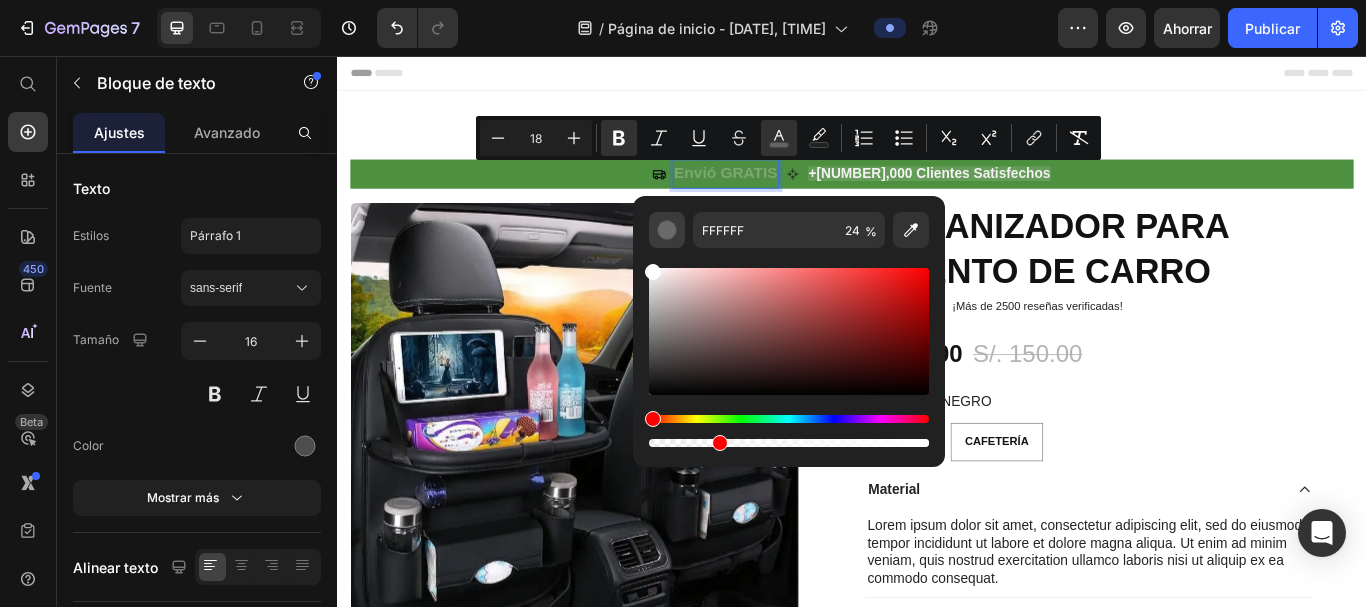 click at bounding box center (667, 230) 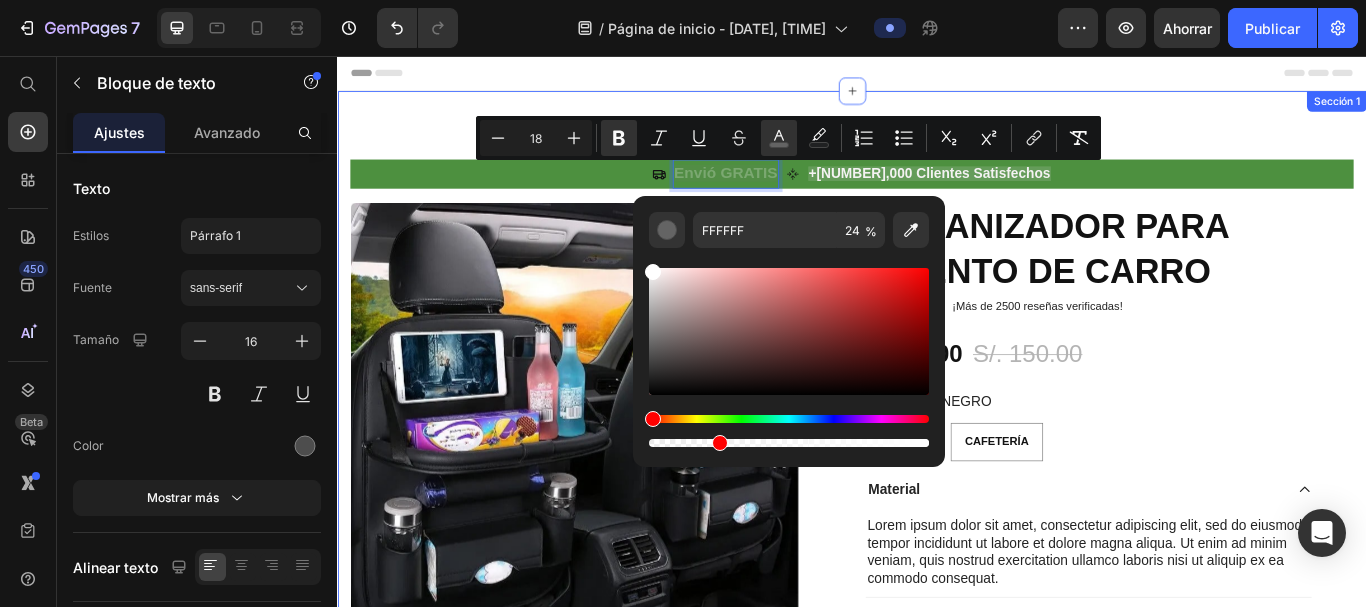 click on "Icono Envió GRATIS Bloque de texto   0
Icono +84,000 Clientes Satisfechos  Bloque de texto Fila Imágenes del producto Icono Icono Icono Icono Icono Lista de iconos ¡Más de 2500 reseñas verificadas! Bloque de texto Fila ORGANIZADOR PARA ASIENTO DE CARRO Título del producto Icono Icono Icono Icono Icono Lista de iconos ¡Más de 2500 reseñas verificadas! Bloque de texto Fila S/. 89.00 Precio del producto S/. 150.00 Precio del producto 41% off Insignia del producto Fila COLORES: NEGRO NEGRO NEGRO NEGRO CAFETERÍA CAFETERÍA CAFETERÍA Variantes y muestras de productos NEGRO NEGRO NEGRO CAFETERÍA CAFETERÍA CAFETERÍA Variantes y muestras de productos Fila
Material Lorem ipsum dolor sit amet, consectetur adipiscing elit, sed do eiusmod tempor incididunt ut labore et dolore magna aliqua. Ut enim ad minim veniam, quis nostrud exercitation ullamco laboris nisi ut aliquip ex ea commodo consequat. Bloque de texto
Envío
Acordeón" at bounding box center [937, 536] 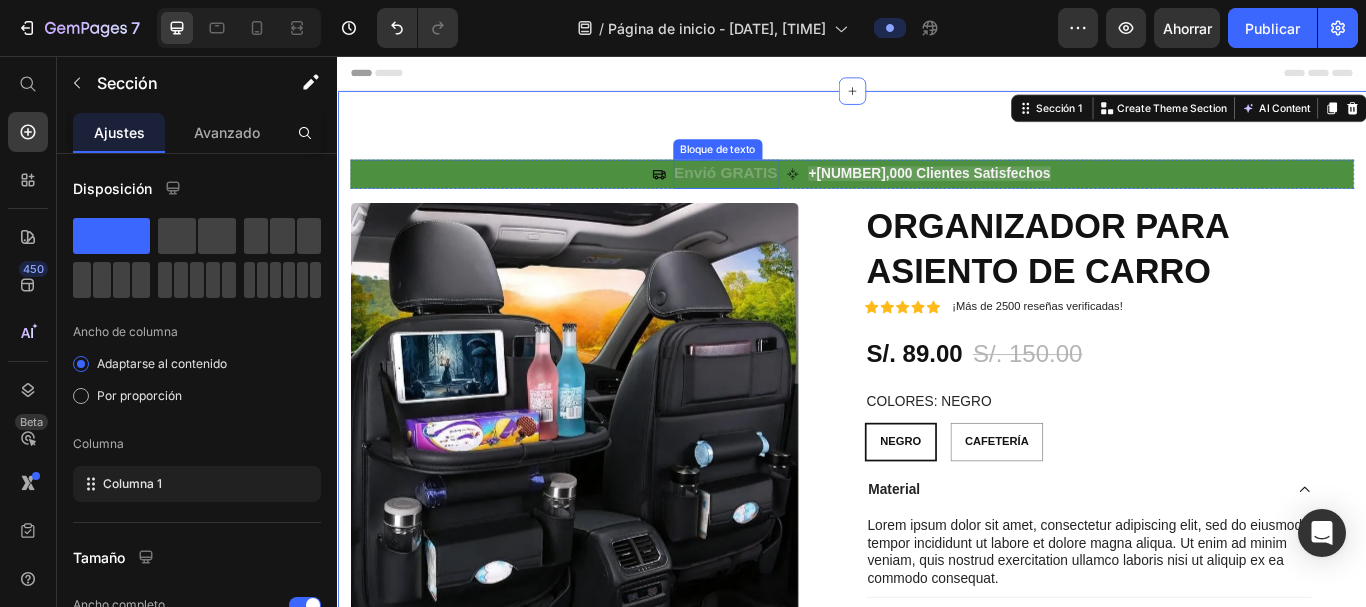 click on "Envió GRATIS" at bounding box center [790, 193] 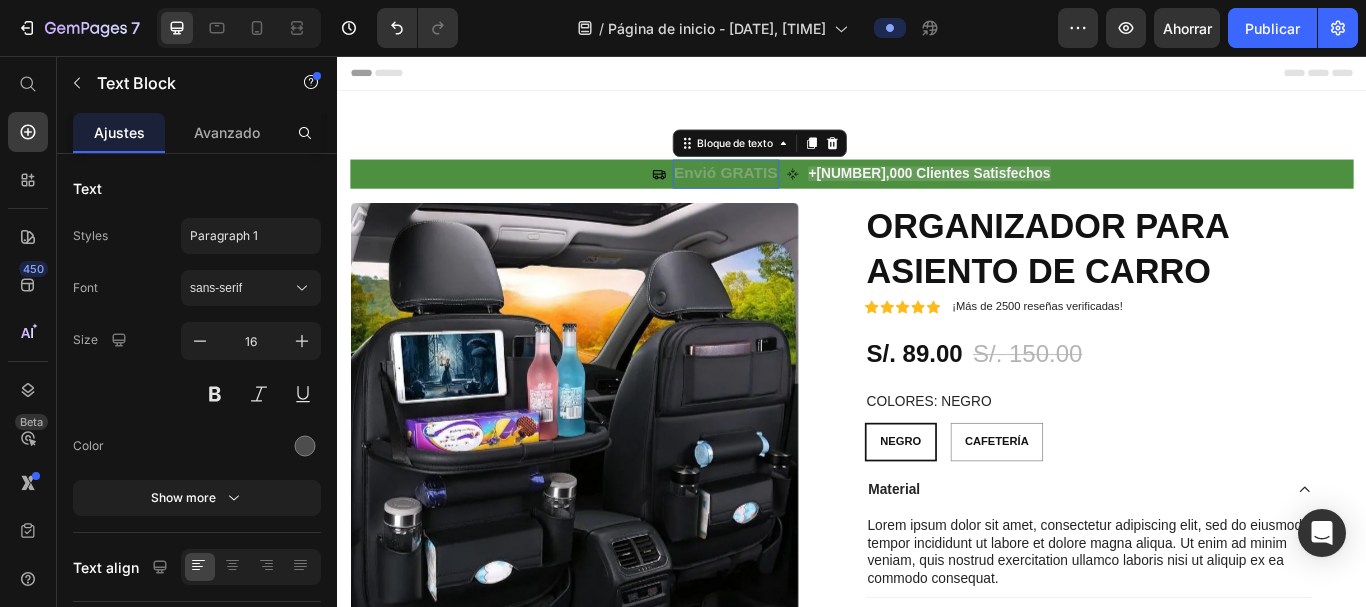 click on "Envió GRATIS" at bounding box center (790, 193) 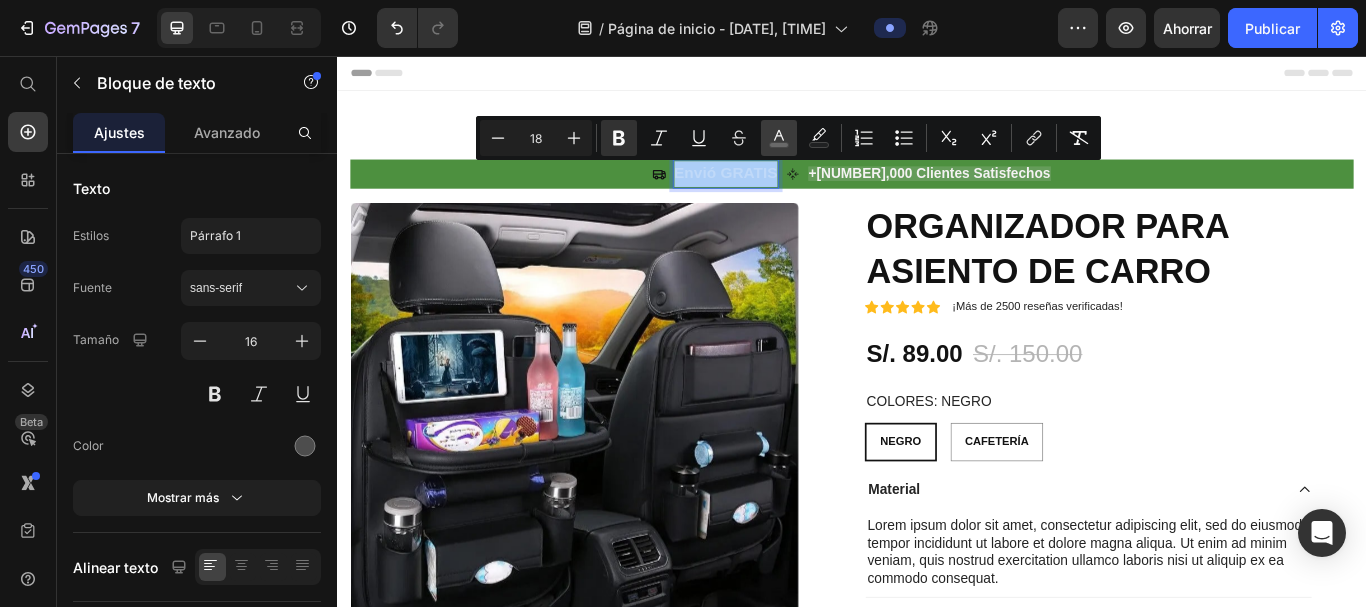 click 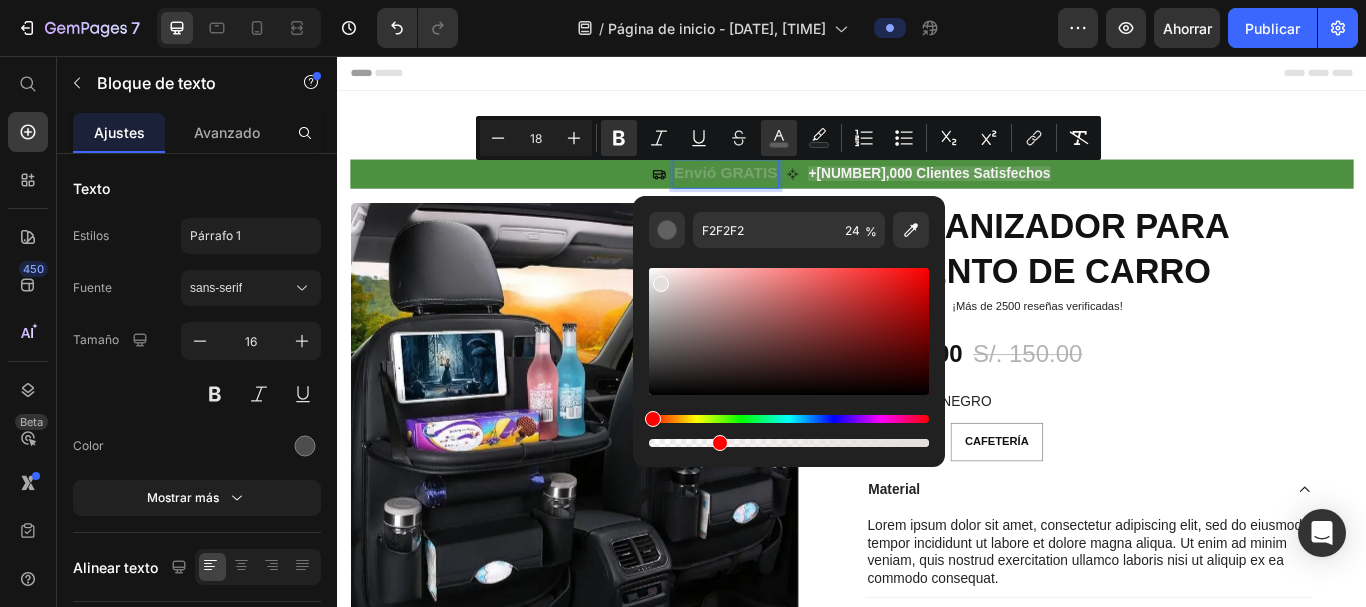 click at bounding box center [661, 284] 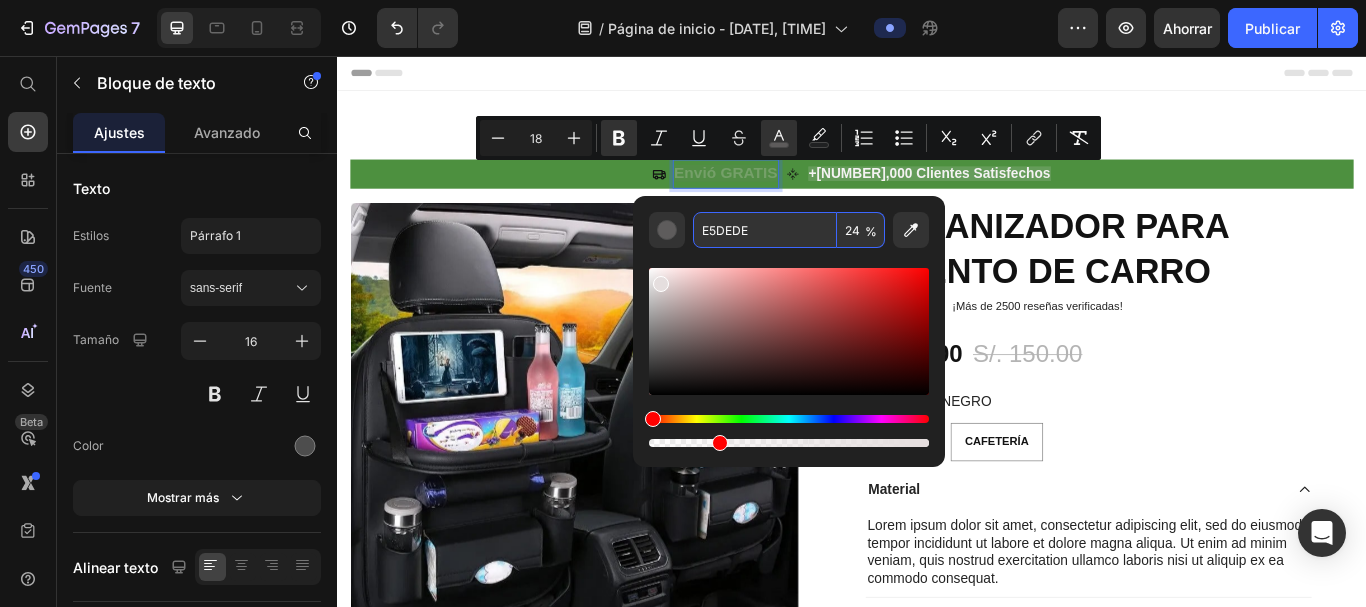 click on "%" at bounding box center (871, 231) 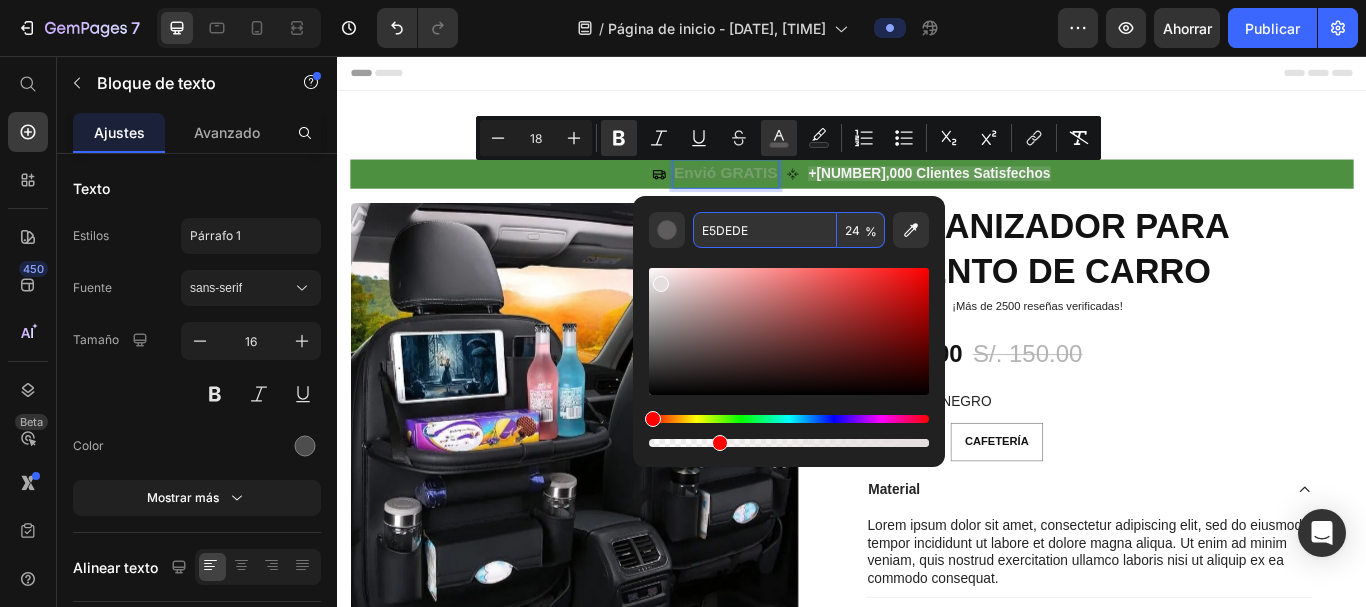 click on "24" at bounding box center [861, 230] 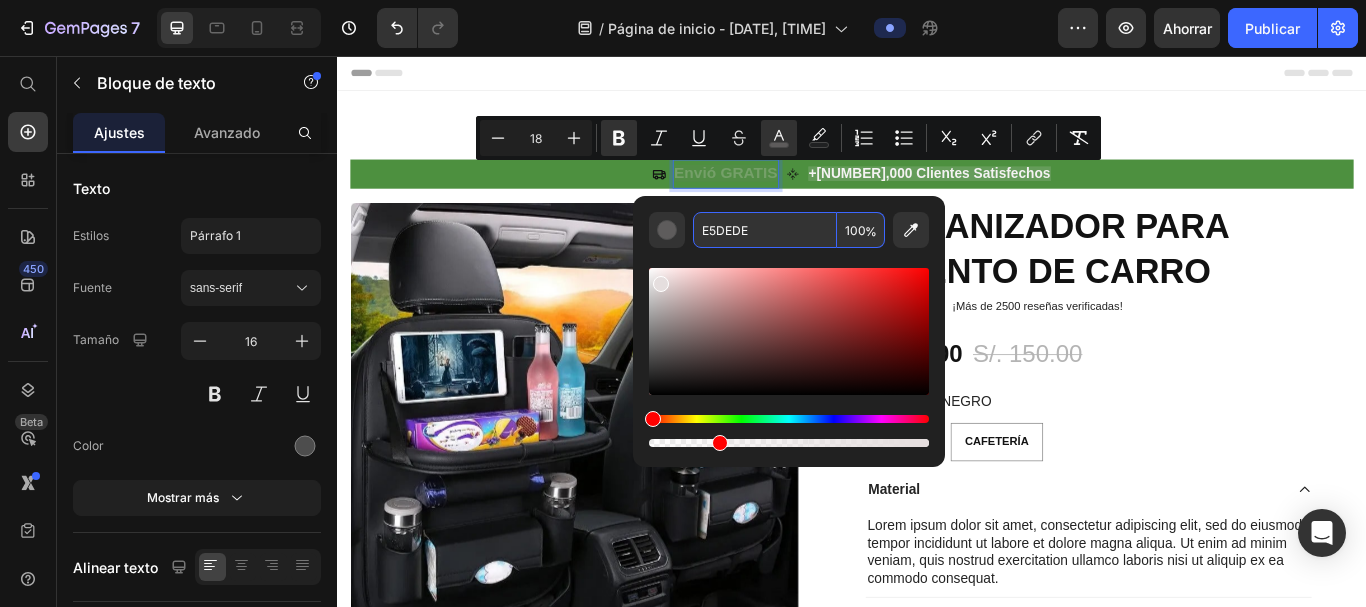 type on "100" 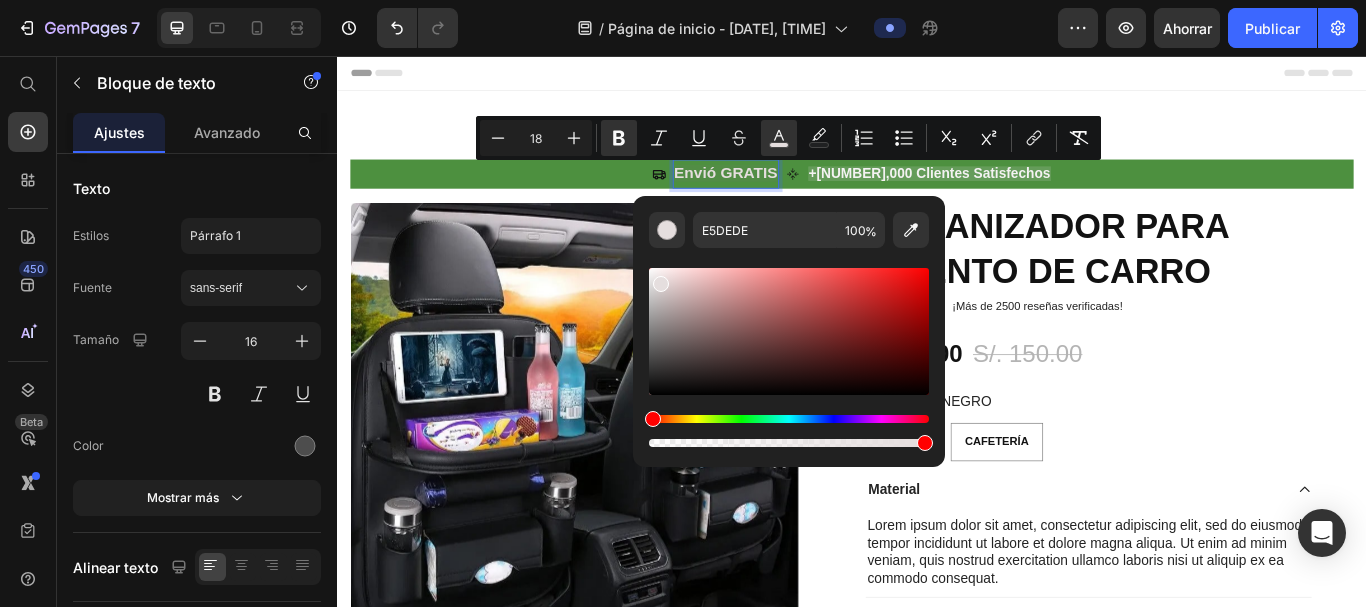 click on "E5DEDE 100 %" at bounding box center (789, 323) 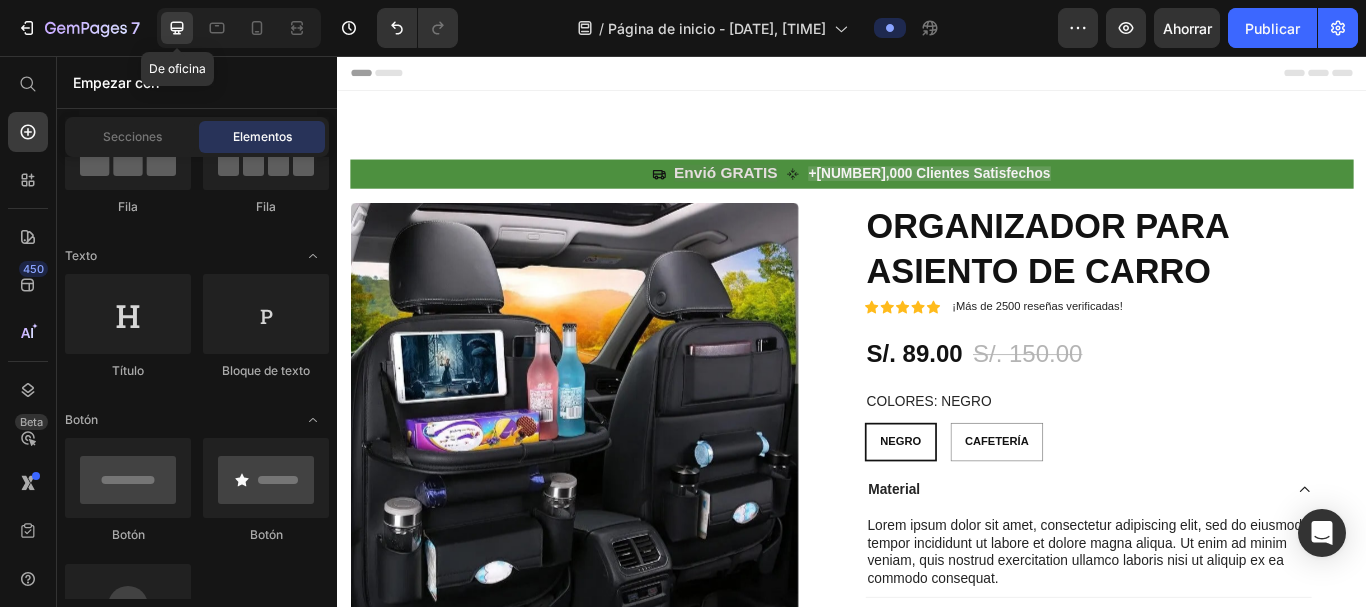 click 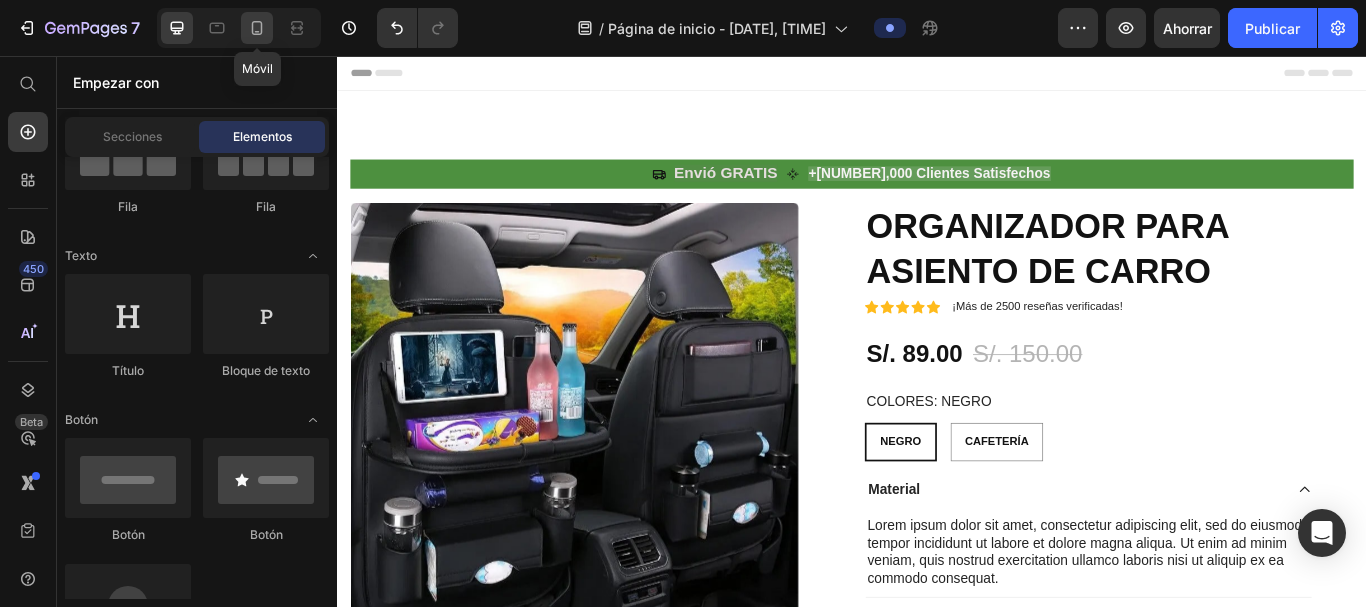 click 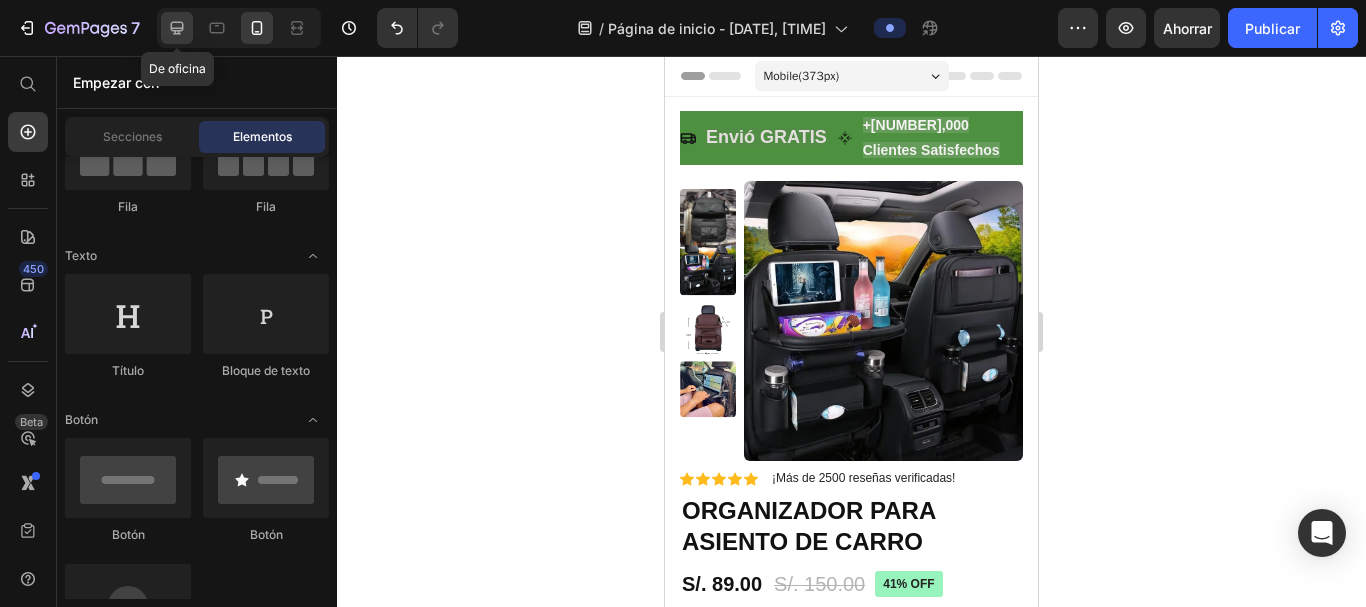 click 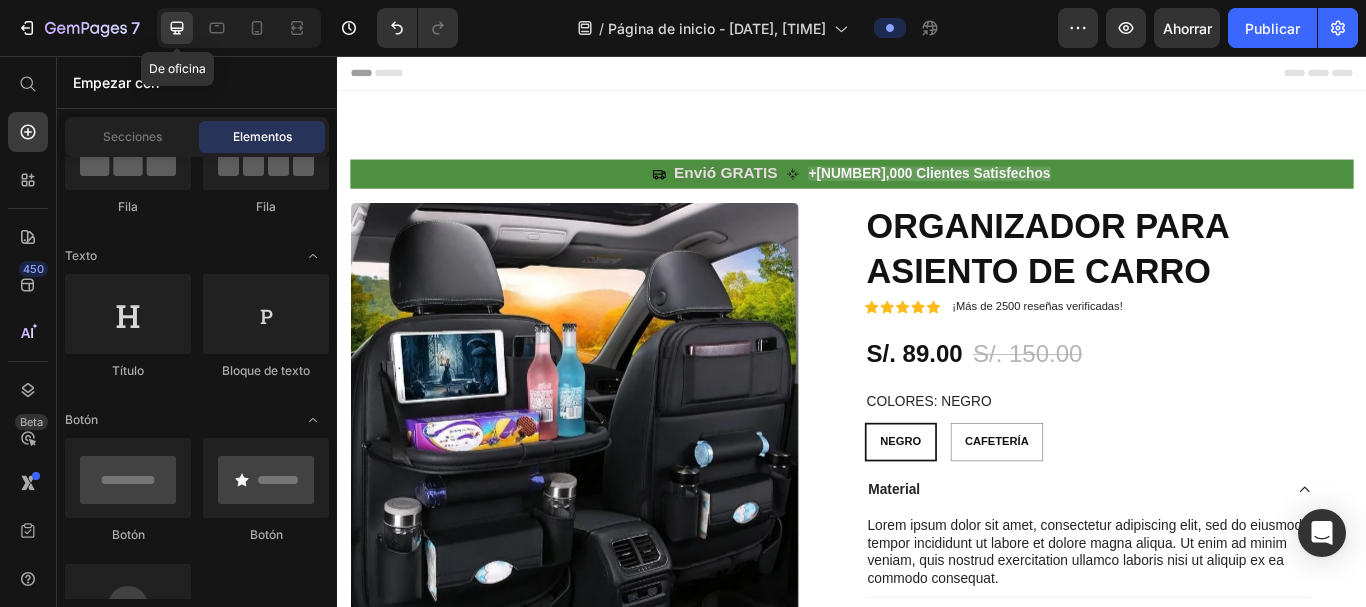 radio on "false" 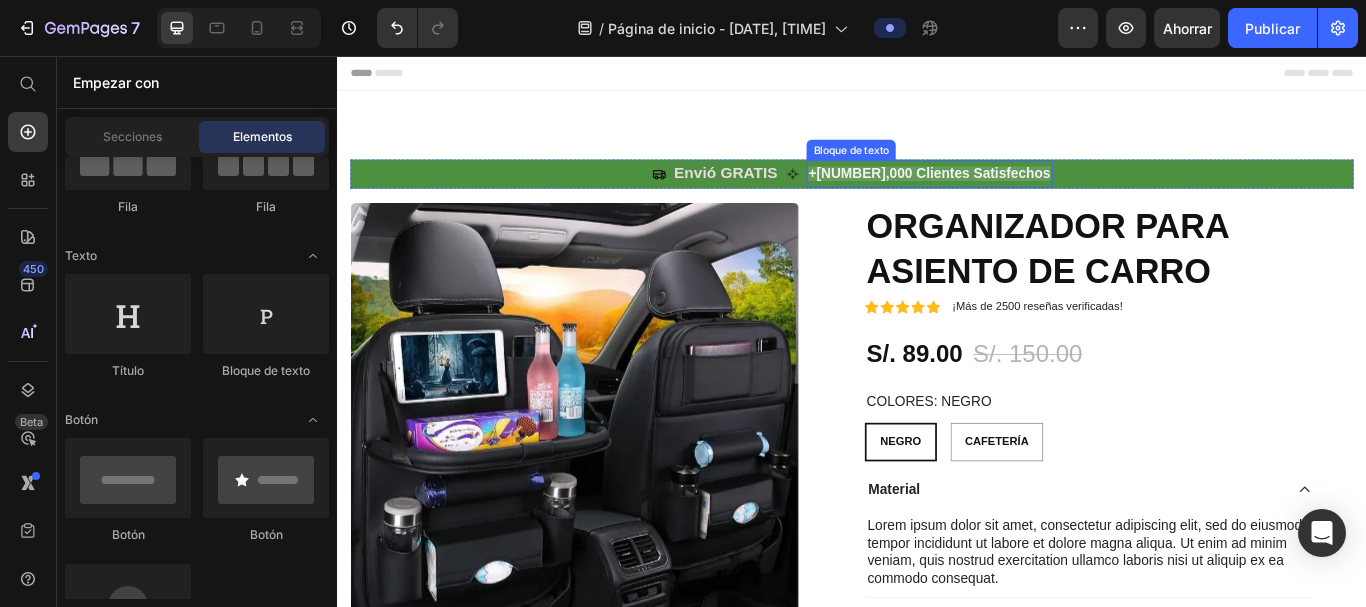 click on "+84,000 Clientes Satisfechos" at bounding box center [1027, 193] 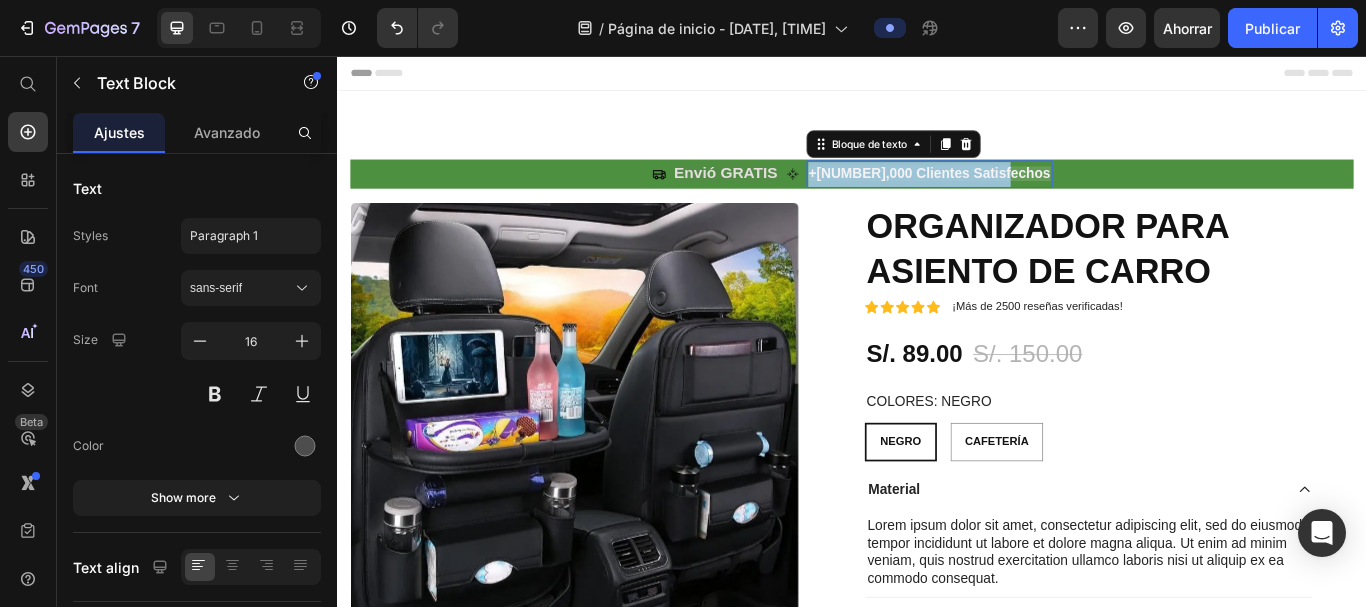 click on "+84,000 Clientes Satisfechos" at bounding box center (1027, 193) 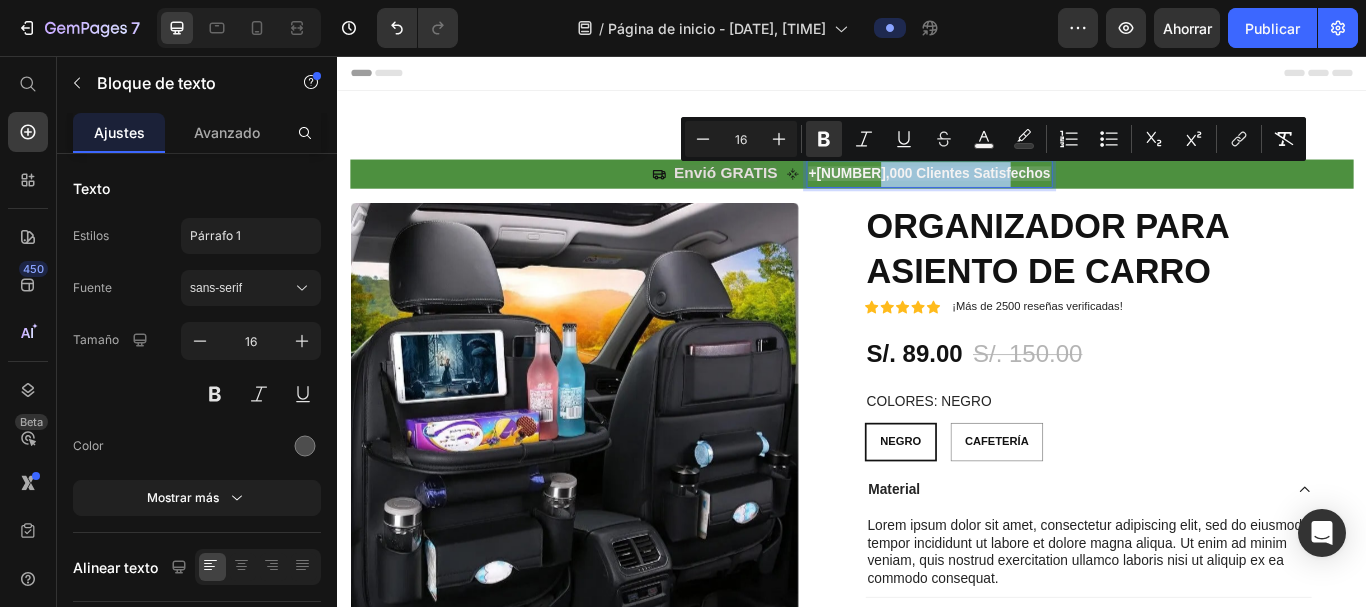 click on "+84,000 Clientes Satisfechos" at bounding box center [1027, 193] 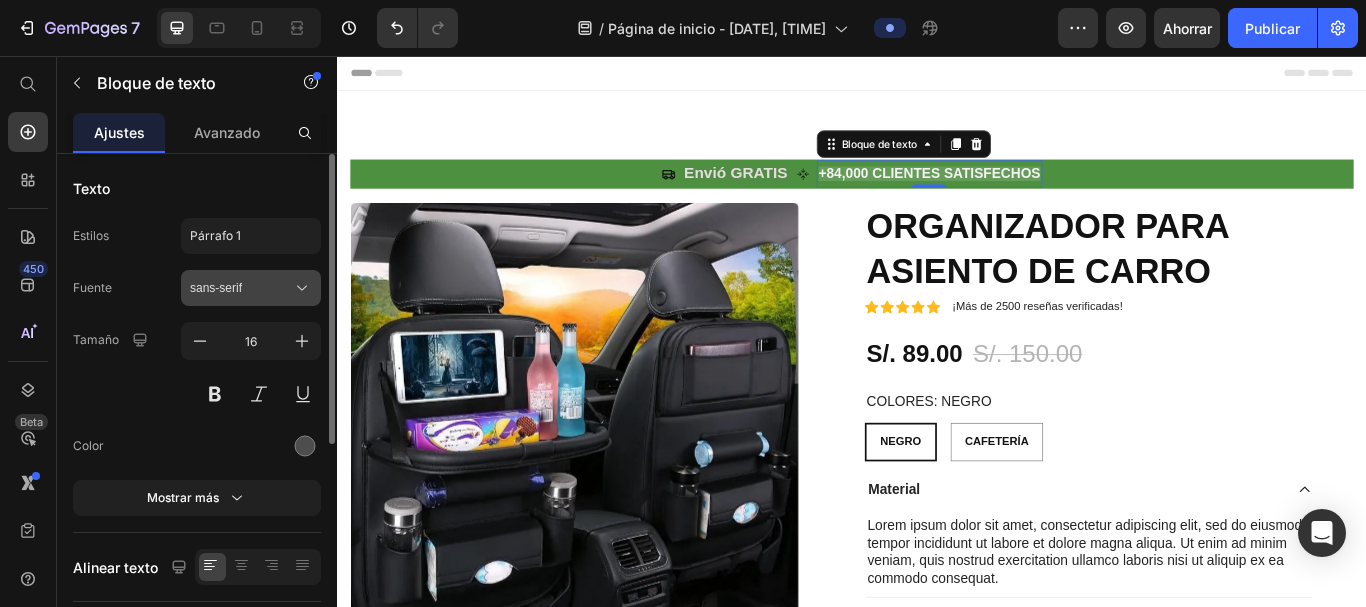 click 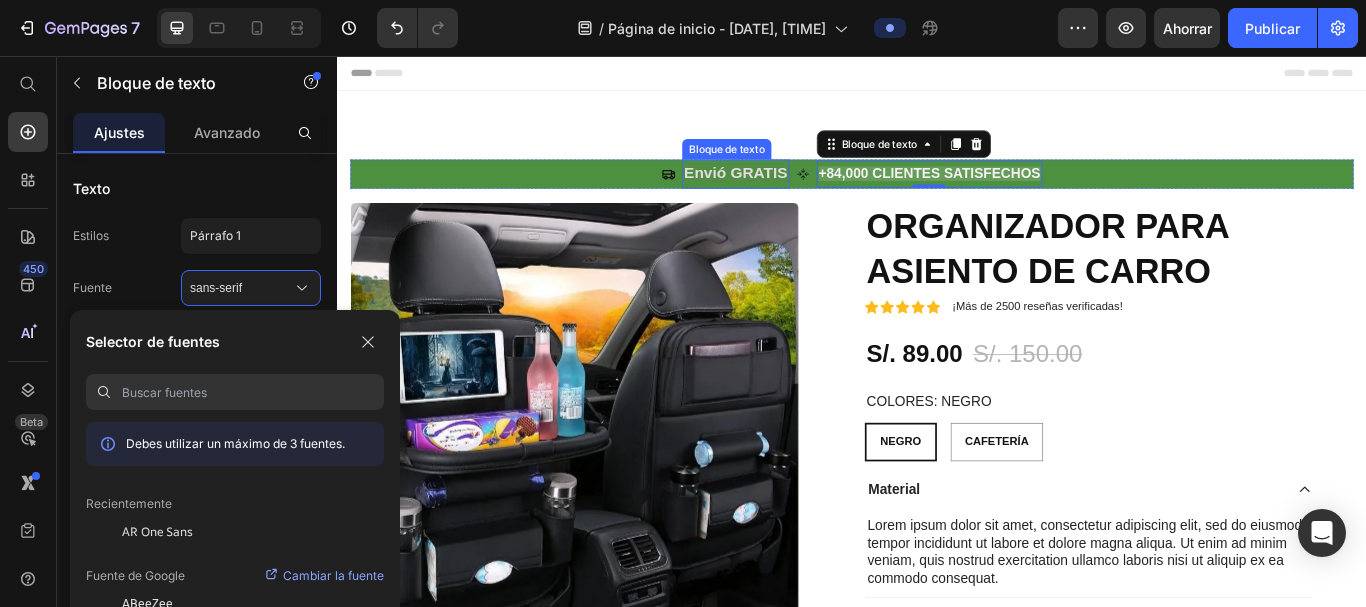 click on "Envió GRATIS" at bounding box center (801, 193) 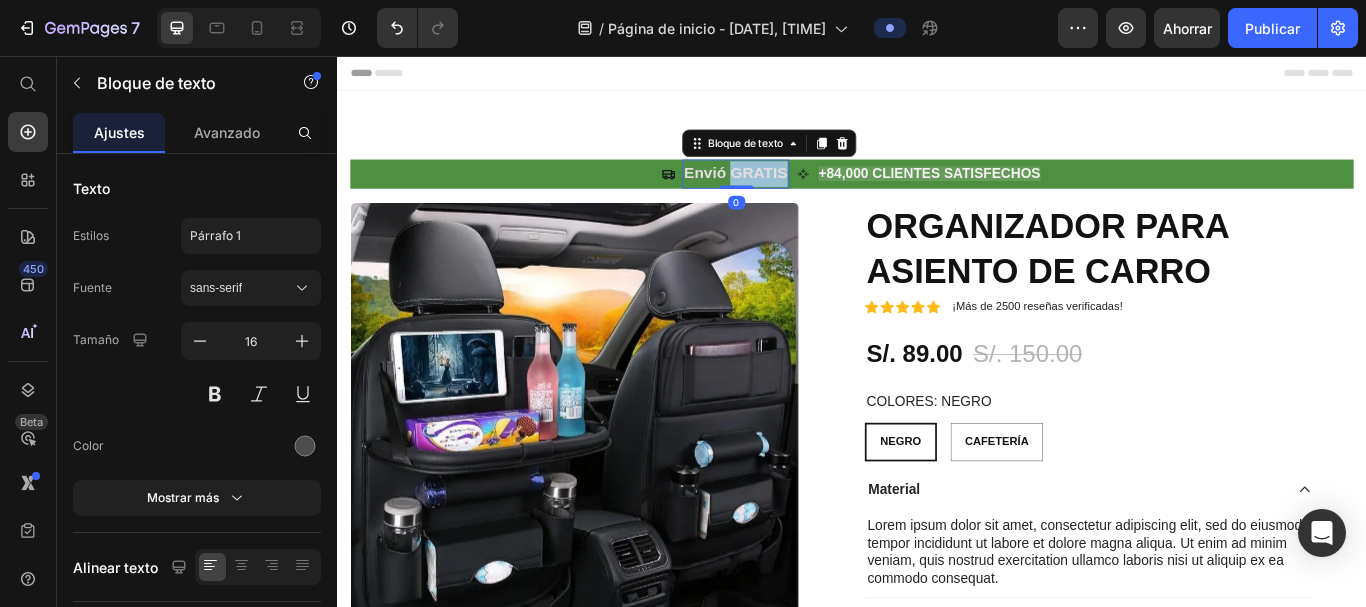 click on "Envió GRATIS" at bounding box center [801, 193] 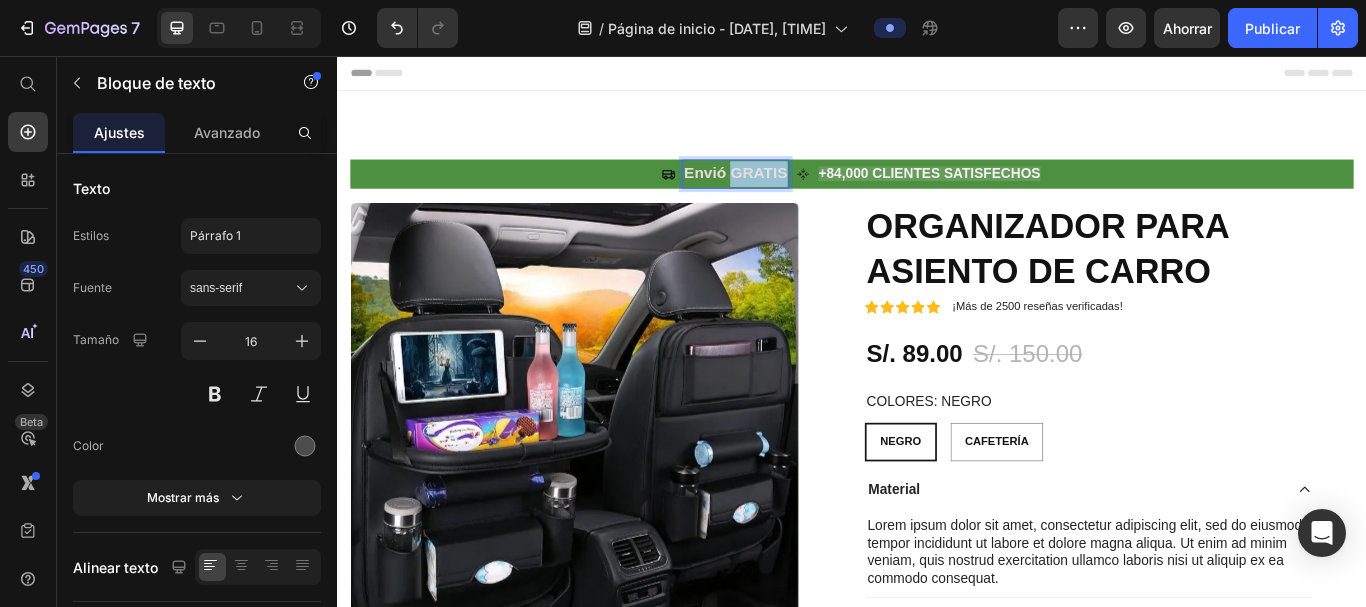 click on "Envió GRATIS" at bounding box center [801, 193] 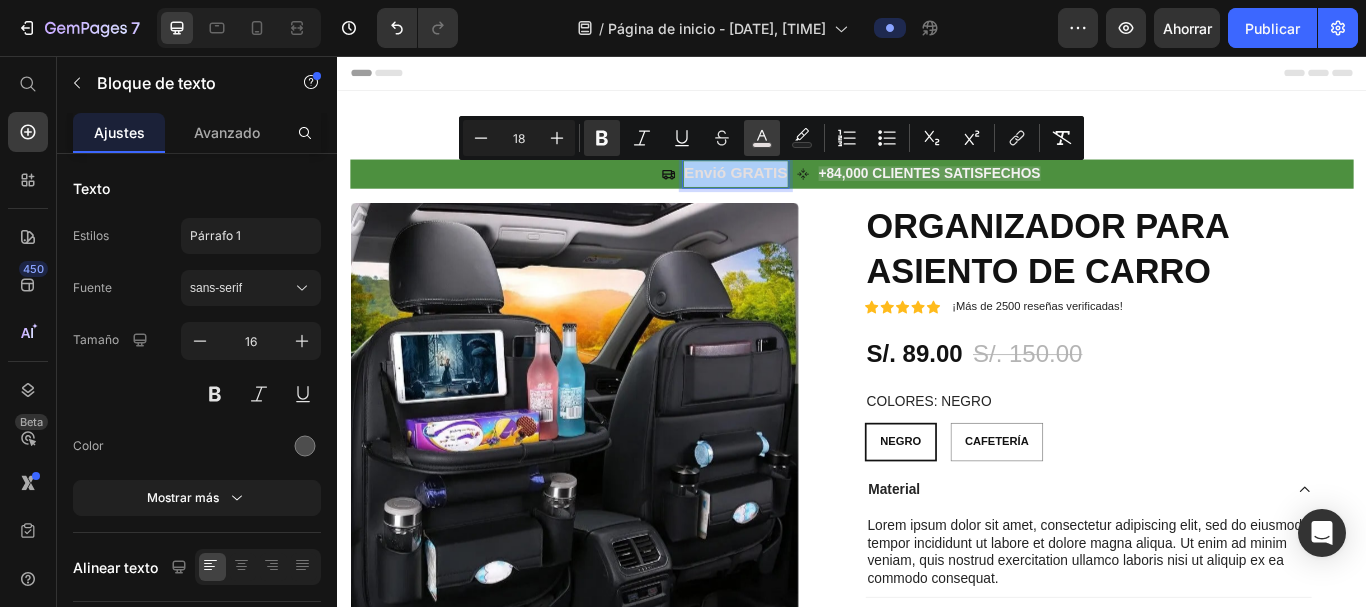 click 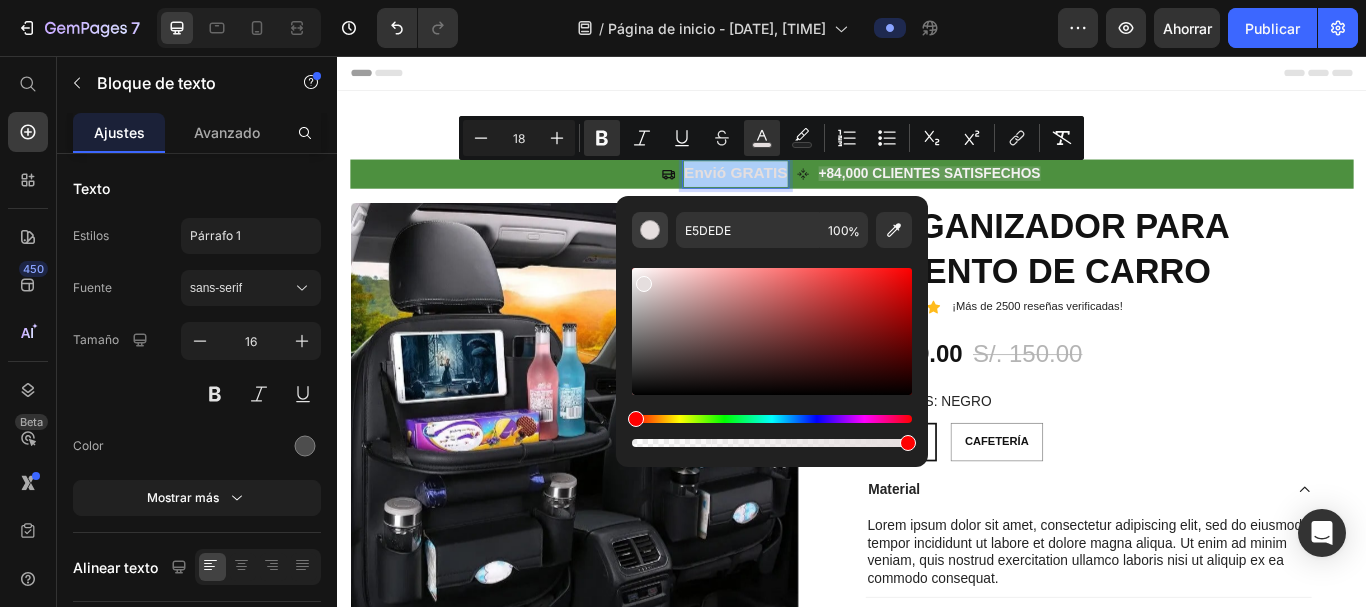 click at bounding box center (650, 230) 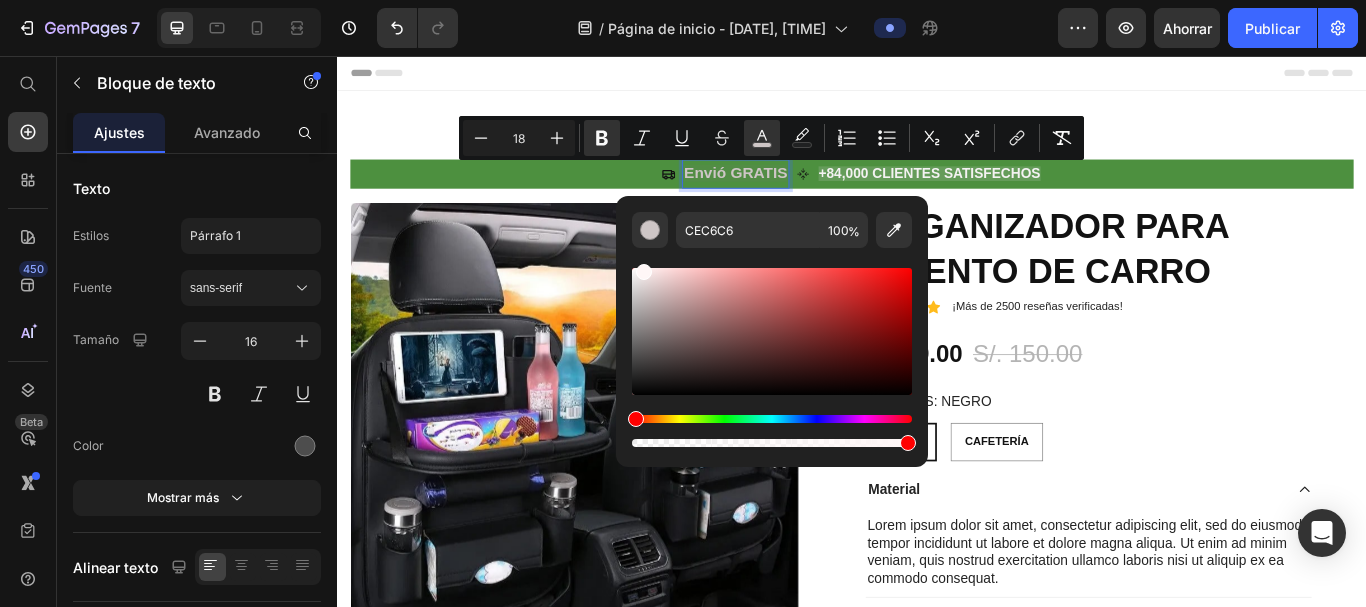 type on "FFF7F7" 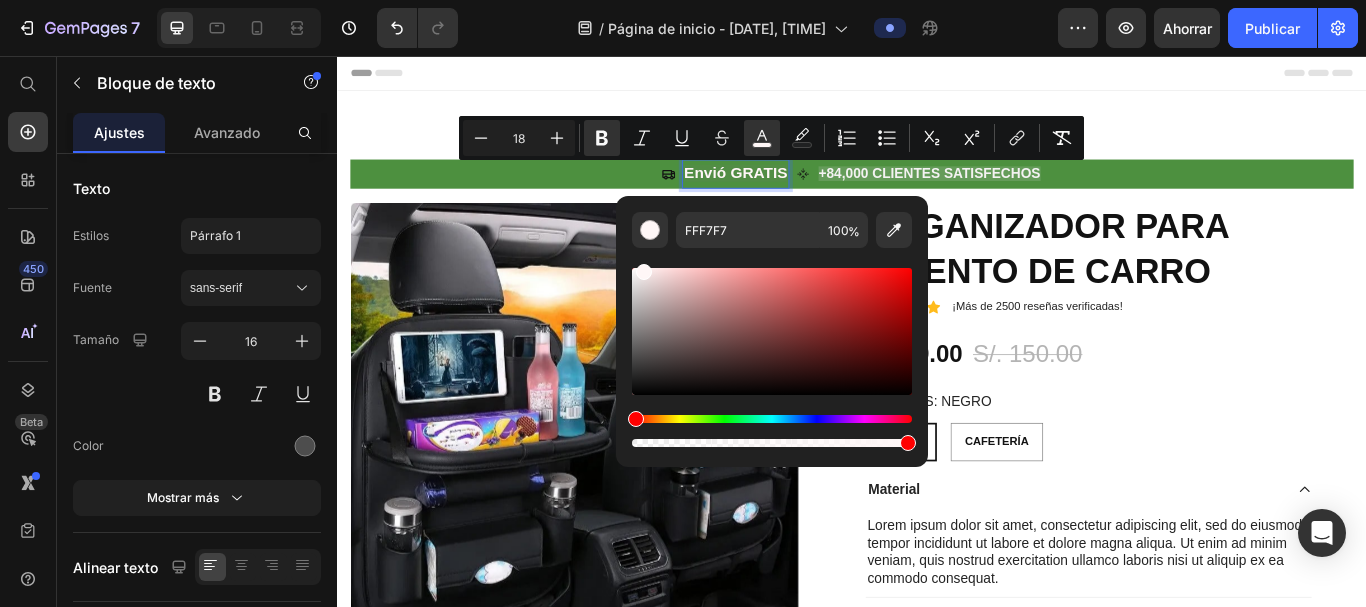 drag, startPoint x: 644, startPoint y: 291, endPoint x: 642, endPoint y: 263, distance: 28.071337 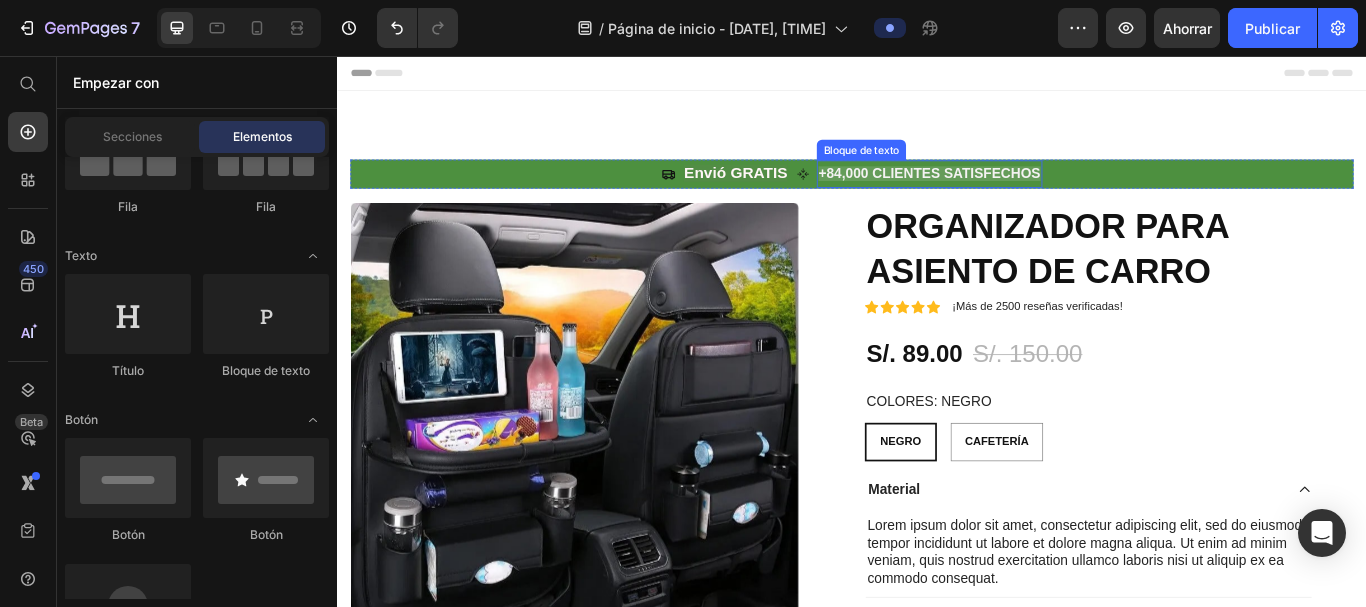 click on "+84,000 CLIENTES SATISFECHOS" at bounding box center (1027, 193) 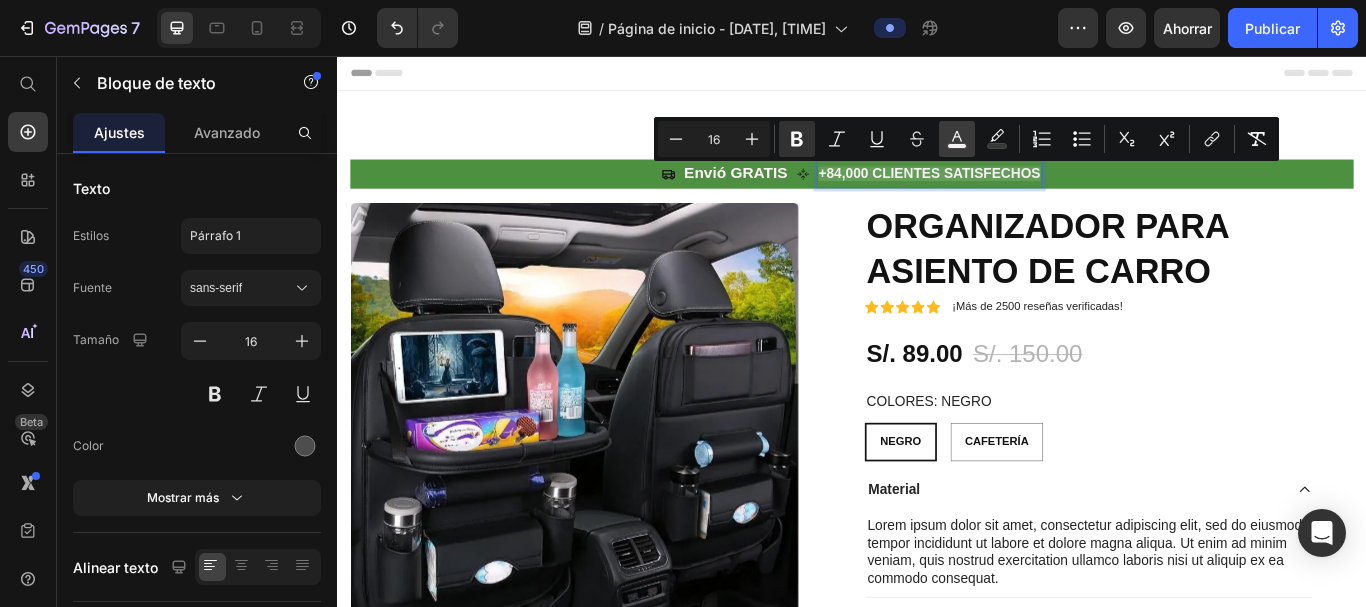 click 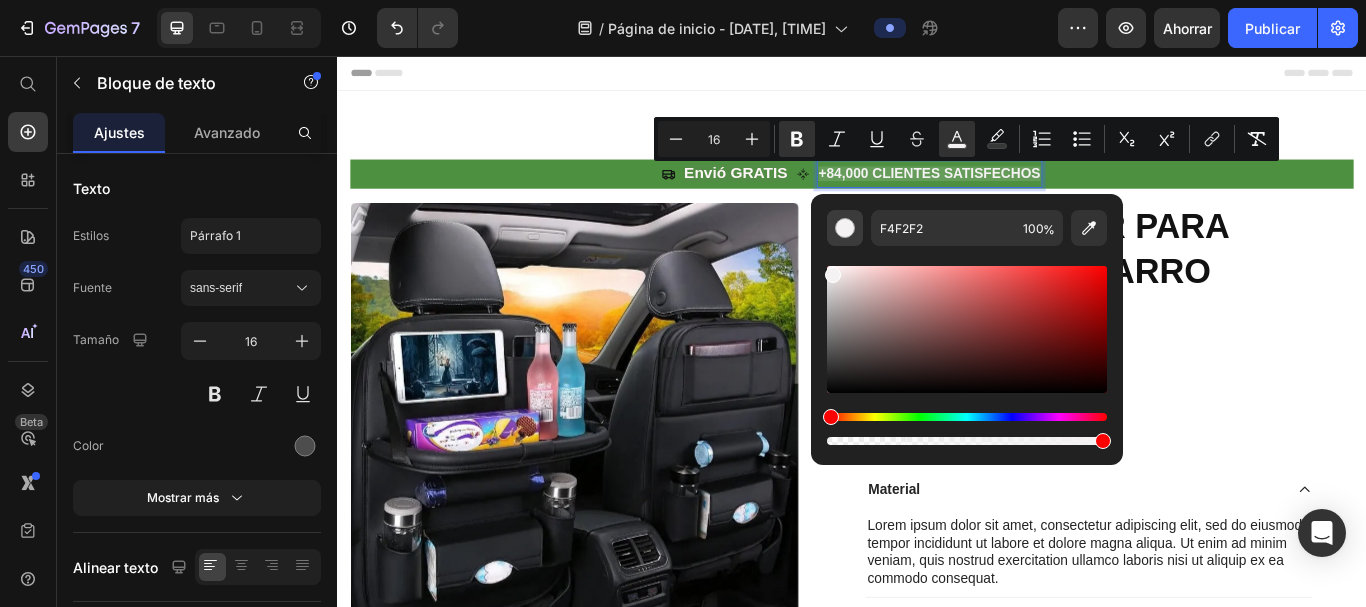 click at bounding box center (845, 228) 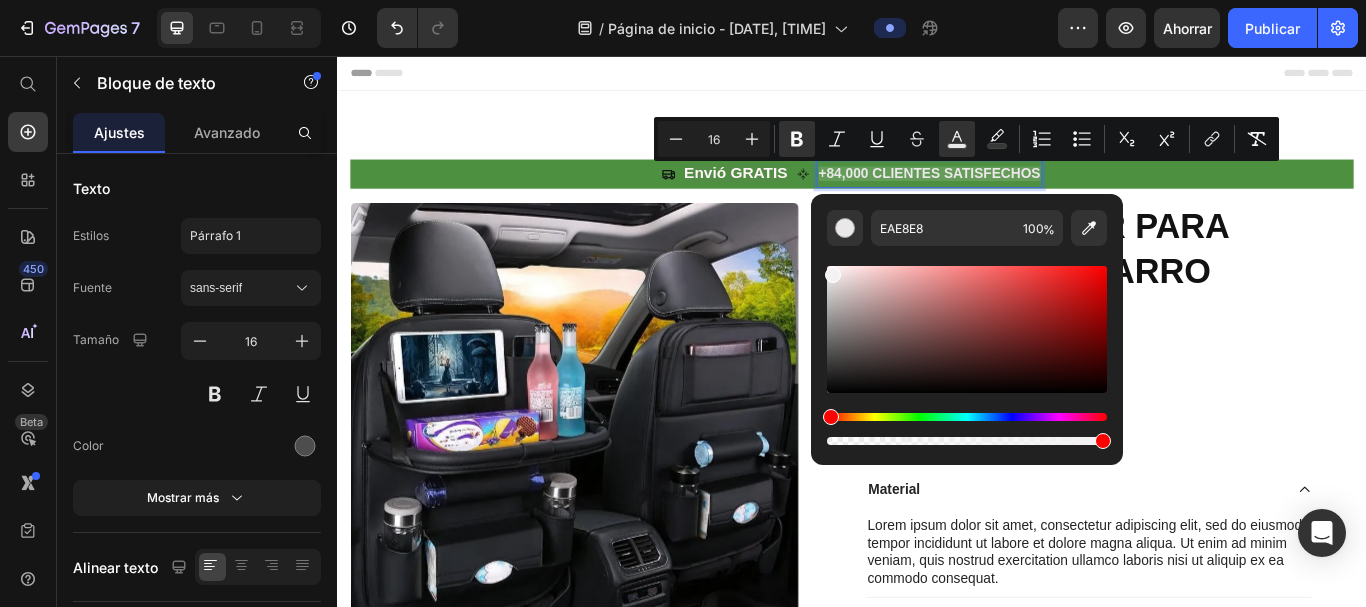 click at bounding box center [833, 275] 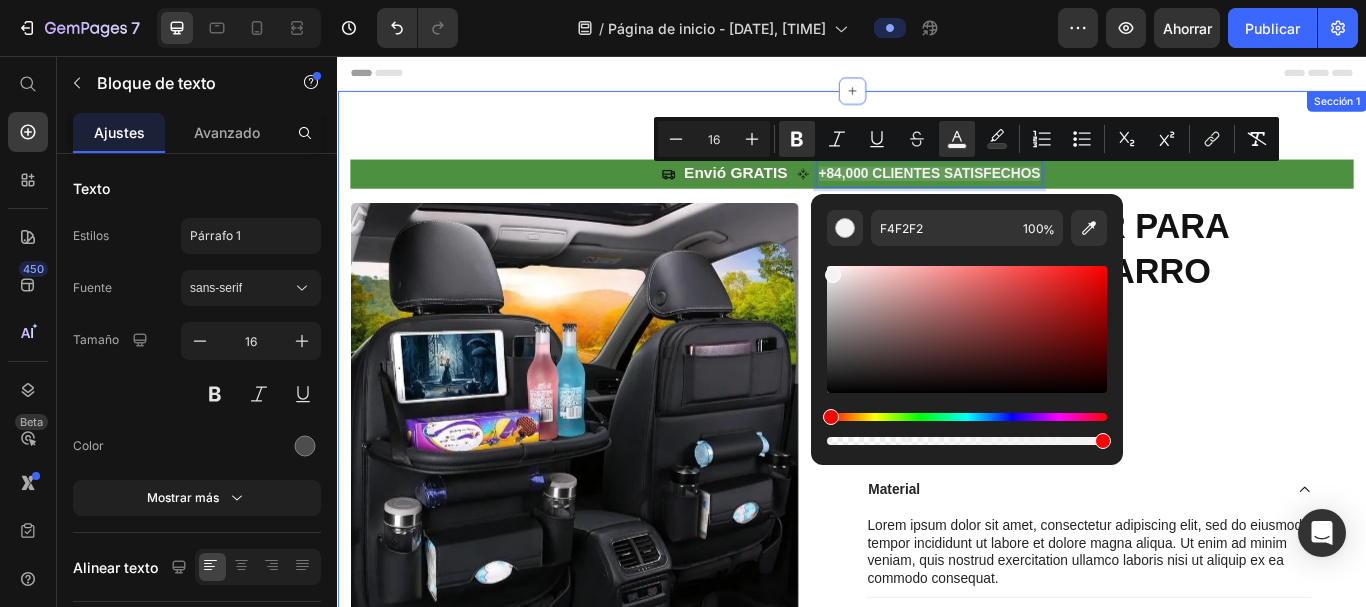 click on "Icono Envió GRATIS Bloque de texto
Icono +84,000 CLIENTES SATISFECHOS  Bloque de texto   0 Fila Imágenes del producto Icono Icono Icono Icono Icono Lista de iconos ¡Más de 2500 reseñas verificadas! Bloque de texto Fila ORGANIZADOR PARA ASIENTO DE CARRO Título del producto Icono Icono Icono Icono Icono Lista de iconos ¡Más de 2500 reseñas verificadas! Bloque de texto Fila S/. 89.00 Precio del producto S/. 150.00 Precio del producto 41% off Insignia del producto Fila COLORES: NEGRO NEGRO NEGRO NEGRO CAFETERÍA CAFETERÍA CAFETERÍA Variantes y muestras de productos NEGRO NEGRO NEGRO CAFETERÍA CAFETERÍA CAFETERÍA Variantes y muestras de productos Fila
Material Lorem ipsum dolor sit amet, consectetur adipiscing elit, sed do eiusmod tempor incididunt ut labore et dolore magna aliqua. Ut enim ad minim veniam, quis nostrud exercitation ullamco laboris nisi ut aliquip ex ea commodo consequat. Bloque de texto
Envío
Acordeón" at bounding box center (937, 536) 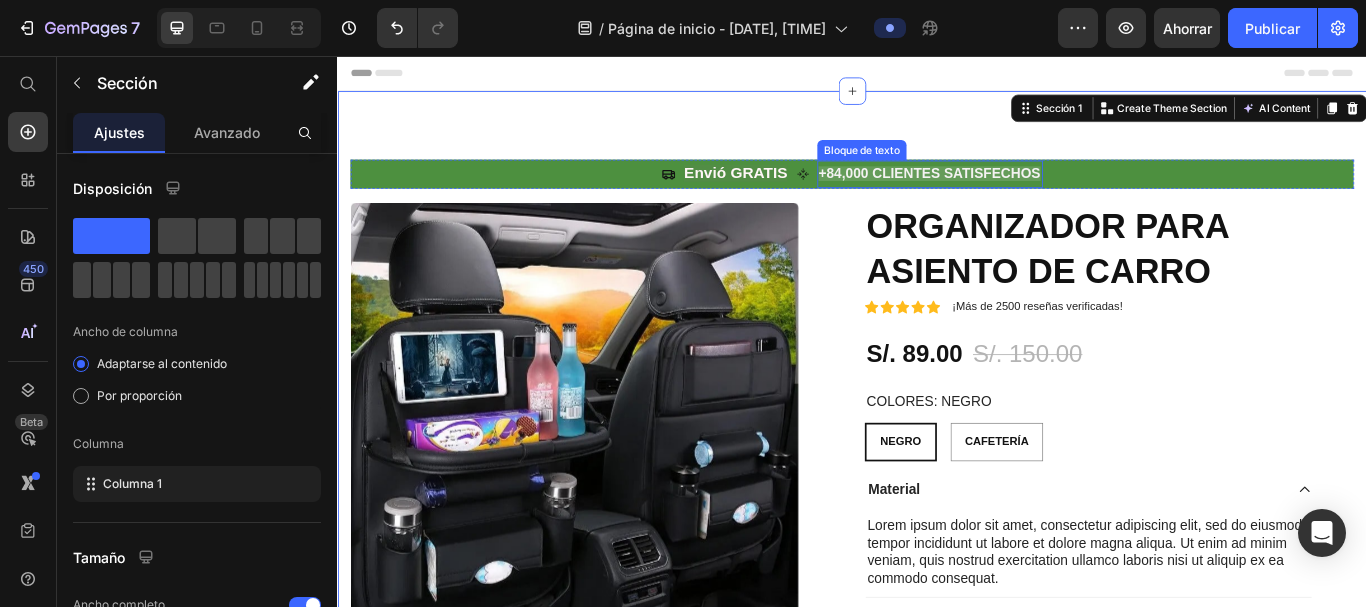 click on "+84,000 CLIENTES SATISFECHOS" at bounding box center [1027, 193] 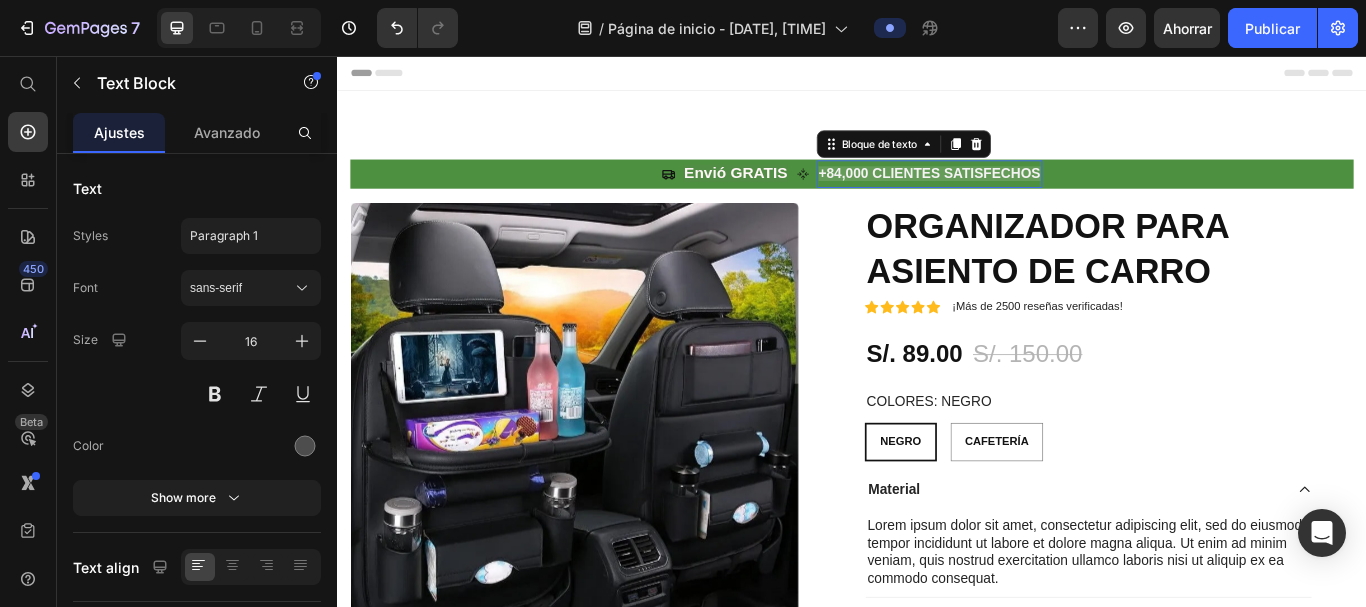 click on "+84,000 CLIENTES SATISFECHOS" at bounding box center (1027, 193) 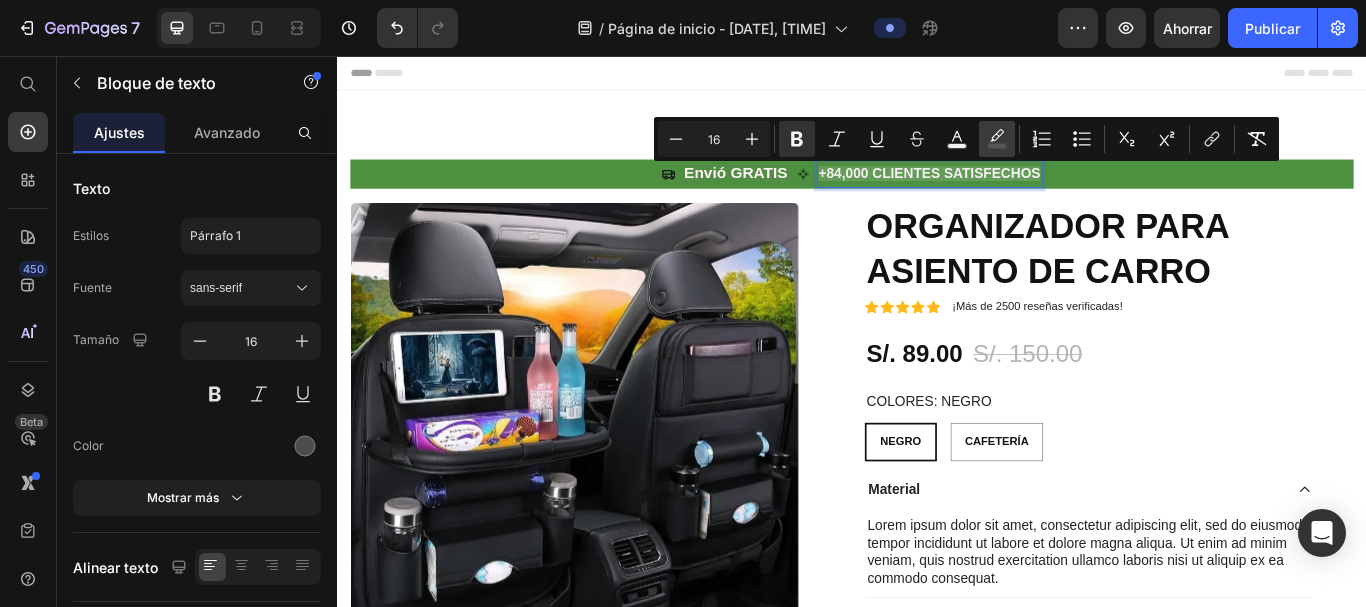 click 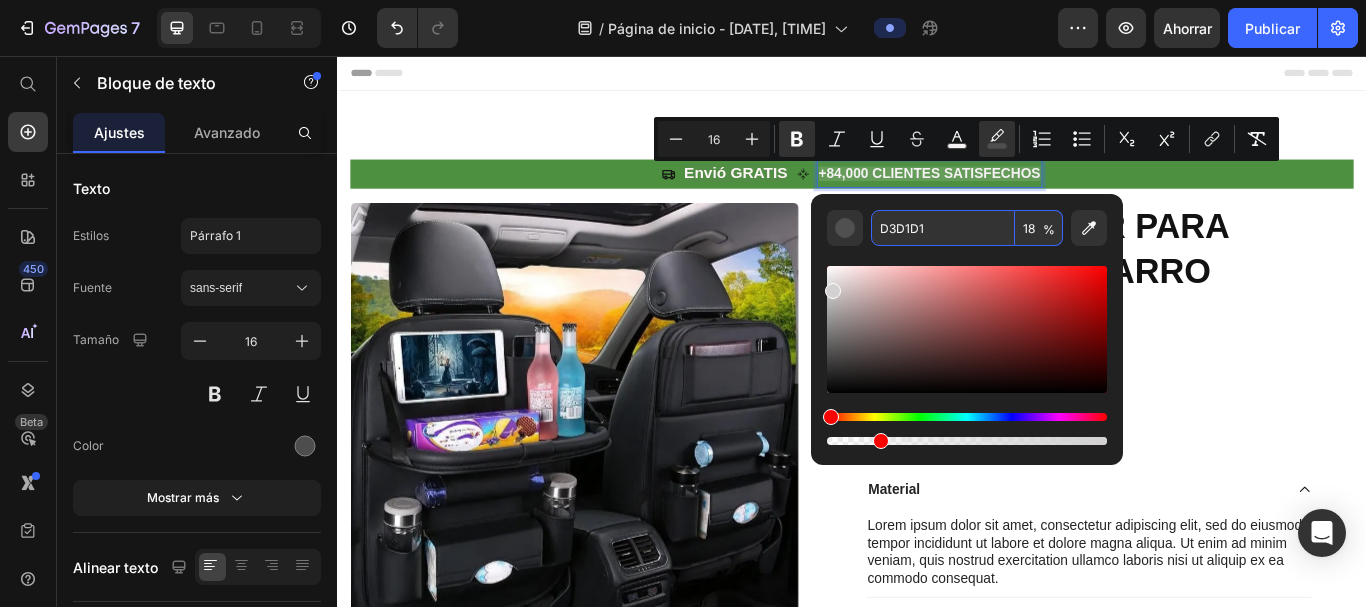 click on "%" at bounding box center [1049, 229] 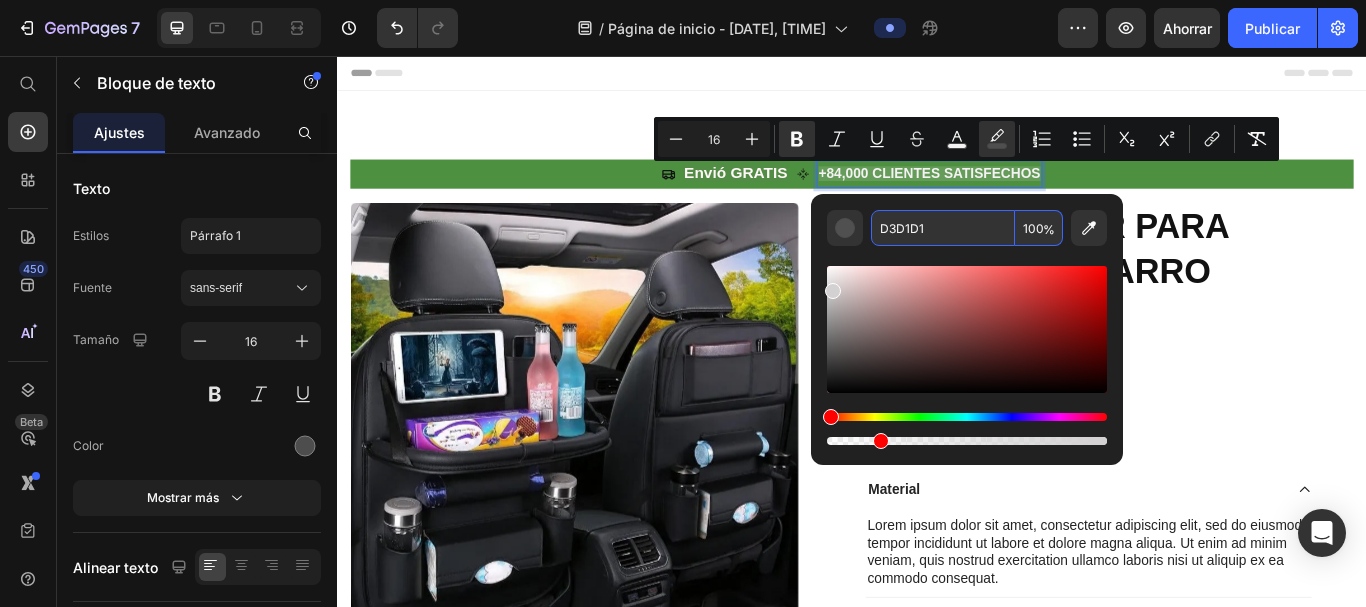 type on "100" 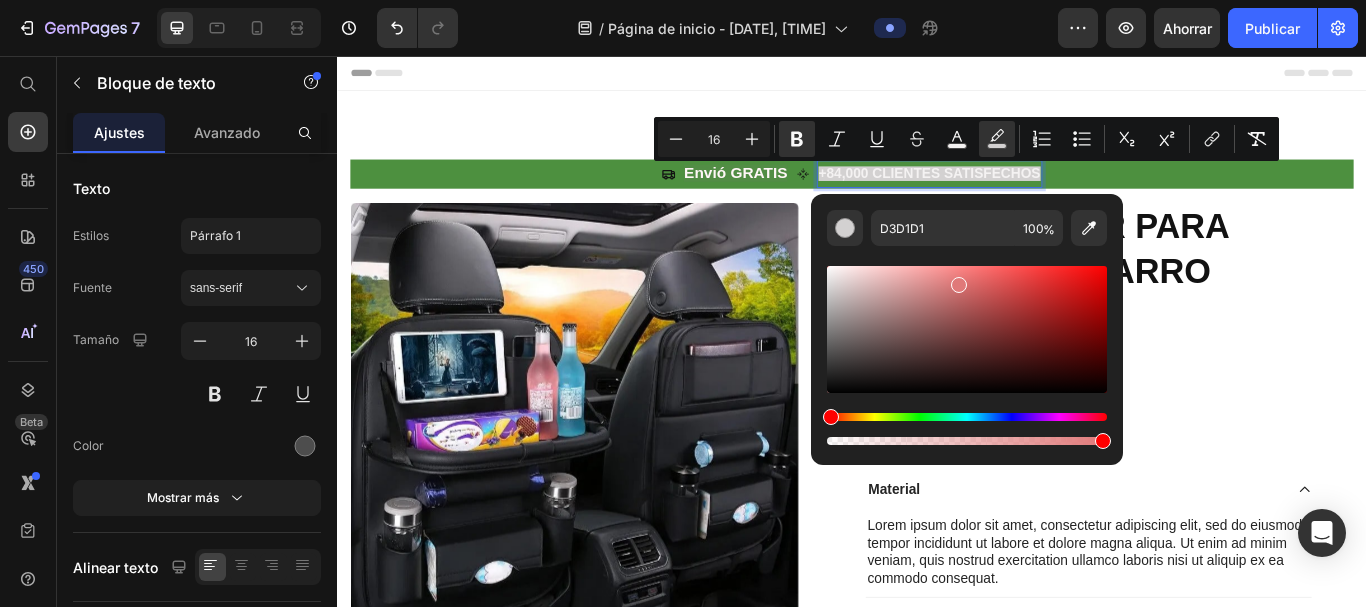 click at bounding box center [967, 329] 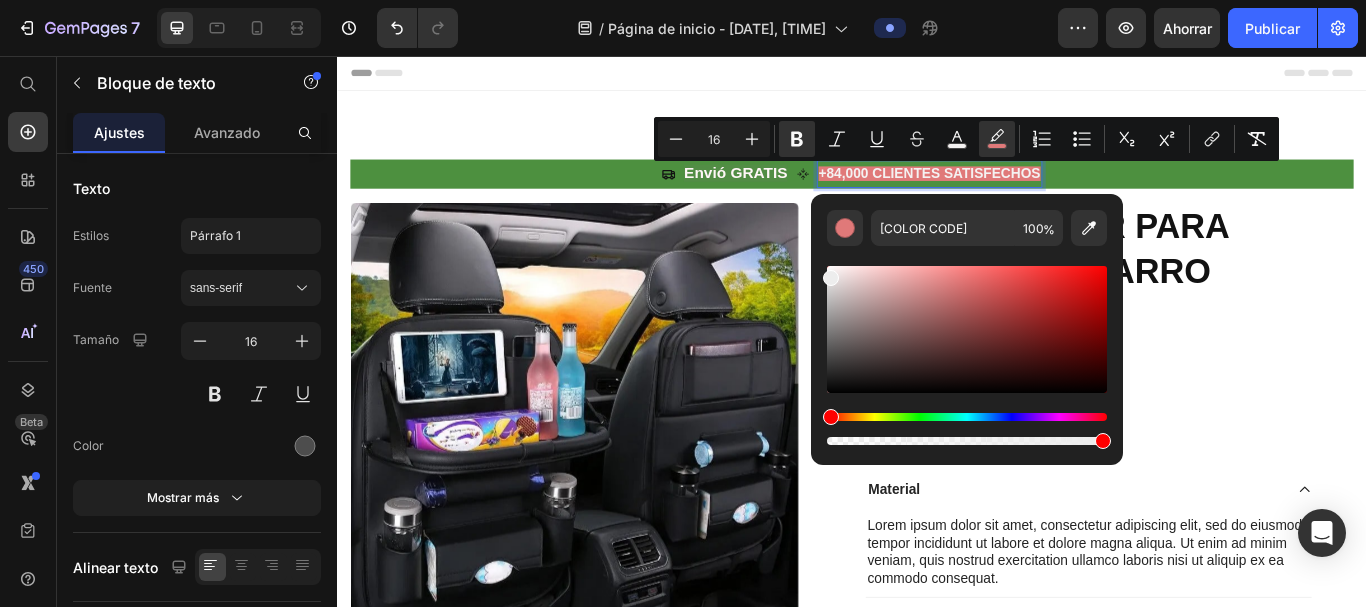 click at bounding box center (967, 329) 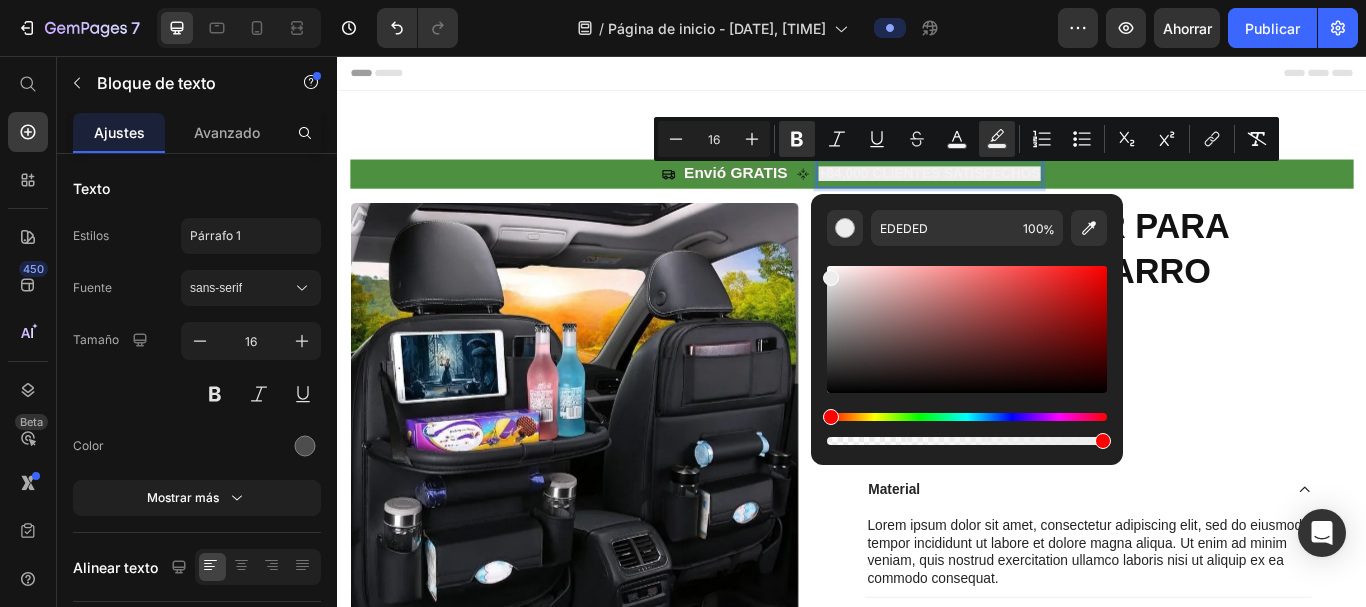 click at bounding box center [831, 278] 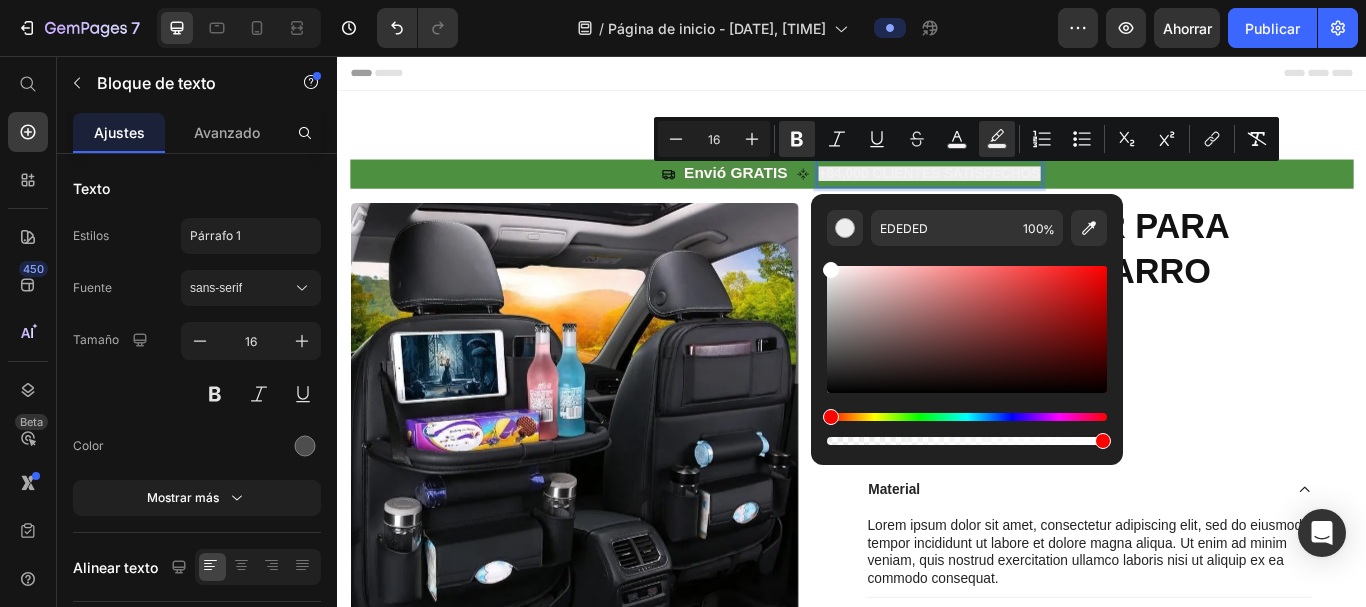 type on "FFFFFF" 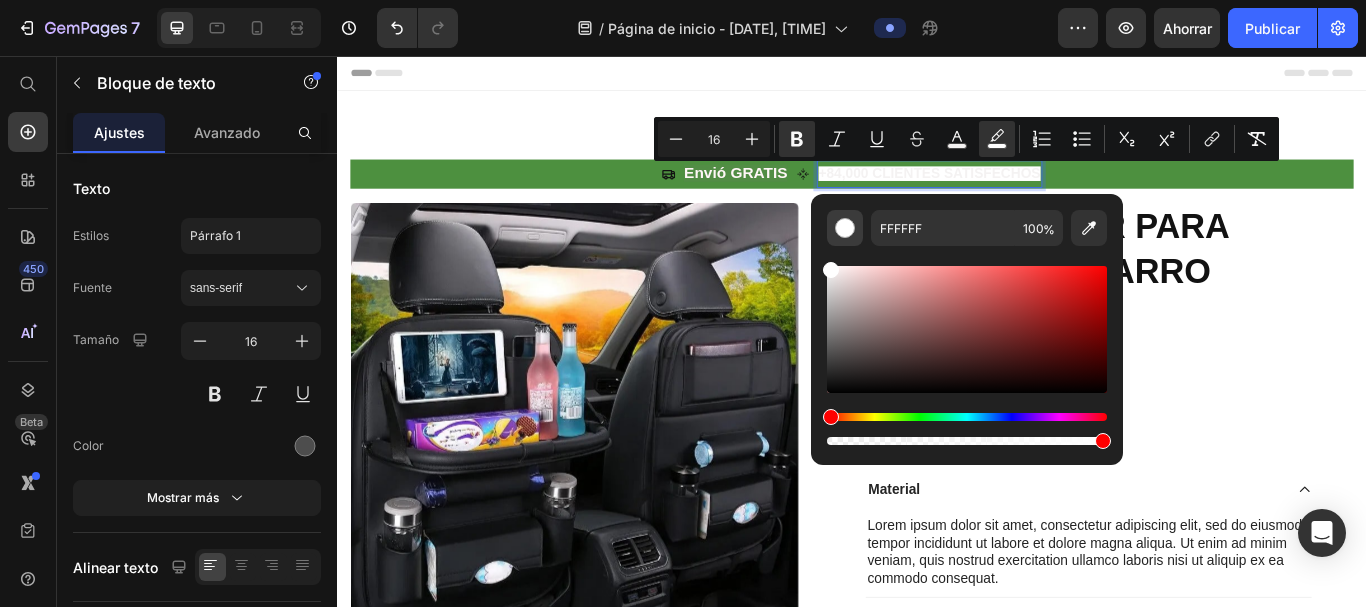 click at bounding box center (845, 228) 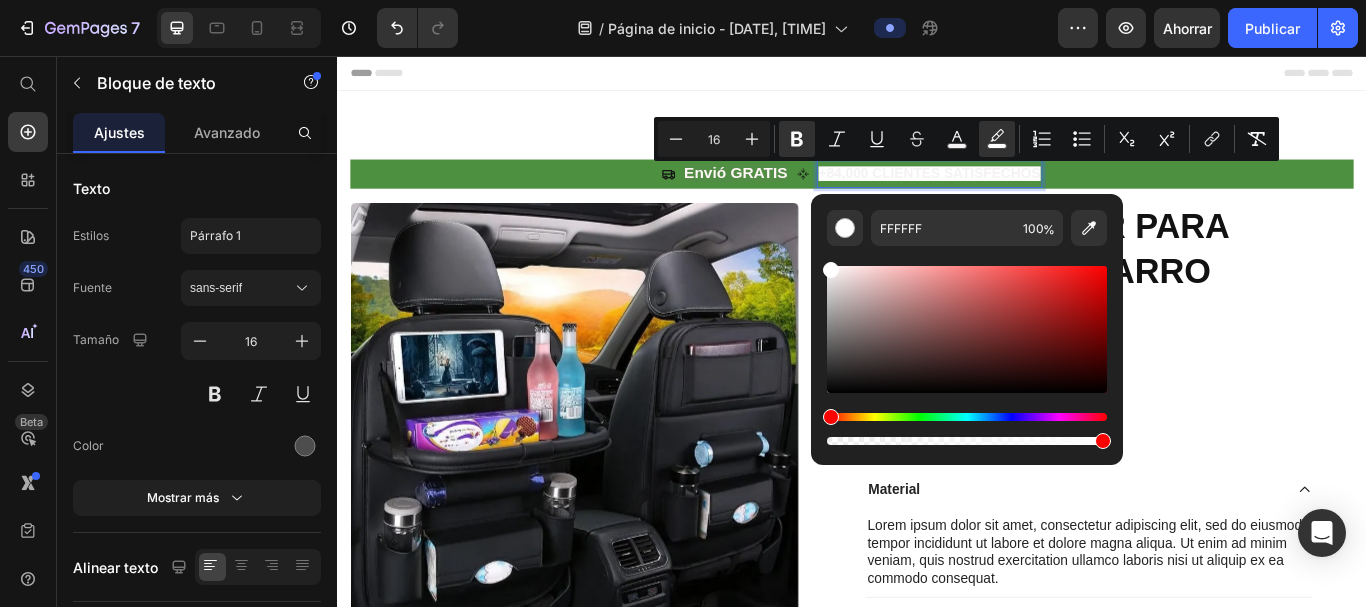 click on "Encabezamiento" at bounding box center (937, 76) 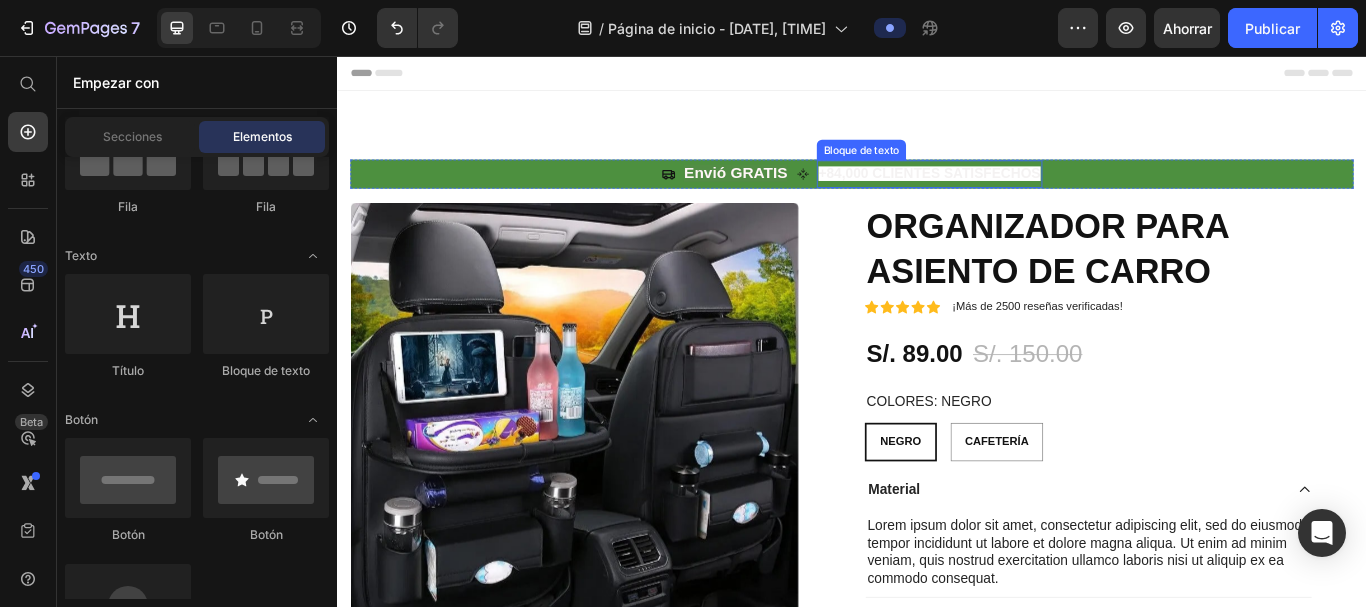 click on "+84,000 CLIENTES SATISFECHOS" at bounding box center [1027, 193] 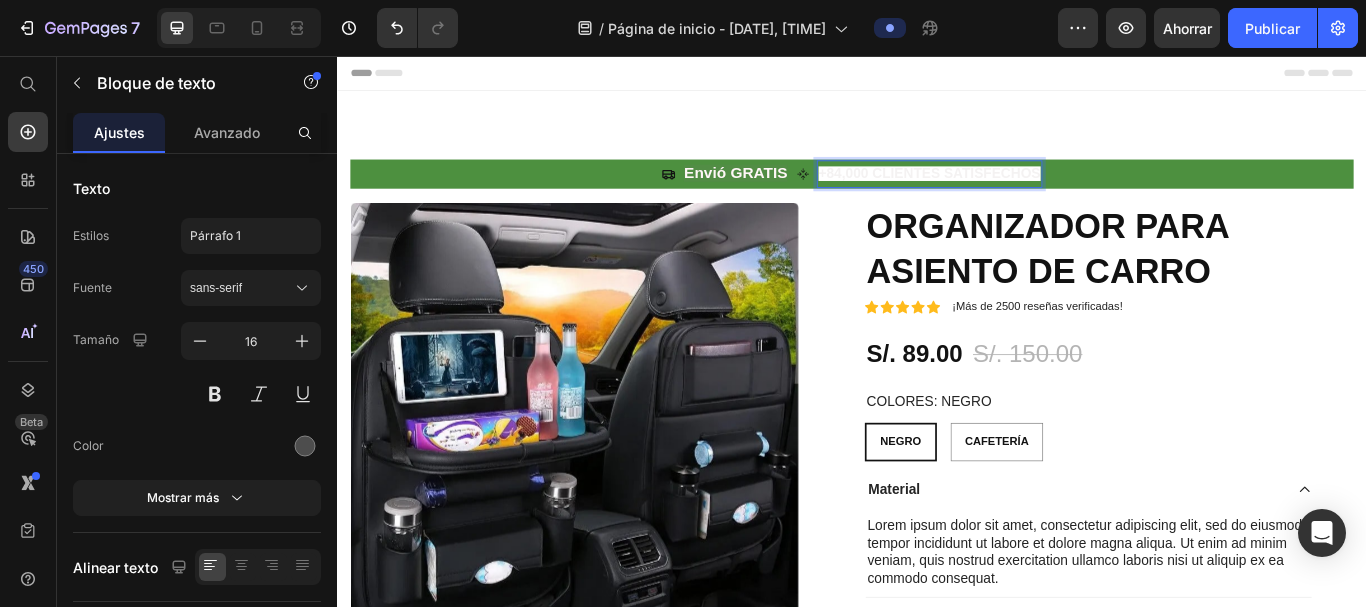 click on "+84,000 CLIENTES SATISFECHOS" at bounding box center [1027, 193] 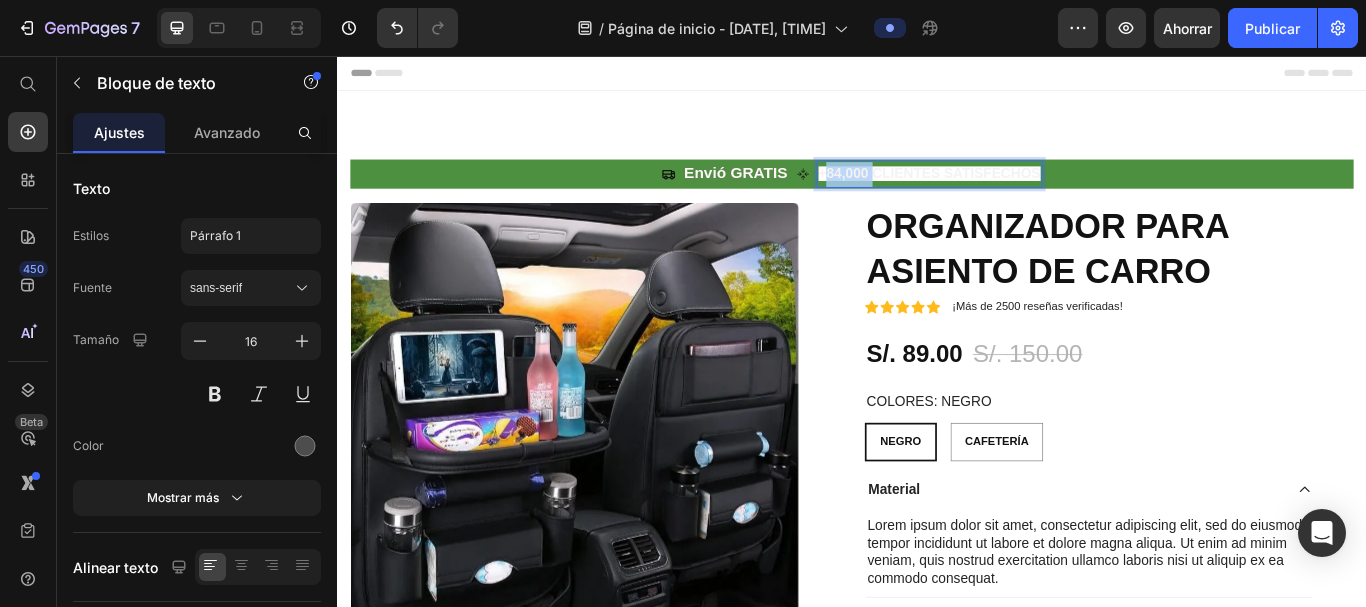 click on "+84,000 CLIENTES SATISFECHOS" at bounding box center [1027, 193] 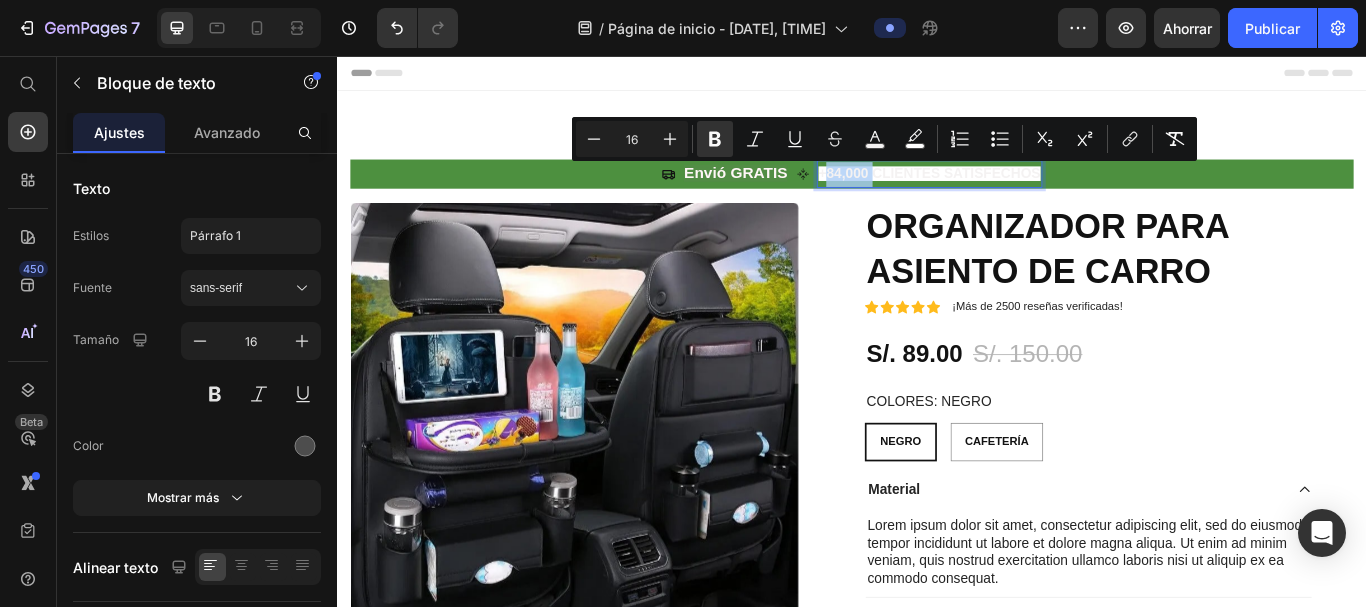 click on "+84,000 CLIENTES SATISFECHOS" at bounding box center [1027, 193] 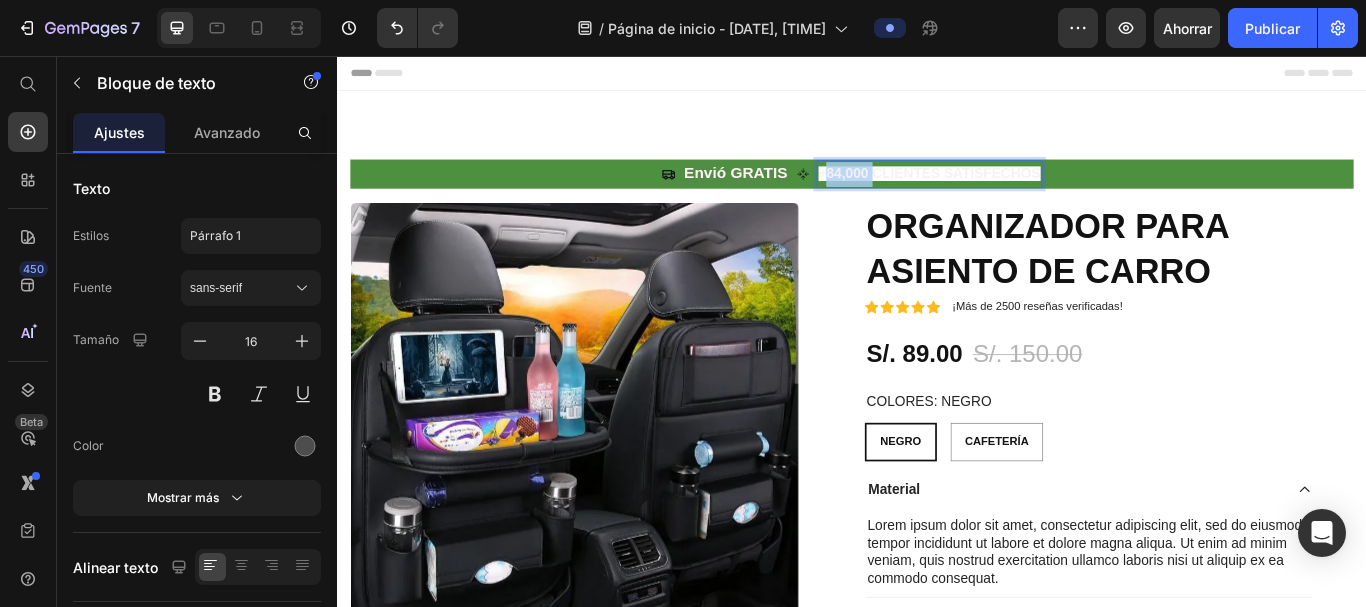 click on "+84,000 CLIENTES SATISFECHOS" at bounding box center (1027, 193) 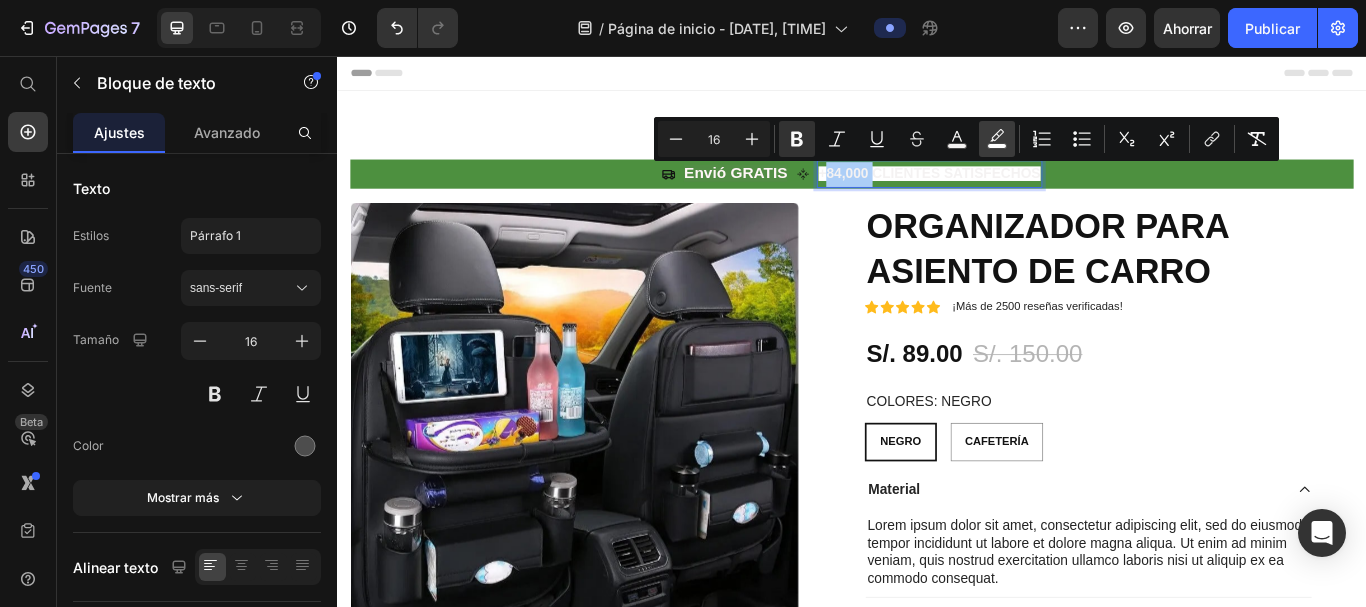 click 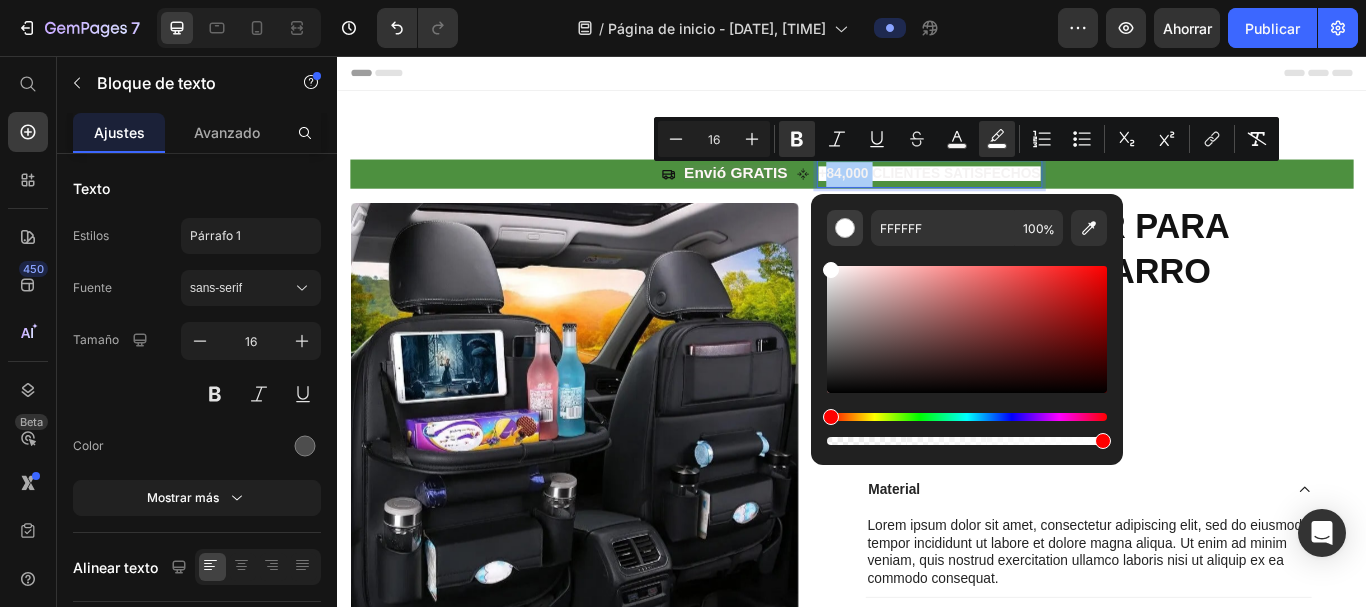 click at bounding box center (845, 228) 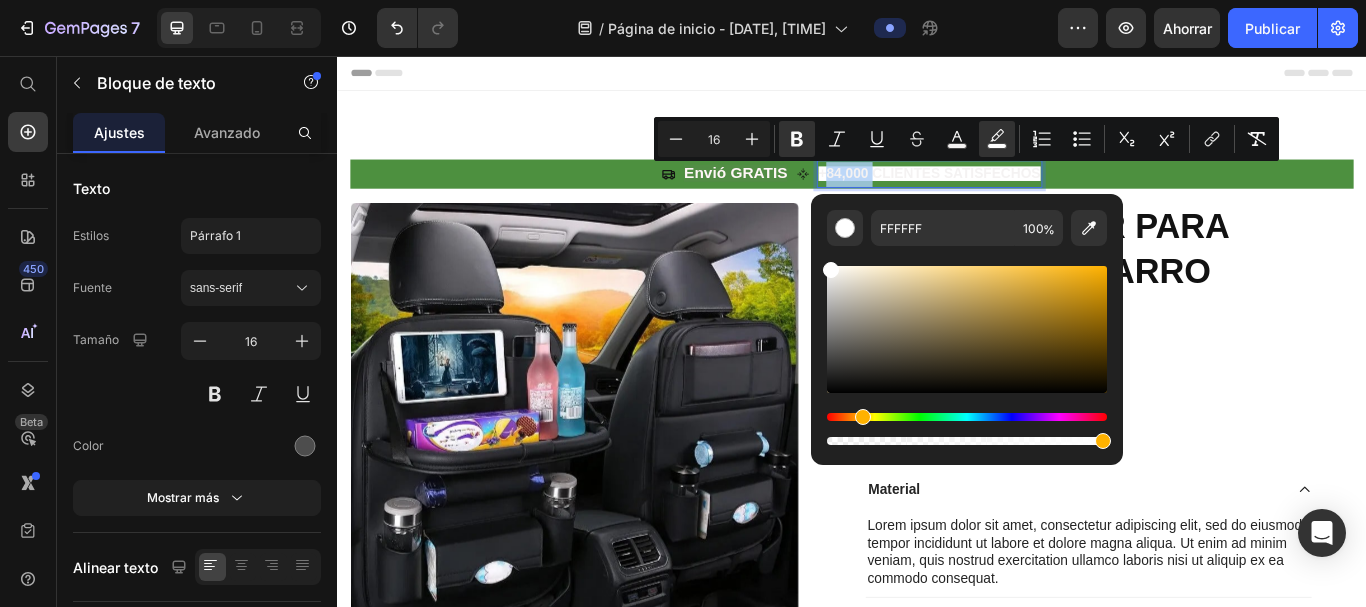 drag, startPoint x: 835, startPoint y: 415, endPoint x: 860, endPoint y: 419, distance: 25.317978 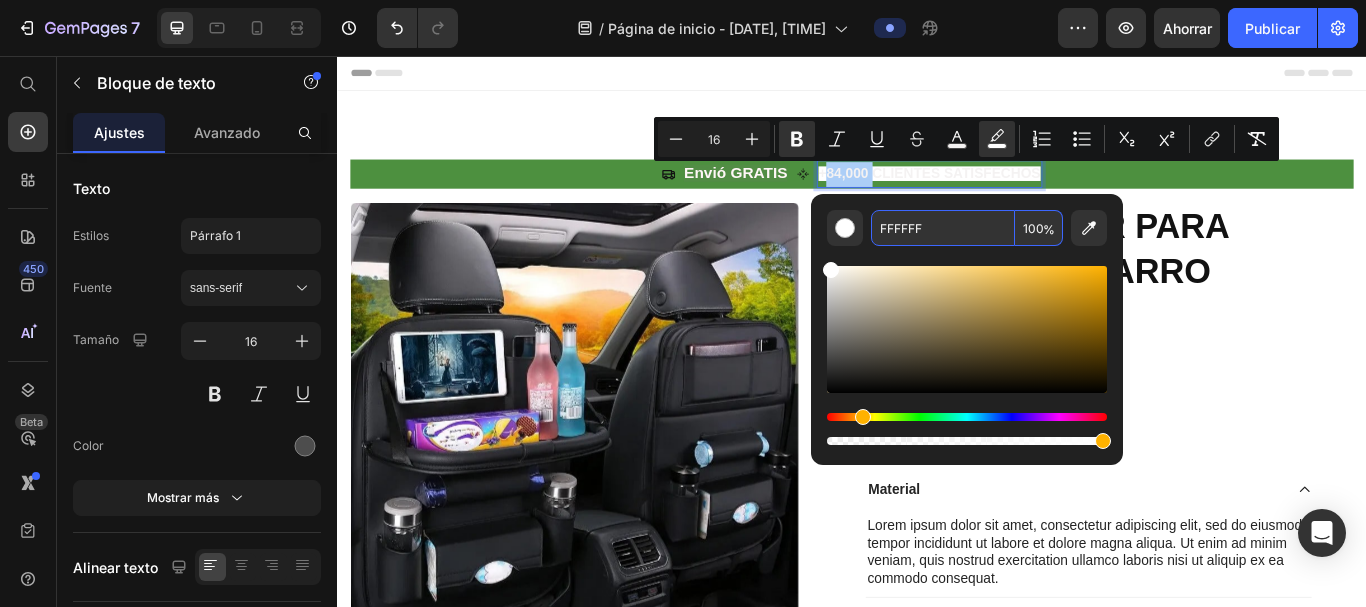 click on "100" at bounding box center (1039, 228) 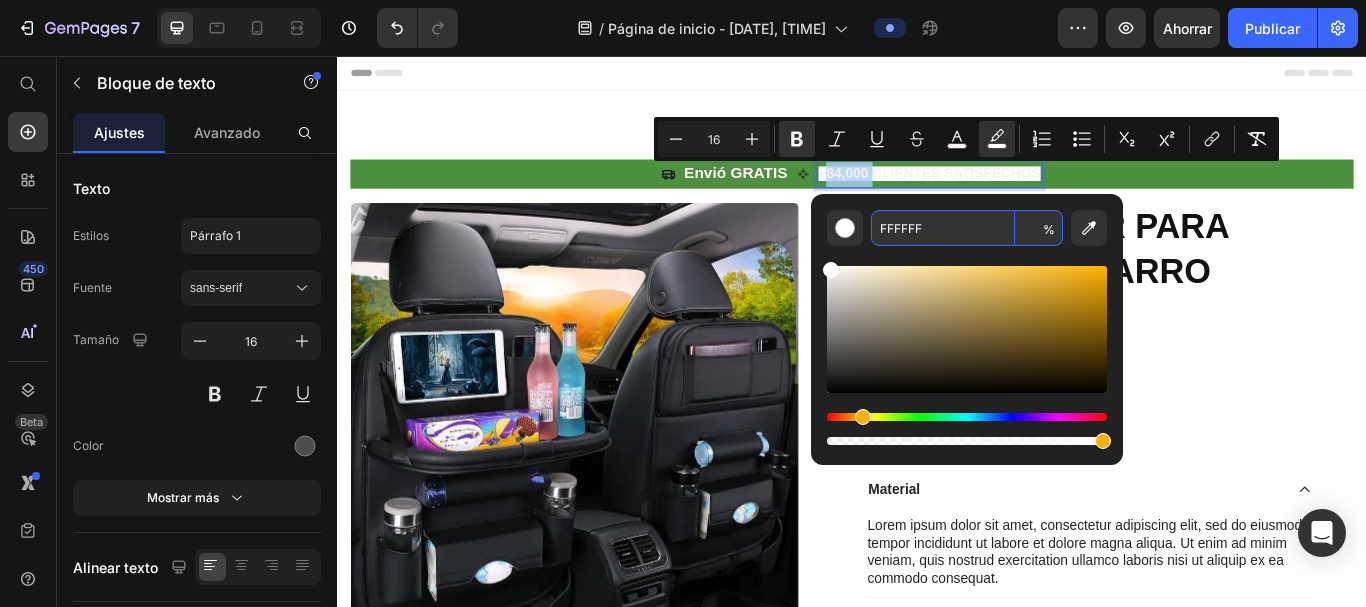 type on "0" 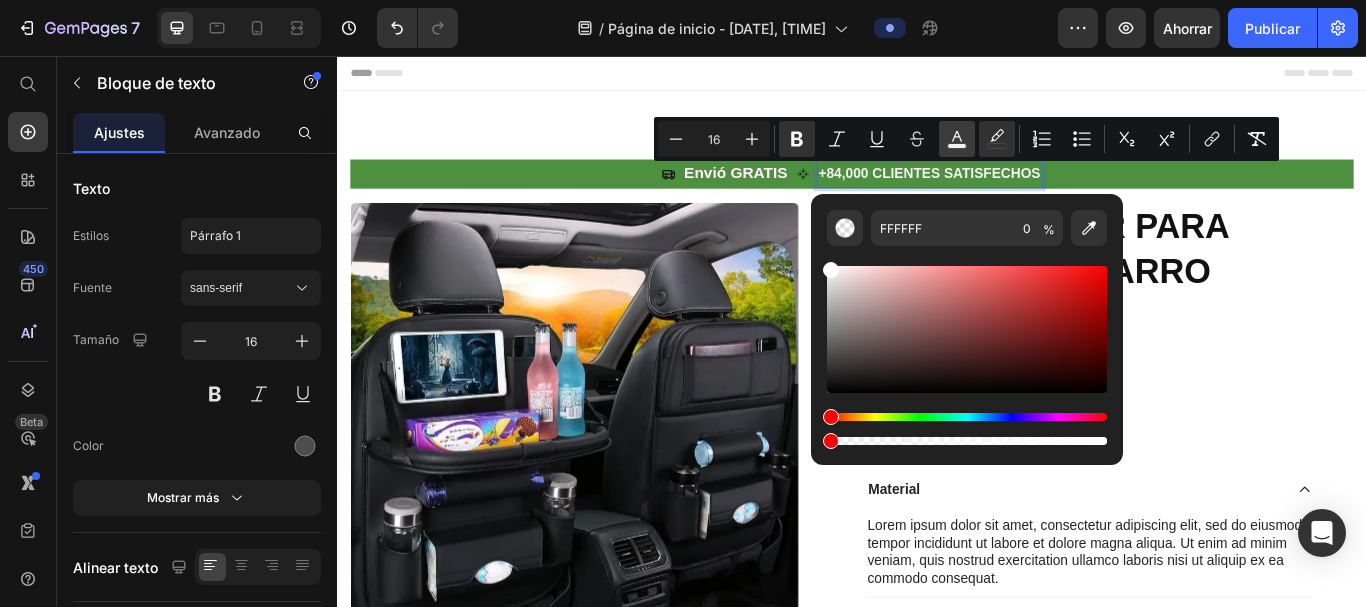 click 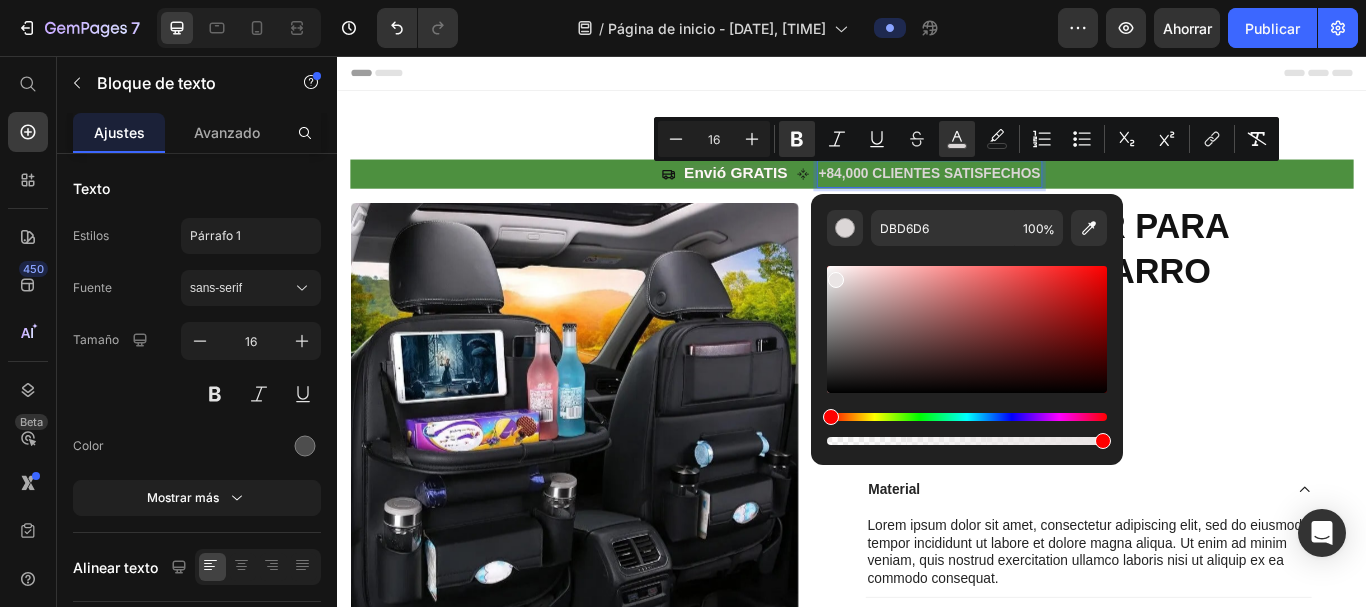 click at bounding box center [967, 329] 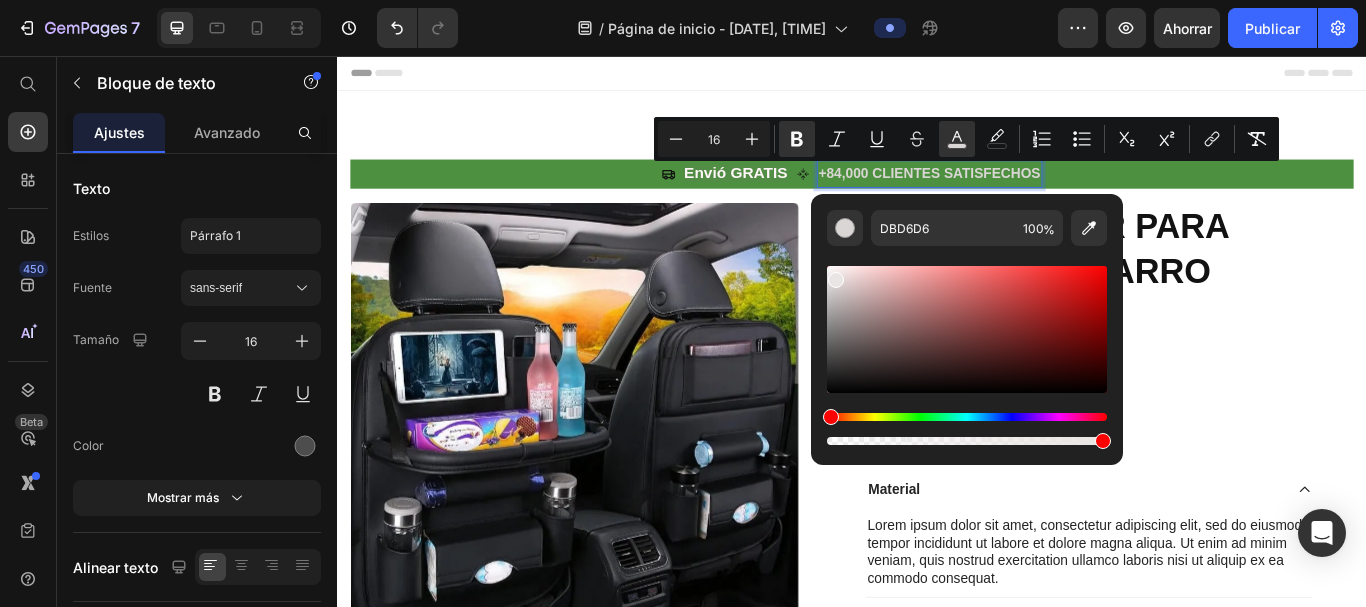 type on "EAE5E5" 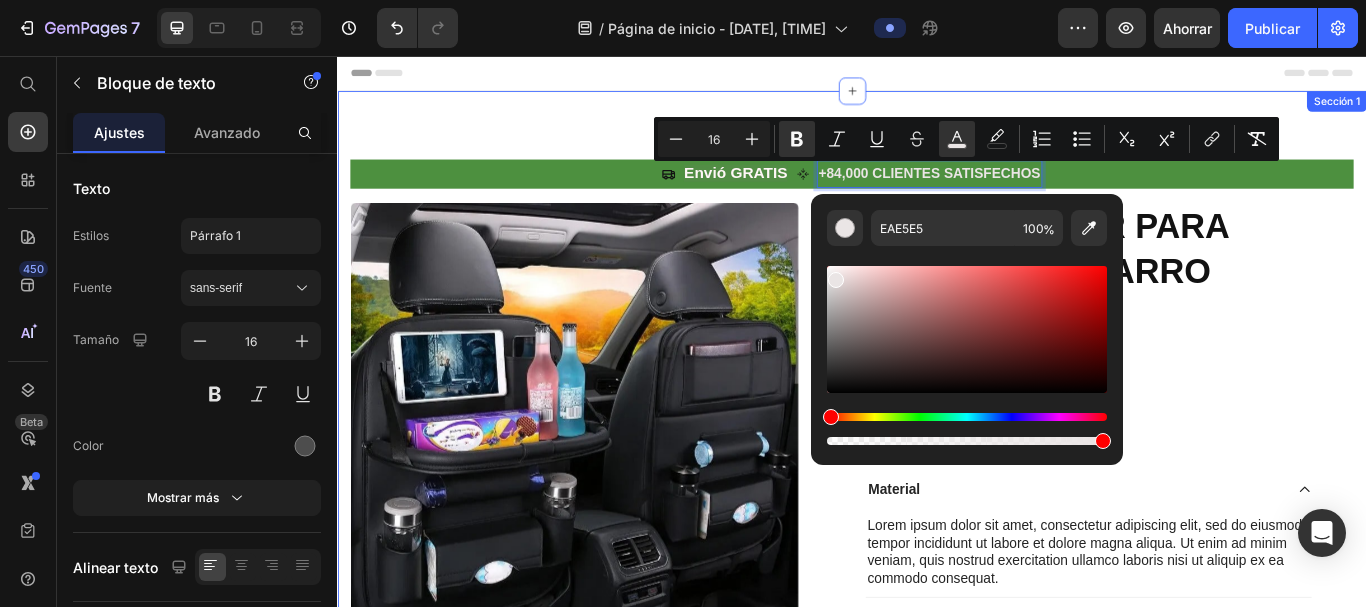 click on "Icono Envió GRATIS Bloque de texto
Icono +84,000 CLIENTES SATISFECHOS  Bloque de texto   0 Fila Imágenes del producto Icono Icono Icono Icono Icono Lista de iconos ¡Más de 2500 reseñas verificadas! Bloque de texto Fila ORGANIZADOR PARA ASIENTO DE CARRO Título del producto Icono Icono Icono Icono Icono Lista de iconos ¡Más de 2500 reseñas verificadas! Bloque de texto Fila S/. 89.00 Precio del producto S/. 150.00 Precio del producto 41% off Insignia del producto Fila COLORES: NEGRO NEGRO NEGRO NEGRO CAFETERÍA CAFETERÍA CAFETERÍA Variantes y muestras de productos NEGRO NEGRO NEGRO CAFETERÍA CAFETERÍA CAFETERÍA Variantes y muestras de productos Fila
Material Lorem ipsum dolor sit amet, consectetur adipiscing elit, sed do eiusmod tempor incididunt ut labore et dolore magna aliqua. Ut enim ad minim veniam, quis nostrud exercitation ullamco laboris nisi ut aliquip ex ea commodo consequat. Bloque de texto
Envío
Acordeón" at bounding box center [937, 536] 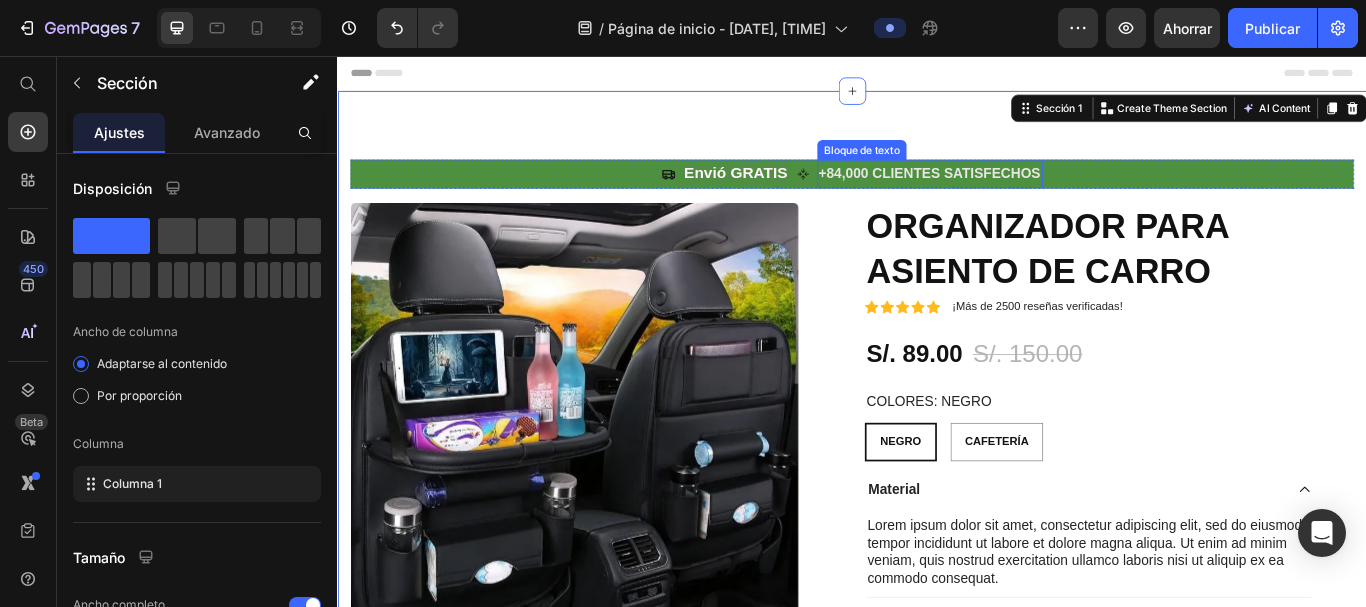 click on "+84,000 CLIENTES SATISFECHOS" at bounding box center (1027, 193) 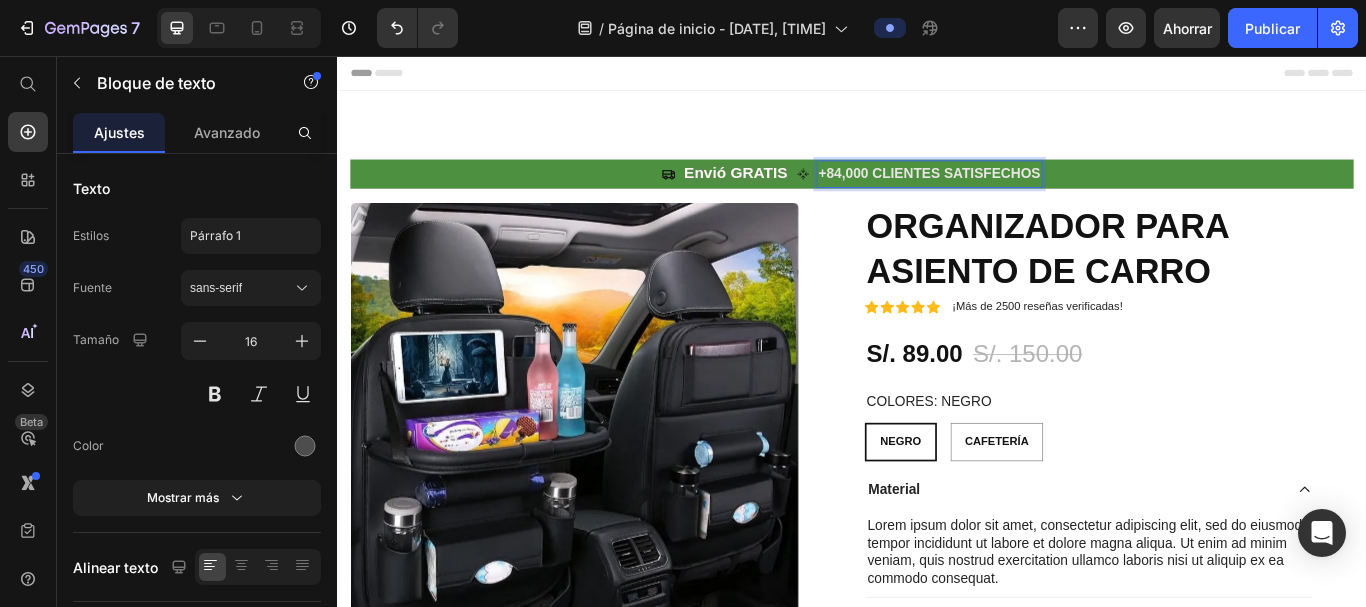 click on "+84,000 CLIENTES SATISFECHOS" at bounding box center (1027, 193) 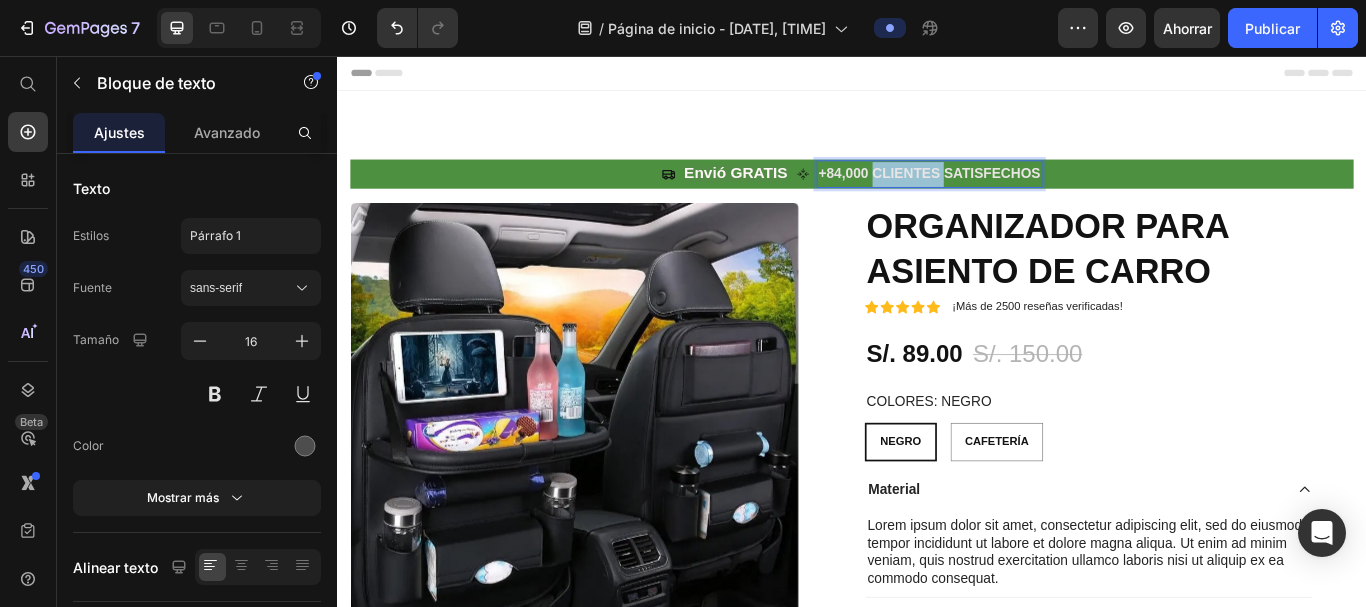 click on "+84,000 CLIENTES SATISFECHOS" at bounding box center [1027, 193] 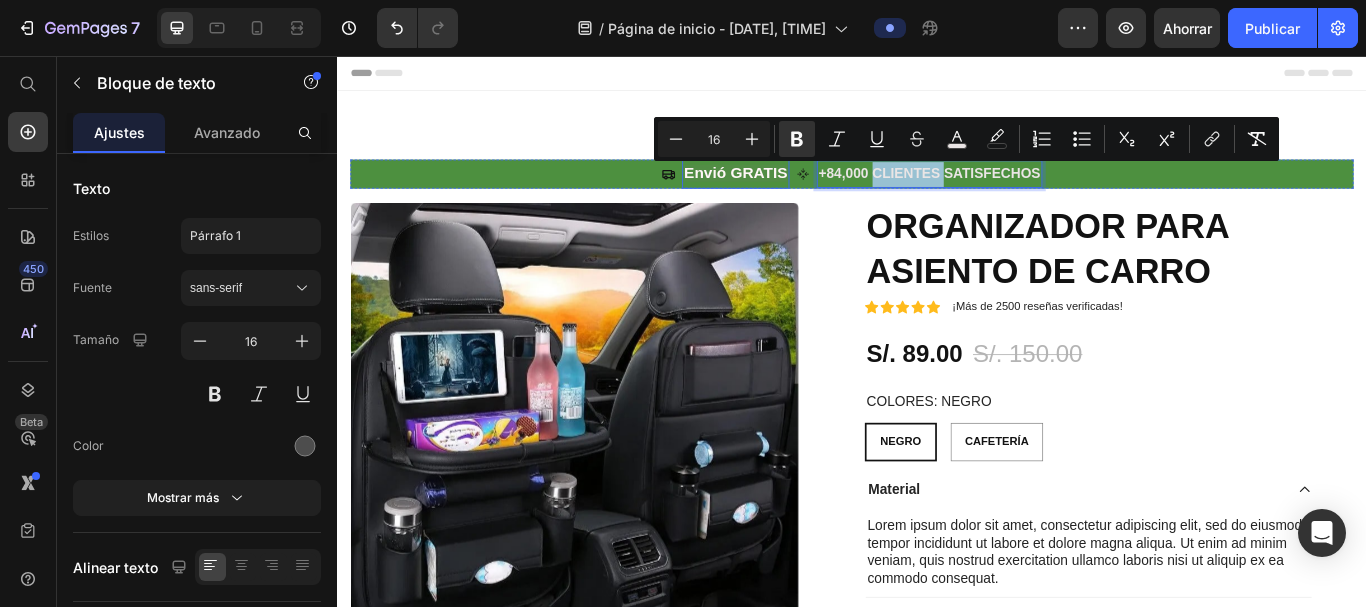 click on "Envió GRATIS" at bounding box center (801, 193) 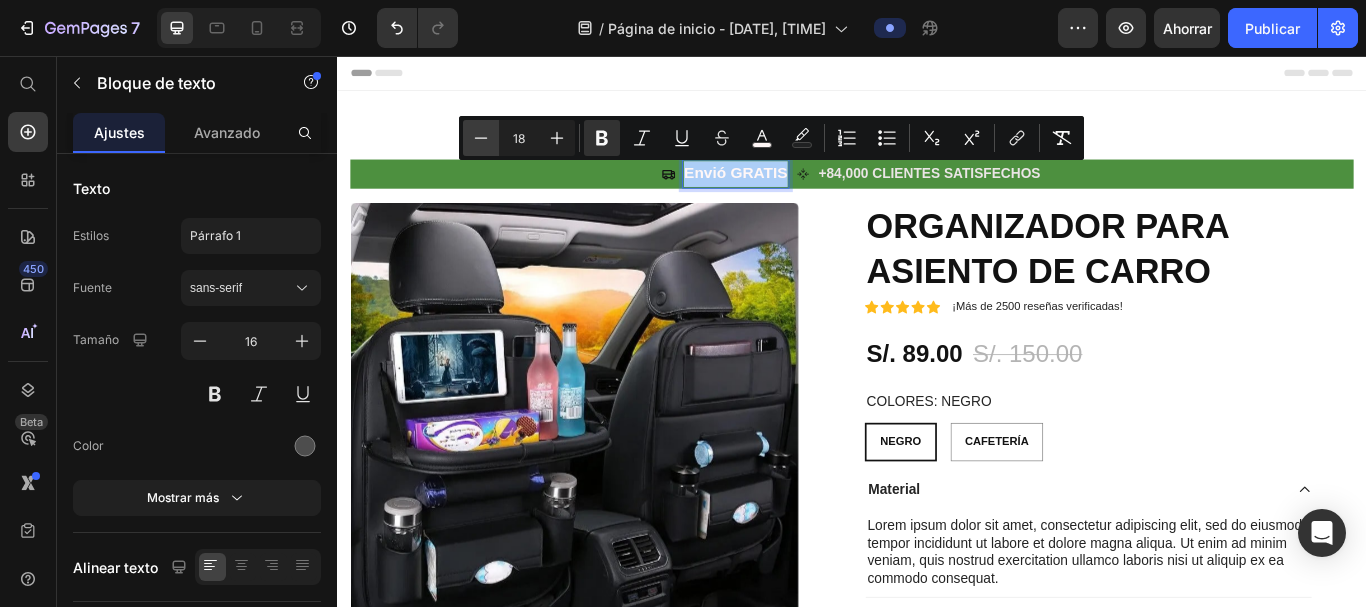 click 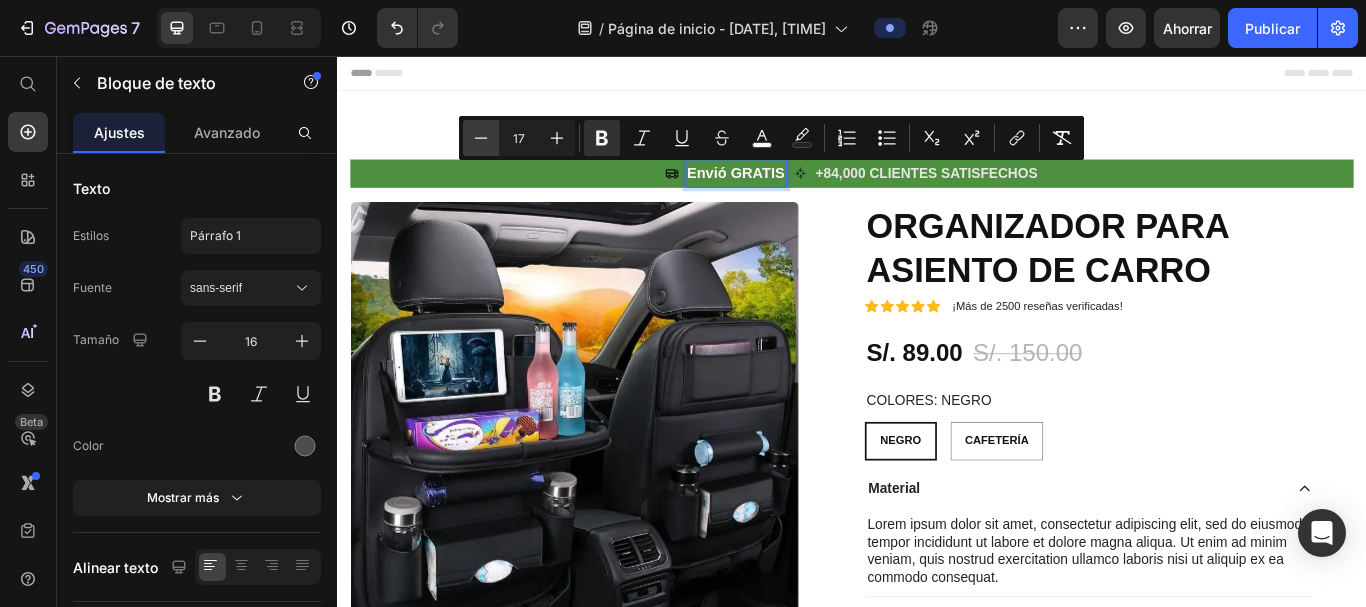 click 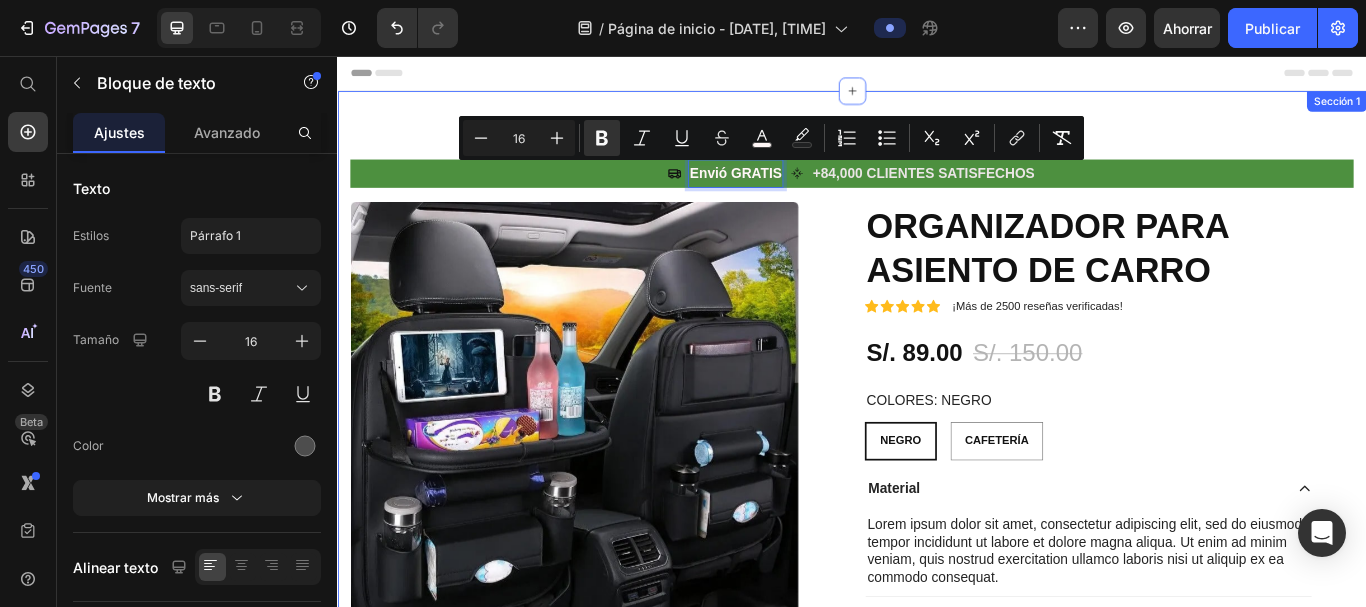click on "Icono Envió GRATIS Bloque de texto   0
Icono +84,000 CLIENTES SATISFECHOS  Bloque de texto Fila Imágenes del producto Icono Icono Icono Icono Icono Lista de iconos ¡Más de 2500 reseñas verificadas! Bloque de texto Fila ORGANIZADOR PARA ASIENTO DE CARRO Título del producto Icono Icono Icono Icono Icono Lista de iconos ¡Más de 2500 reseñas verificadas! Bloque de texto Fila S/. 89.00 Precio del producto S/. 150.00 Precio del producto 41% off Insignia del producto Fila COLORES: NEGRO NEGRO NEGRO NEGRO CAFETERÍA CAFETERÍA CAFETERÍA Variantes y muestras de productos NEGRO NEGRO NEGRO CAFETERÍA CAFETERÍA CAFETERÍA Variantes y muestras de productos Fila
Material Lorem ipsum dolor sit amet, consectetur adipiscing elit, sed do eiusmod tempor incididunt ut labore et dolore magna aliqua. Ut enim ad minim veniam, quis nostrud exercitation ullamco laboris nisi ut aliquip ex ea commodo consequat. Bloque de texto
Envío
Acordeón" at bounding box center [937, 536] 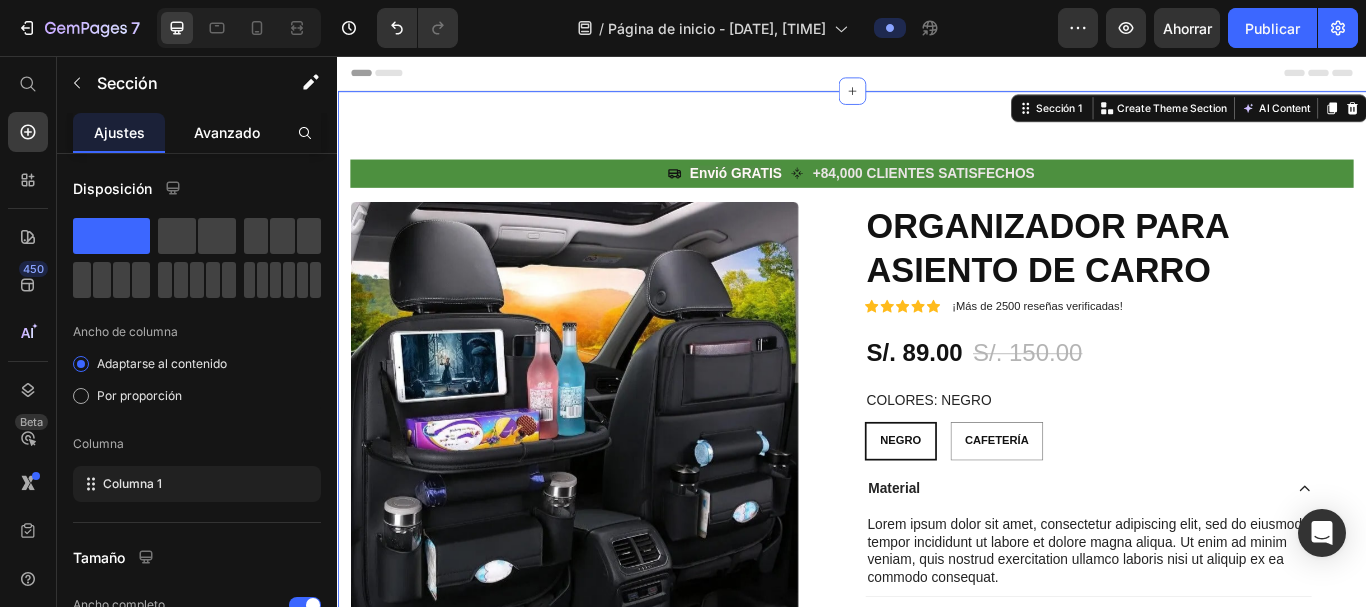 click on "Avanzado" 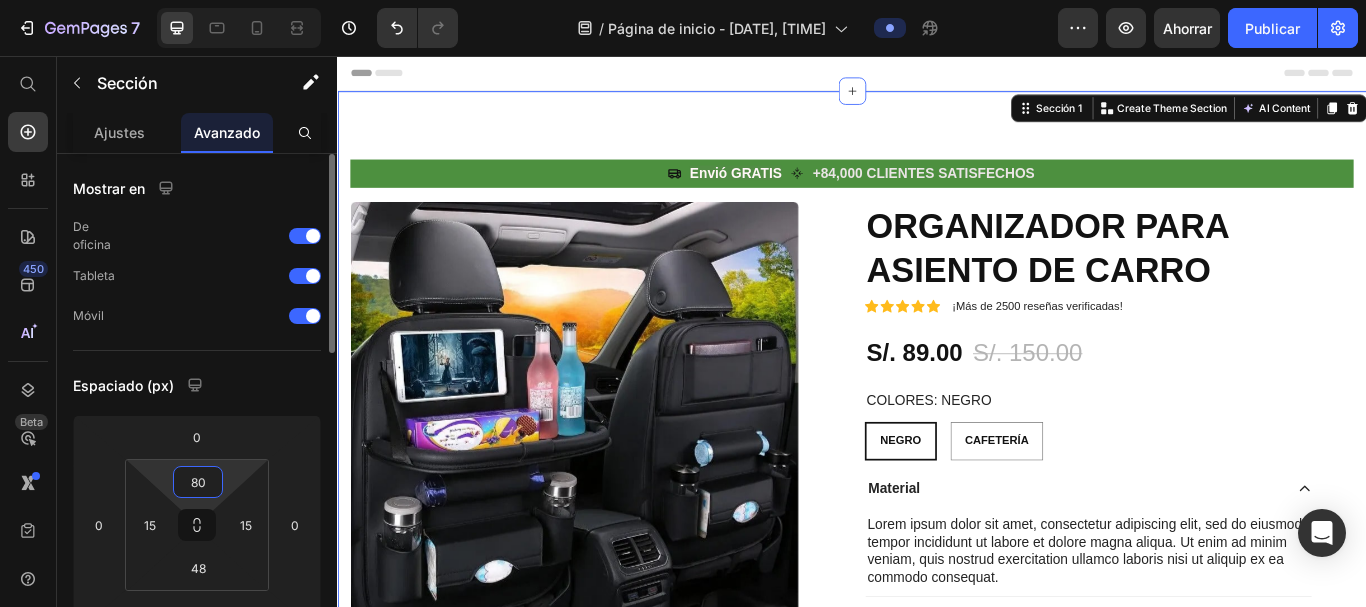 click on "80" at bounding box center (198, 482) 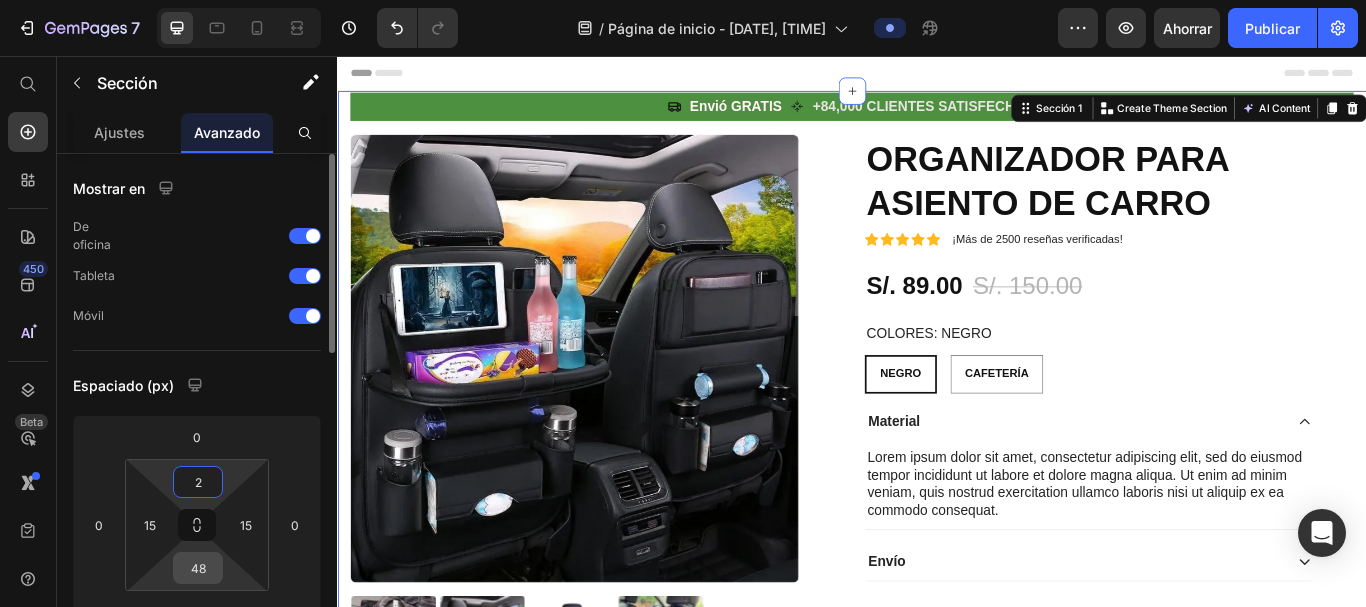 type on "2" 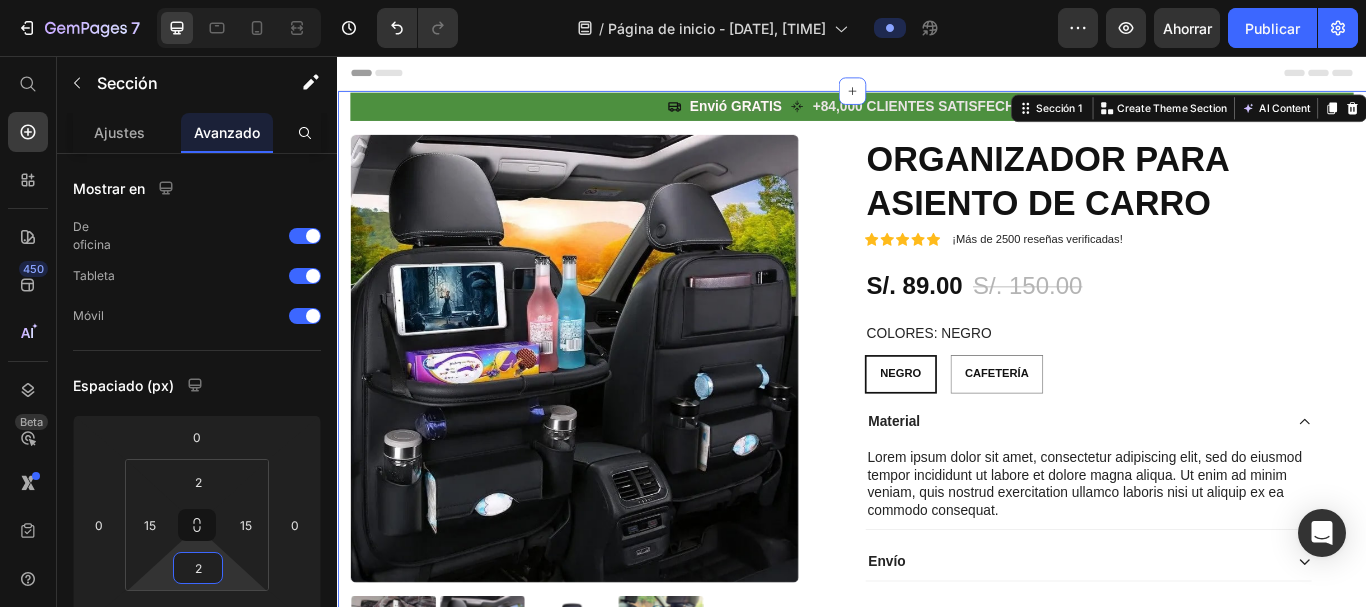 type on "2" 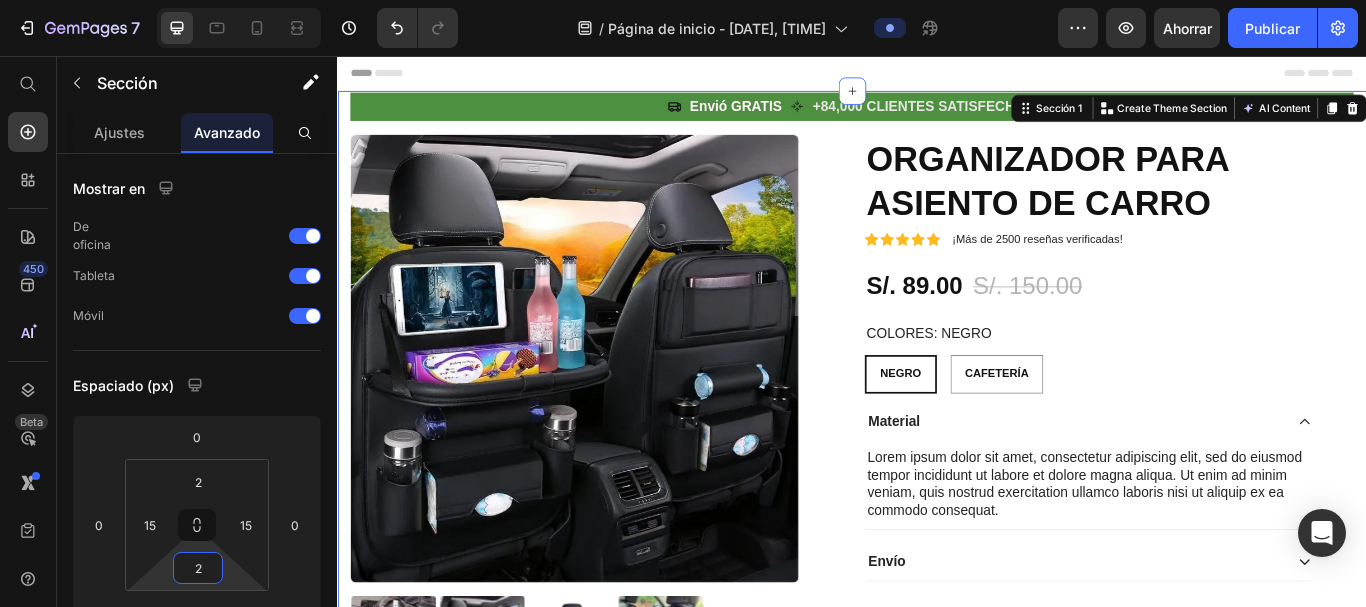 click on "Icono Envió GRATIS Bloque de texto
Icono +84,000 CLIENTES SATISFECHOS  Bloque de texto Fila Imágenes del producto Icono Icono Icono Icono Icono Lista de iconos ¡Más de 2500 reseñas verificadas! Bloque de texto Fila ORGANIZADOR PARA ASIENTO DE CARRO Título del producto Icono Icono Icono Icono Icono Lista de iconos ¡Más de 2500 reseñas verificadas! Bloque de texto Fila S/. 89.00 Precio del producto S/. 150.00 Precio del producto 41% off Insignia del producto Fila COLORES: NEGRO NEGRO NEGRO NEGRO CAFETERÍA CAFETERÍA CAFETERÍA Variantes y muestras de productos NEGRO NEGRO NEGRO CAFETERÍA CAFETERÍA CAFETERÍA Variantes y muestras de productos Fila
Material Lorem ipsum dolor sit amet, consectetur adipiscing elit, sed do eiusmod tempor incididunt ut labore et dolore magna aliqua. Ut enim ad minim veniam, quis nostrud exercitation ullamco laboris nisi ut aliquip ex ea commodo consequat. Bloque de texto
Envío
Acordeón" at bounding box center (937, 474) 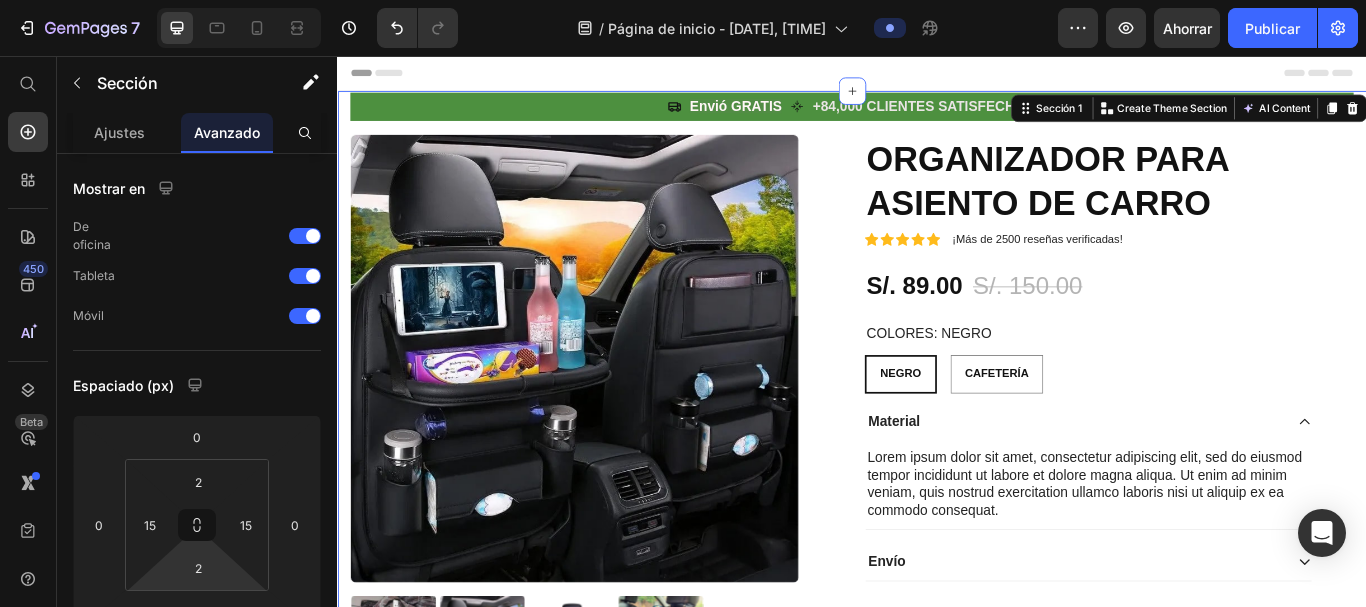 click on "Encabezamiento" at bounding box center (937, 76) 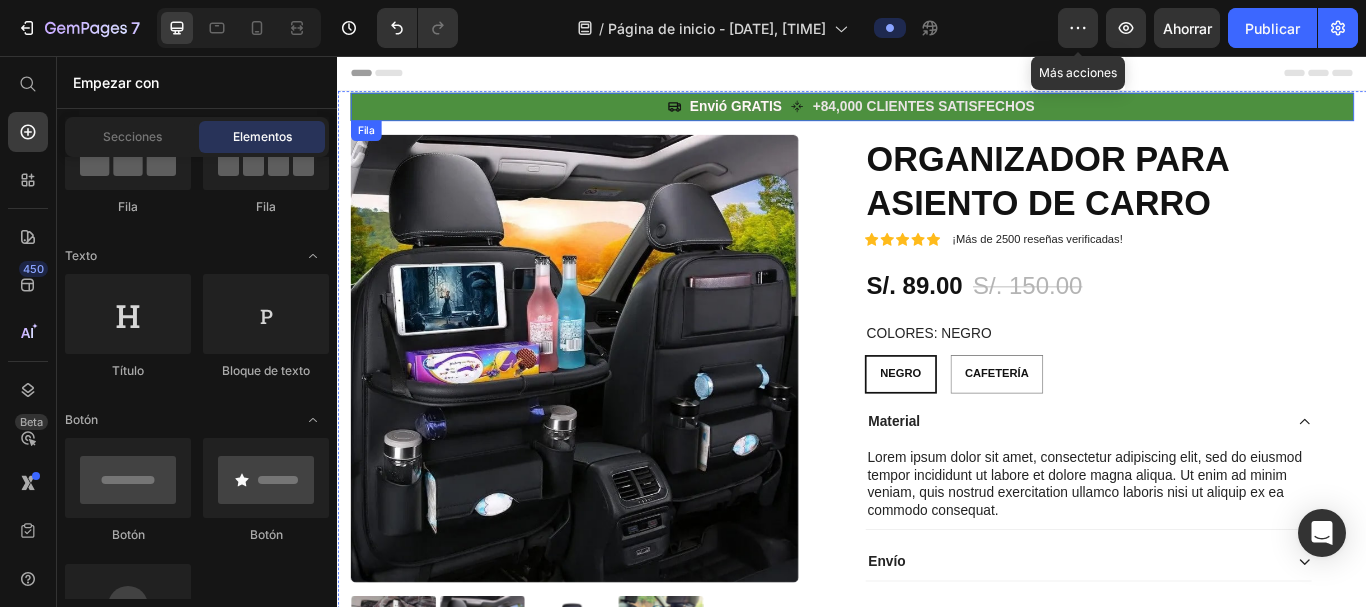 click on "Icono Envió GRATIS Bloque de texto
Icono +84,000 CLIENTES SATISFECHOS  Bloque de texto Fila" at bounding box center [937, 115] 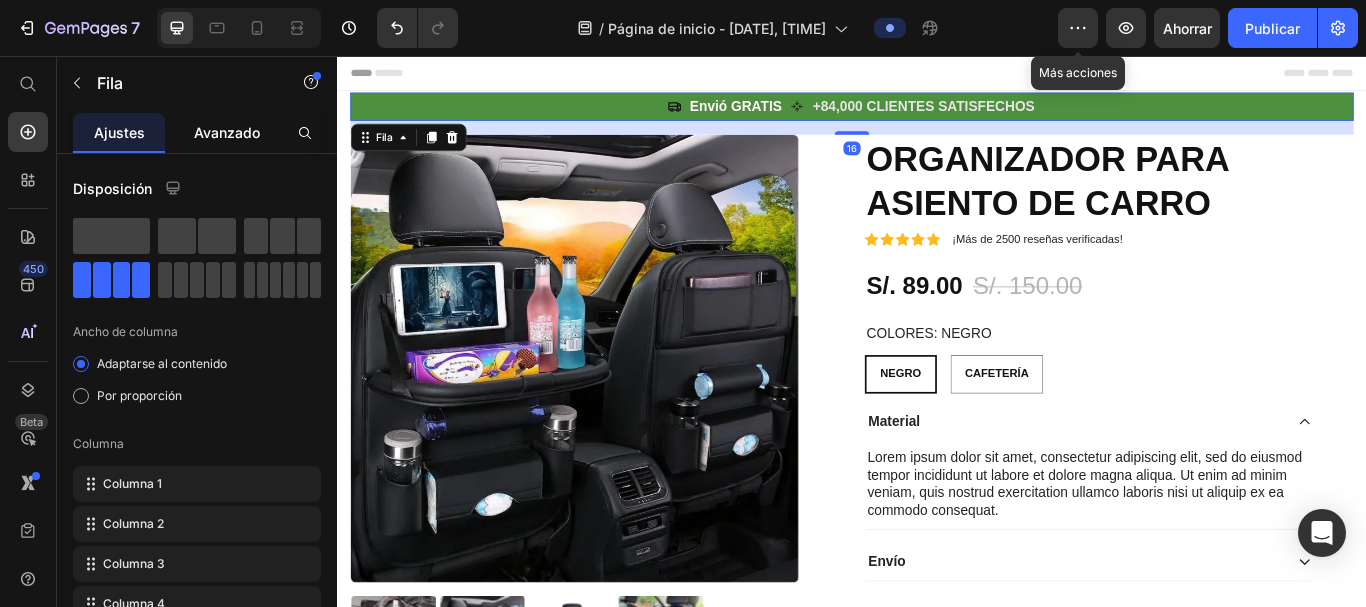 click on "Avanzado" at bounding box center [227, 132] 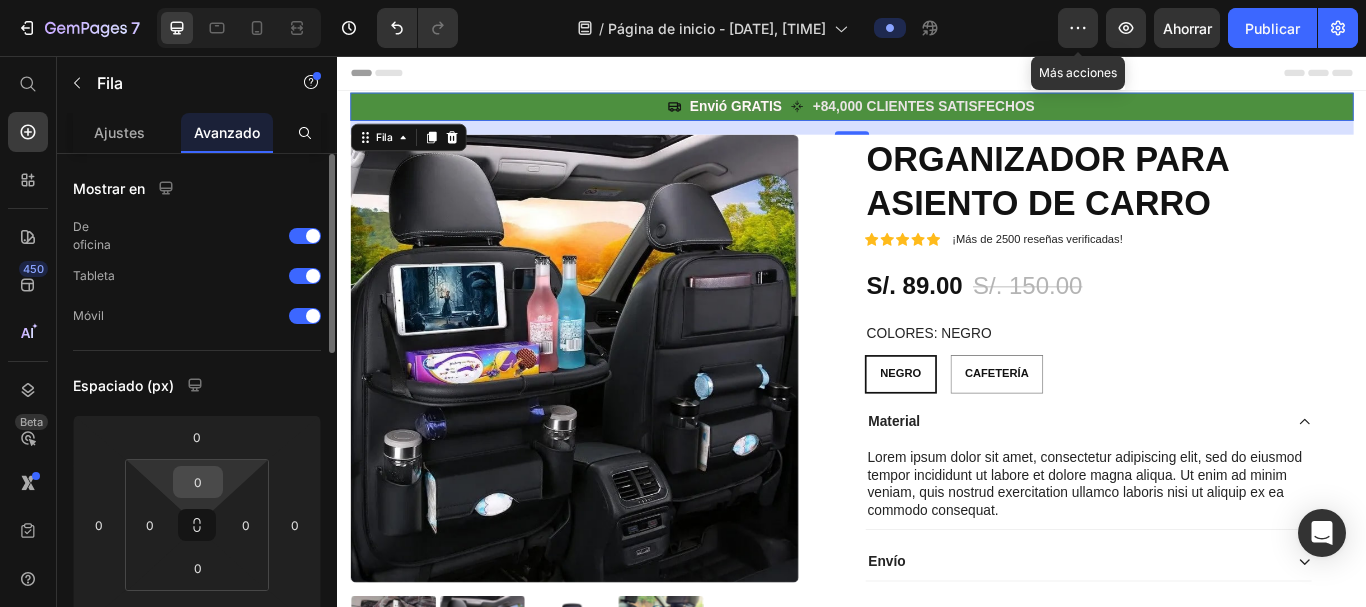 click on "0" at bounding box center (198, 482) 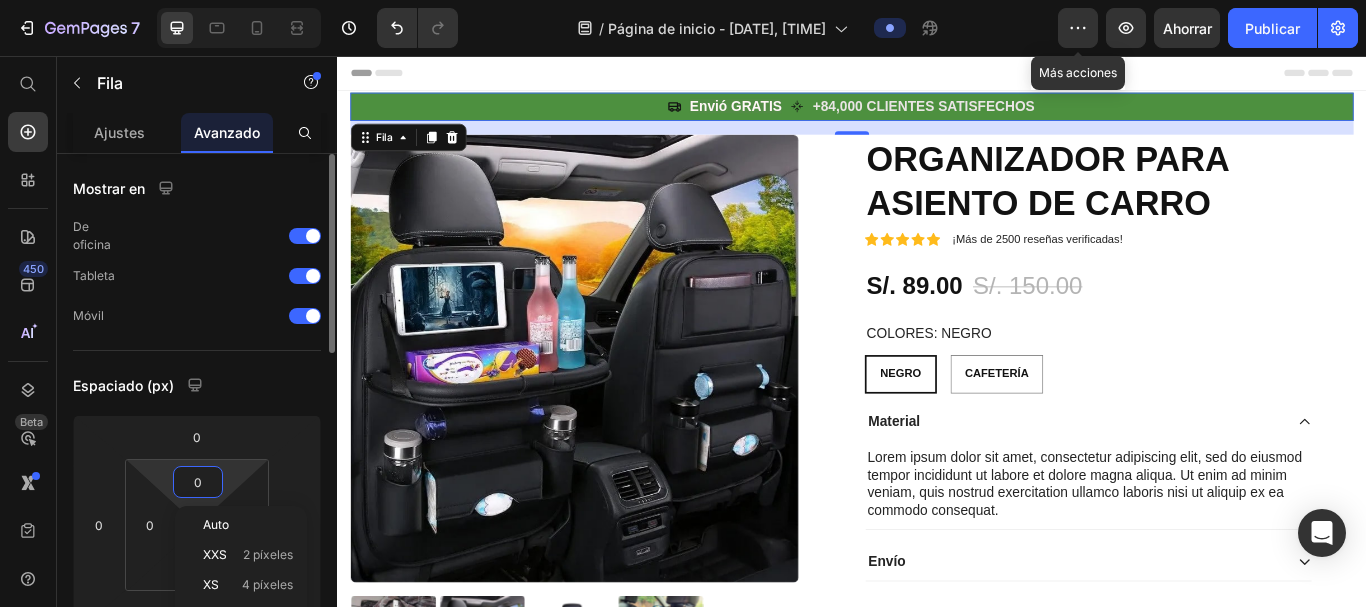 type on "2" 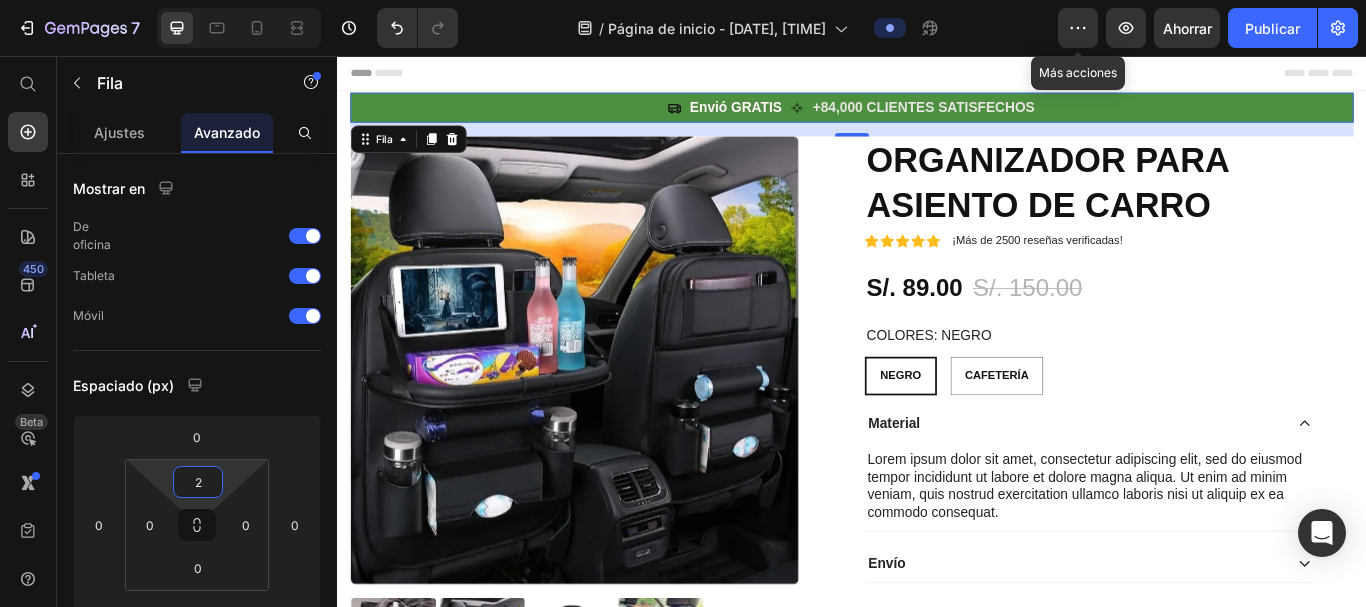 click on "Encabezamiento" at bounding box center (937, 76) 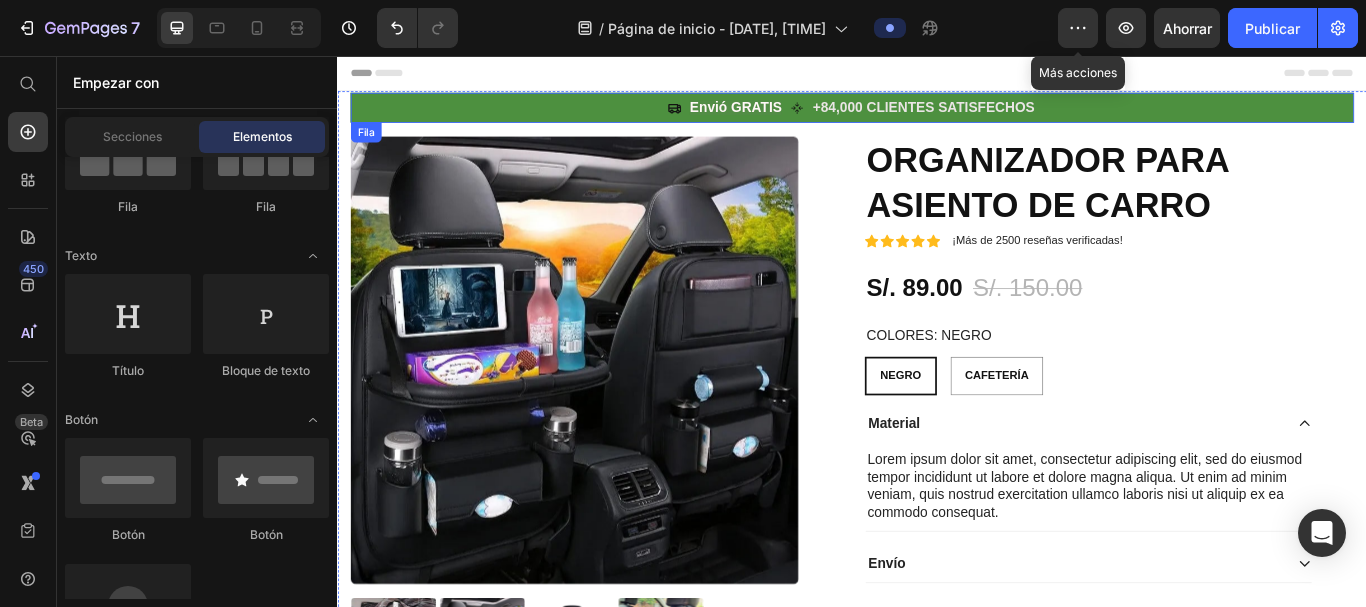 click on "Icono Envió GRATIS Bloque de texto
Icono +84,000 CLIENTES SATISFECHOS  Bloque de texto Fila" at bounding box center (937, 116) 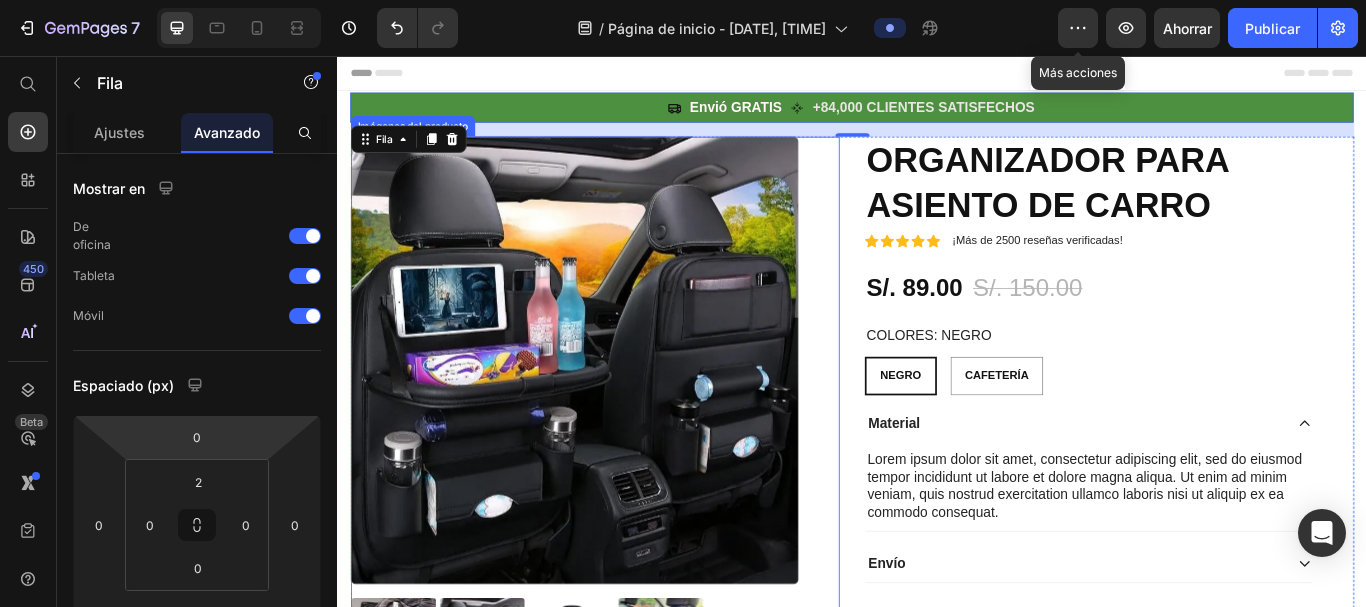 click at bounding box center [613, 411] 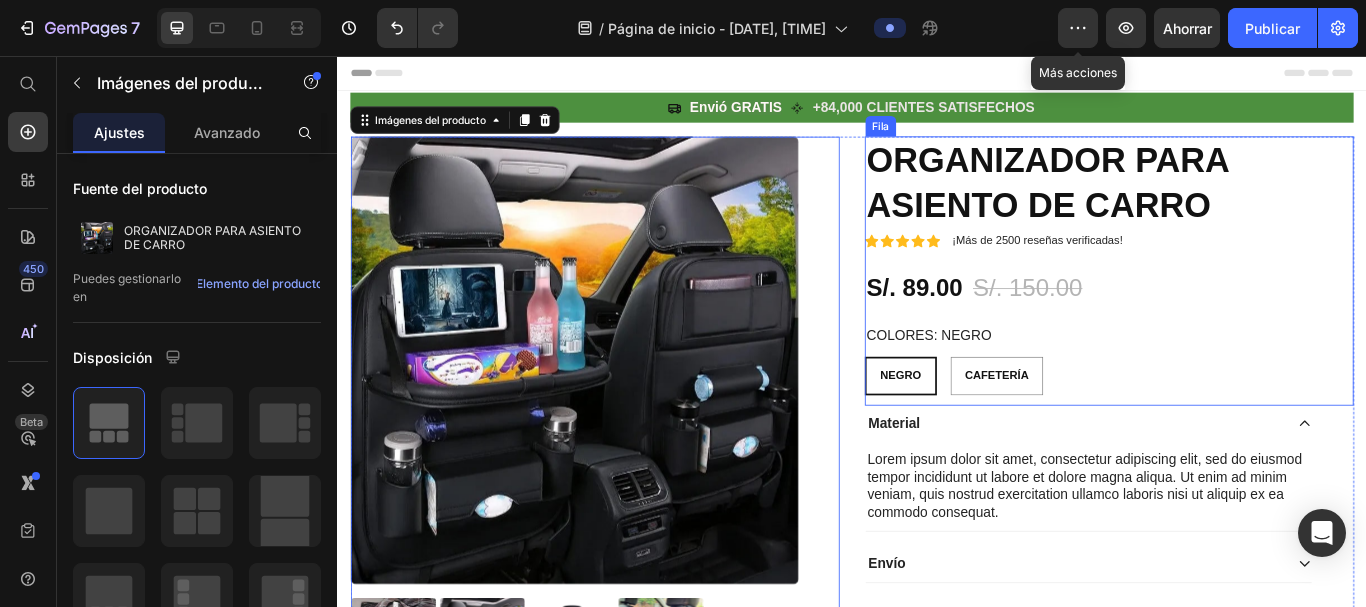 click on "Icono Icono Icono Icono Icono Lista de iconos ¡Más de 2500 reseñas verificadas! Bloque de texto Fila ORGANIZADOR PARA ASIENTO DE CARRO Título del producto Icono Icono Icono Icono Icono Lista de iconos ¡Más de 2500 reseñas verificadas! Bloque de texto Fila S/. 89.00 Precio del producto S/. 150.00 Precio del producto 41% off Insignia del producto Fila COLORES: NEGRO NEGRO NEGRO NEGRO CAFETERÍA CAFETERÍA CAFETERÍA Variantes y muestras de productos NEGRO NEGRO NEGRO CAFETERÍA CAFETERÍA CAFETERÍA Variantes y muestras de productos" at bounding box center [1237, 307] 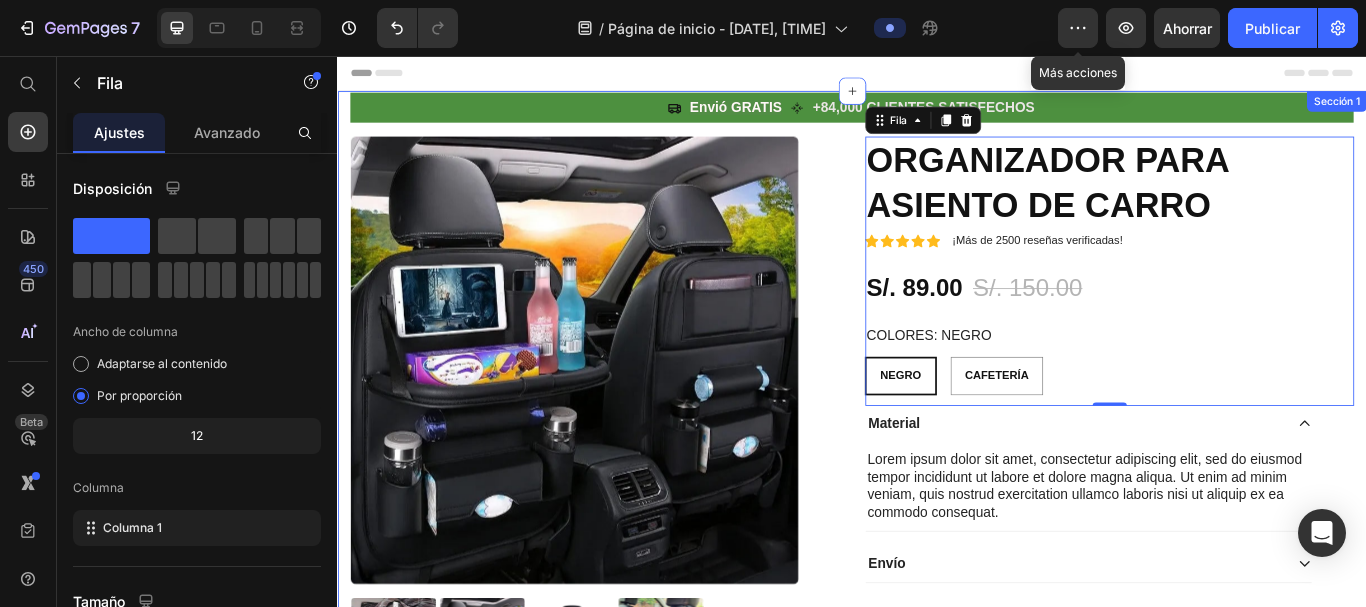 click on "Icono Envió GRATIS Bloque de texto
Icono +84,000 CLIENTES SATISFECHOS  Bloque de texto Fila Imágenes del producto Icono Icono Icono Icono Icono Lista de iconos ¡Más de 2500 reseñas verificadas! Bloque de texto Fila ORGANIZADOR PARA ASIENTO DE CARRO Título del producto Icono Icono Icono Icono Icono Lista de iconos ¡Más de 2500 reseñas verificadas! Bloque de texto Fila S/. 89.00 Precio del producto S/. 150.00 Precio del producto 41% off Insignia del producto Fila COLORES: NEGRO NEGRO NEGRO NEGRO CAFETERÍA CAFETERÍA CAFETERÍA Variantes y muestras de productos NEGRO NEGRO NEGRO CAFETERÍA CAFETERÍA CAFETERÍA Variantes y muestras de productos Fila   0
Material Lorem ipsum dolor sit amet, consectetur adipiscing elit, sed do eiusmod tempor incididunt ut labore et dolore magna aliqua. Ut enim ad minim veniam, quis nostrud exercitation ullamco laboris nisi ut aliquip ex ea commodo consequat. Bloque de texto
Envío
Acordeón" at bounding box center (937, 475) 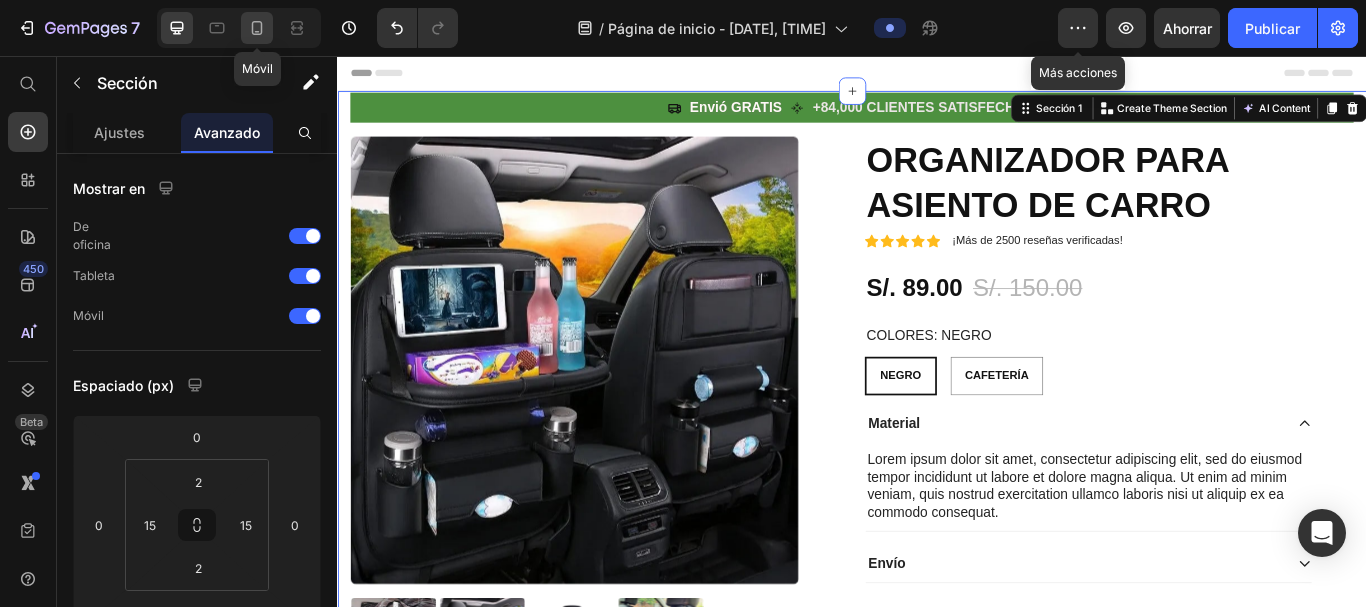 click 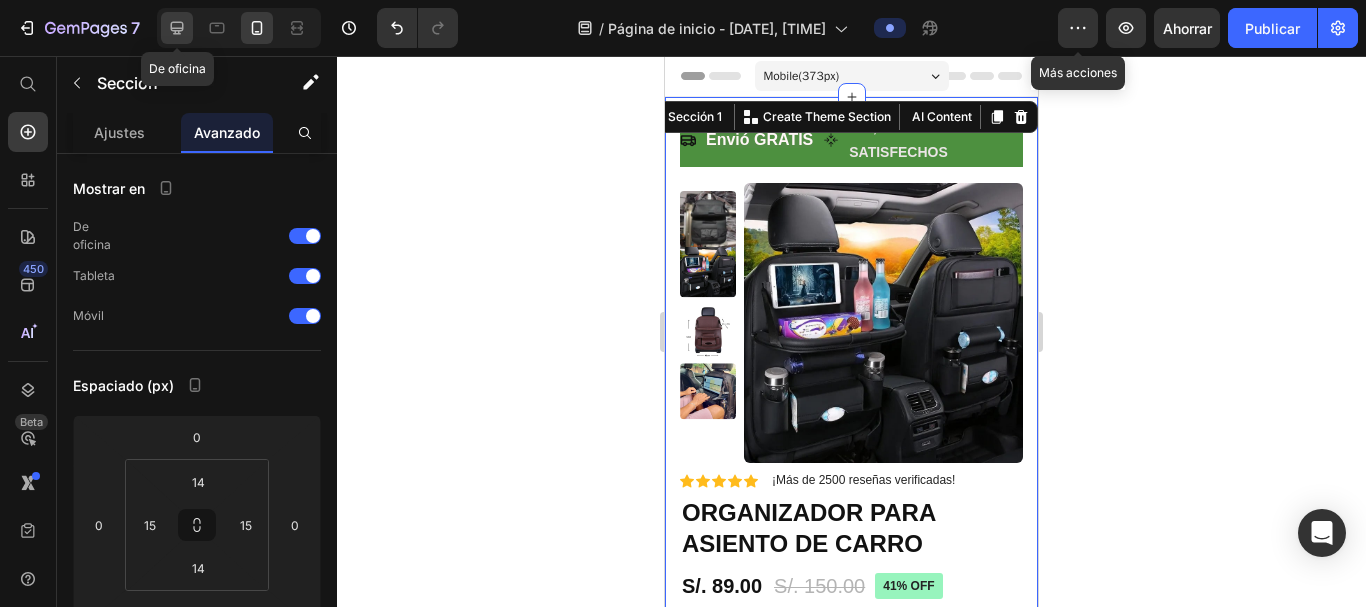 click 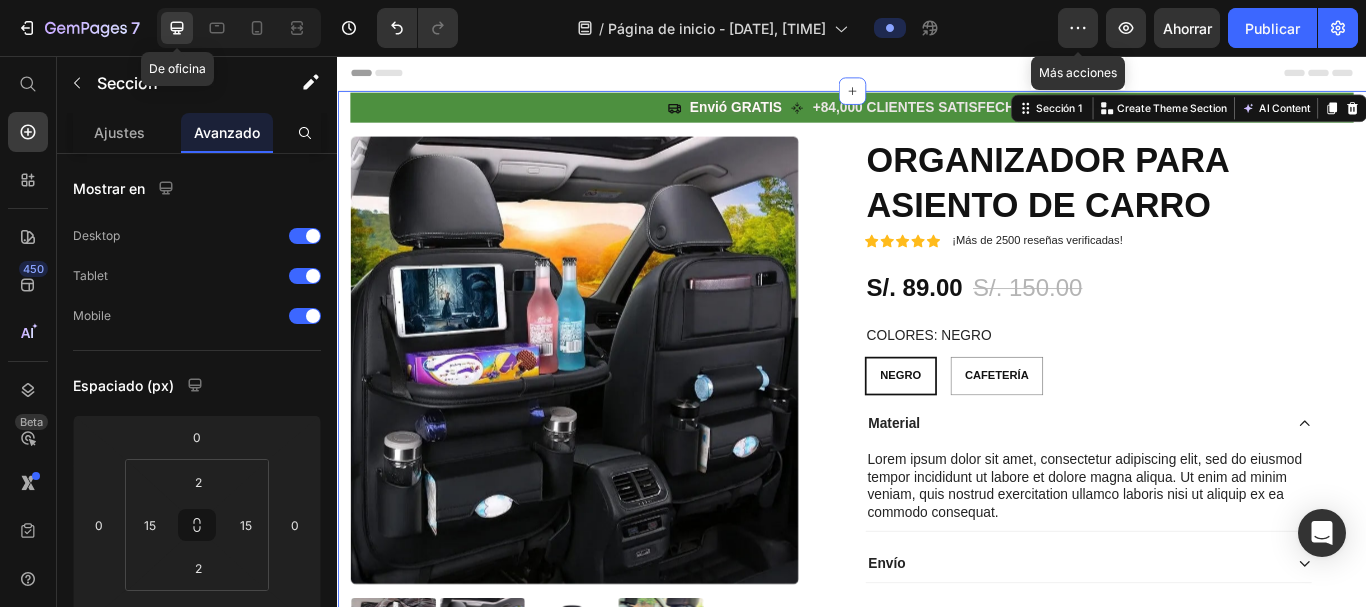 radio on "false" 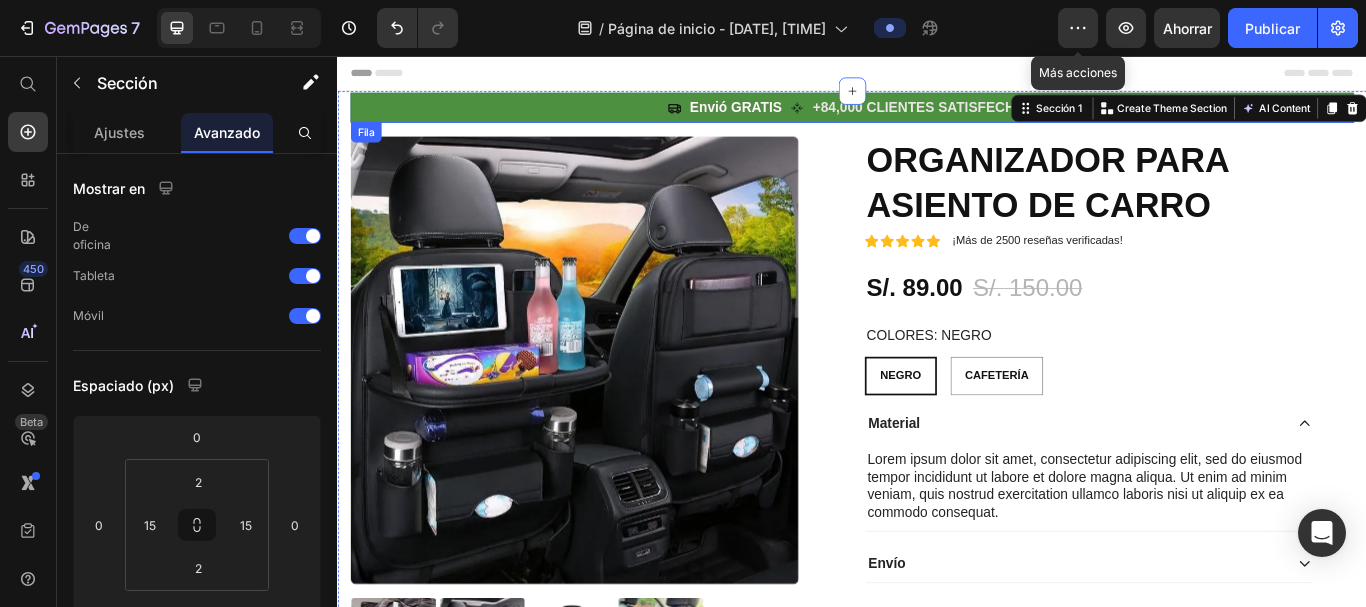 click on "Icono Envió GRATIS Bloque de texto
Icono +84,000 CLIENTES SATISFECHOS  Bloque de texto Fila" at bounding box center [937, 116] 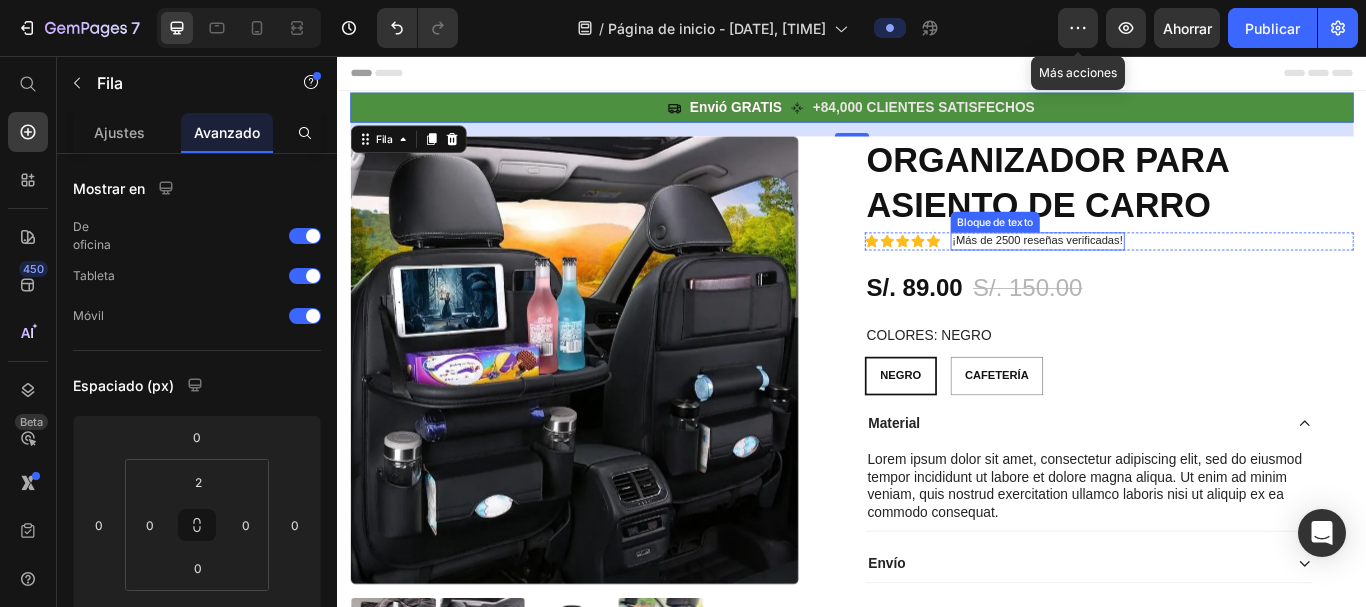 click on "¡Más de 2500 reseñas verificadas!" at bounding box center [1153, 271] 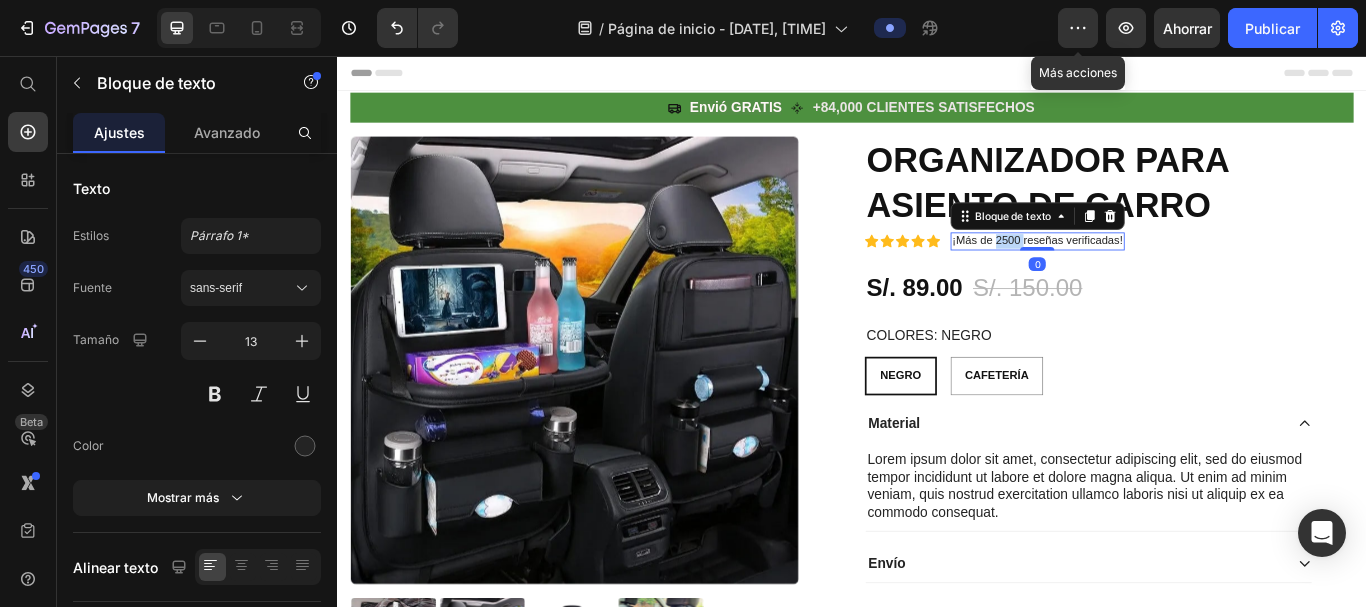 click on "¡Más de 2500 reseñas verificadas!" at bounding box center [1153, 272] 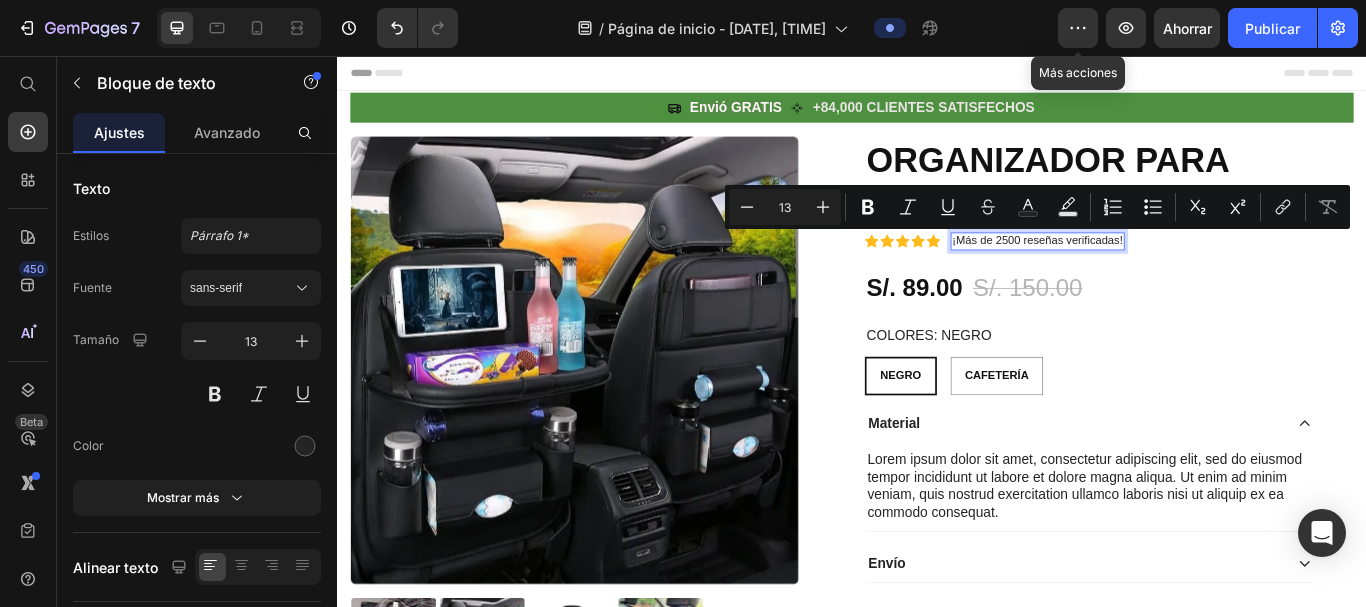 click on "¡Más de 2500 reseñas verificadas!" at bounding box center (1153, 272) 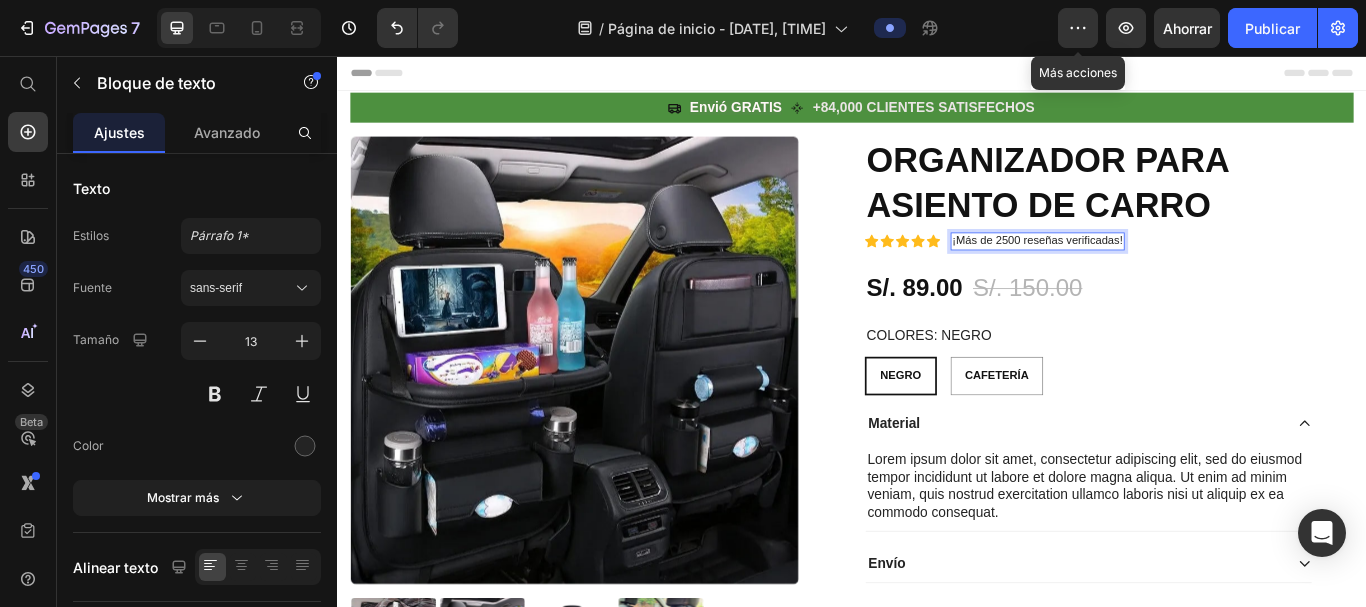 click on "¡Más de 2500 reseñas verificadas!" at bounding box center (1153, 272) 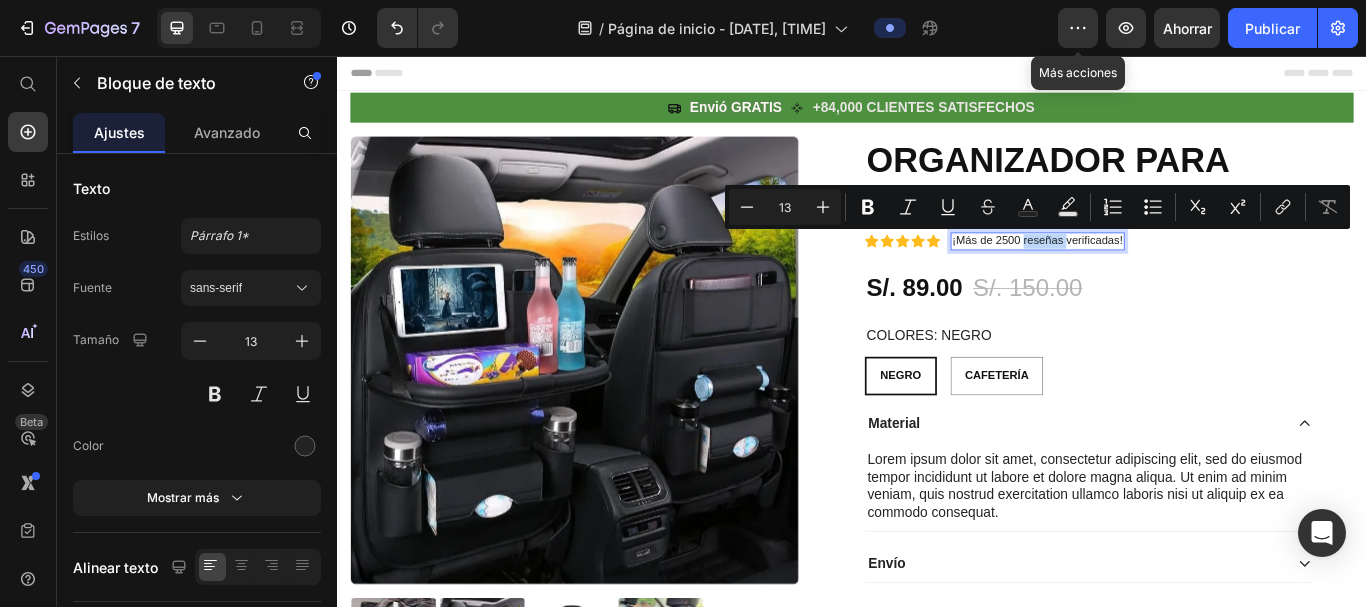 click on "¡Más de 2500 reseñas verificadas!" at bounding box center [1153, 272] 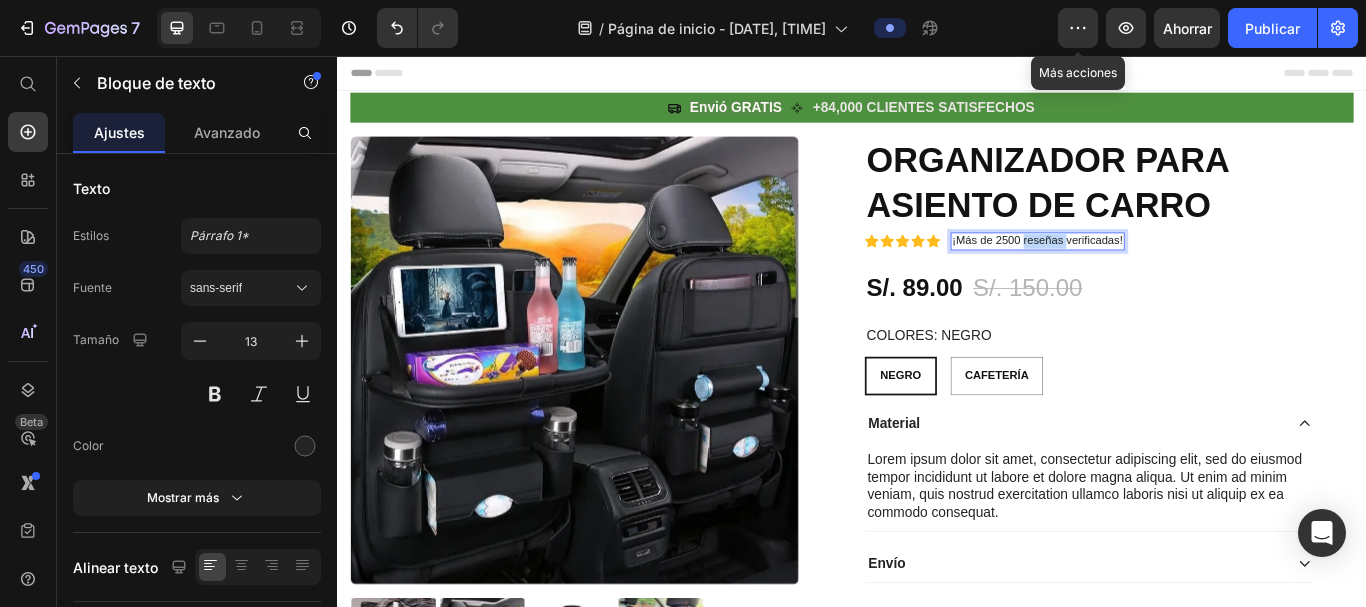 click on "¡Más de 2500 reseñas verificadas!" at bounding box center [1153, 272] 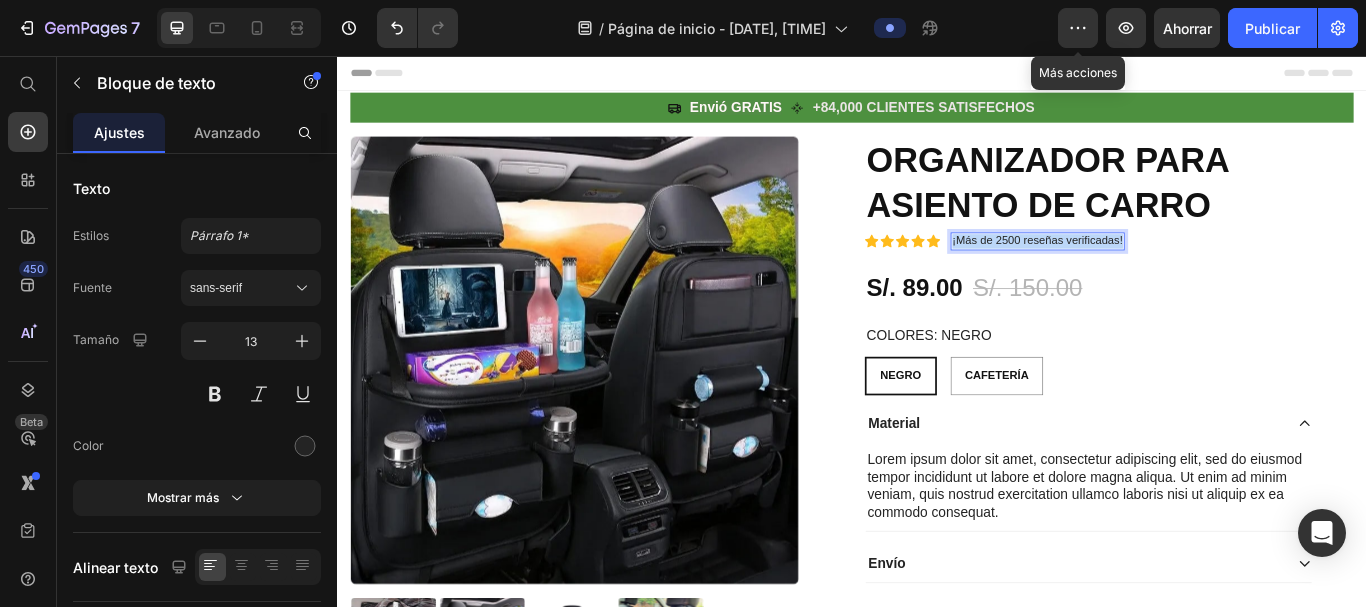 click on "¡Más de 2500 reseñas verificadas!" at bounding box center (1153, 272) 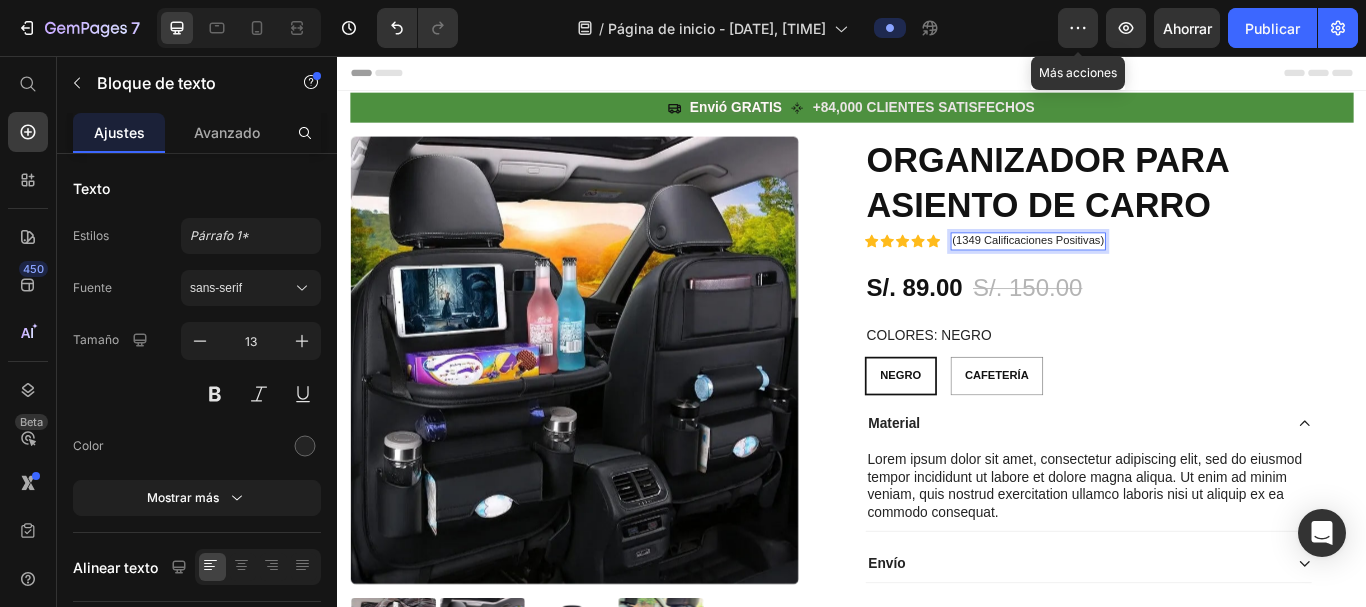 click on "(1349 Calificaciones Positivas)" at bounding box center [1142, 272] 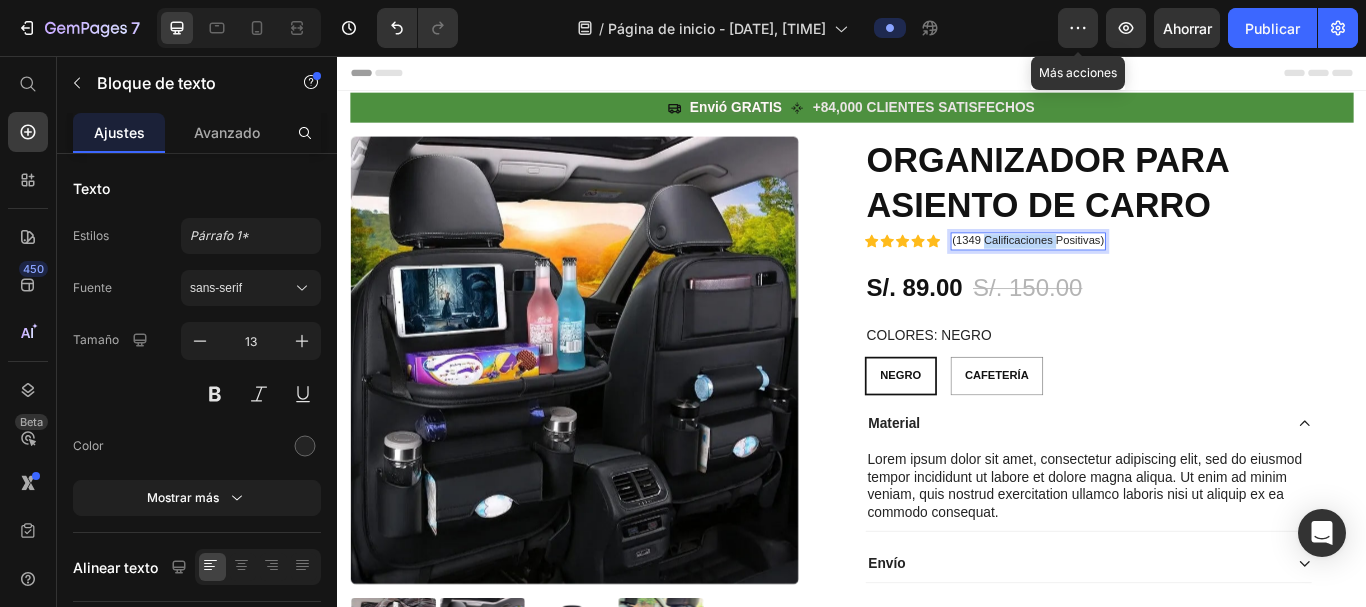 click on "(1349 Calificaciones Positivas)" at bounding box center (1142, 272) 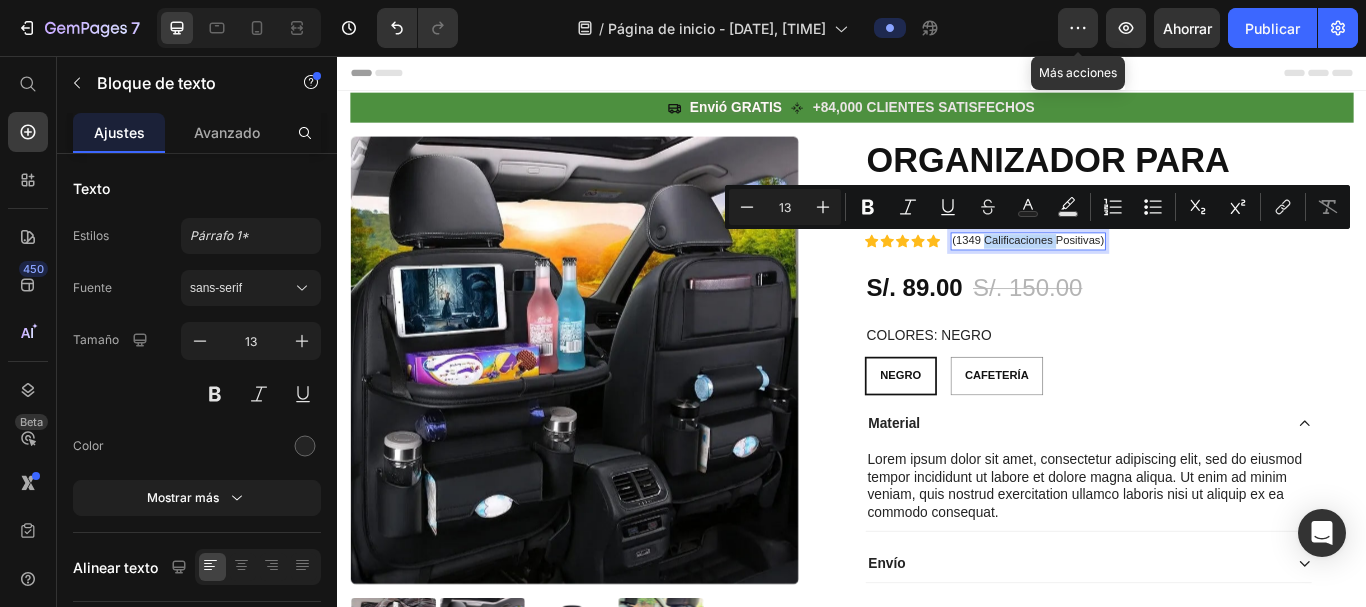 click on "(1349 Calificaciones Positivas)" at bounding box center [1142, 272] 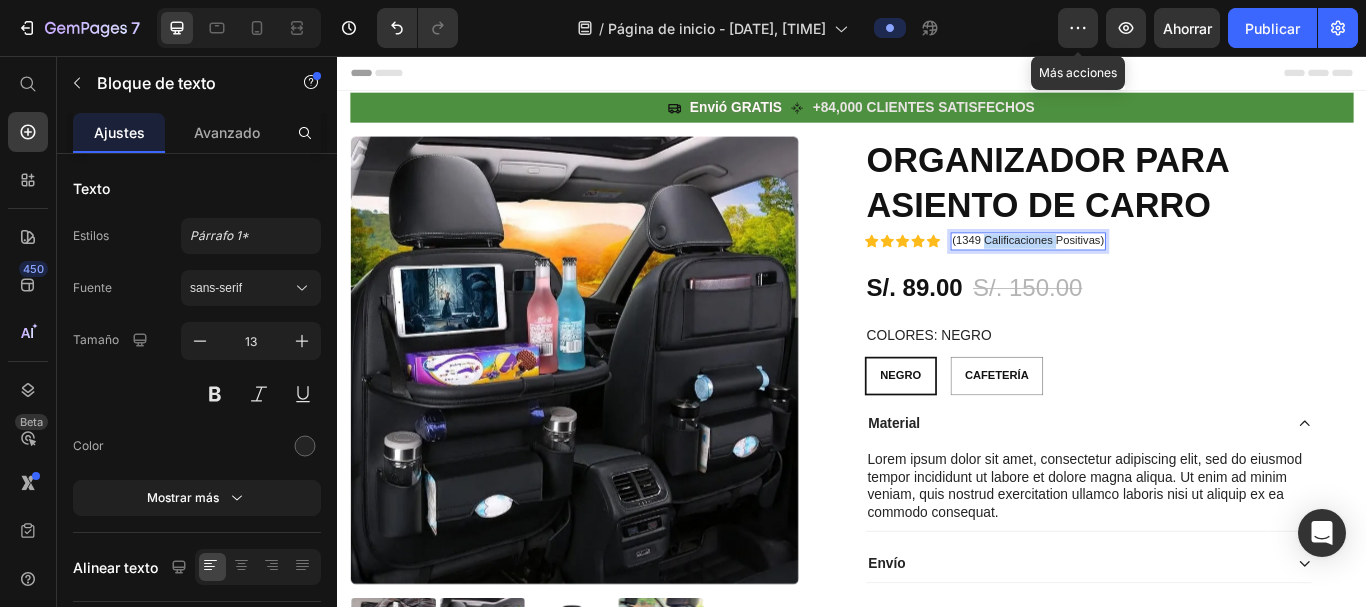click on "(1349 Calificaciones Positivas)" at bounding box center [1142, 272] 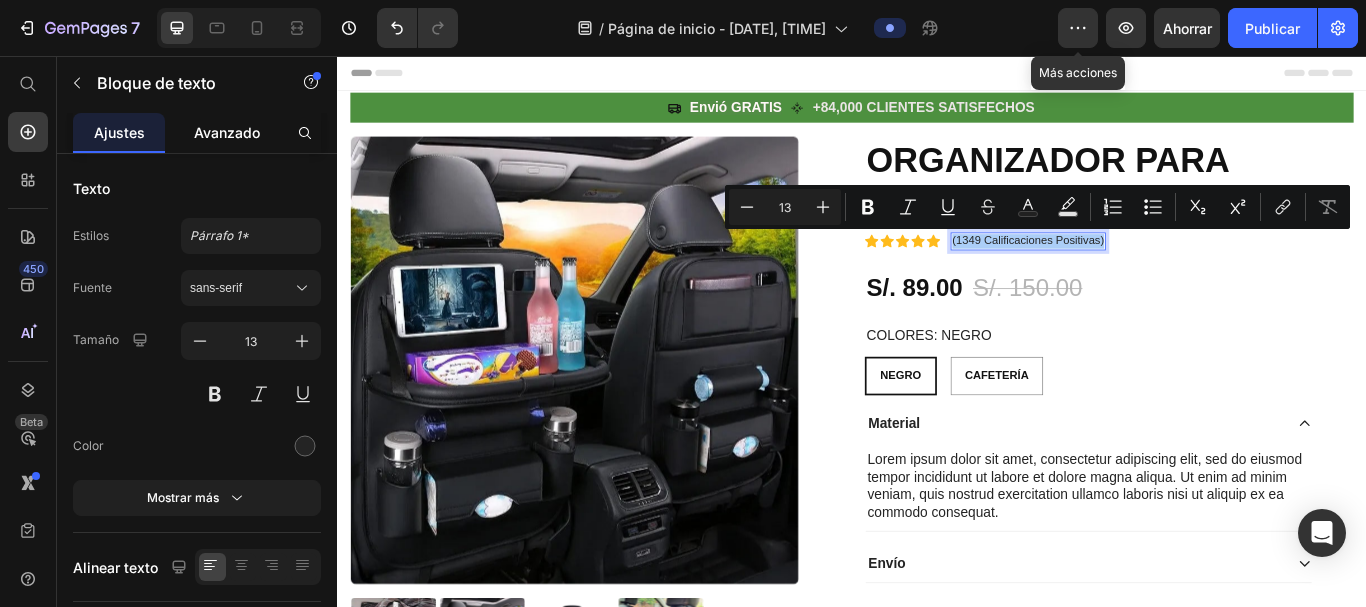 click on "Avanzado" at bounding box center (227, 132) 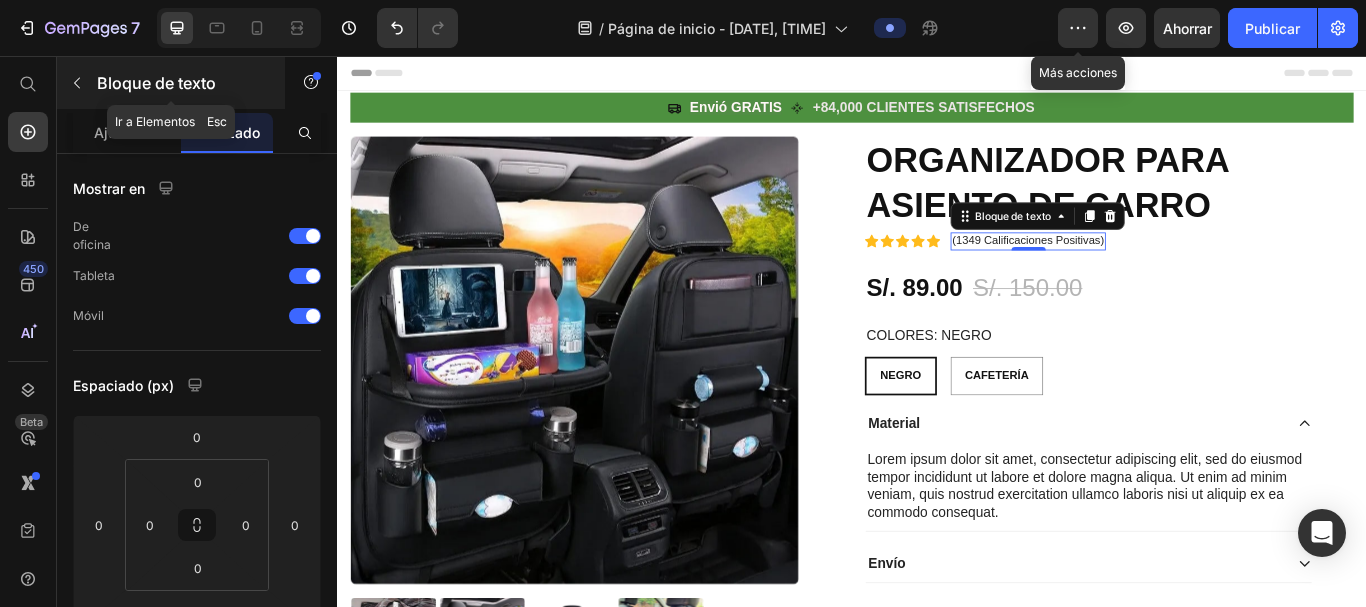click 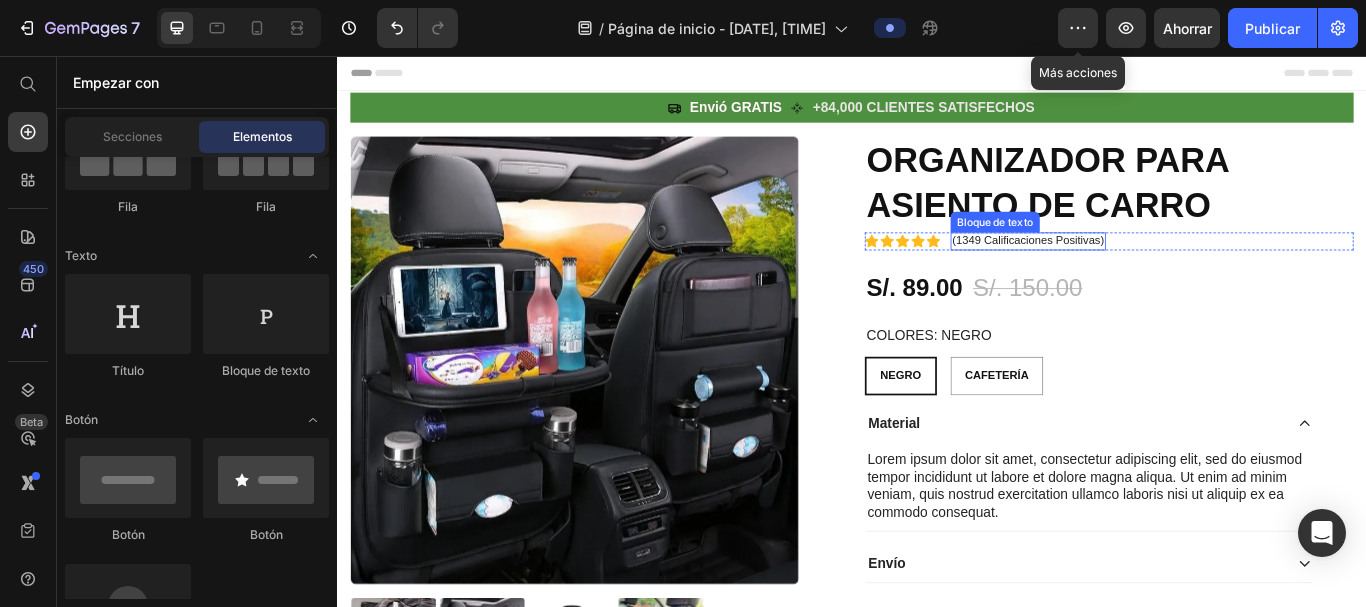 click on "(1349 Calificaciones Positivas)" at bounding box center (1142, 272) 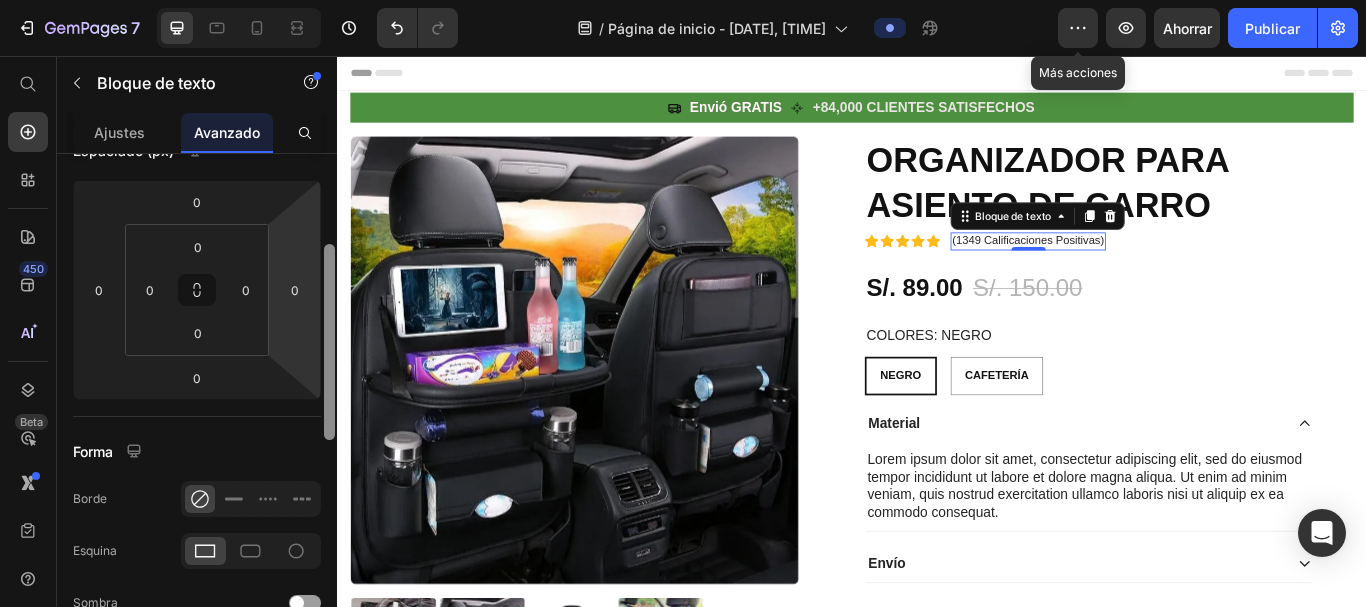 drag, startPoint x: 326, startPoint y: 291, endPoint x: 284, endPoint y: 311, distance: 46.518814 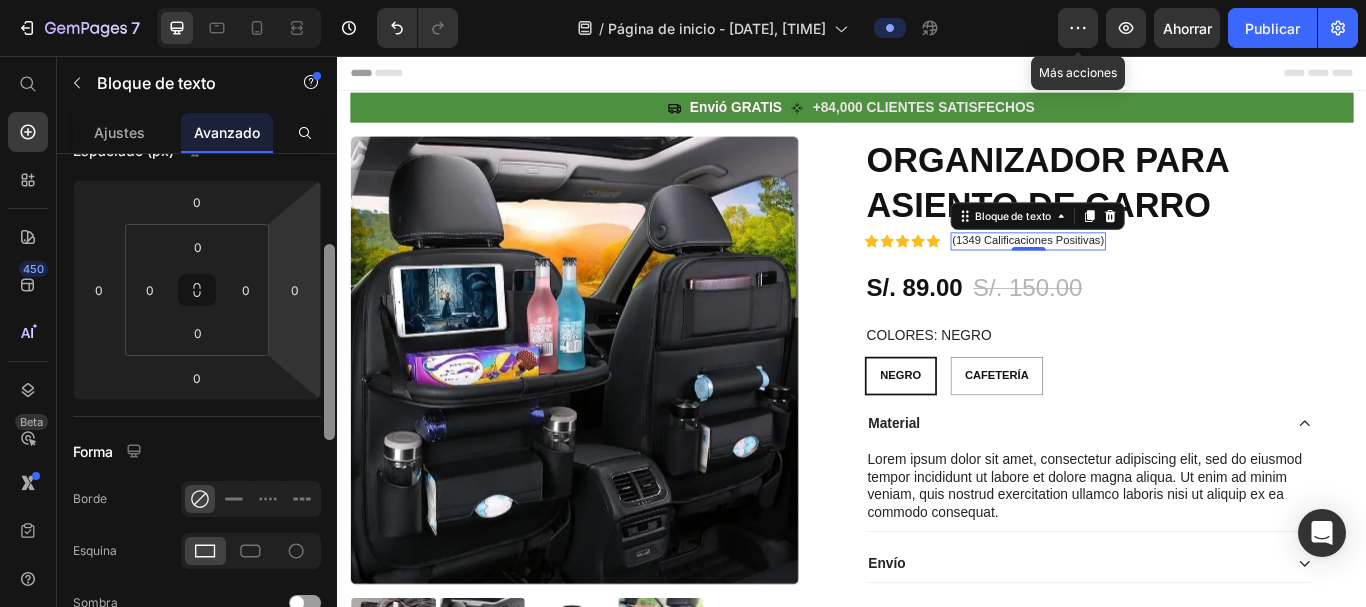 click on "Mostrar en De oficina Tableta Móvil Espaciado (px) 0 0 0 0 0 0 0 0 Forma Borde Esquina Sombra Posición Opacidad 100 % Animación Actualice al plan Build  para desbloquear la animación y otras funciones premium. Interacción Actualice al plan Optimize  para desbloquear Interacción y otras funciones premium. Clase CSS Eliminar elemento" at bounding box center (197, 409) 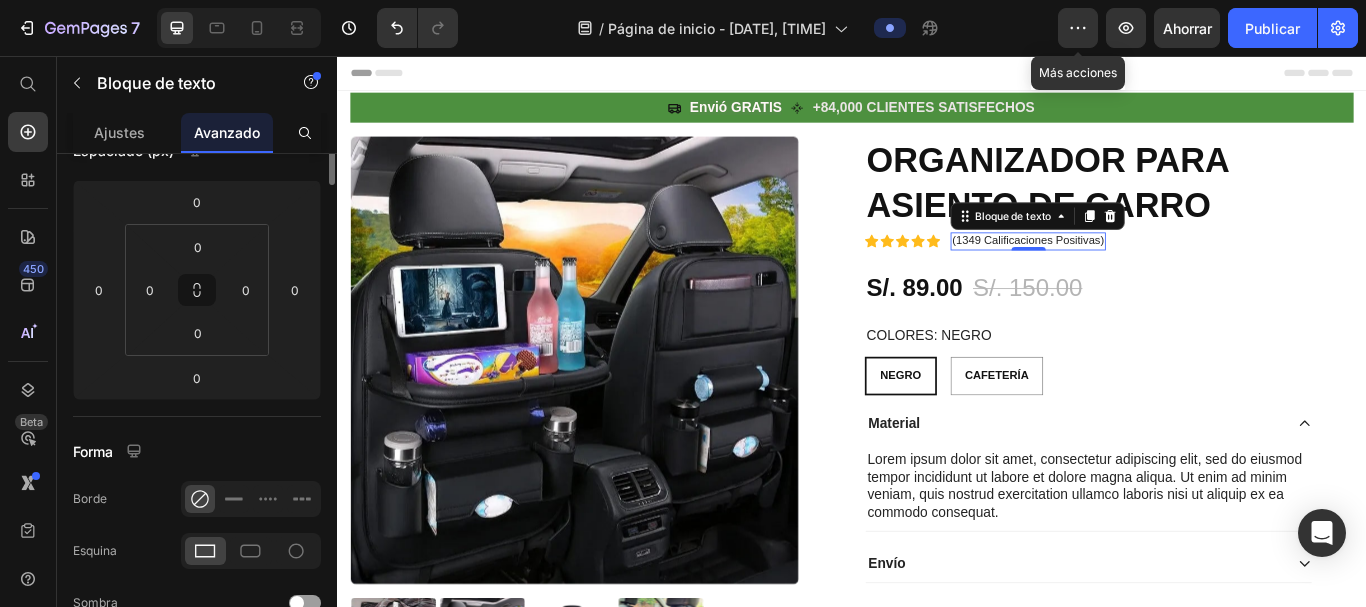 scroll, scrollTop: 51, scrollLeft: 0, axis: vertical 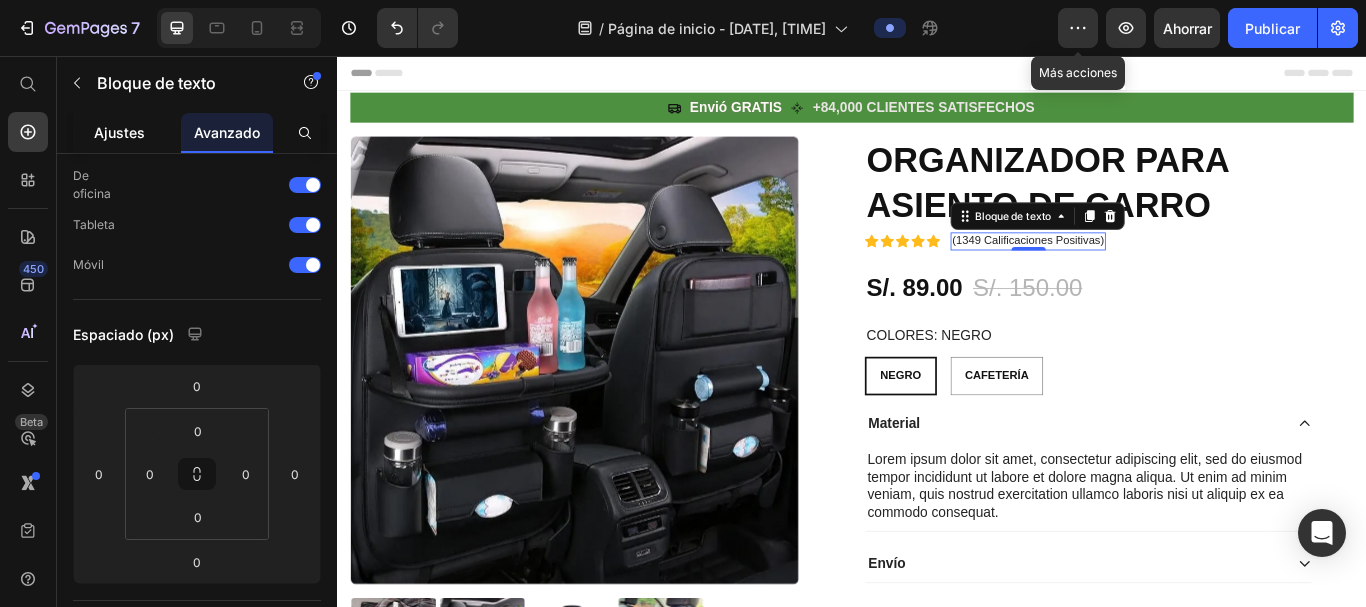 click on "Ajustes" at bounding box center [119, 132] 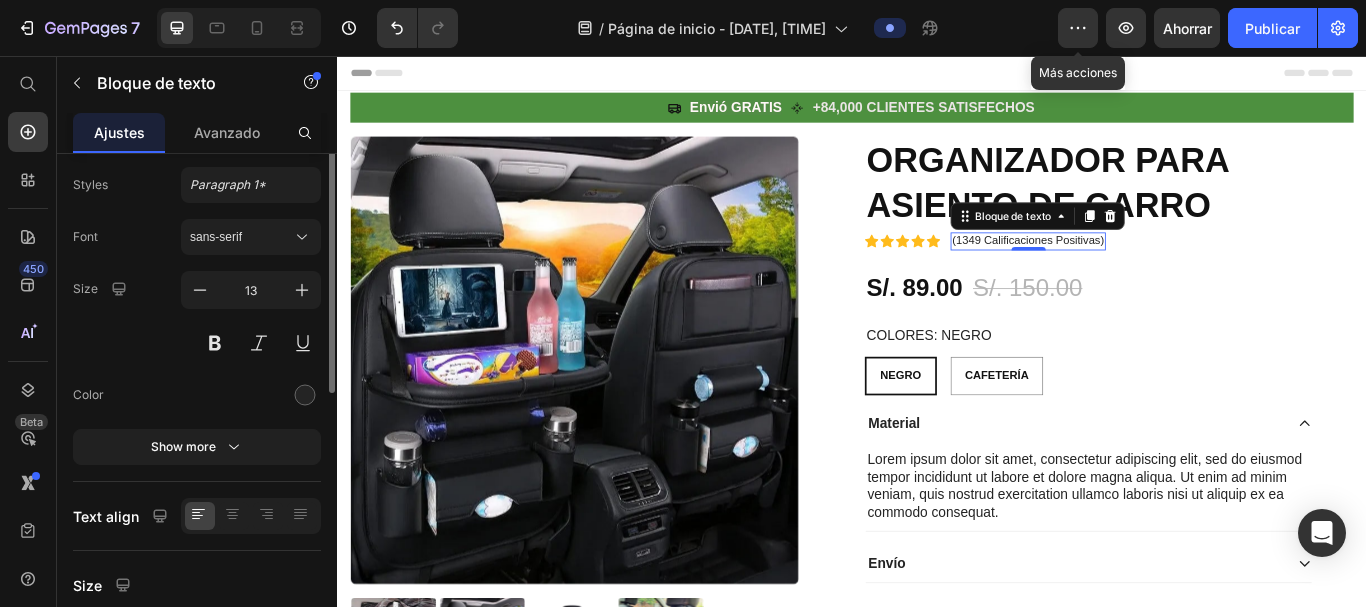 scroll, scrollTop: 0, scrollLeft: 0, axis: both 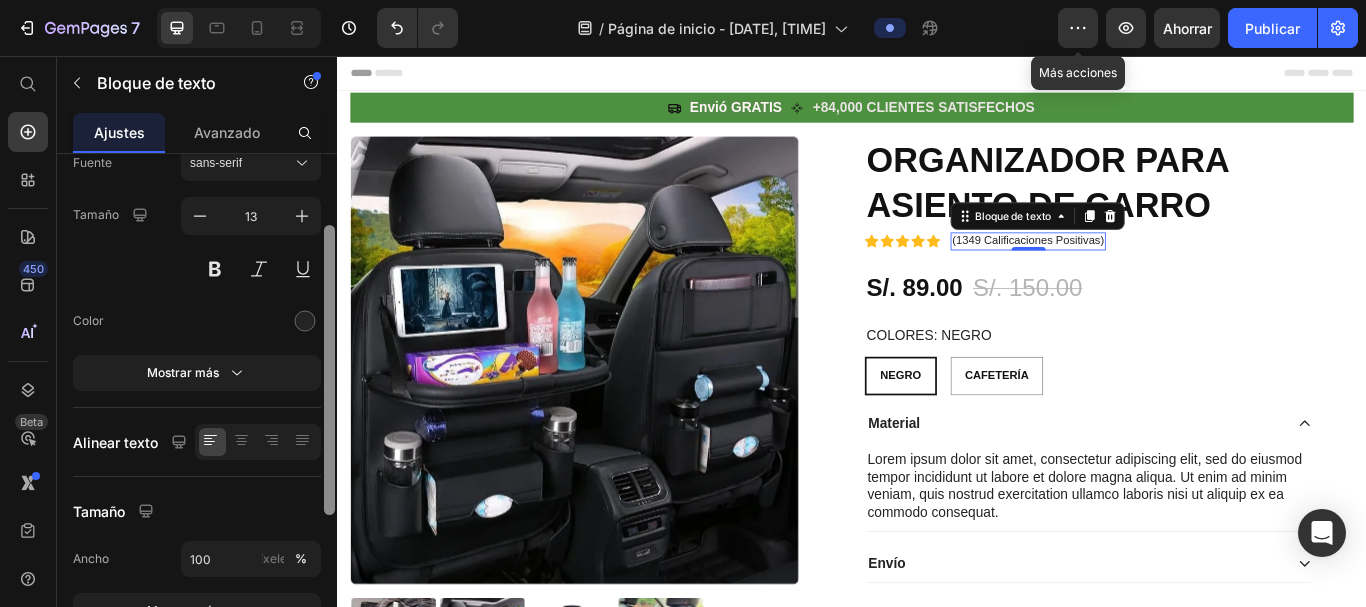 drag, startPoint x: 333, startPoint y: 326, endPoint x: 314, endPoint y: 397, distance: 73.4983 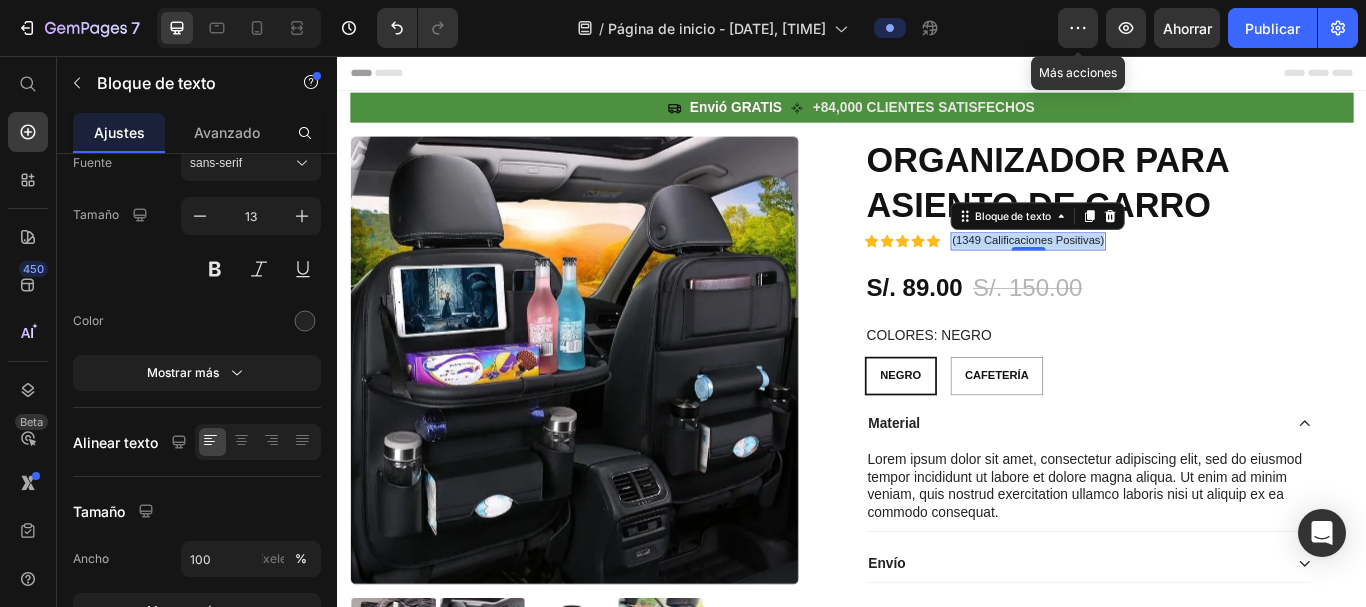 click on "(1349 Calificaciones Positivas)" at bounding box center [1142, 272] 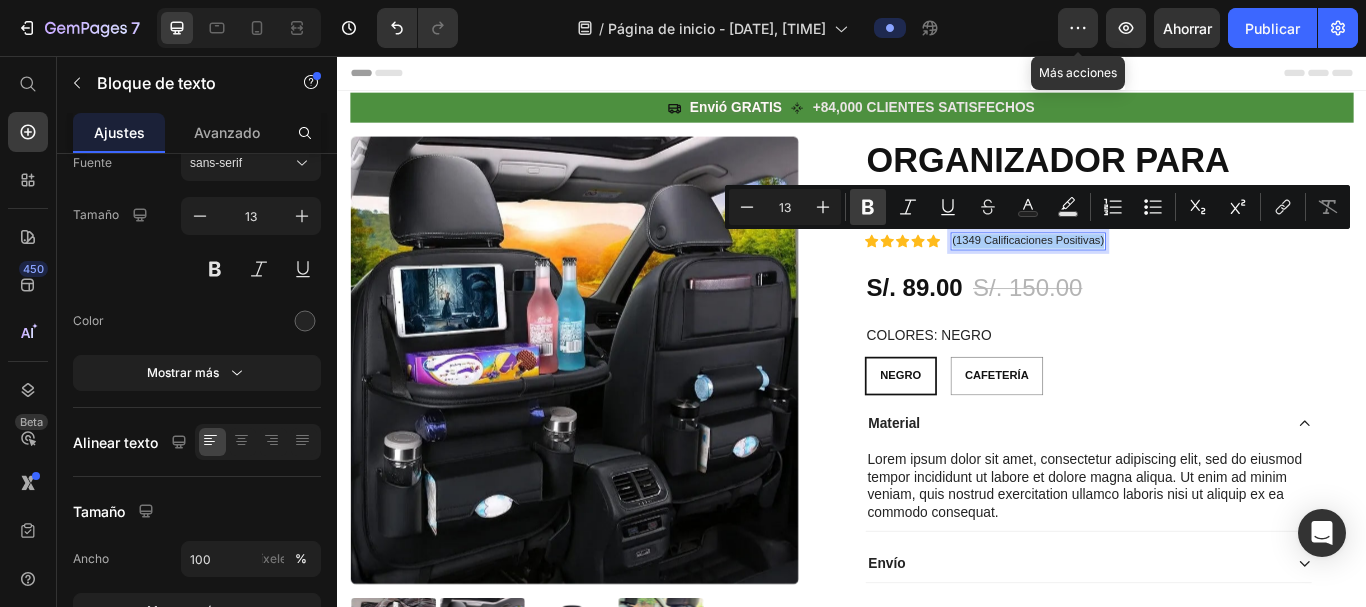click 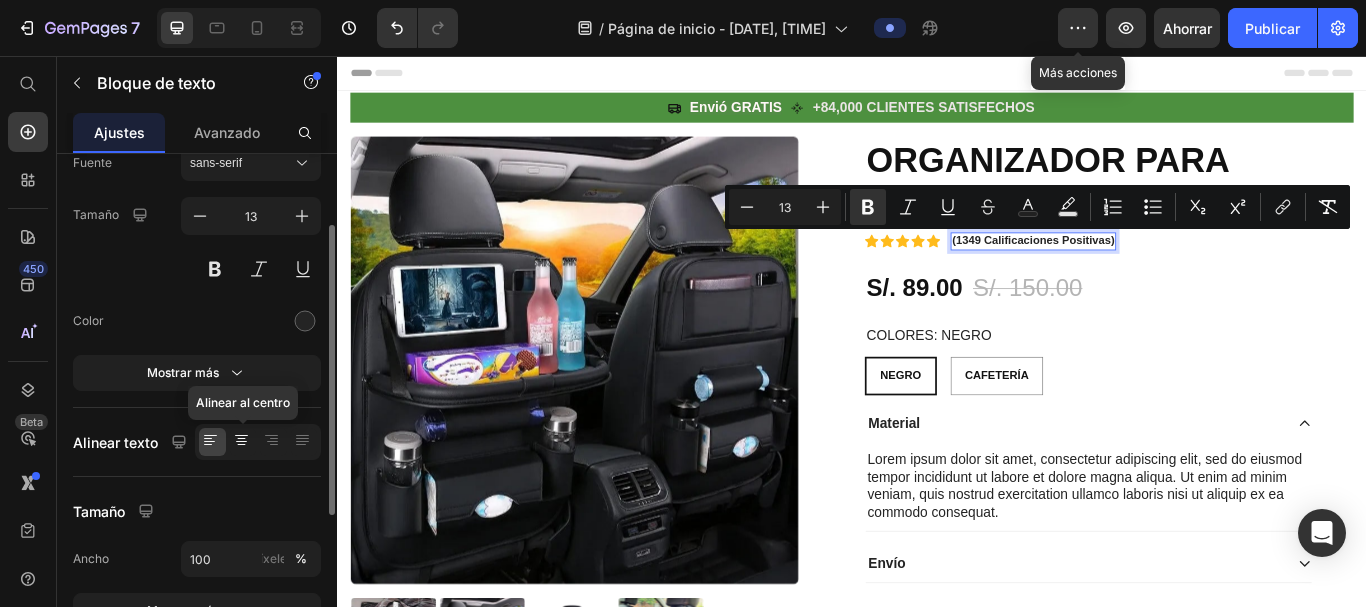 click 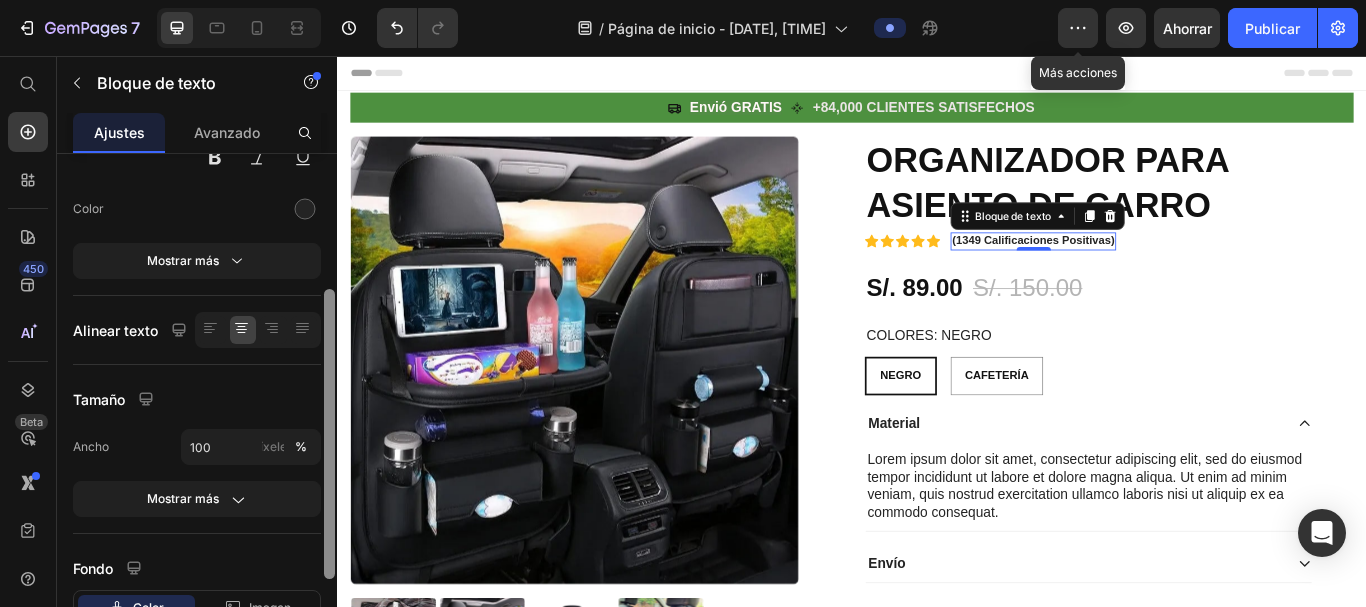 drag, startPoint x: 330, startPoint y: 493, endPoint x: 336, endPoint y: 557, distance: 64.28063 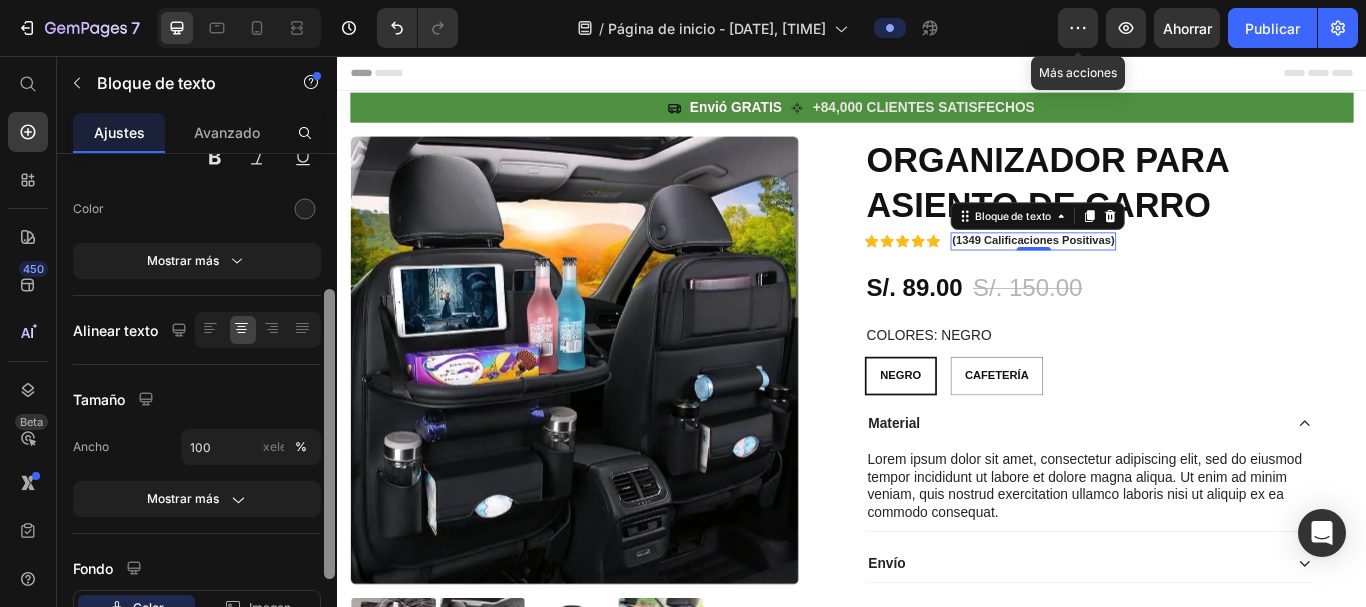 click at bounding box center (329, 409) 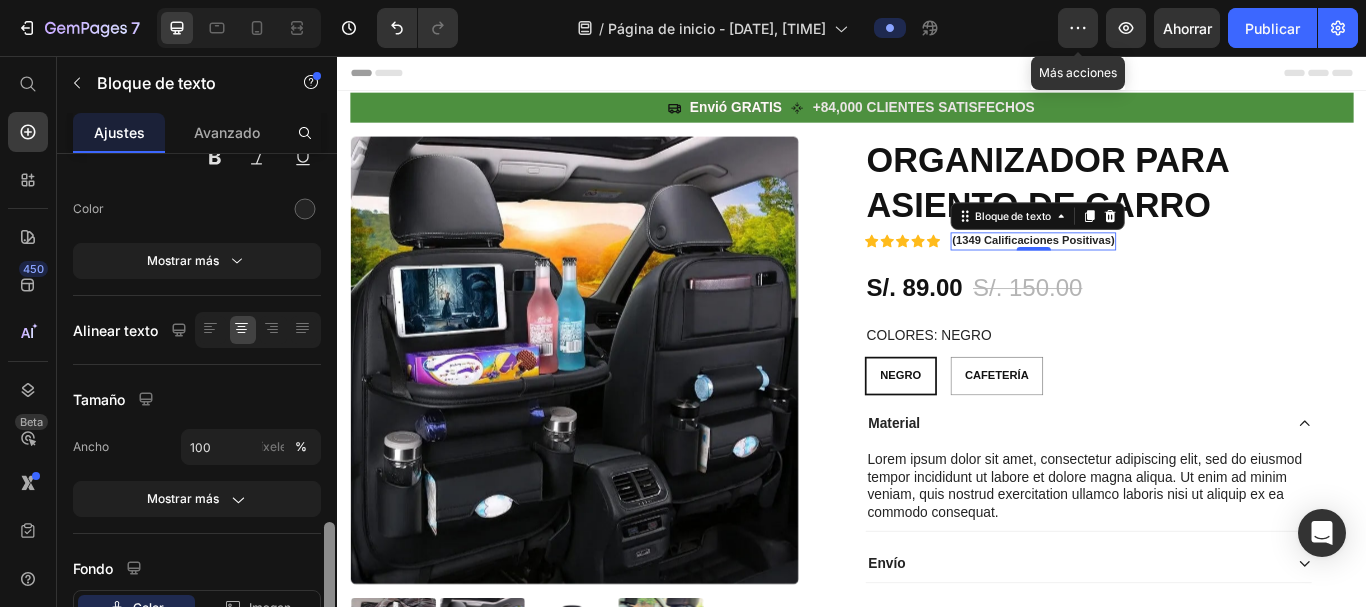 scroll, scrollTop: 385, scrollLeft: 0, axis: vertical 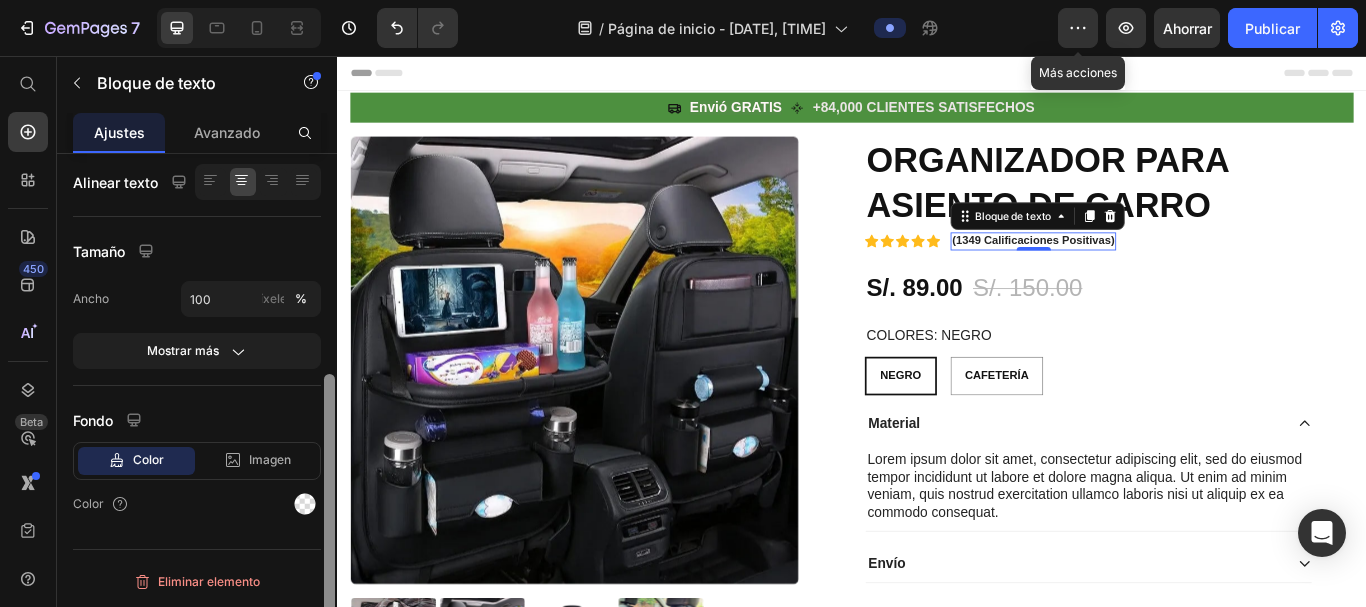 drag, startPoint x: 336, startPoint y: 557, endPoint x: 327, endPoint y: 505, distance: 52.773098 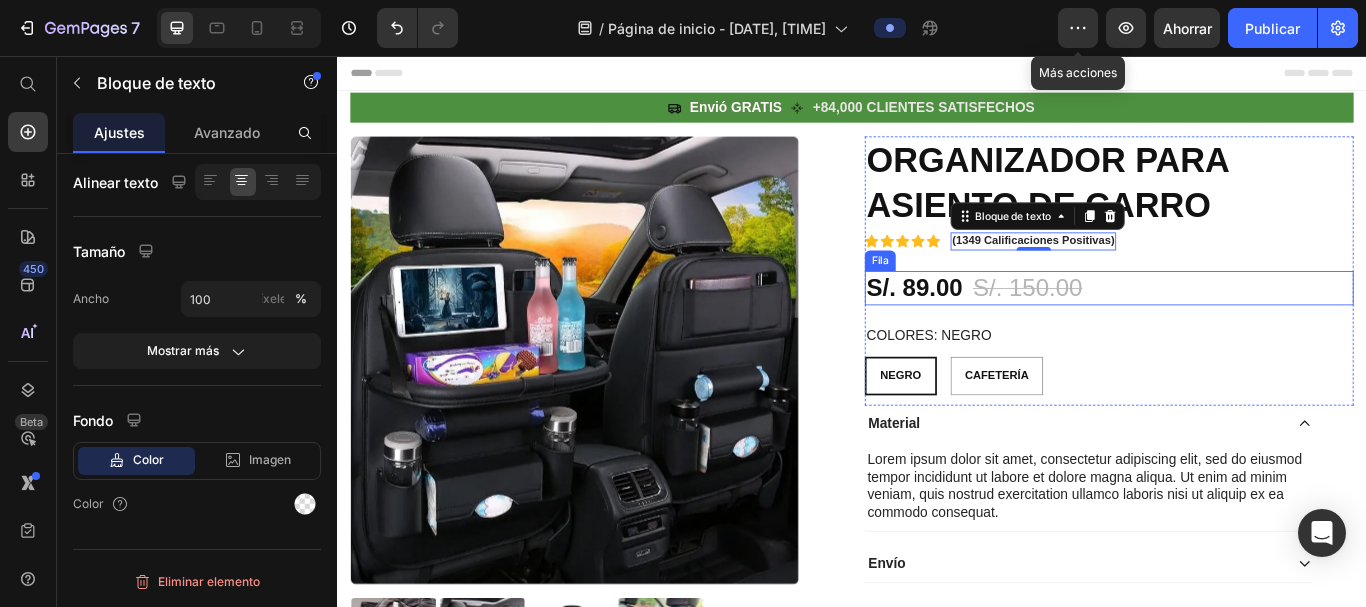 click on "S/. 89.00 Precio del producto S/. 150.00 Precio del producto 41% off Insignia del producto Fila" at bounding box center (1237, 327) 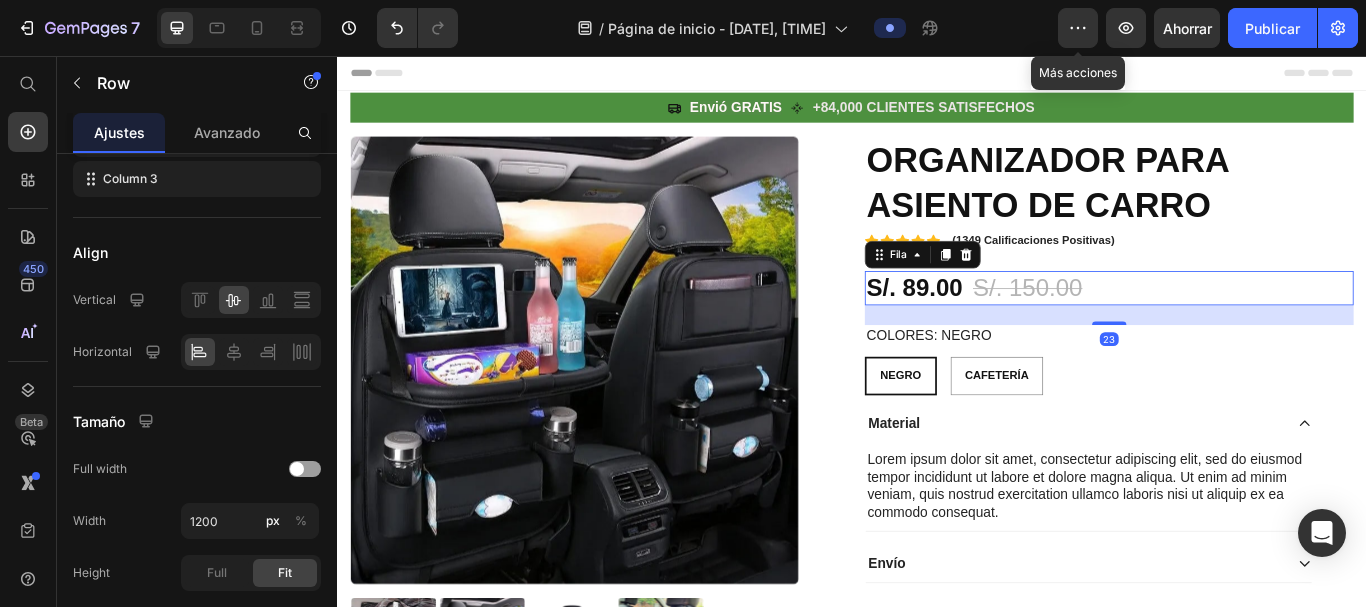 scroll, scrollTop: 0, scrollLeft: 0, axis: both 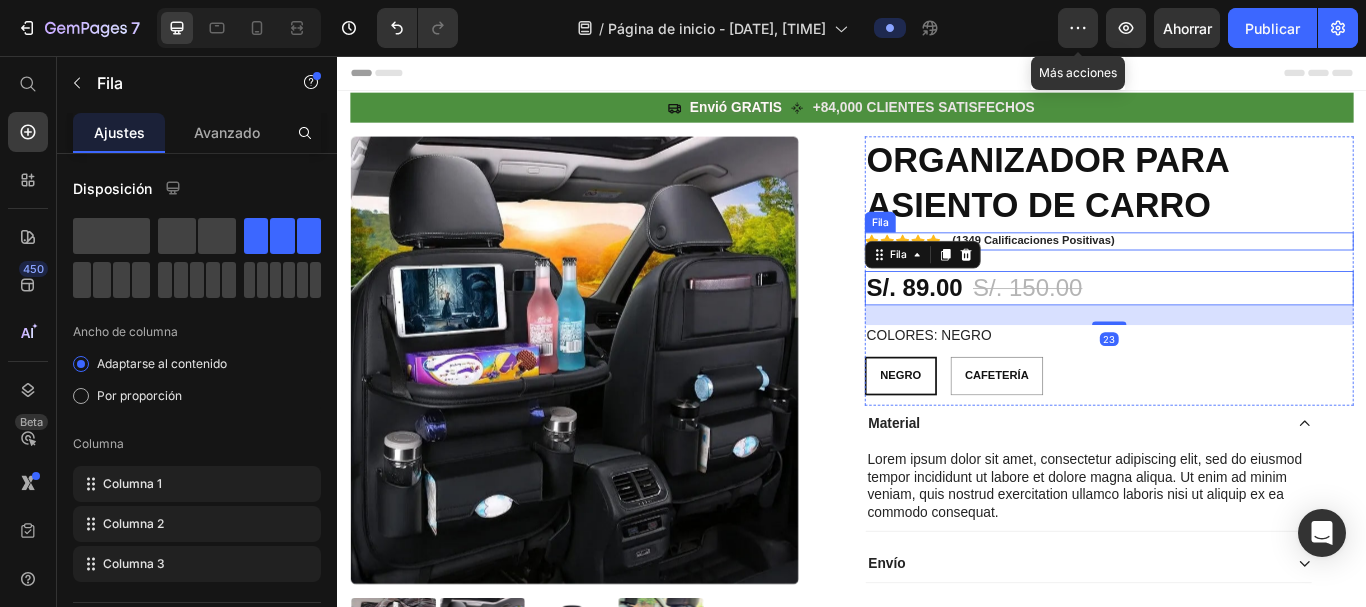 click on "Icono Icono Icono Icono Icono Lista de iconos (1349 Calificaciones Positivas) Bloque de texto Fila" at bounding box center [1237, 272] 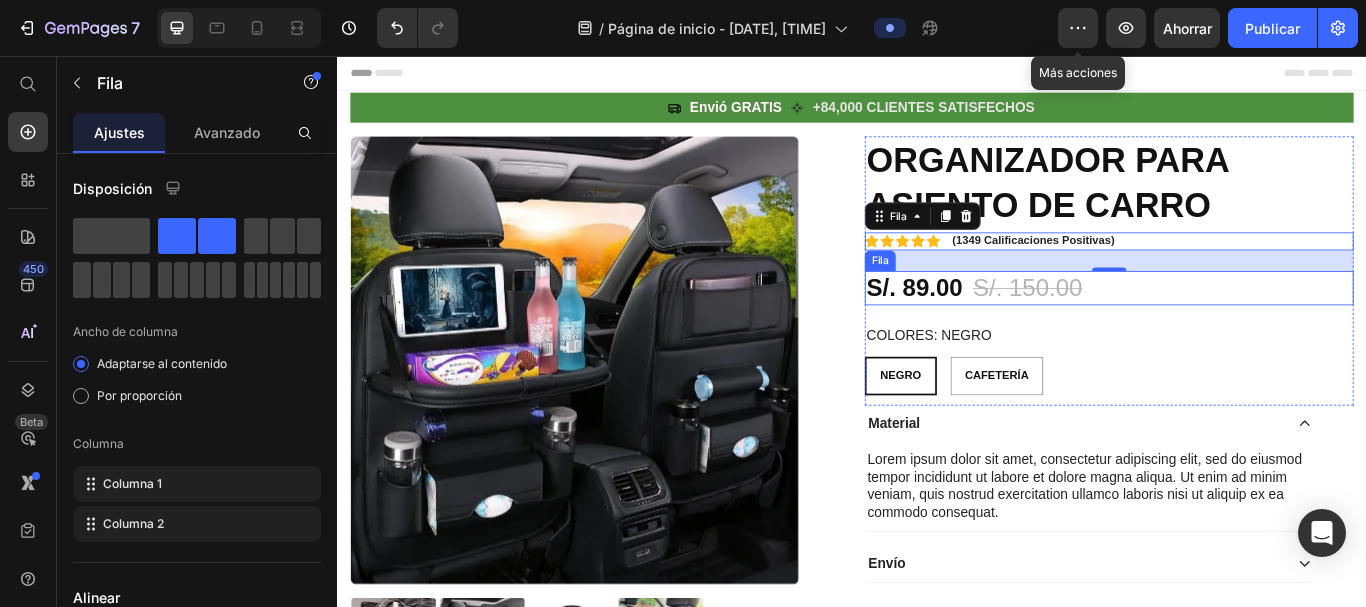 click on "S/. 89.00 Precio del producto S/. 150.00 Precio del producto 41% off Insignia del producto Fila" at bounding box center (1237, 327) 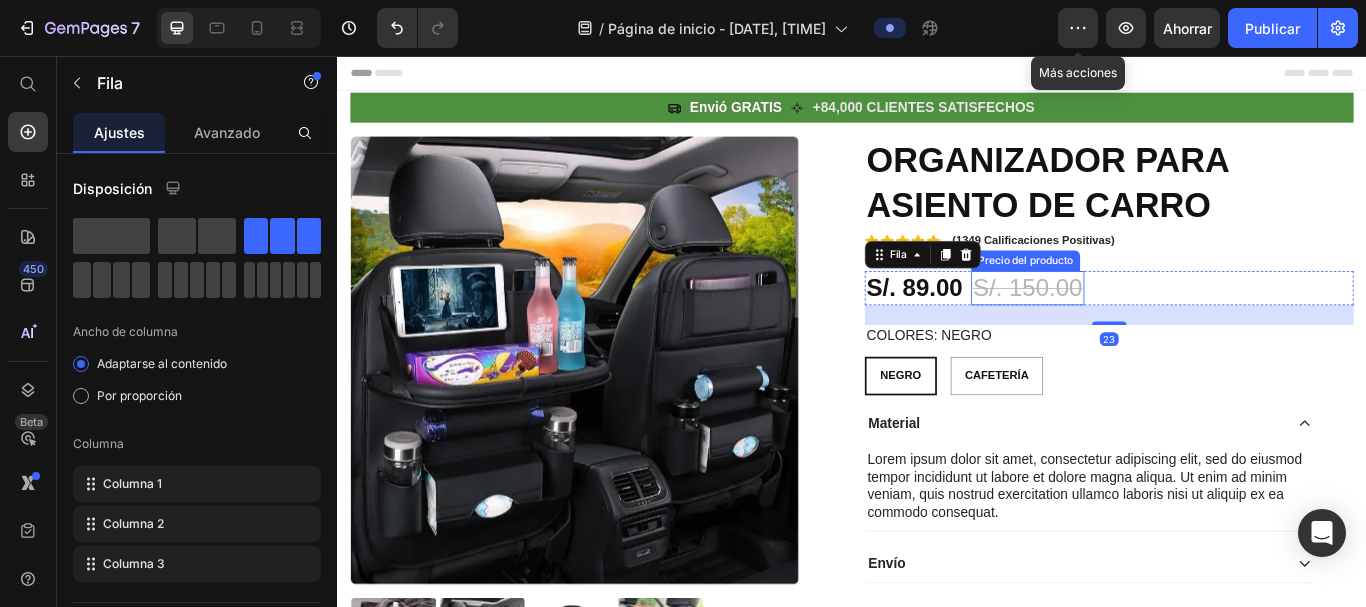 click on "S/. 150.00" at bounding box center [1142, 326] 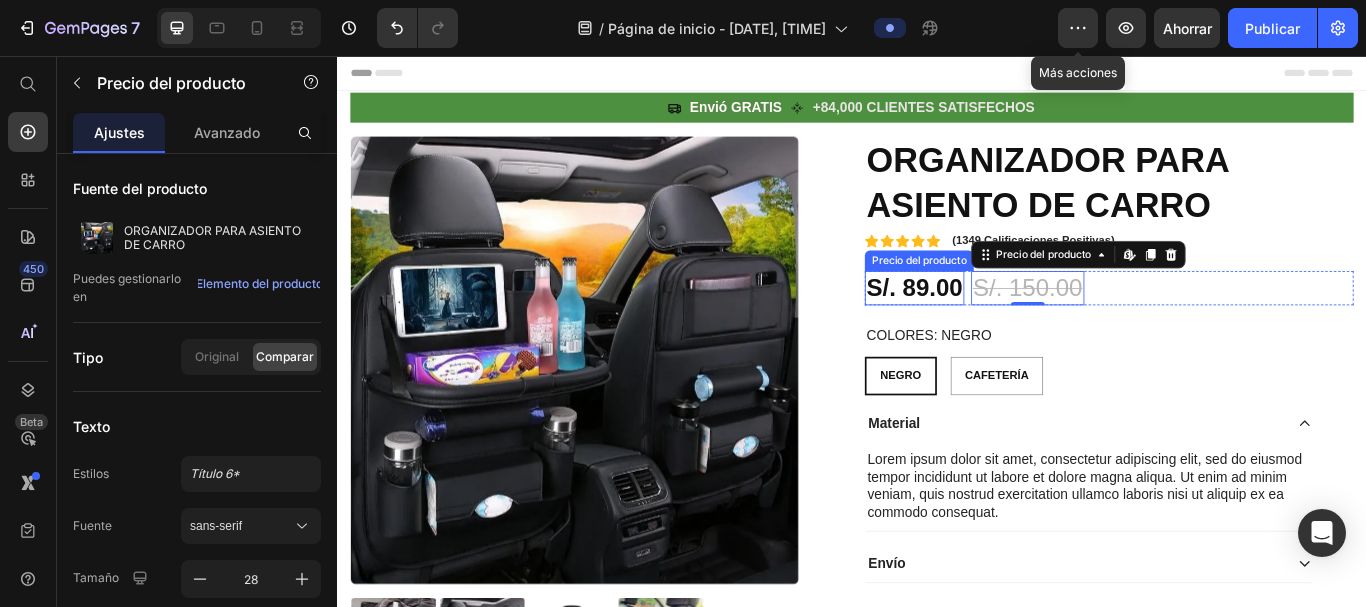 click on "S/. 89.00" at bounding box center [1010, 326] 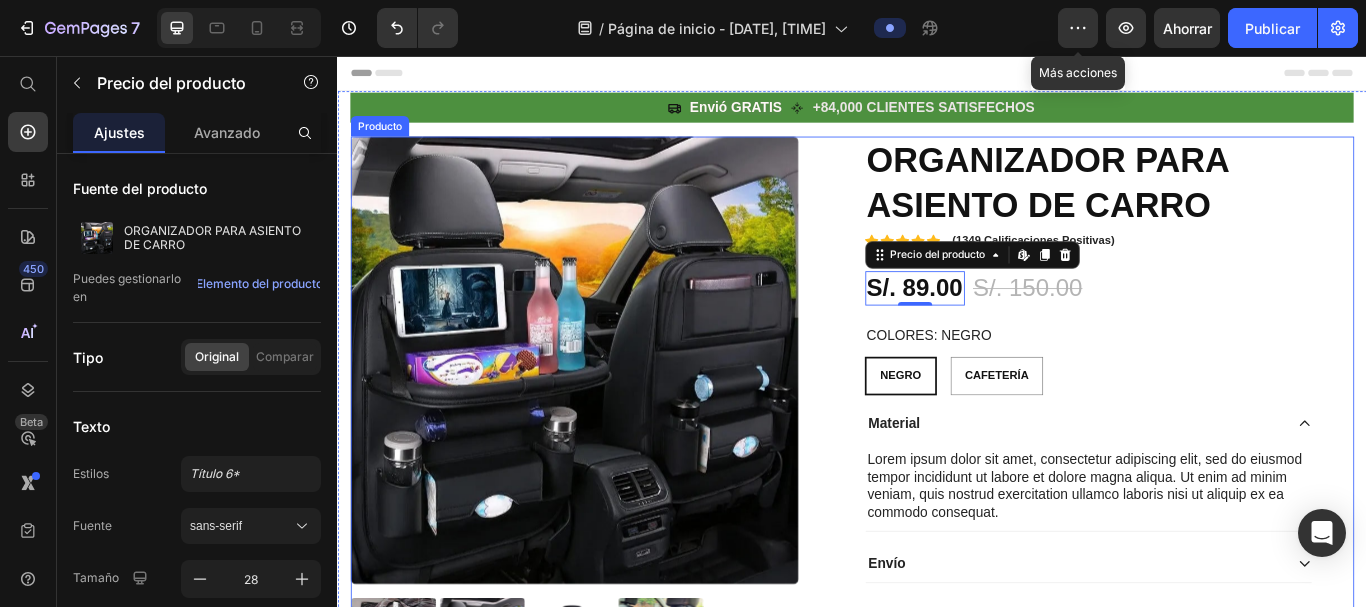 click on "Imágenes del producto Icono Icono Icono Icono Icono Lista de iconos ¡Más de 2500 reseñas verificadas! Bloque de texto Fila ORGANIZADOR PARA ASIENTO DE CARRO Título del producto Icono Icono Icono Icono Icono Lista de iconos (1349 Calificaciones Positivas) Bloque de texto Fila S/. 89.00 Precio del producto   Edit content in Shopify 0 S/. 150.00 Precio del producto 41% off Insignia del producto Fila COLORES: NEGRO NEGRO NEGRO NEGRO CAFETERÍA CAFETERÍA CAFETERÍA Variantes y muestras de productos NEGRO NEGRO NEGRO CAFETERÍA CAFETERÍA CAFETERÍA Variantes y muestras de productos Fila
Material Lorem ipsum dolor sit amet, consectetur adipiscing elit, sed do eiusmod tempor incididunt ut labore et dolore magna aliqua. Ut enim ad minim veniam, quis nostrud exercitation ullamco laboris nisi ut aliquip ex ea commodo consequat. Bloque de texto
Envío
Instrucciones de cuidado Acordeón Producto" at bounding box center [937, 492] 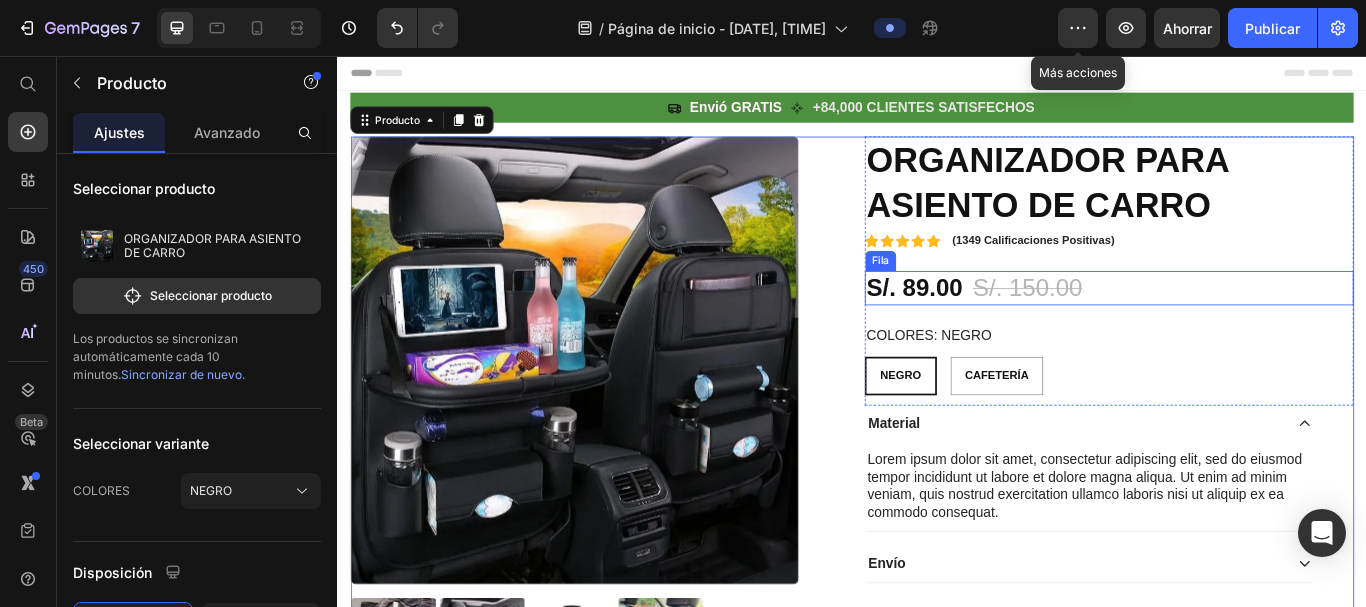 click on "S/. 89.00 Precio del producto S/. 150.00 Precio del producto 41% off Insignia del producto Fila" at bounding box center [1237, 327] 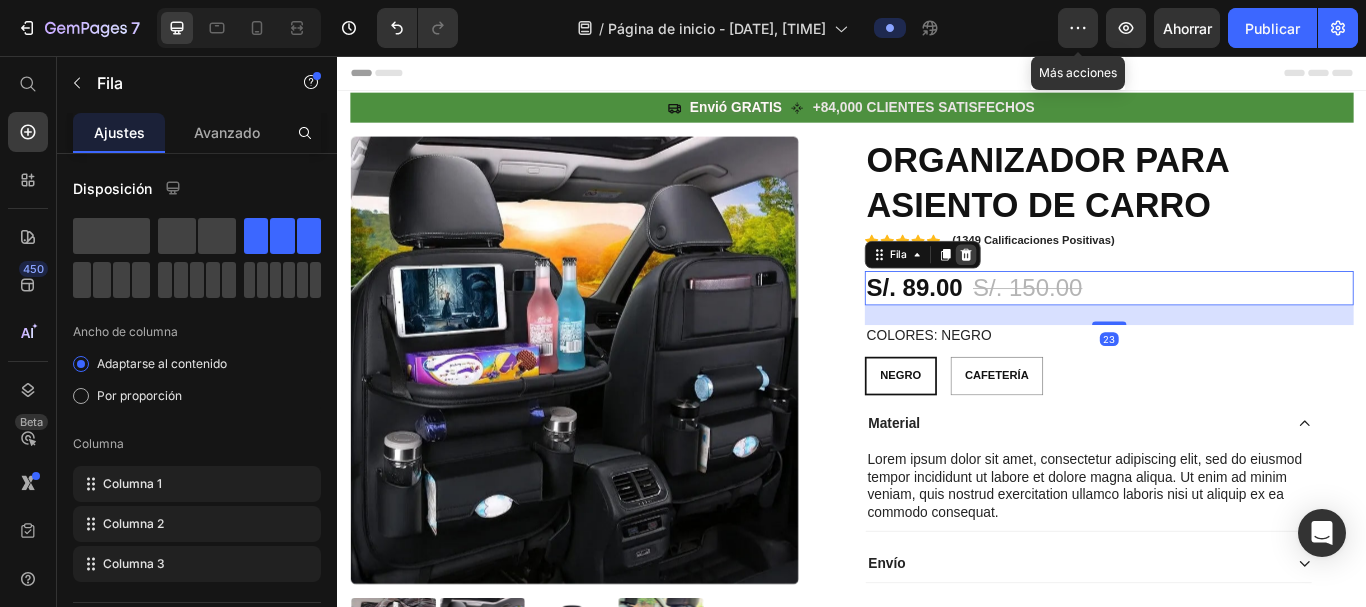 click at bounding box center [1070, 288] 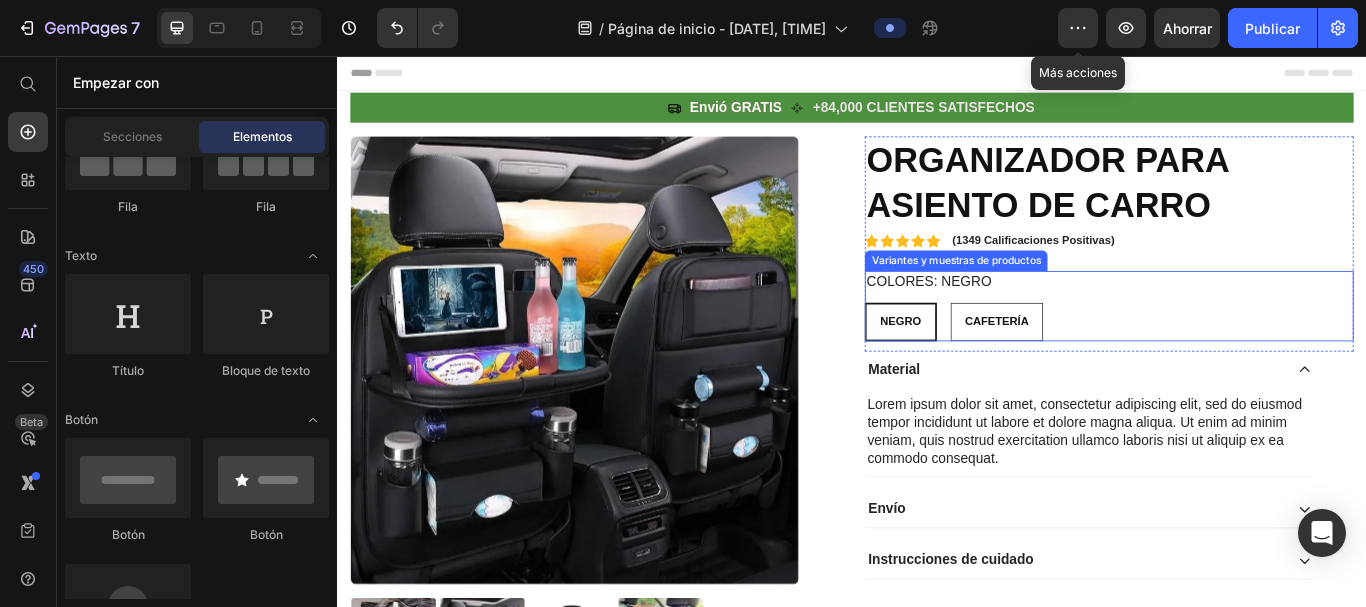 click on "CAFETERÍA" at bounding box center (1106, 365) 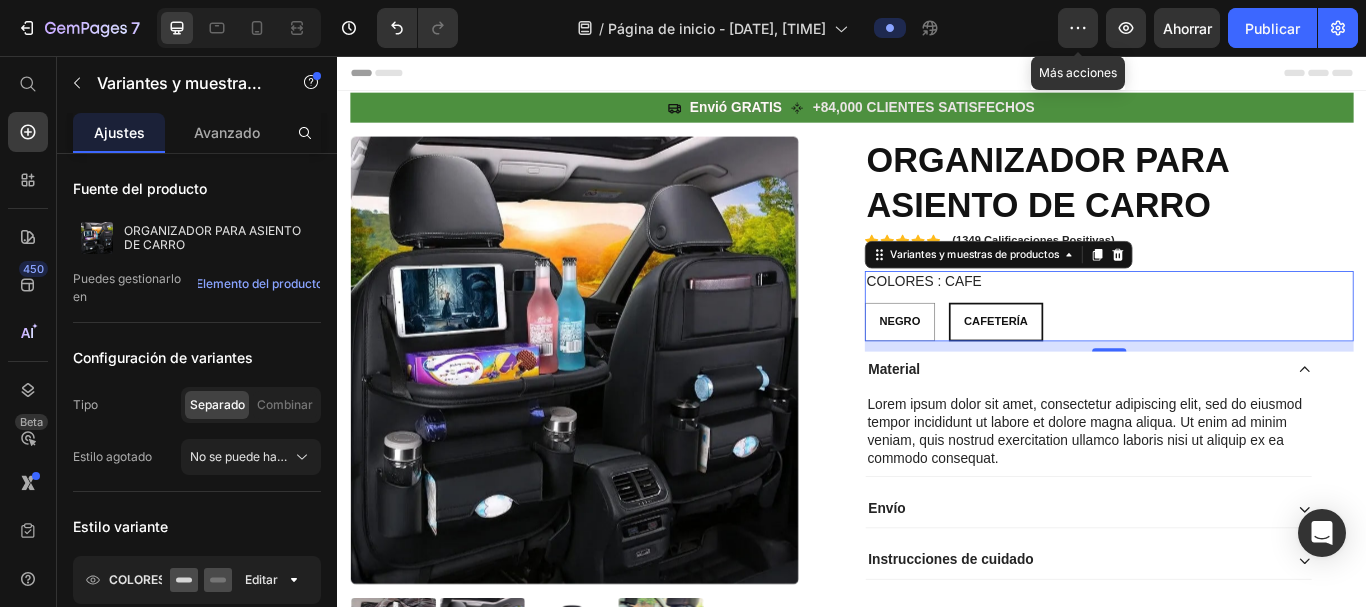 click on "CAFETERÍA" at bounding box center (1105, 365) 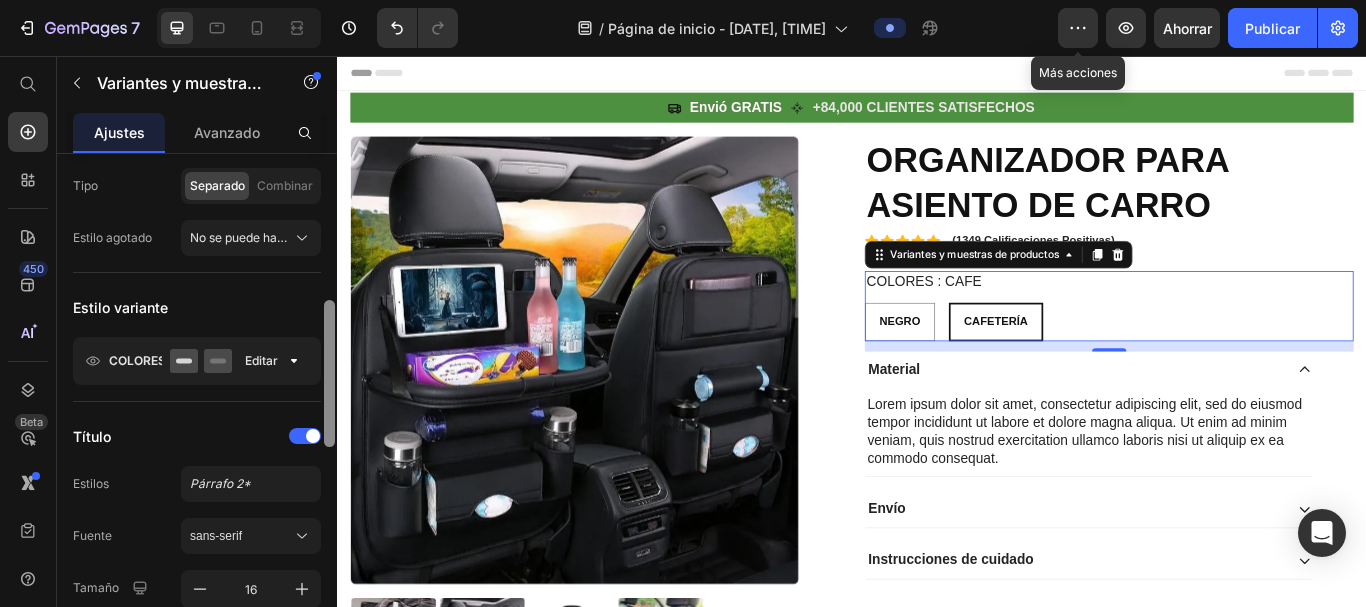 scroll, scrollTop: 284, scrollLeft: 0, axis: vertical 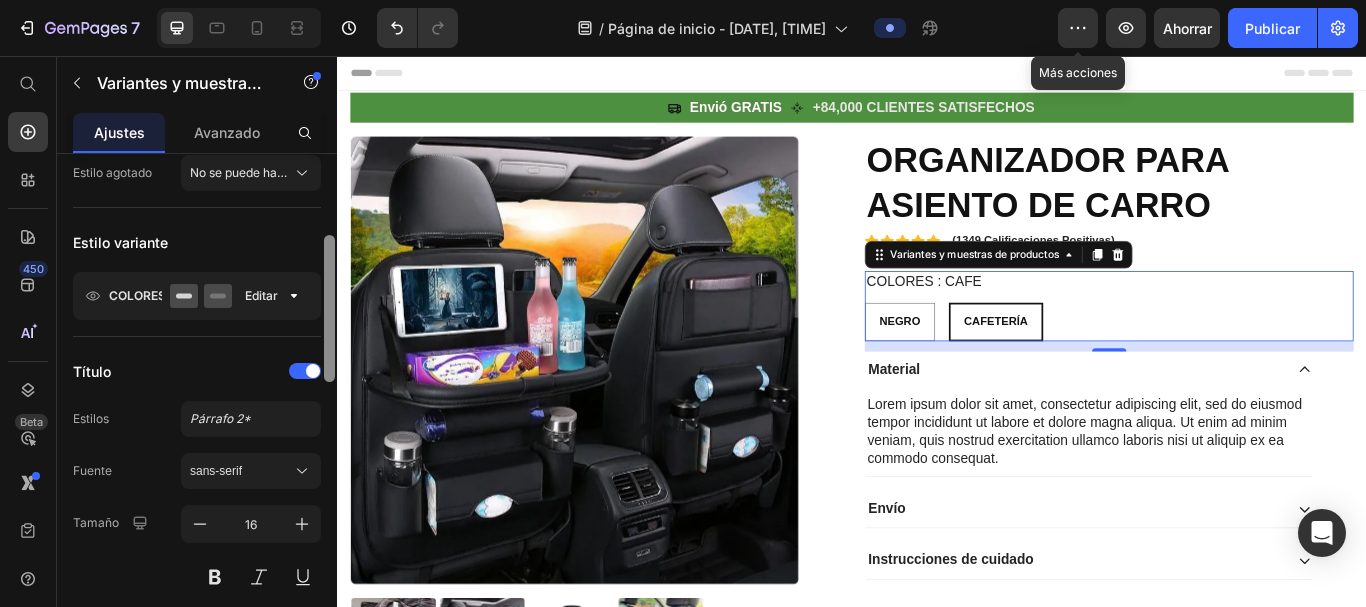 drag, startPoint x: 328, startPoint y: 284, endPoint x: 327, endPoint y: 366, distance: 82.006096 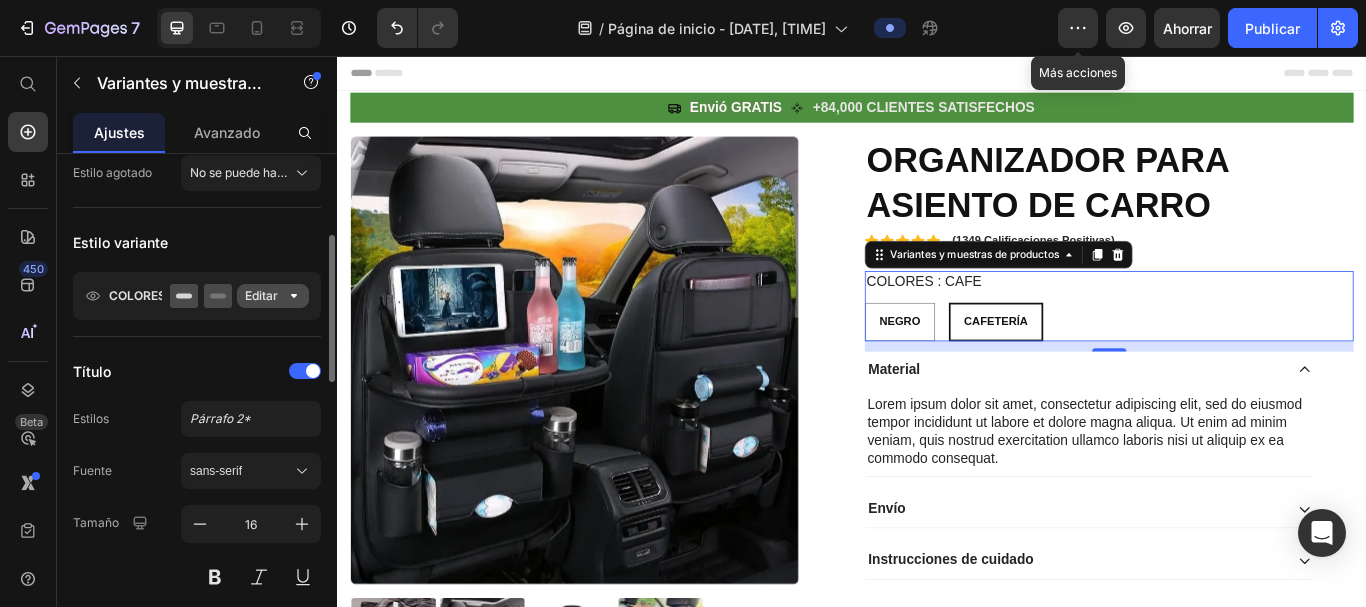 click on "Editar" at bounding box center (261, 295) 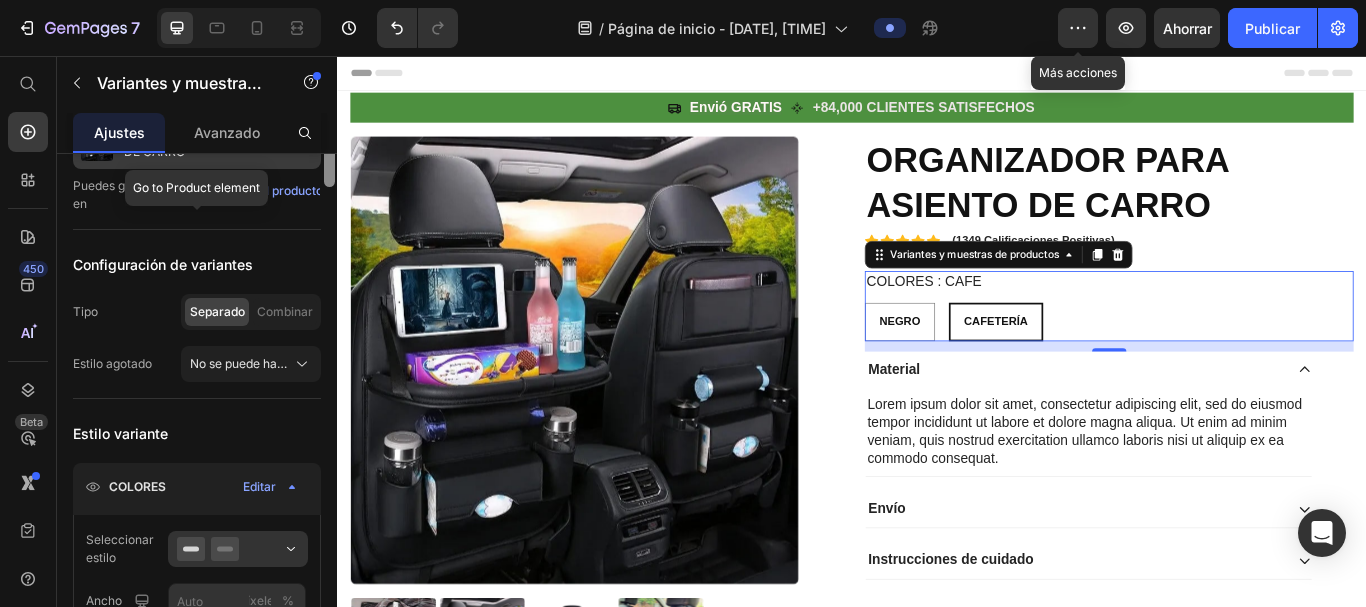scroll, scrollTop: 0, scrollLeft: 0, axis: both 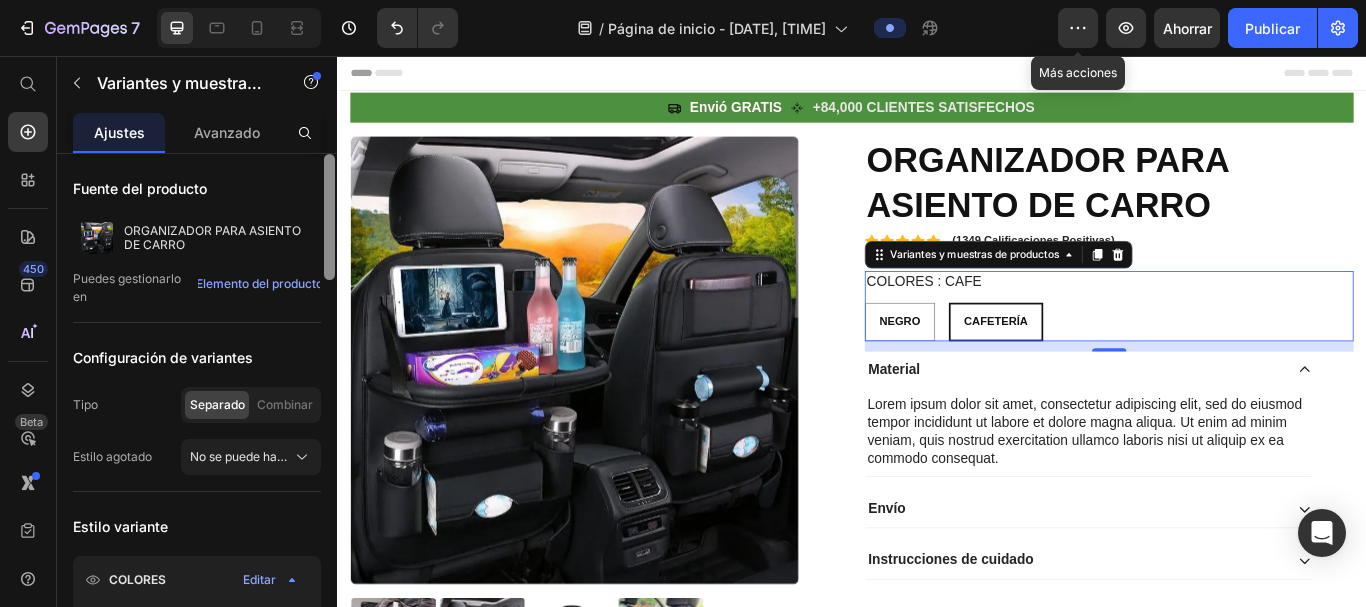 drag, startPoint x: 333, startPoint y: 345, endPoint x: 295, endPoint y: 207, distance: 143.13629 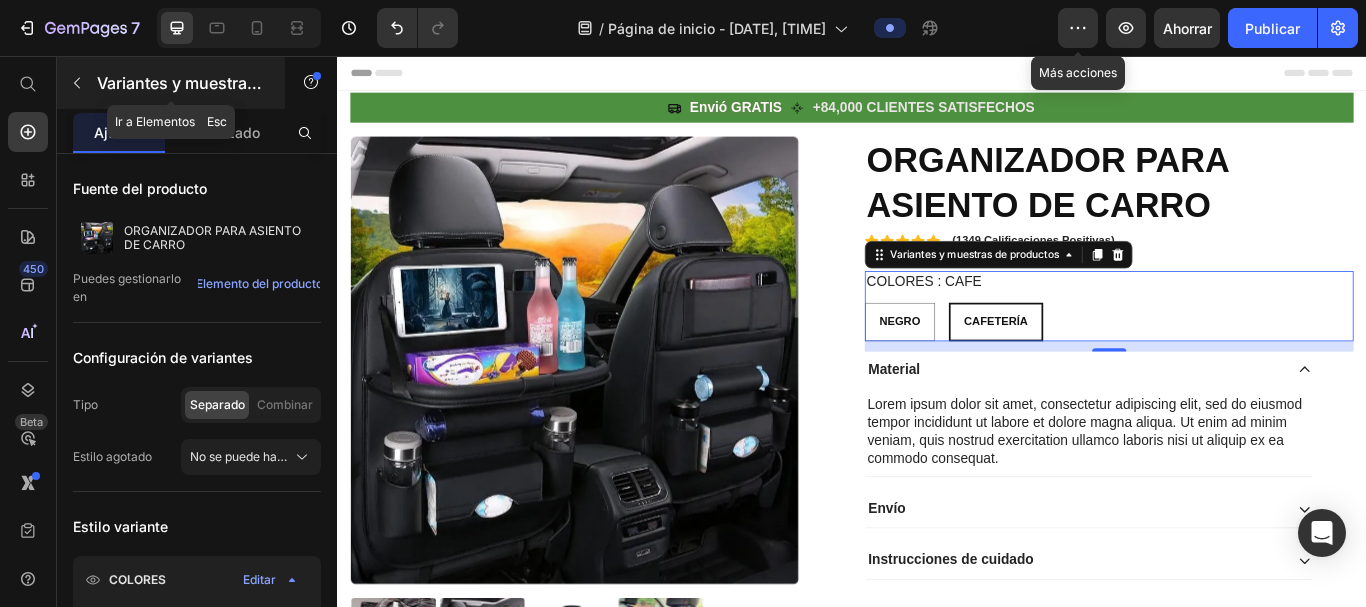 click on "Variantes y muestras de productos" at bounding box center (171, 83) 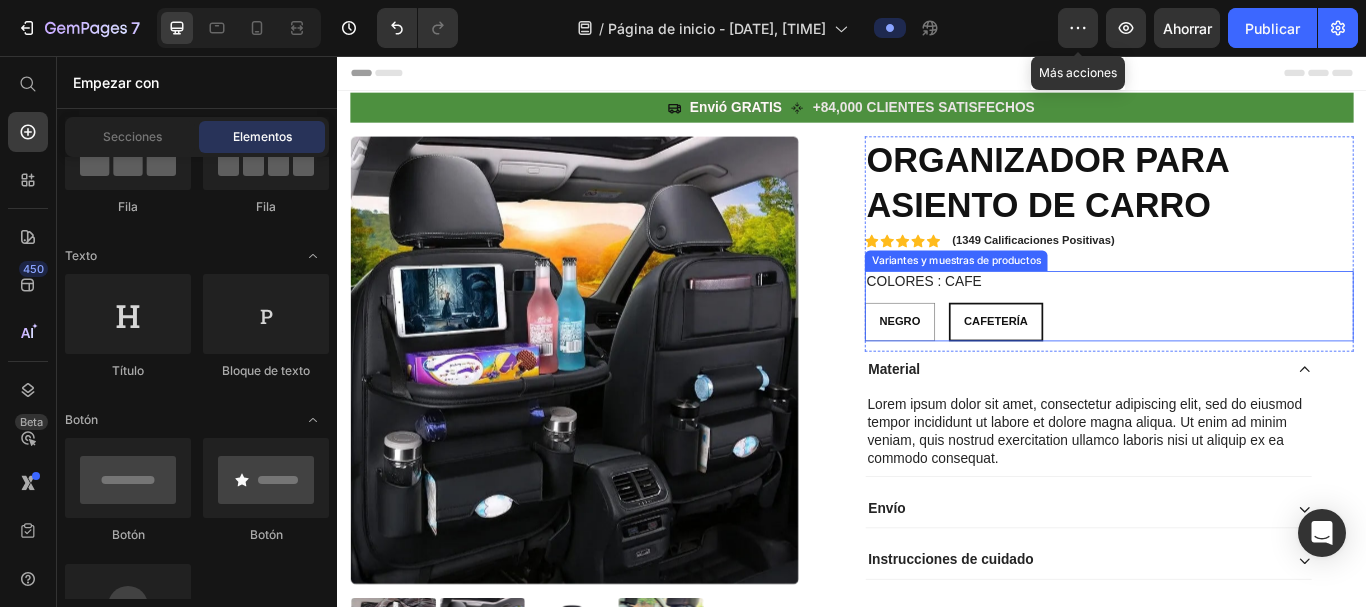 click on "CAFETERÍA" at bounding box center (1105, 365) 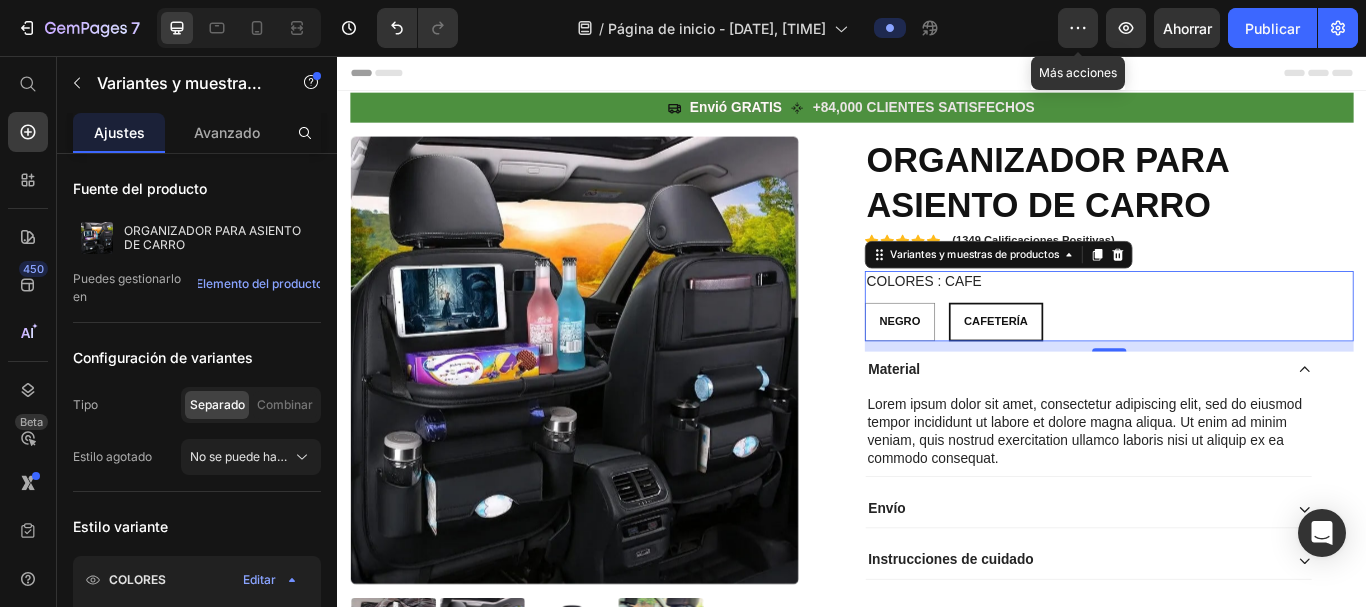 click on "COLORES : CAFE" at bounding box center [1021, 319] 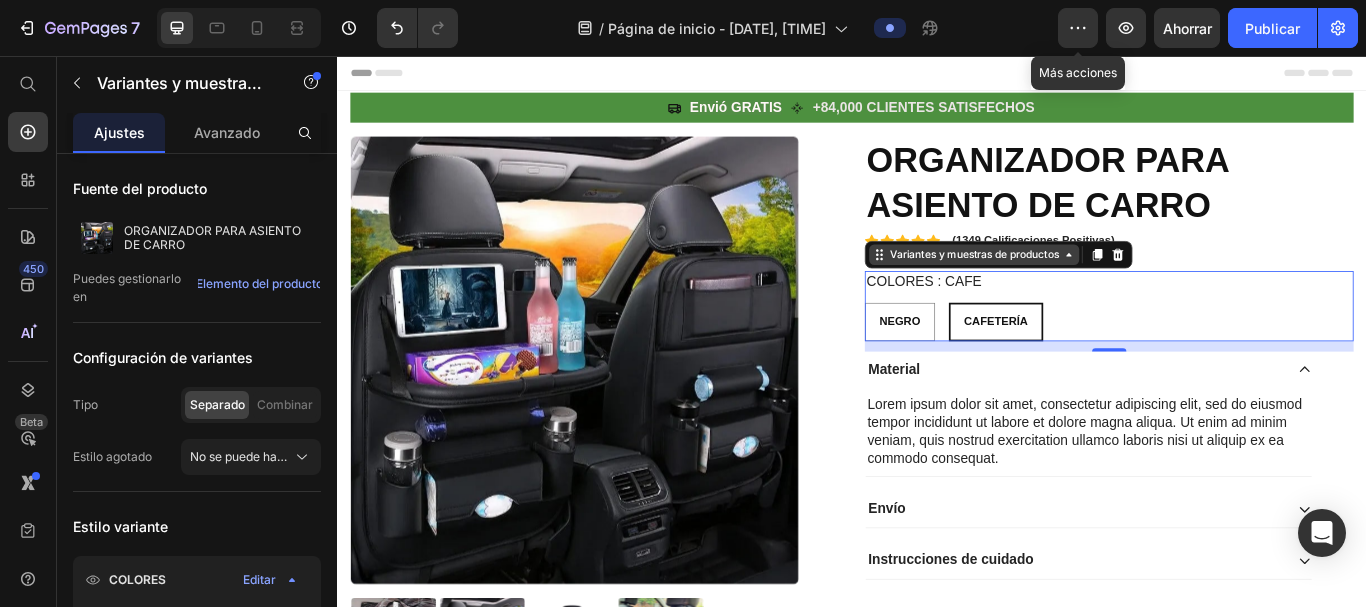 click 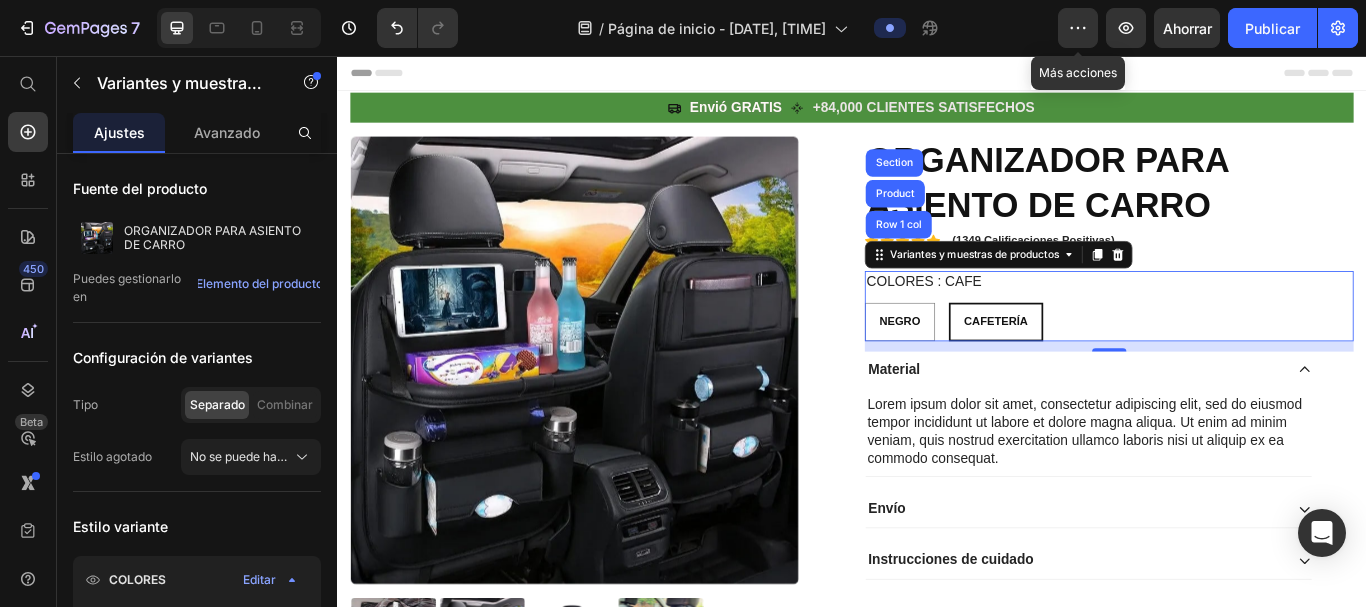 click on "NEGRO NEGRO NEGRO CAFETERÍA CAFETERÍA CAFETERÍA" at bounding box center (1237, 366) 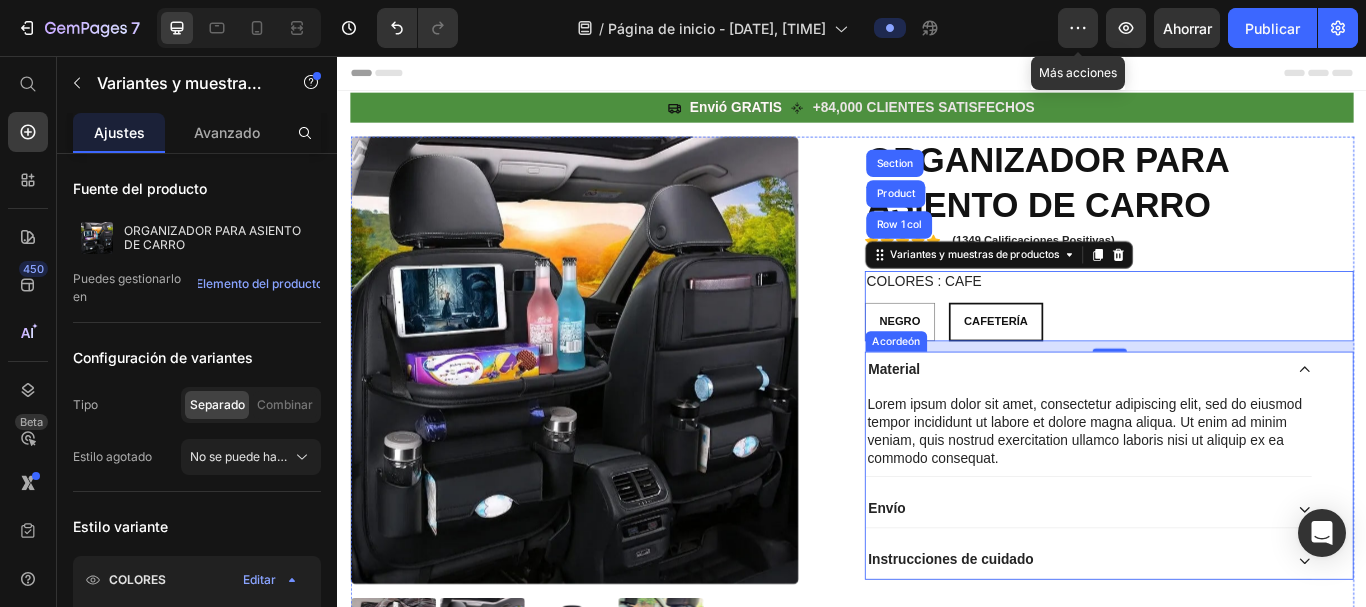 click on "Material" at bounding box center (1213, 422) 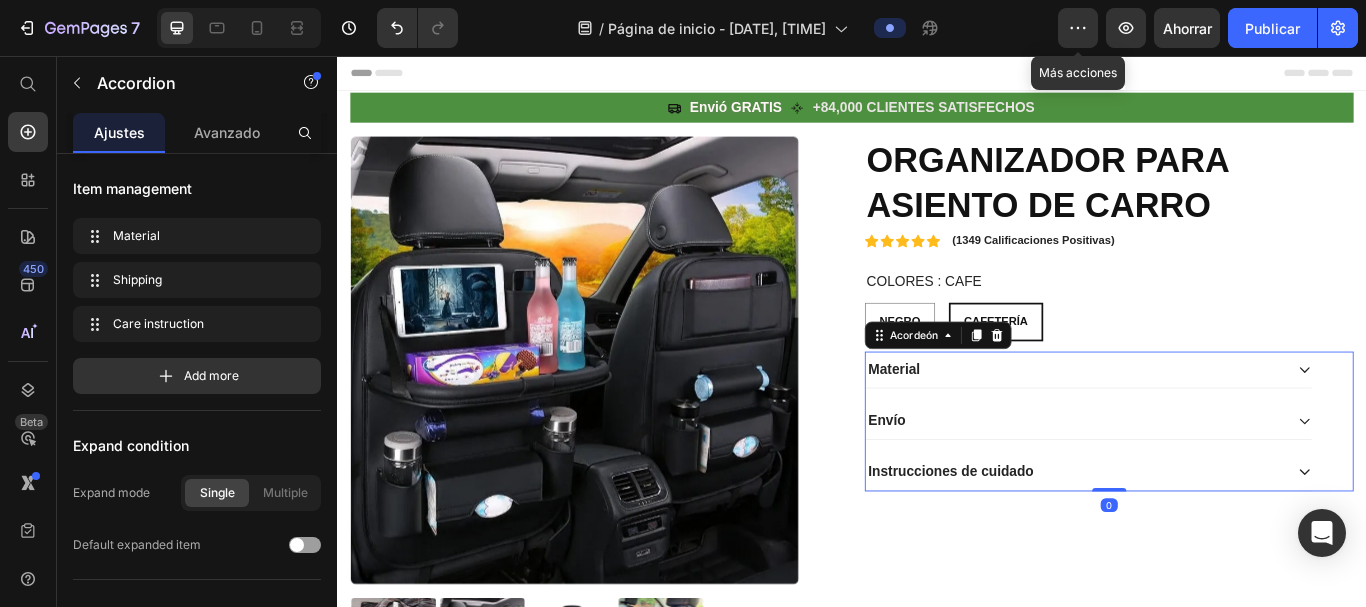 click on "Envío" at bounding box center [1213, 481] 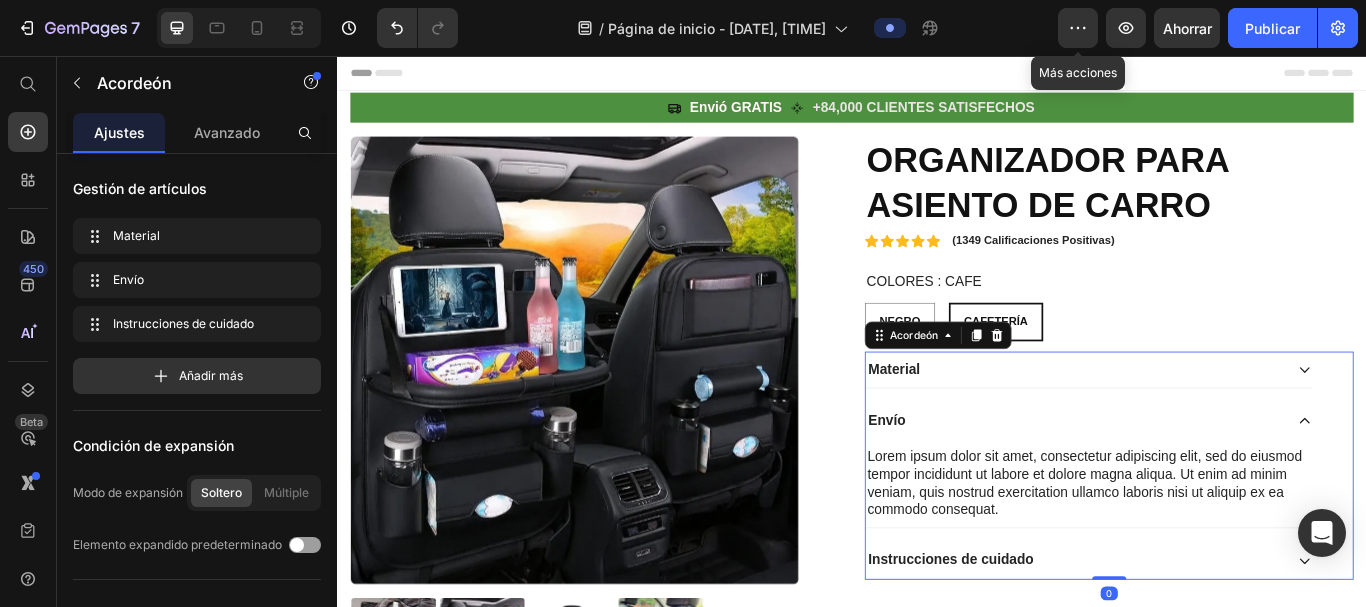 click on "Envío" at bounding box center (1213, 481) 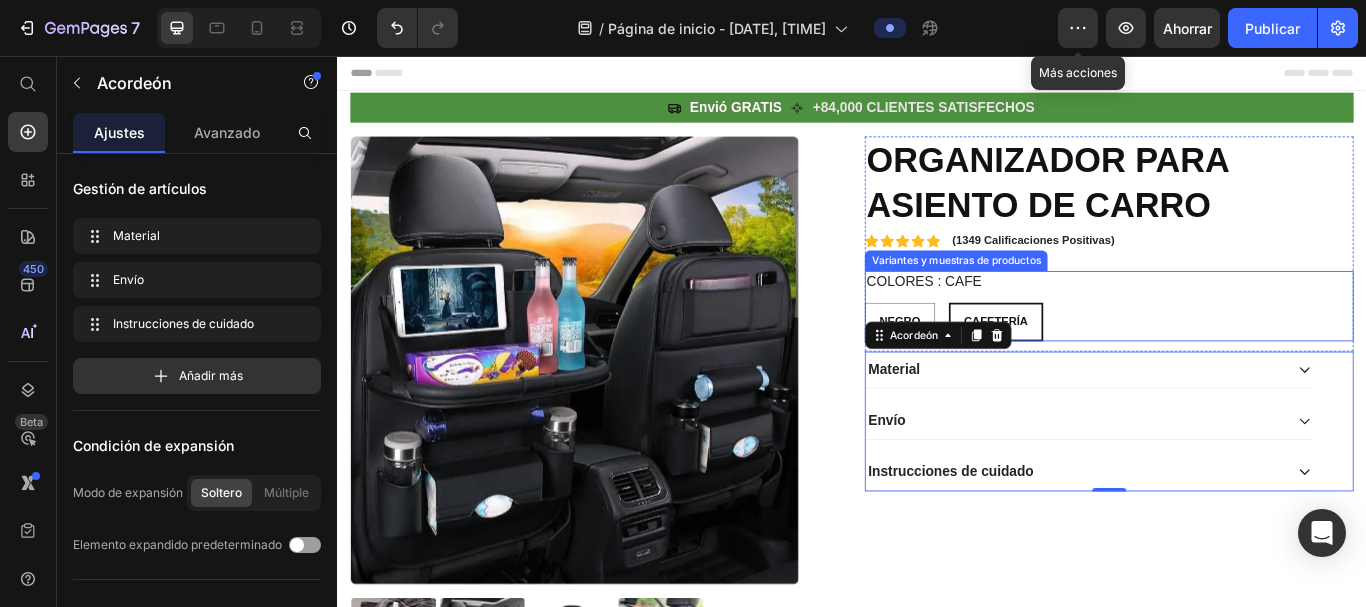 click on "Variantes y muestras de productos" at bounding box center (1058, 295) 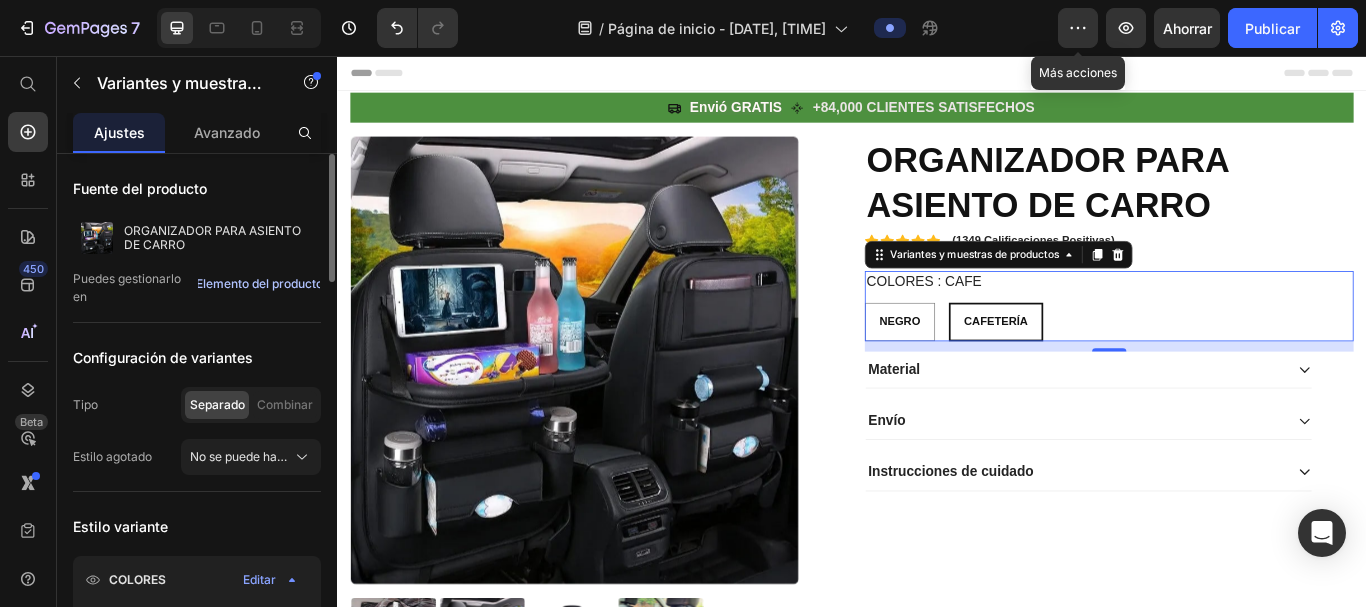 click on "Elemento del producto" at bounding box center (259, 283) 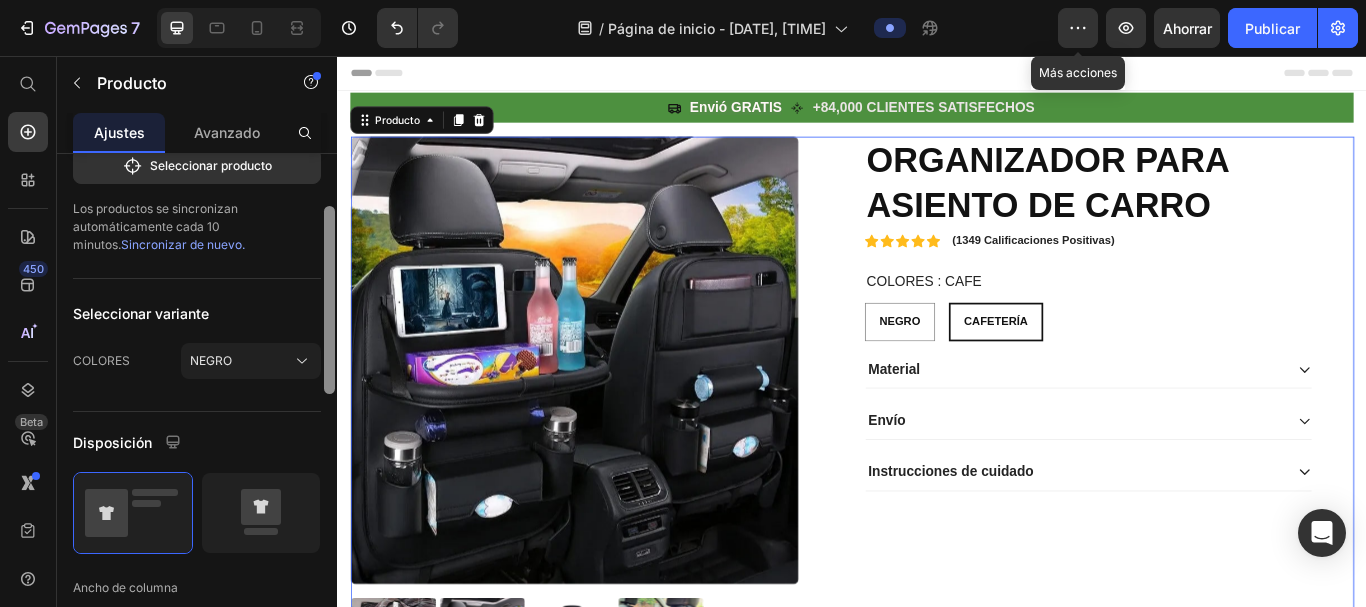 drag, startPoint x: 333, startPoint y: 283, endPoint x: 332, endPoint y: 333, distance: 50.01 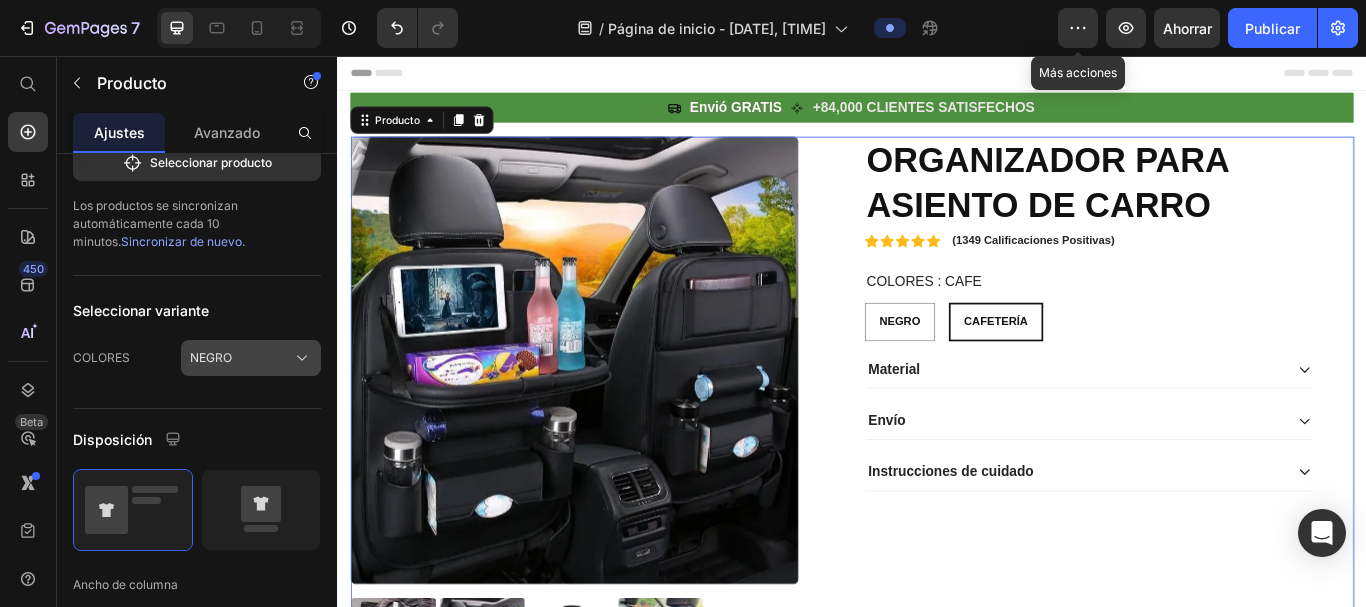 click on "NEGRO" at bounding box center (251, 358) 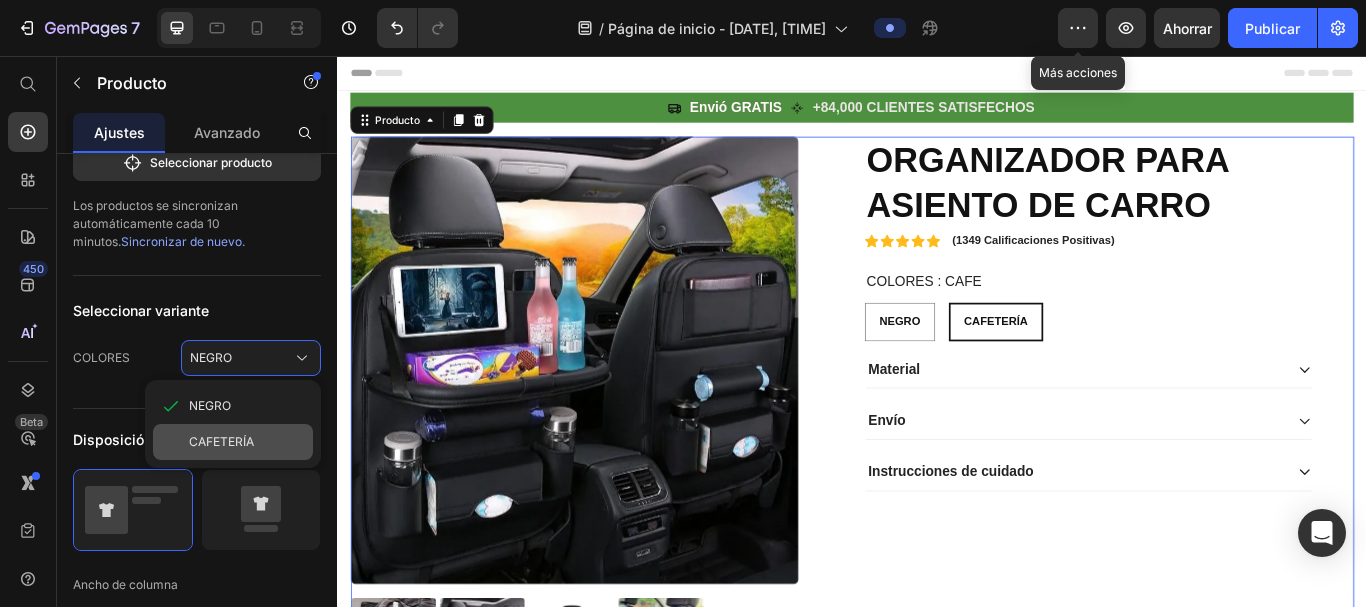 click on "CAFETERÍA" at bounding box center (221, 442) 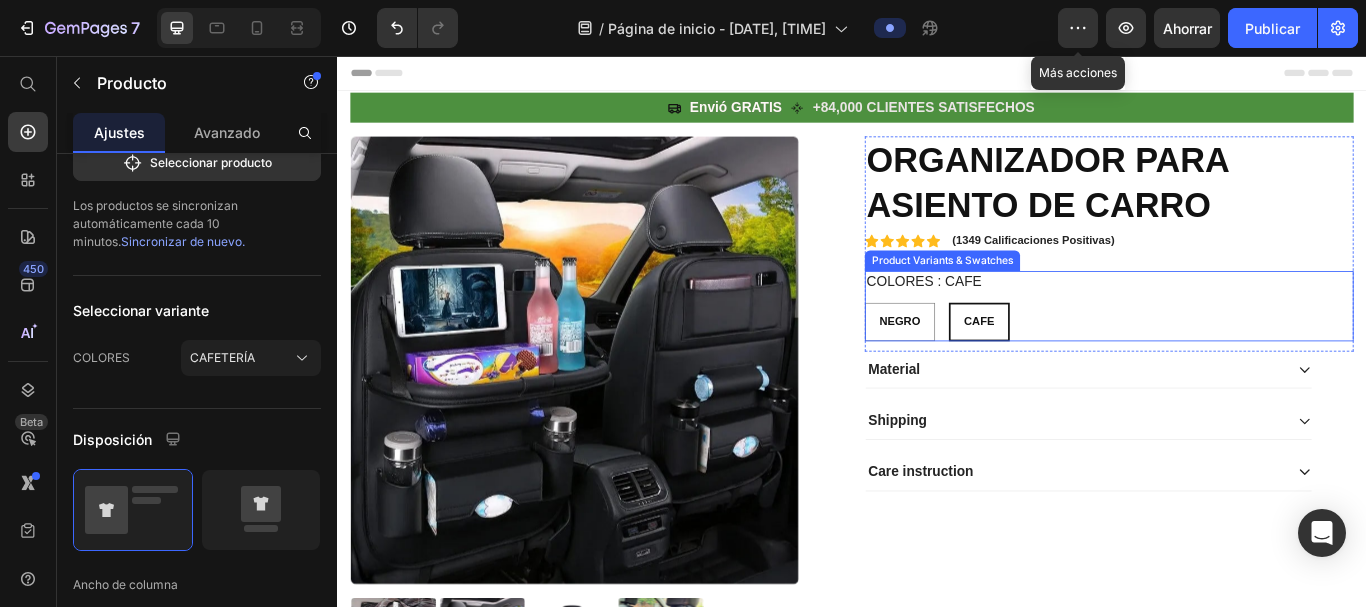 click on "COLORES : CAFE" at bounding box center [1021, 319] 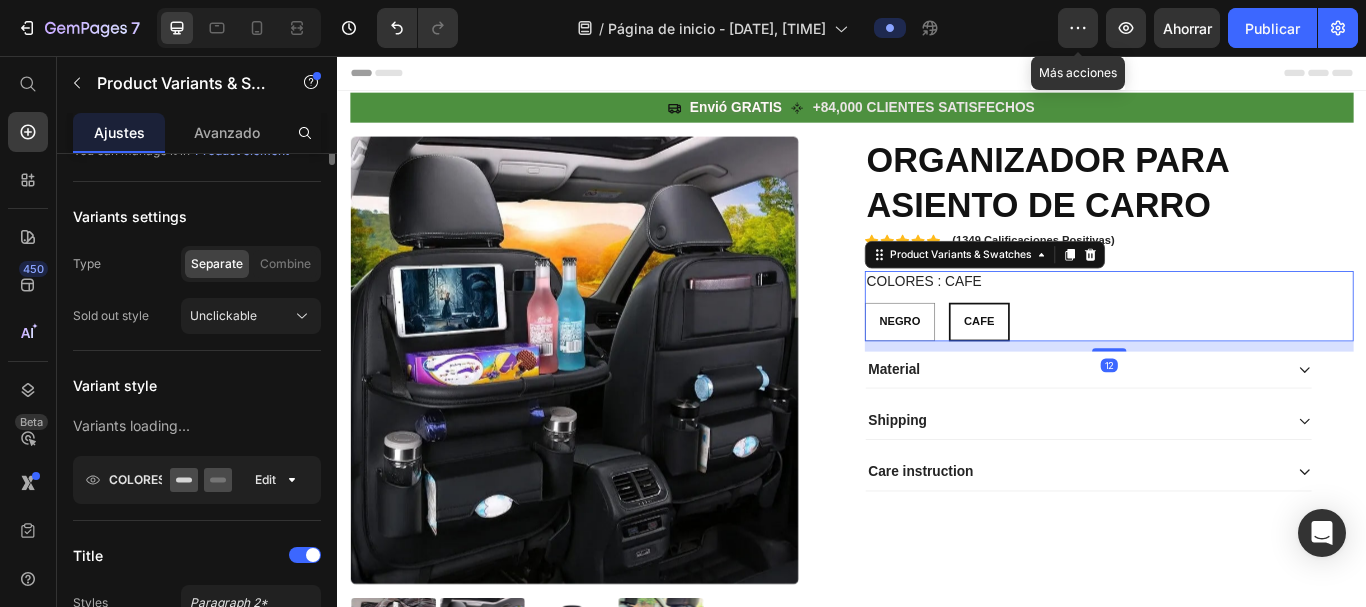 scroll, scrollTop: 0, scrollLeft: 0, axis: both 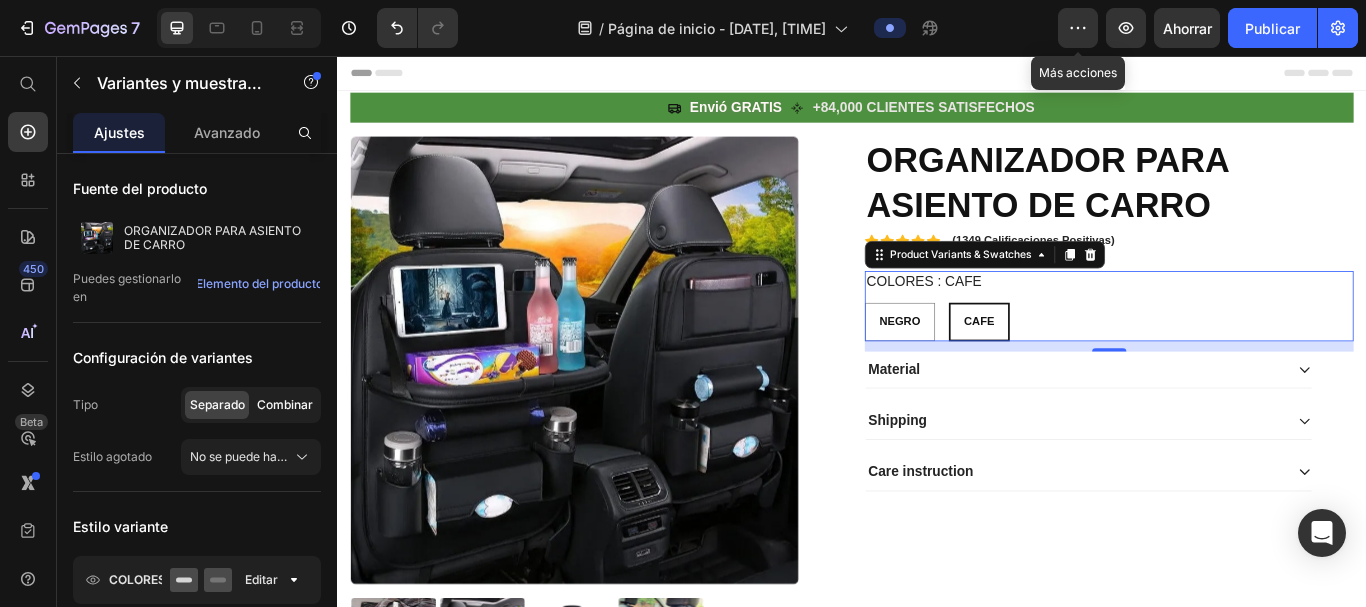 click on "Combinar" at bounding box center [285, 404] 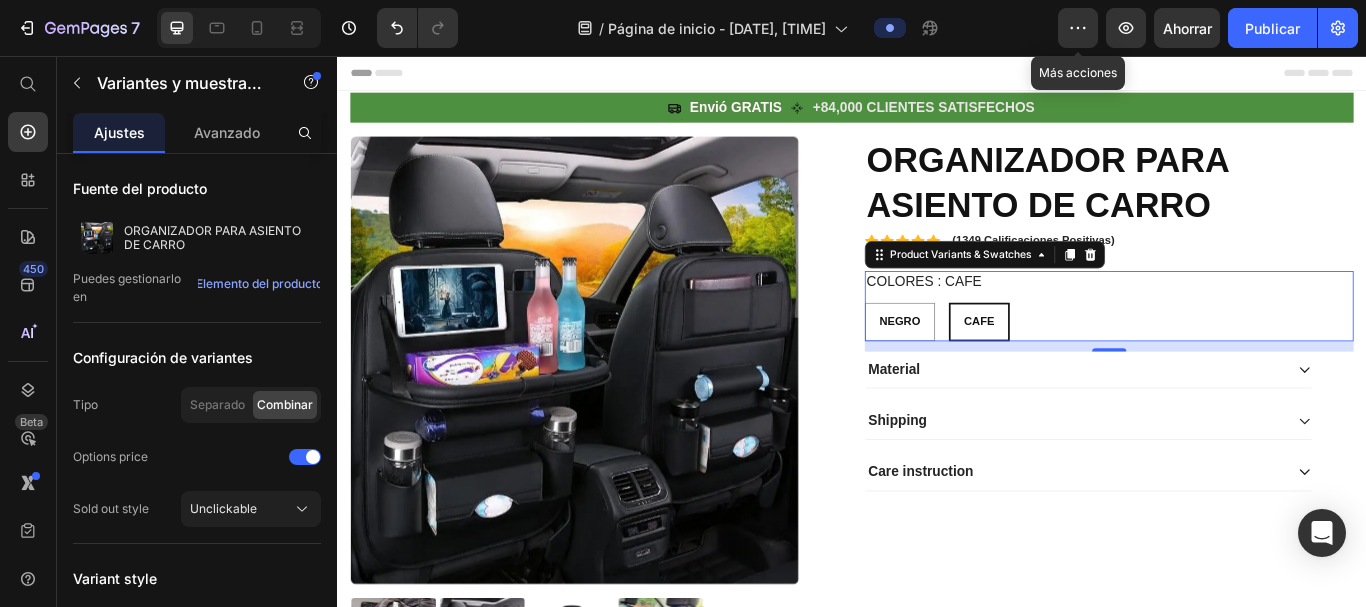 select on "550268379529741203" 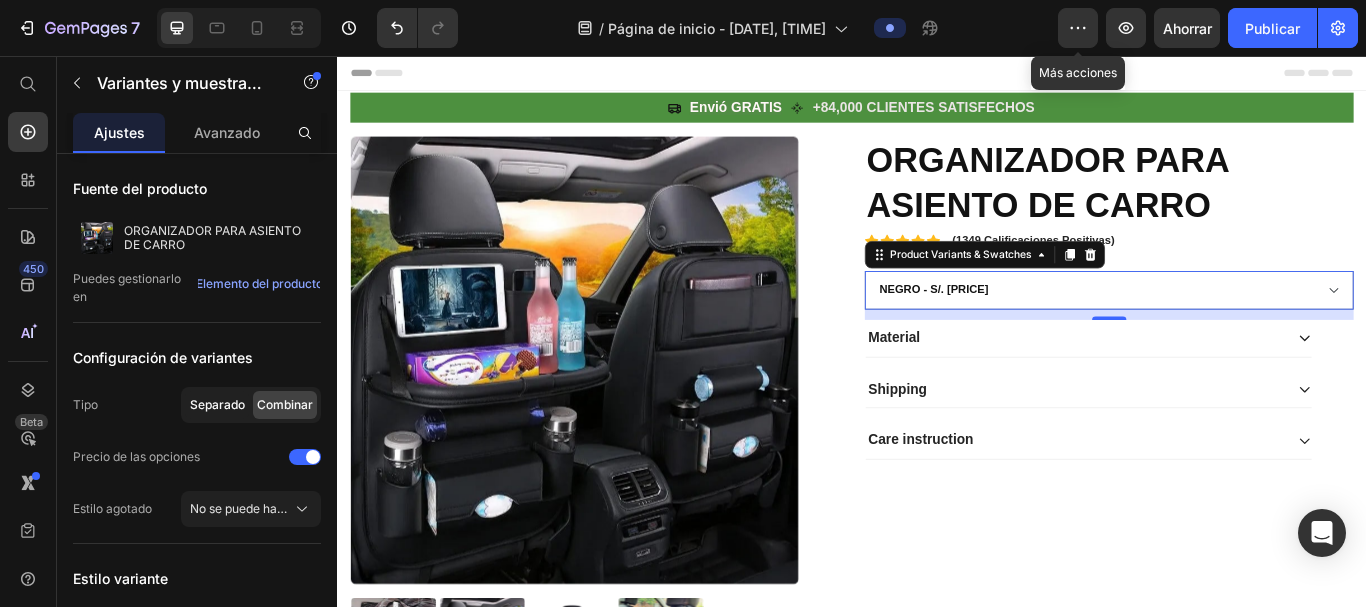 click on "Separado" at bounding box center [217, 404] 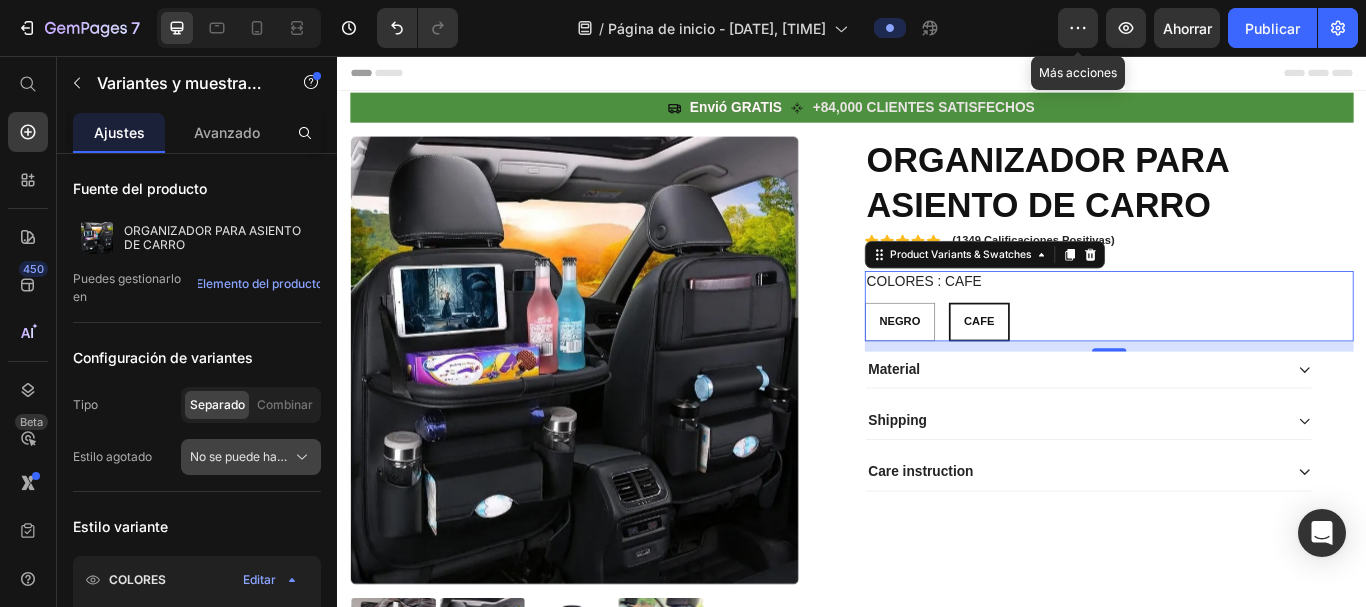 click on "No se puede hacer clic" at bounding box center (251, 457) 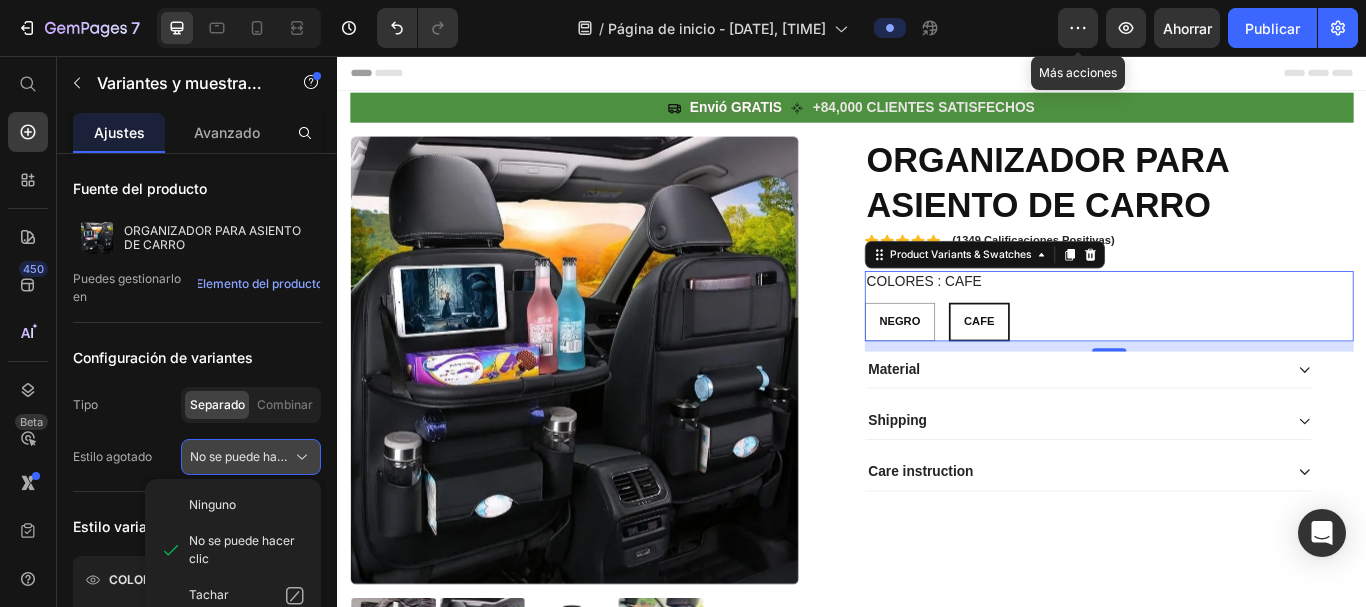 click on "No se puede hacer clic" at bounding box center (251, 457) 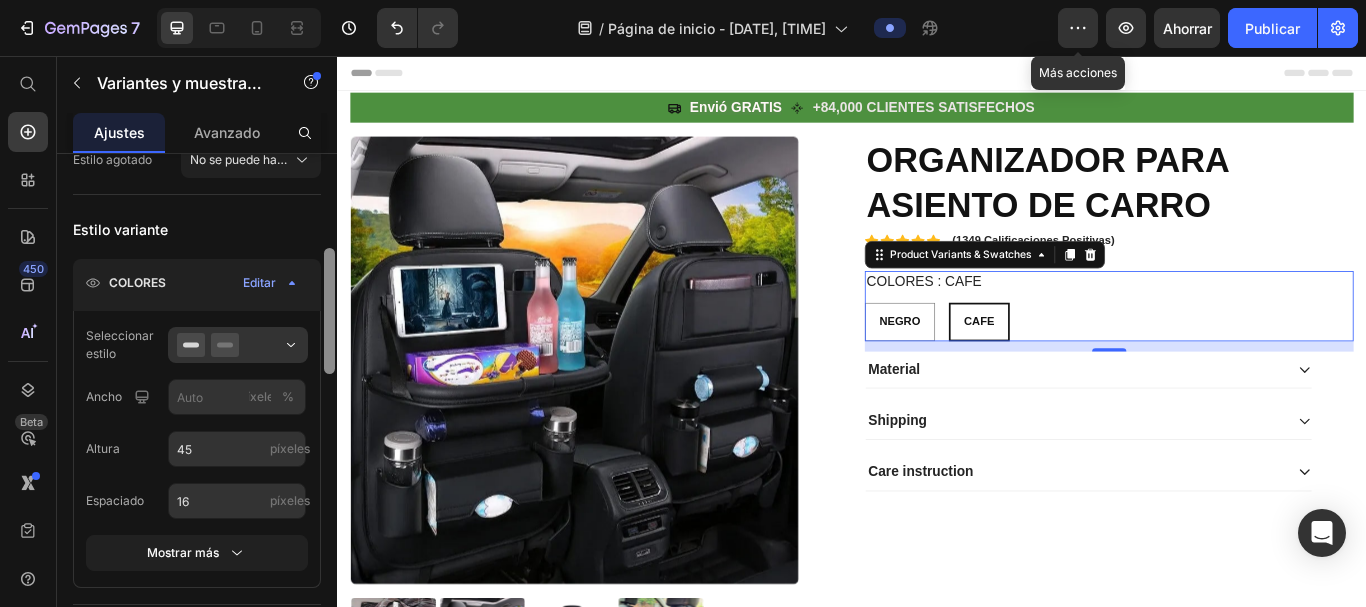 scroll, scrollTop: 313, scrollLeft: 0, axis: vertical 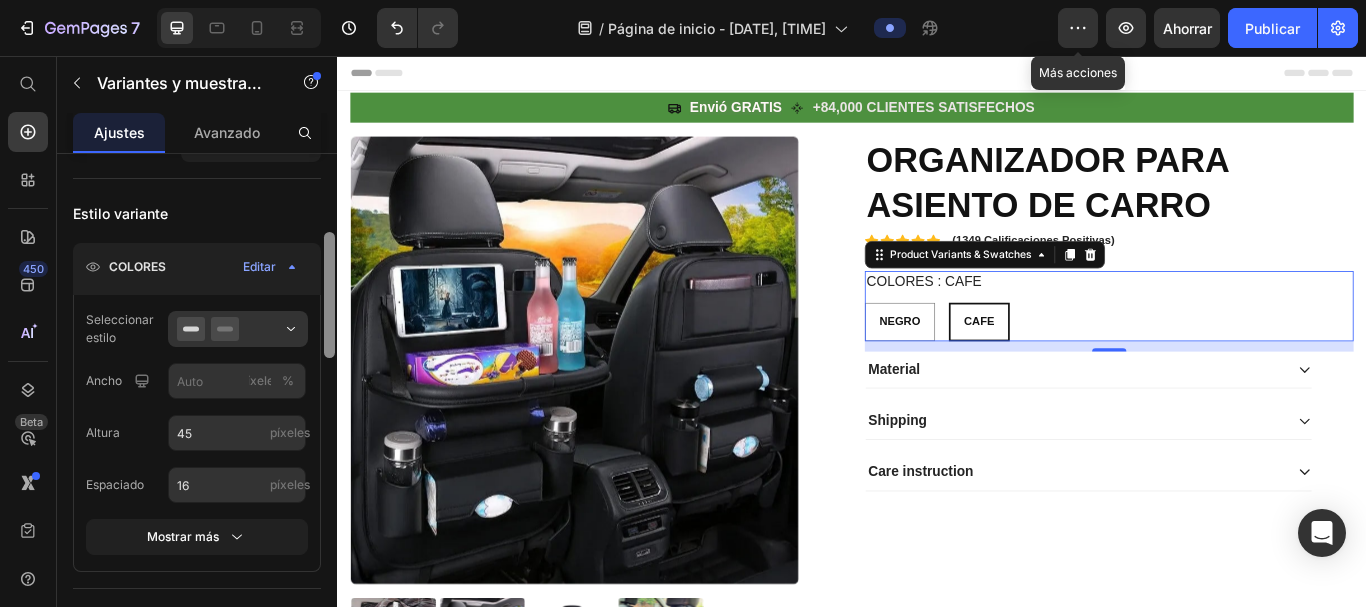drag, startPoint x: 327, startPoint y: 264, endPoint x: 328, endPoint y: 342, distance: 78.00641 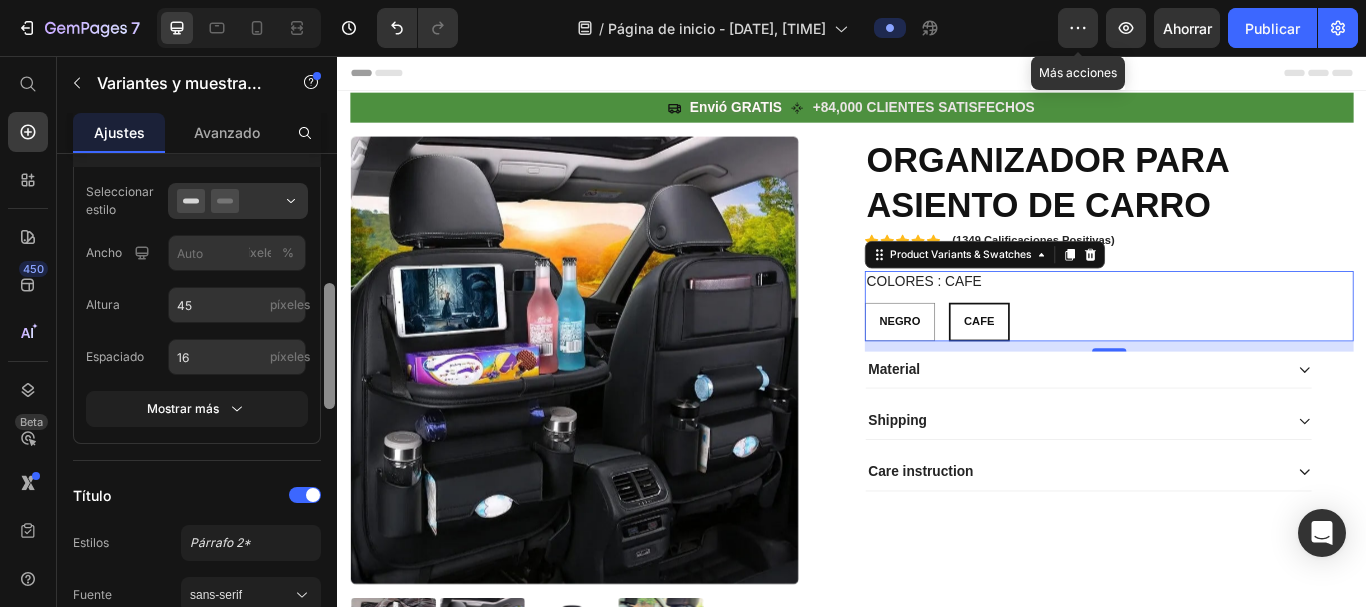scroll, scrollTop: 461, scrollLeft: 0, axis: vertical 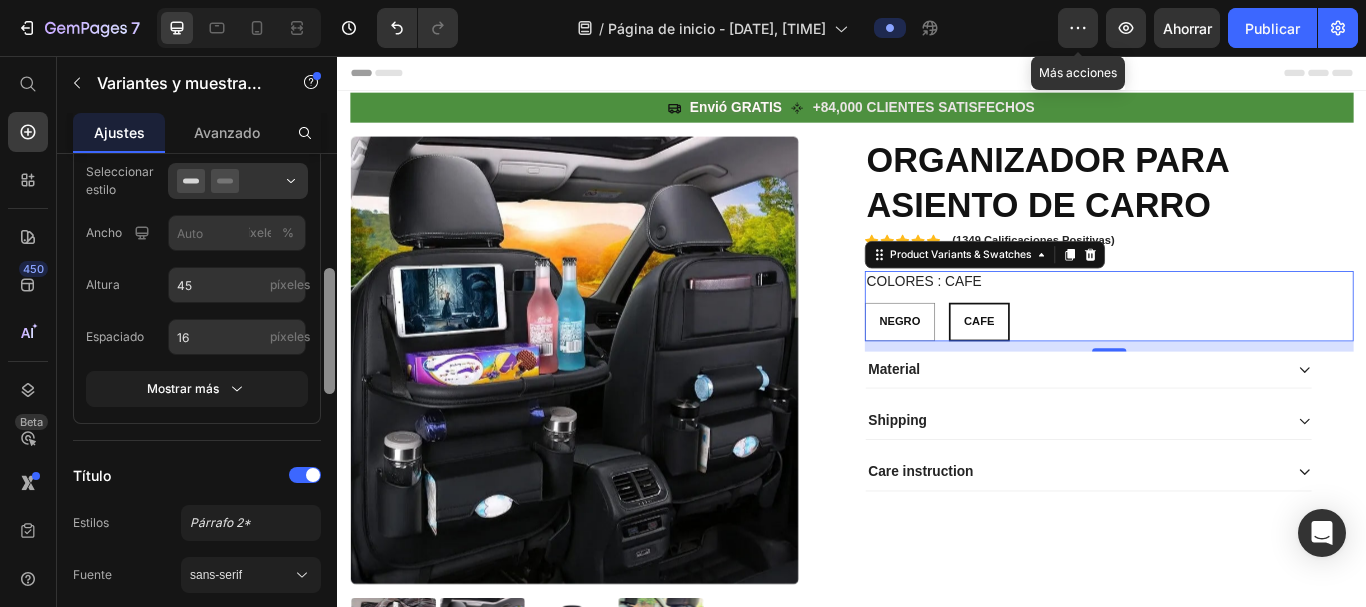 drag, startPoint x: 324, startPoint y: 325, endPoint x: 322, endPoint y: 362, distance: 37.054016 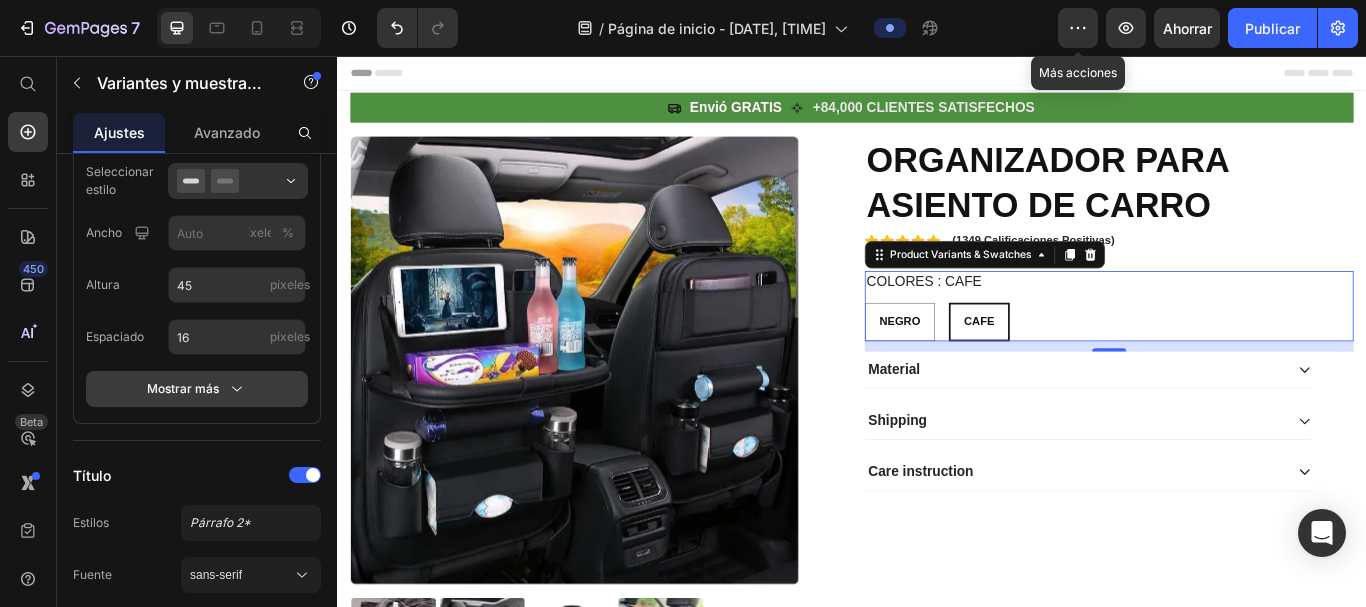 click 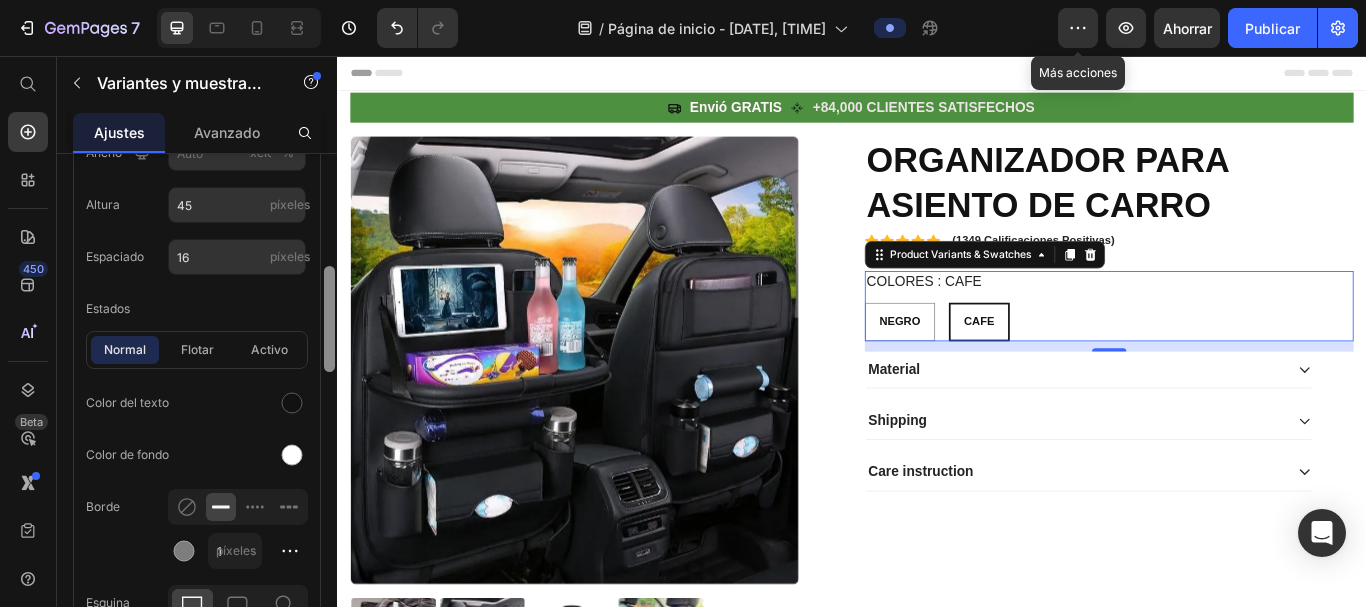 drag, startPoint x: 328, startPoint y: 367, endPoint x: 330, endPoint y: 391, distance: 24.083189 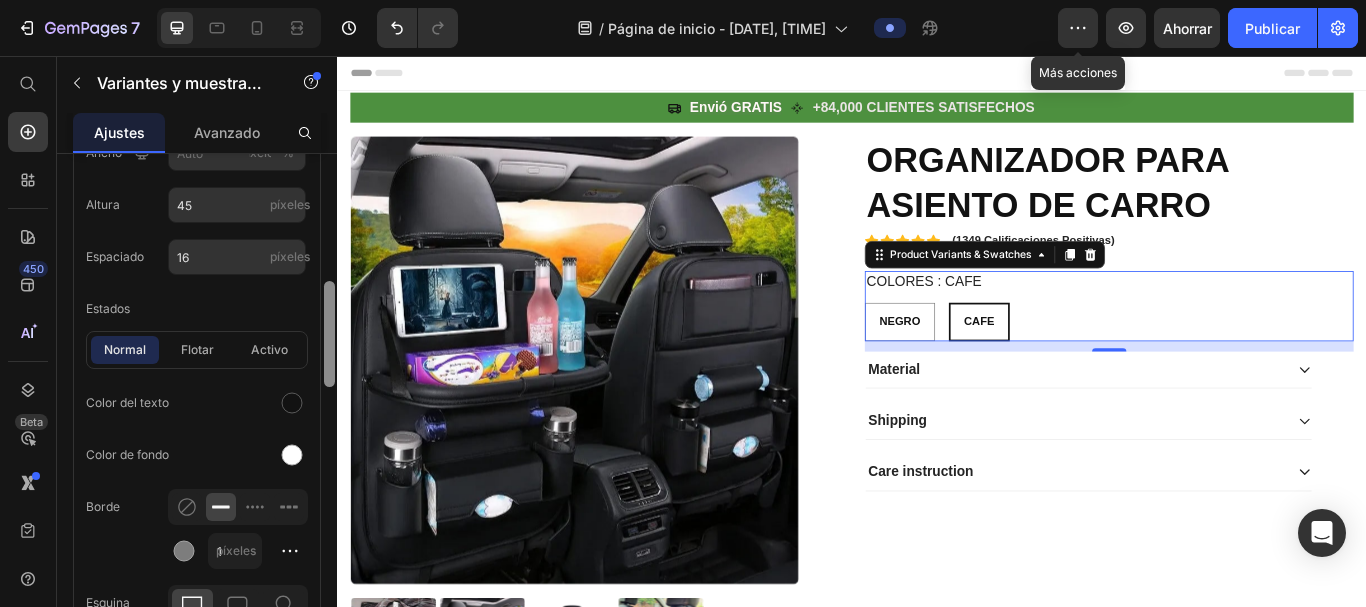 scroll, scrollTop: 553, scrollLeft: 0, axis: vertical 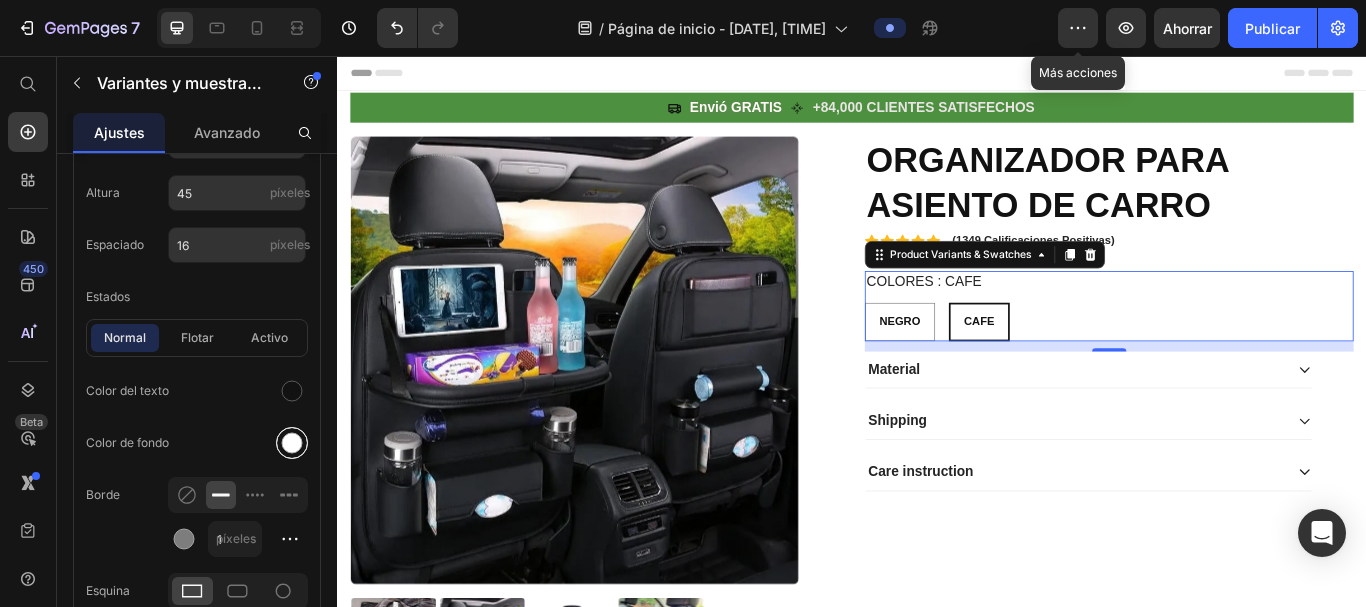 click at bounding box center [292, 443] 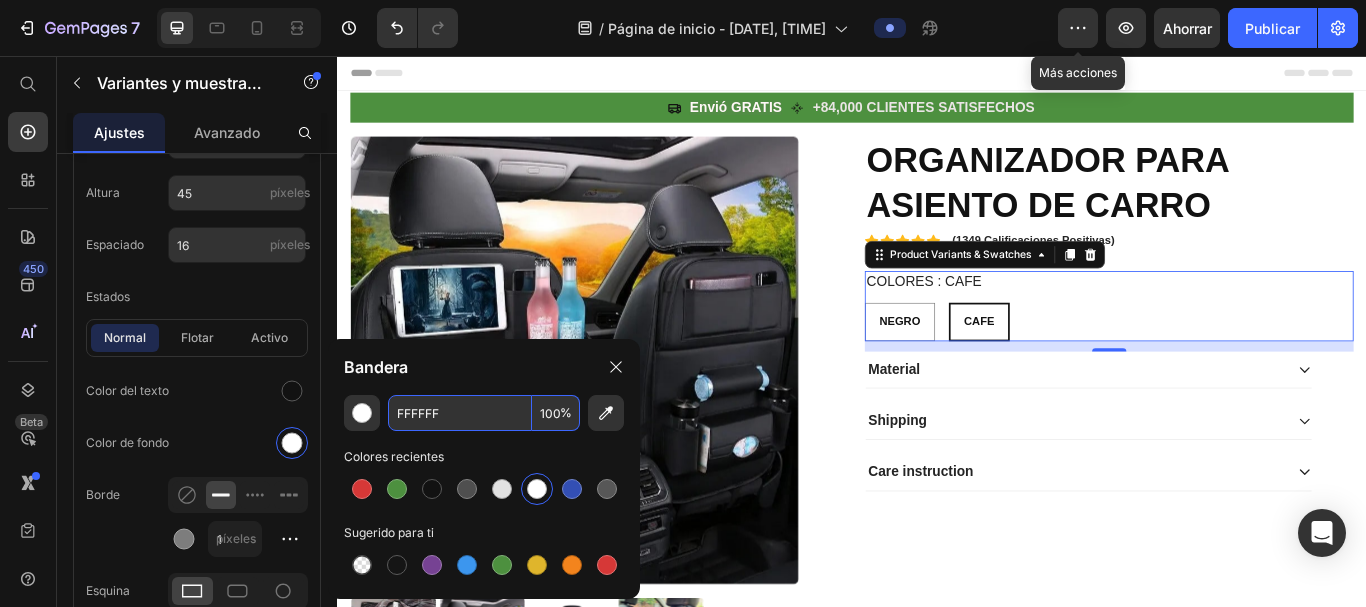 click on "FFFFFF" at bounding box center (460, 413) 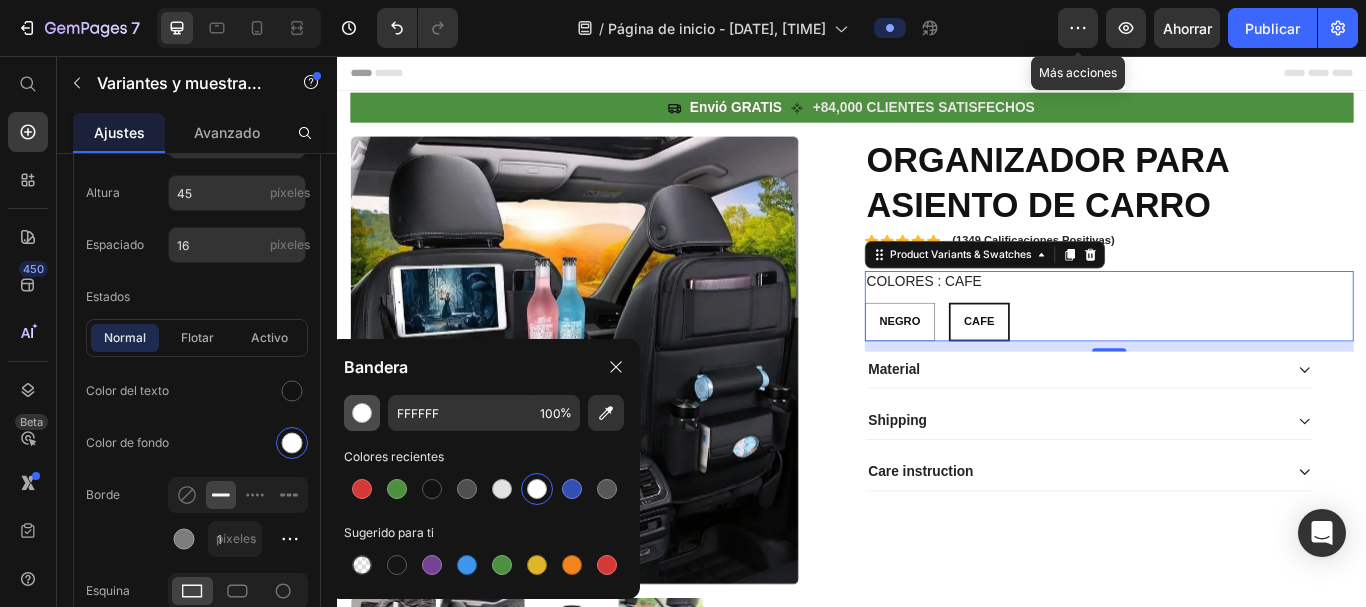 click at bounding box center [362, 413] 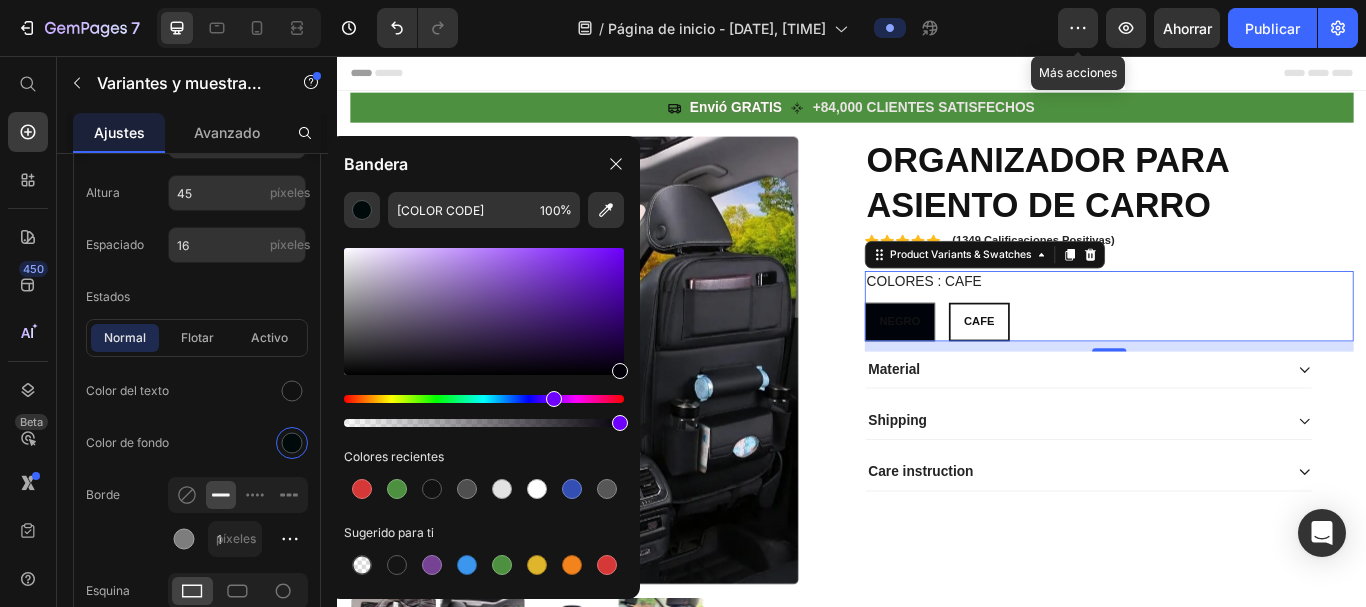 type on "000A0A" 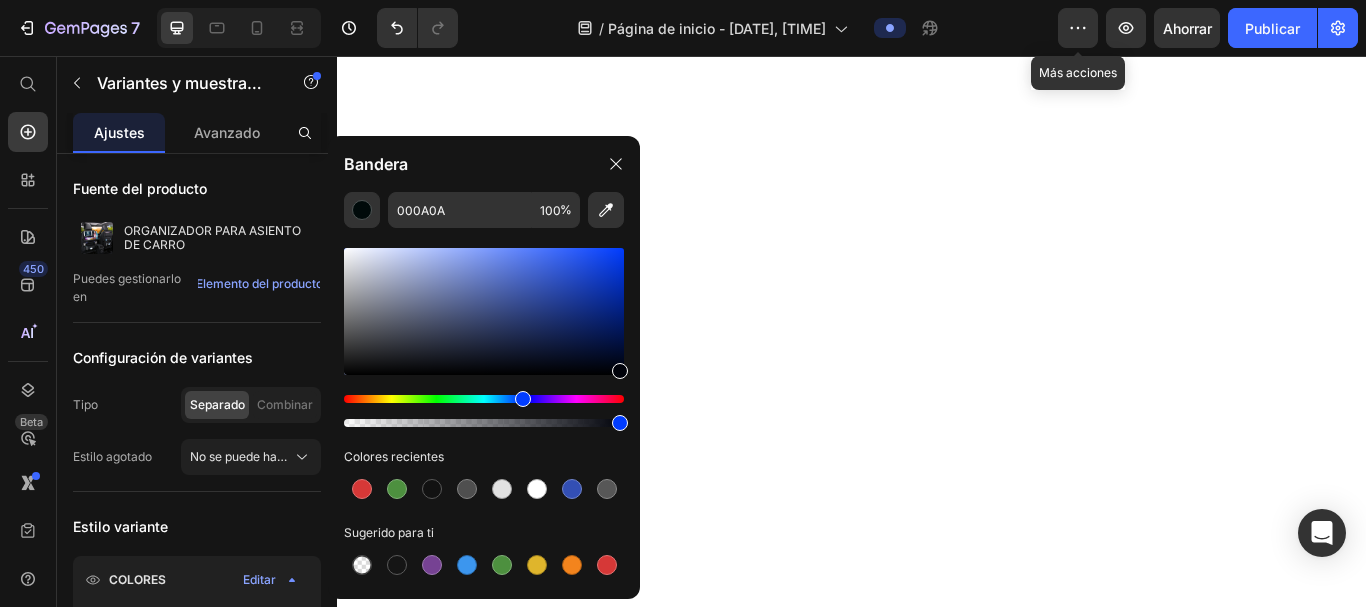 scroll, scrollTop: 0, scrollLeft: 0, axis: both 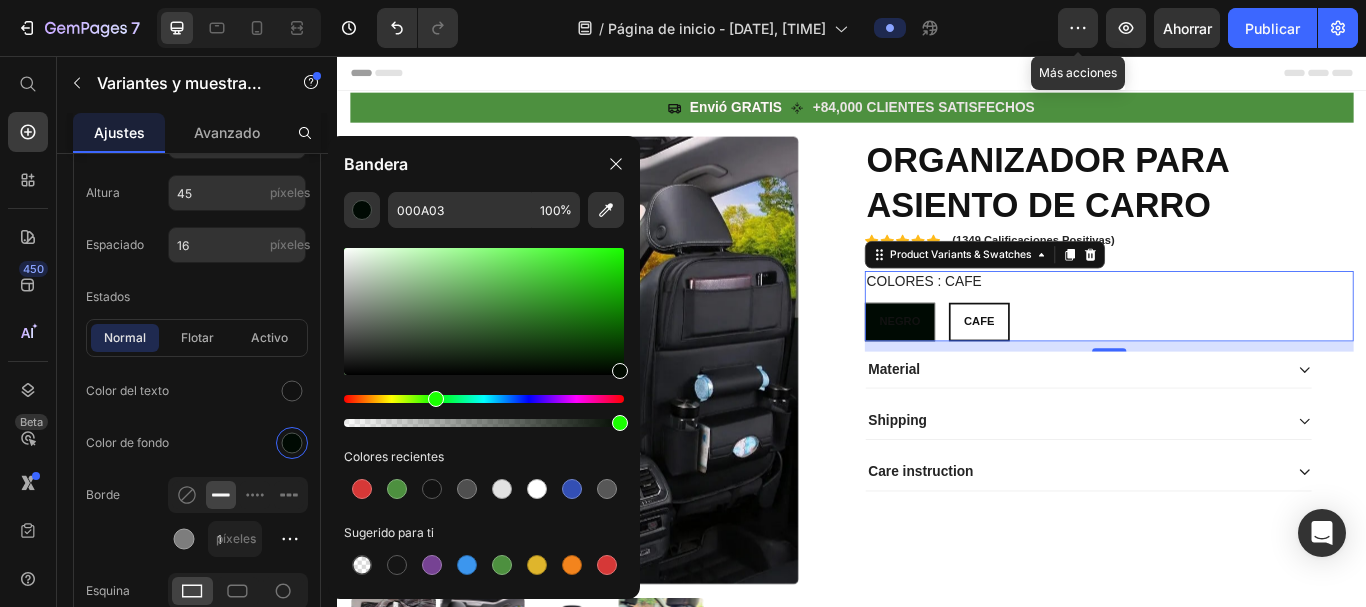 click at bounding box center [484, 411] 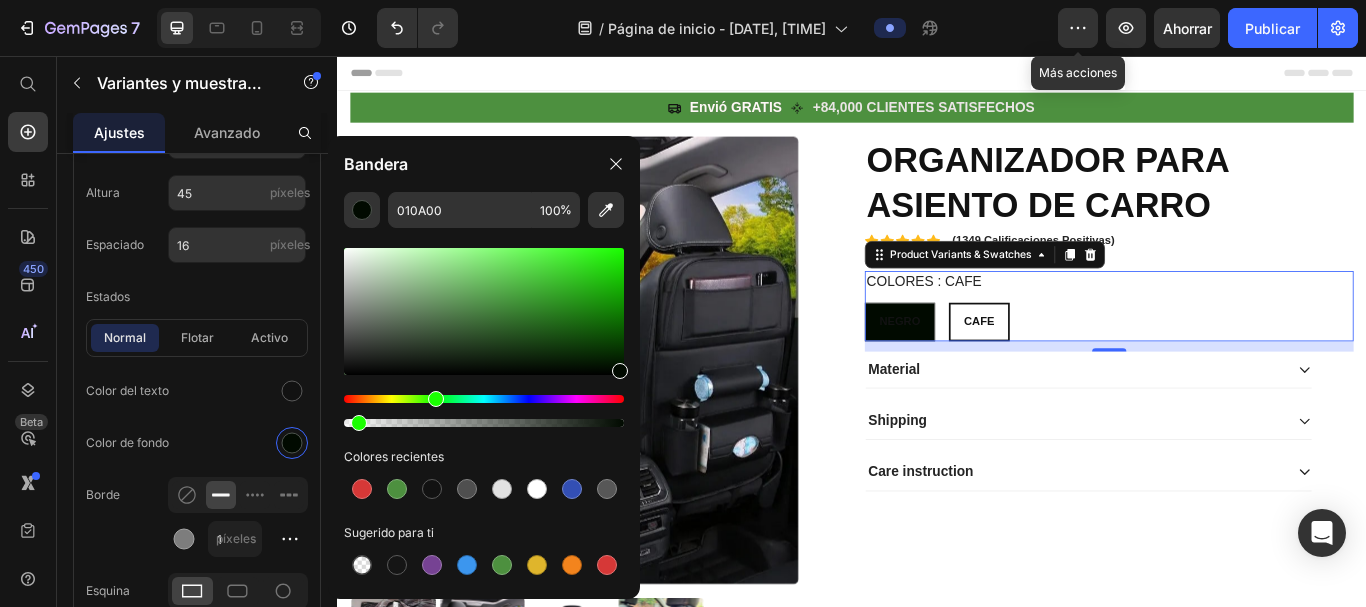 click at bounding box center (484, 423) 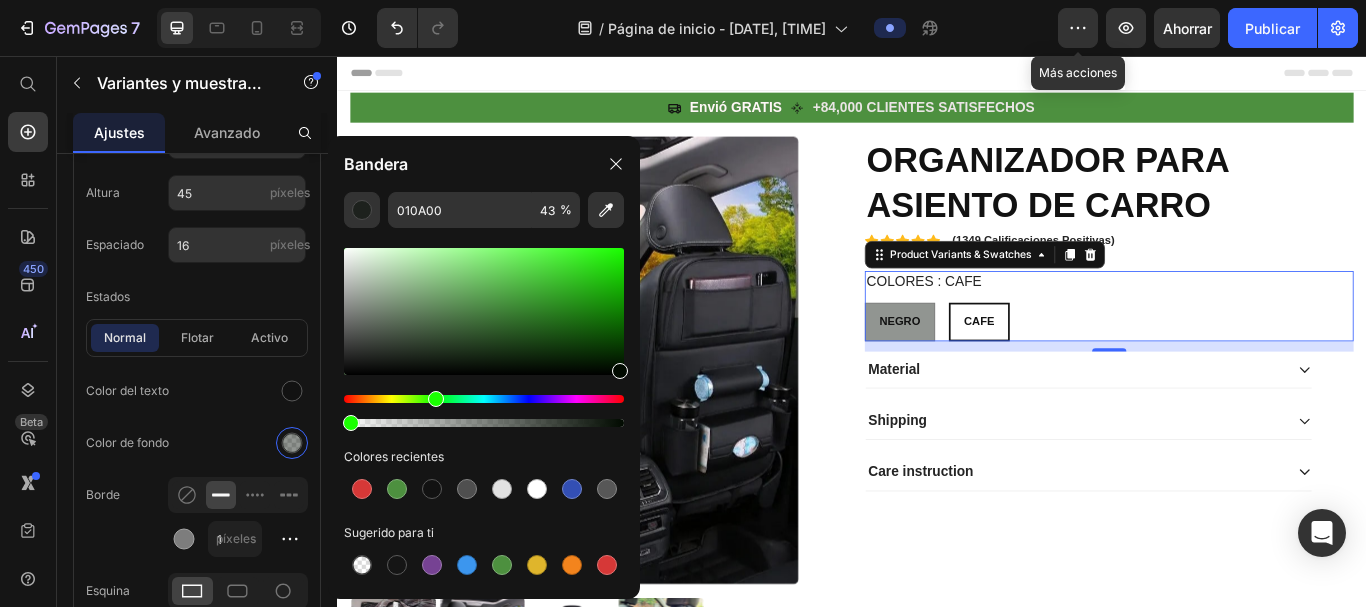 drag, startPoint x: 354, startPoint y: 421, endPoint x: 346, endPoint y: 430, distance: 12.0415945 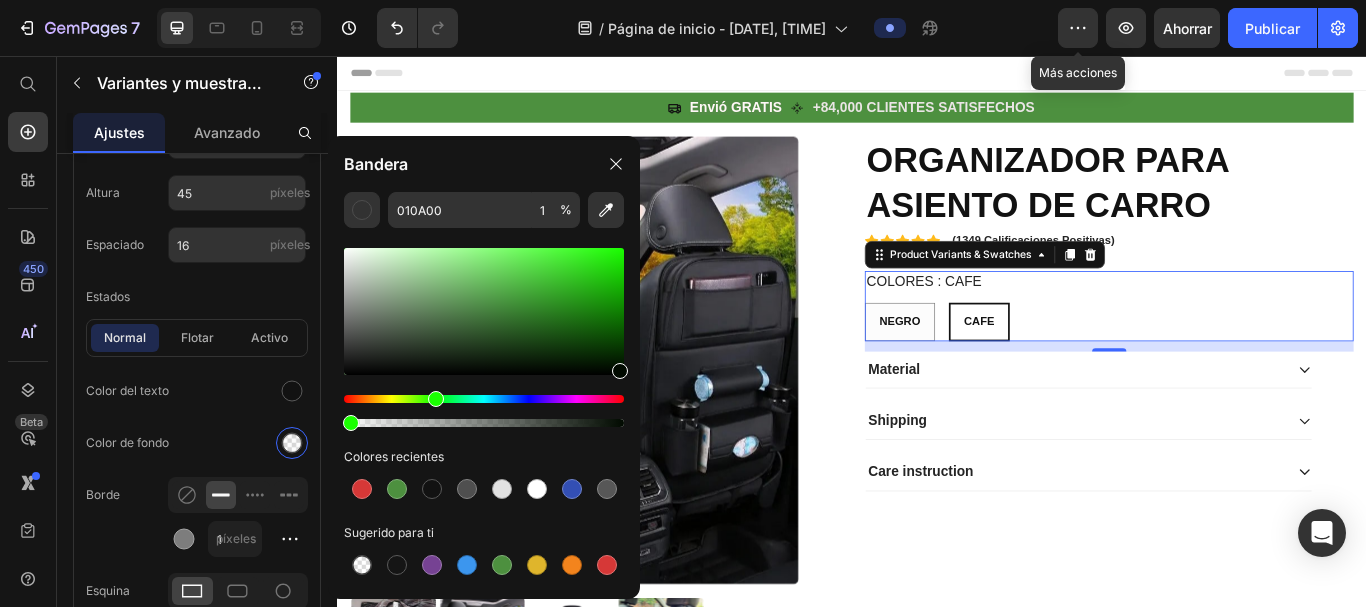 click on "CAFE" at bounding box center [1085, 366] 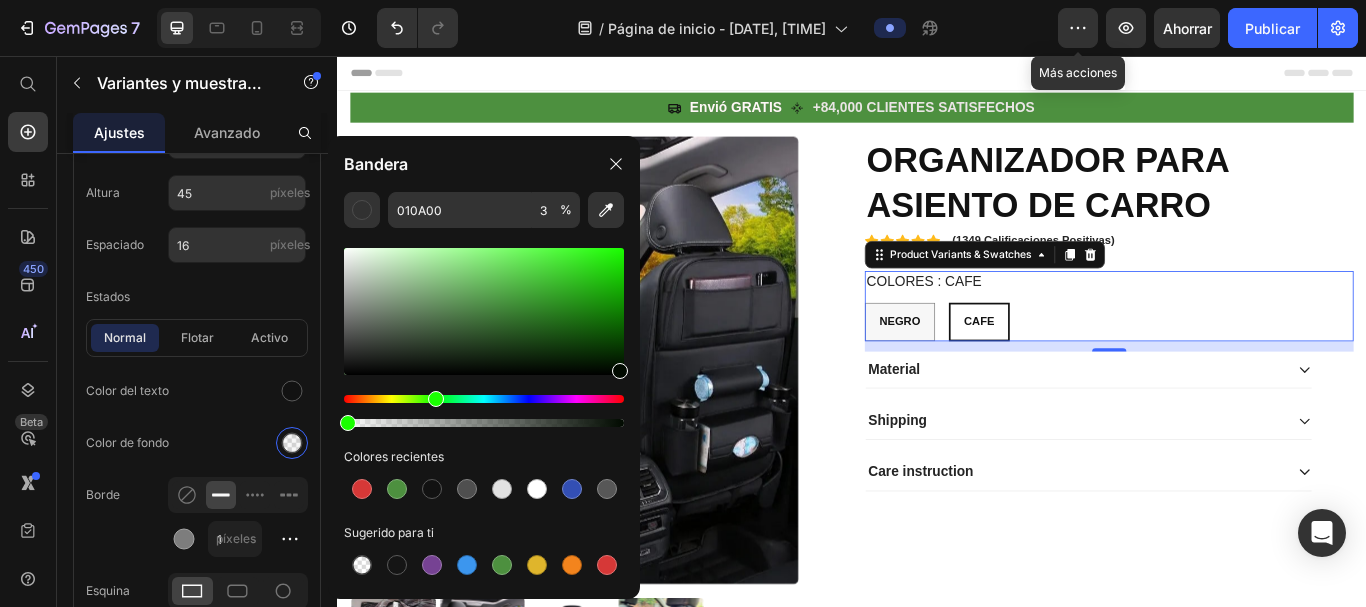 drag, startPoint x: 352, startPoint y: 423, endPoint x: 334, endPoint y: 424, distance: 18.027756 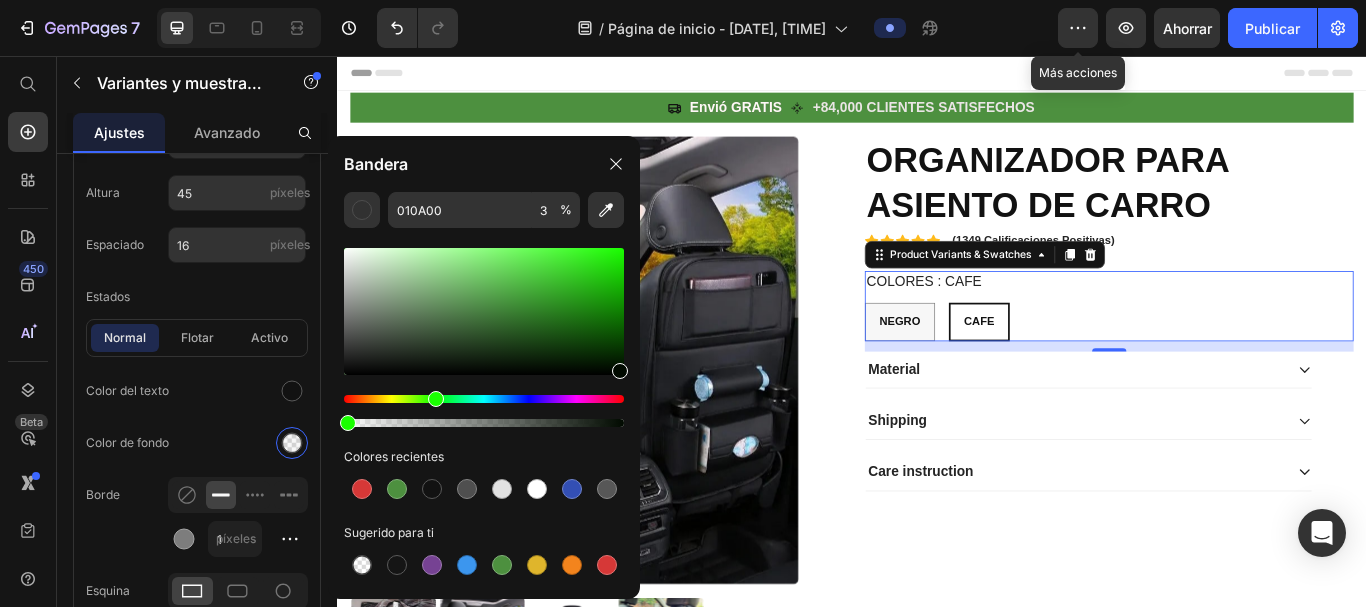 type on "0" 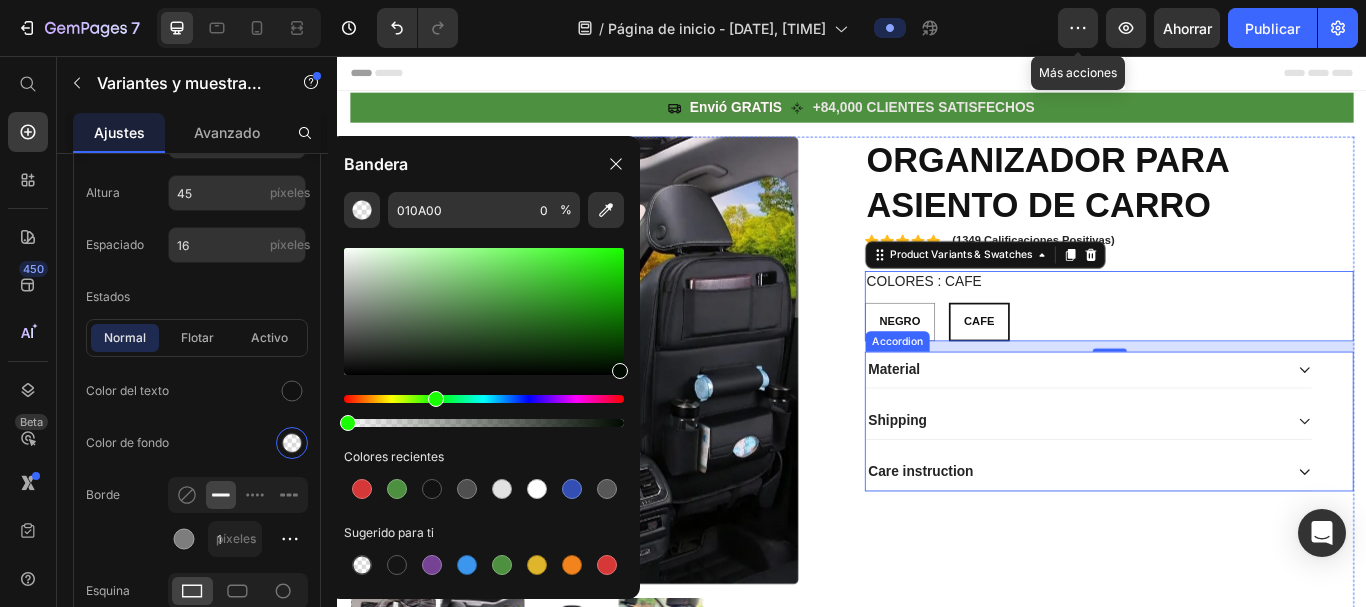 click on "Material" at bounding box center [1197, 422] 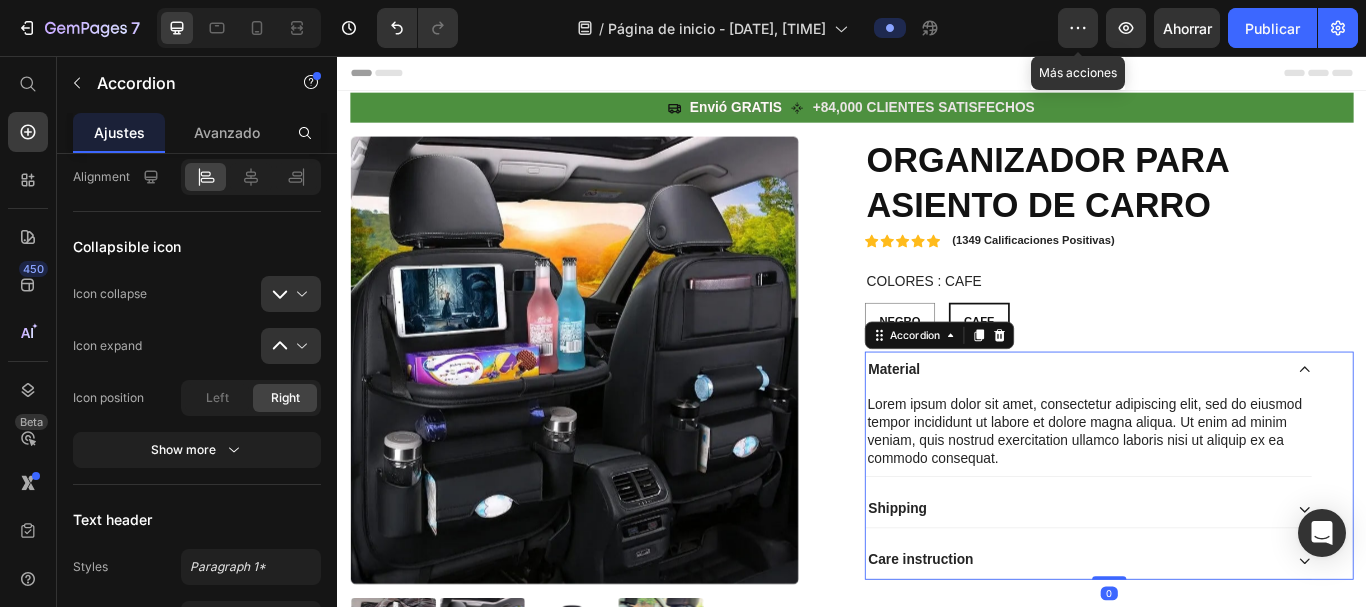 scroll, scrollTop: 0, scrollLeft: 0, axis: both 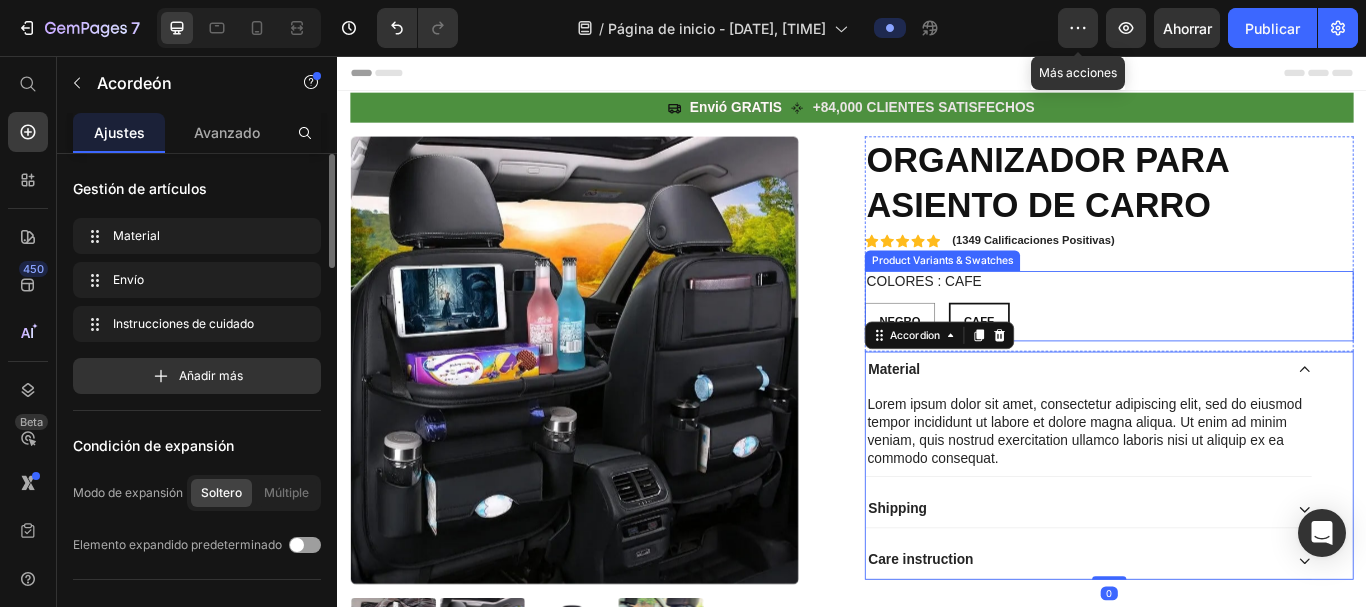 click on "NEGRO NEGRO NEGRO CAFE CAFE CAFE" at bounding box center (1237, 366) 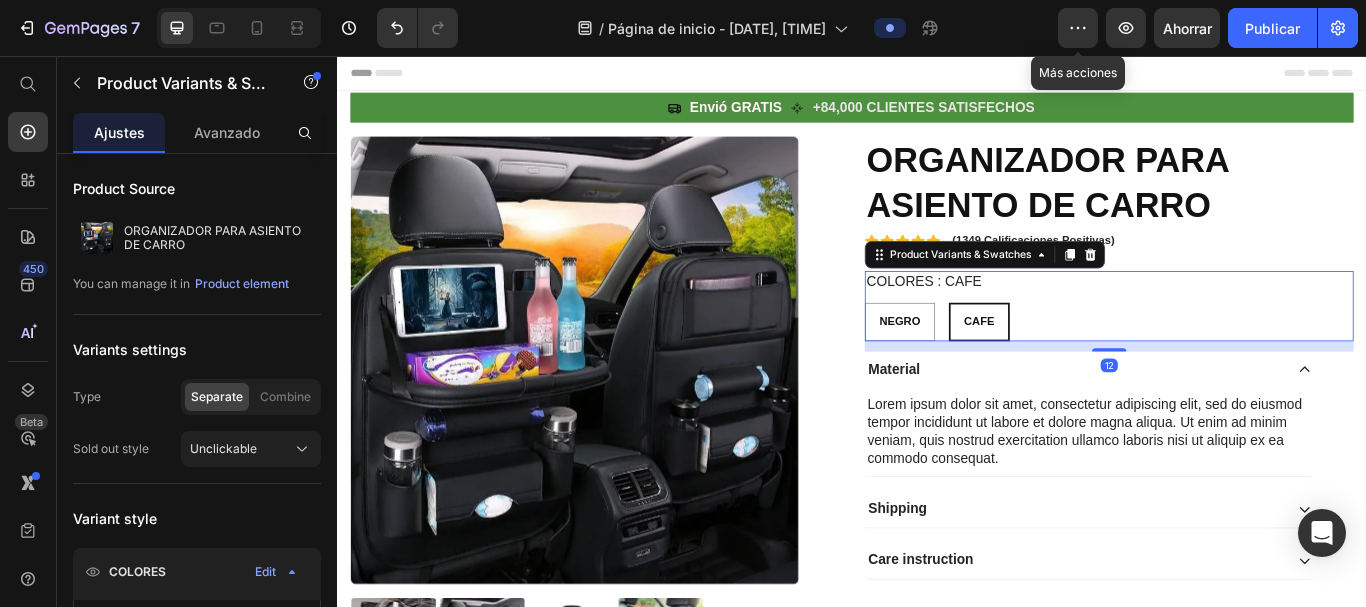 click on "CAFE" at bounding box center (1085, 366) 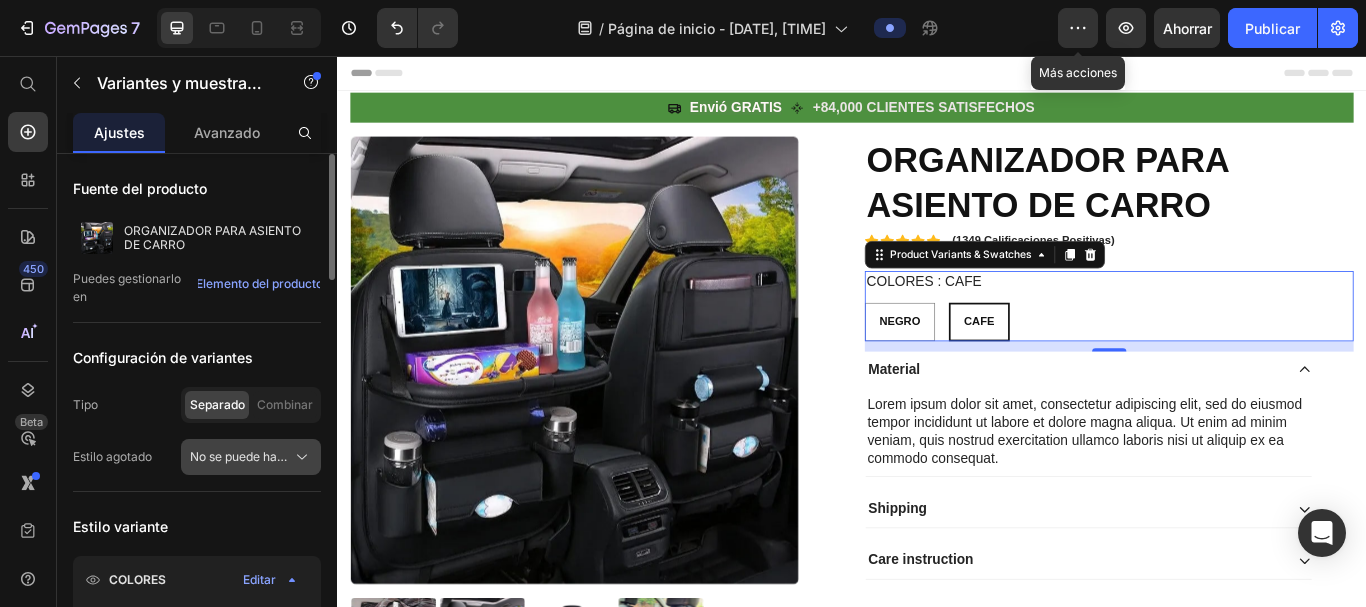 click on "No se puede hacer clic" at bounding box center [251, 457] 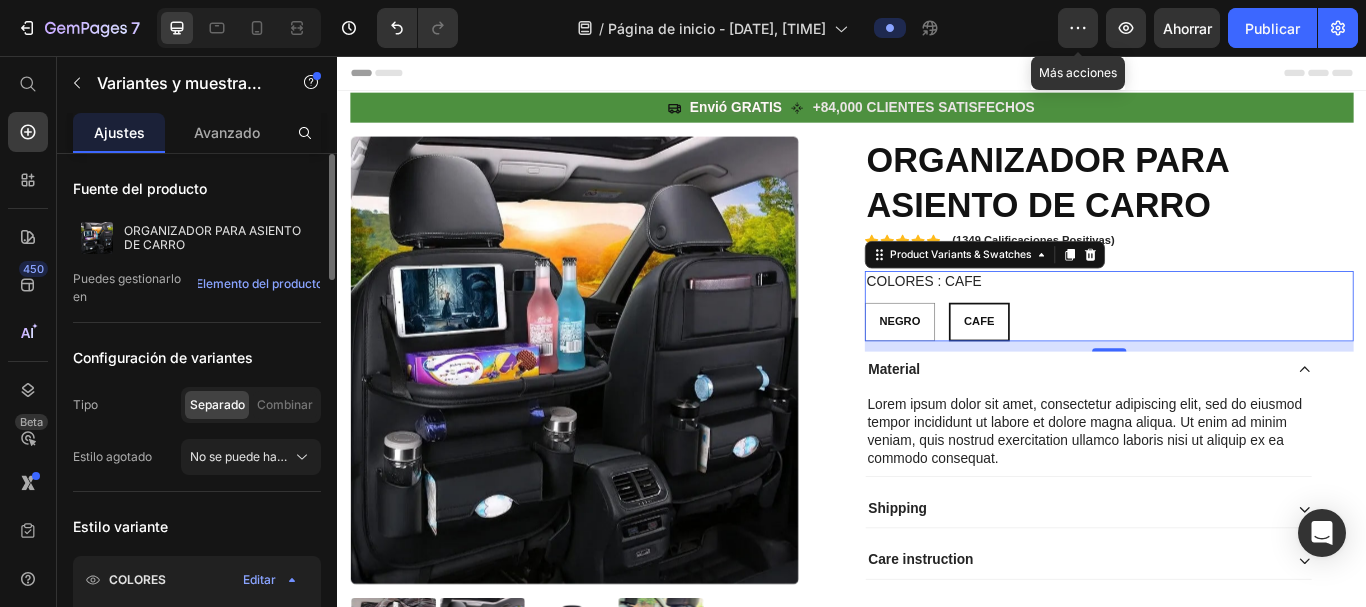 click on "Separado" at bounding box center (217, 404) 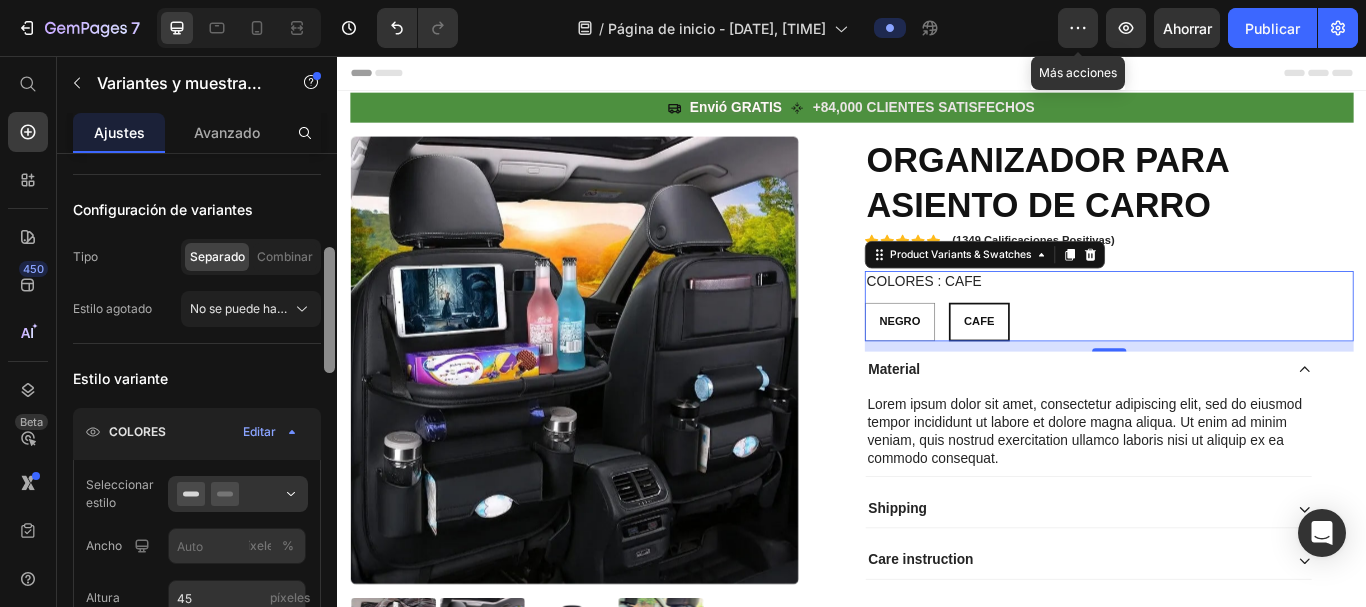 scroll, scrollTop: 193, scrollLeft: 0, axis: vertical 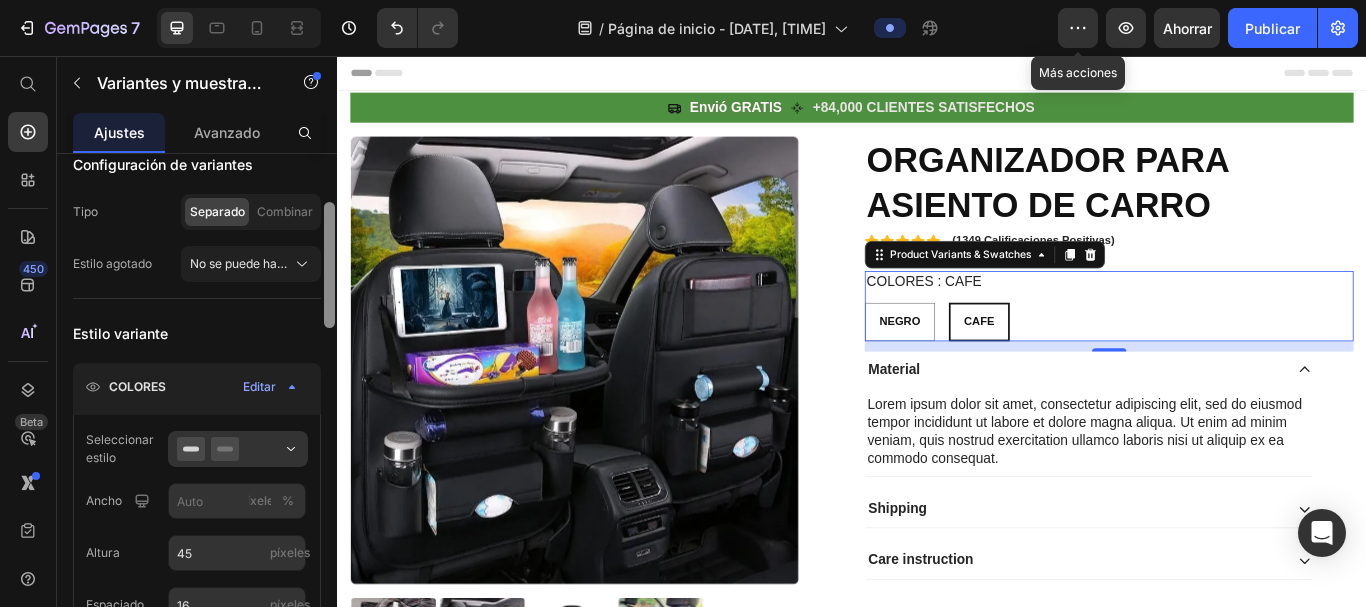 drag, startPoint x: 331, startPoint y: 268, endPoint x: 335, endPoint y: 316, distance: 48.166378 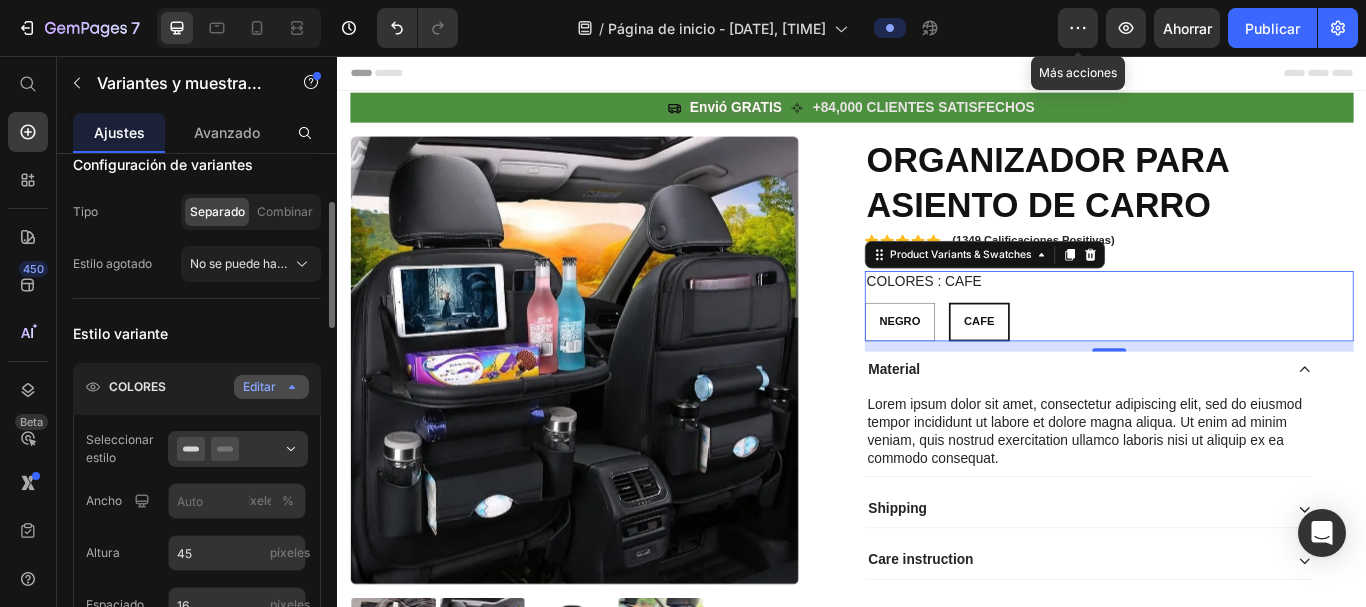 click 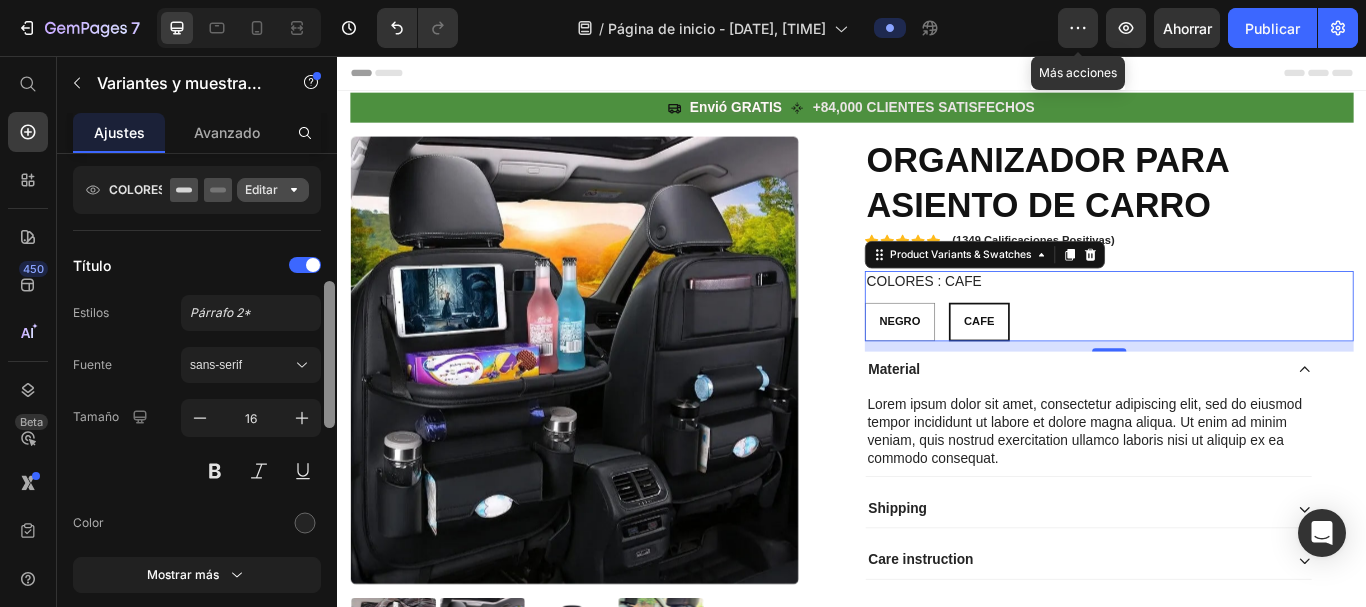 scroll, scrollTop: 406, scrollLeft: 0, axis: vertical 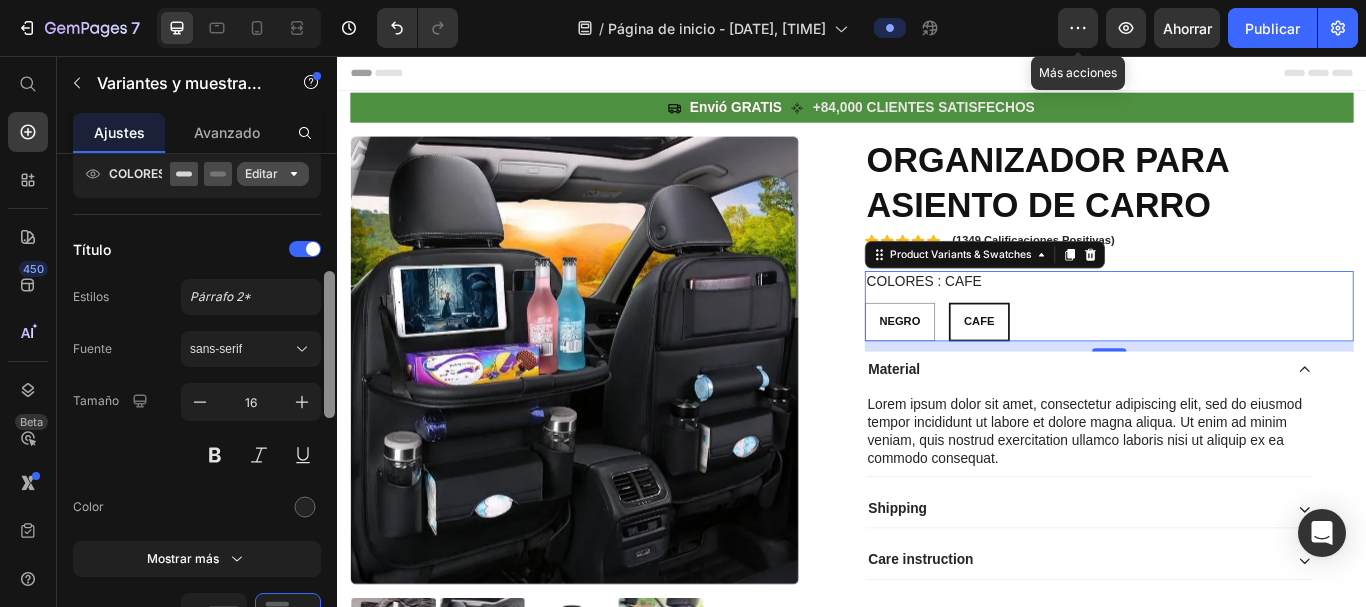 drag, startPoint x: 327, startPoint y: 321, endPoint x: 328, endPoint y: 374, distance: 53.009434 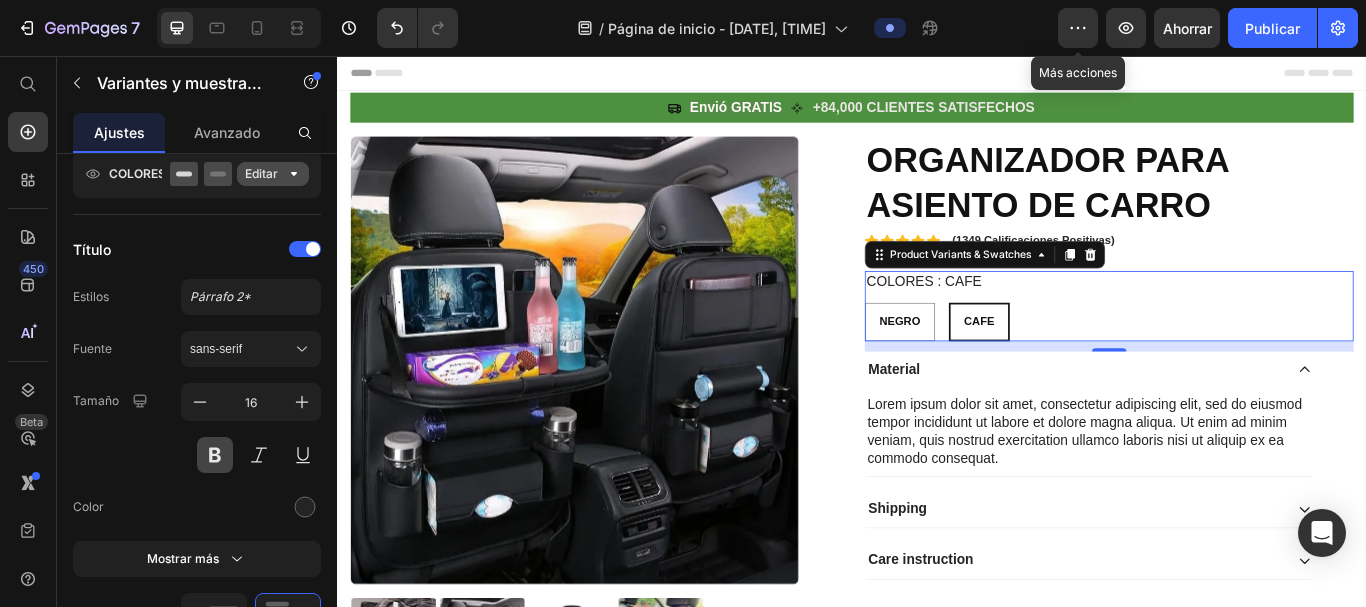 click at bounding box center [215, 455] 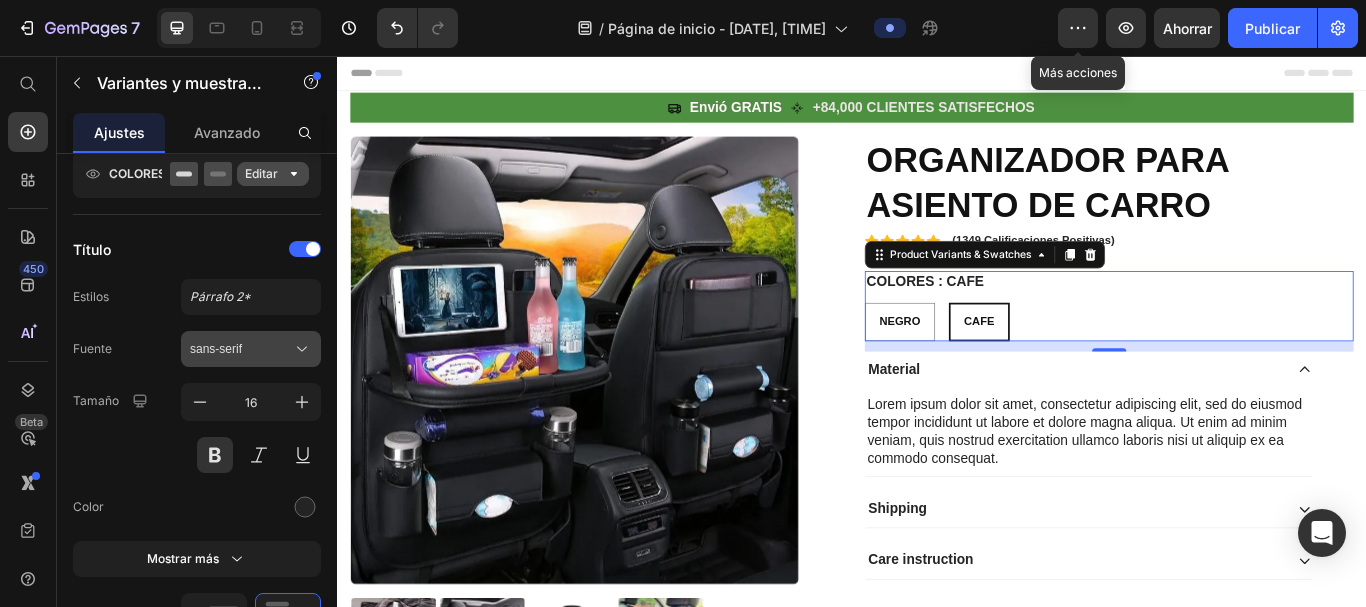 click 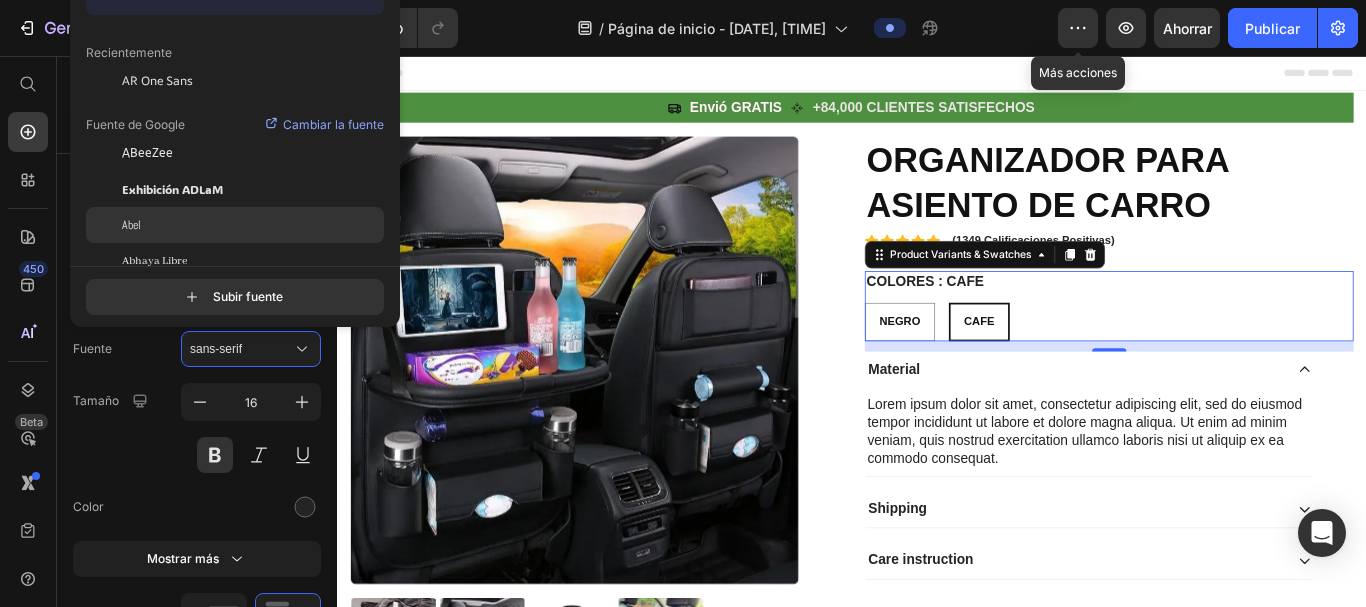 click on "Abel" 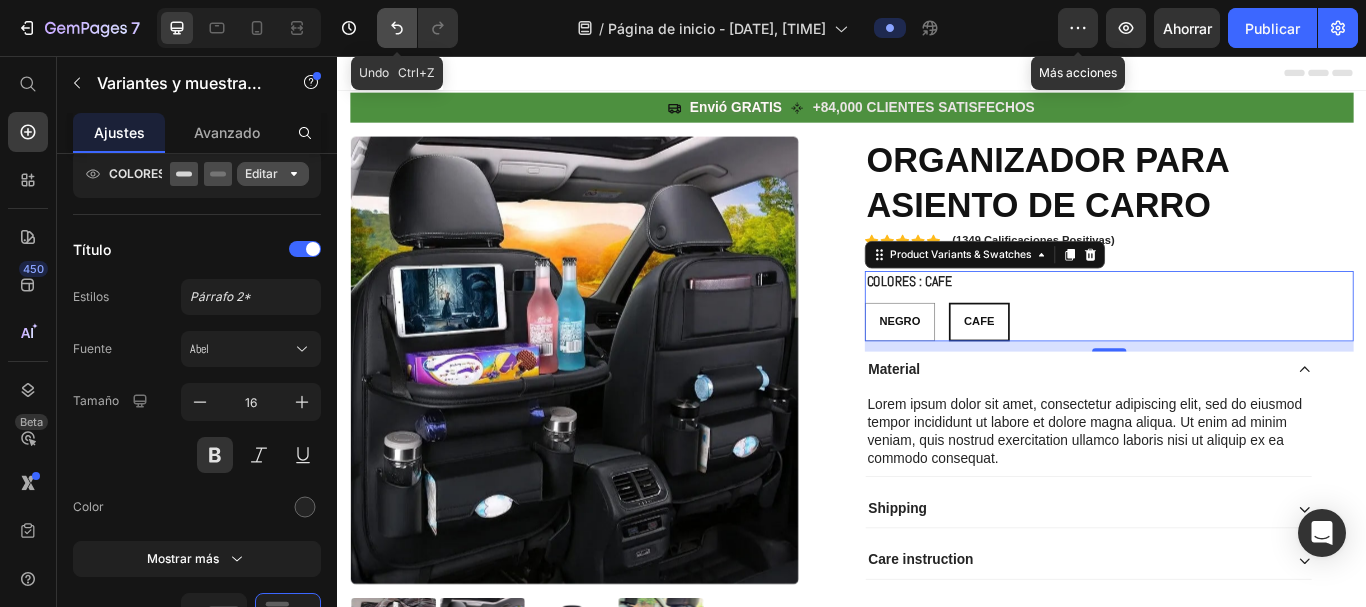 click 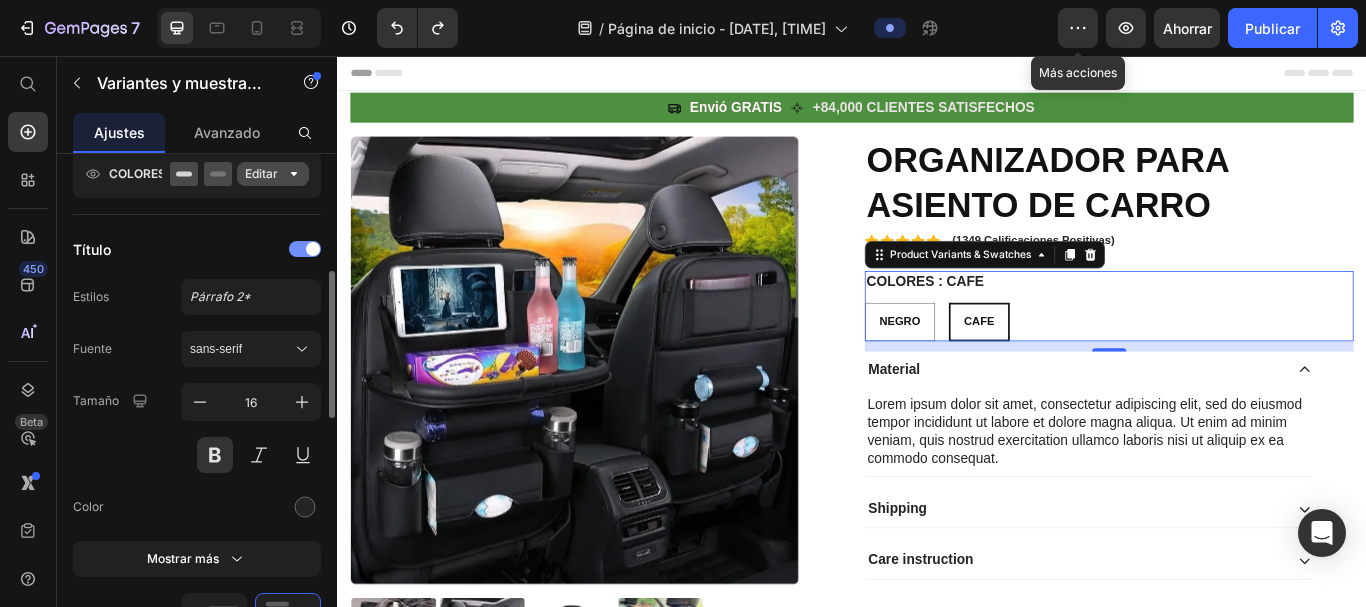 click at bounding box center [305, 249] 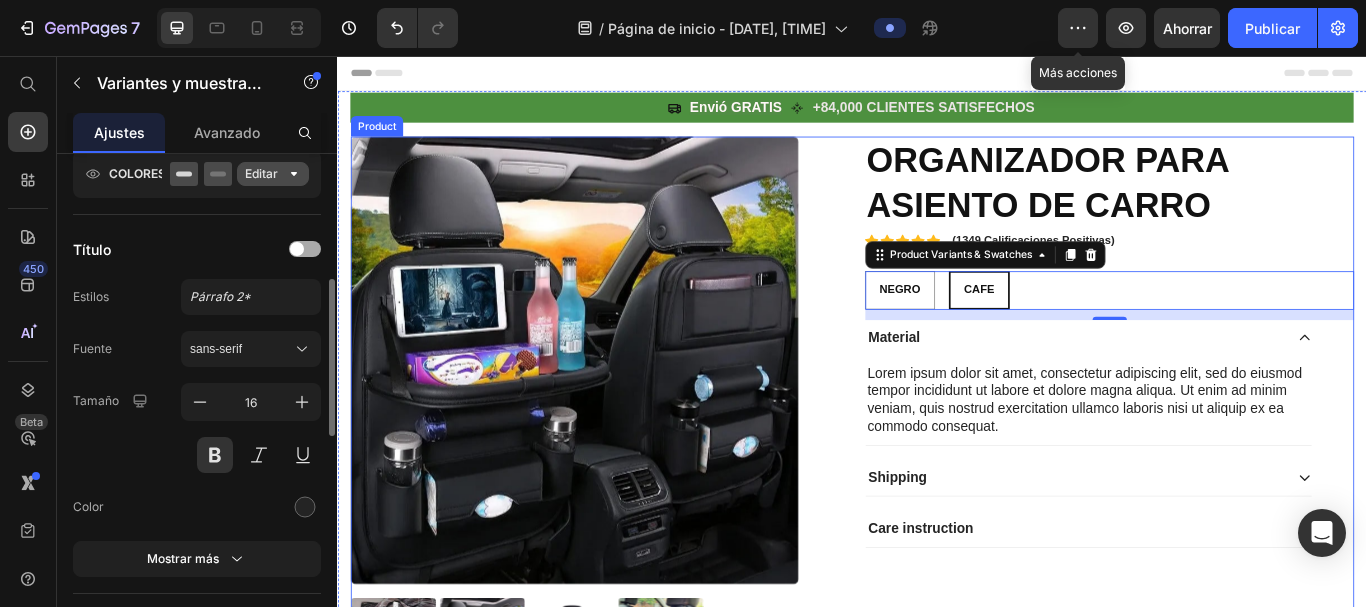 click on "Product Images Icon Icon Icon Icon Icon Icon List 2,500+ Verified Reviews! Text Block Row ORGANIZADOR PARA ASIENTO DE CARRO Product Title Icon Icon Icon Icon Icon Icon List (1349 Calificaciones Positivas) Text Block Row NEGRO NEGRO NEGRO CAFE CAFE CAFE Product Variants & Swatches   12 NEGRO NEGRO NEGRO CAFE CAFE CAFE Product Variants & Swatches Row
Material Lorem ipsum dolor sit amet, consectetur adipiscing elit, sed do eiusmod tempor incididunt ut labore et dolore magna aliqua. Ut enim ad minim veniam, quis nostrud exercitation ullamco laboris nisi ut aliquip ex ea commodo consequat. Text Block
Shipping
Care instruction Accordion Product" at bounding box center (937, 492) 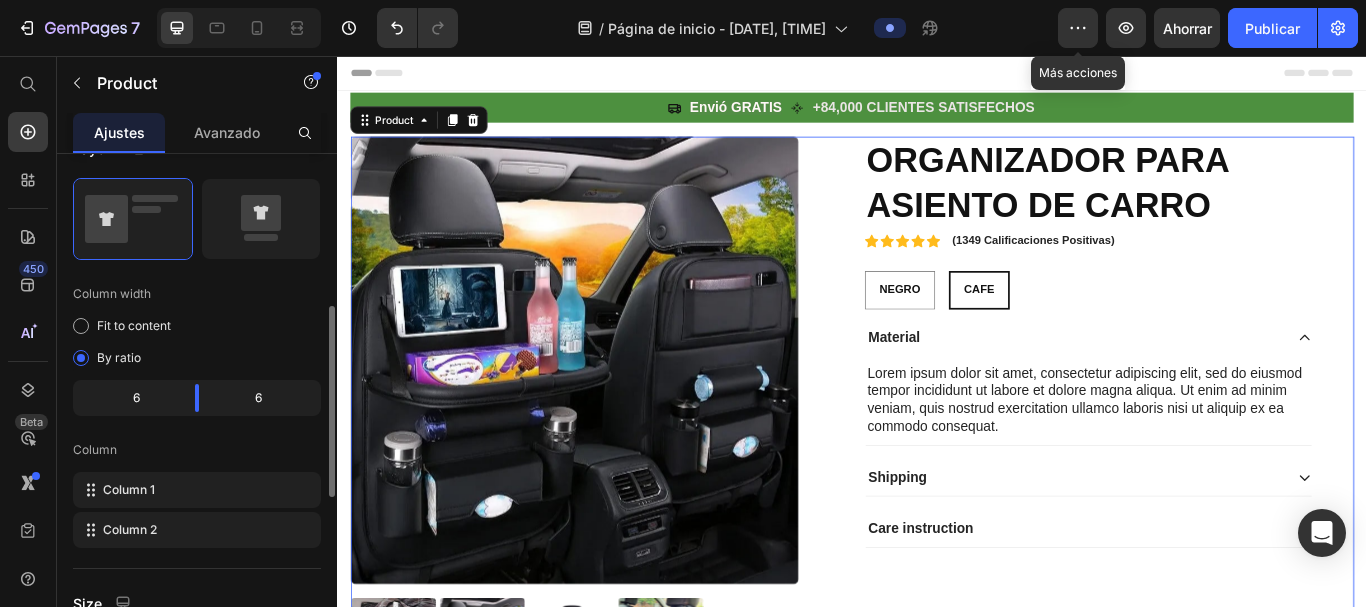 scroll, scrollTop: 0, scrollLeft: 0, axis: both 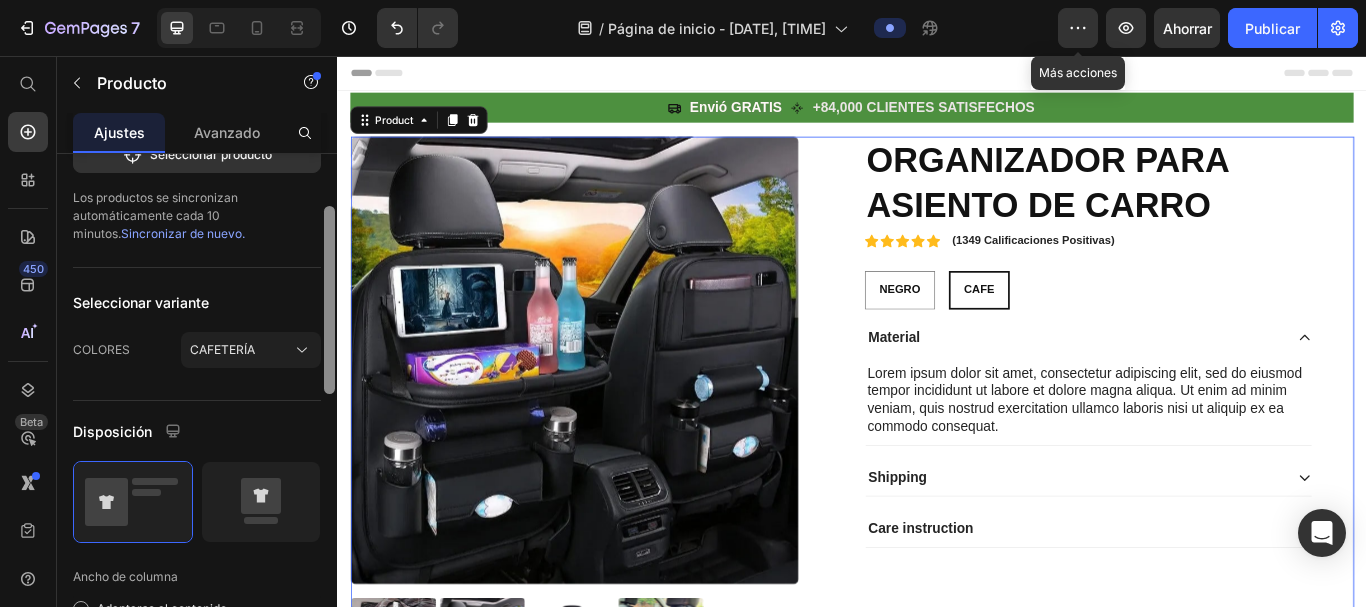 drag, startPoint x: 332, startPoint y: 325, endPoint x: 333, endPoint y: 379, distance: 54.00926 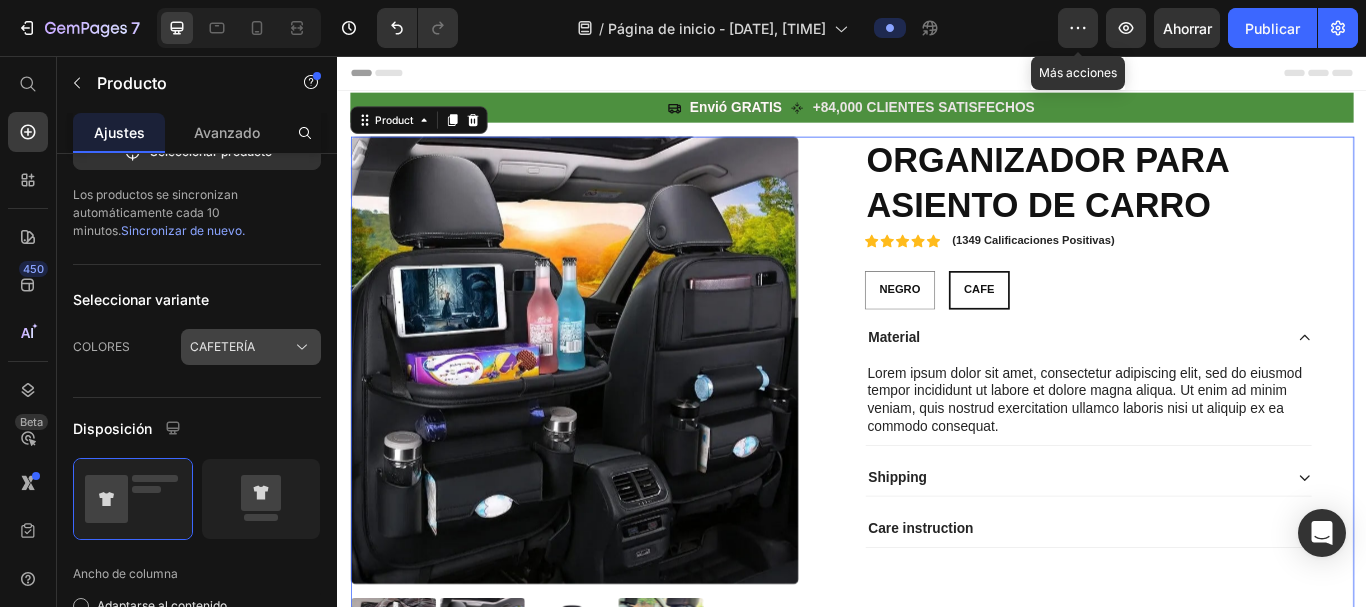 click 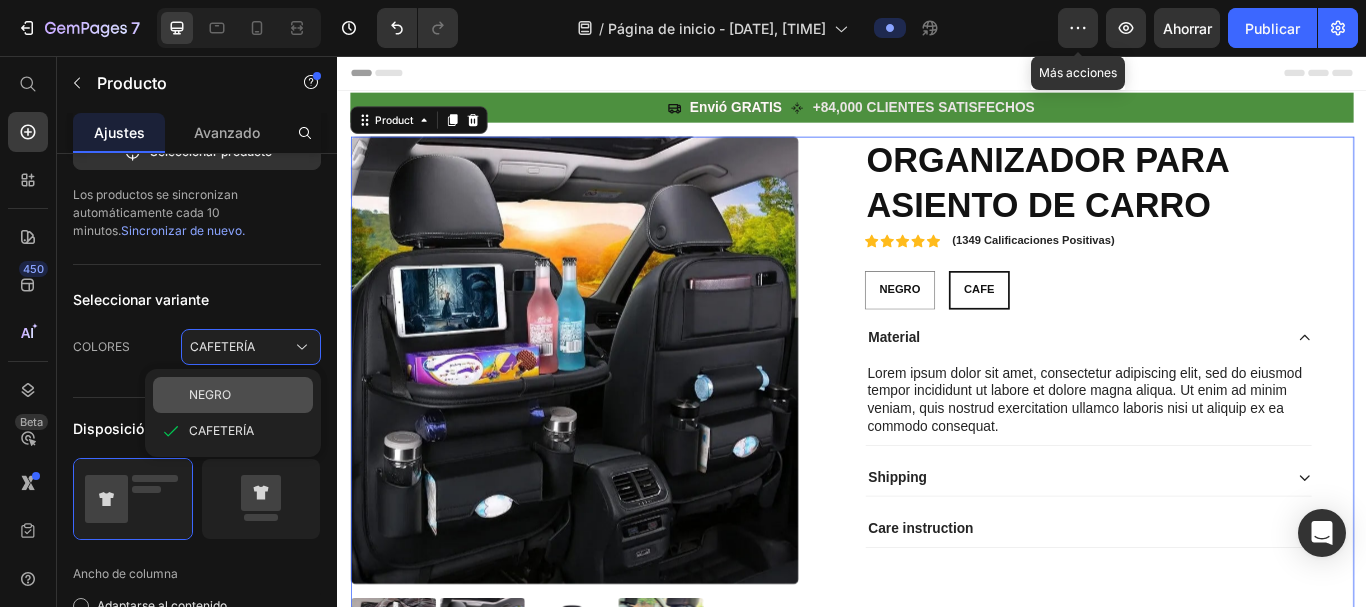 click on "NEGRO" 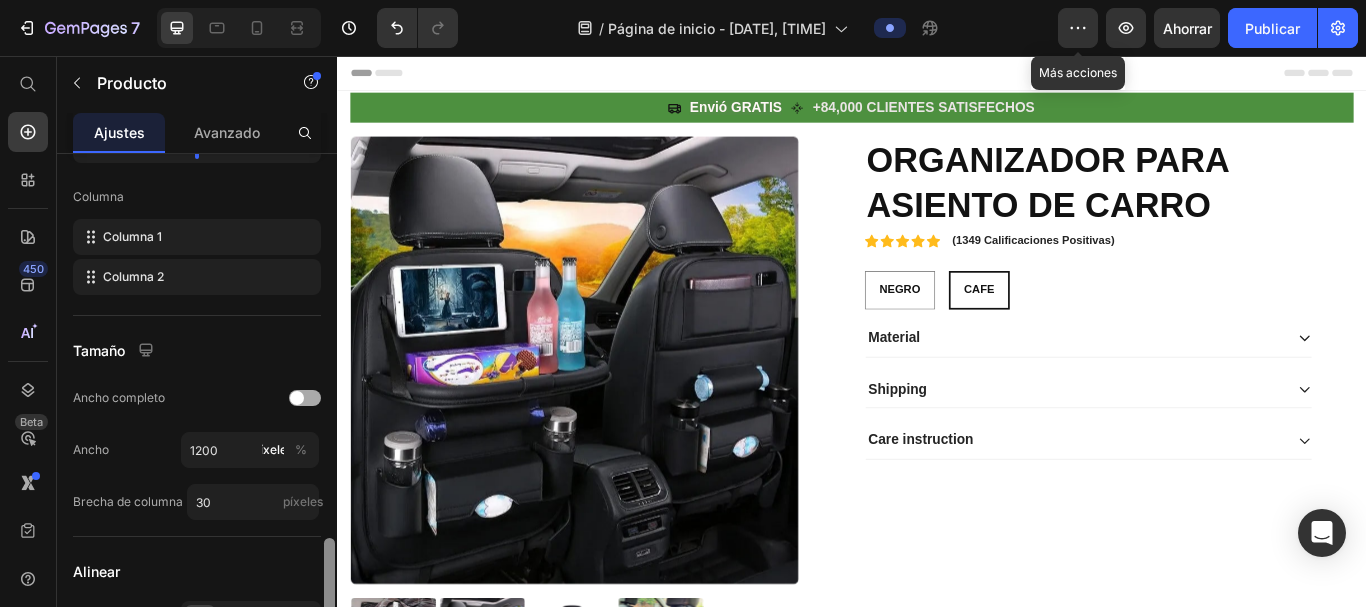 scroll, scrollTop: 774, scrollLeft: 0, axis: vertical 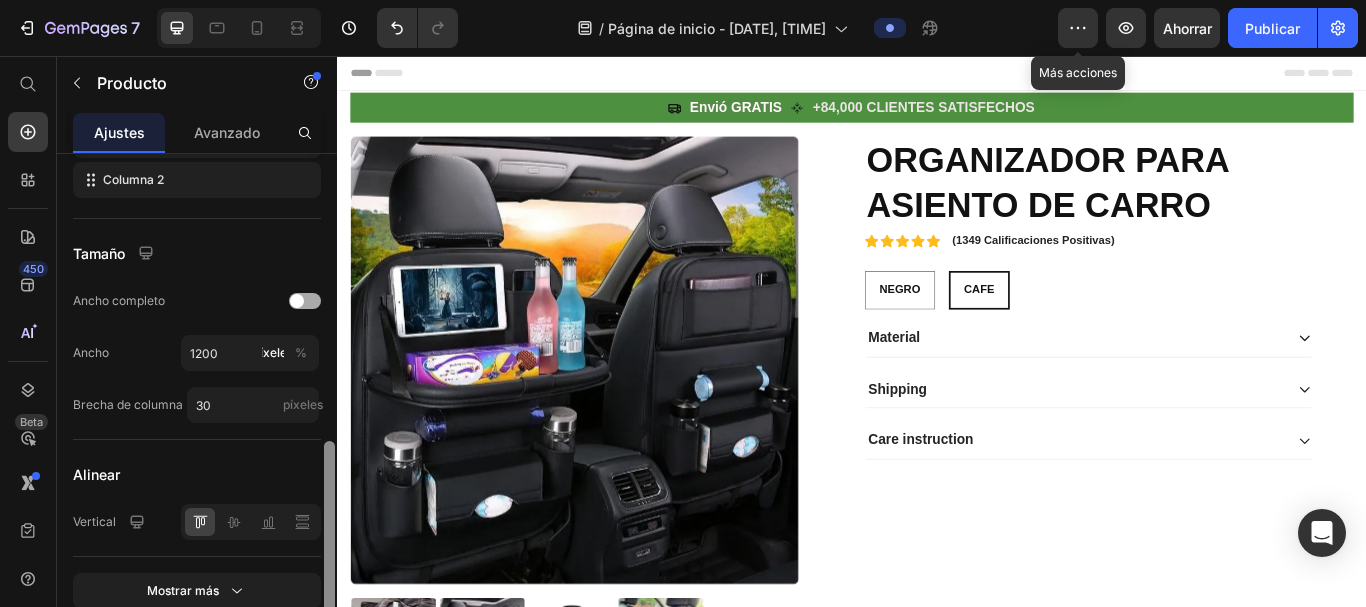 drag, startPoint x: 332, startPoint y: 342, endPoint x: 331, endPoint y: 576, distance: 234.00214 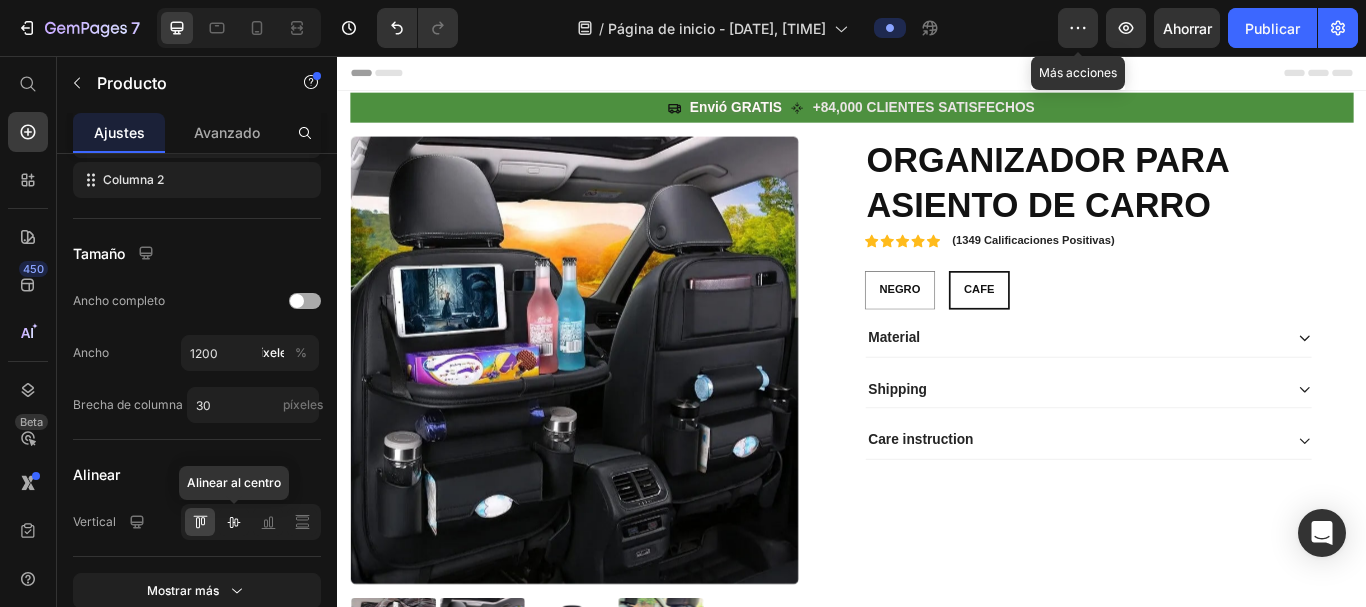 click 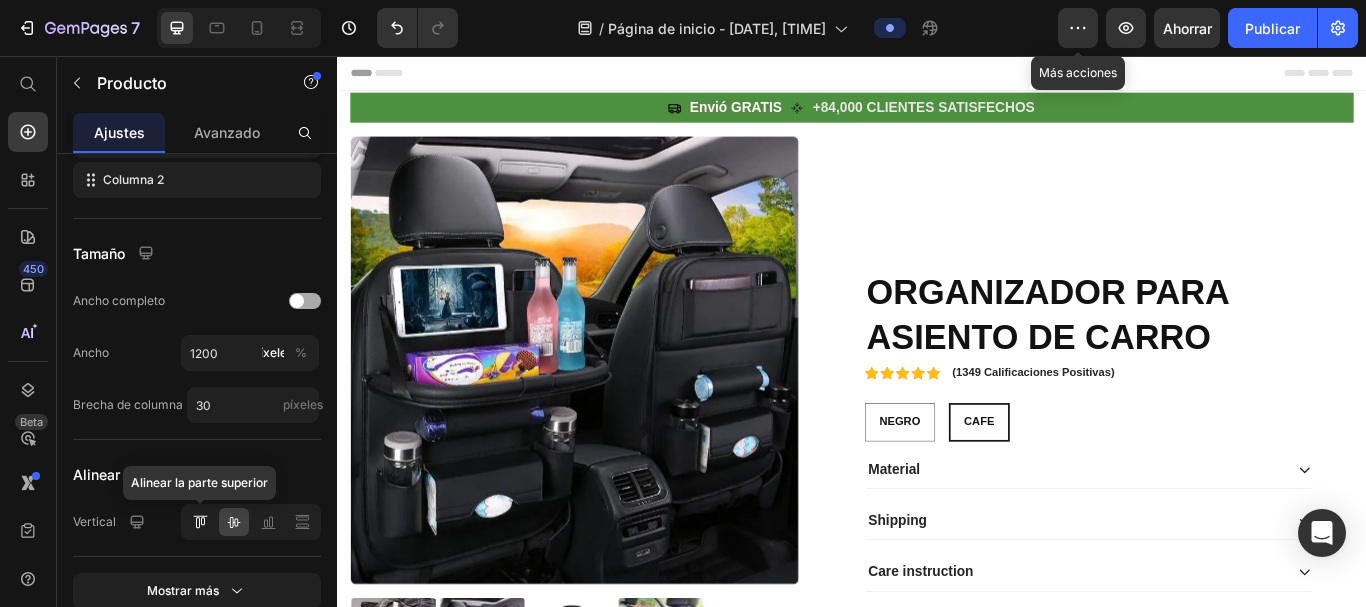 click 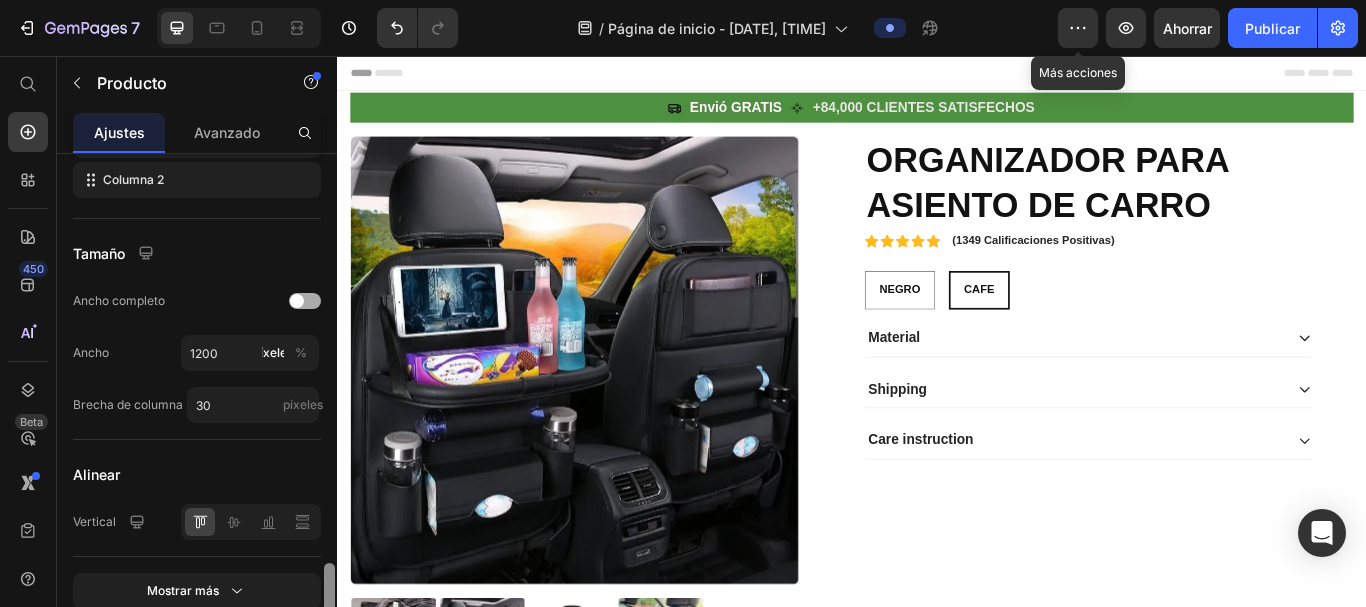 scroll, scrollTop: 867, scrollLeft: 0, axis: vertical 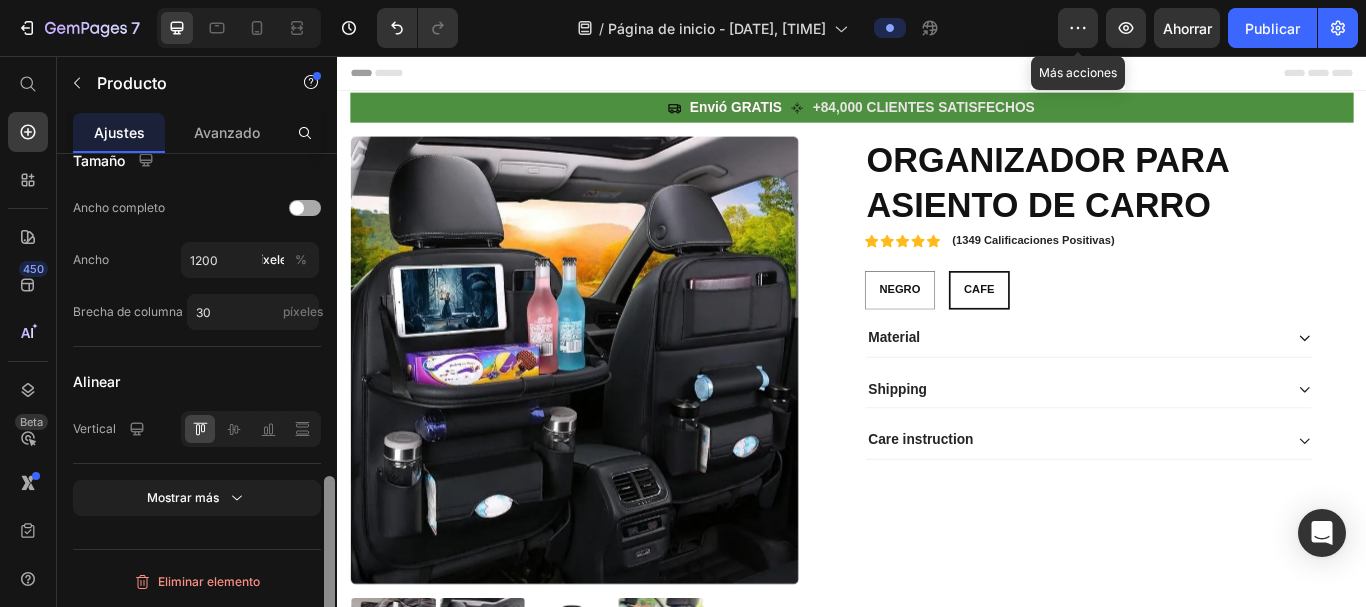drag, startPoint x: 326, startPoint y: 479, endPoint x: 329, endPoint y: 532, distance: 53.08484 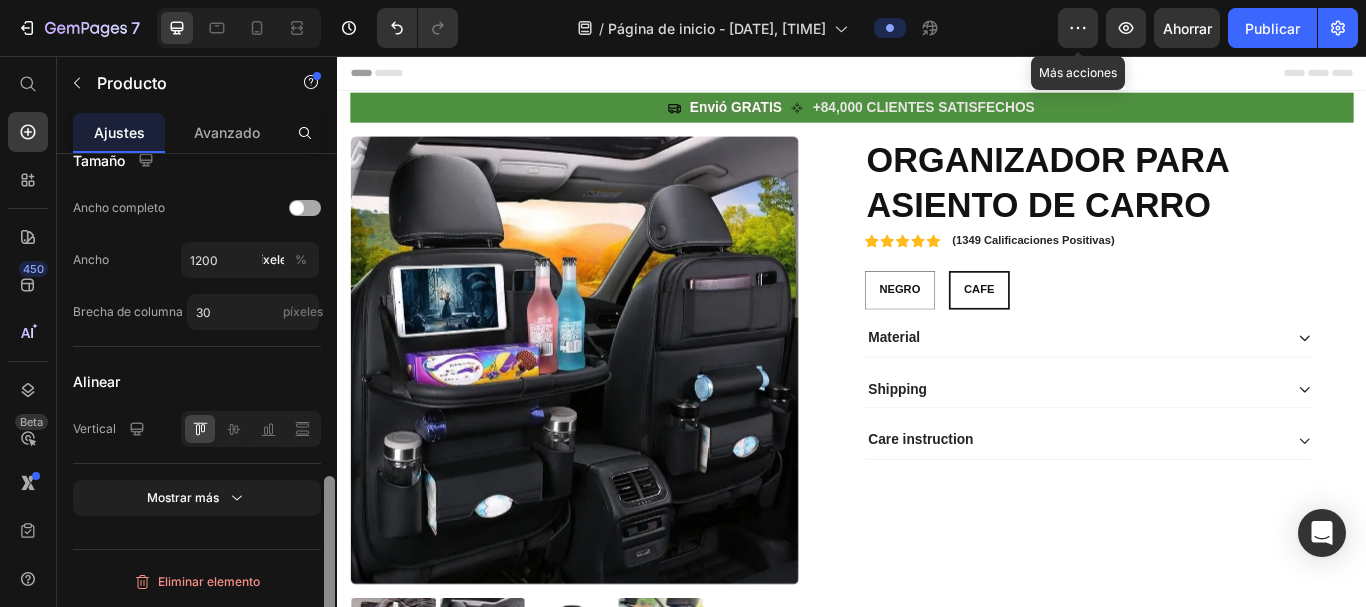 click at bounding box center (329, 570) 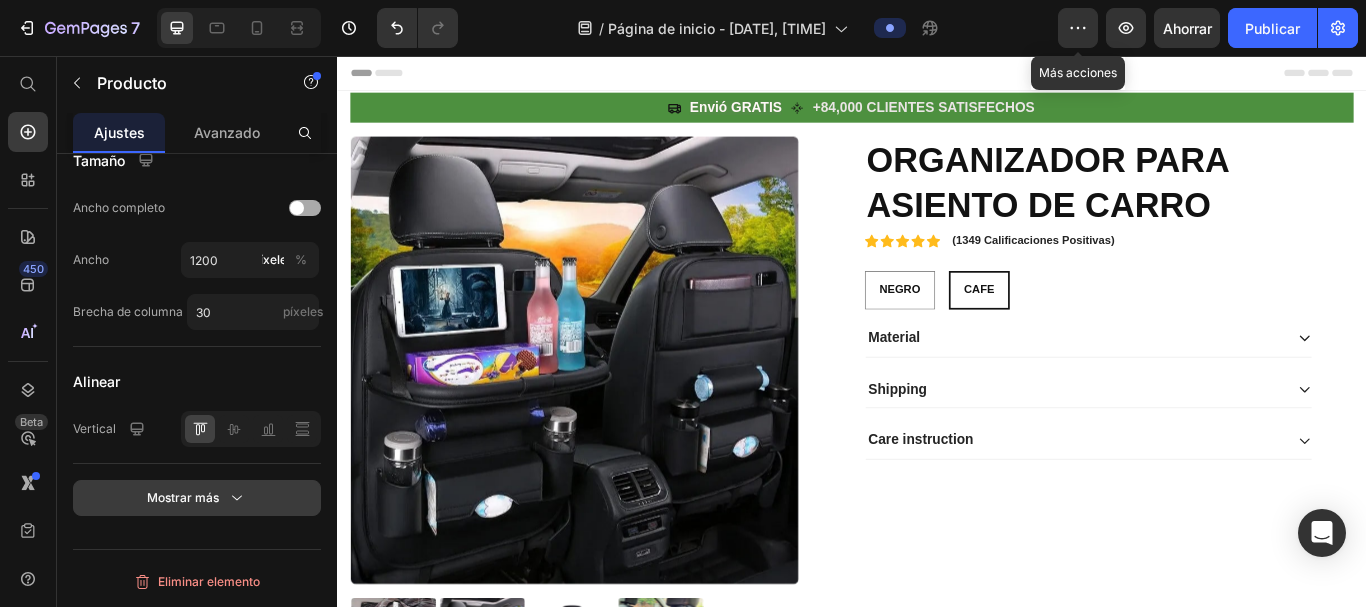 click on "Mostrar más" at bounding box center [197, 498] 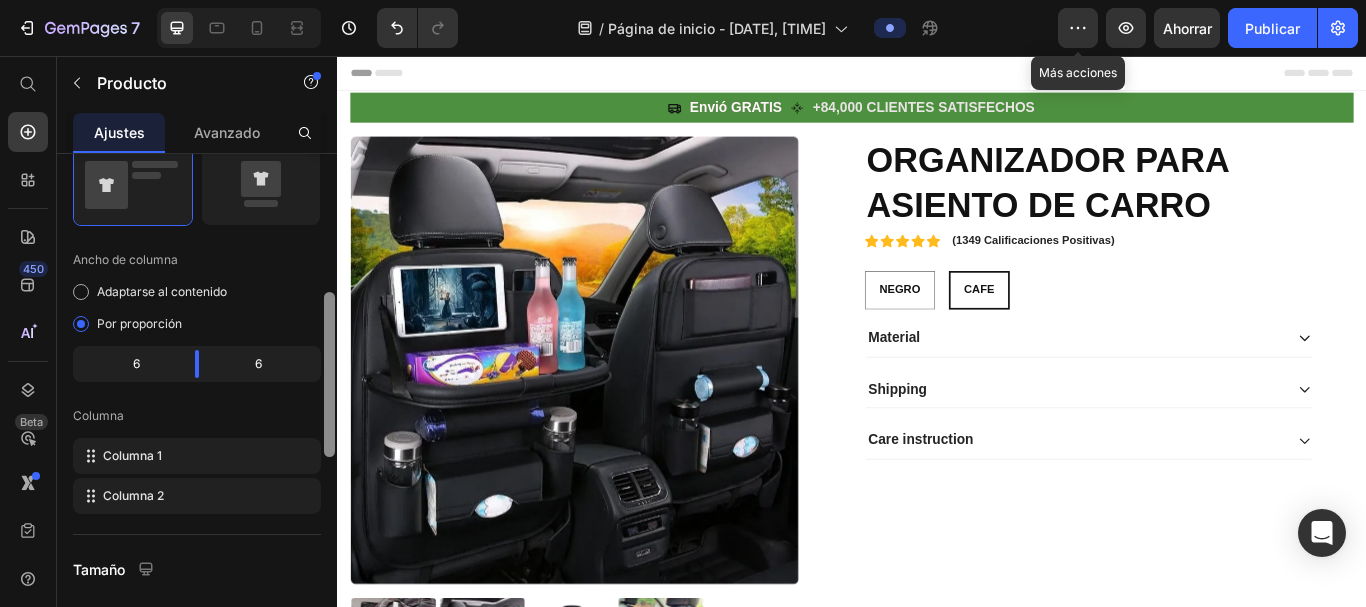 drag, startPoint x: 330, startPoint y: 512, endPoint x: 302, endPoint y: 357, distance: 157.50873 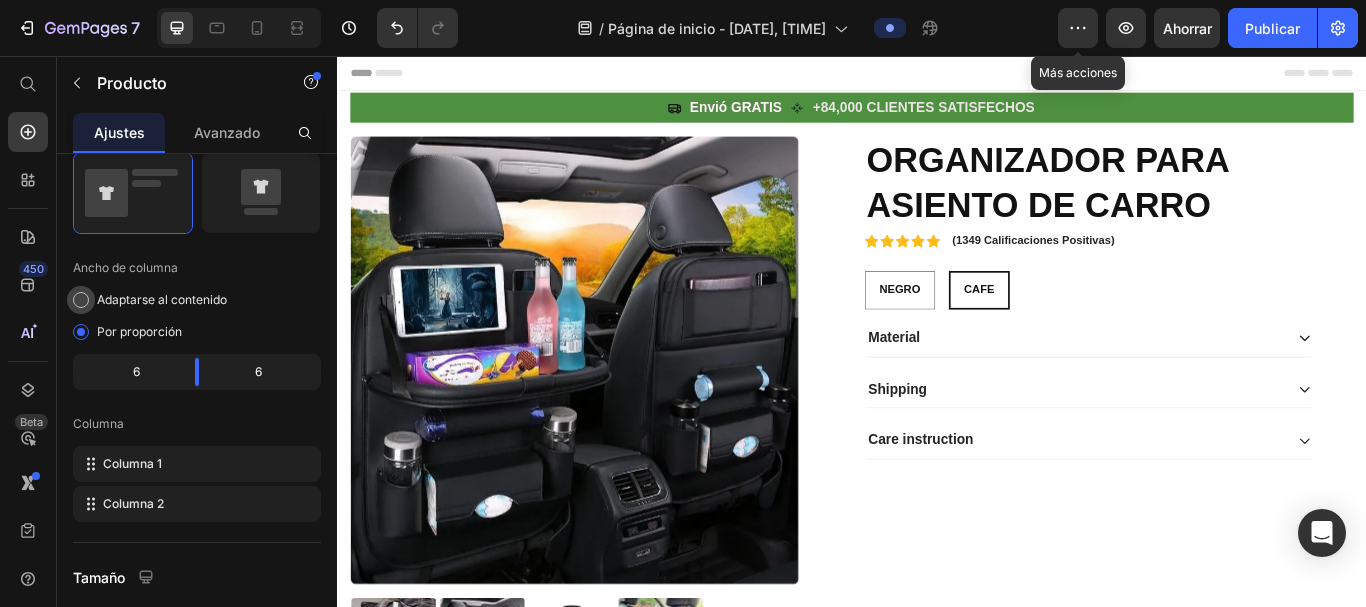 click at bounding box center [81, 300] 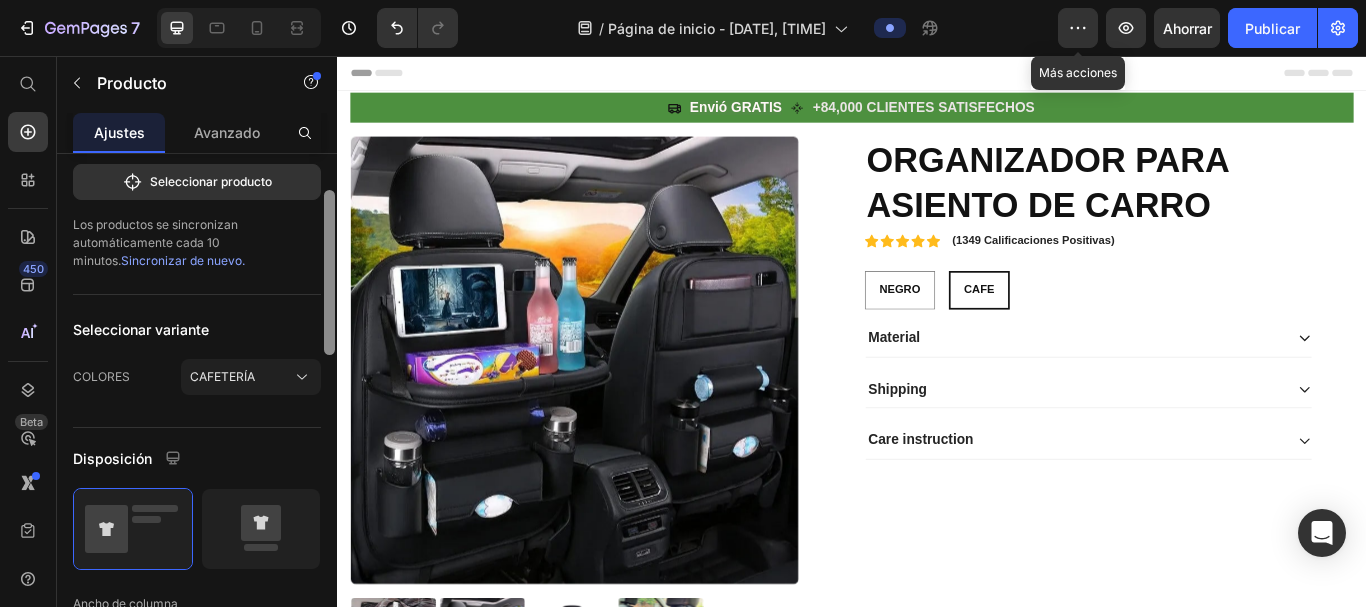 drag, startPoint x: 327, startPoint y: 349, endPoint x: 303, endPoint y: 241, distance: 110.63454 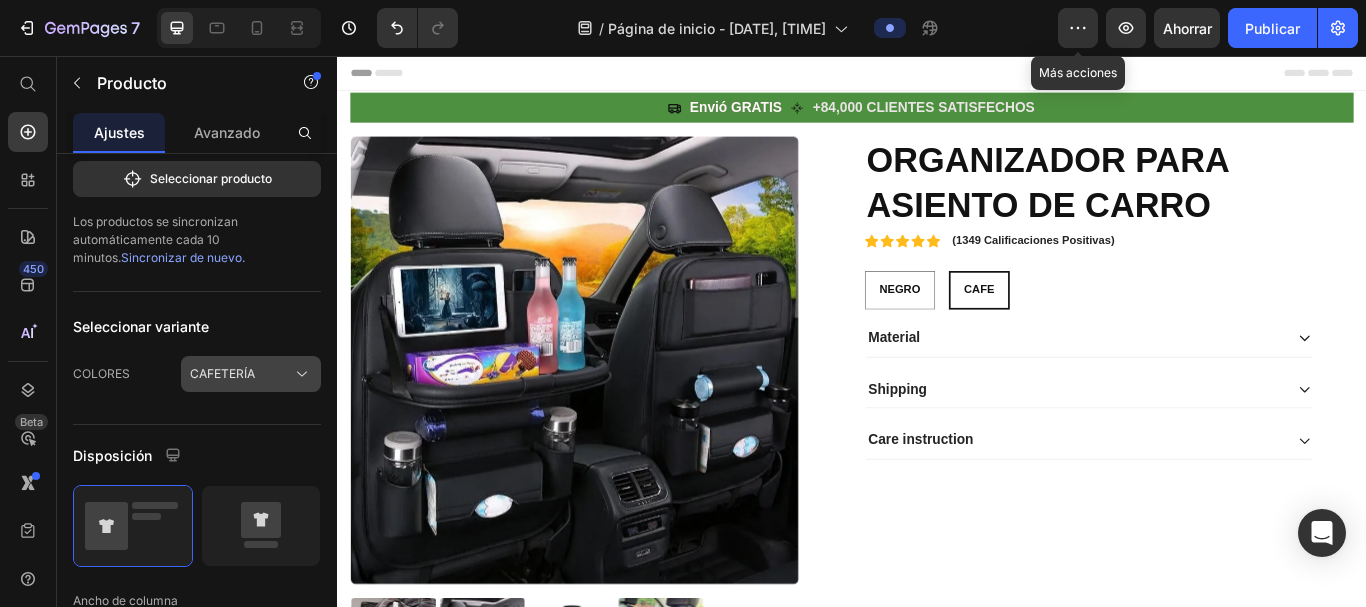 click on "CAFETERÍA" 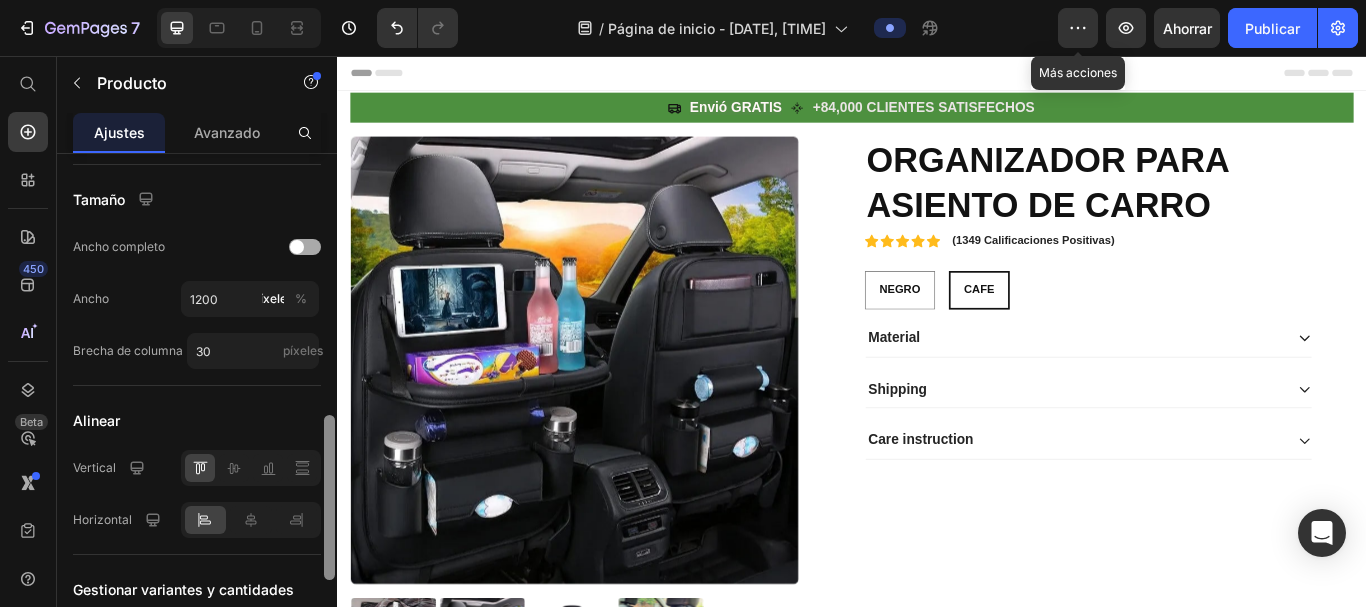 scroll, scrollTop: 793, scrollLeft: 0, axis: vertical 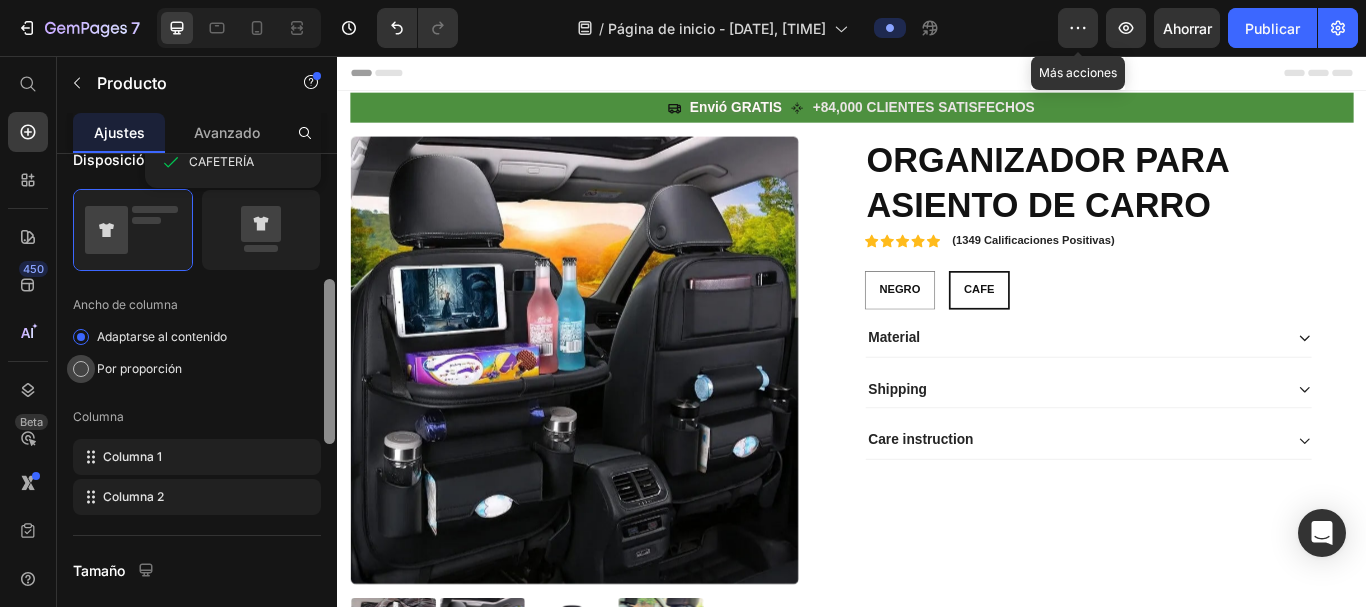 drag, startPoint x: 329, startPoint y: 330, endPoint x: 313, endPoint y: 413, distance: 84.5281 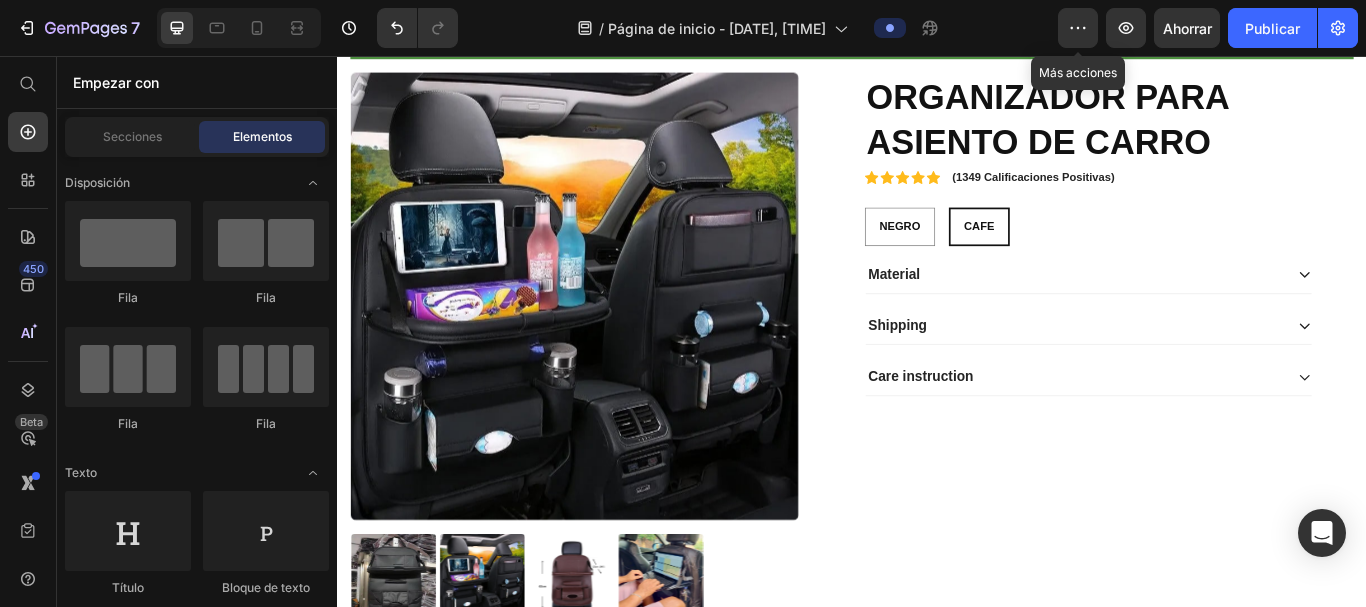 scroll, scrollTop: 0, scrollLeft: 0, axis: both 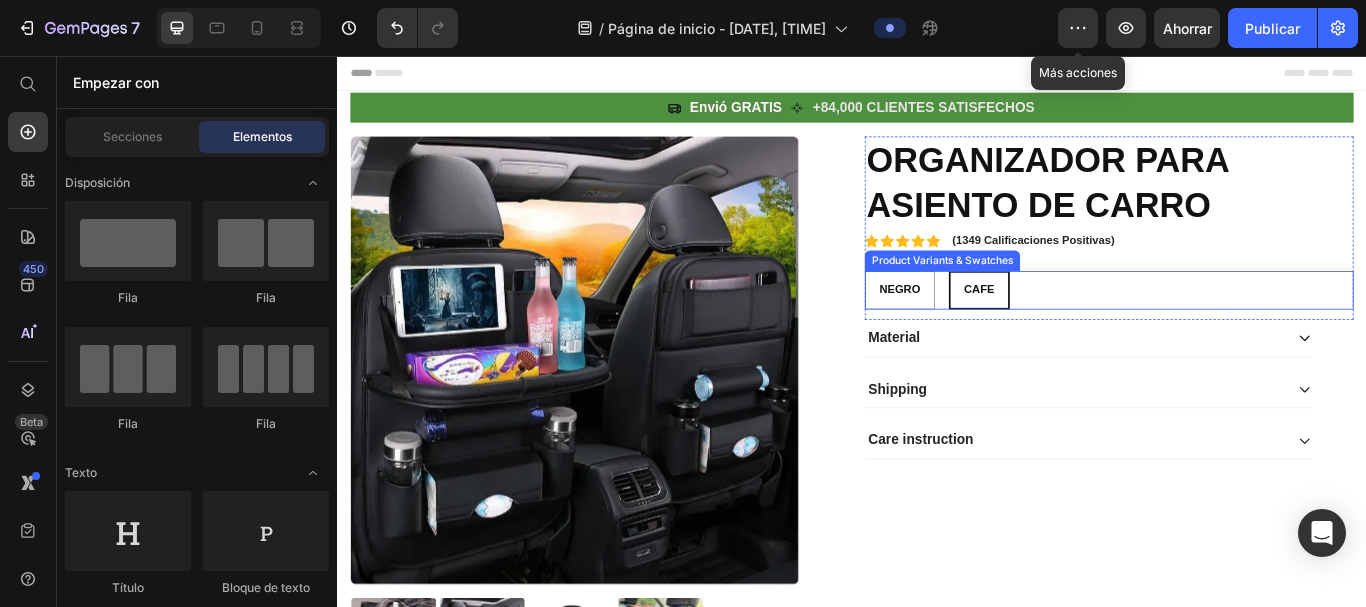 click on "CAFE" at bounding box center (1085, 329) 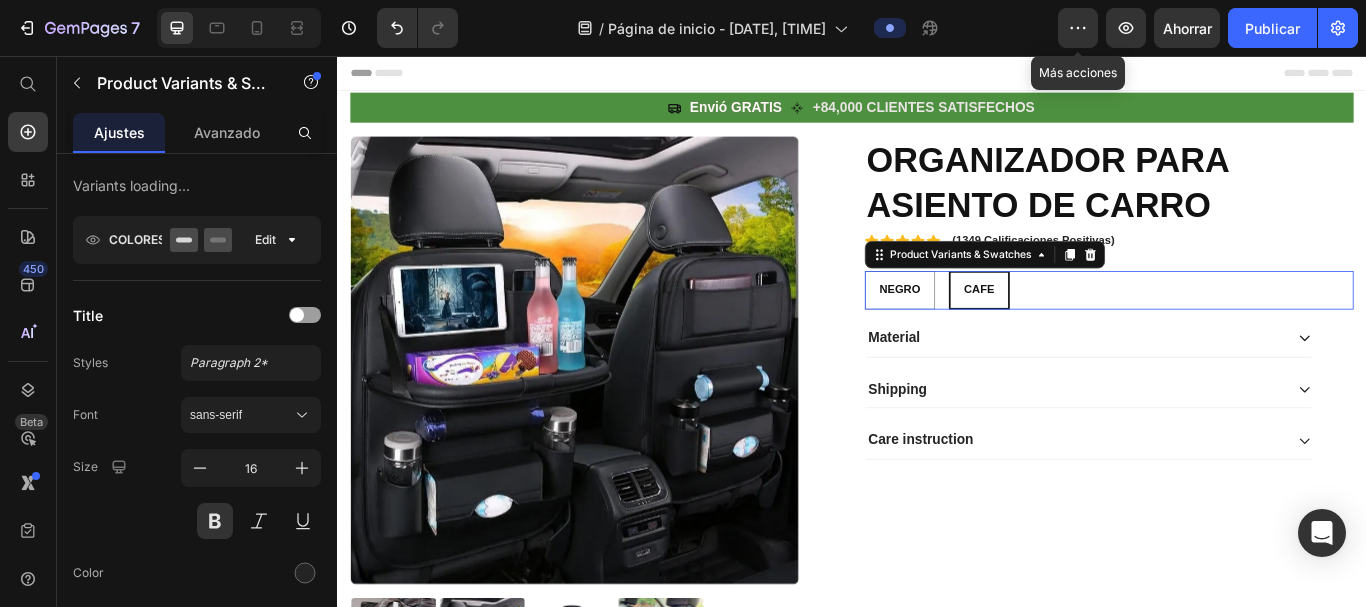 scroll, scrollTop: 0, scrollLeft: 0, axis: both 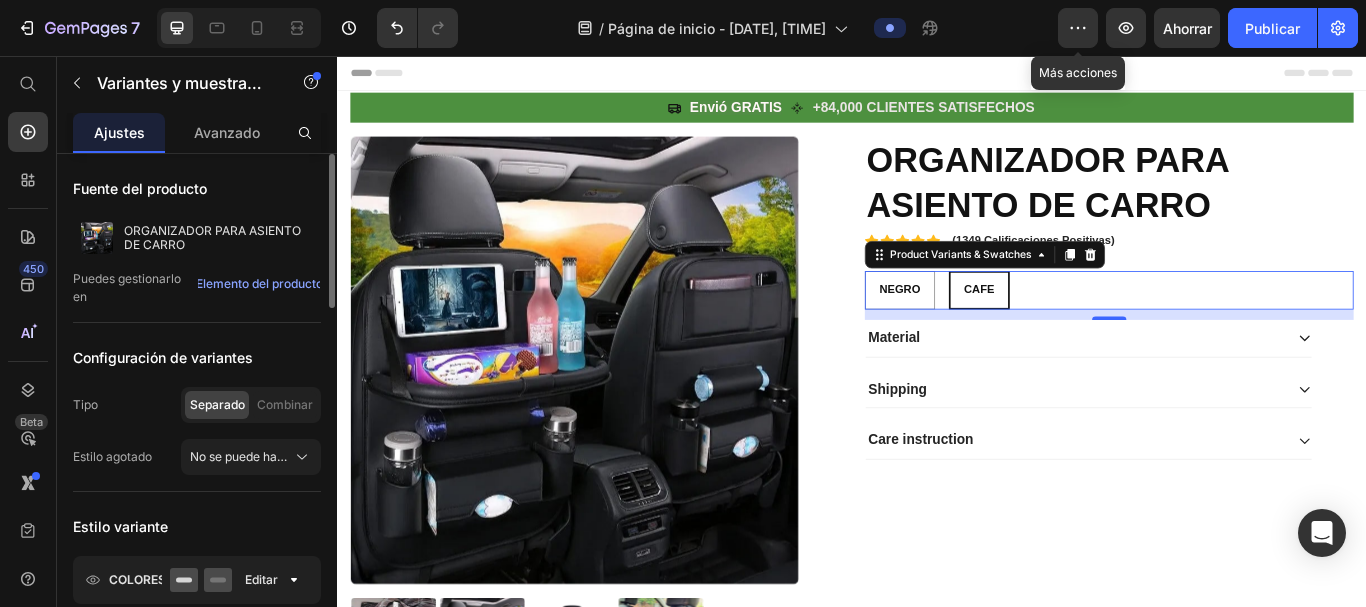 click on "Separado" at bounding box center (217, 404) 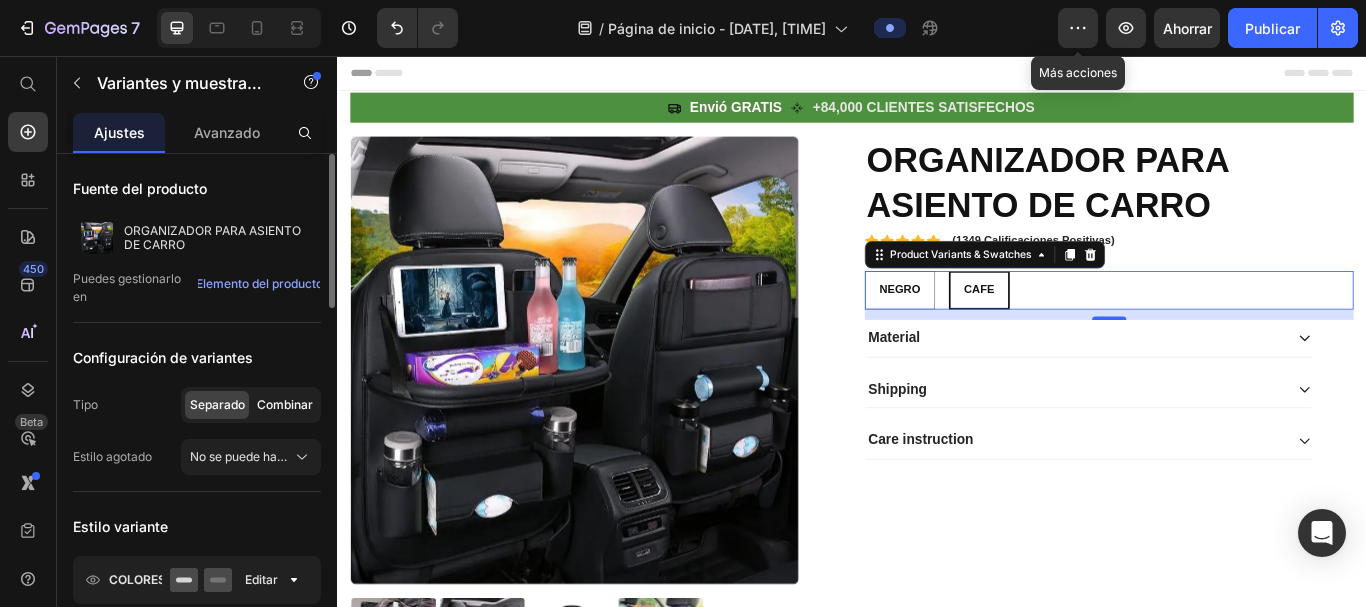 click on "Combinar" at bounding box center [285, 404] 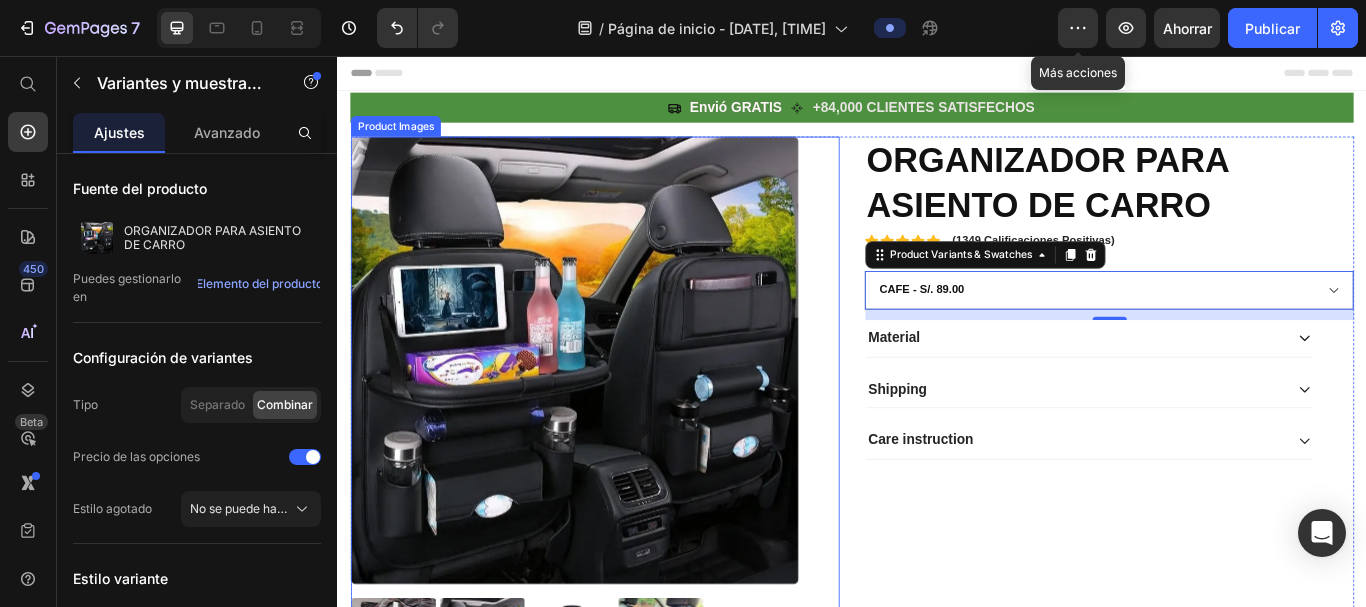 click on "Product Images" at bounding box center (637, 468) 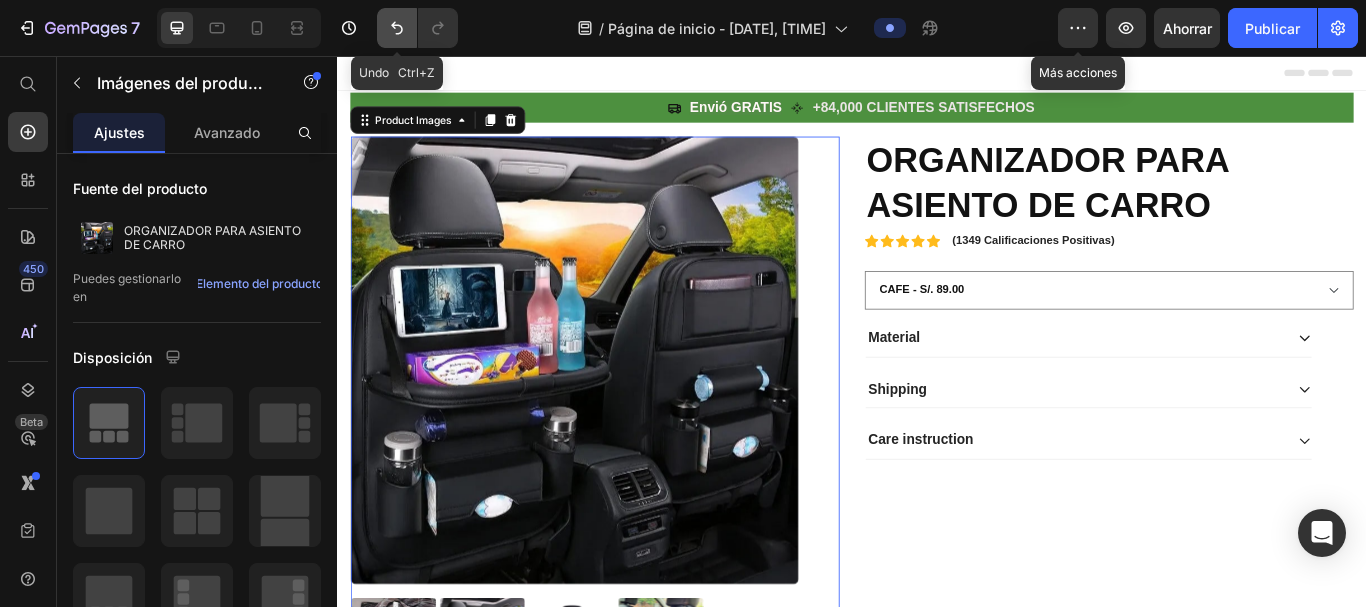click 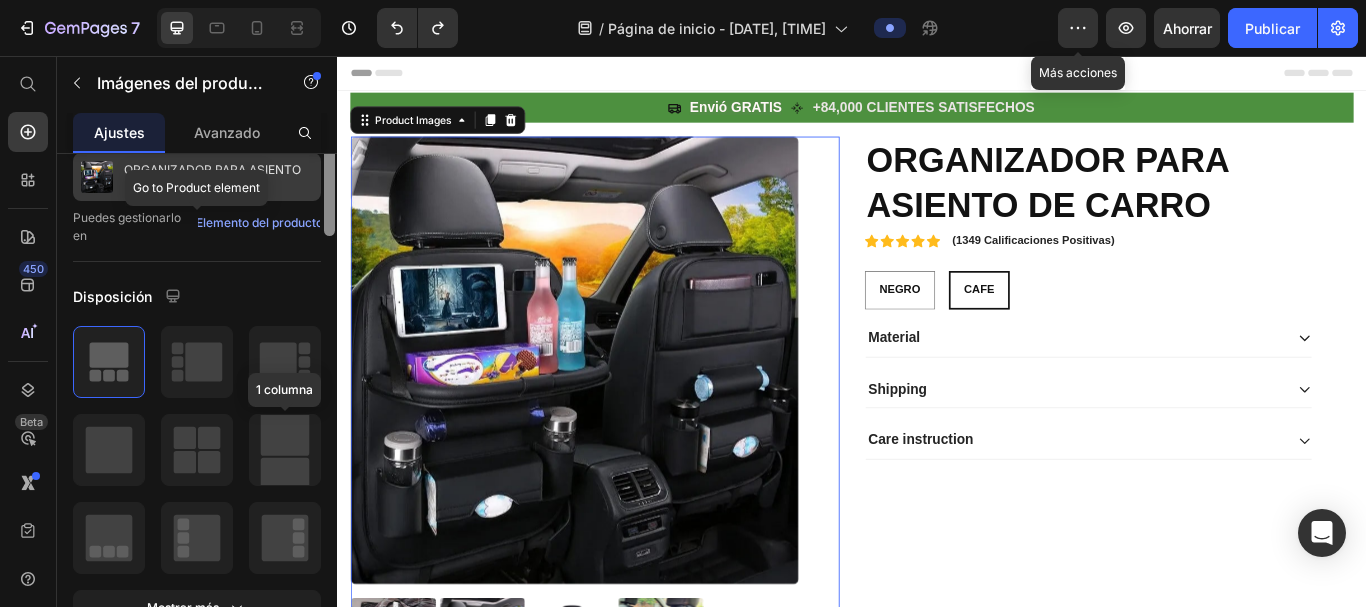scroll, scrollTop: 0, scrollLeft: 0, axis: both 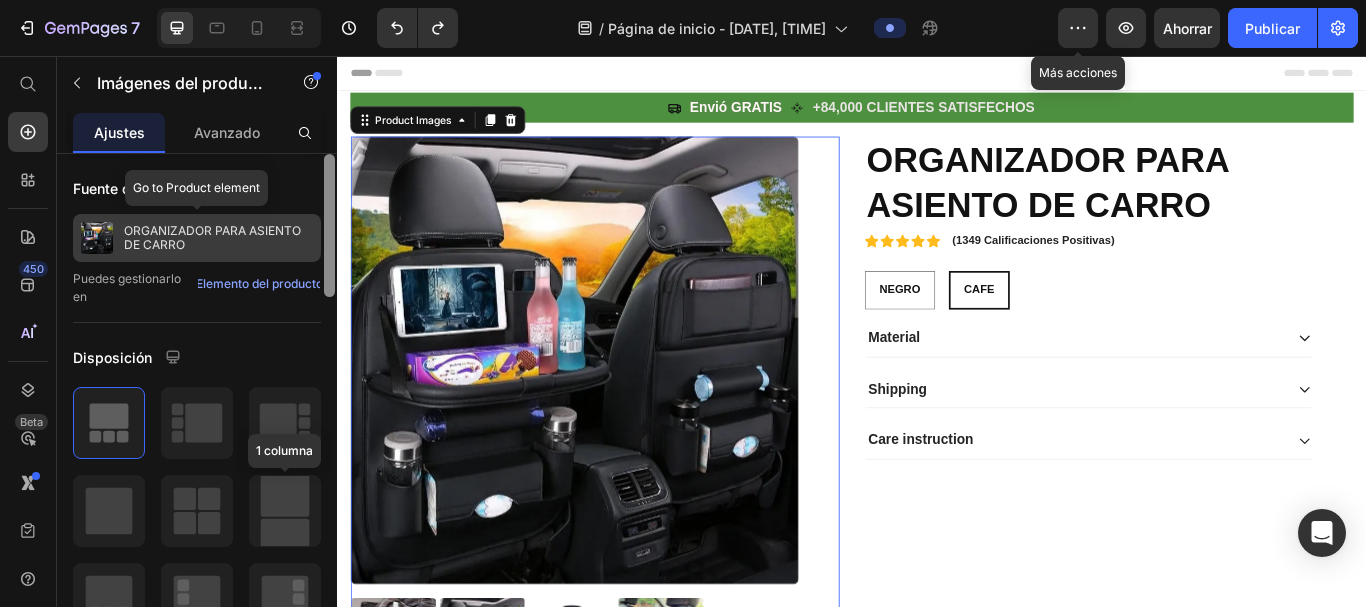 drag, startPoint x: 328, startPoint y: 271, endPoint x: 296, endPoint y: 223, distance: 57.68882 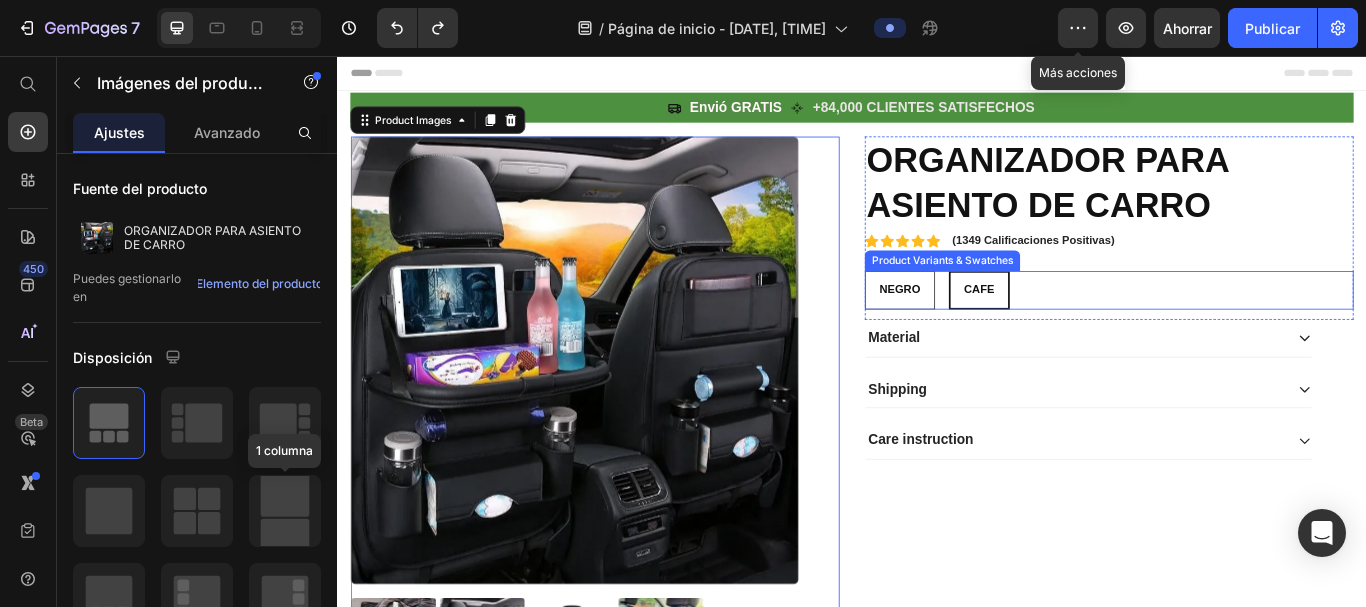 click on "NEGRO" at bounding box center [993, 329] 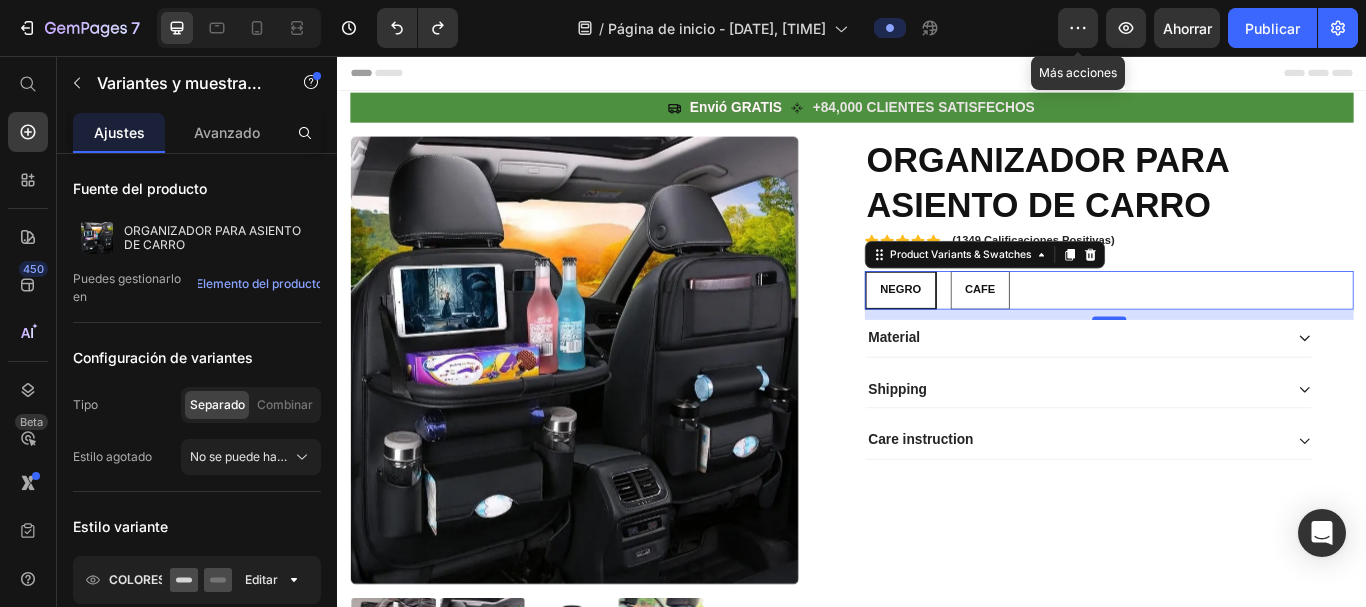 click on "CAFE" at bounding box center (1086, 329) 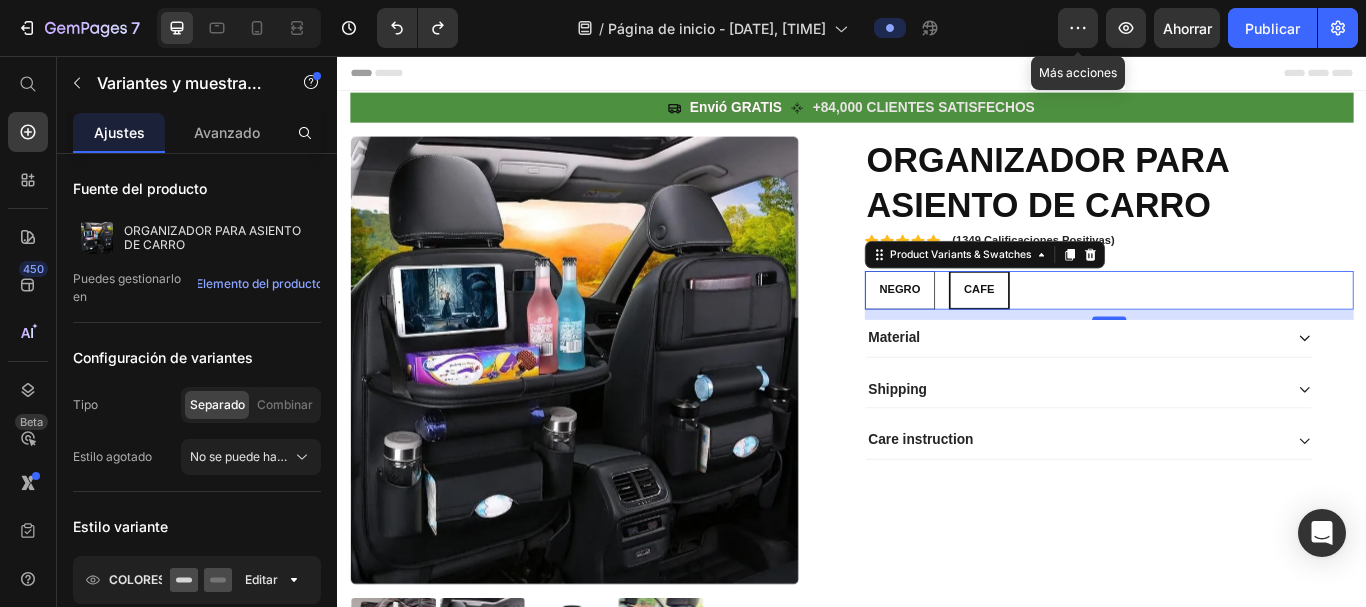 click on "NEGRO" at bounding box center [993, 329] 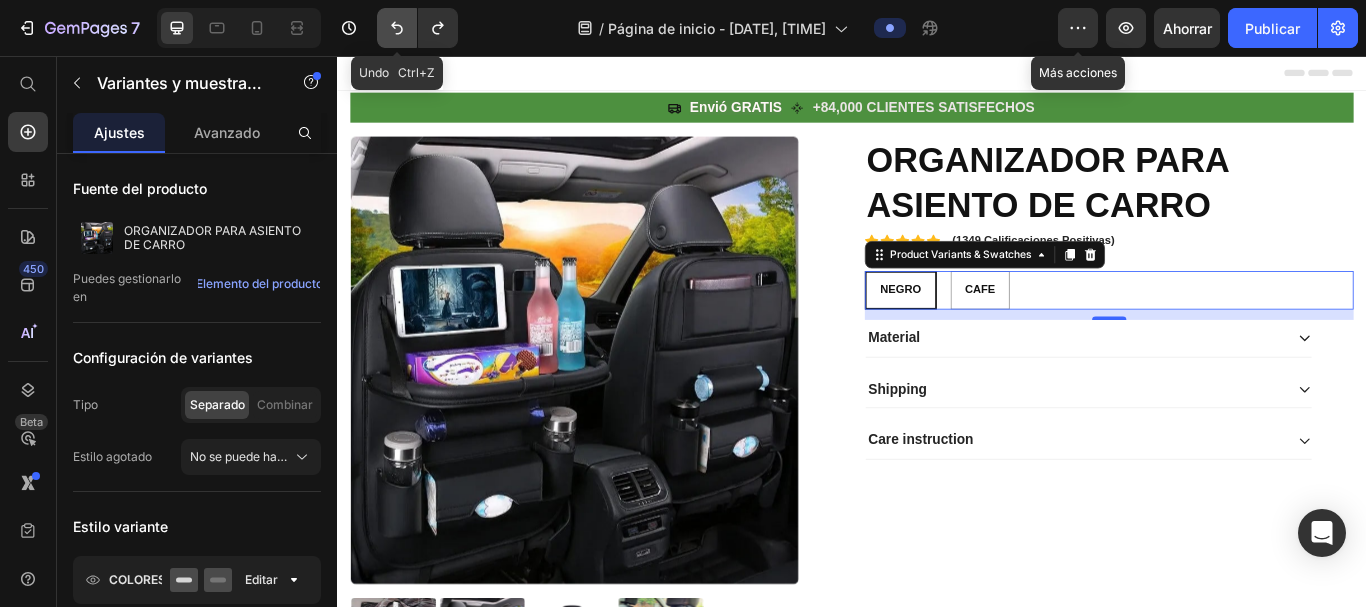 click 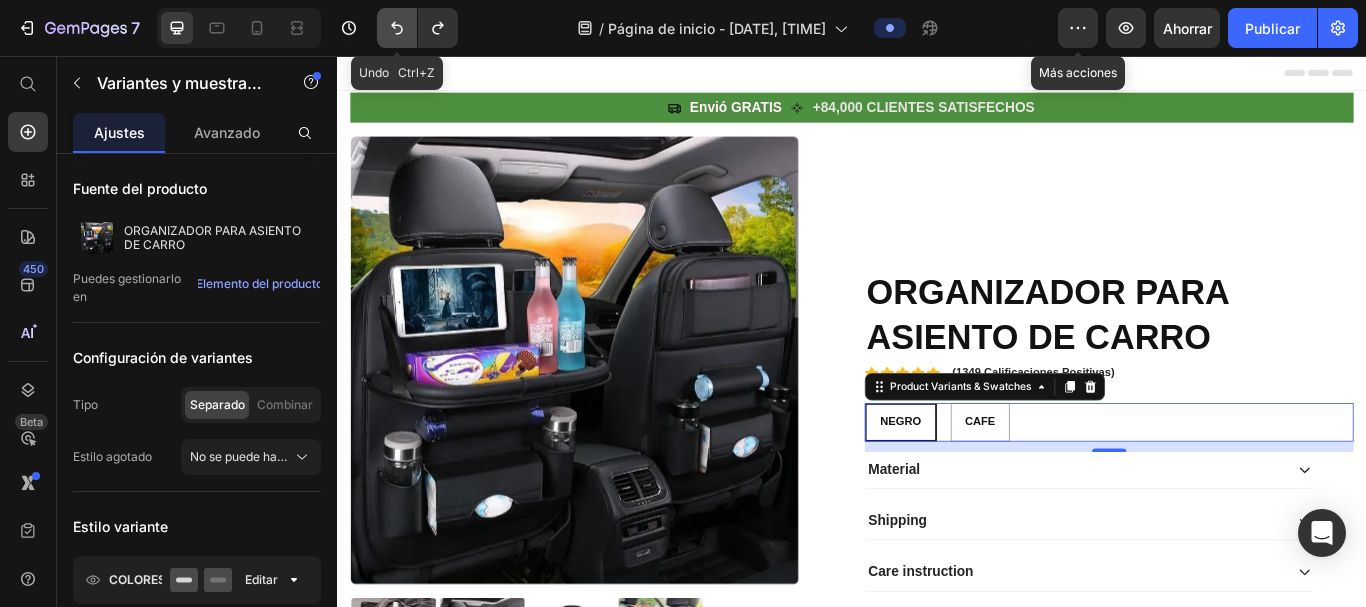 click 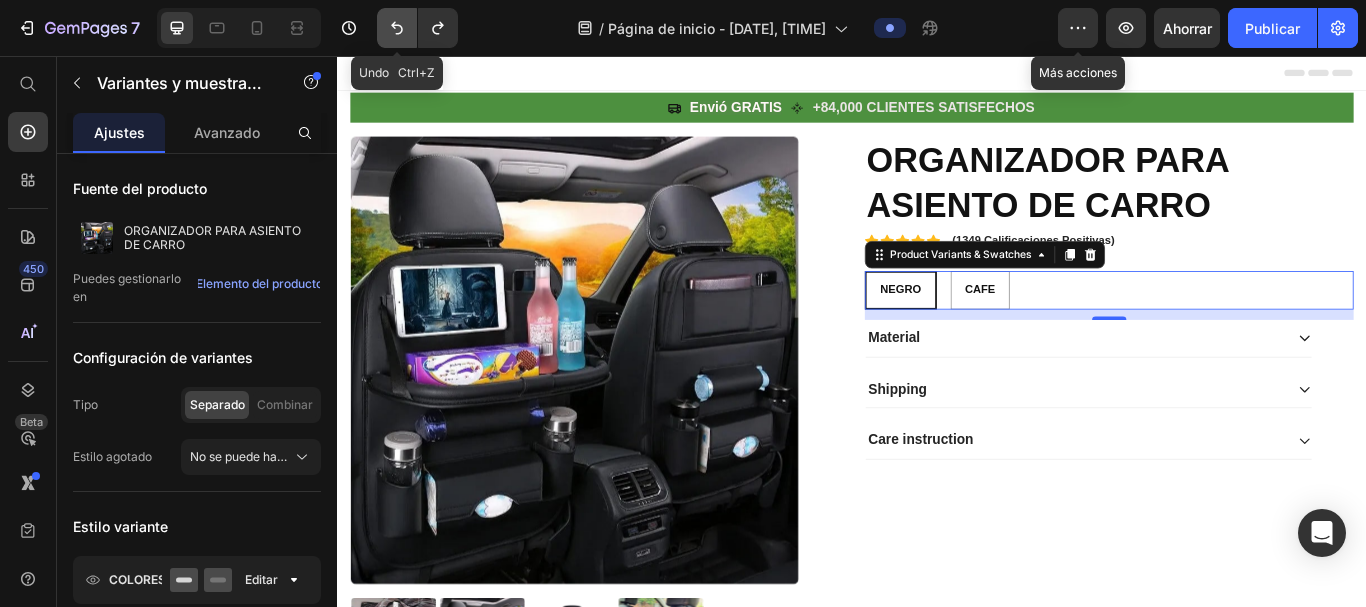 click 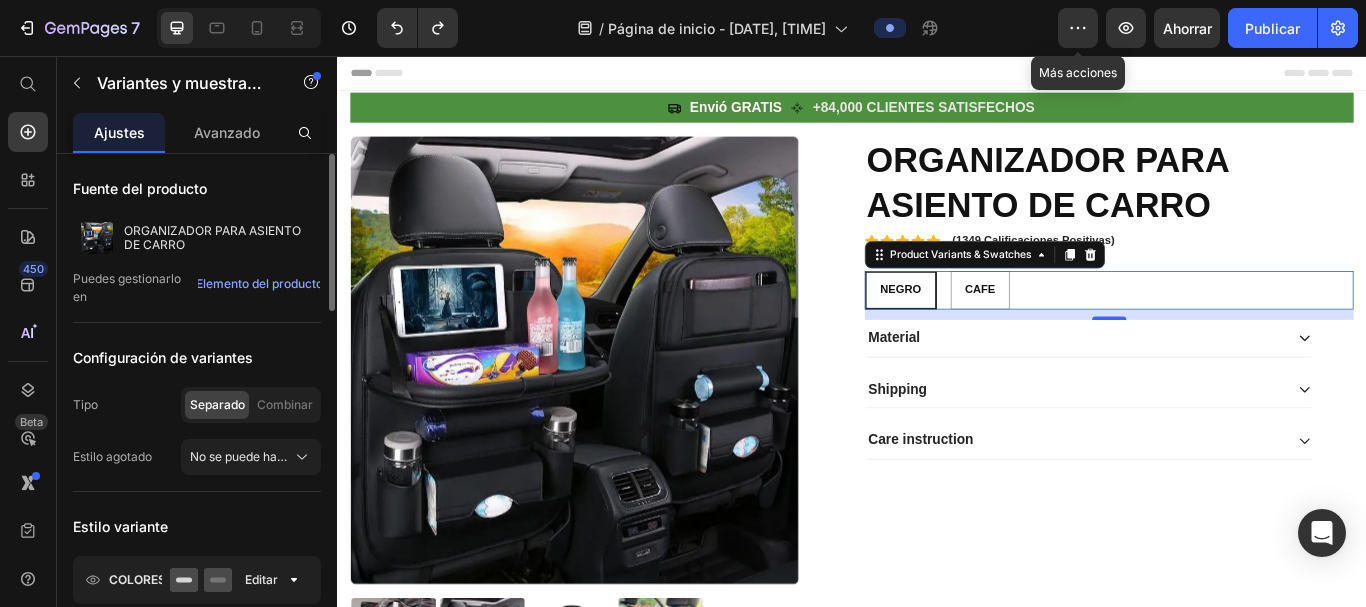 click on "Separado" at bounding box center [217, 404] 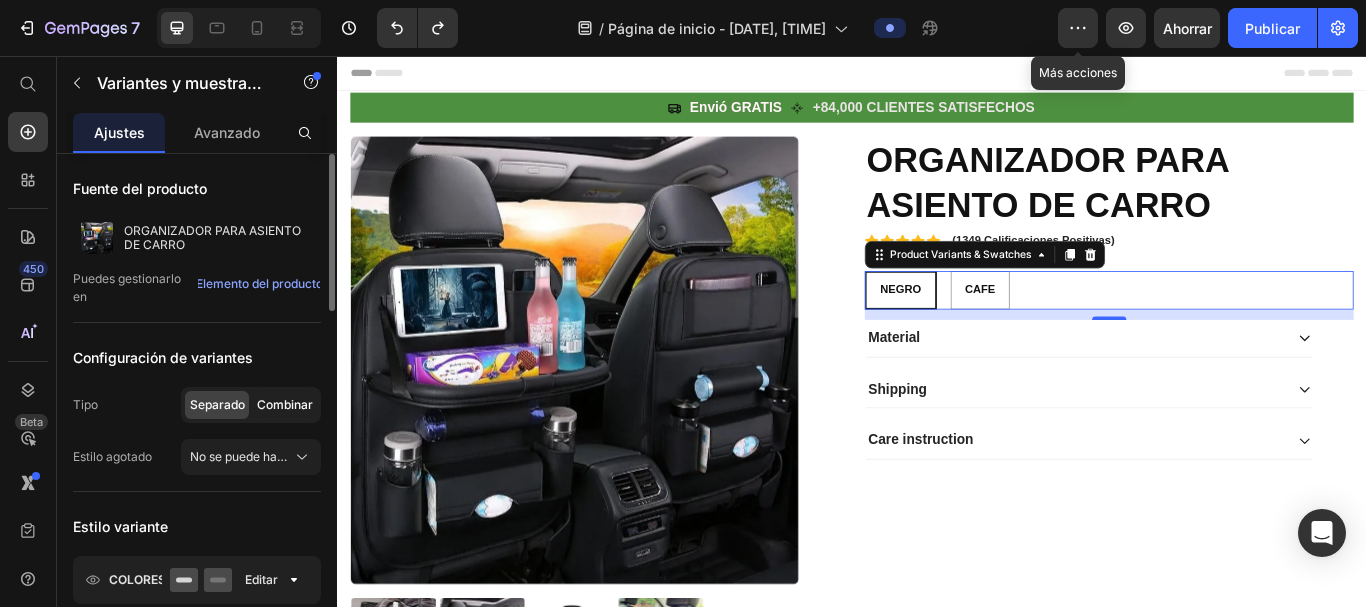 click on "Combinar" 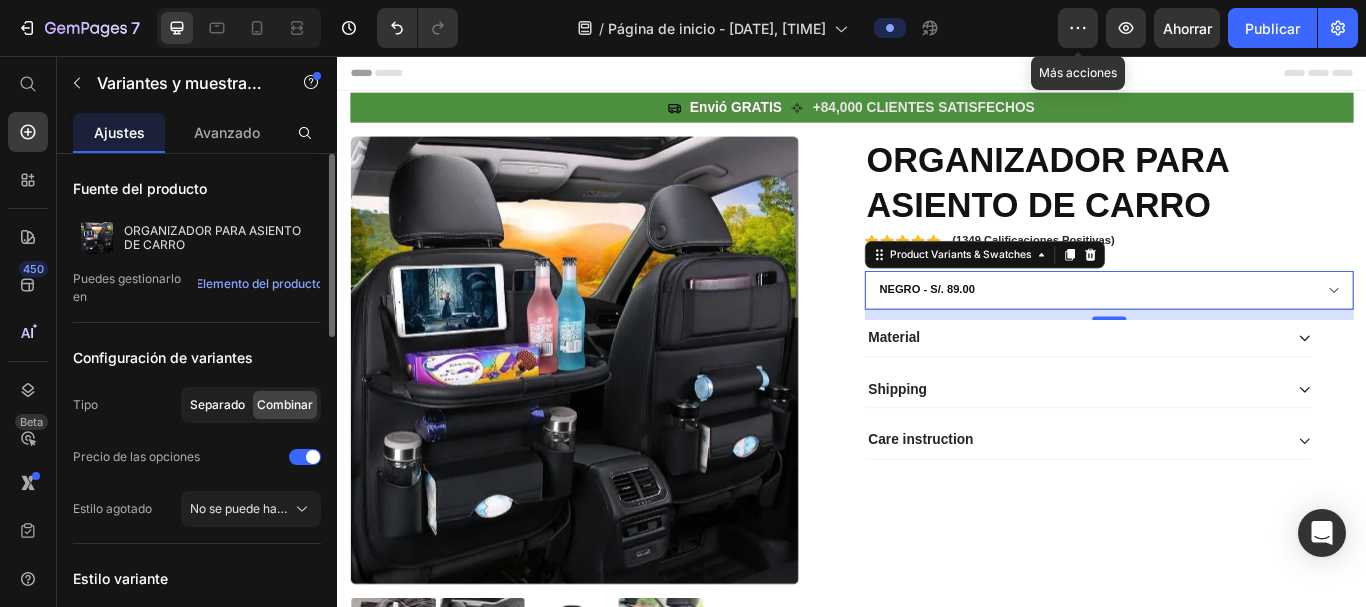click on "Separado" 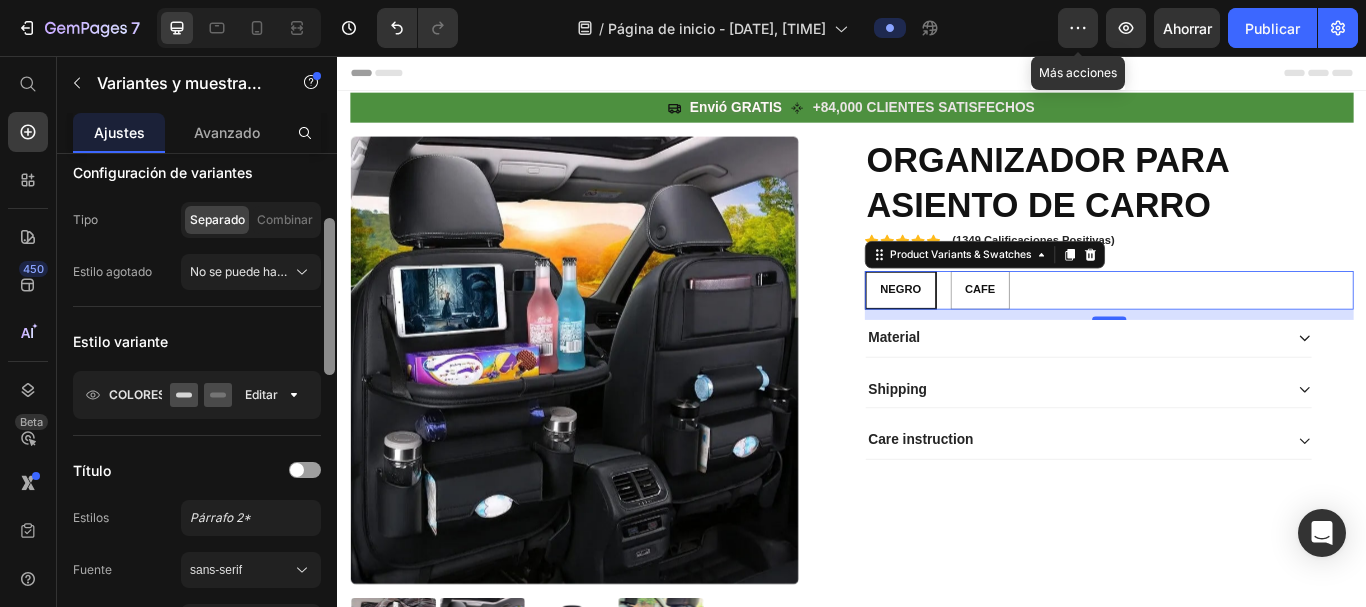 drag, startPoint x: 328, startPoint y: 301, endPoint x: 327, endPoint y: 364, distance: 63.007935 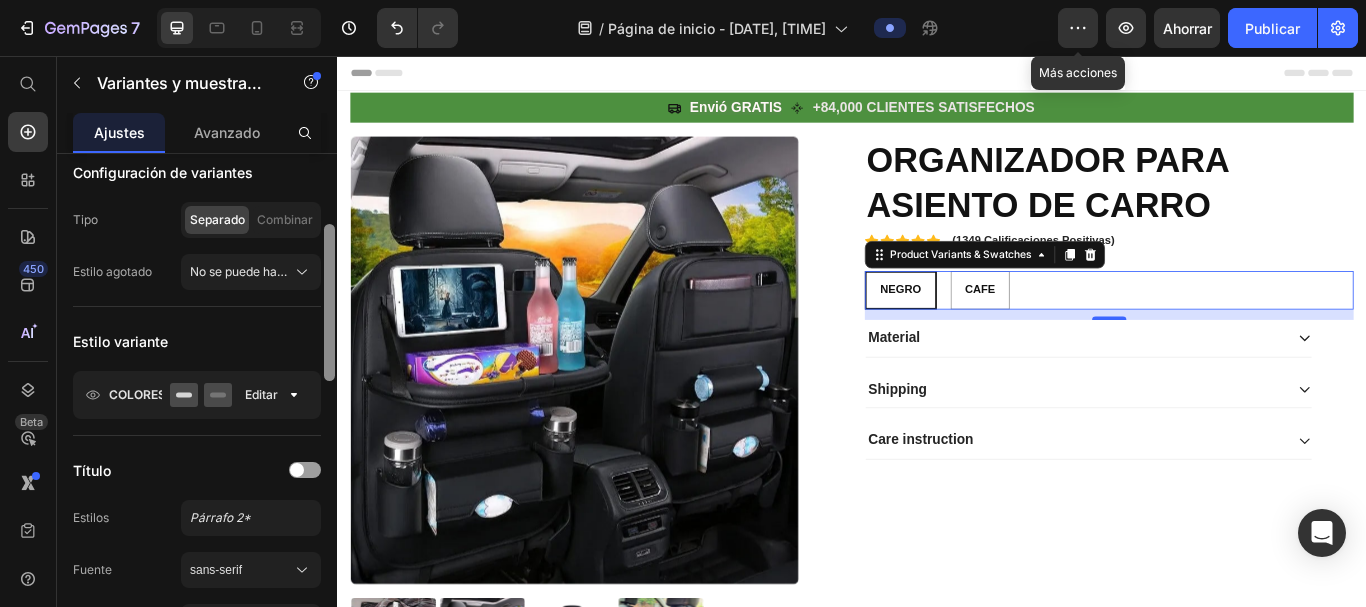 scroll, scrollTop: 195, scrollLeft: 0, axis: vertical 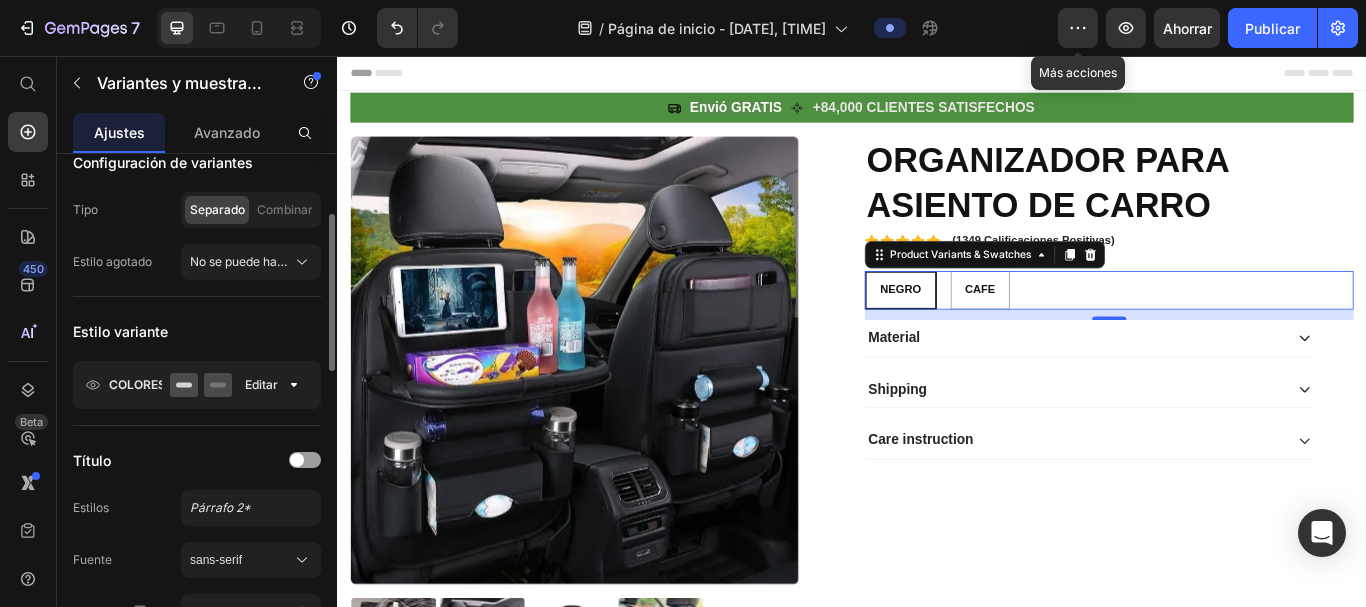 click 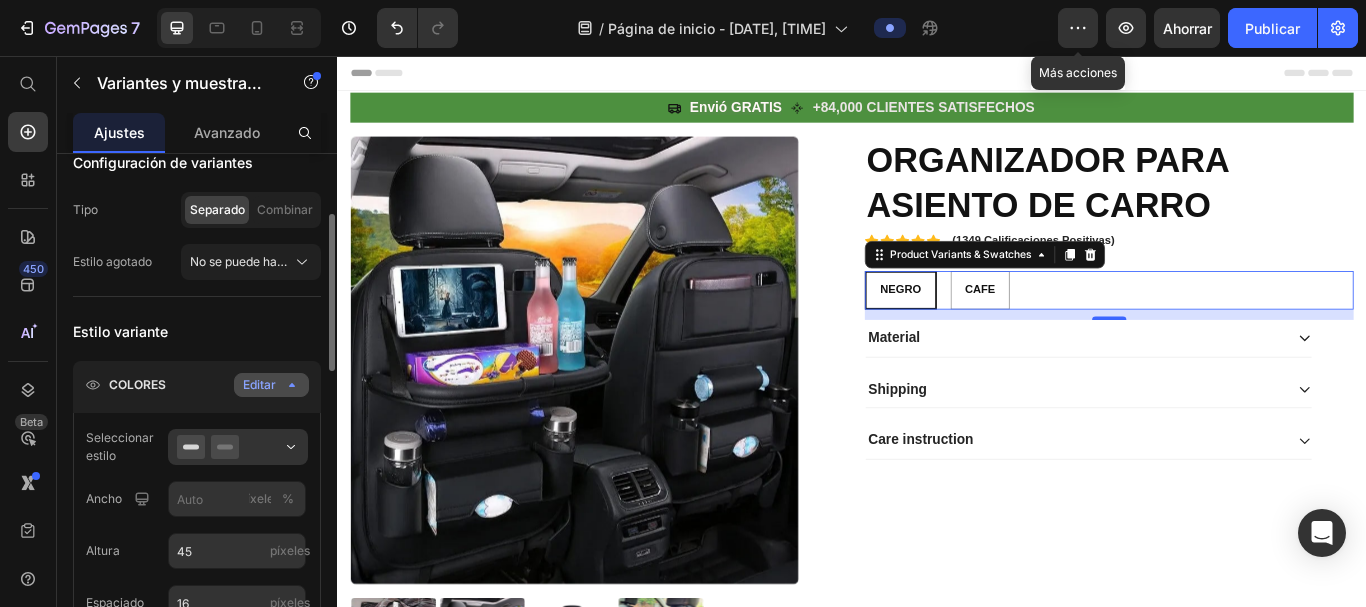 click on "Editar" at bounding box center [259, 384] 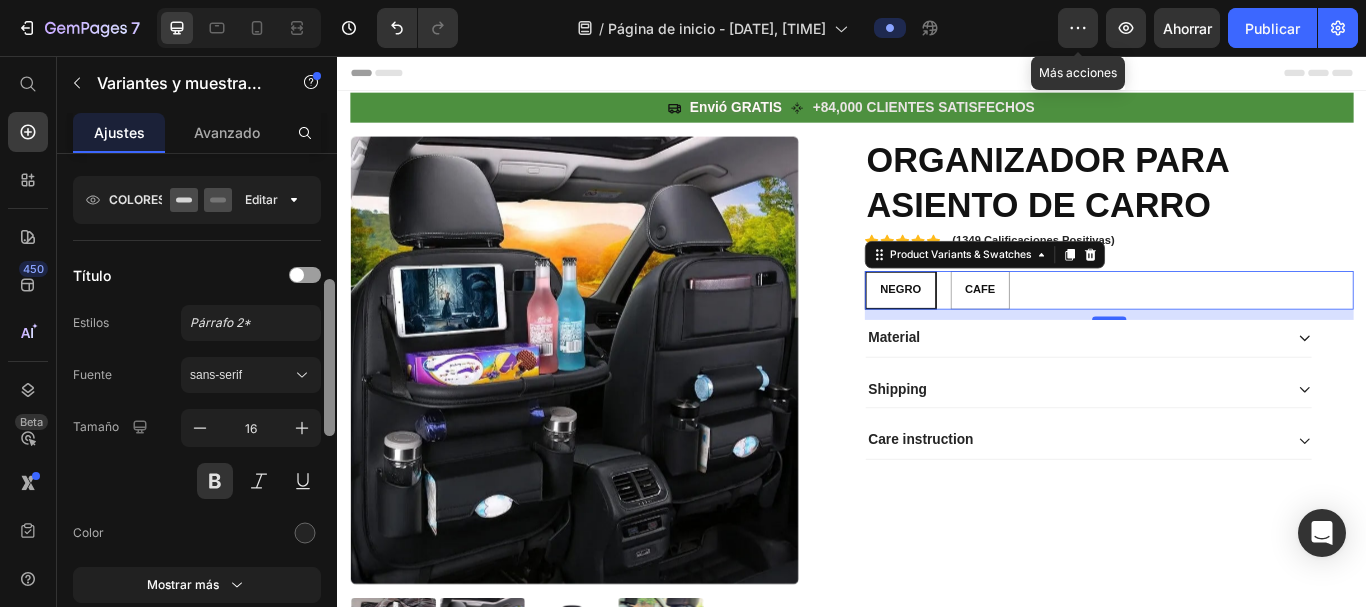 scroll, scrollTop: 393, scrollLeft: 0, axis: vertical 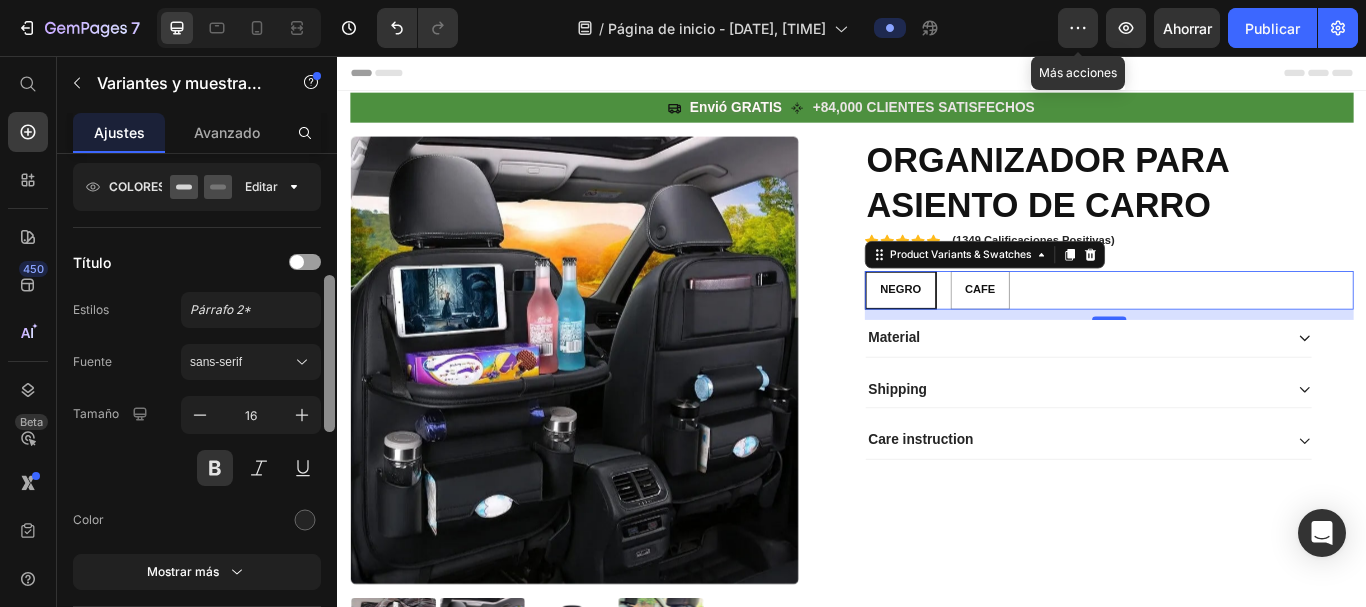 drag, startPoint x: 330, startPoint y: 356, endPoint x: 336, endPoint y: 417, distance: 61.294373 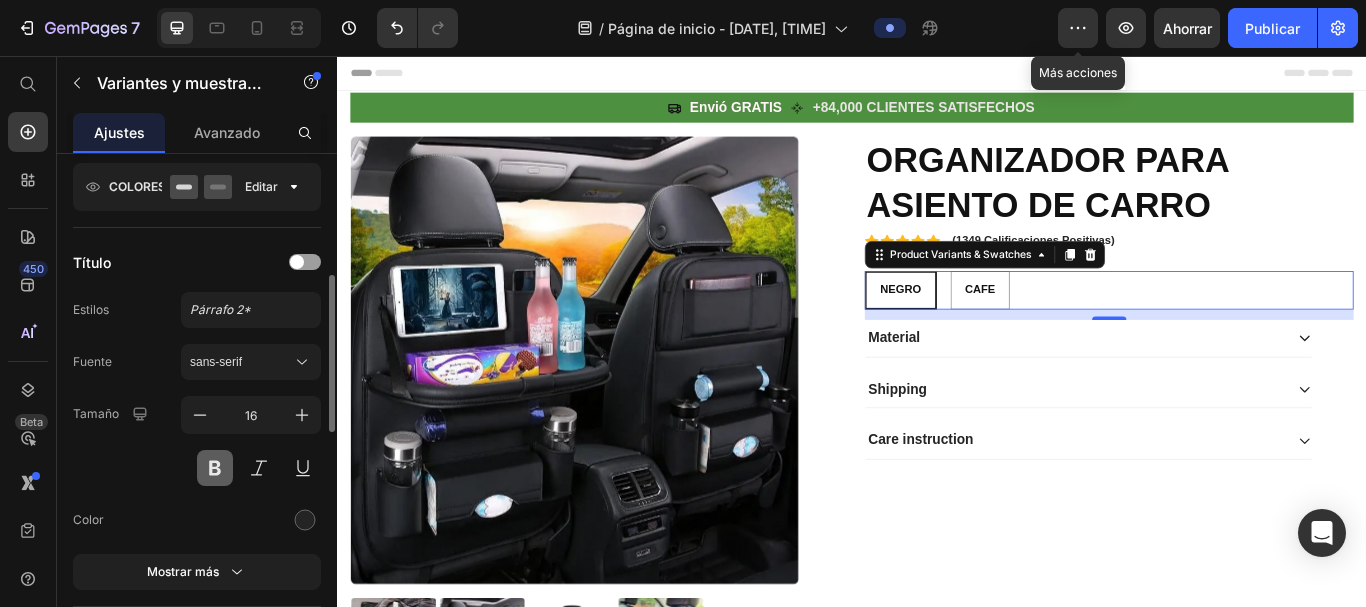 click at bounding box center (215, 468) 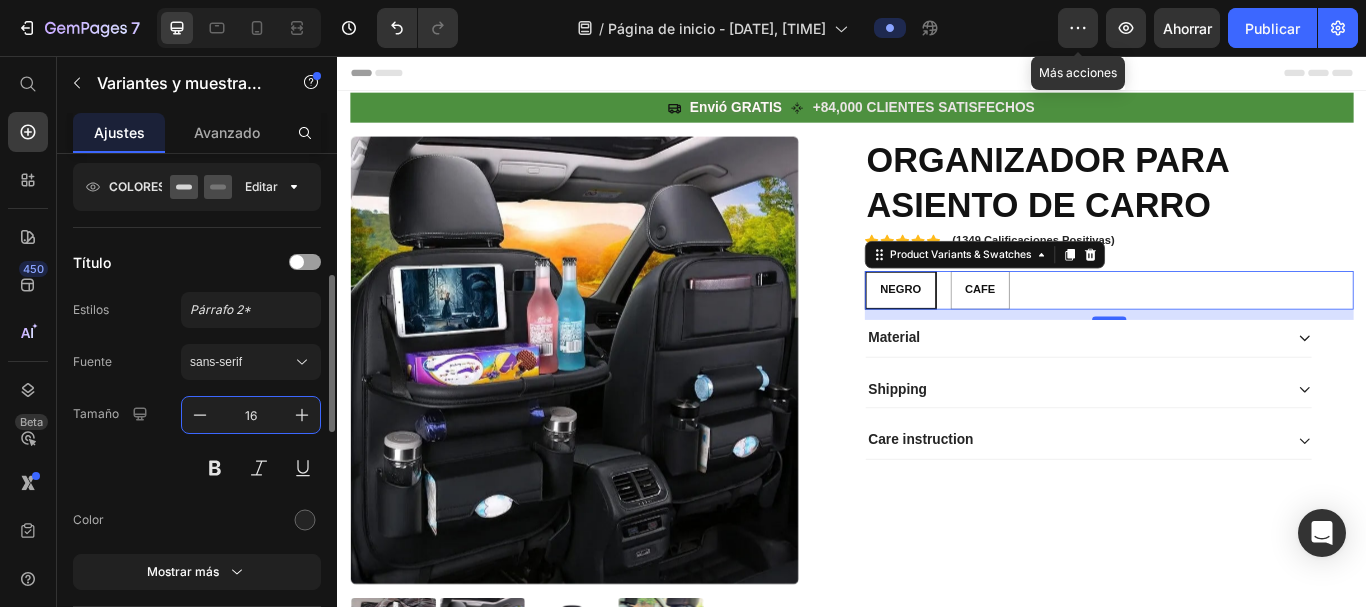 click on "16" at bounding box center (251, 415) 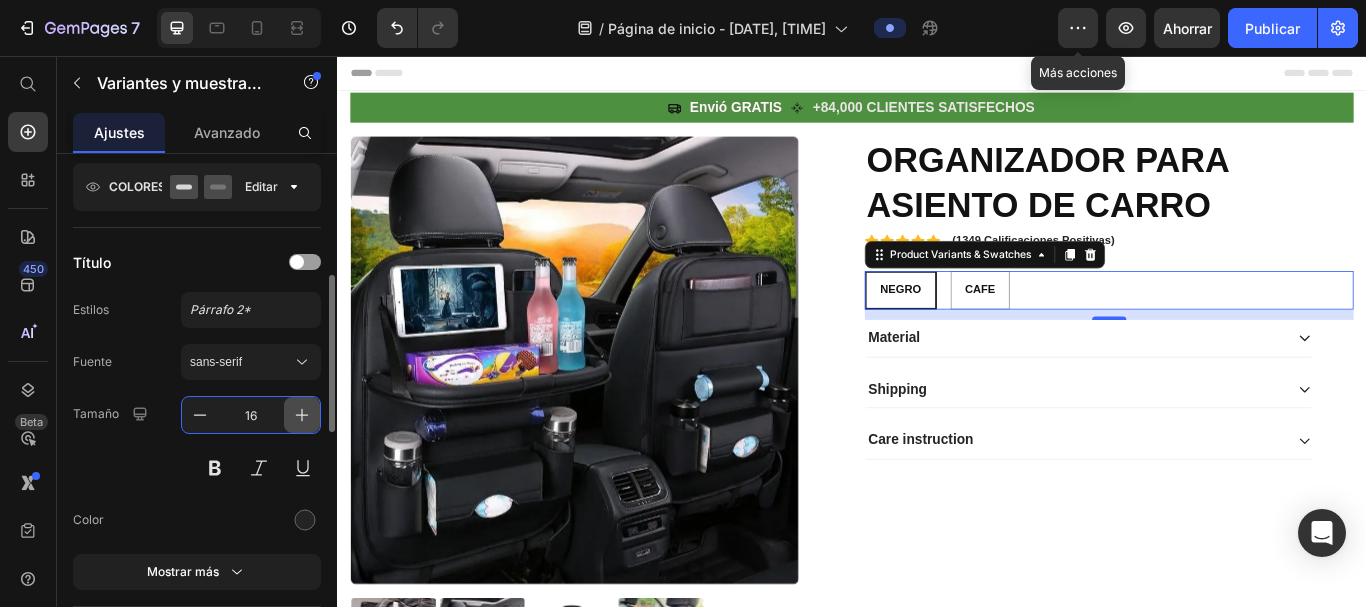 click 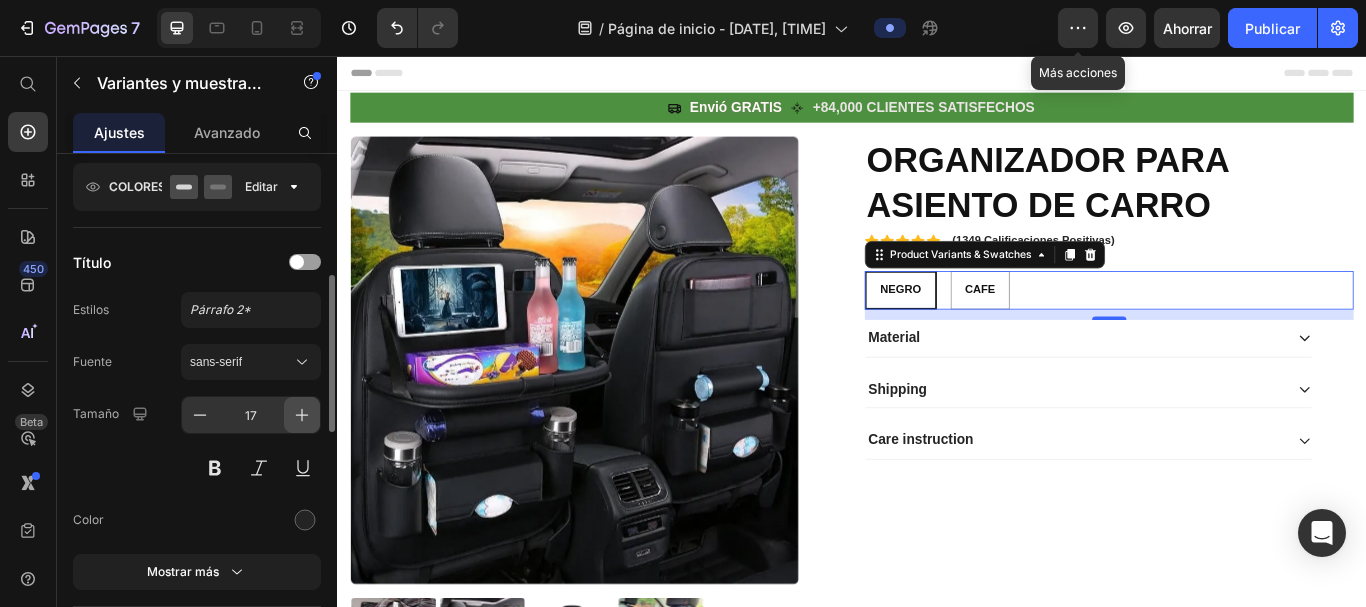 click 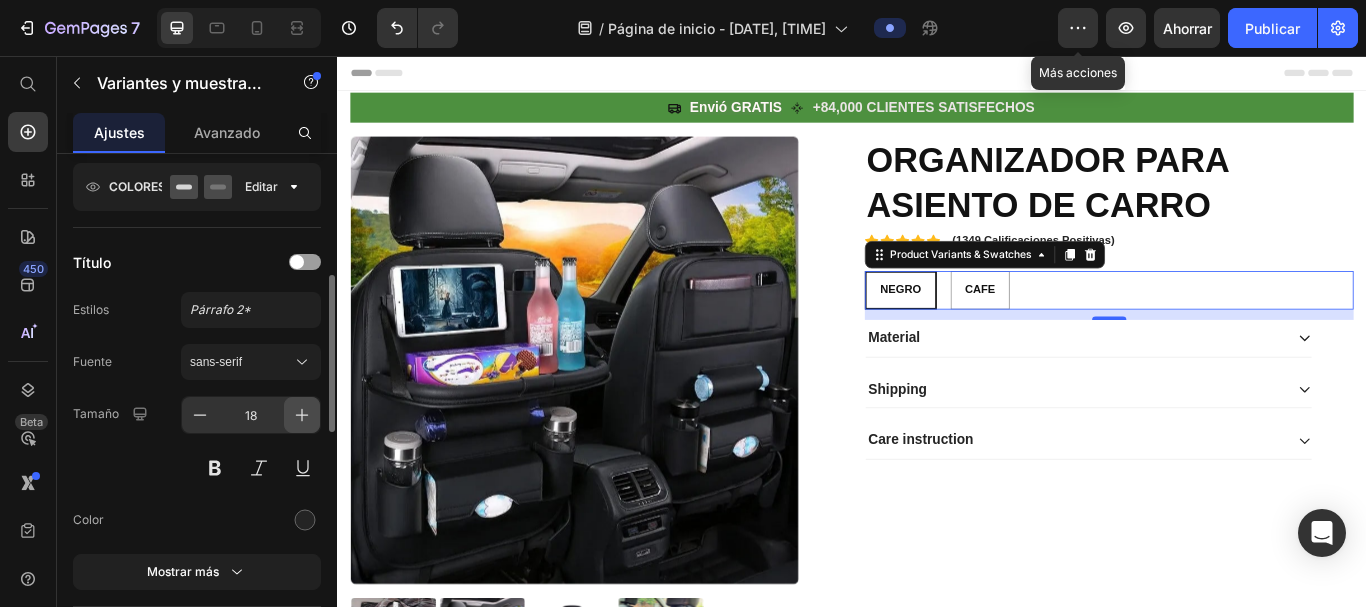 click 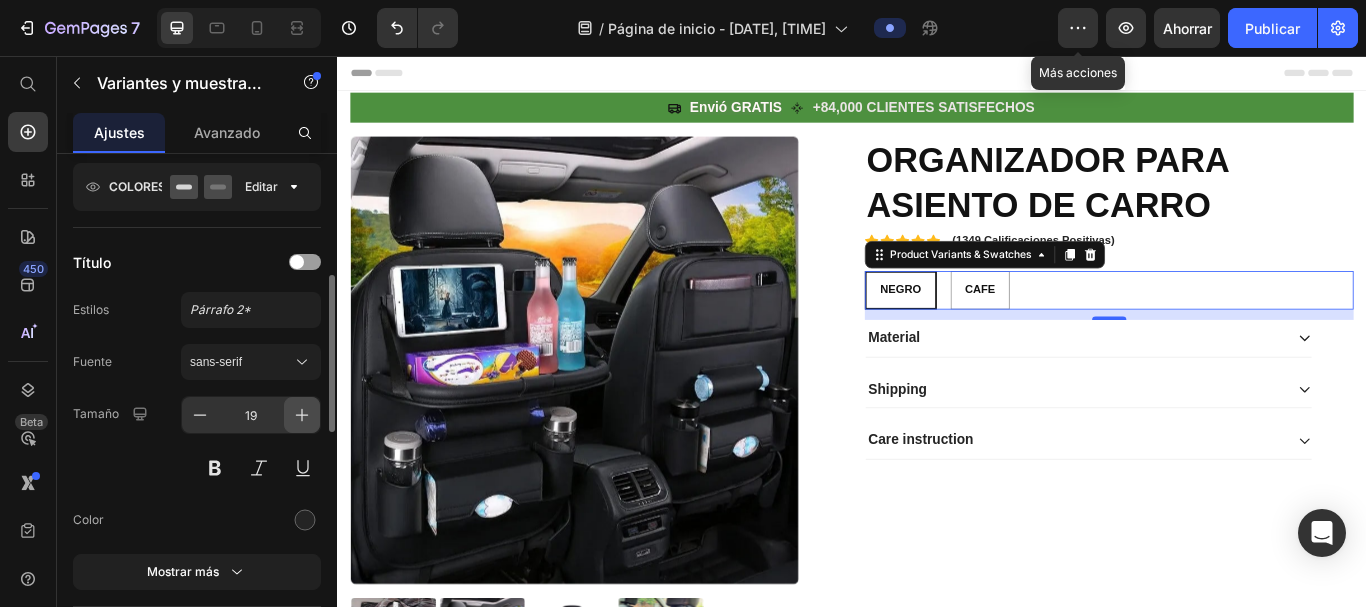 click 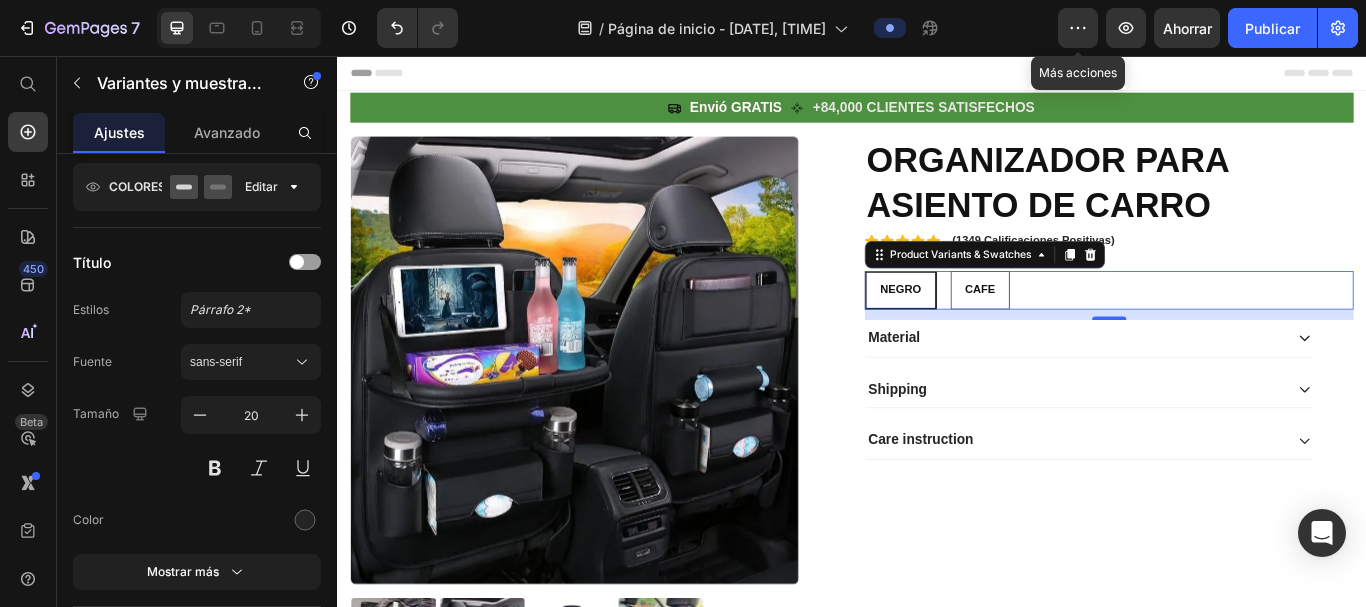 click on "CAFE" at bounding box center (1086, 329) 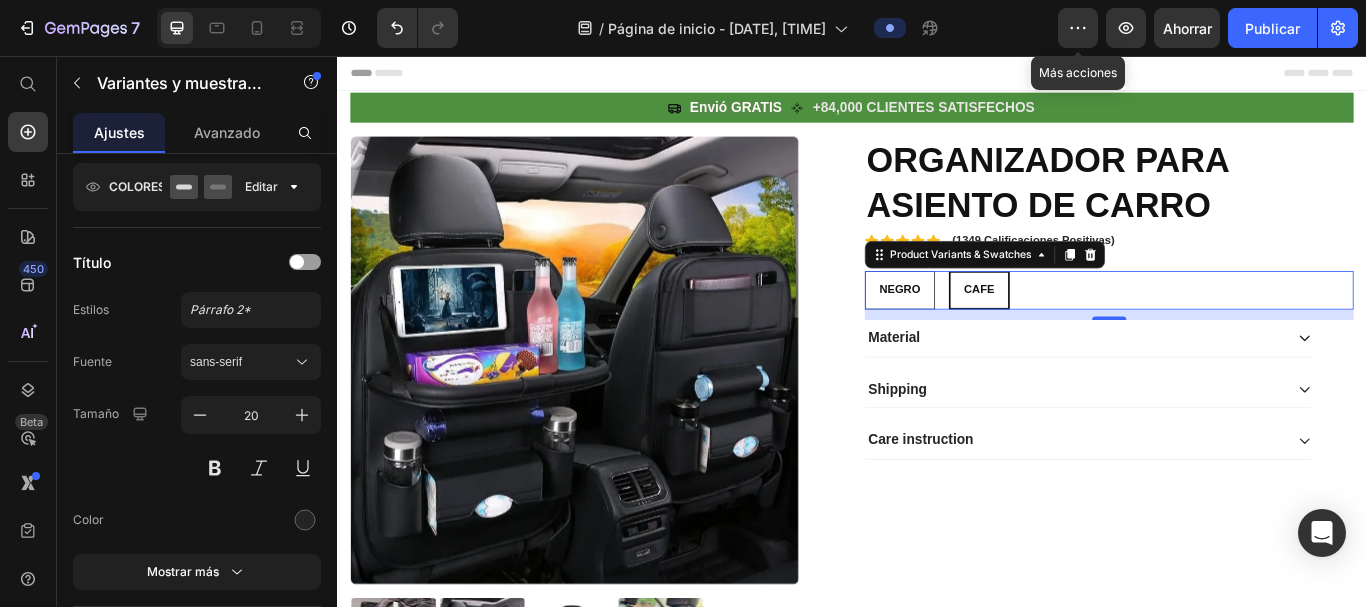 click on "NEGRO" at bounding box center (993, 329) 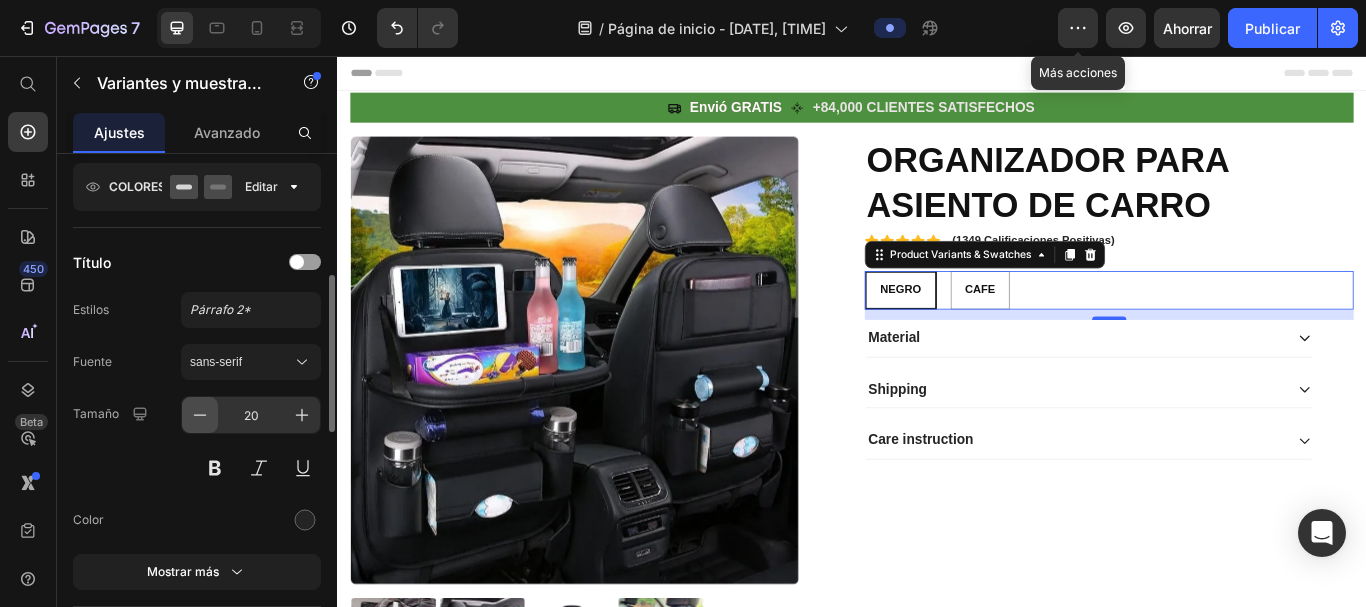 click at bounding box center [200, 415] 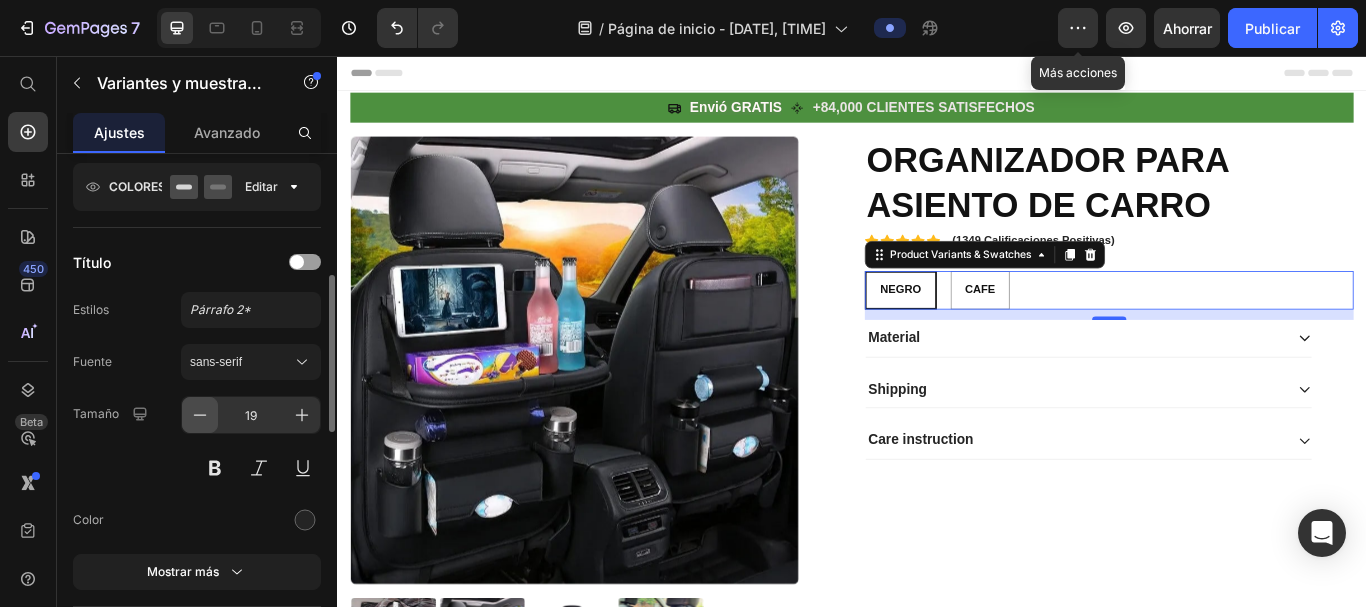 radio on "true" 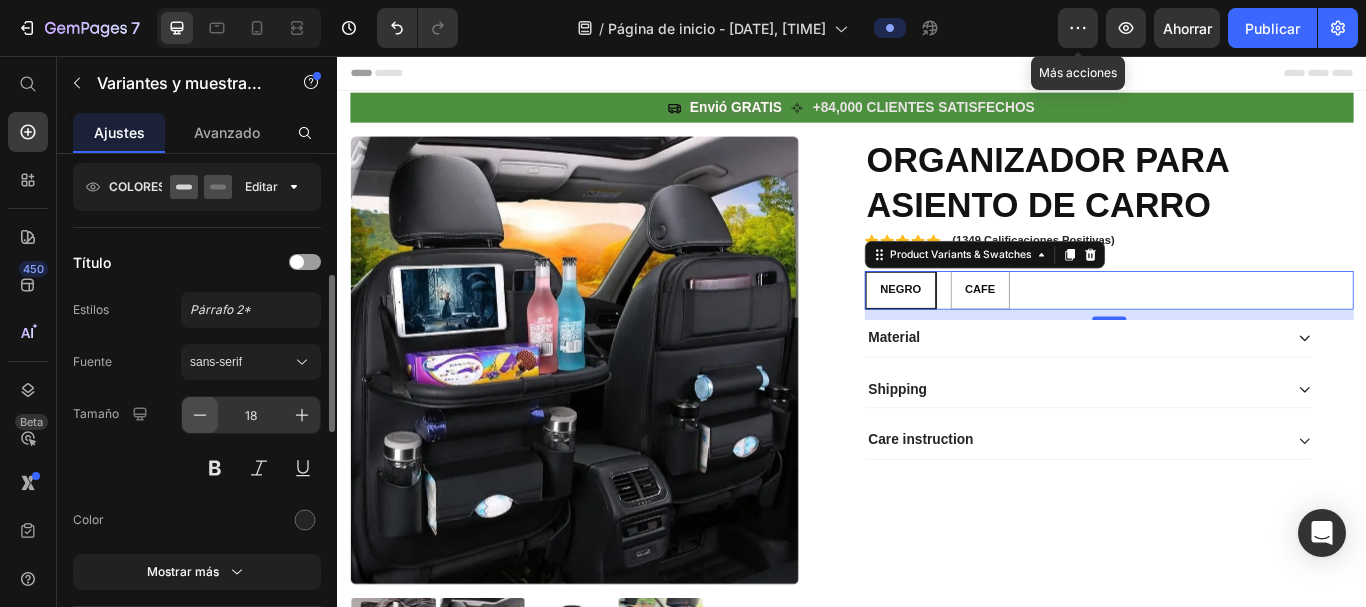 click at bounding box center (200, 415) 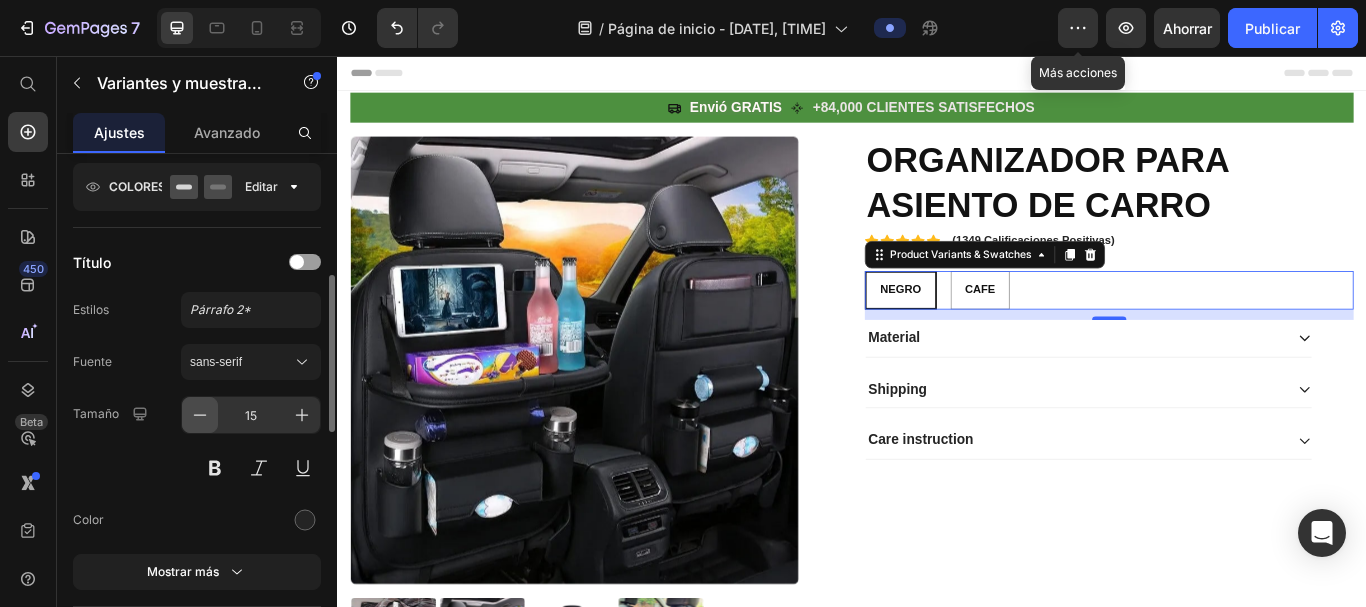click at bounding box center [200, 415] 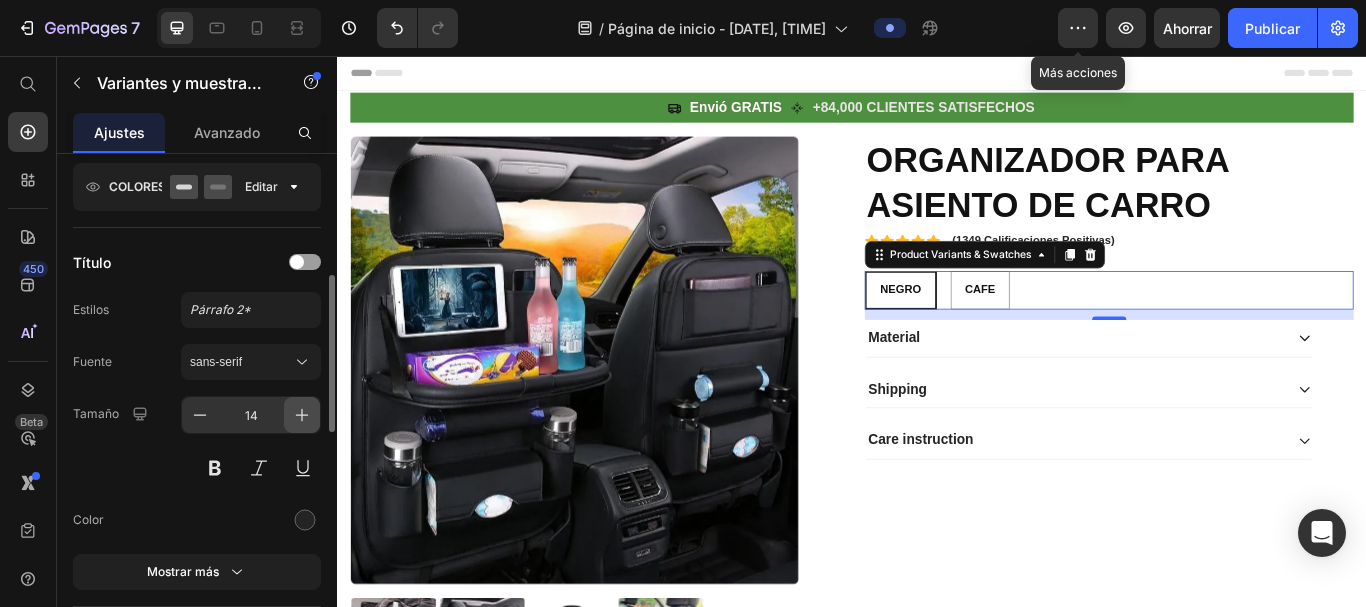 click 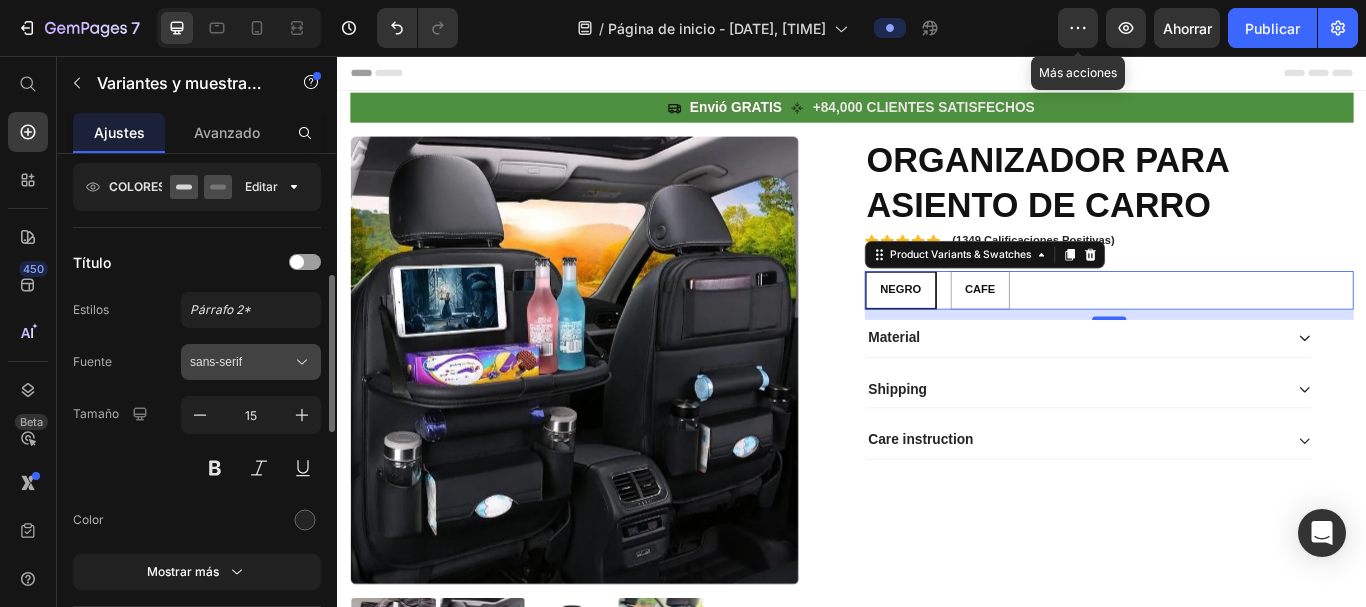 click 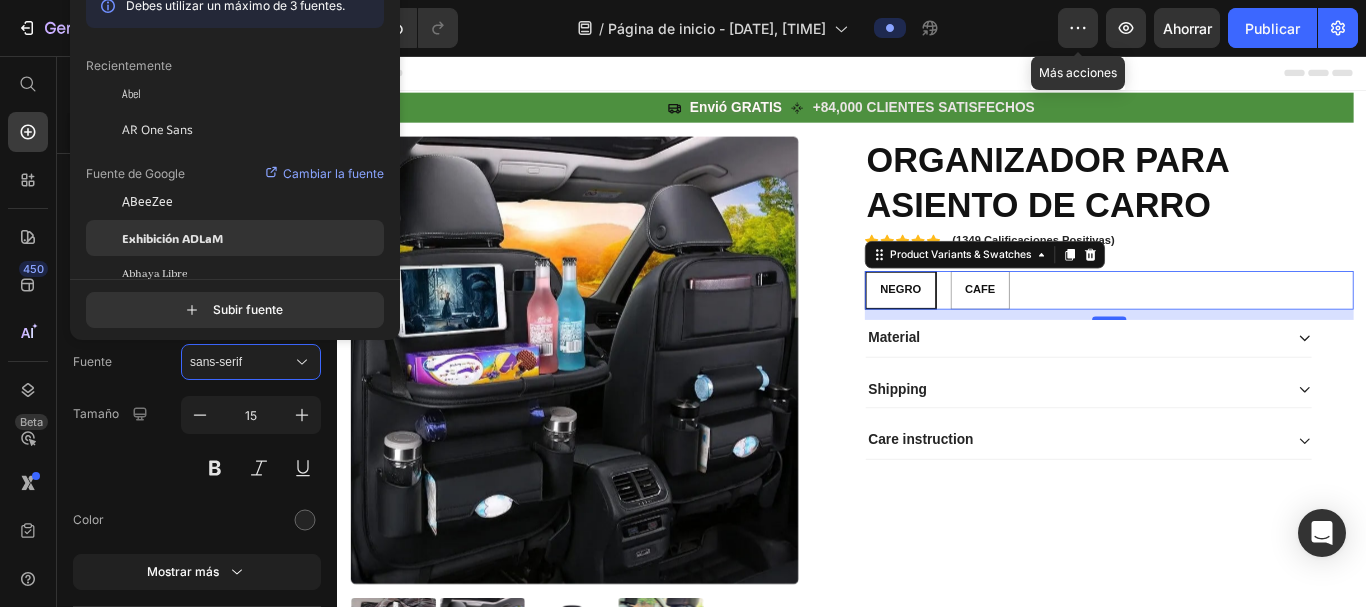 click on "Exhibición ADLaM" 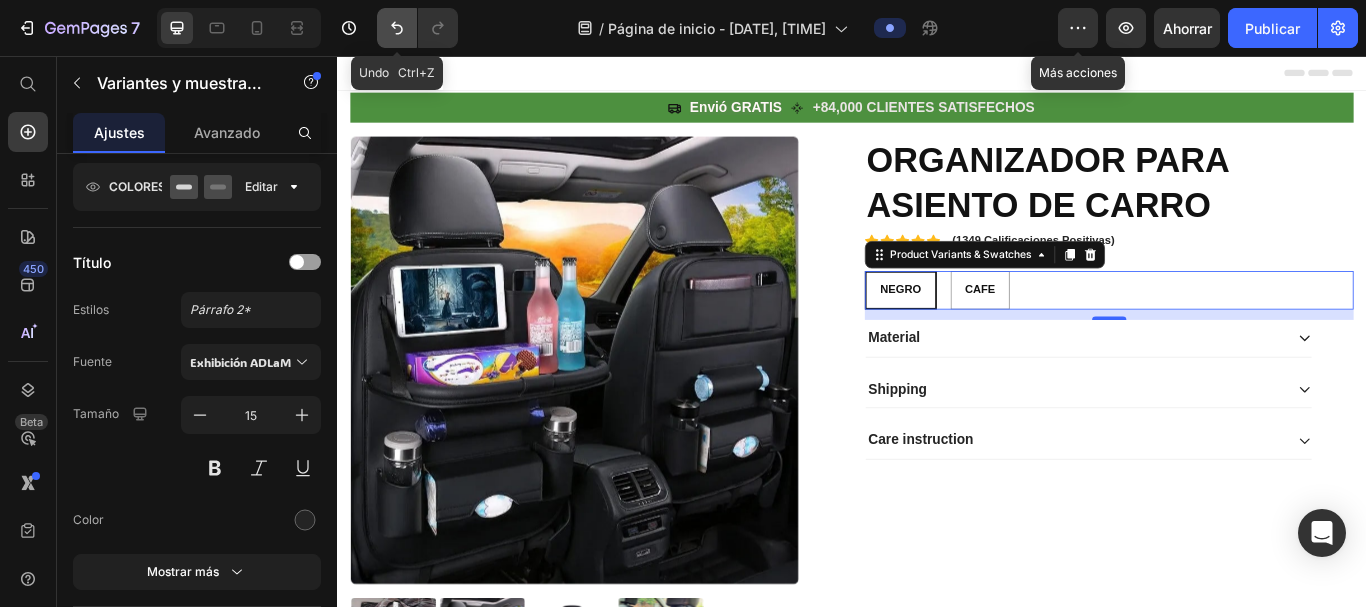 click 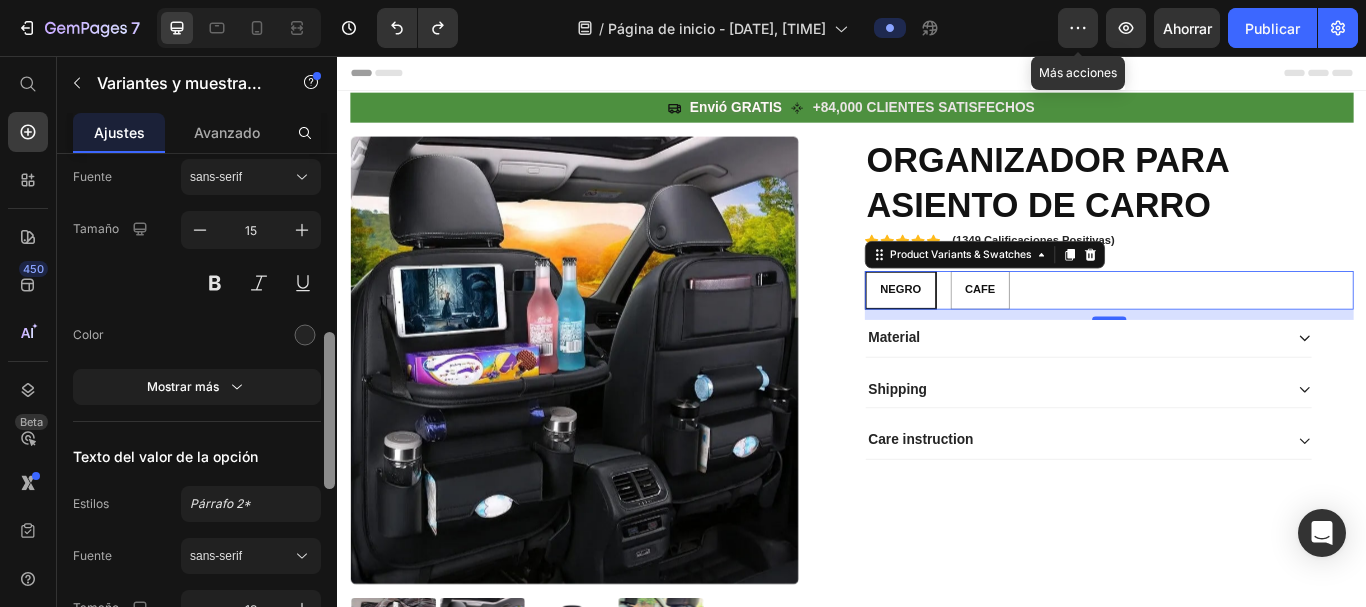 scroll, scrollTop: 584, scrollLeft: 0, axis: vertical 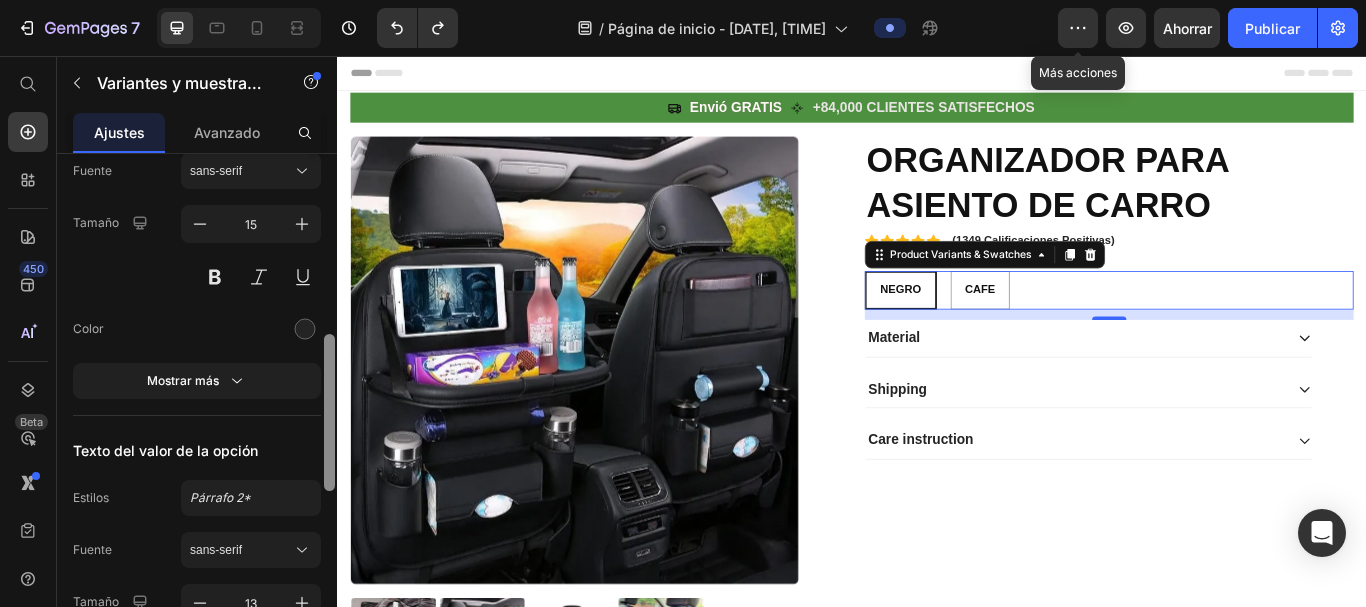 drag, startPoint x: 325, startPoint y: 302, endPoint x: 330, endPoint y: 361, distance: 59.211487 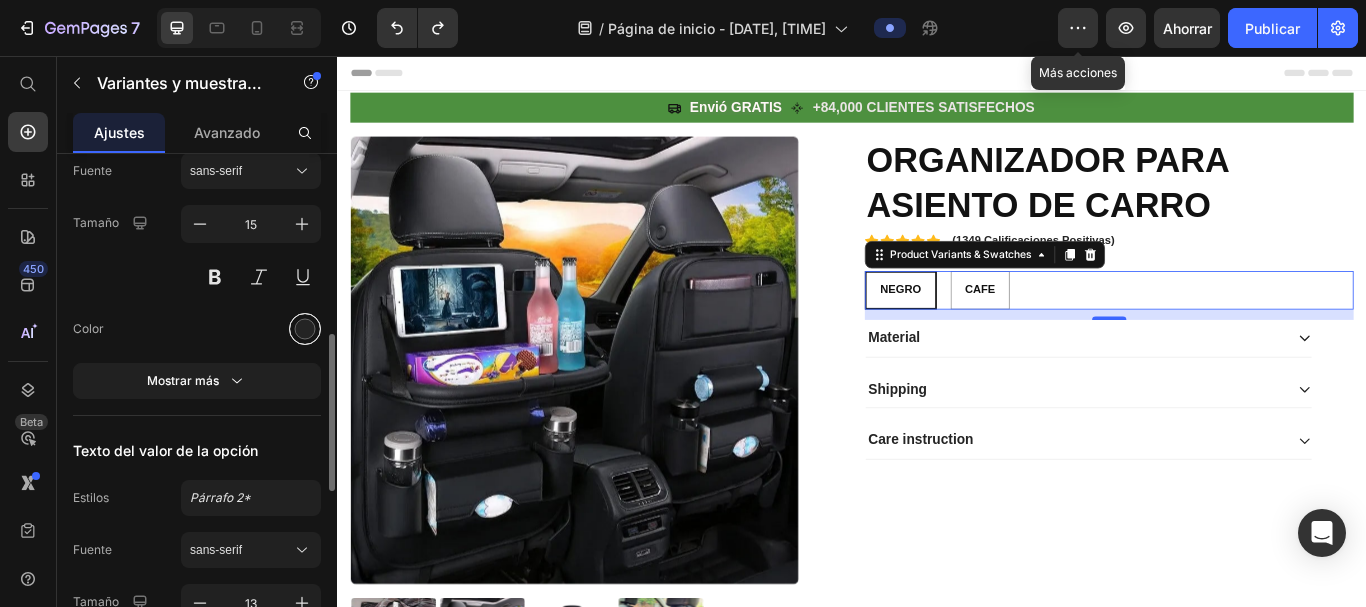 click at bounding box center [305, 329] 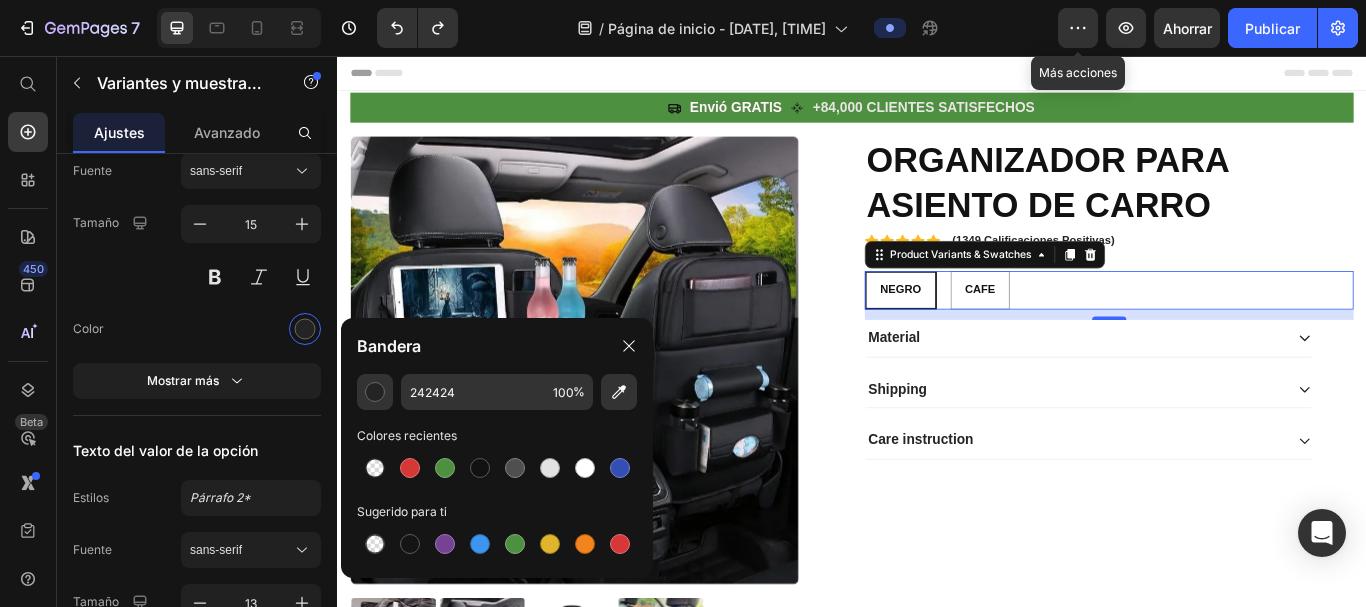 click on "242424 100 % Colores recientes Sugerido para ti" 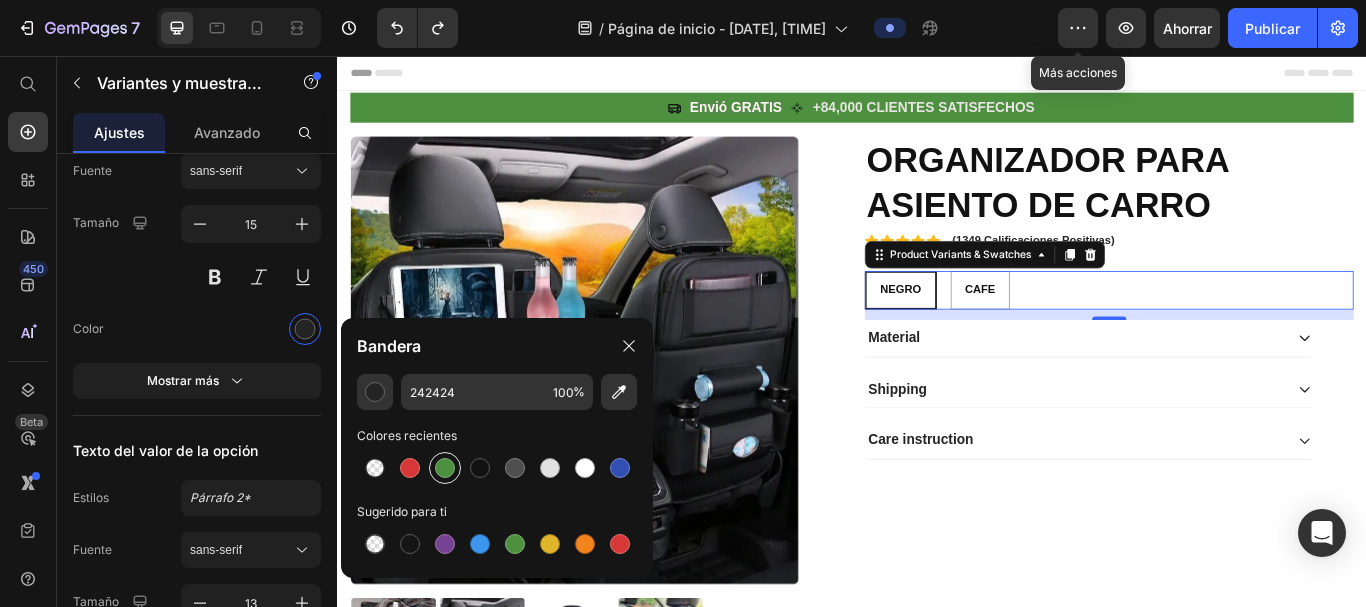 click at bounding box center [445, 468] 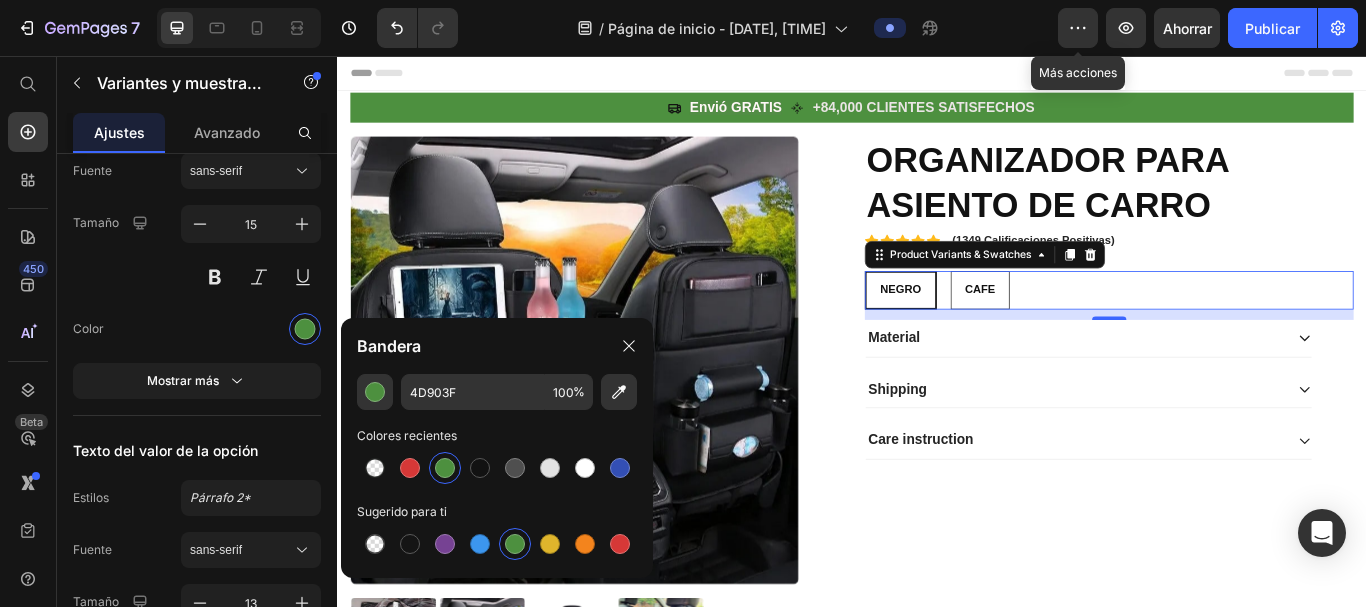 click on "CAFE" at bounding box center (1086, 329) 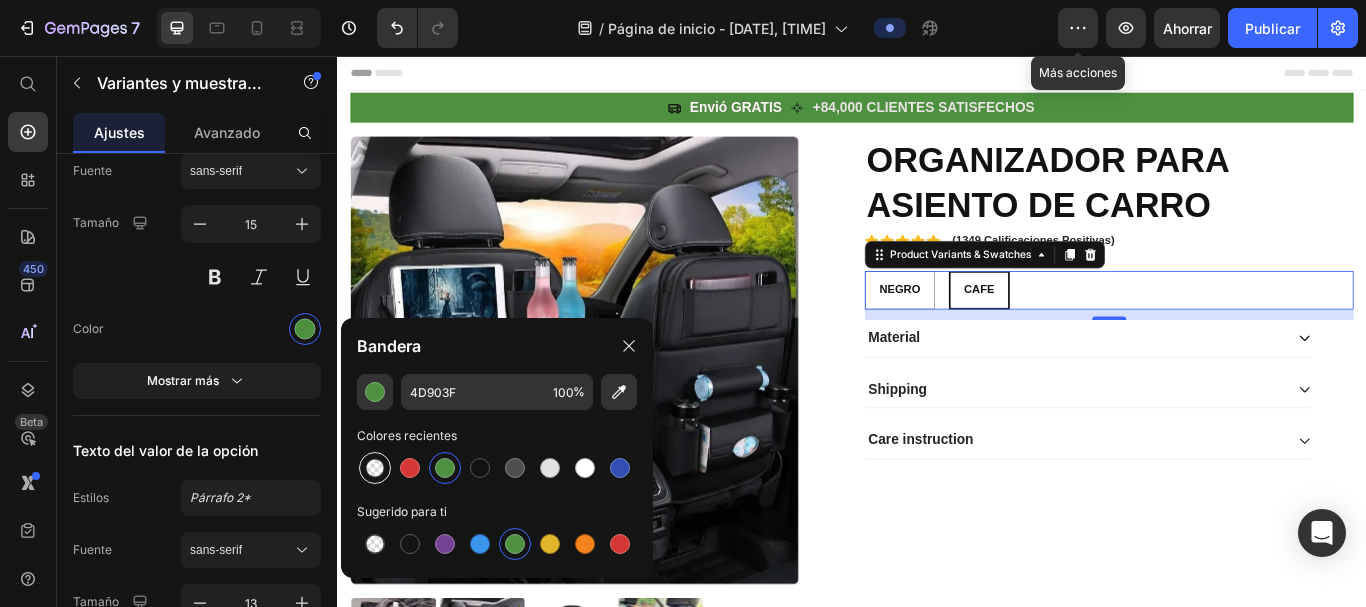 click at bounding box center [375, 468] 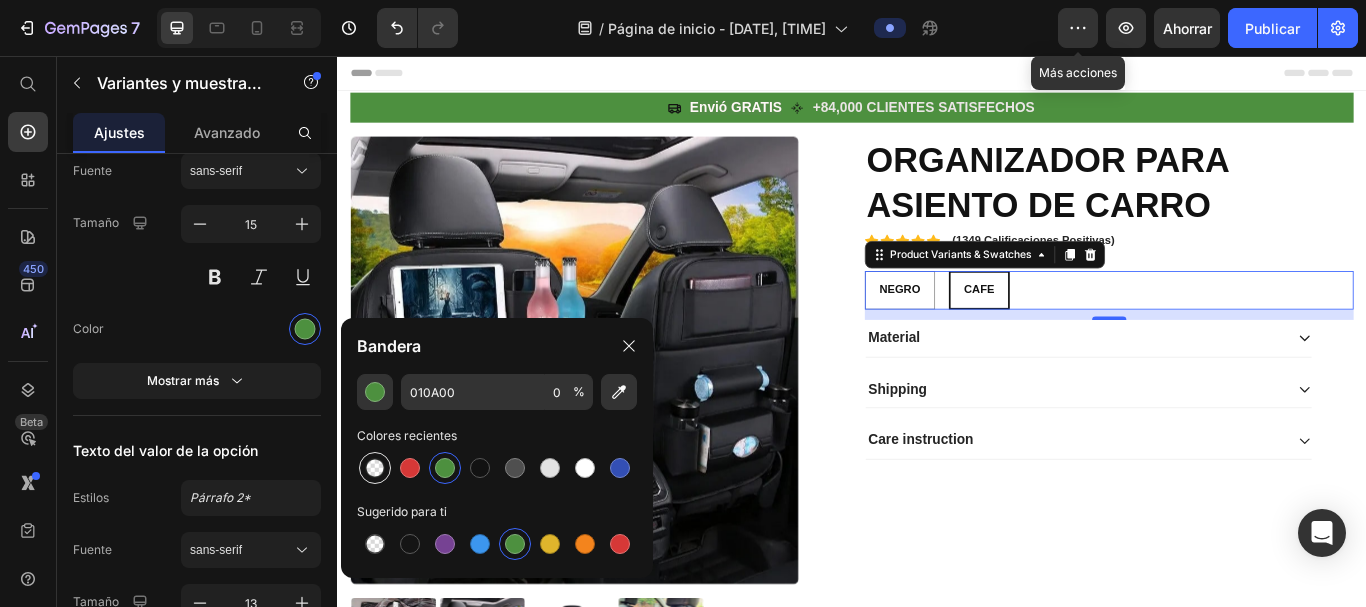 radio on "true" 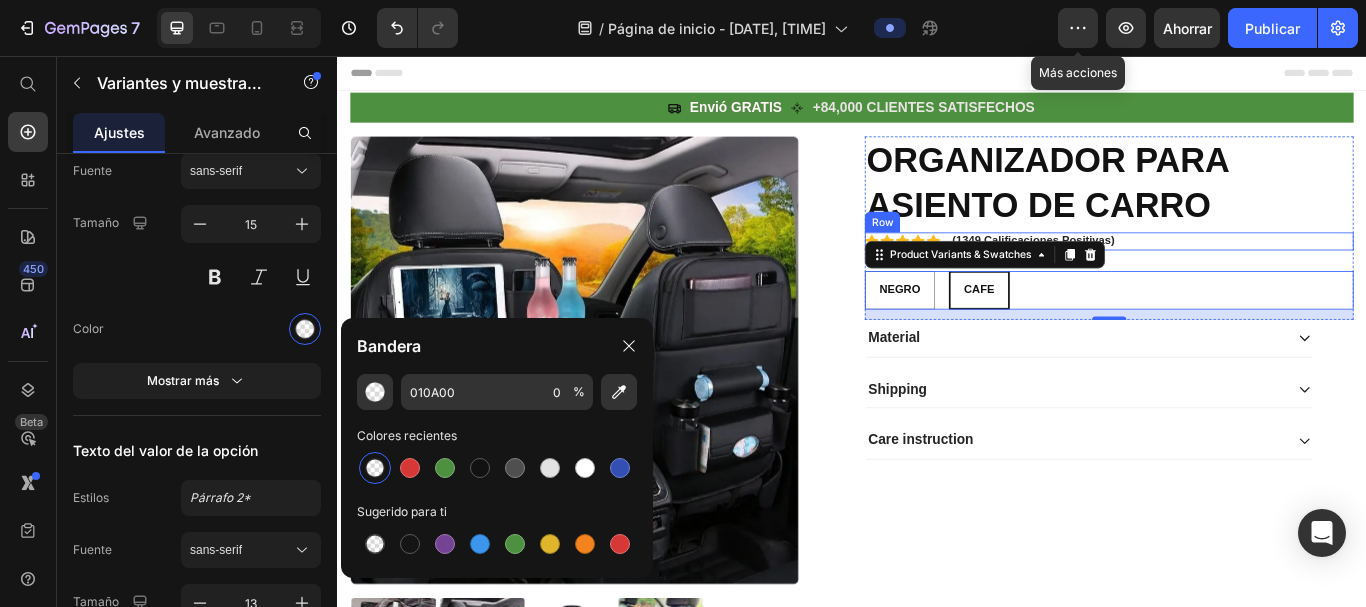 click on "Icon Icon Icon Icon Icon Icon List (1349 Calificaciones Positivas) Text Block Row" at bounding box center (1237, 272) 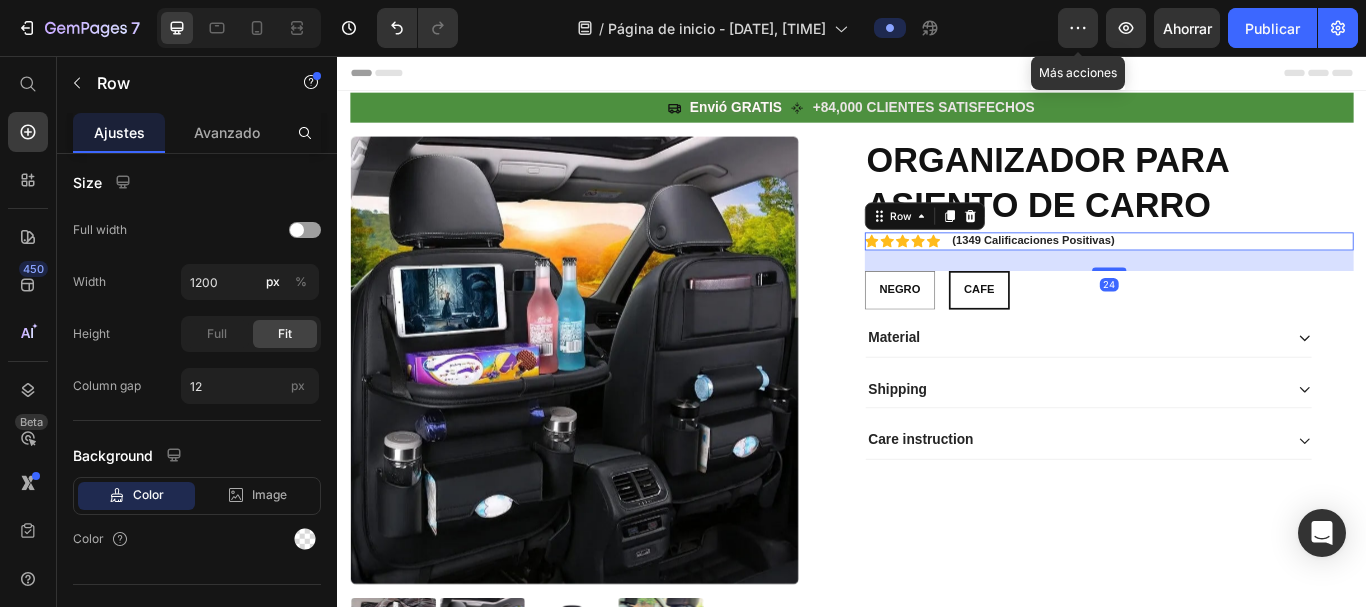 scroll, scrollTop: 0, scrollLeft: 0, axis: both 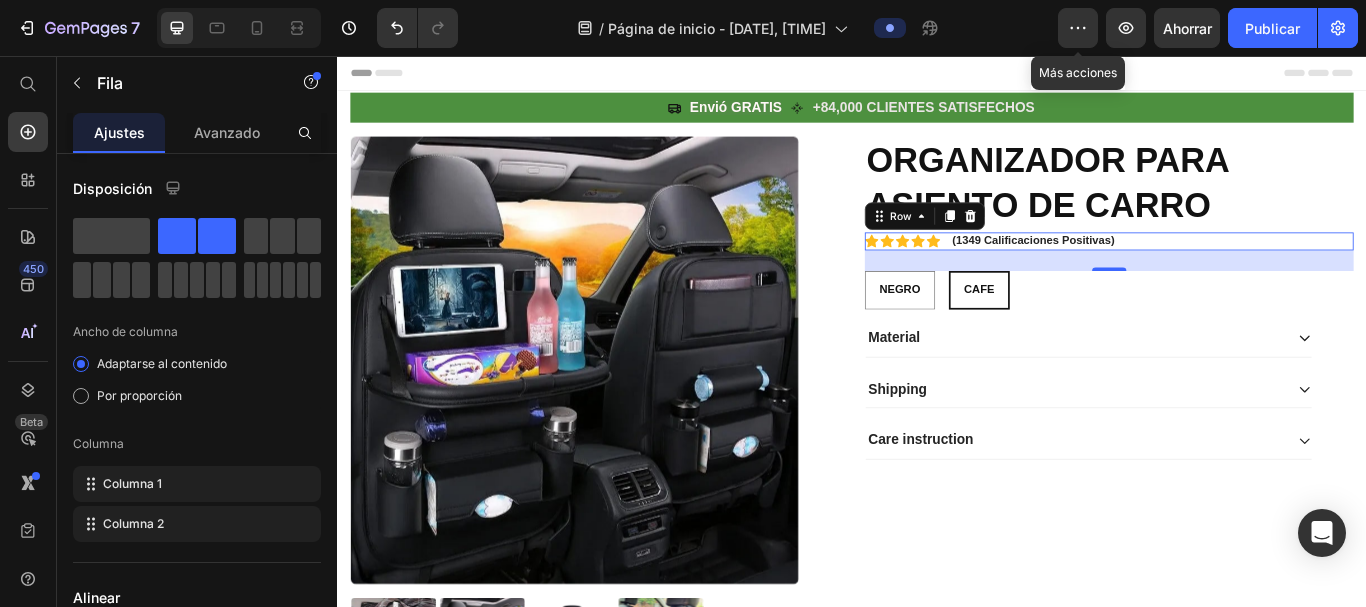 click on "24" at bounding box center [1237, 295] 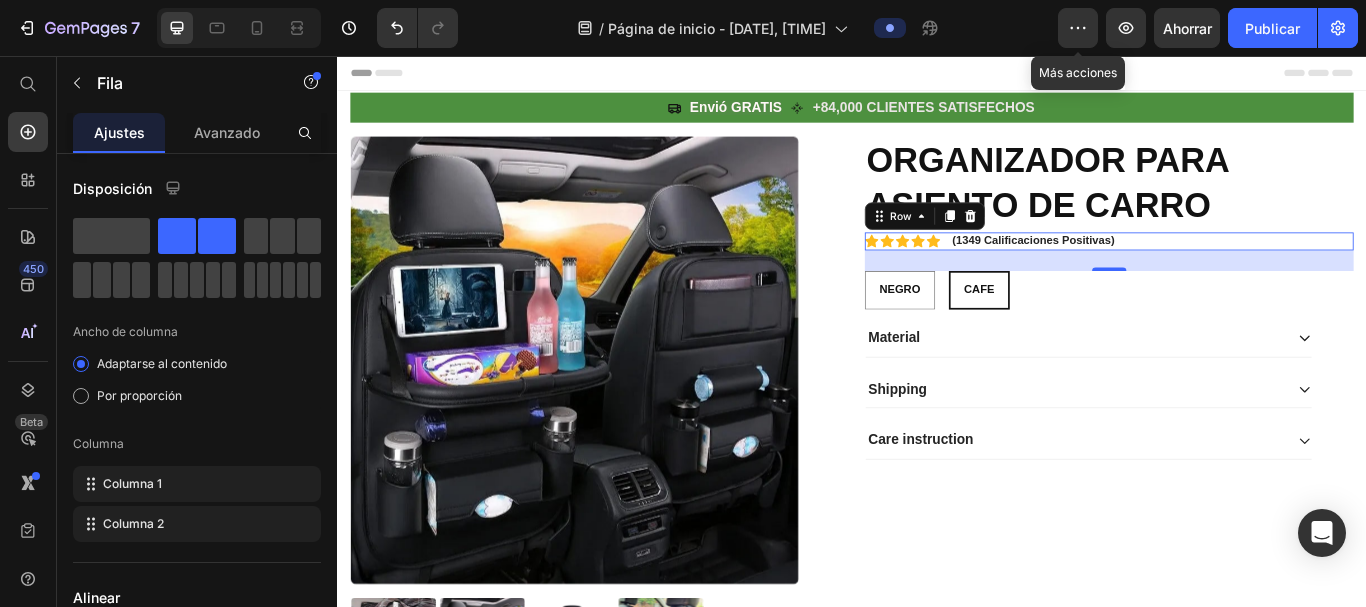 click on "24" at bounding box center (1237, 295) 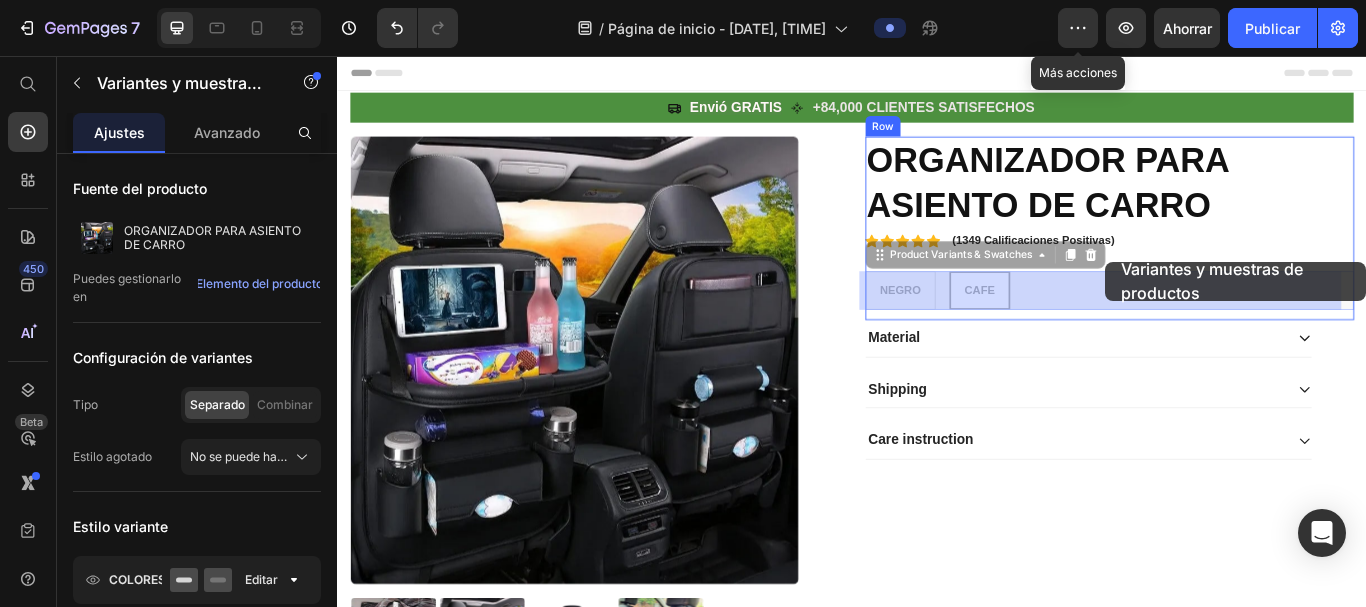drag, startPoint x: 1230, startPoint y: 306, endPoint x: 1233, endPoint y: 296, distance: 10.440307 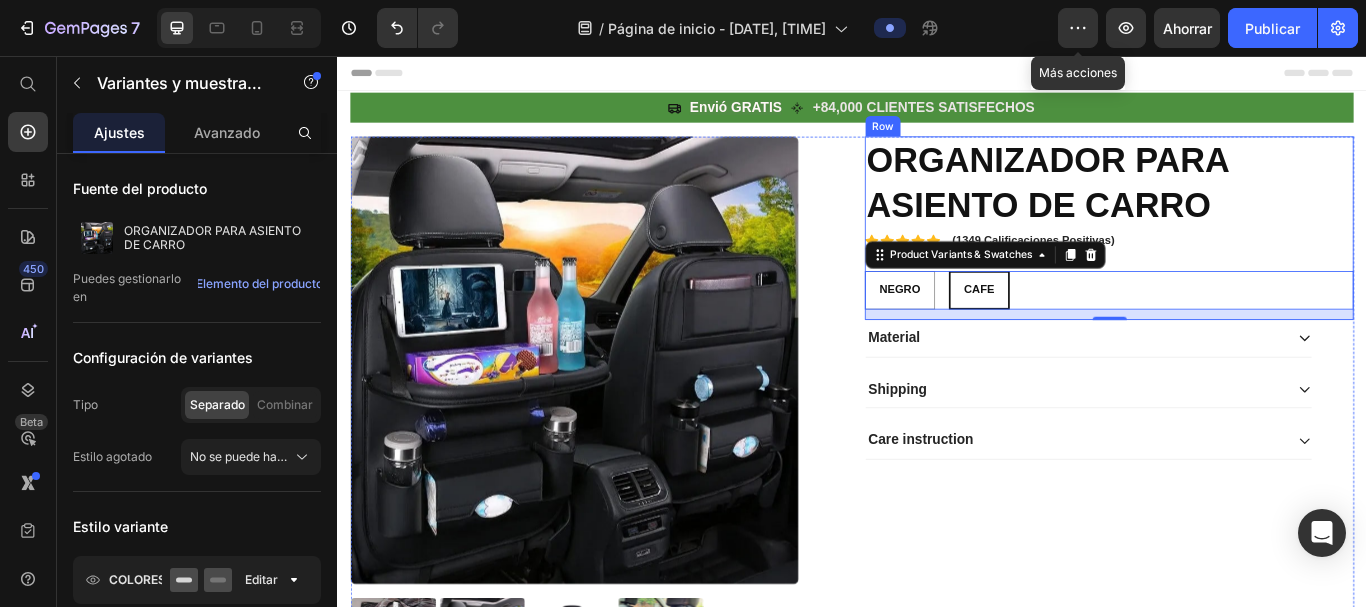 click on "Icon Icon Icon Icon Icon Icon List 2,500+ Verified Reviews! Text Block Row ORGANIZADOR PARA ASIENTO DE CARRO Product Title Icon Icon Icon Icon Icon Icon List (1349 Calificaciones Positivas) Text Block Row NEGRO NEGRO NEGRO CAFE CAFE CAFE Product Variants & Swatches   0 NEGRO NEGRO NEGRO CAFE CAFE CAFE Product Variants & Swatches" at bounding box center (1237, 257) 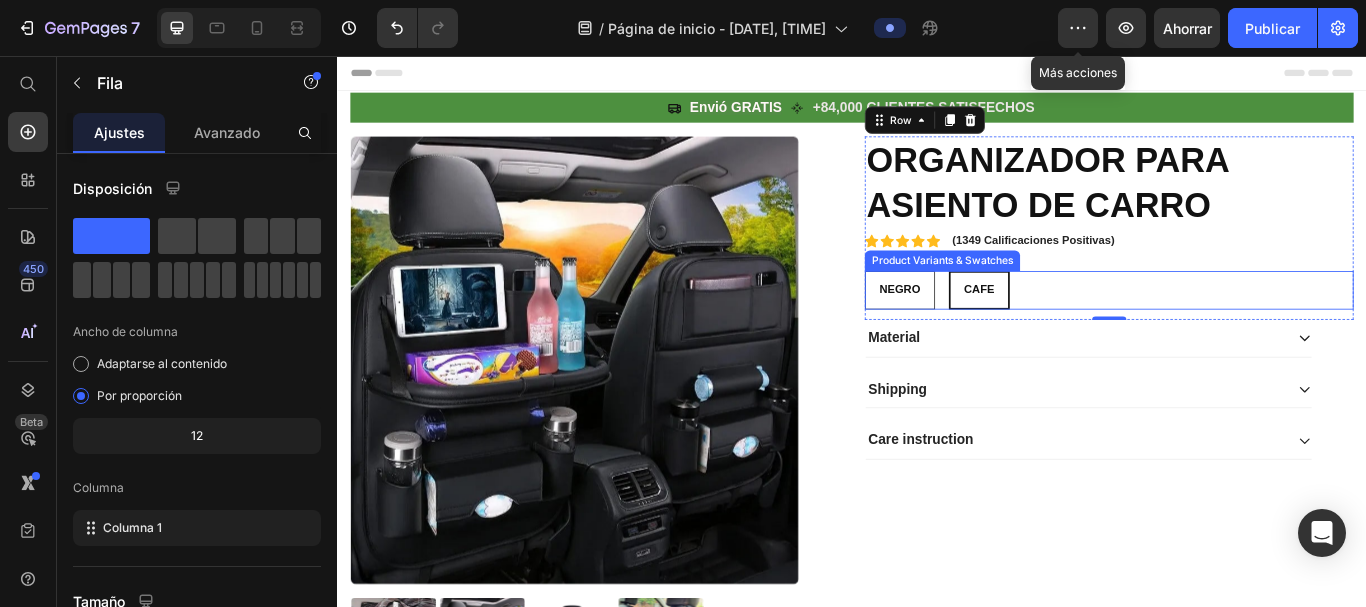 click on "NEGRO" at bounding box center [993, 329] 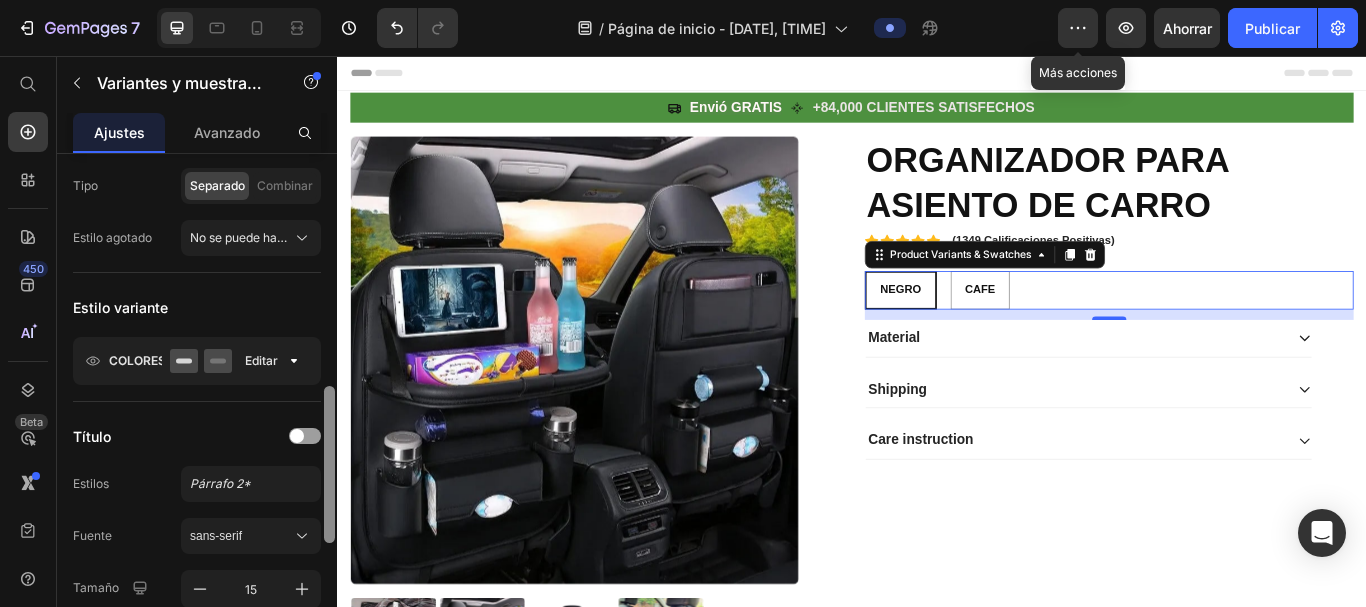 scroll, scrollTop: 361, scrollLeft: 0, axis: vertical 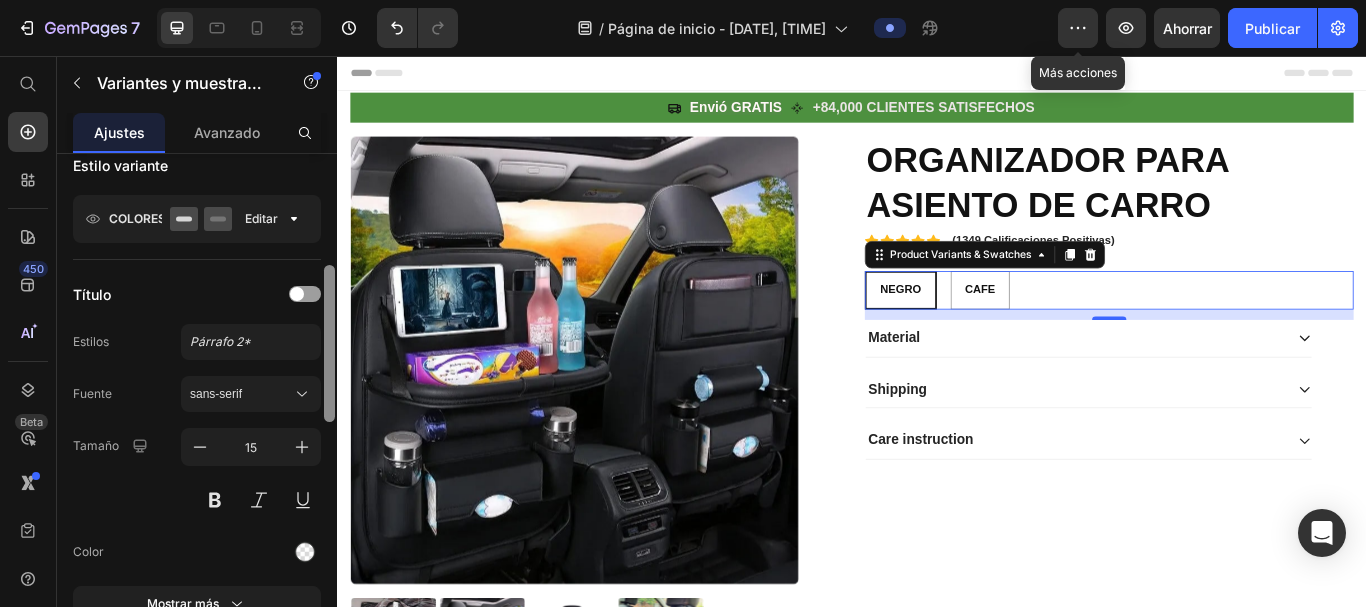 drag, startPoint x: 331, startPoint y: 290, endPoint x: 333, endPoint y: 402, distance: 112.01785 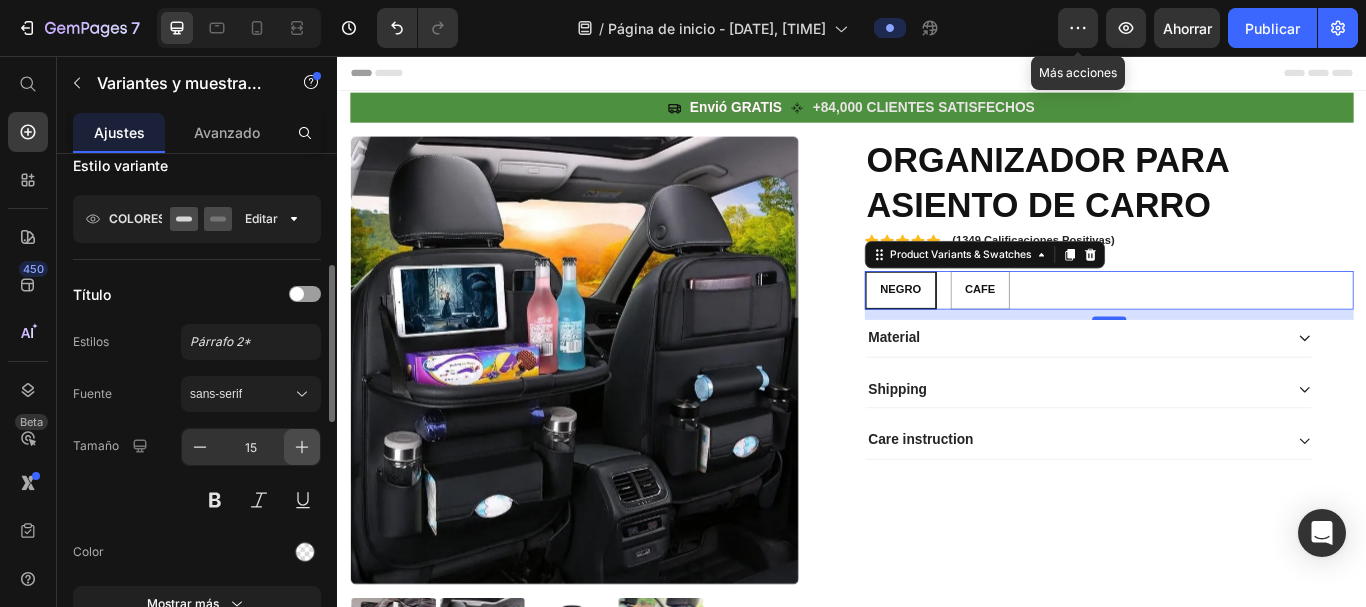 click 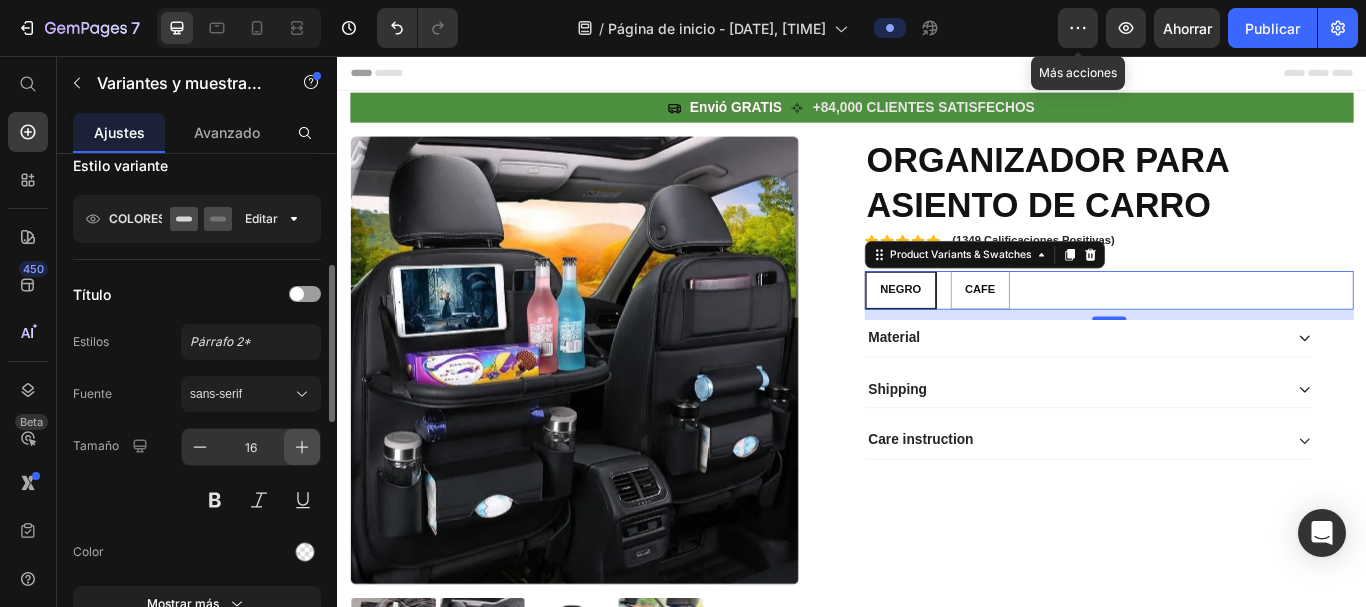 radio on "true" 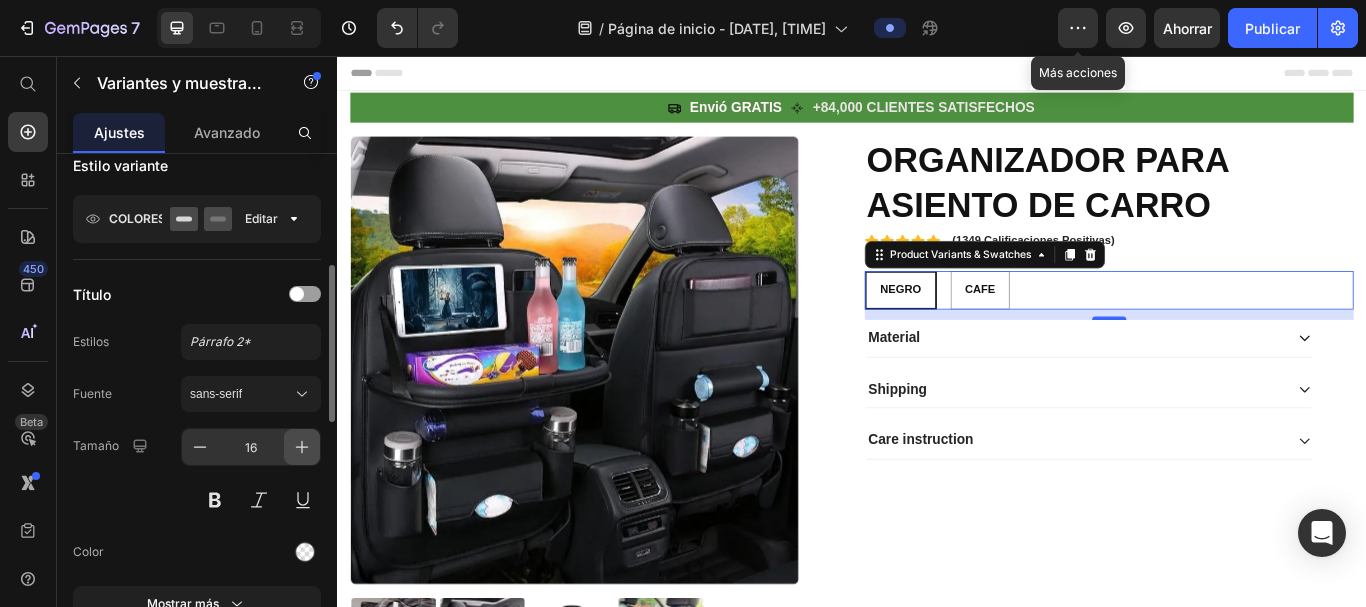 click 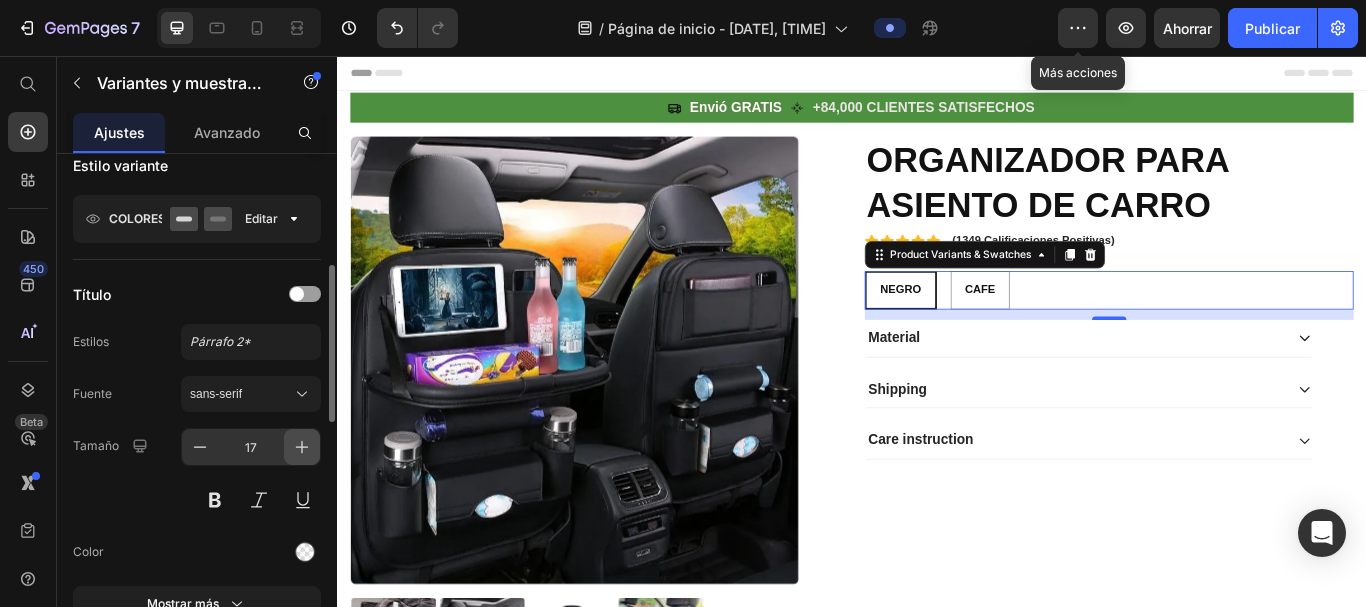 click 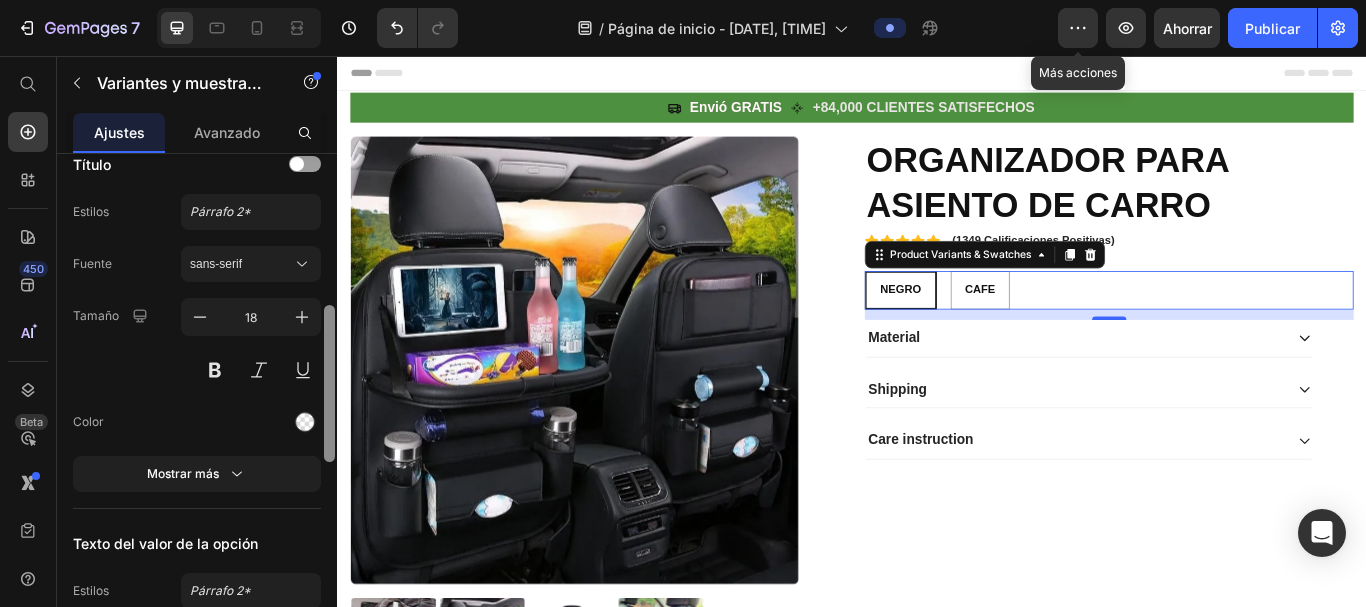 scroll, scrollTop: 507, scrollLeft: 0, axis: vertical 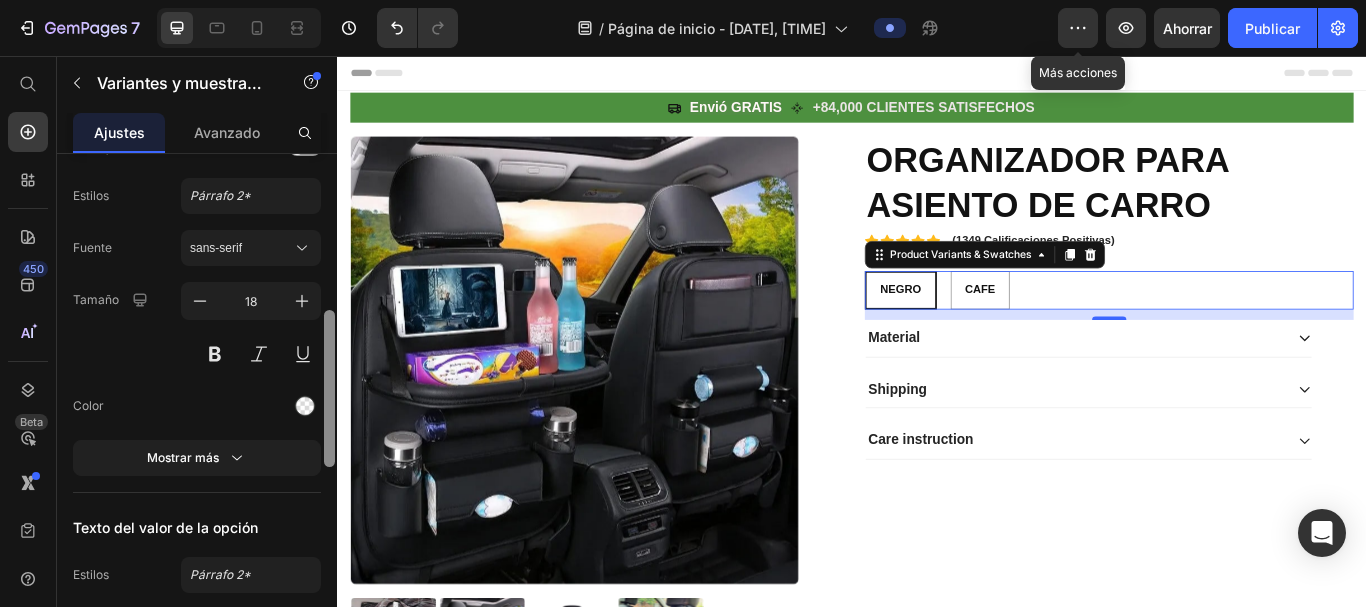 drag, startPoint x: 328, startPoint y: 416, endPoint x: 326, endPoint y: 461, distance: 45.044422 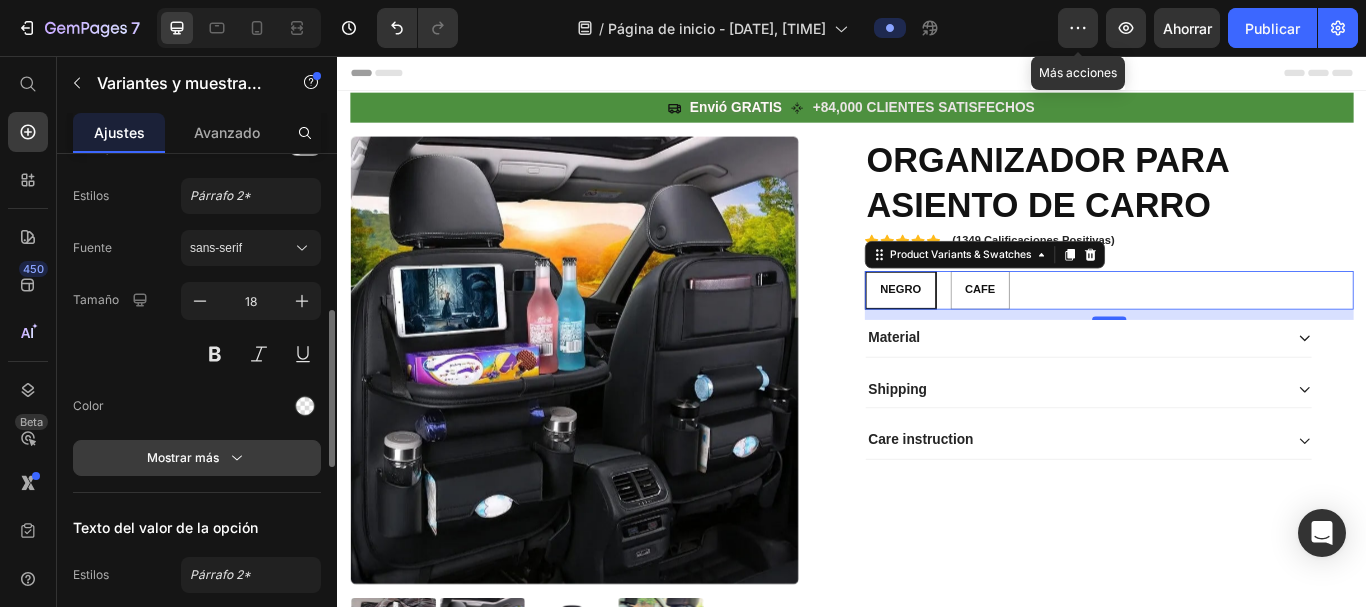 click on "Mostrar más" at bounding box center [197, 458] 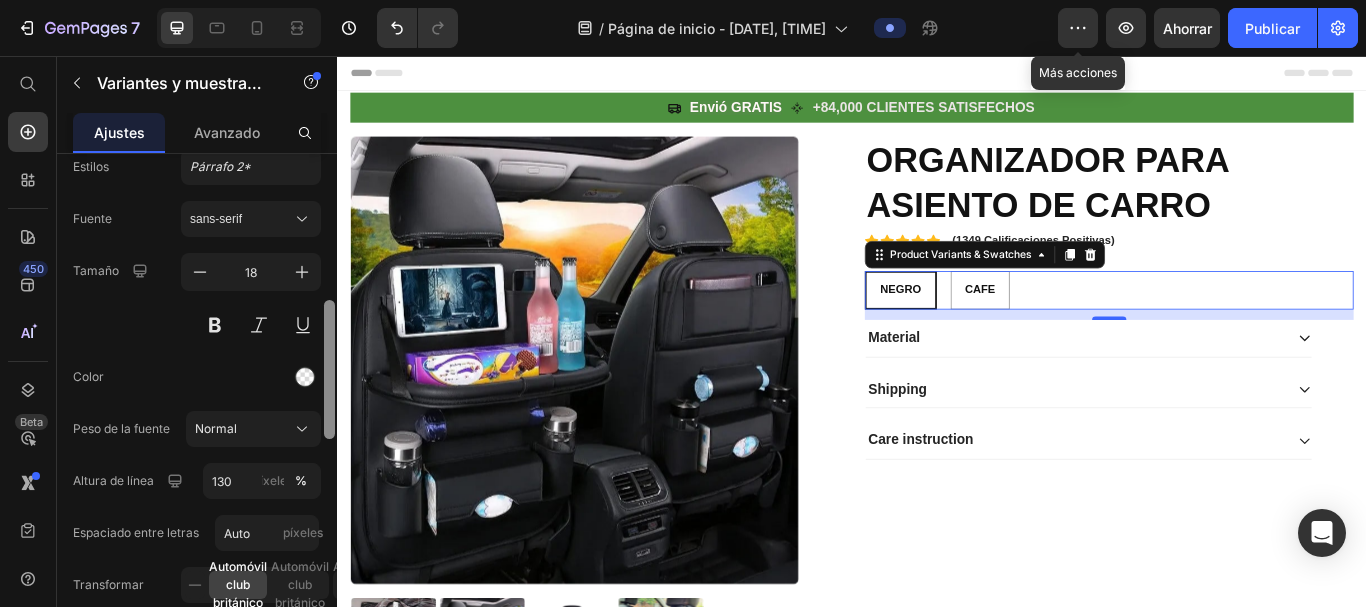 drag, startPoint x: 328, startPoint y: 445, endPoint x: 328, endPoint y: 458, distance: 13 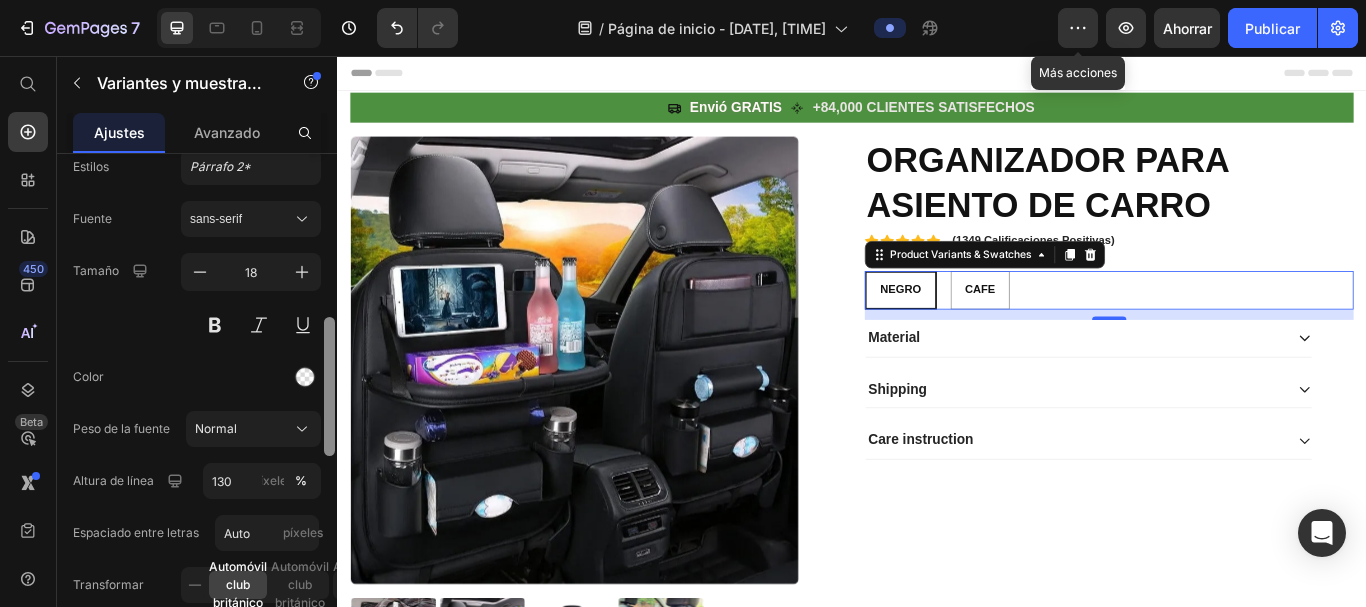 scroll, scrollTop: 549, scrollLeft: 0, axis: vertical 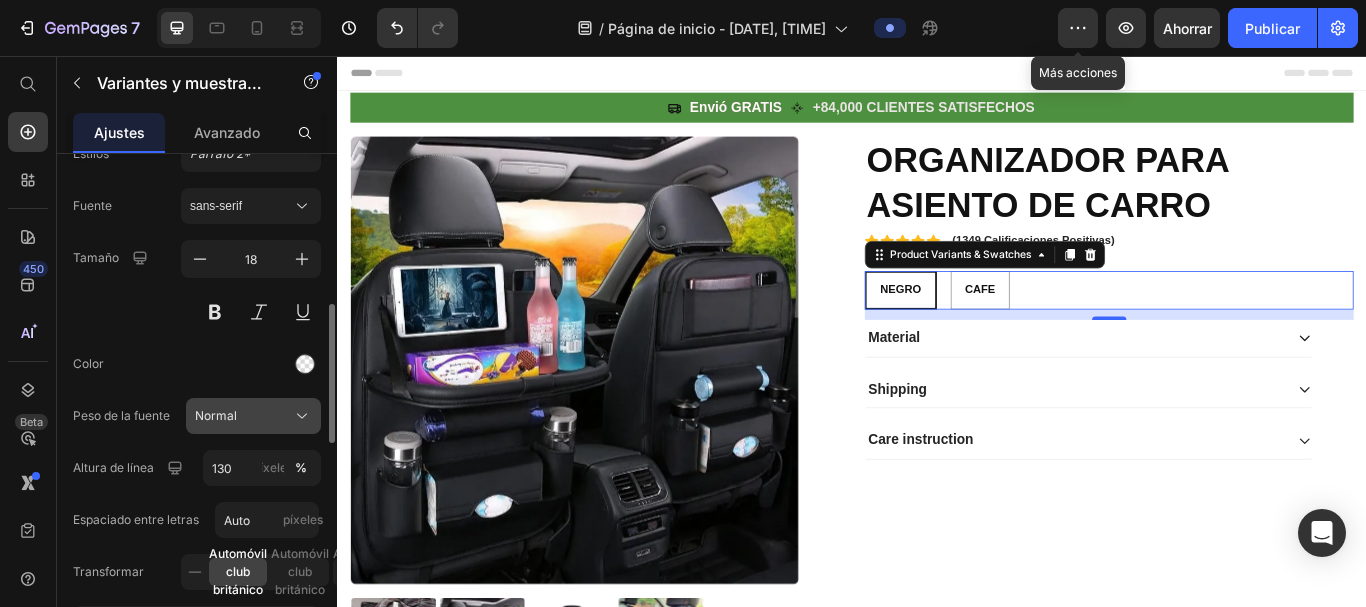 click 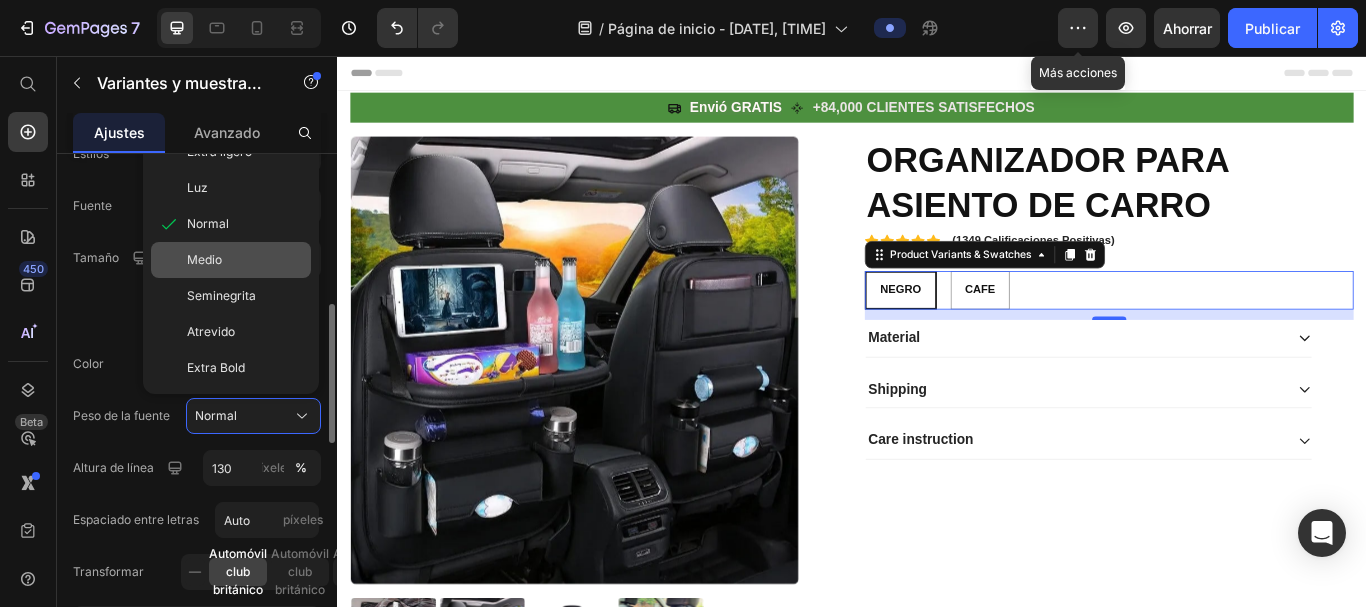 click on "Medio" at bounding box center (204, 259) 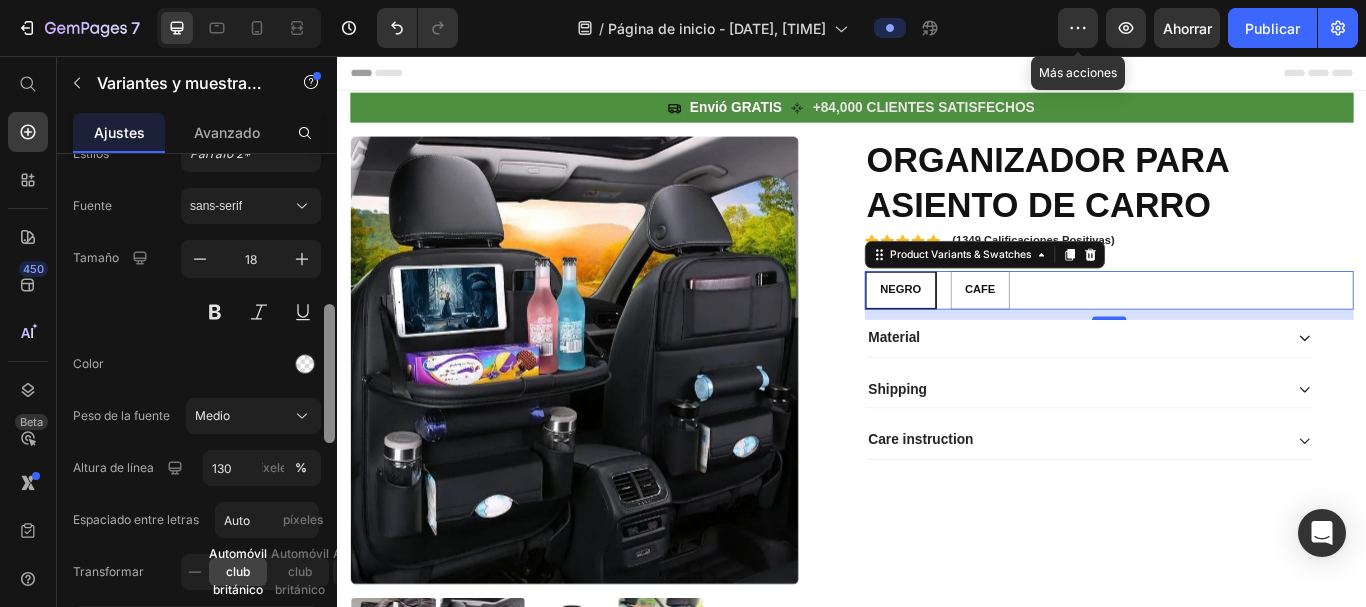 click at bounding box center (329, 373) 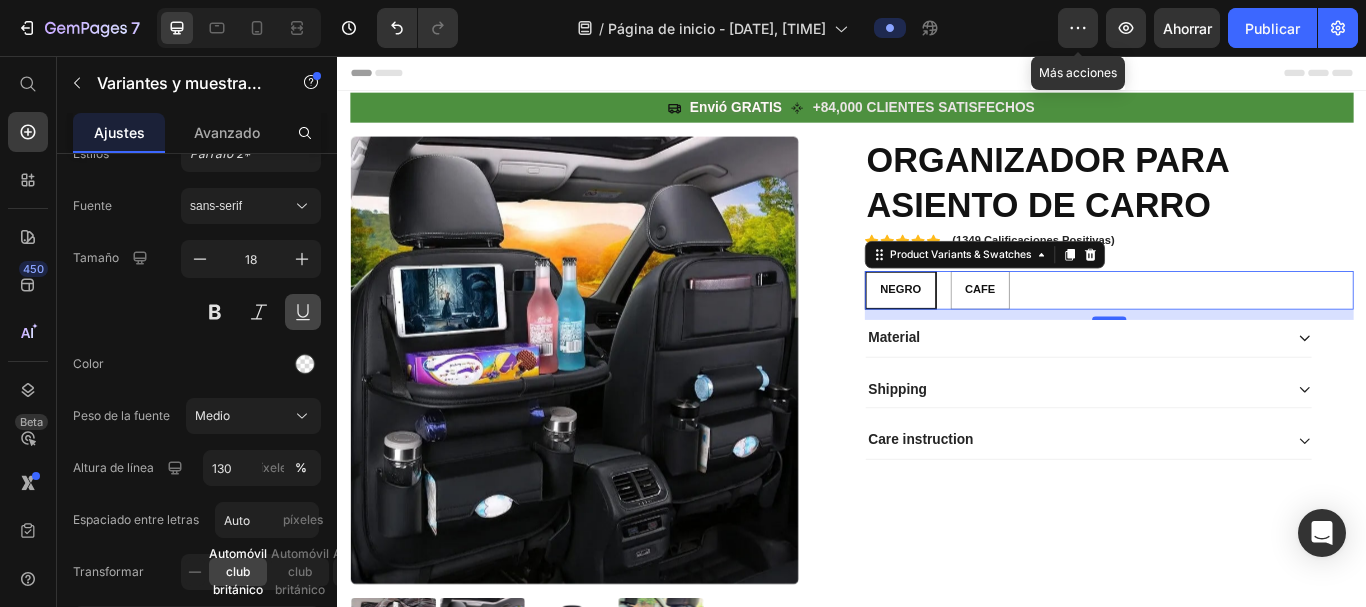 click at bounding box center [303, 312] 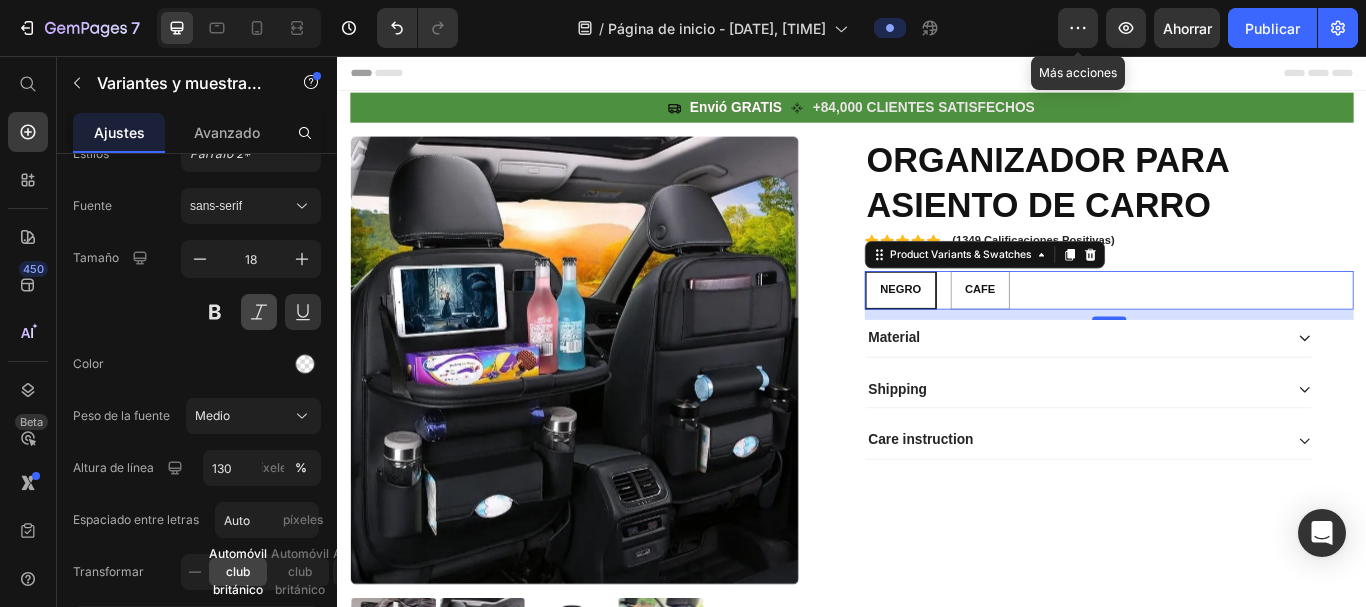 click at bounding box center (259, 312) 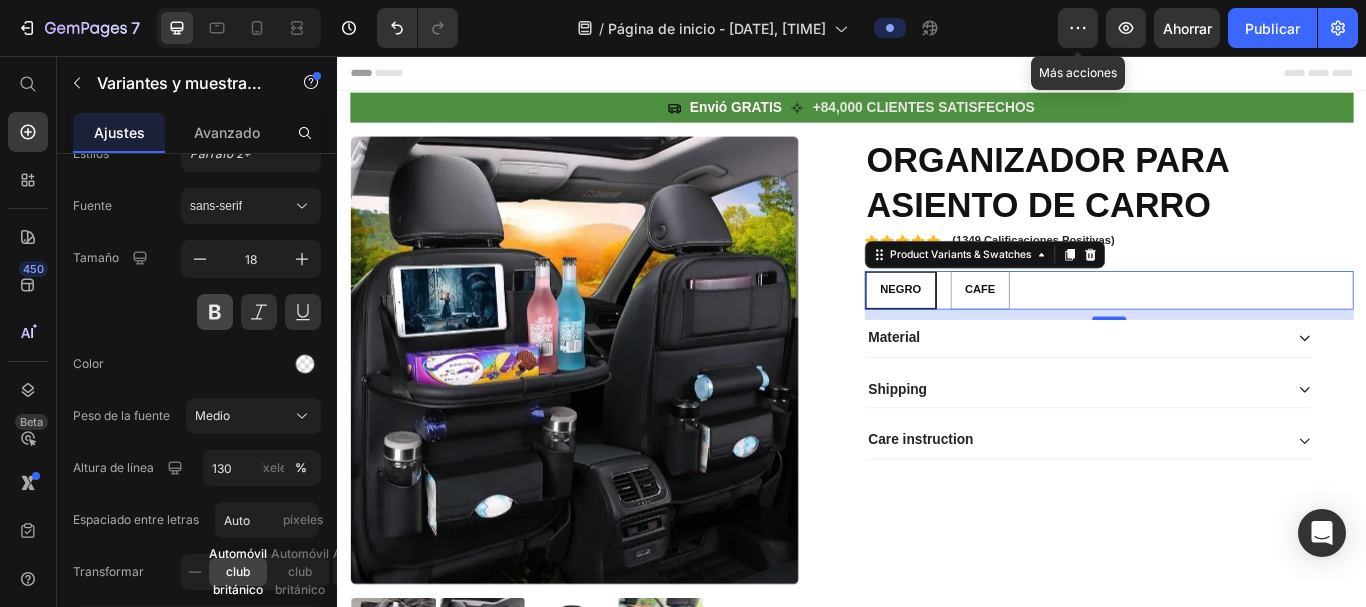 click at bounding box center (215, 312) 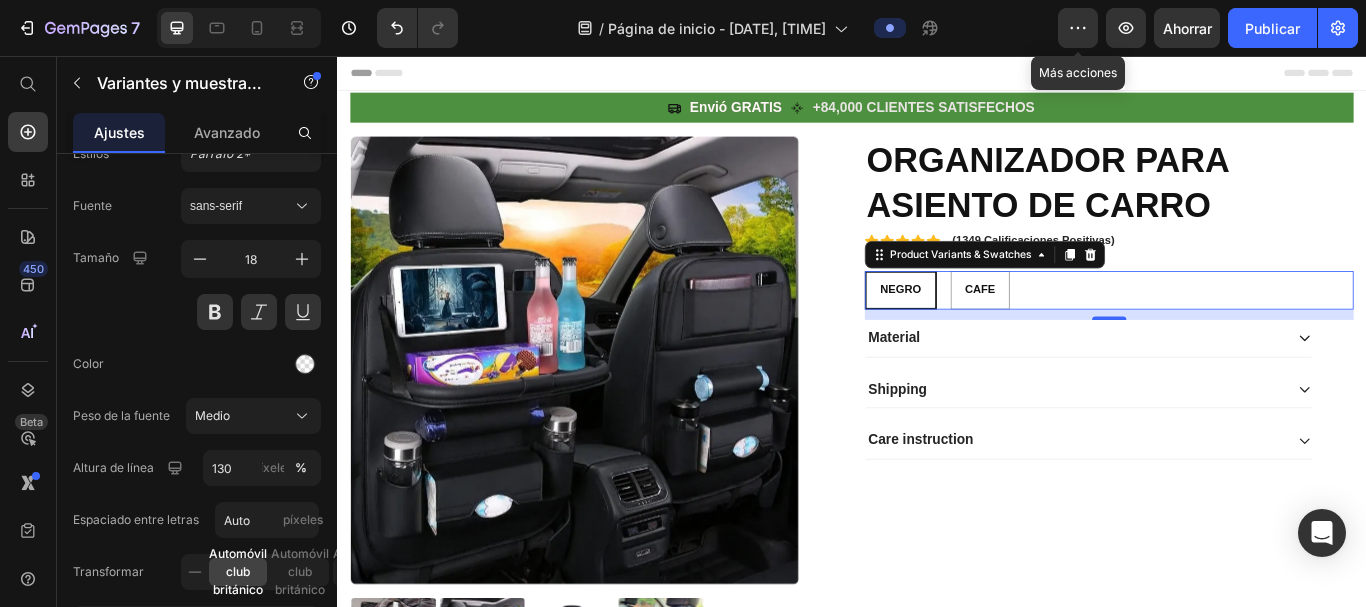 click on "NEGRO NEGRO NEGRO CAFE CAFE CAFE" at bounding box center [1237, 329] 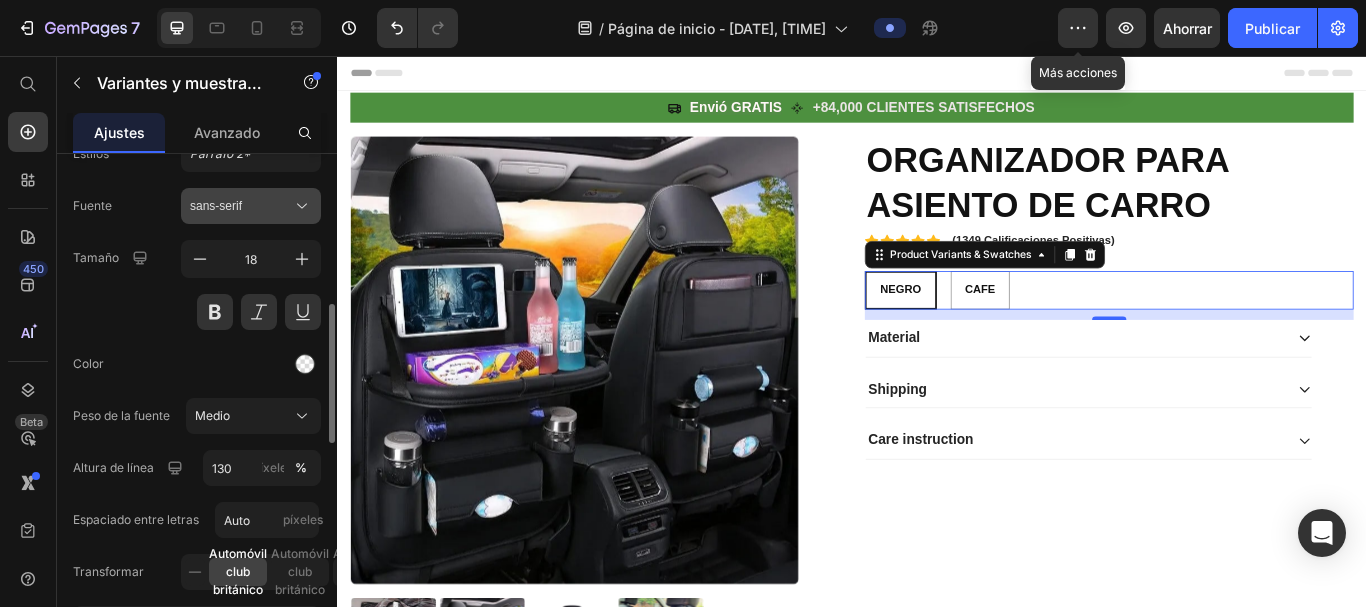 click 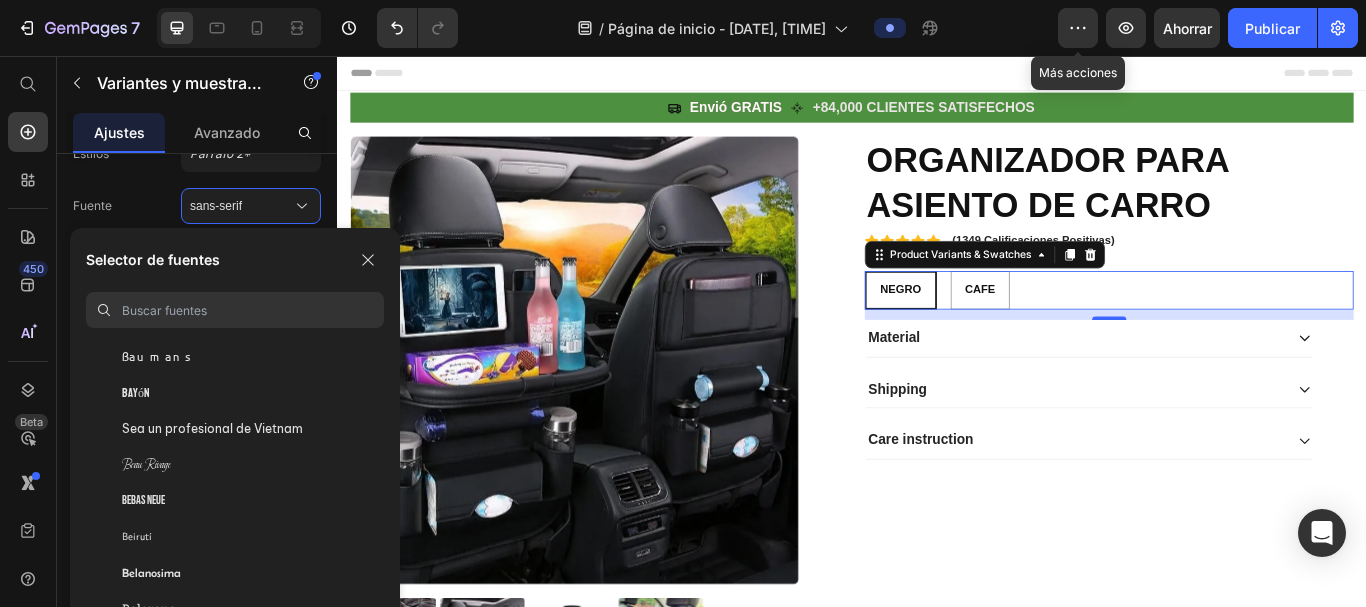 scroll, scrollTop: 6190, scrollLeft: 0, axis: vertical 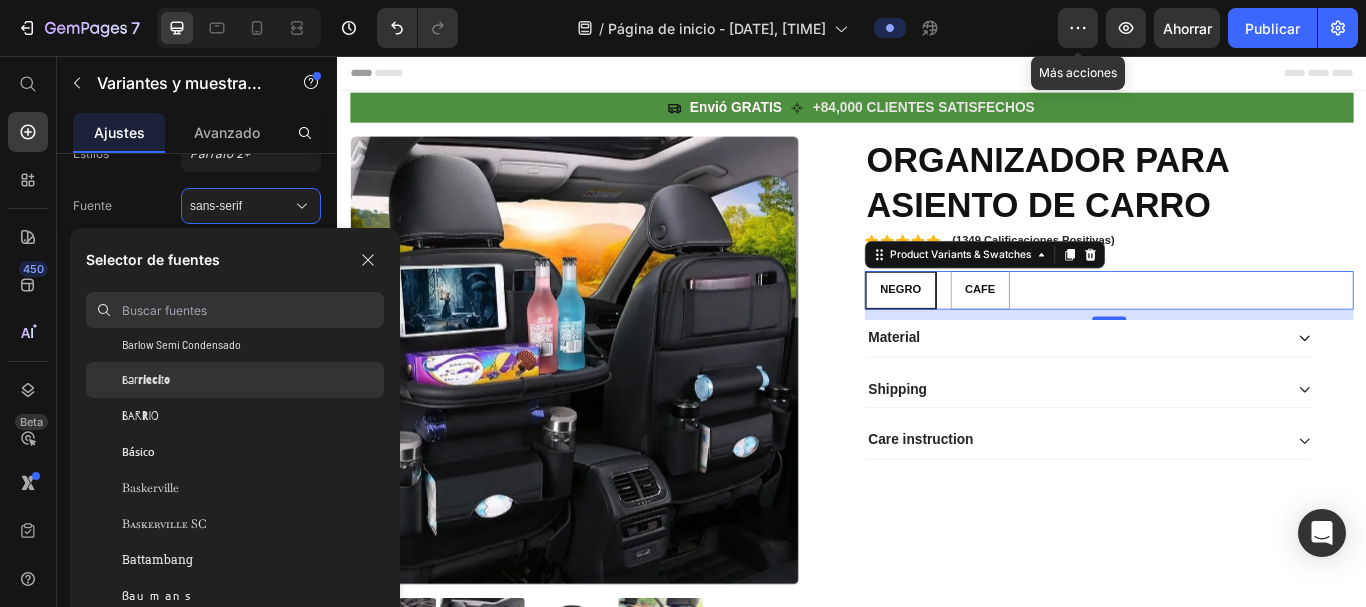 click on "Barriecito" 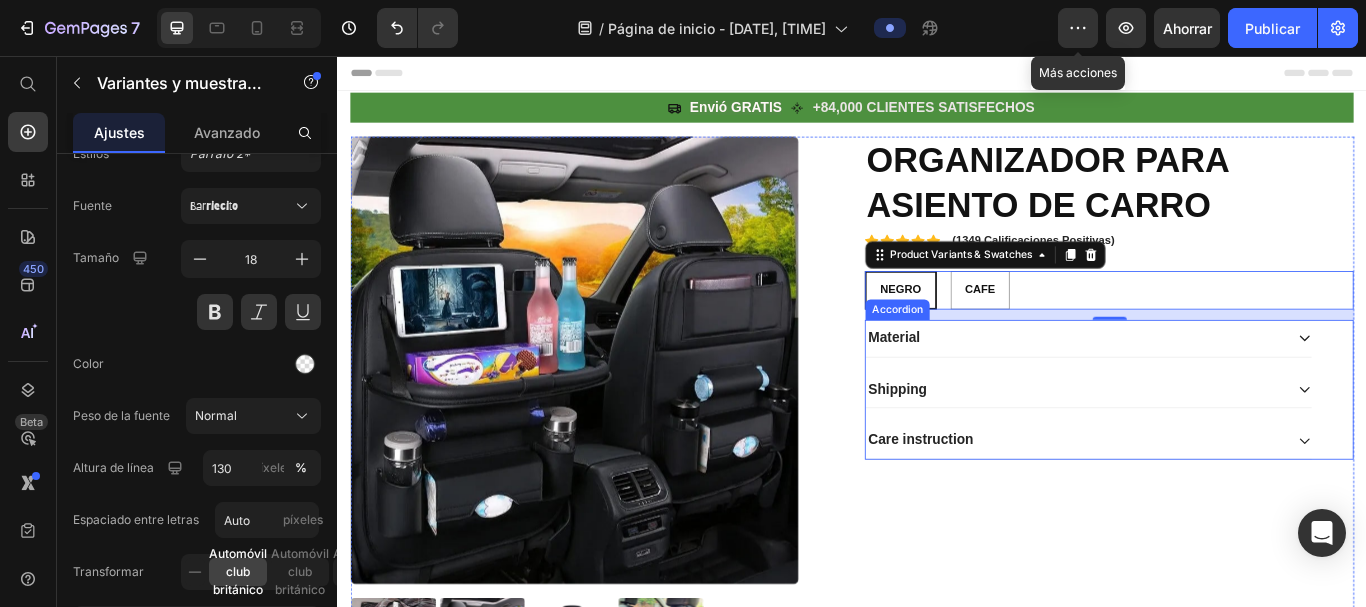 click on "Shipping" at bounding box center (1197, 445) 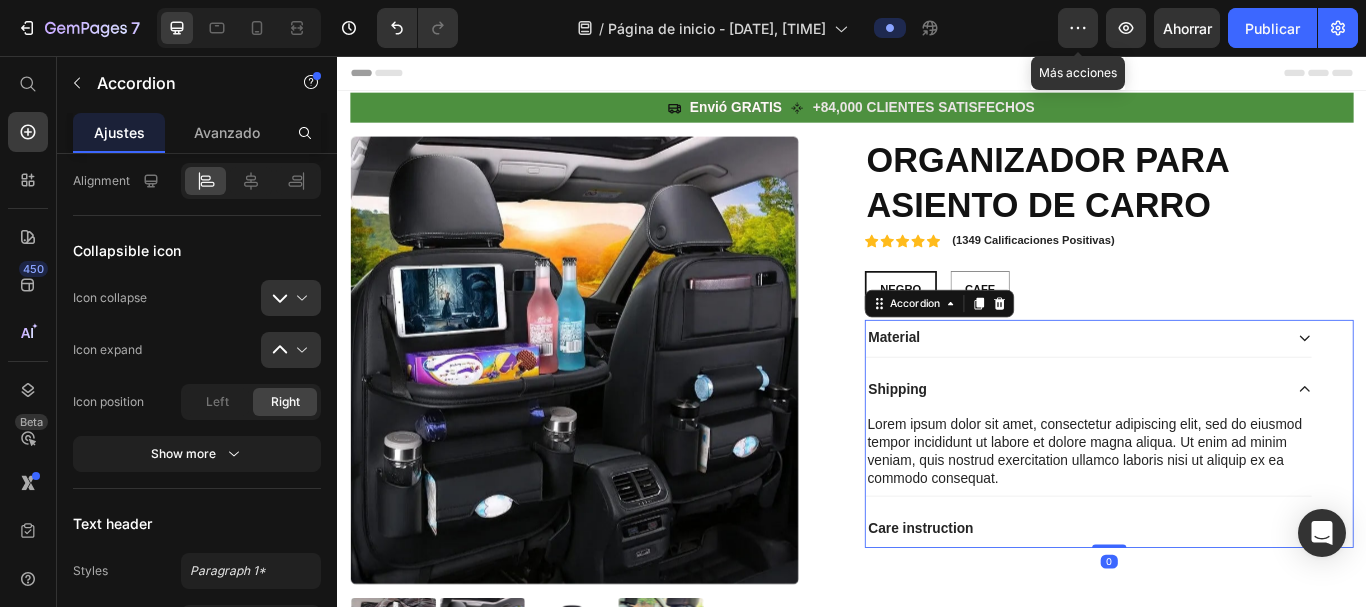 scroll, scrollTop: 0, scrollLeft: 0, axis: both 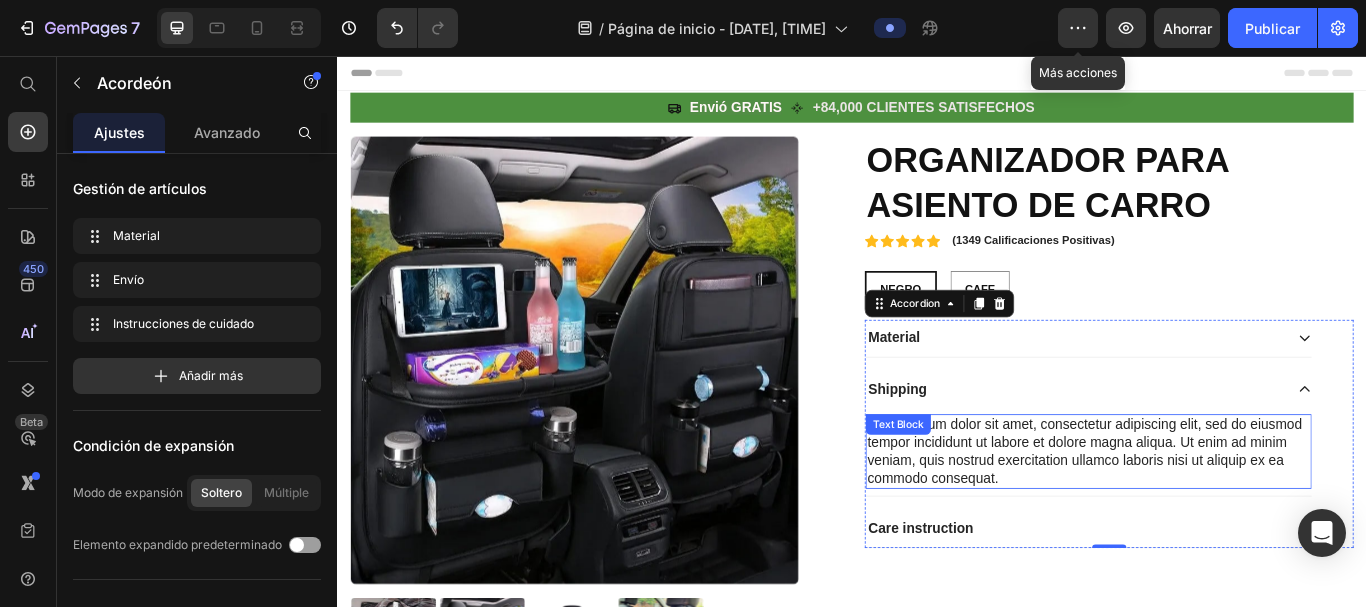 click on "Lorem ipsum dolor sit amet, consectetur adipiscing elit, sed do eiusmod tempor incididunt ut labore et dolore magna aliqua. Ut enim ad minim veniam, quis nostrud exercitation ullamco laboris nisi ut aliquip ex ea commodo consequat." at bounding box center (1213, 517) 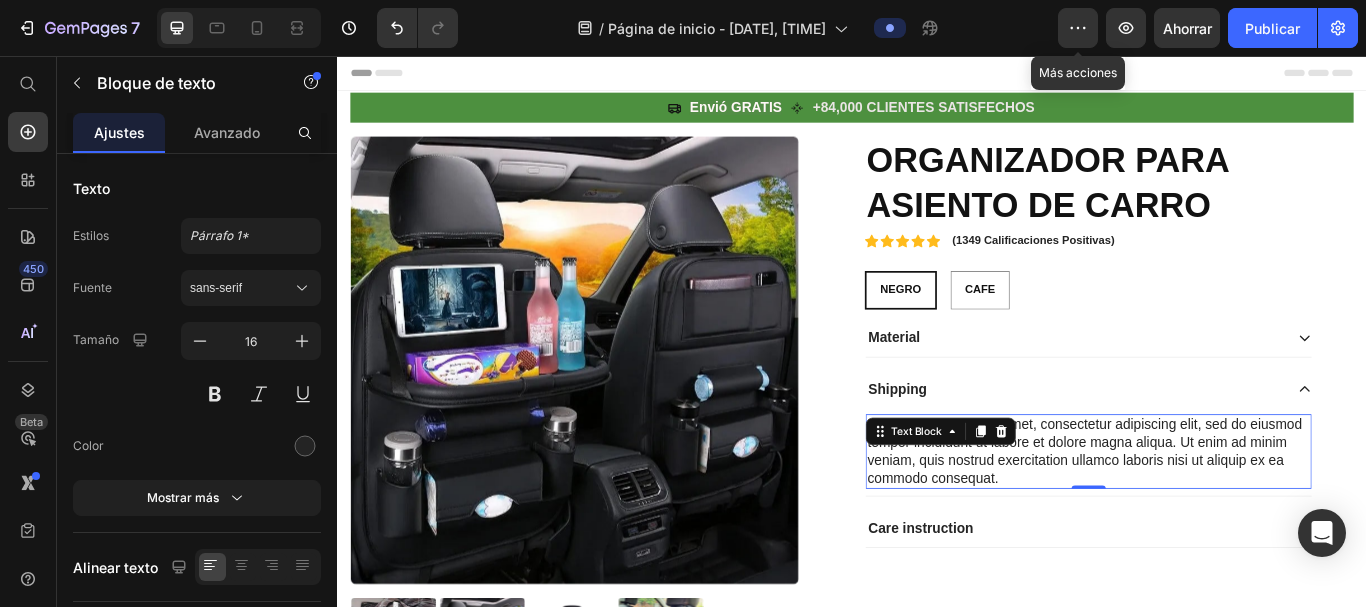 click on "Lorem ipsum dolor sit amet, consectetur adipiscing elit, sed do eiusmod tempor incididunt ut labore et dolore magna aliqua. Ut enim ad minim veniam, quis nostrud exercitation ullamco laboris nisi ut aliquip ex ea commodo consequat." at bounding box center (1213, 517) 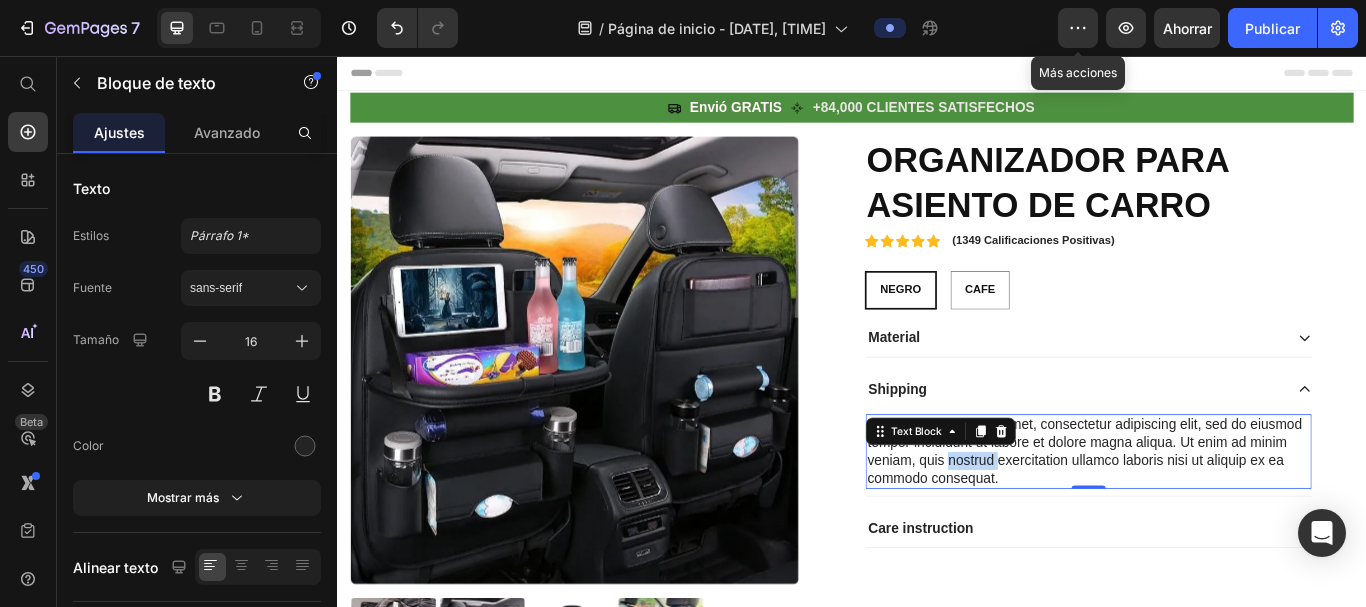 click on "Lorem ipsum dolor sit amet, consectetur adipiscing elit, sed do eiusmod tempor incididunt ut labore et dolore magna aliqua. Ut enim ad minim veniam, quis nostrud exercitation ullamco laboris nisi ut aliquip ex ea commodo consequat." at bounding box center [1213, 517] 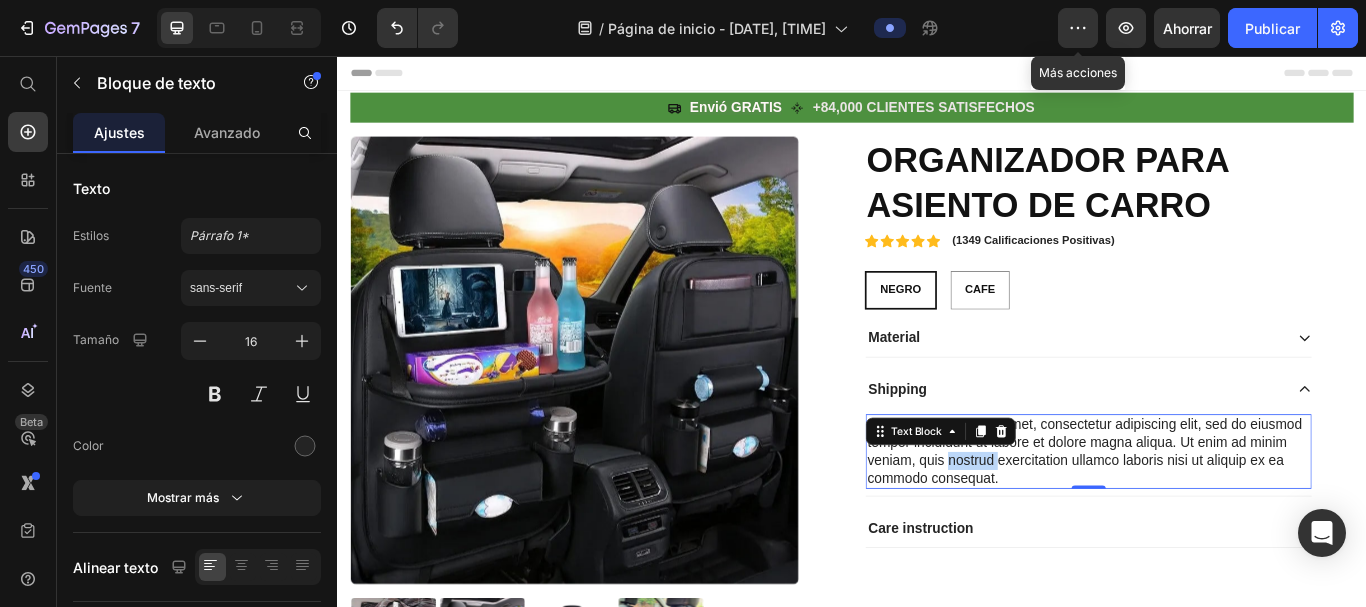 click on "Lorem ipsum dolor sit amet, consectetur adipiscing elit, sed do eiusmod tempor incididunt ut labore et dolore magna aliqua. Ut enim ad minim veniam, quis nostrud exercitation ullamco laboris nisi ut aliquip ex ea commodo consequat." at bounding box center (1213, 517) 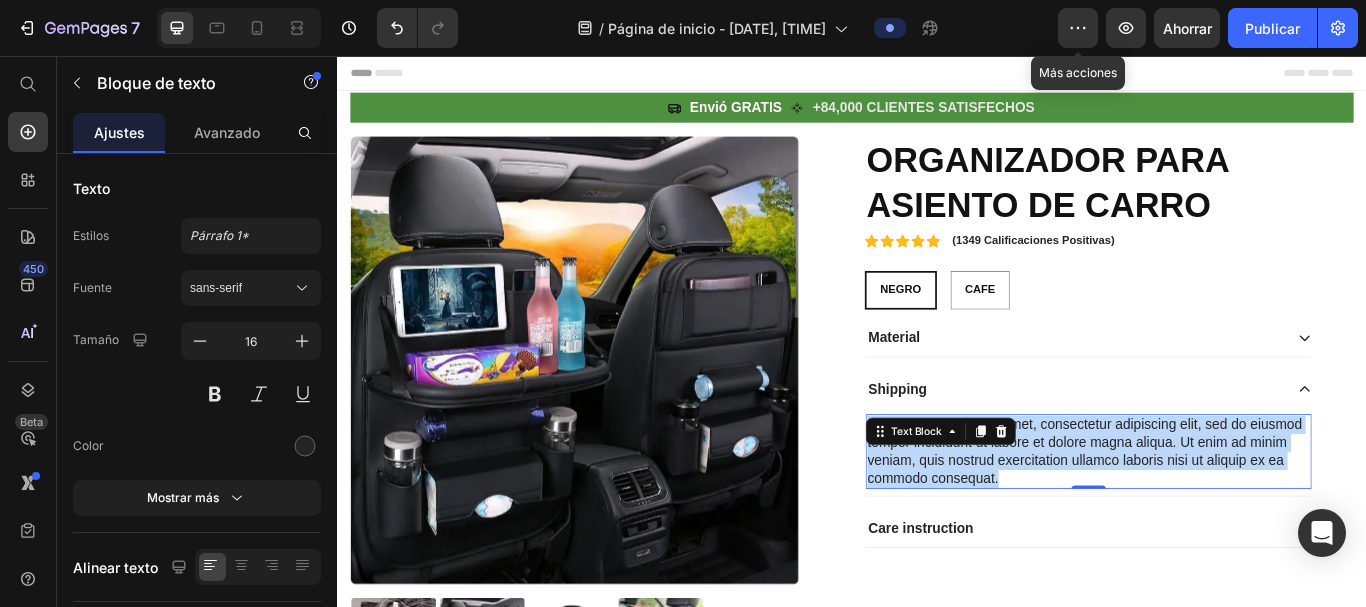 click on "Lorem ipsum dolor sit amet, consectetur adipiscing elit, sed do eiusmod tempor incididunt ut labore et dolore magna aliqua. Ut enim ad minim veniam, quis nostrud exercitation ullamco laboris nisi ut aliquip ex ea commodo consequat." at bounding box center [1213, 517] 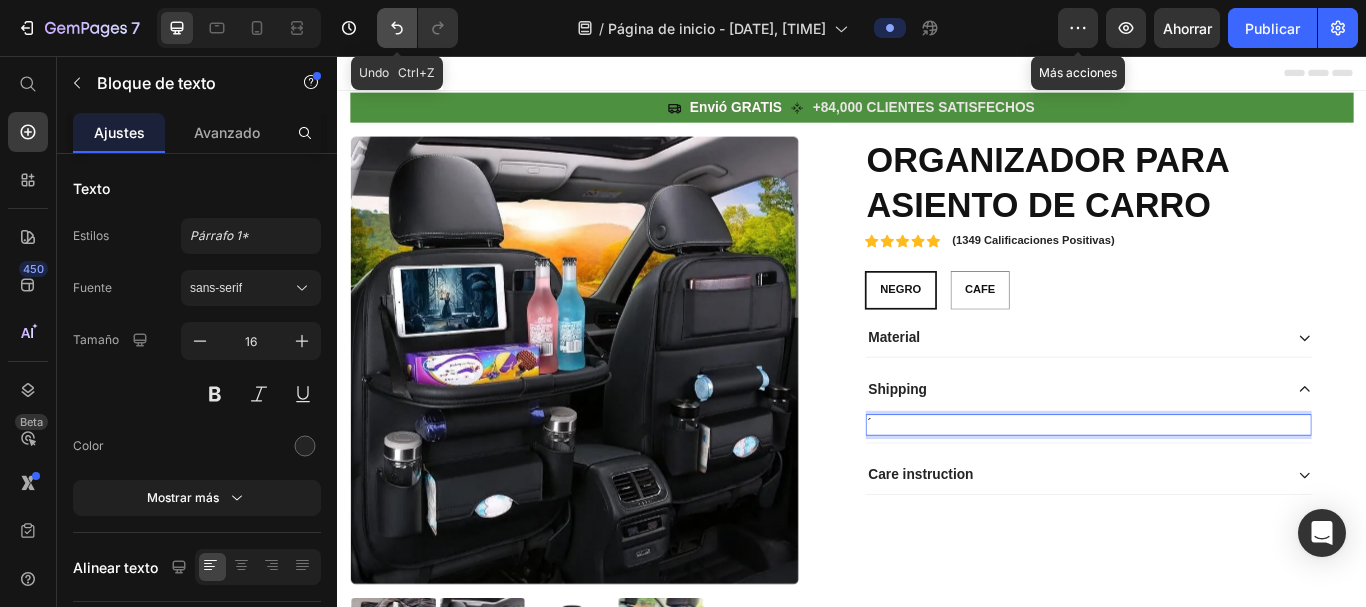 click 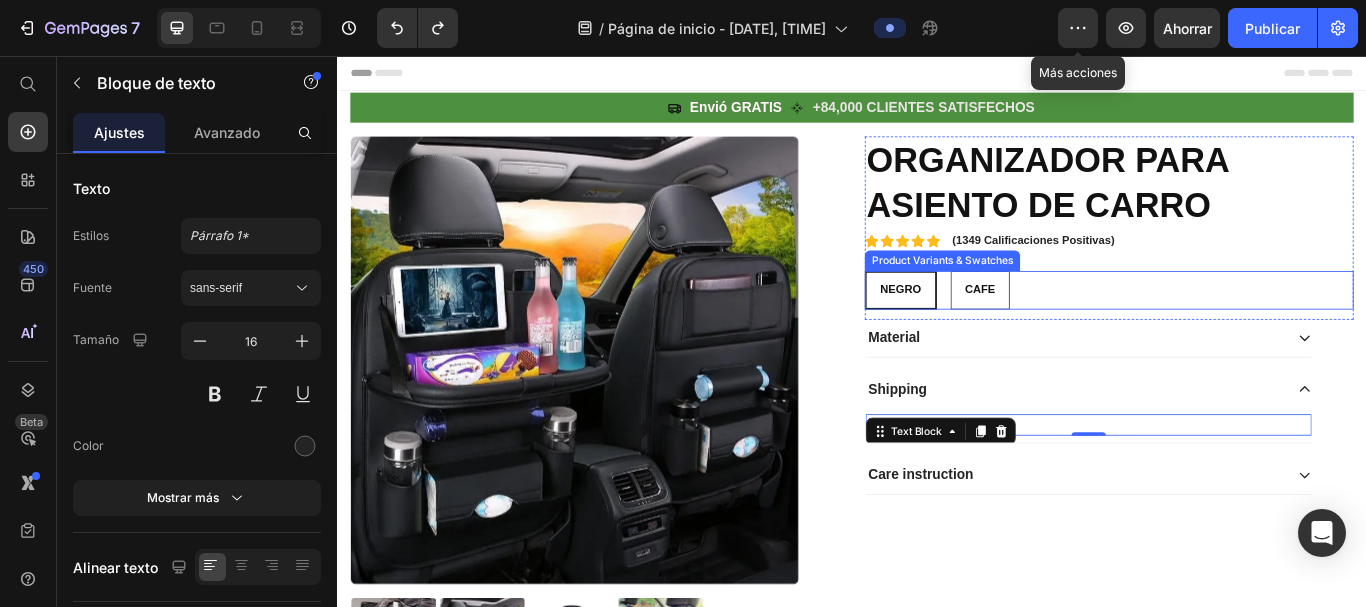 click on "CAFE" at bounding box center (1086, 329) 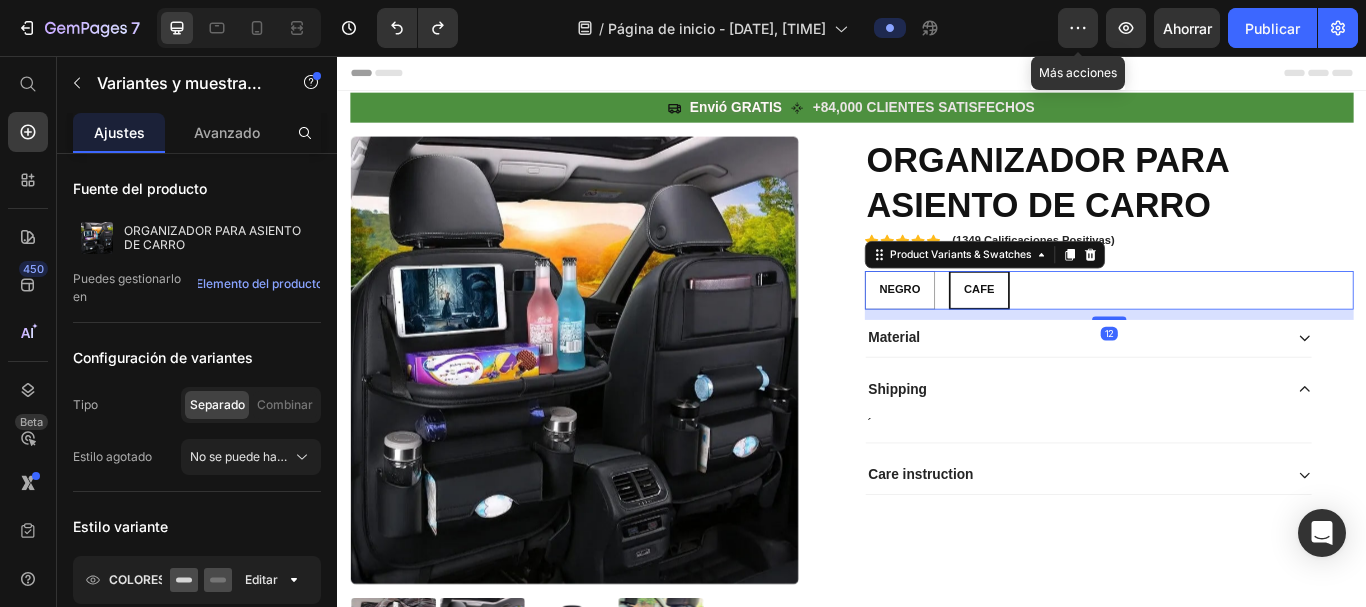 click on "NEGRO NEGRO NEGRO CAFE CAFE CAFE" at bounding box center [1237, 329] 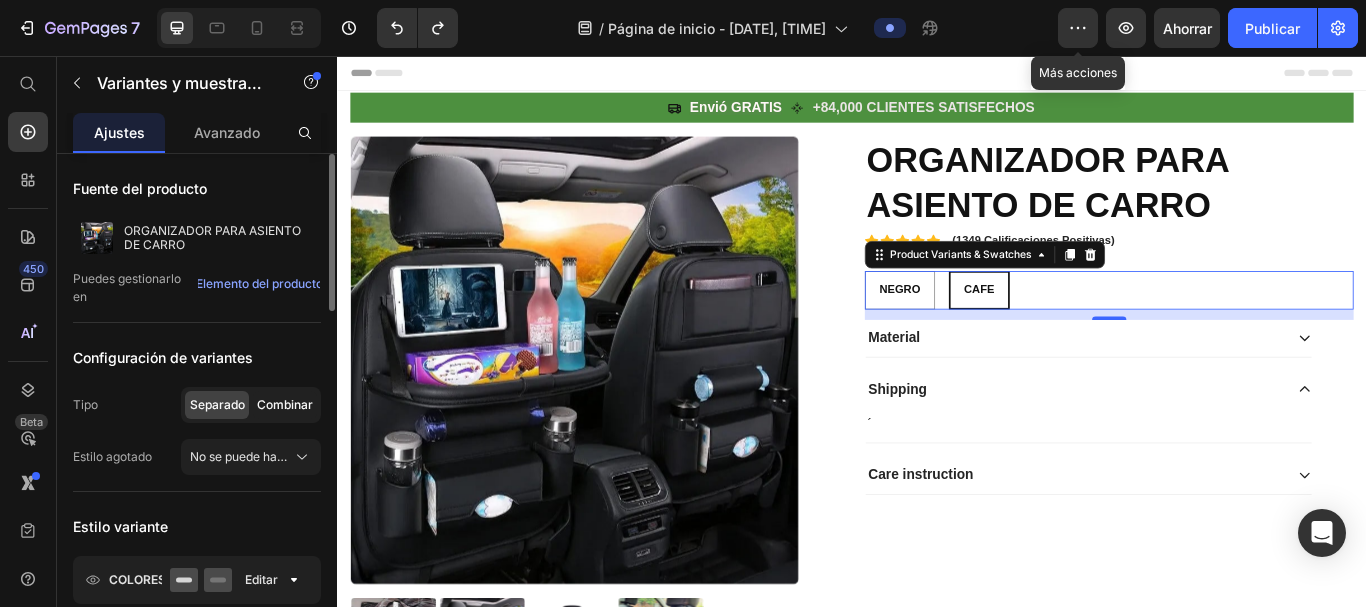 click on "Combinar" 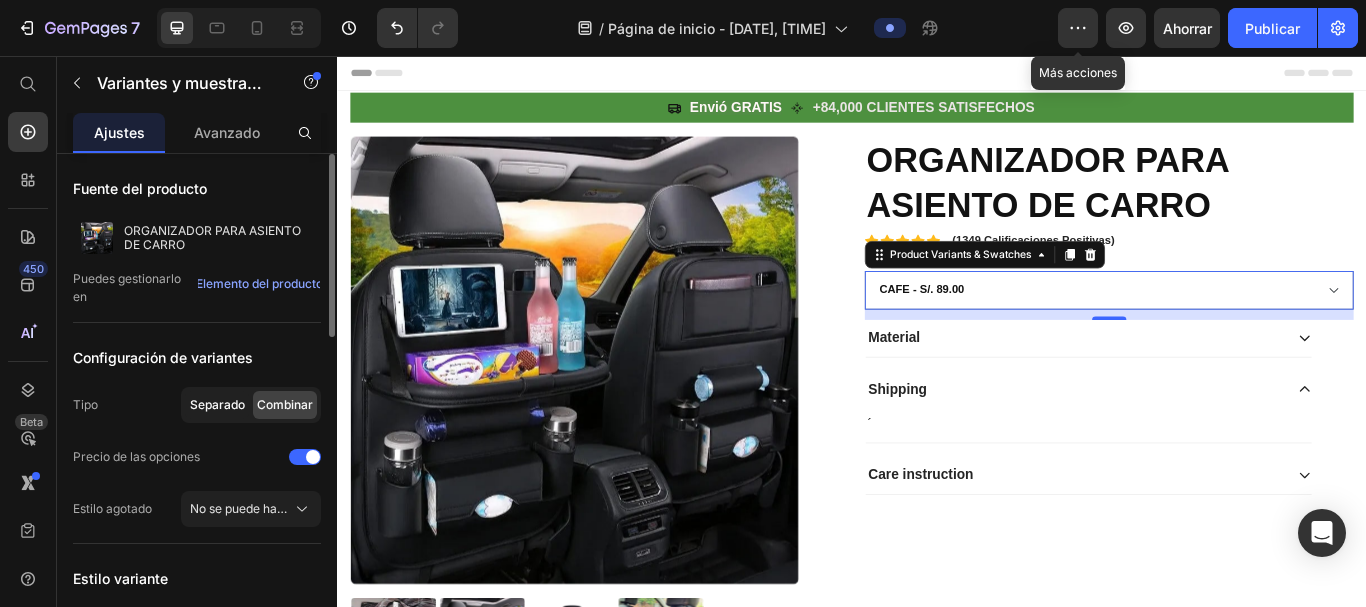 click on "Separado" at bounding box center (217, 404) 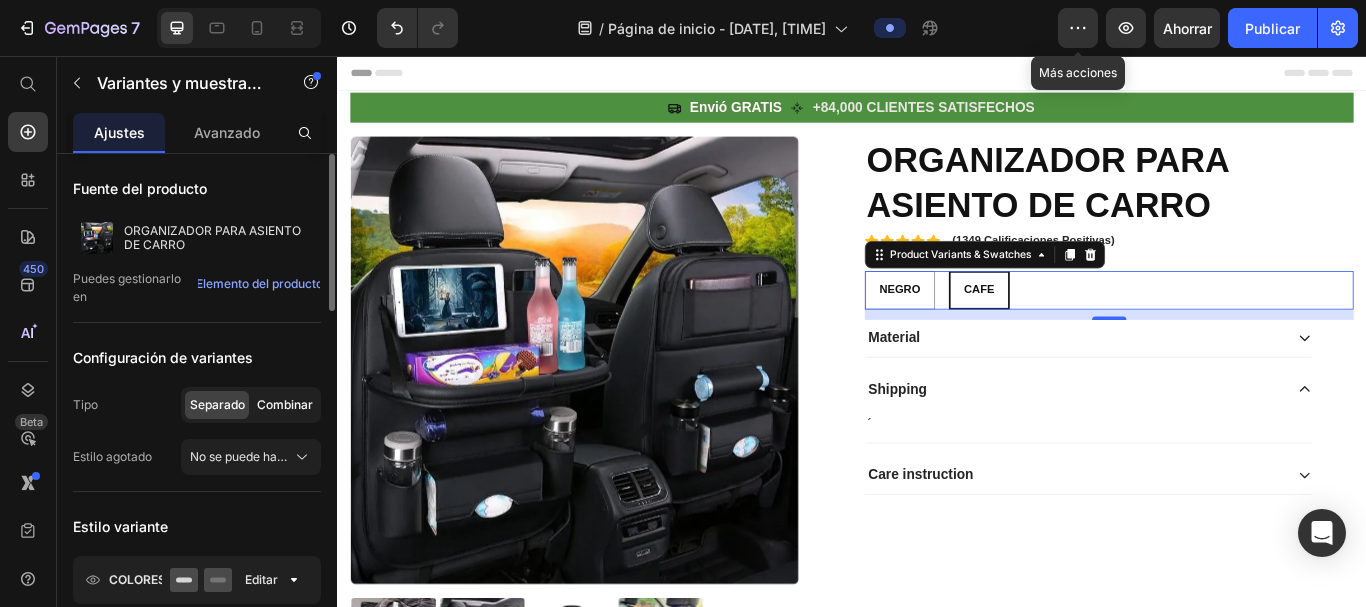click on "Combinar" 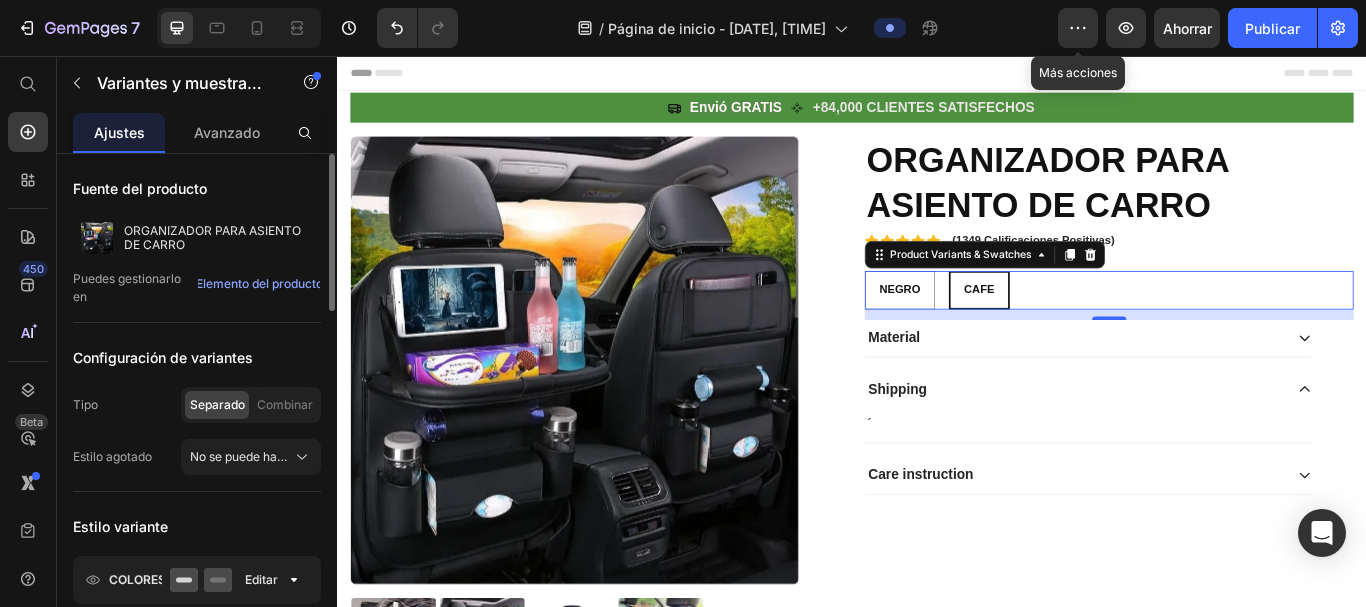 select on "550268379529741203" 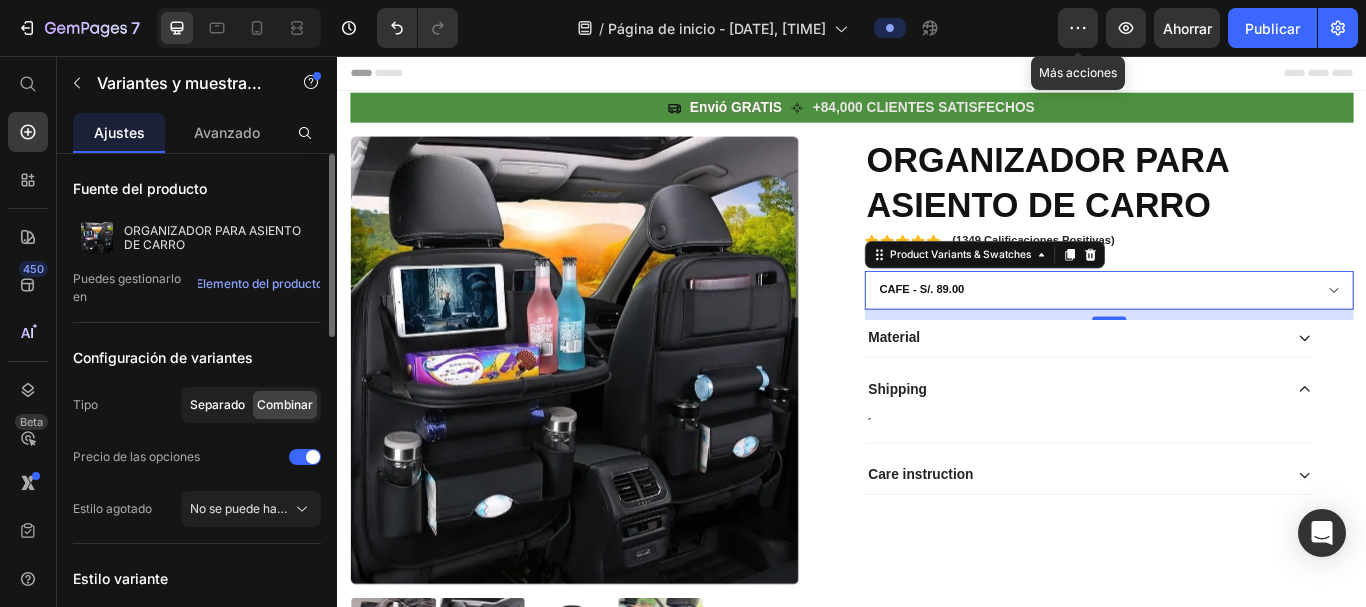 click on "Separado" at bounding box center [217, 404] 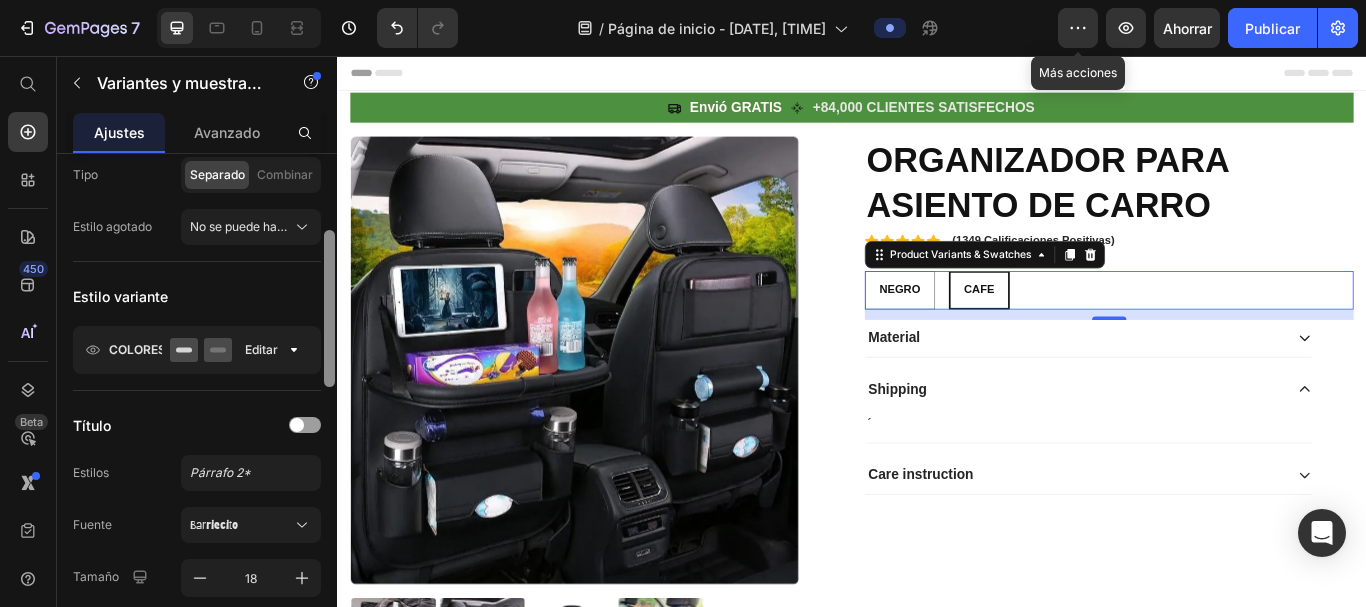 drag, startPoint x: 327, startPoint y: 289, endPoint x: 335, endPoint y: 363, distance: 74.431175 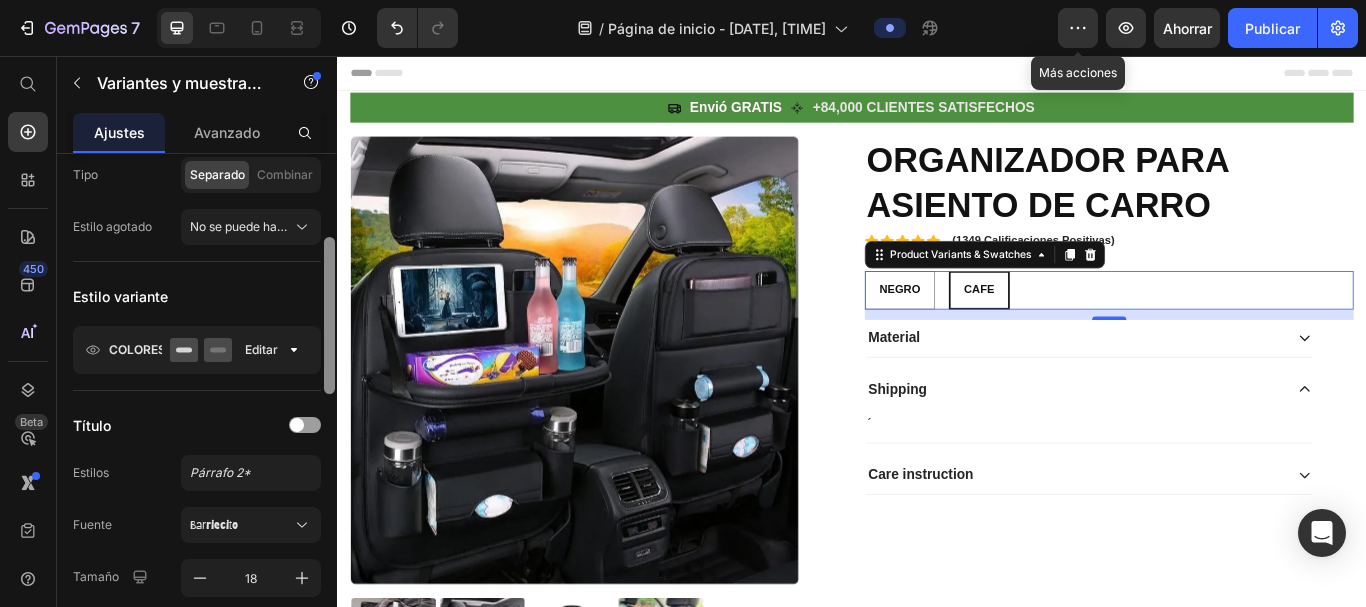 scroll, scrollTop: 240, scrollLeft: 0, axis: vertical 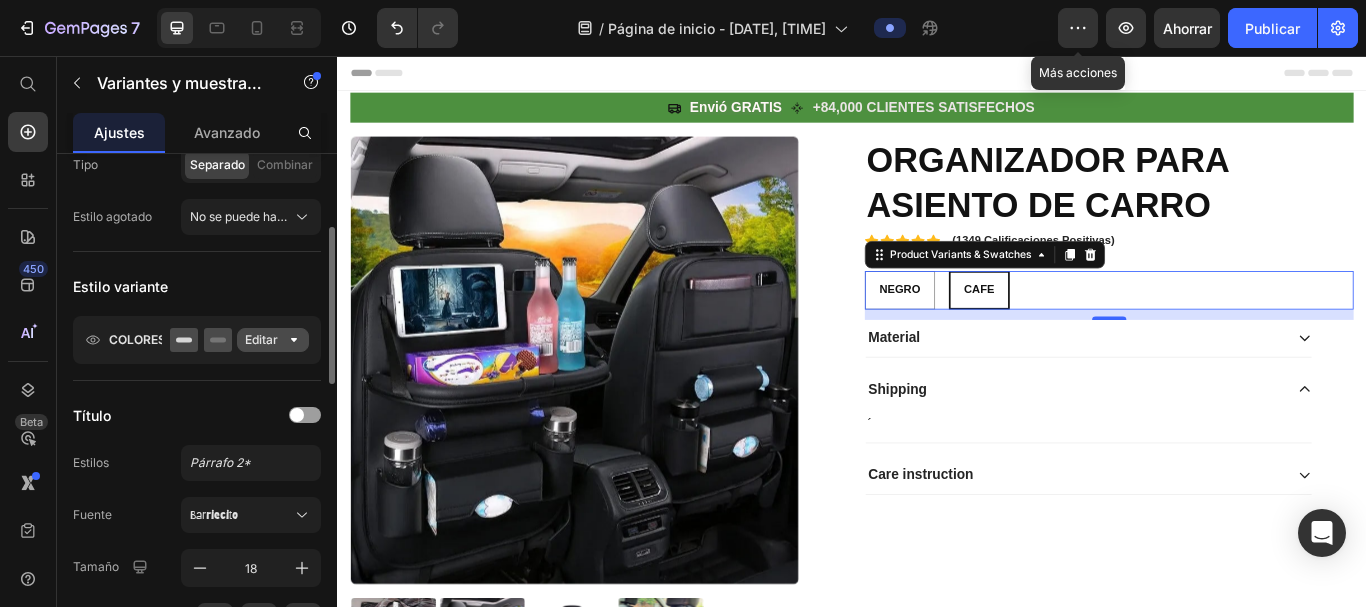 click 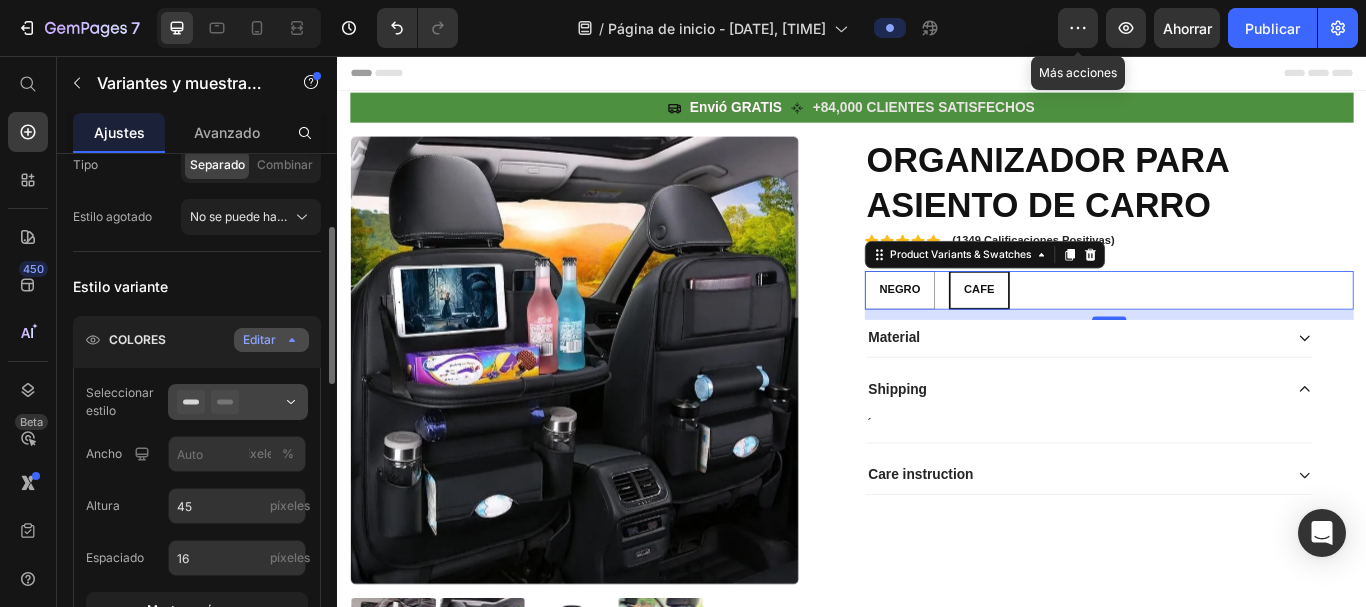 click at bounding box center [238, 402] 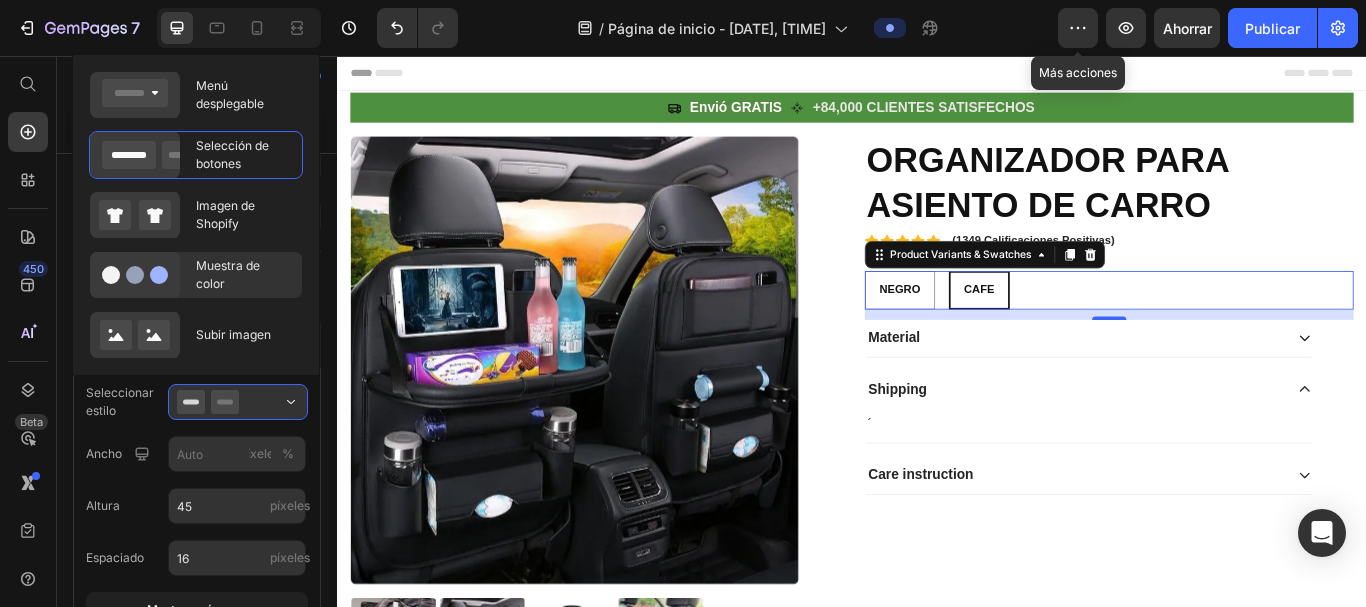 click 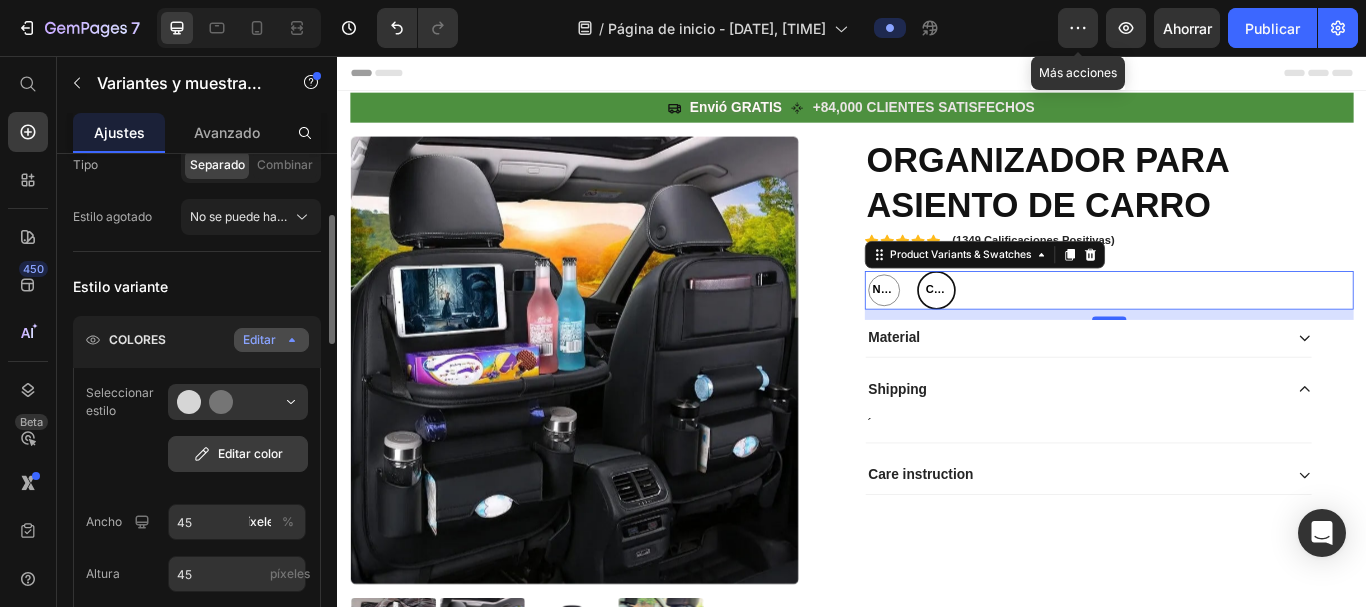 click on "Editar color" at bounding box center (238, 454) 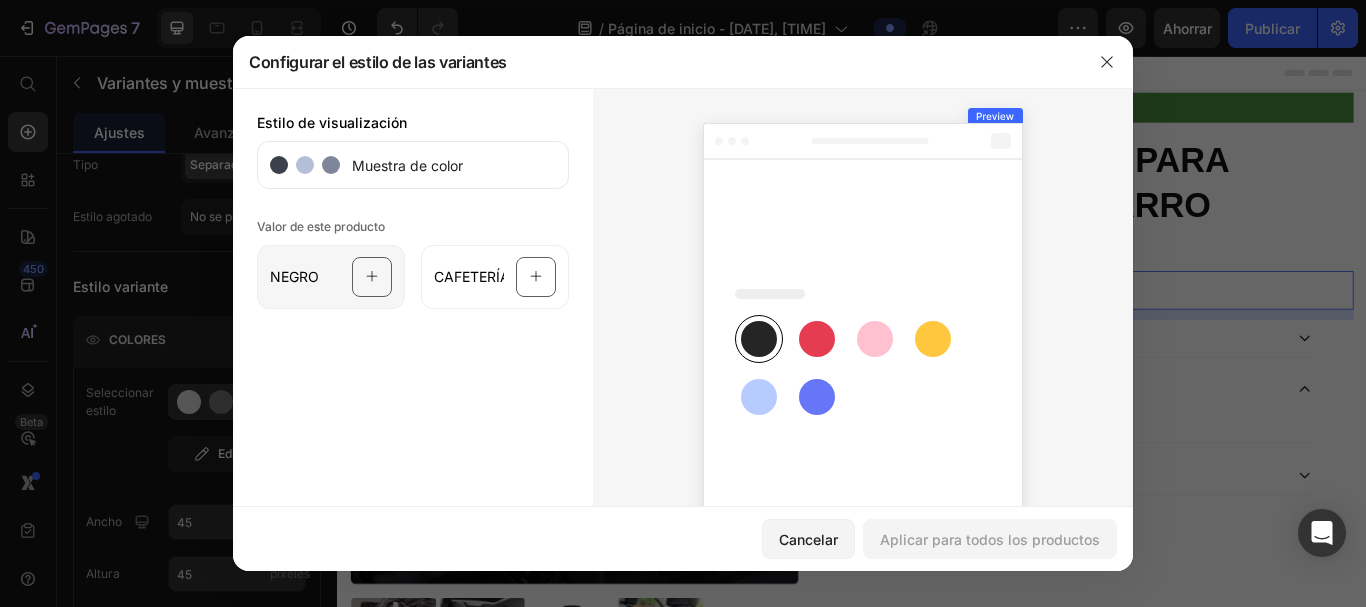 click at bounding box center [372, 277] 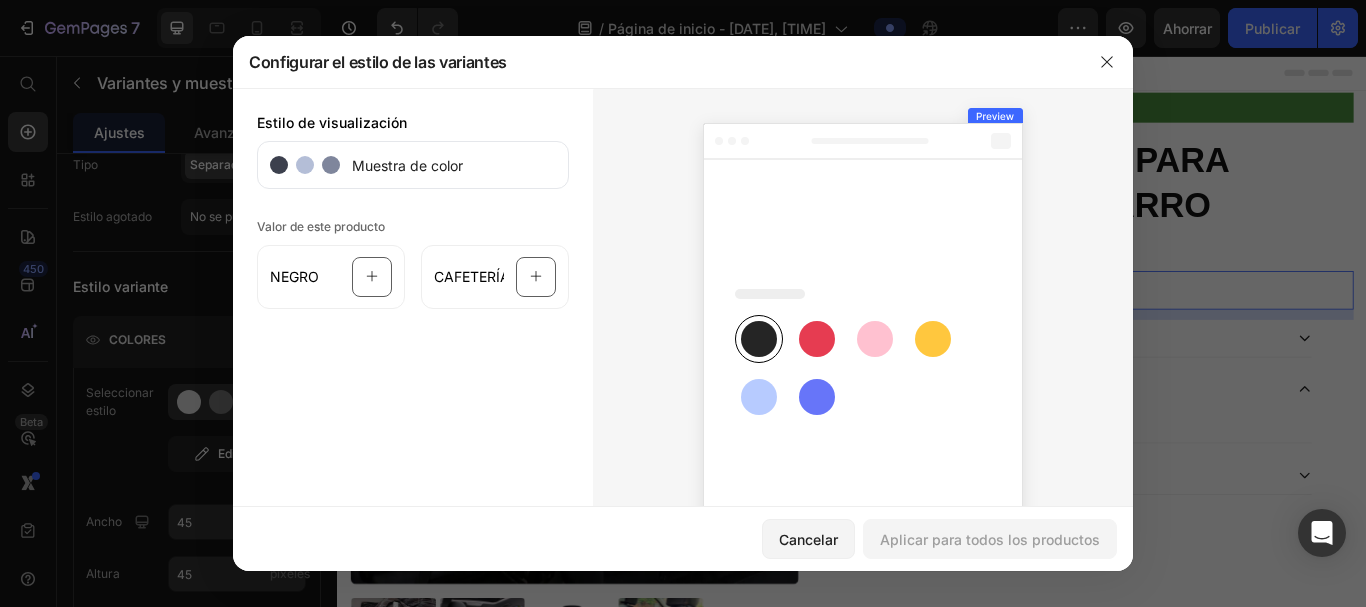 click 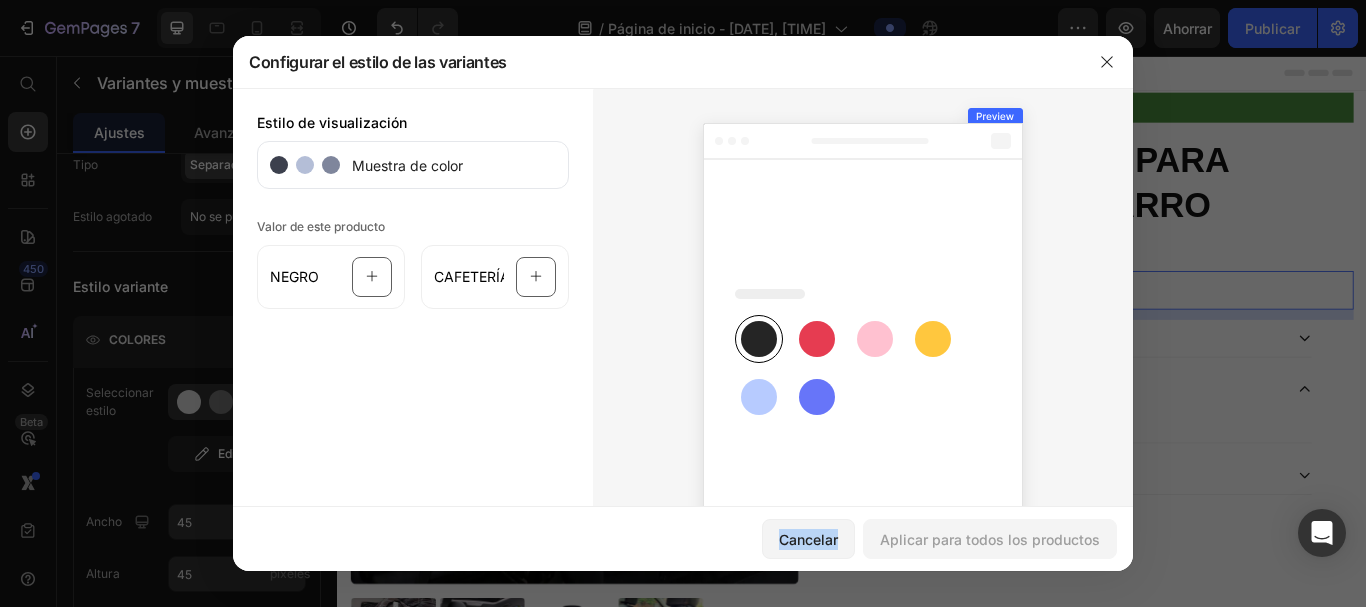 click 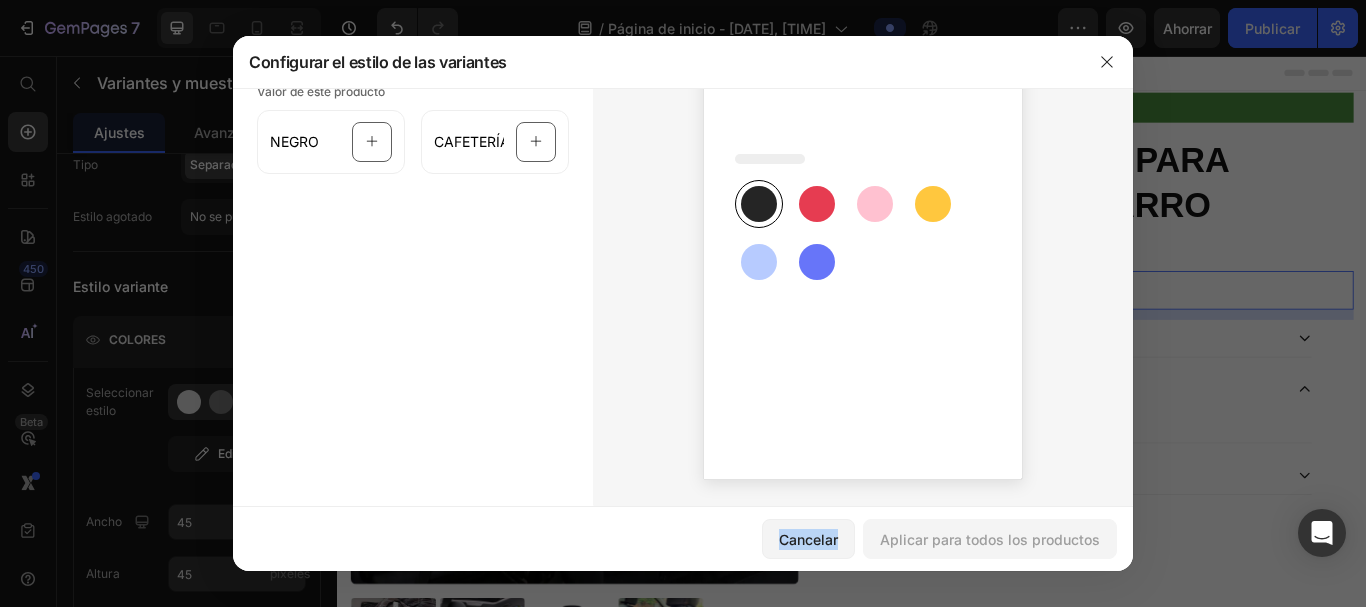 scroll, scrollTop: 75, scrollLeft: 0, axis: vertical 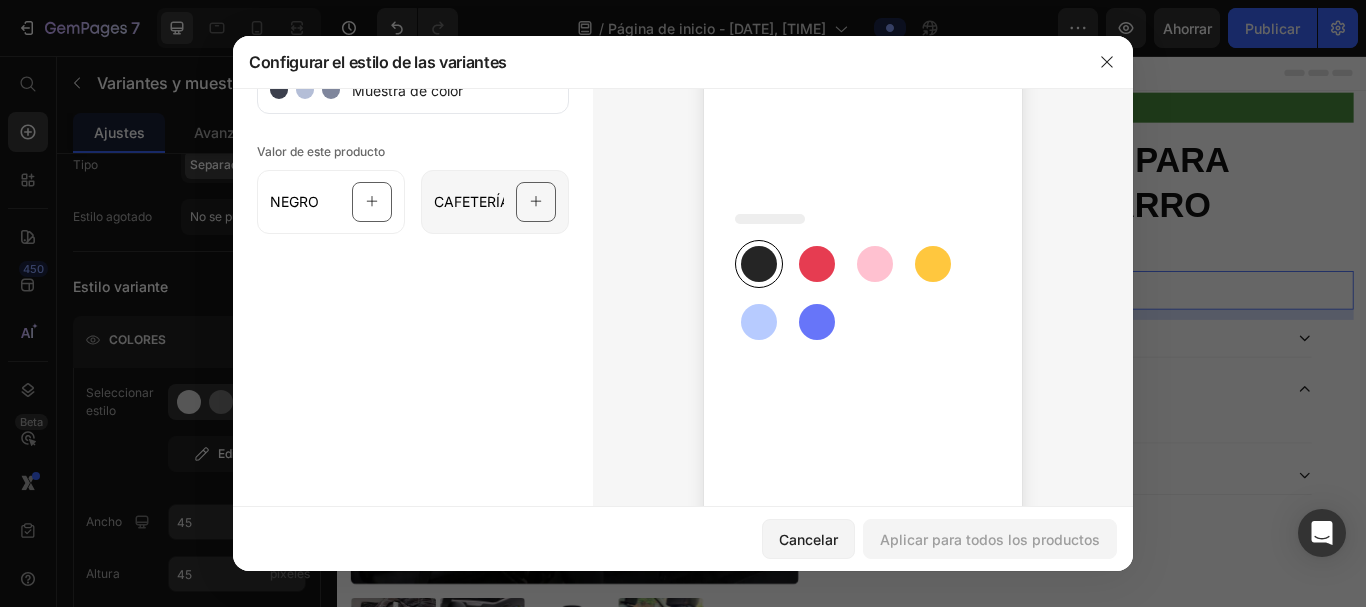 click 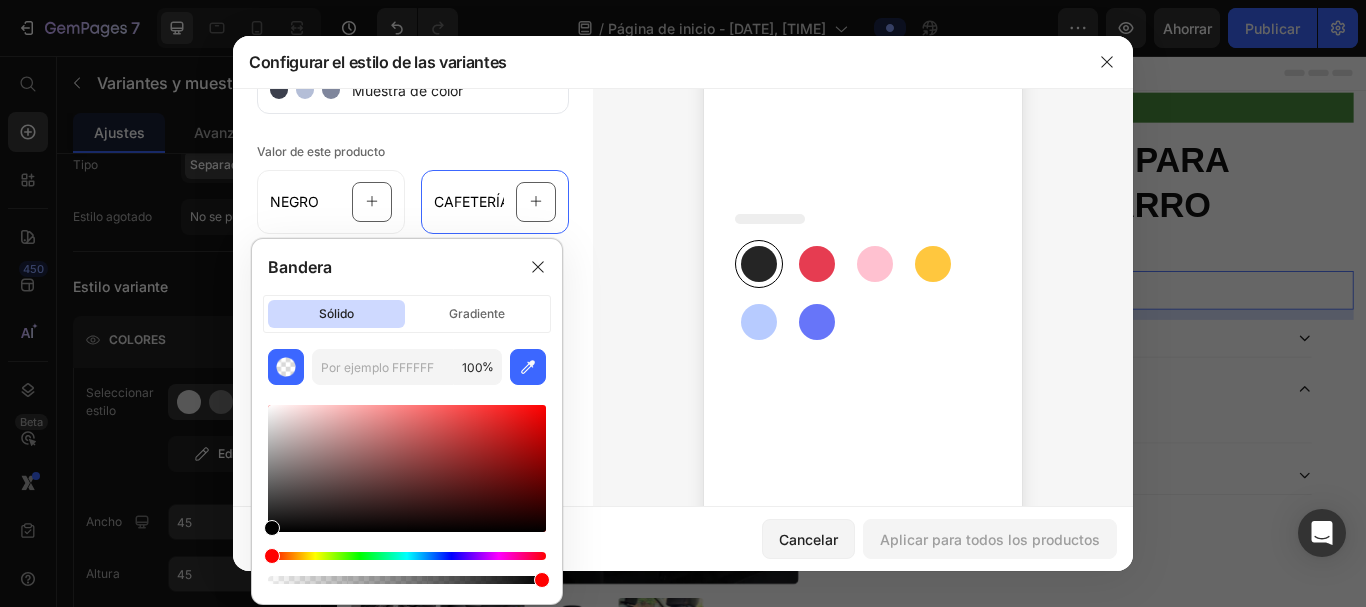 type on "97" 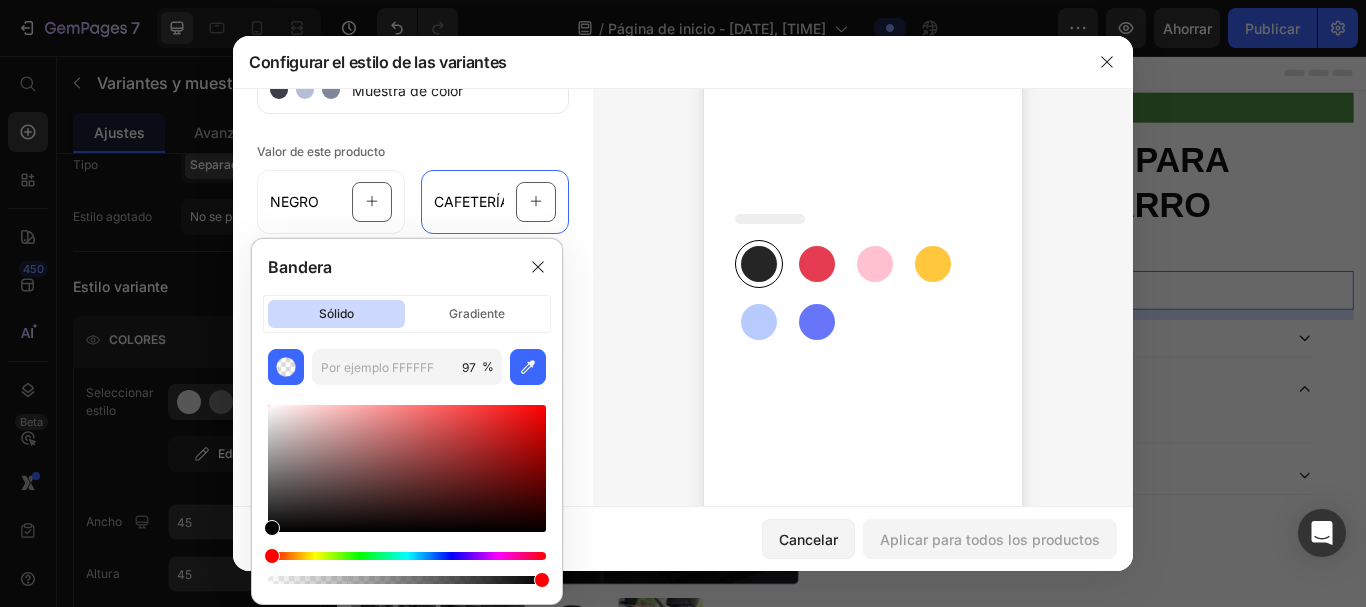 type on "000000" 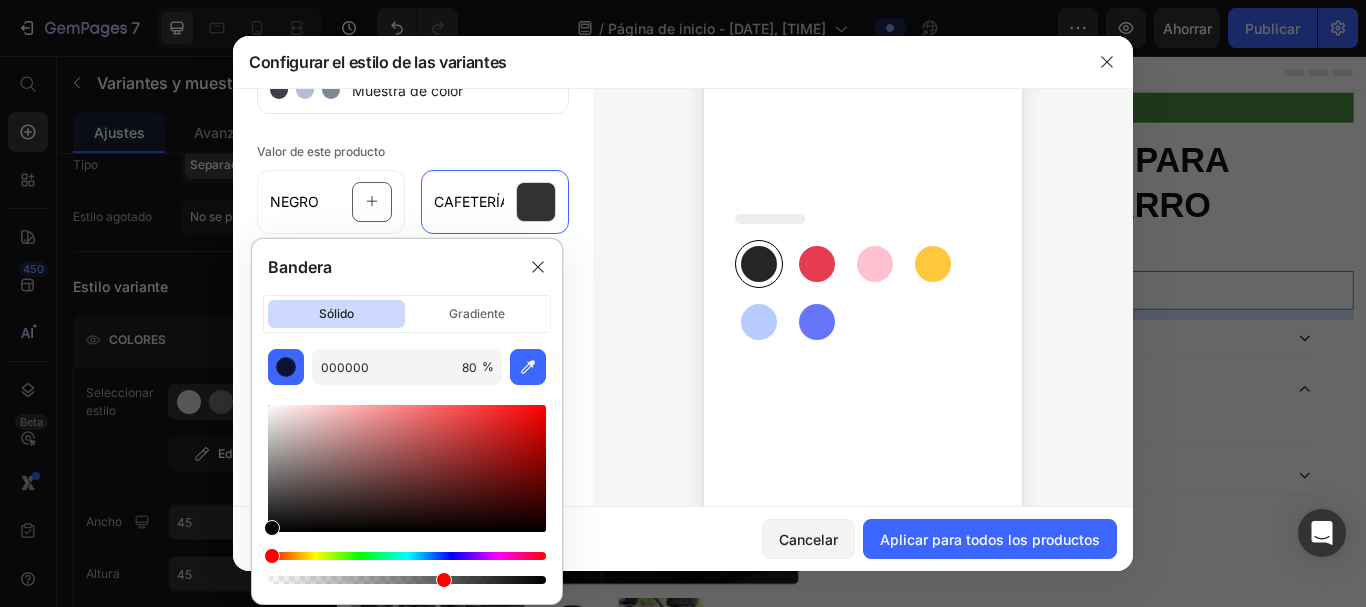 drag, startPoint x: 538, startPoint y: 576, endPoint x: 440, endPoint y: 578, distance: 98.02041 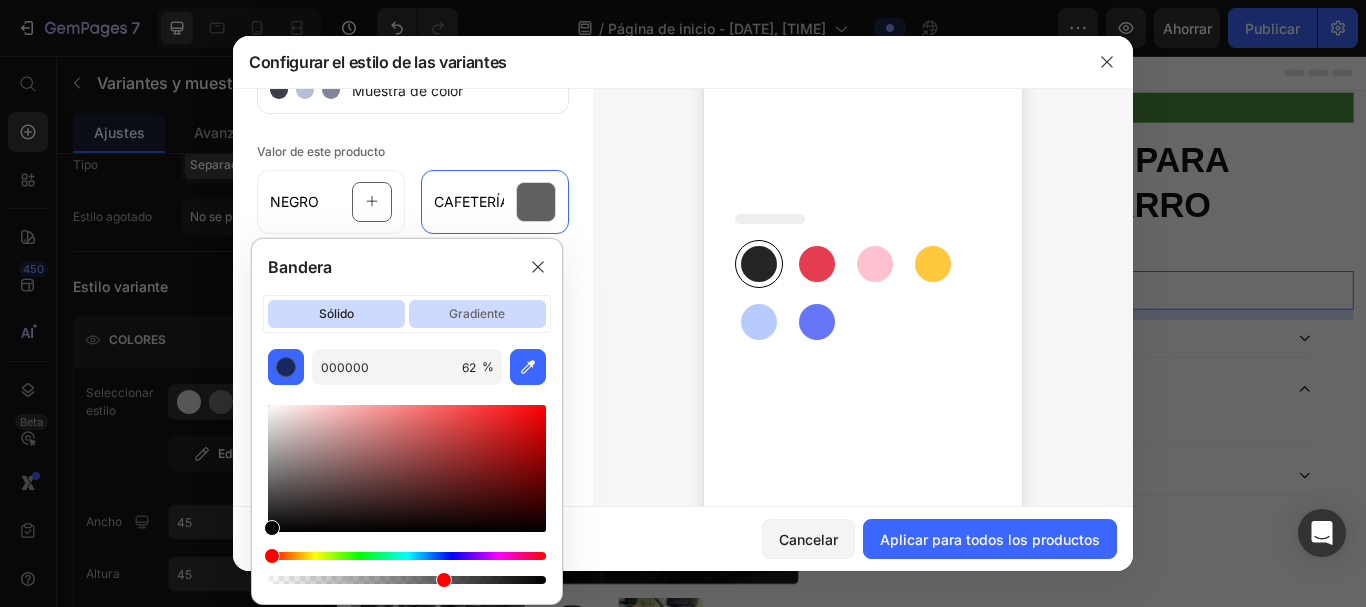 click on "gradiente" at bounding box center (477, 314) 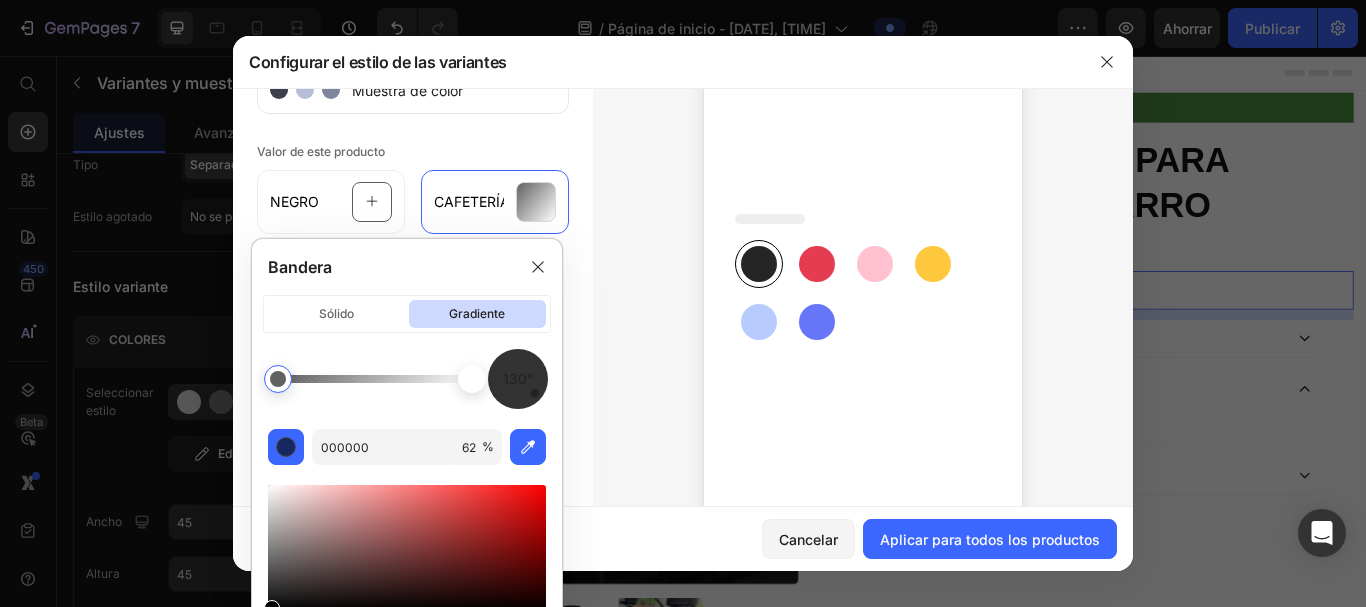 type on "FFFFFF" 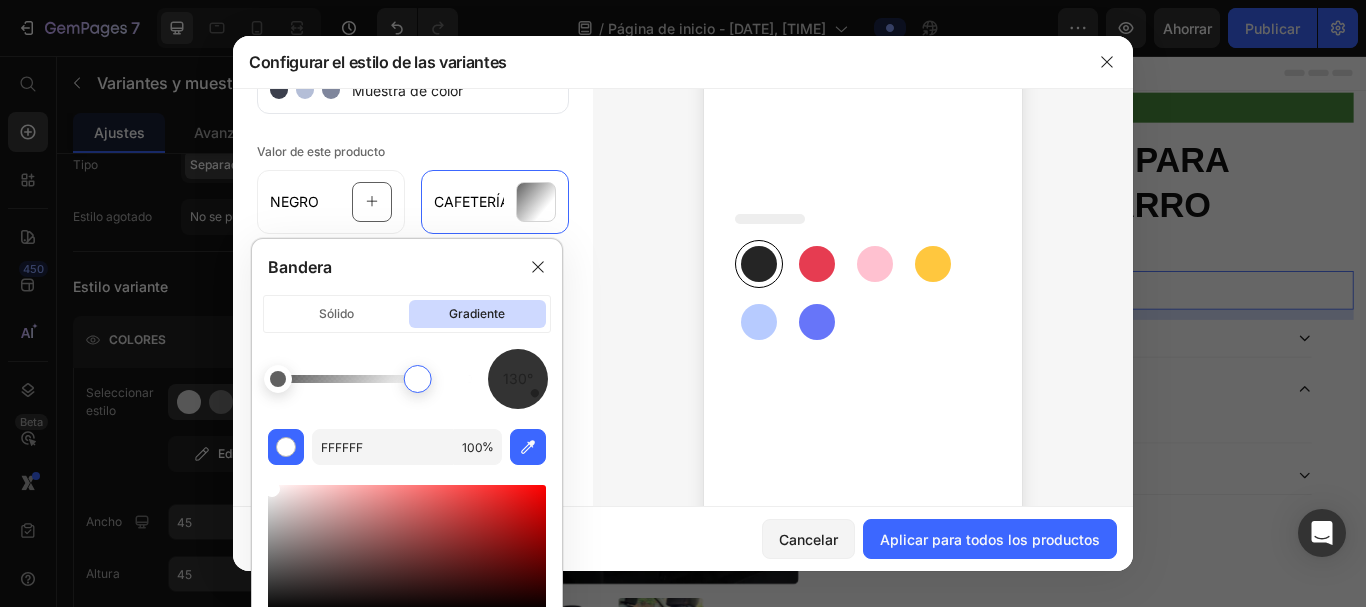 drag, startPoint x: 466, startPoint y: 387, endPoint x: 277, endPoint y: 372, distance: 189.5943 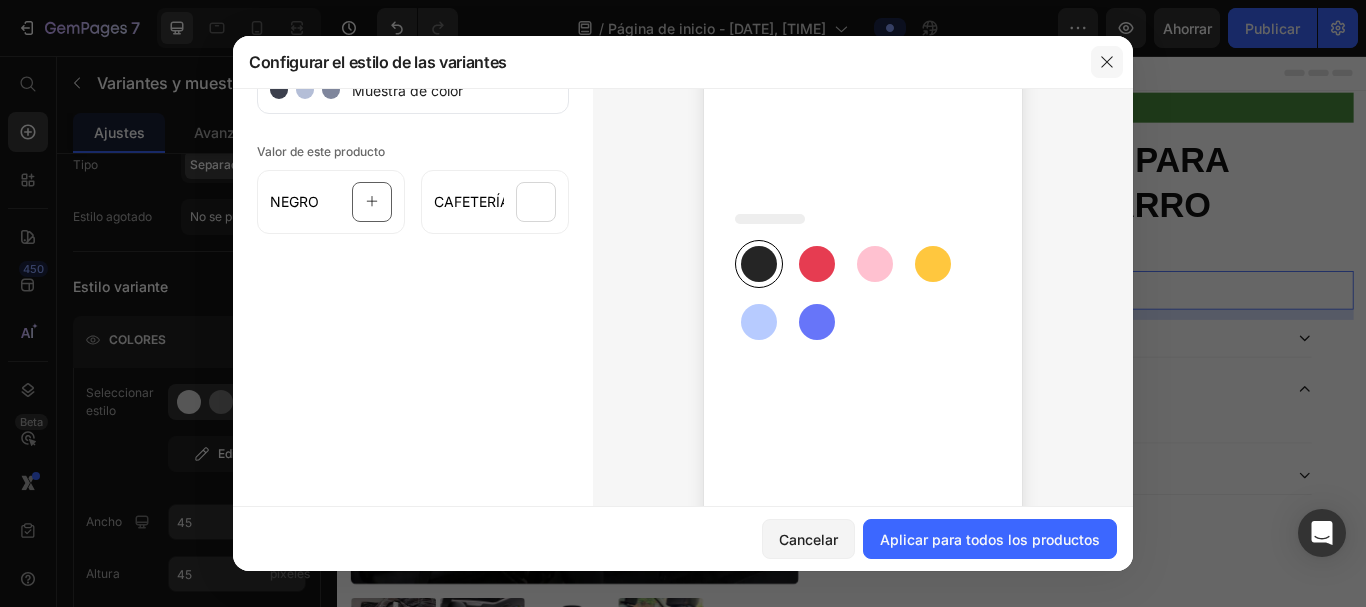 click 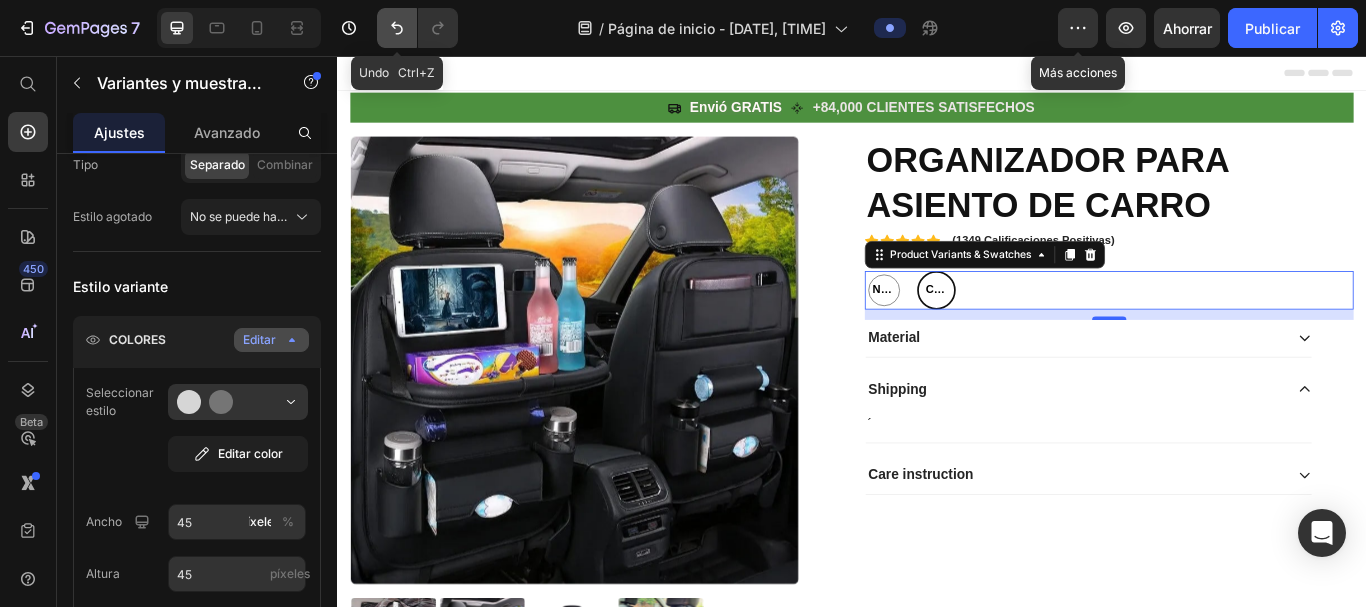 click 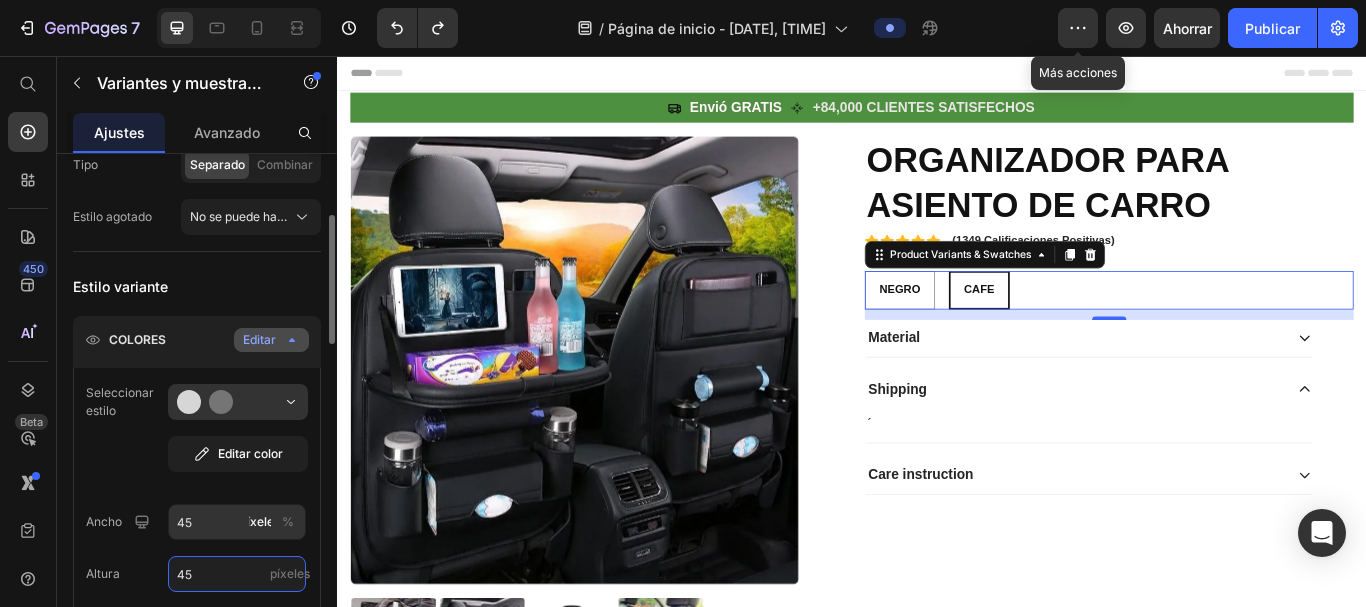 click on "45" at bounding box center (237, 574) 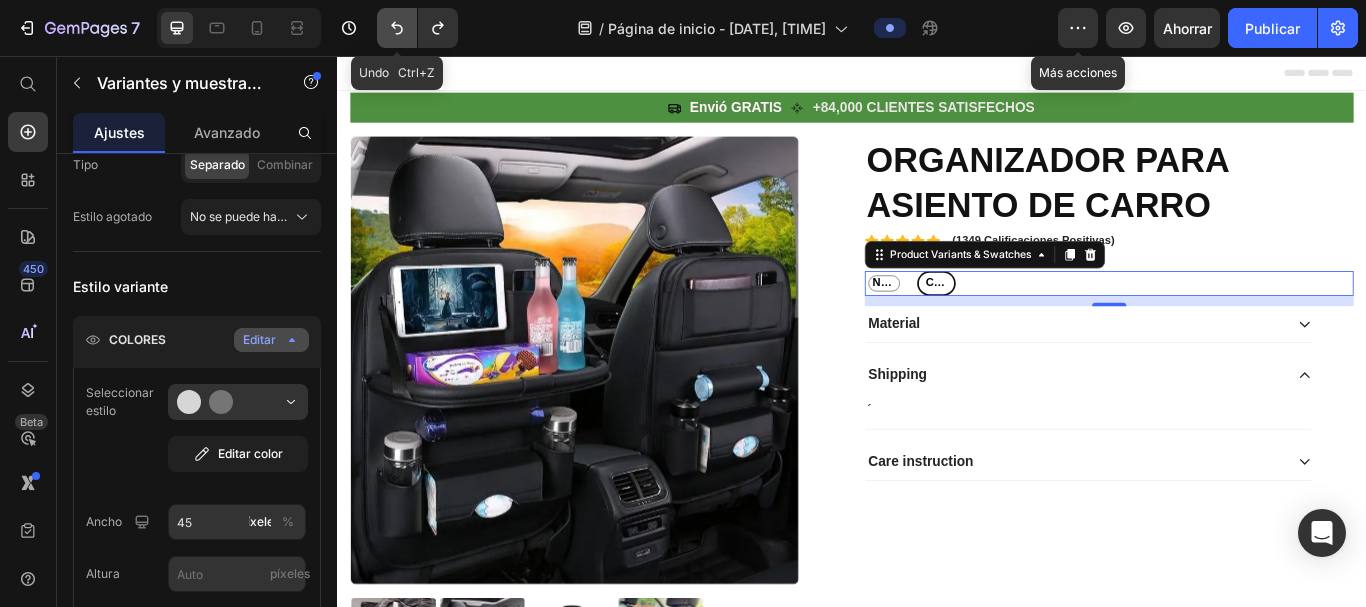 click 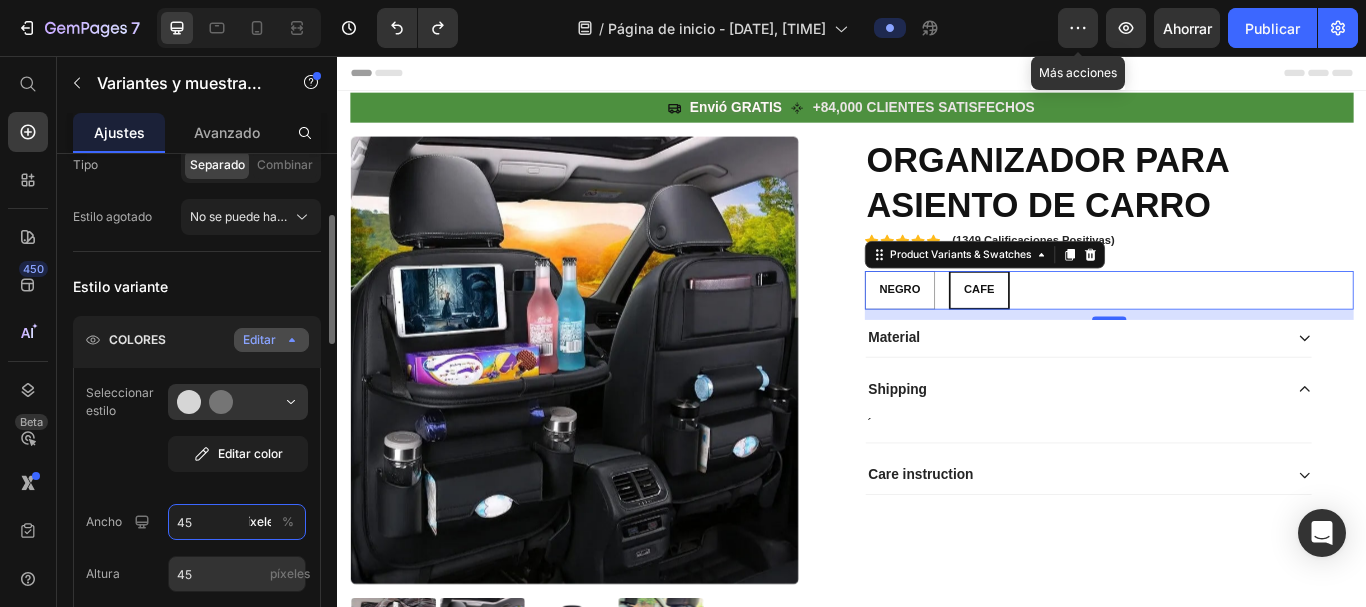 click on "45" at bounding box center [237, 522] 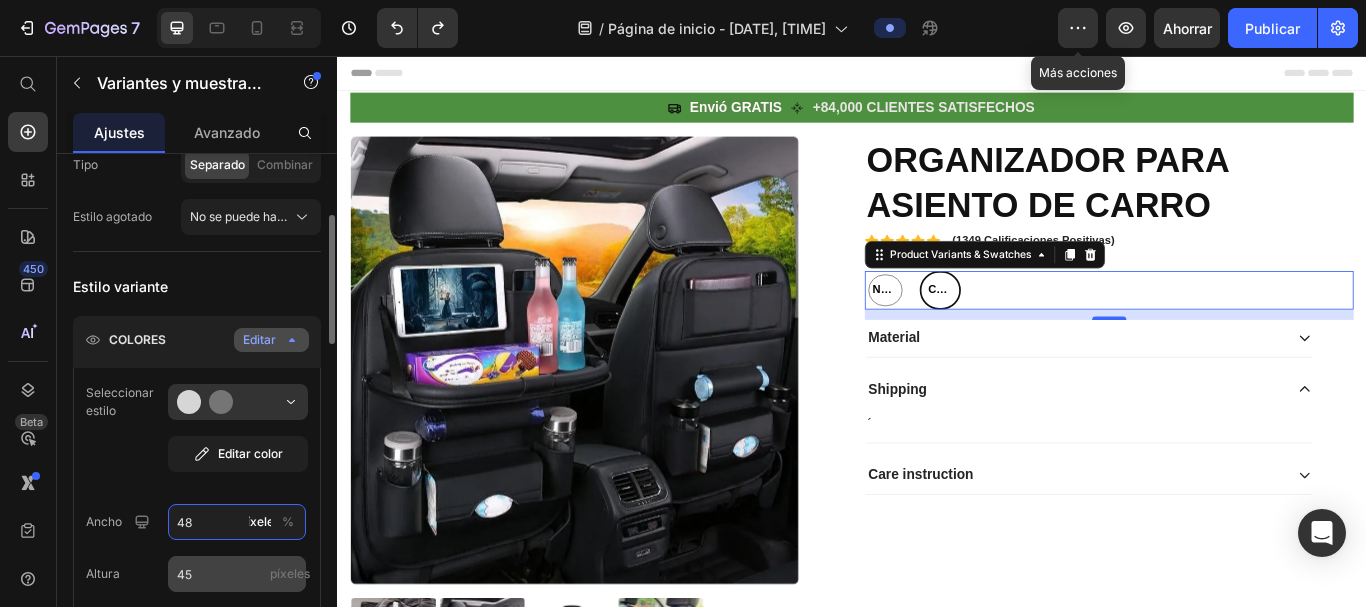 type on "48" 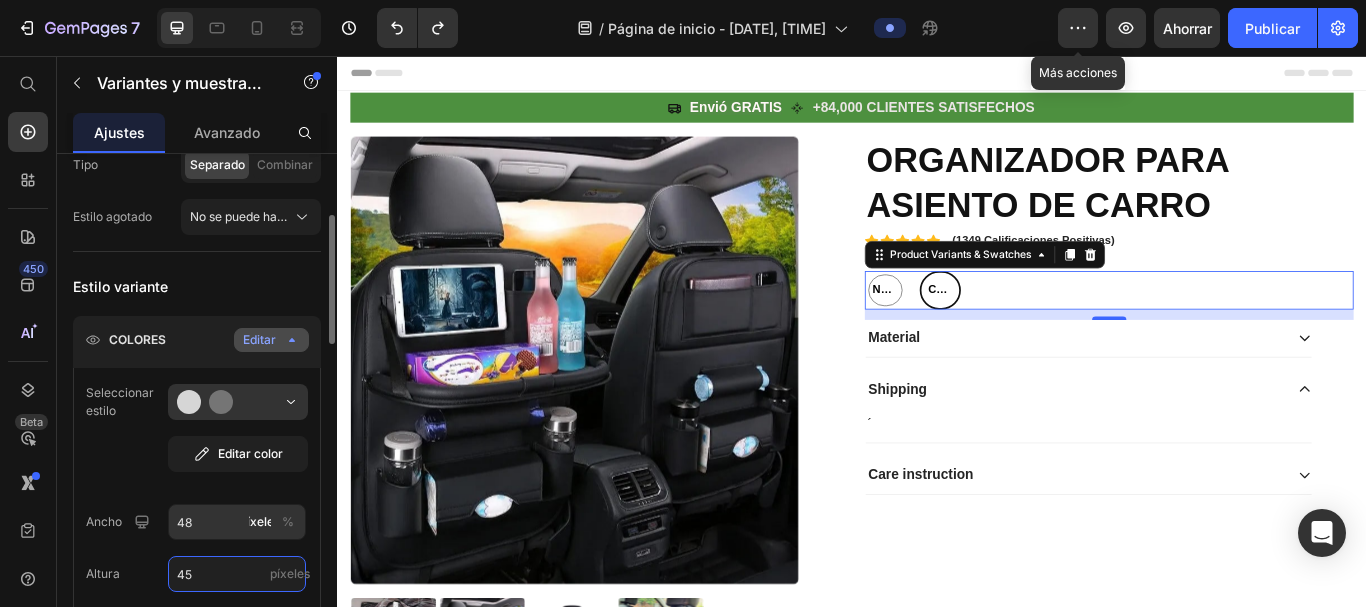 click on "45" at bounding box center [237, 574] 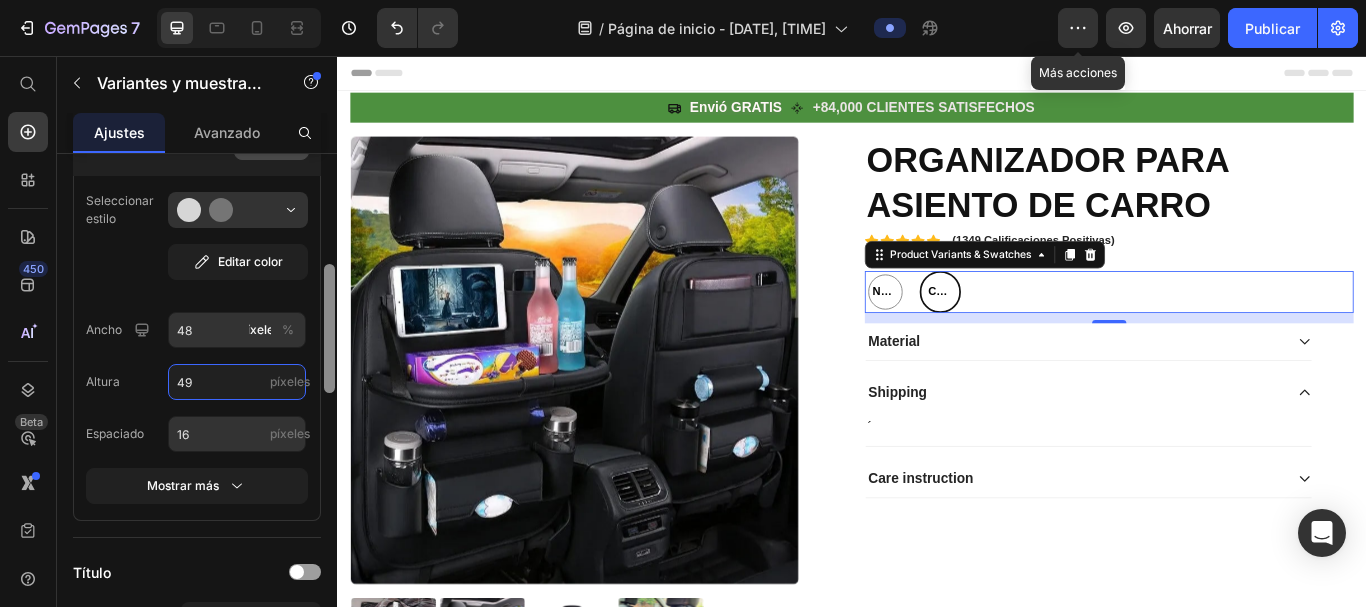 drag, startPoint x: 334, startPoint y: 328, endPoint x: 333, endPoint y: 379, distance: 51.009804 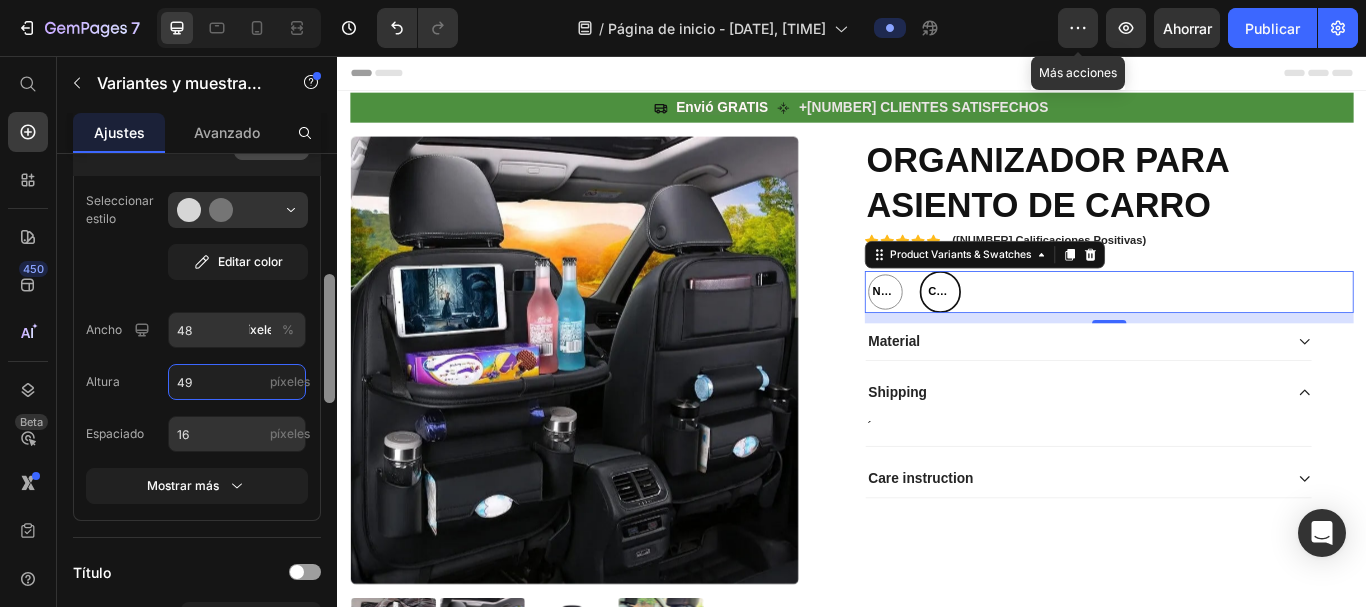 scroll, scrollTop: 440, scrollLeft: 0, axis: vertical 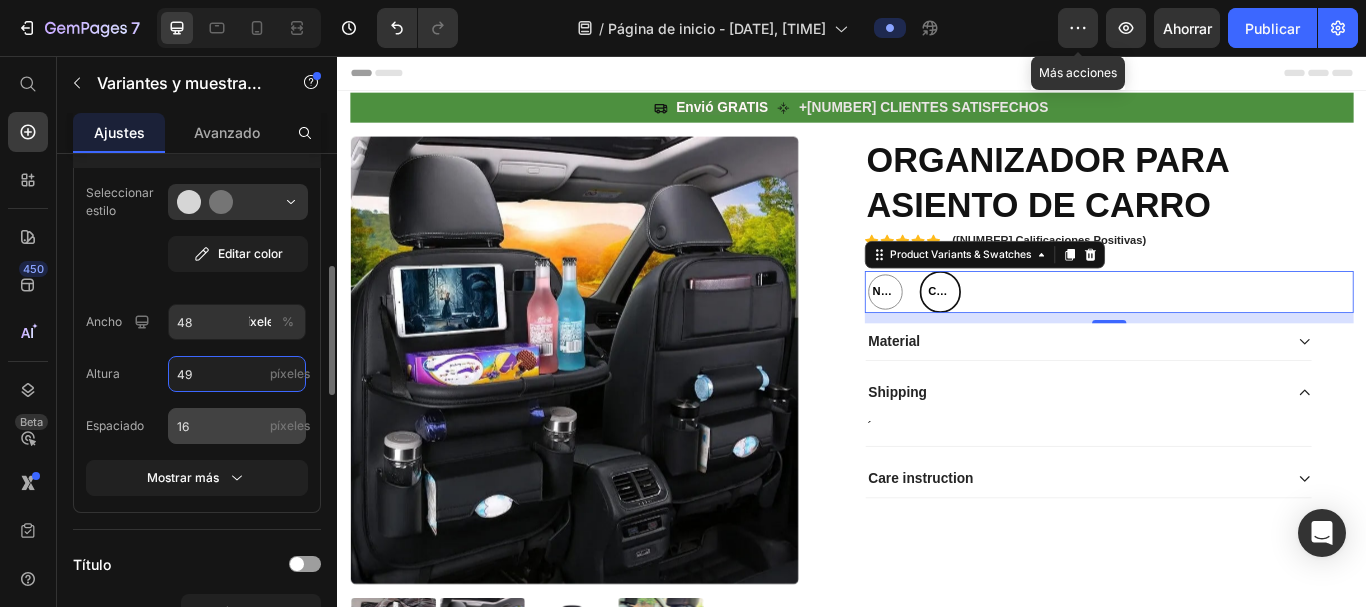 type on "49" 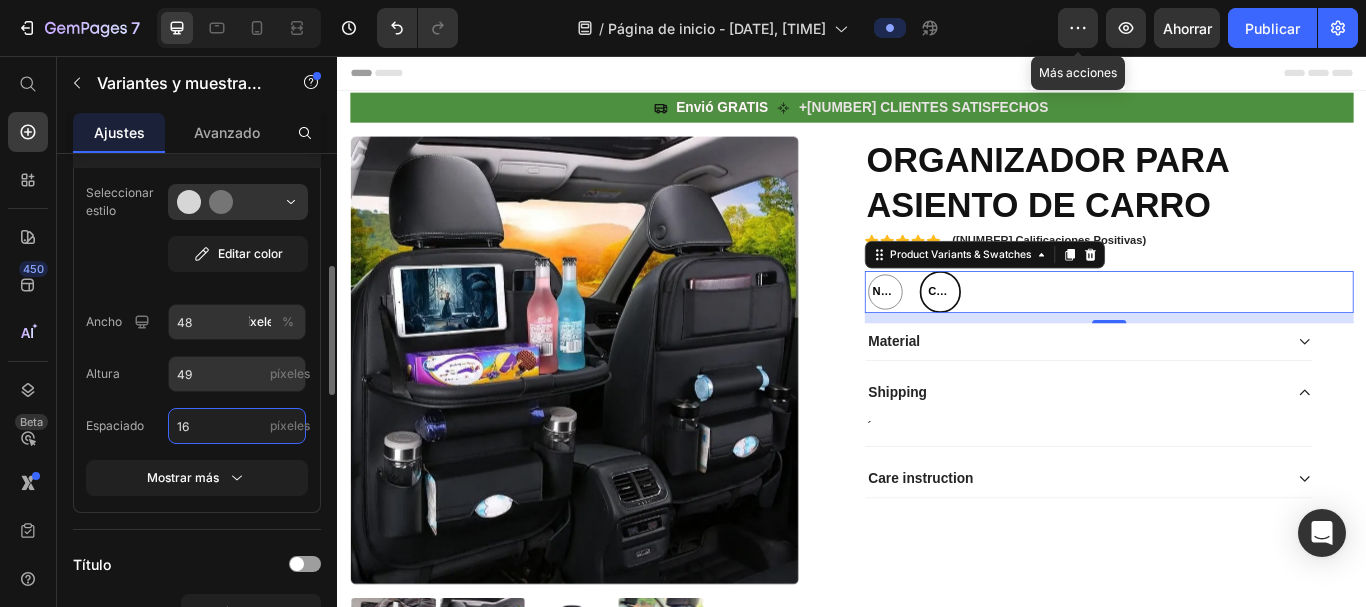 click on "16" at bounding box center (237, 426) 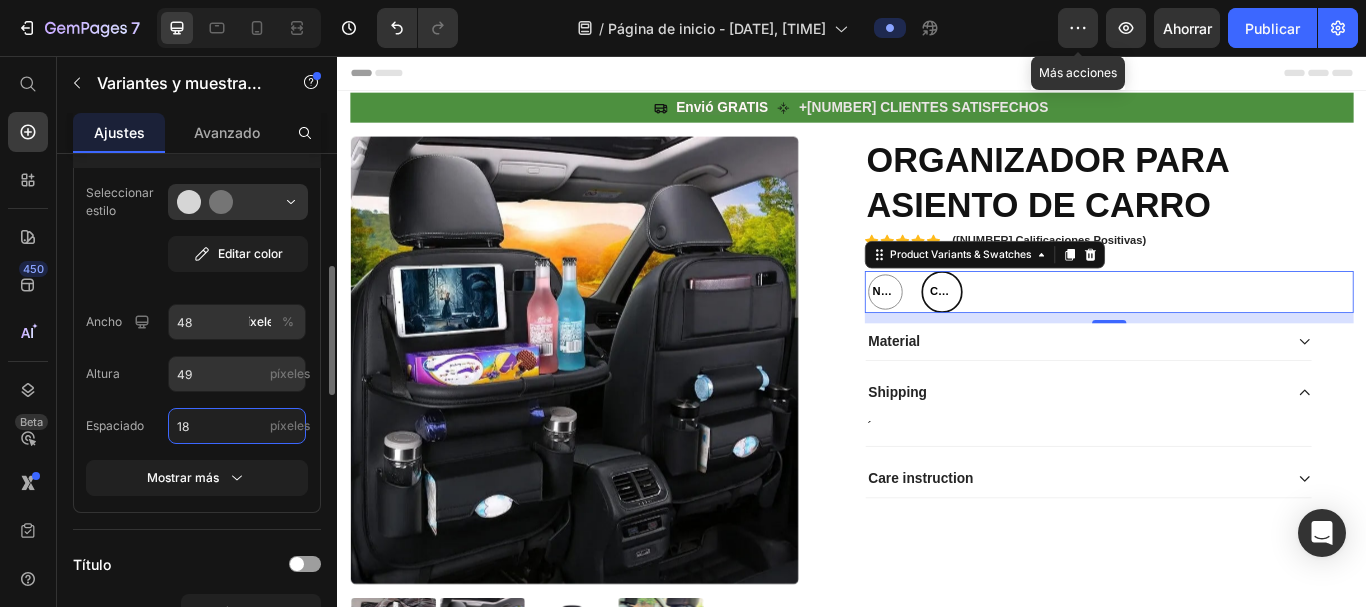 type on "1" 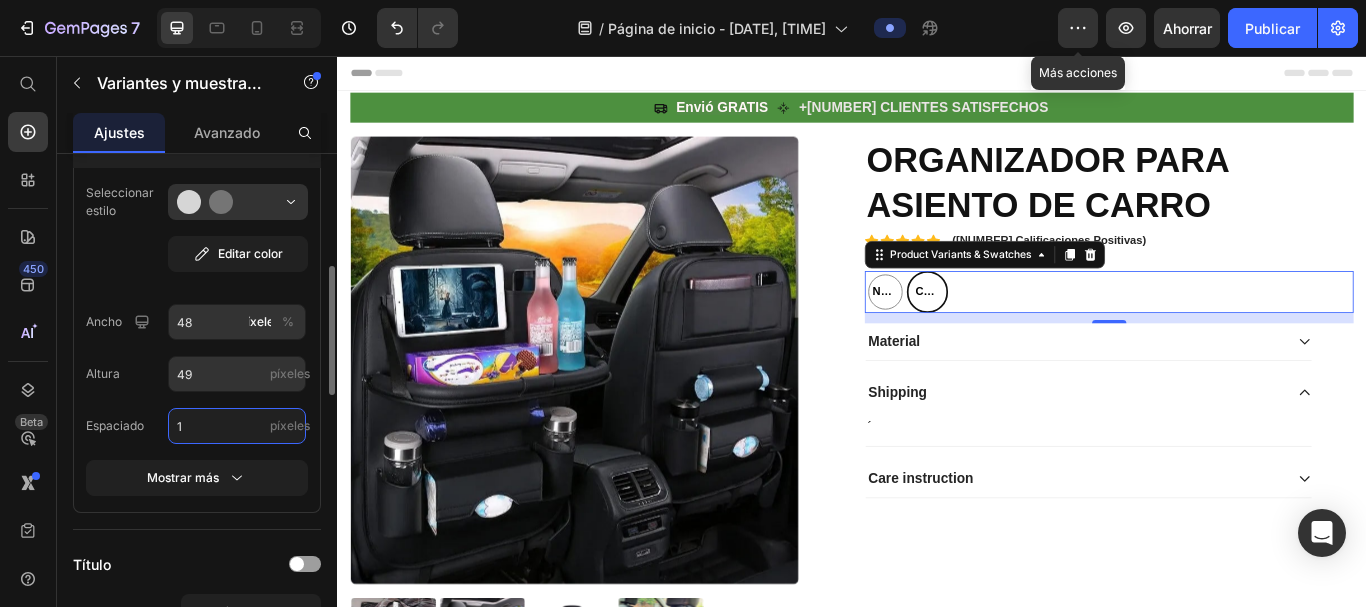 type on "16" 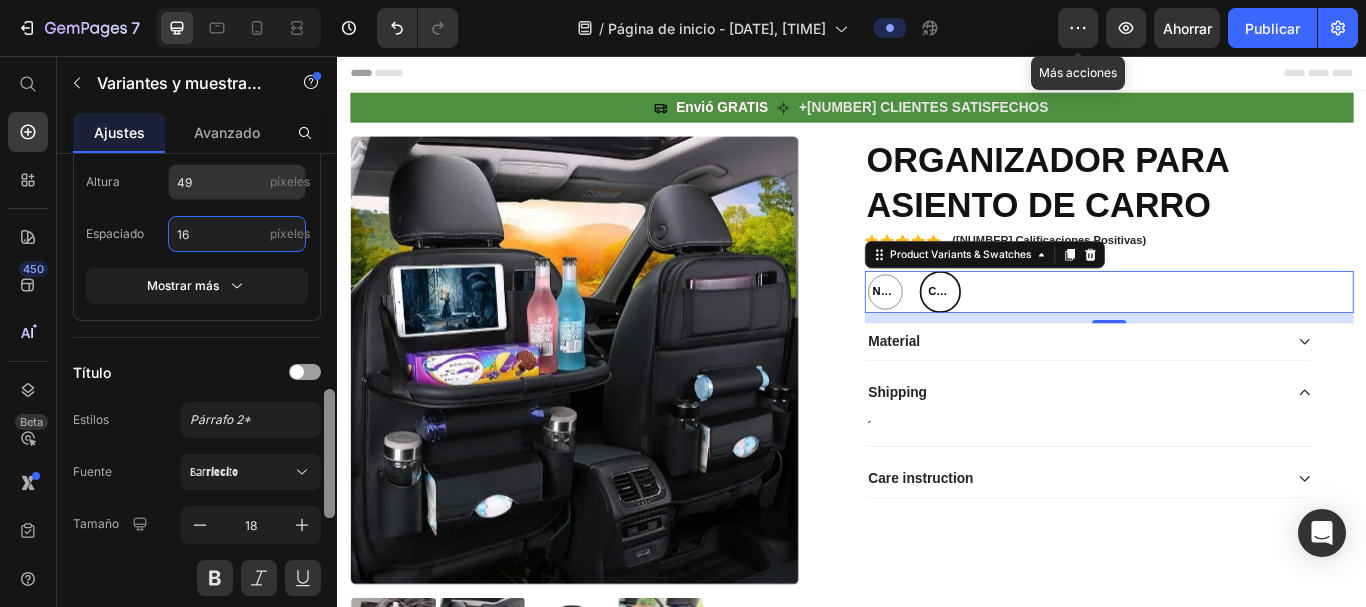scroll, scrollTop: 699, scrollLeft: 0, axis: vertical 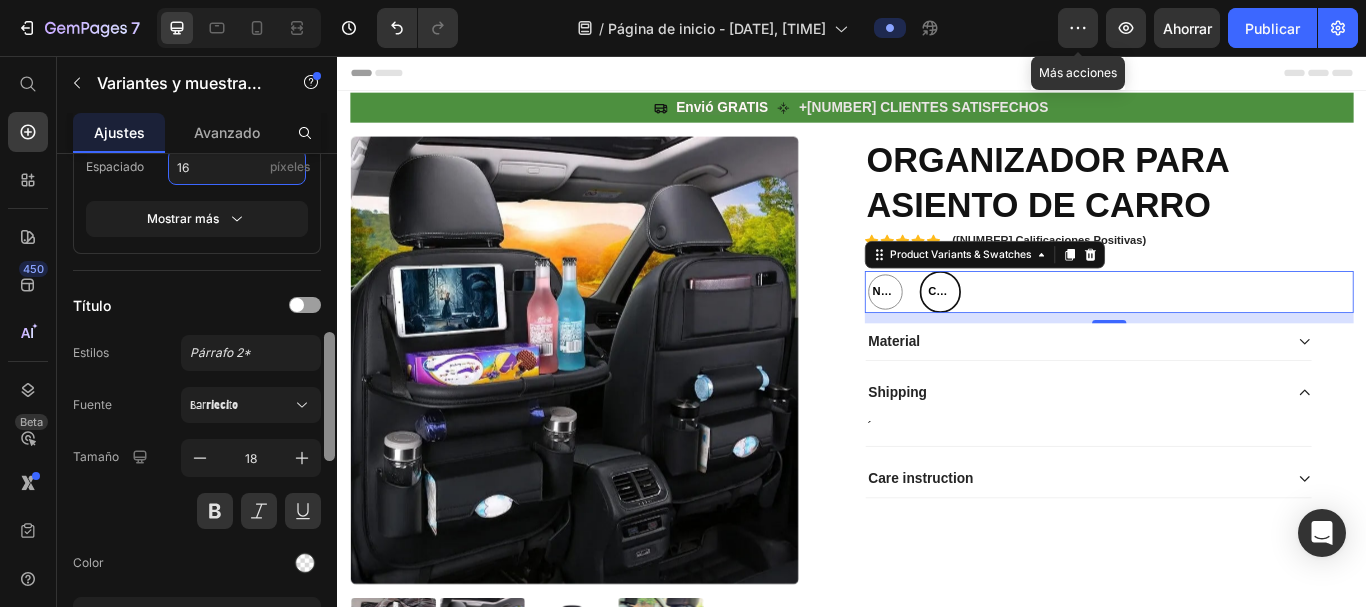 drag, startPoint x: 326, startPoint y: 380, endPoint x: 316, endPoint y: 446, distance: 66.75328 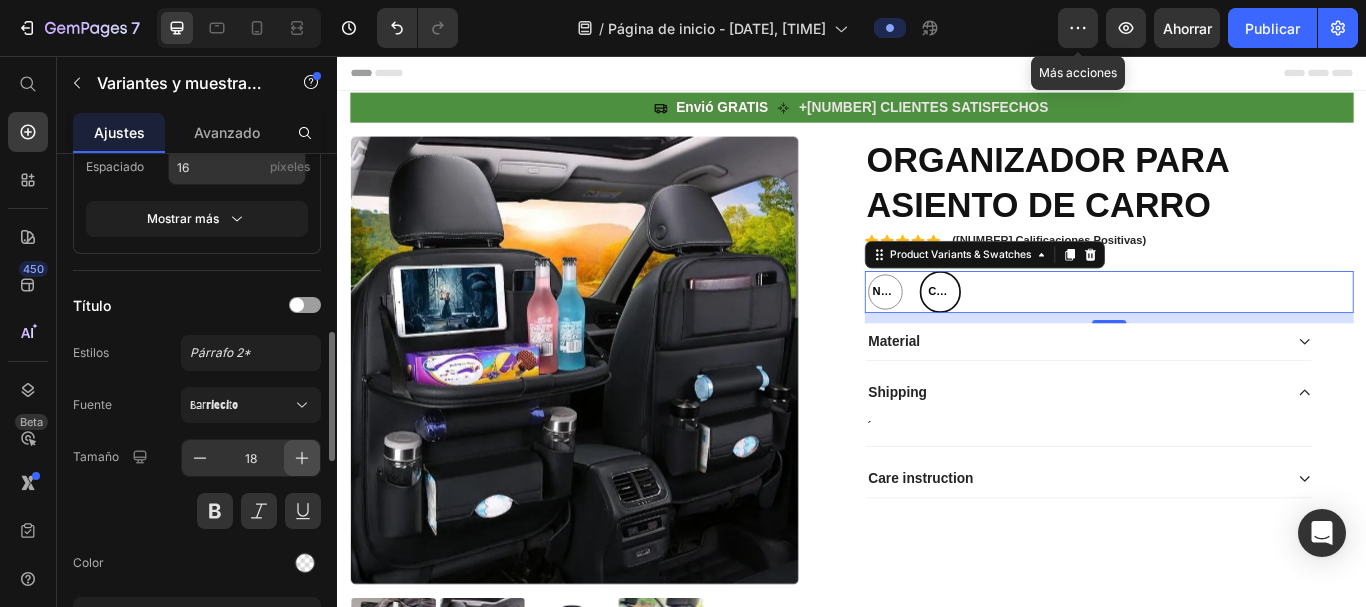 click at bounding box center [302, 458] 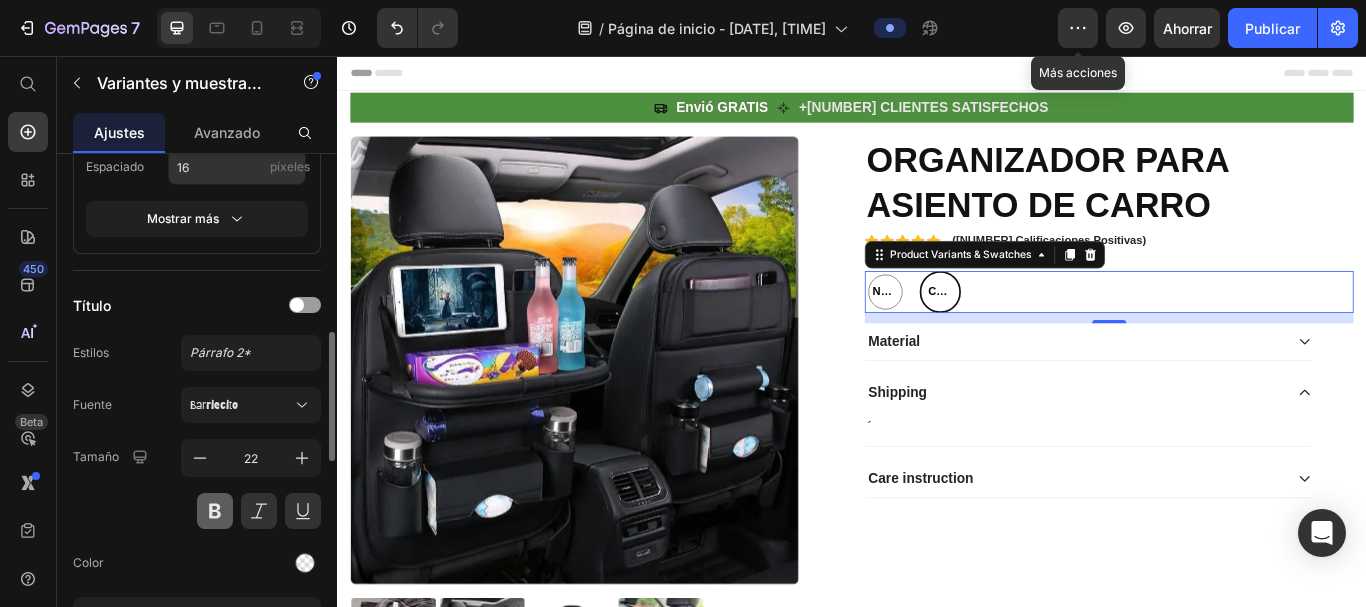 click at bounding box center (215, 511) 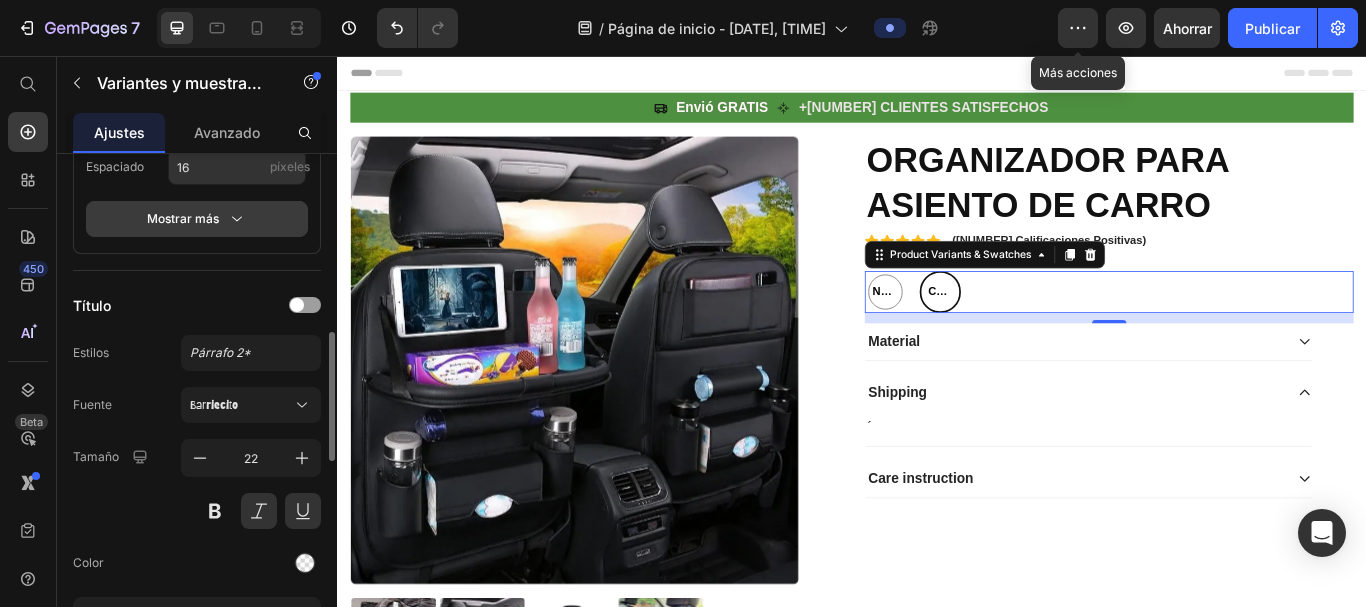 click on "Mostrar más" at bounding box center [197, 219] 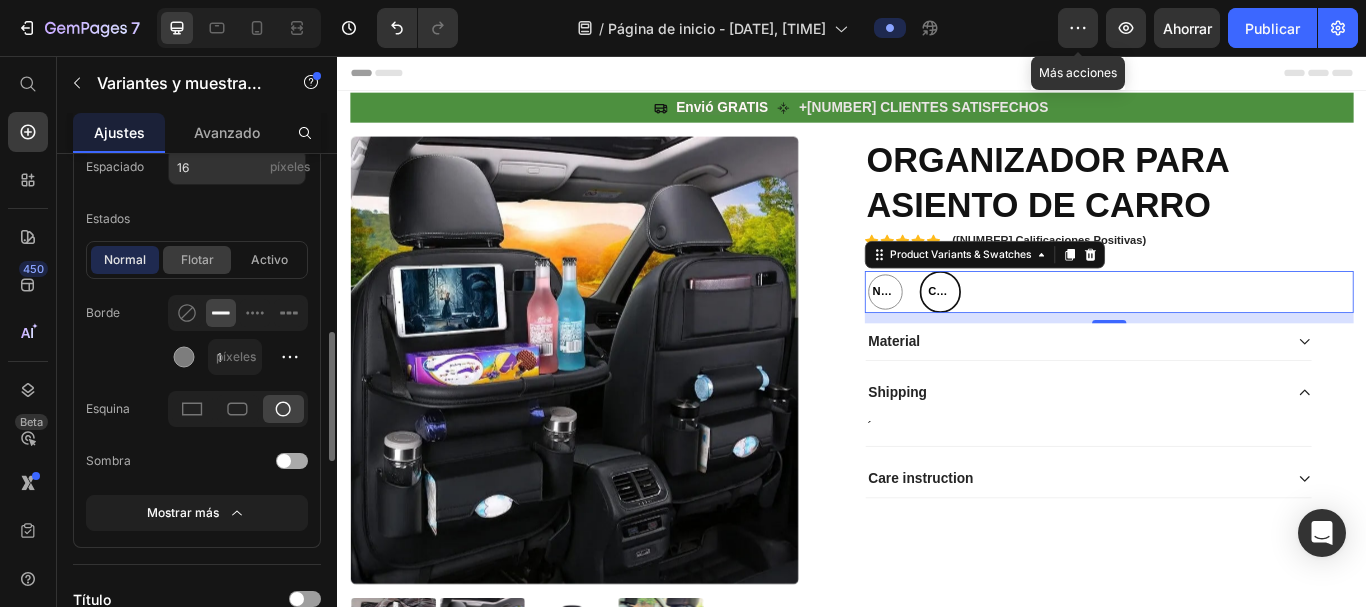 click on "flotar" at bounding box center (197, 260) 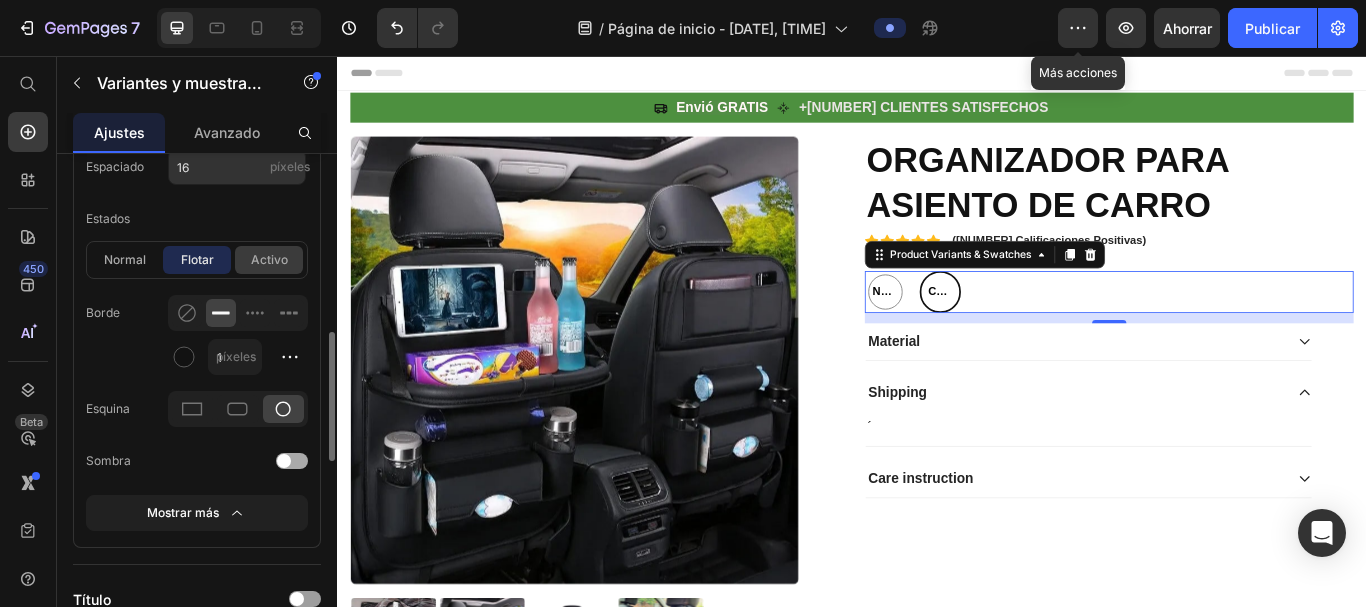 click on "activo" at bounding box center [269, 259] 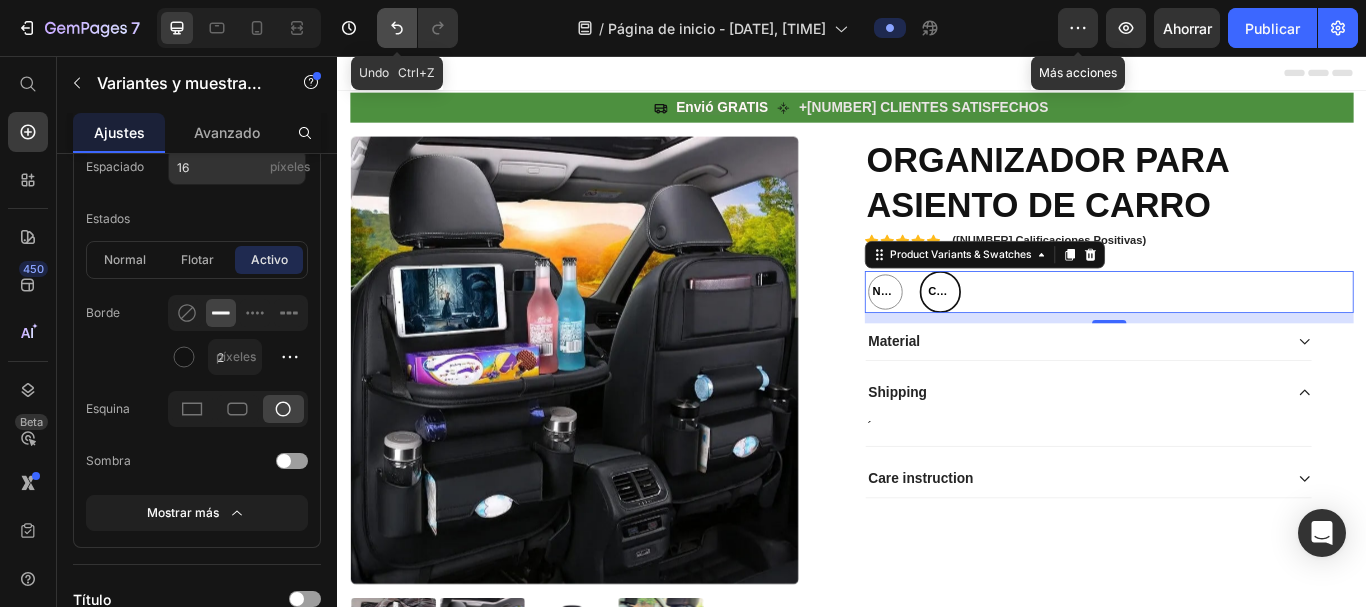 click 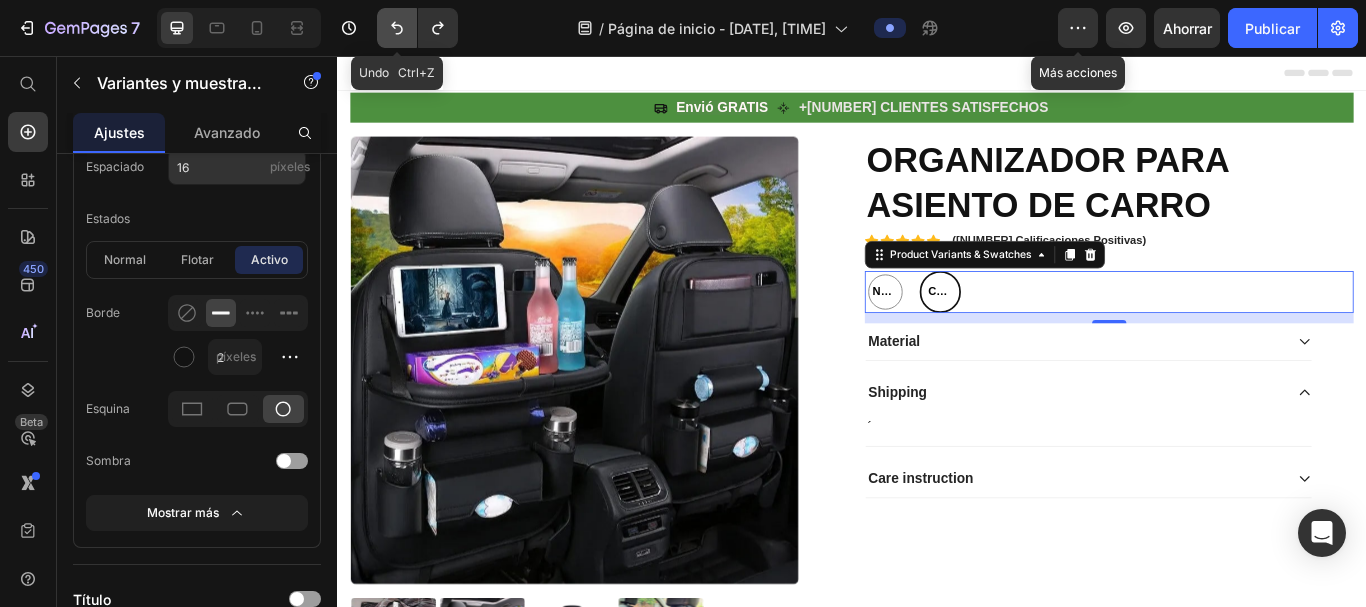 click 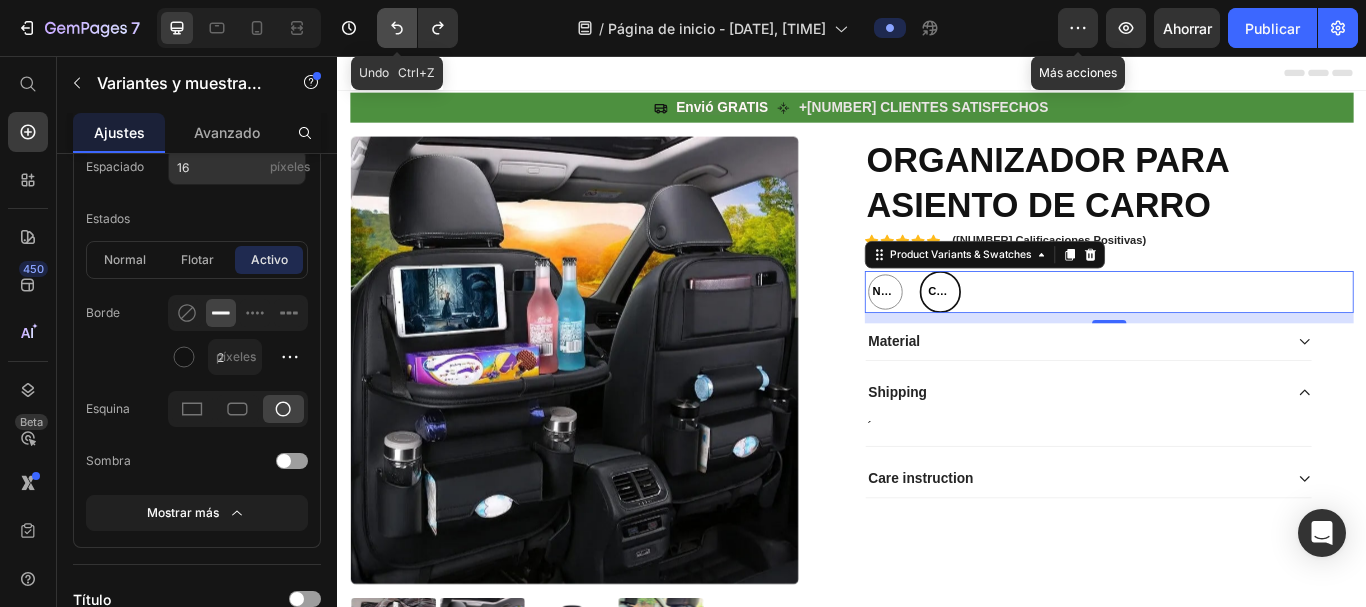click 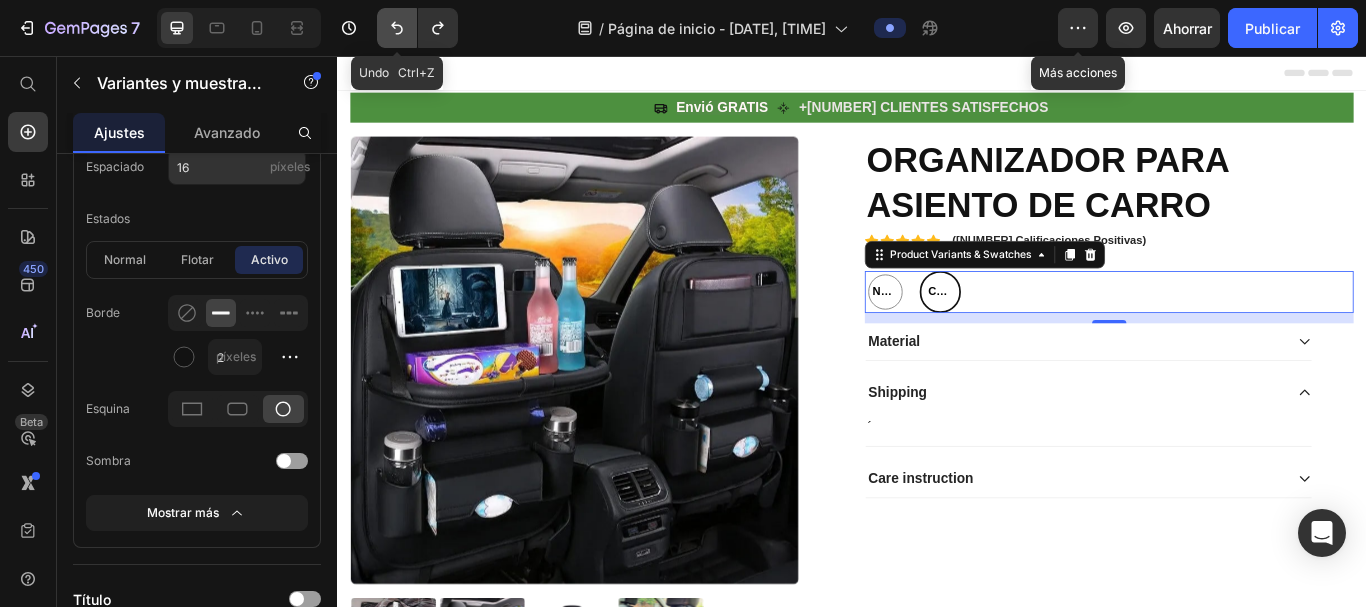 click 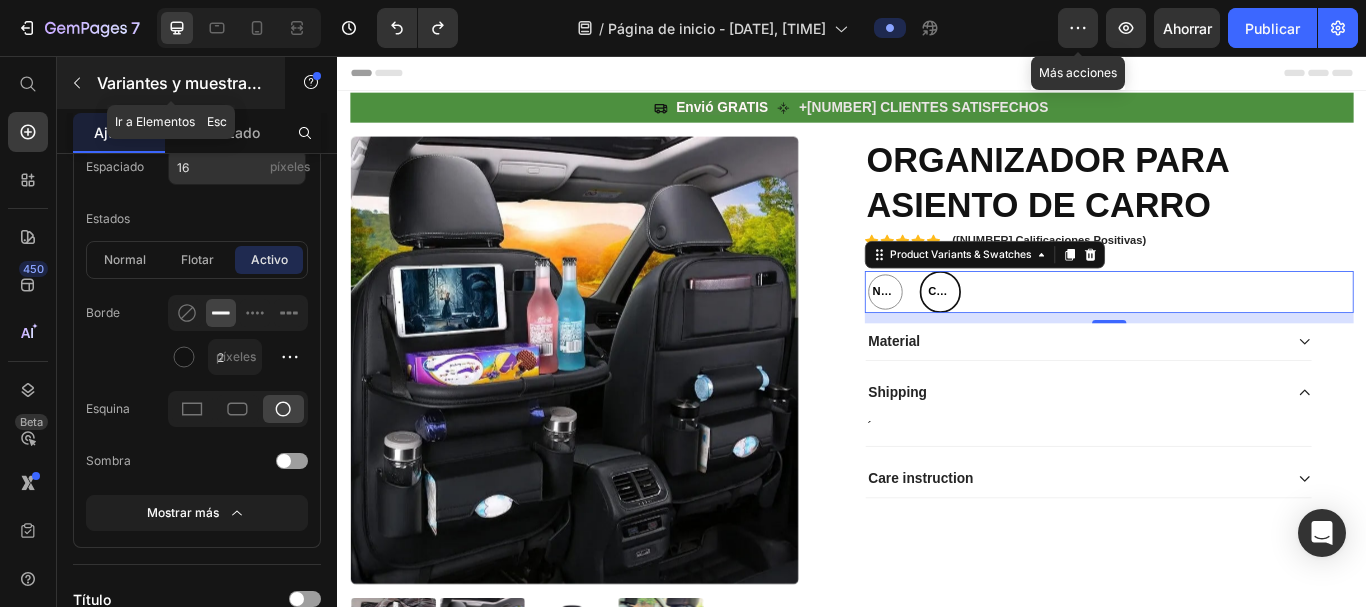 click on "Variantes y muestras de productos" at bounding box center (171, 83) 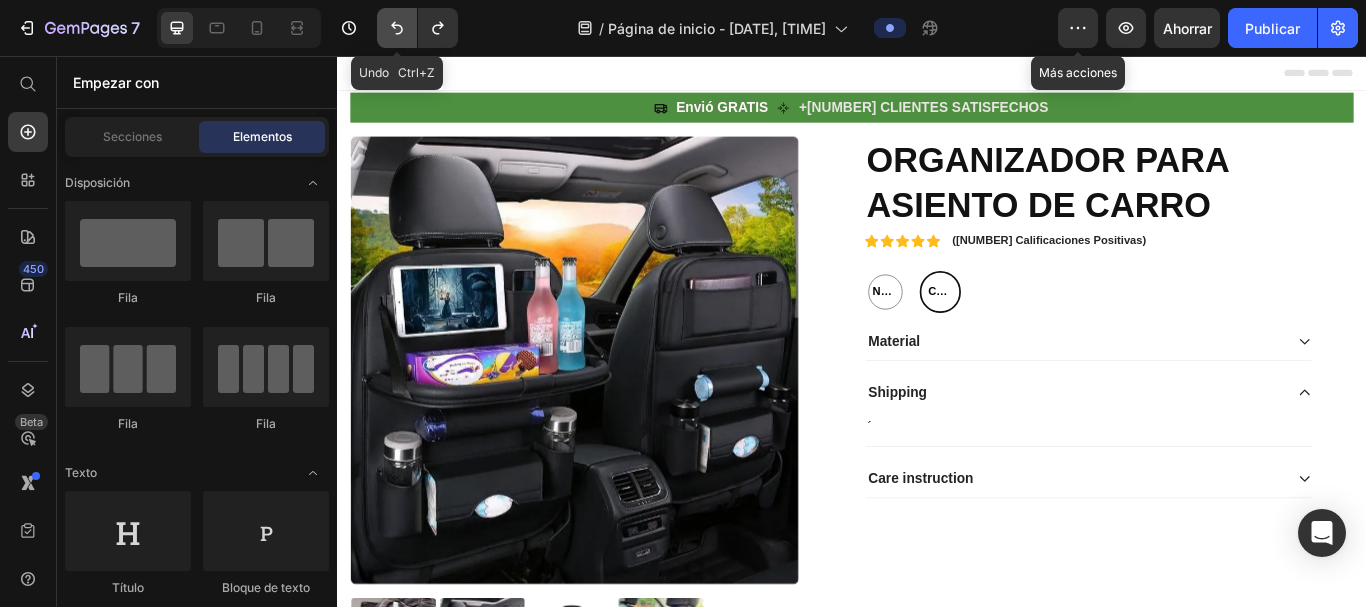 click 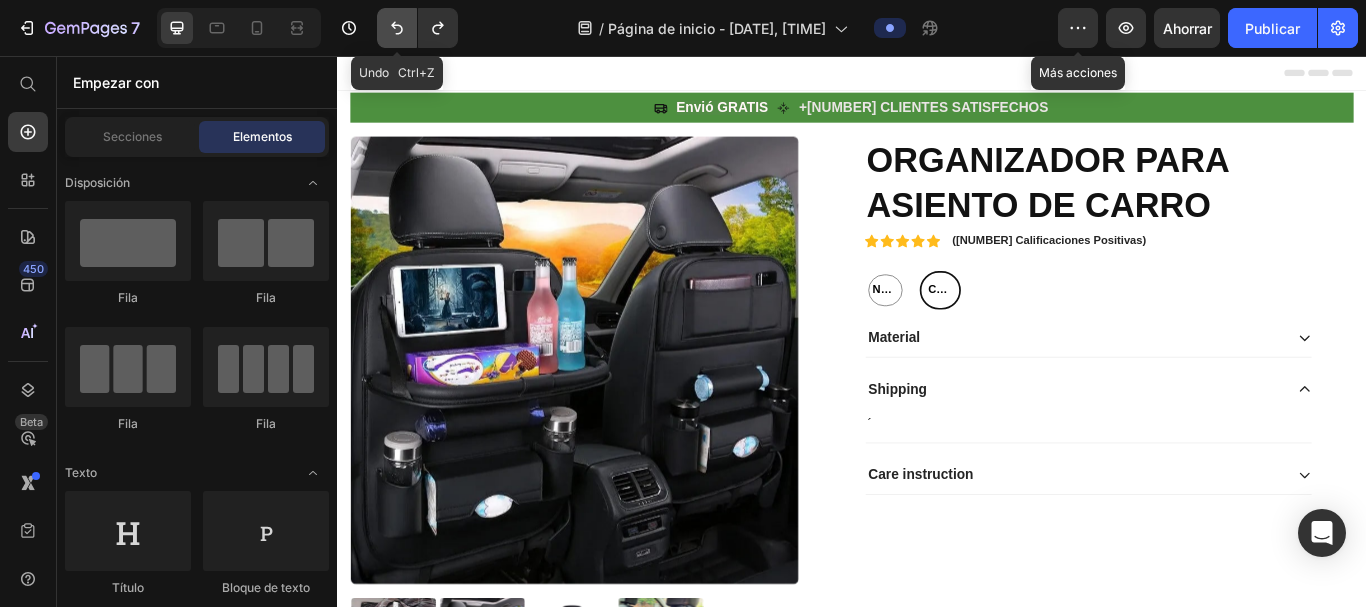click 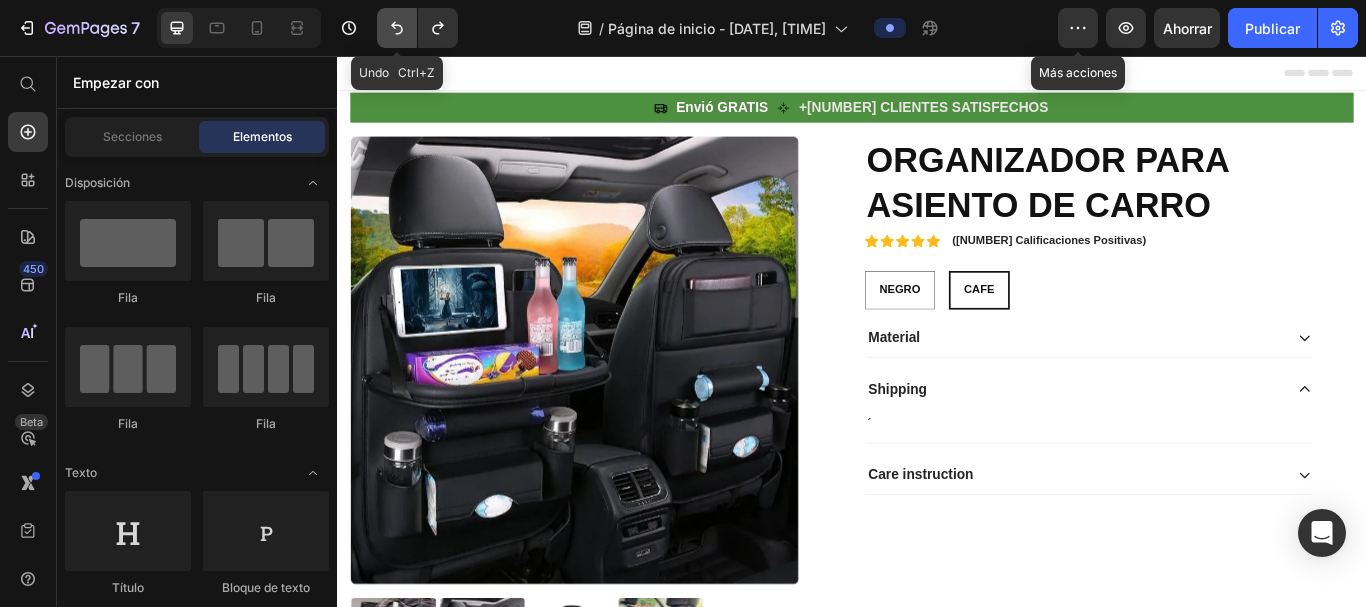 click 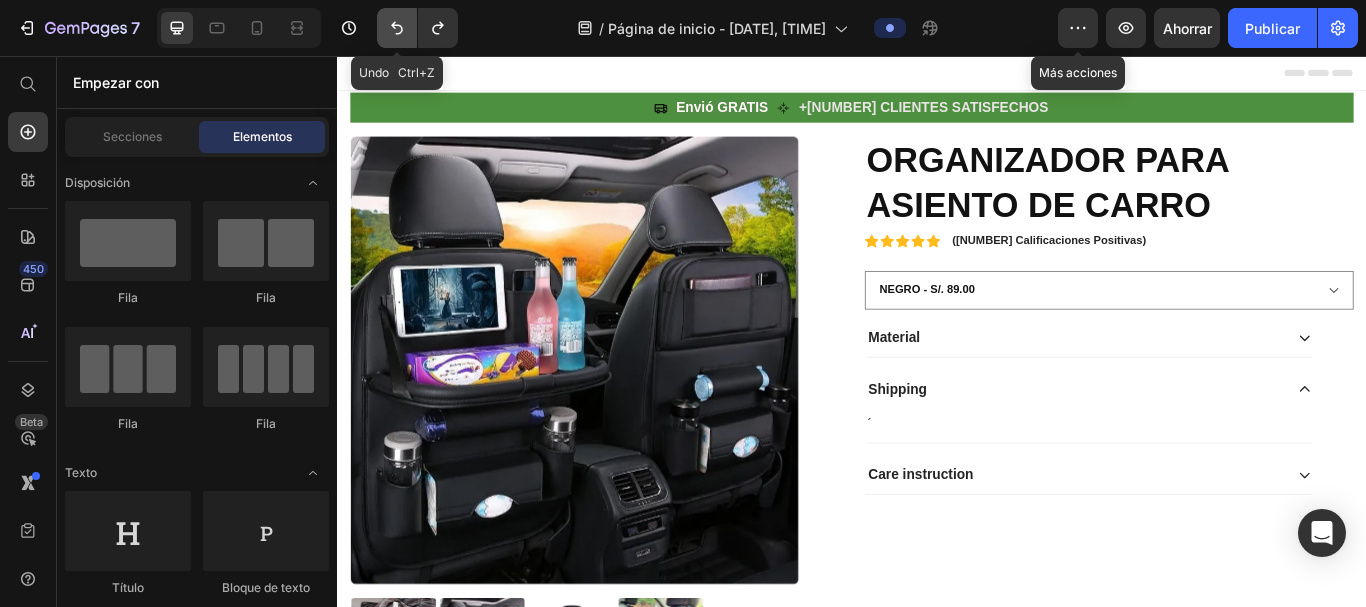 click 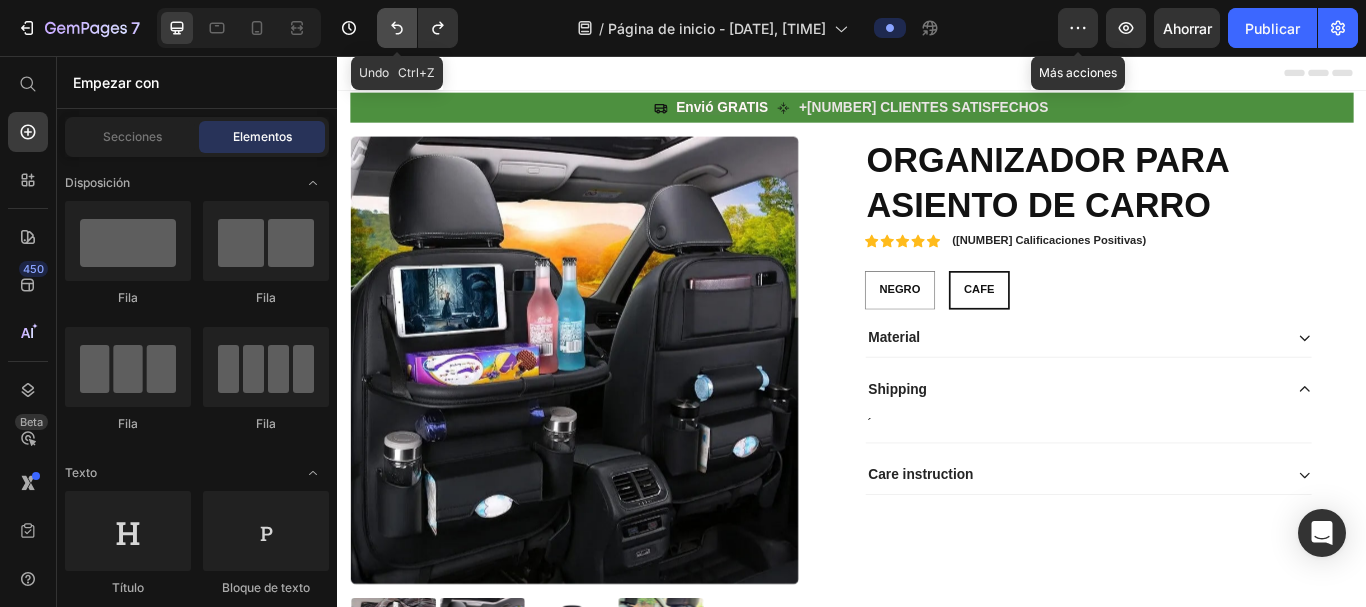 click 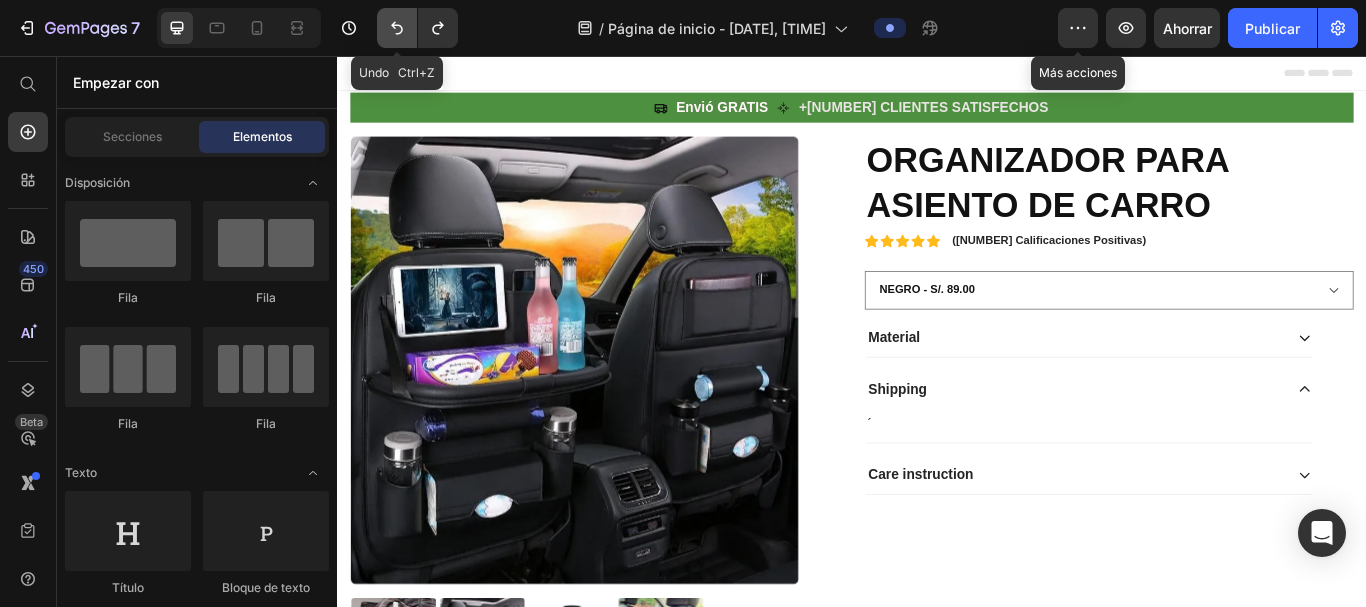 click 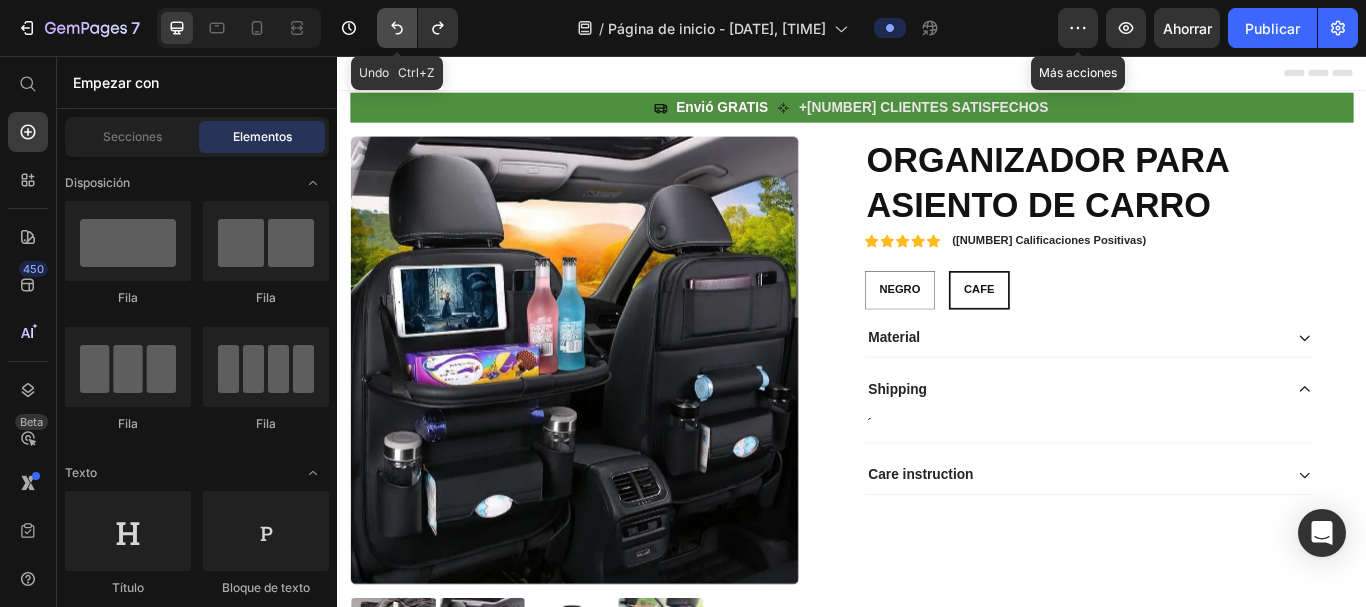 click 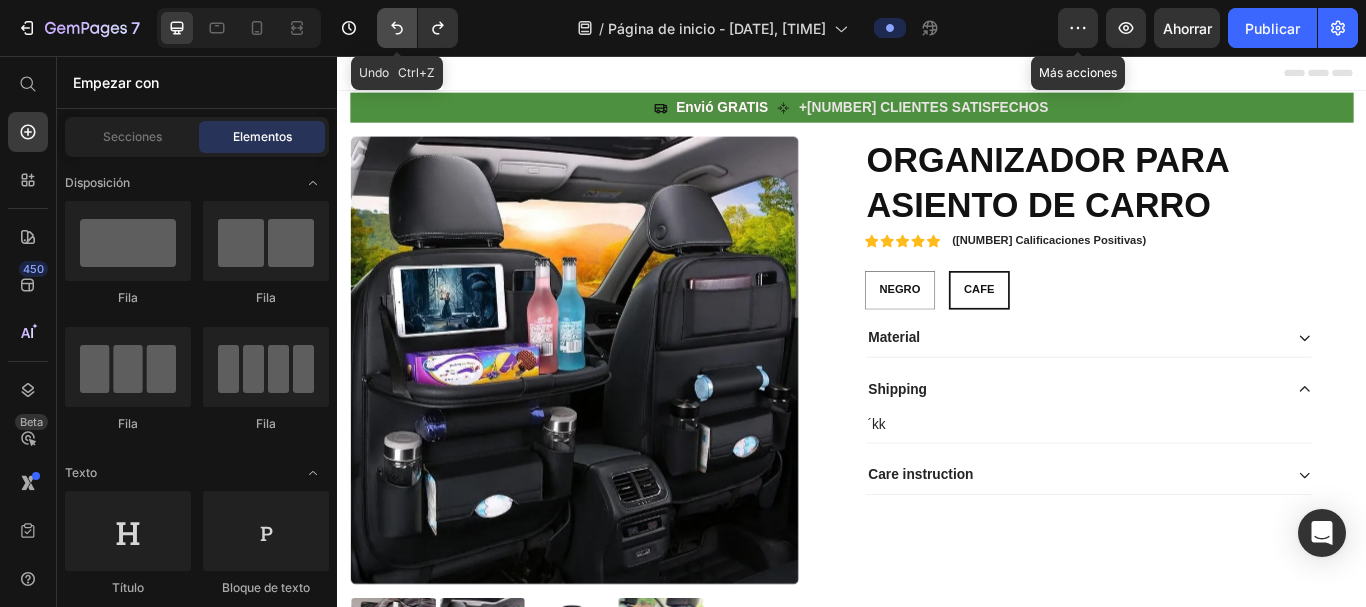click 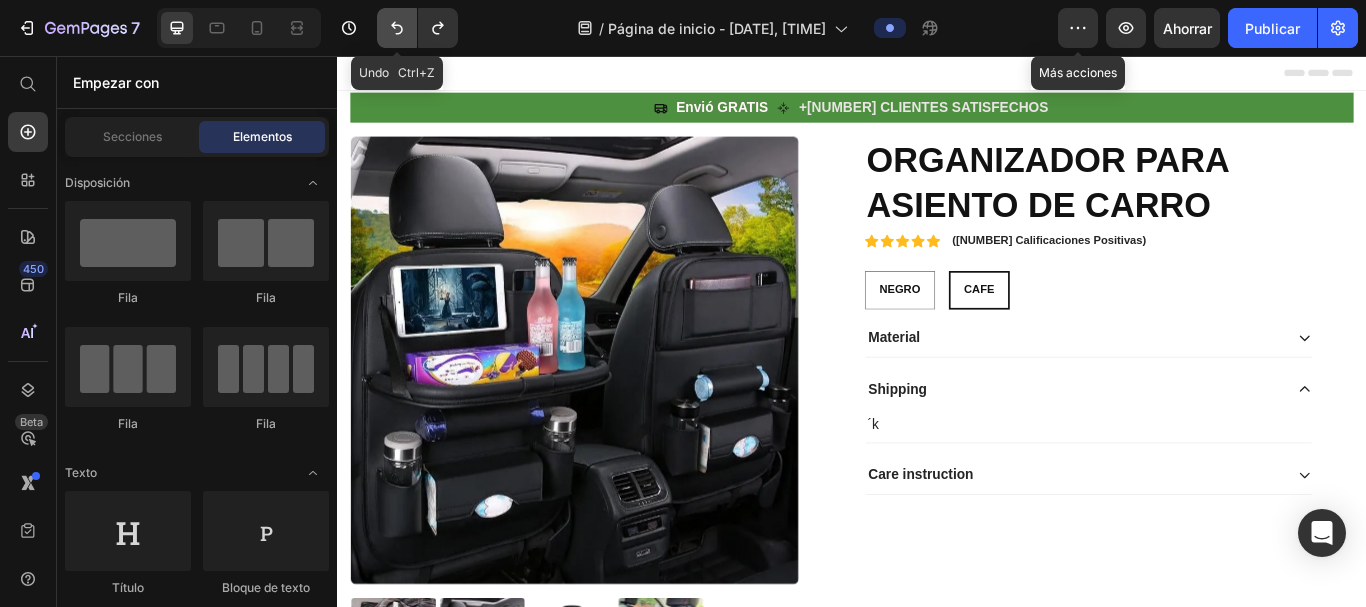 click 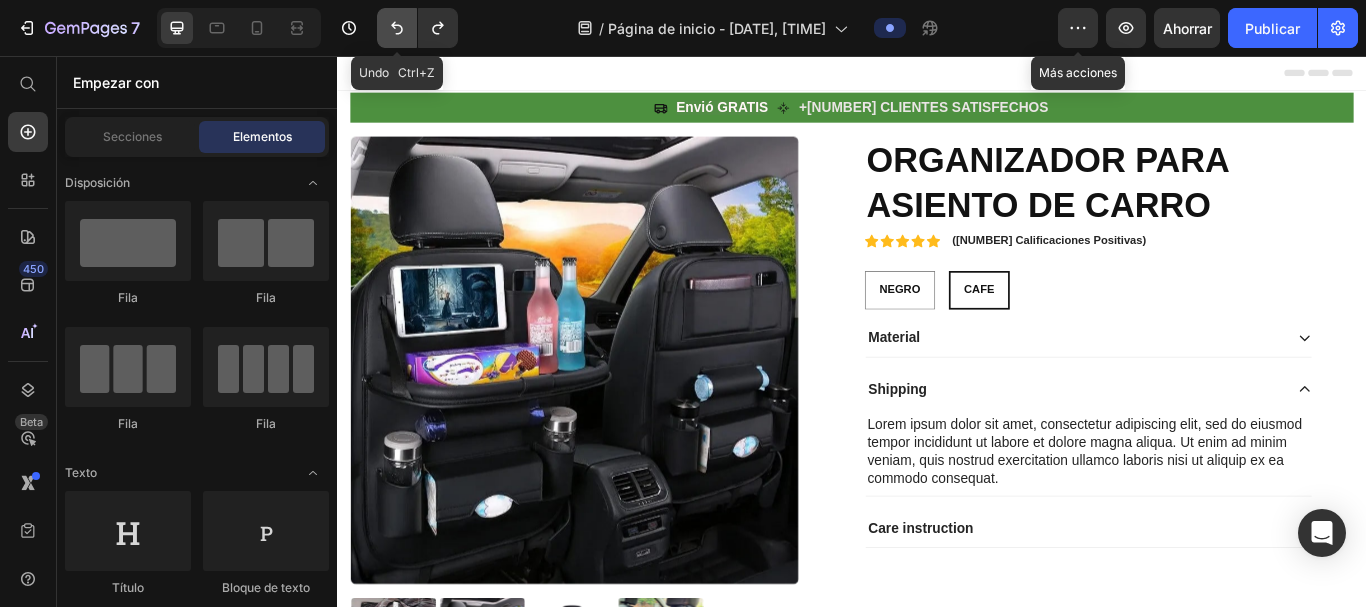 click 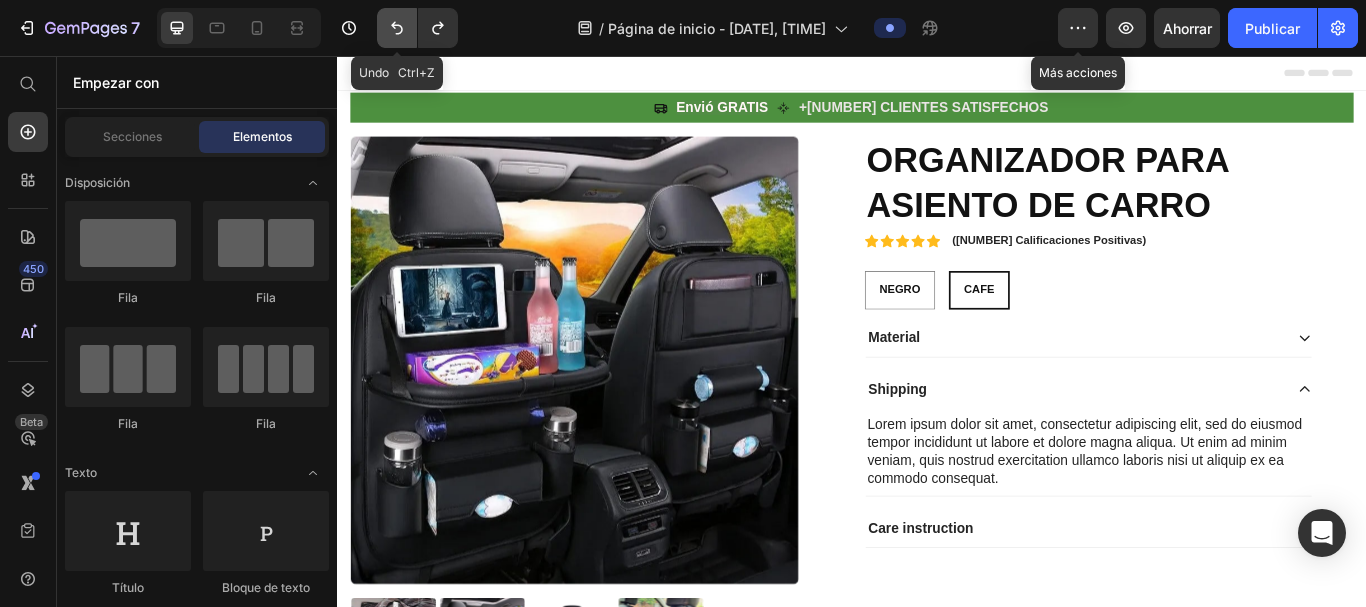 click 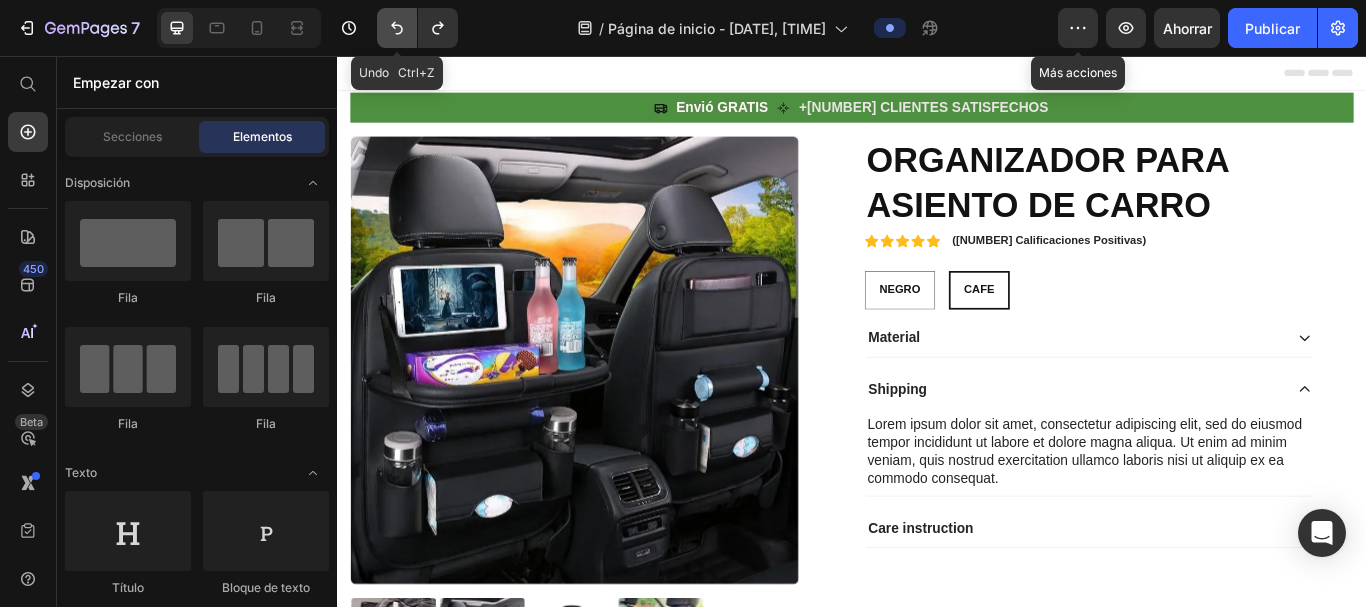 click 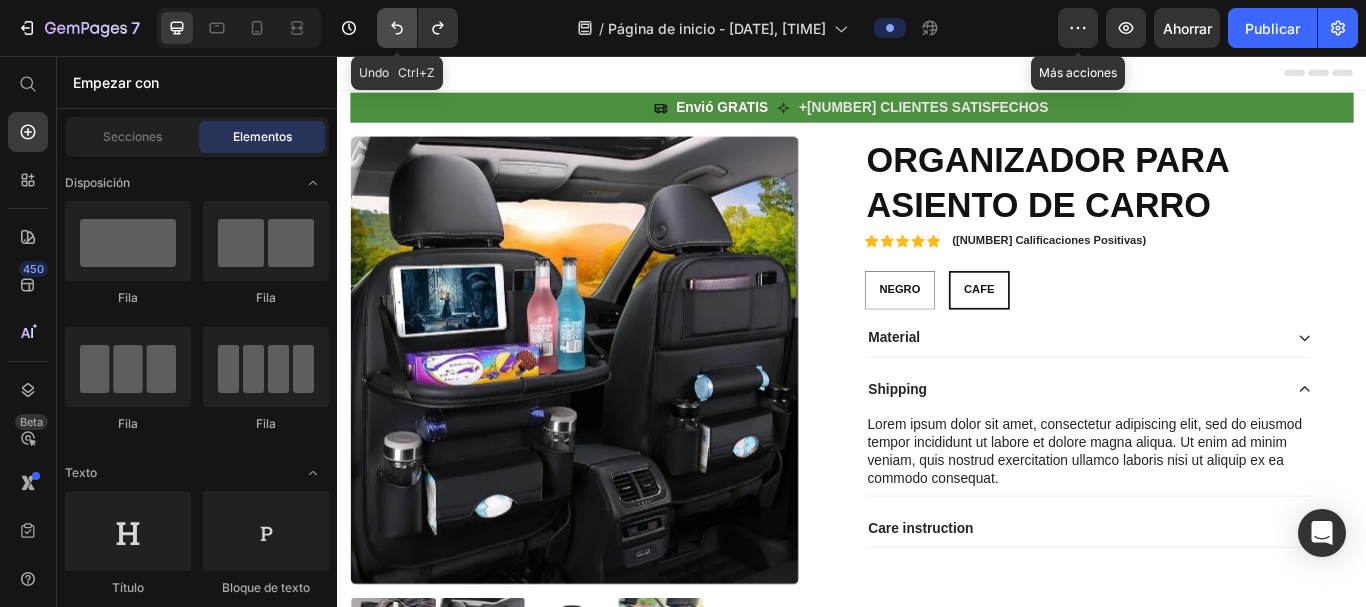 click 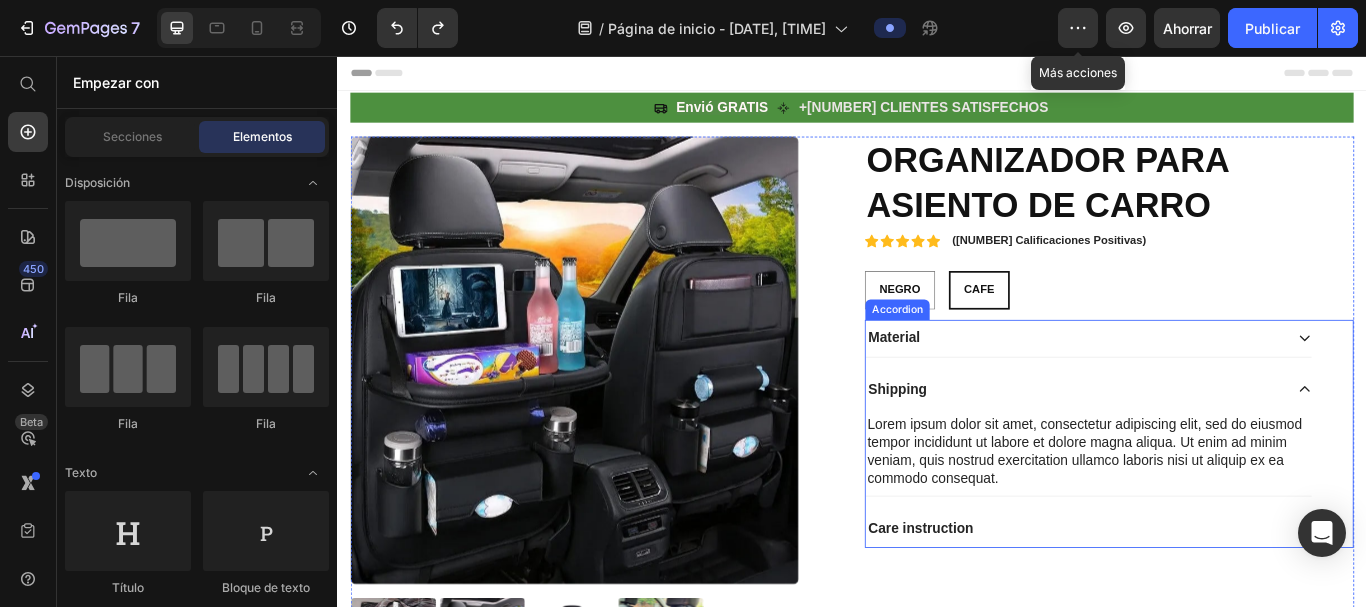 click 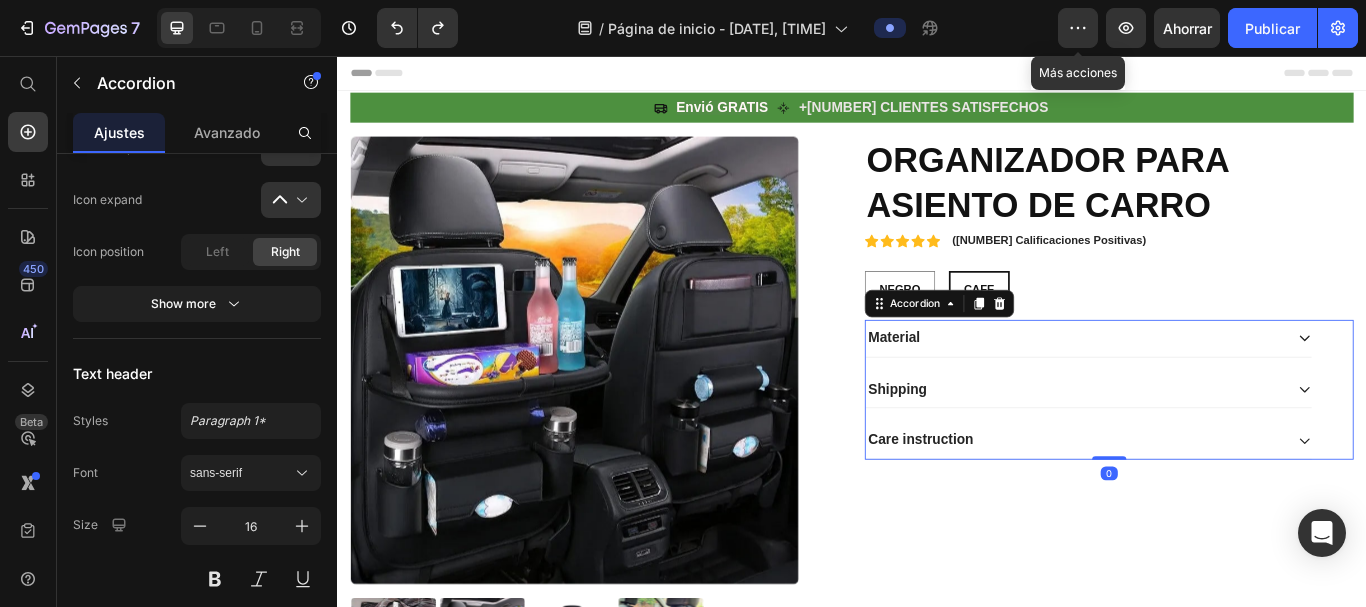scroll, scrollTop: 0, scrollLeft: 0, axis: both 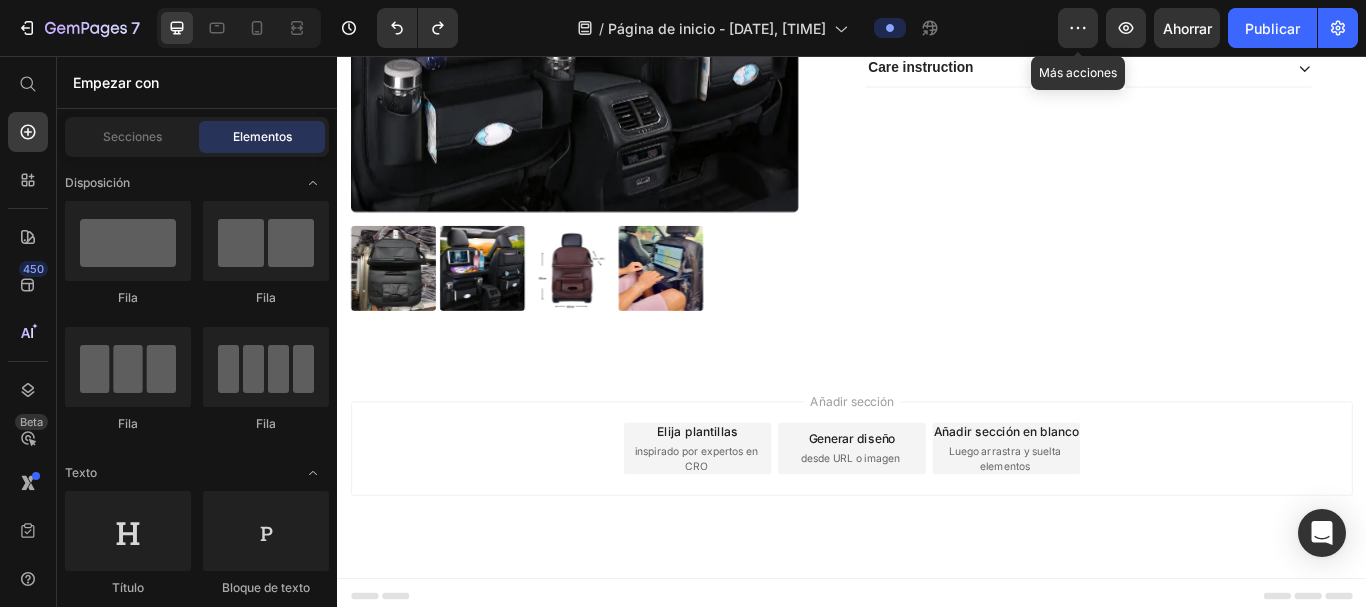 click on "Luego arrastra y suelta elementos" at bounding box center (1115, 525) 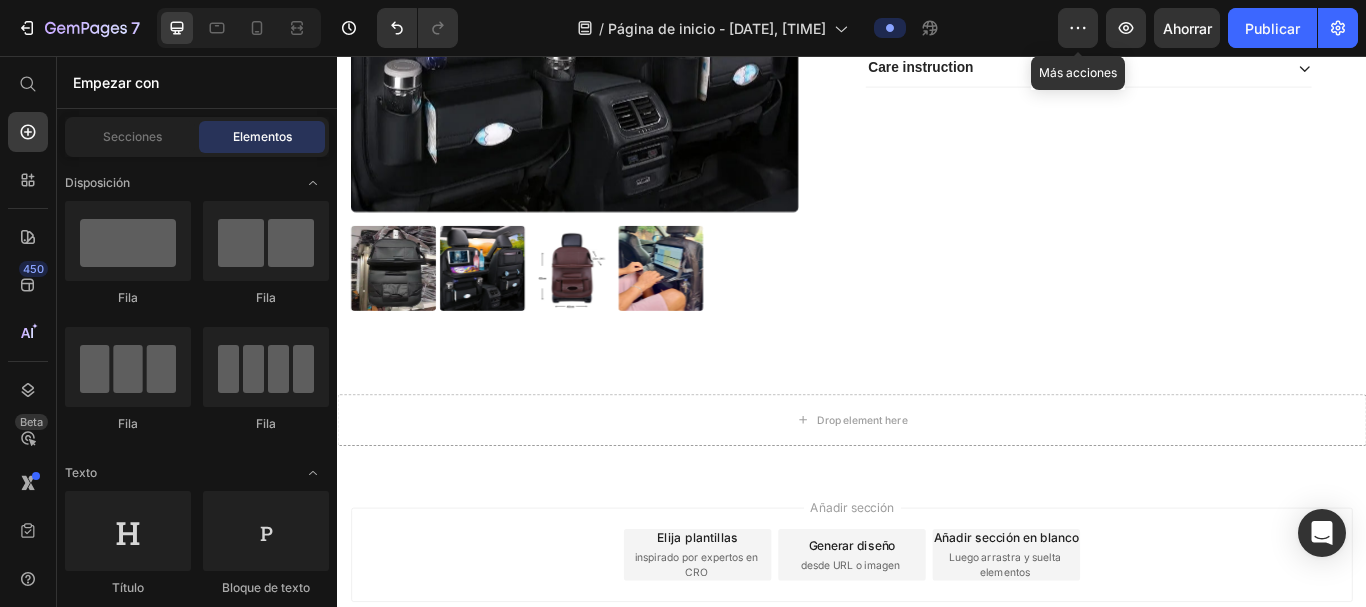 scroll, scrollTop: 558, scrollLeft: 0, axis: vertical 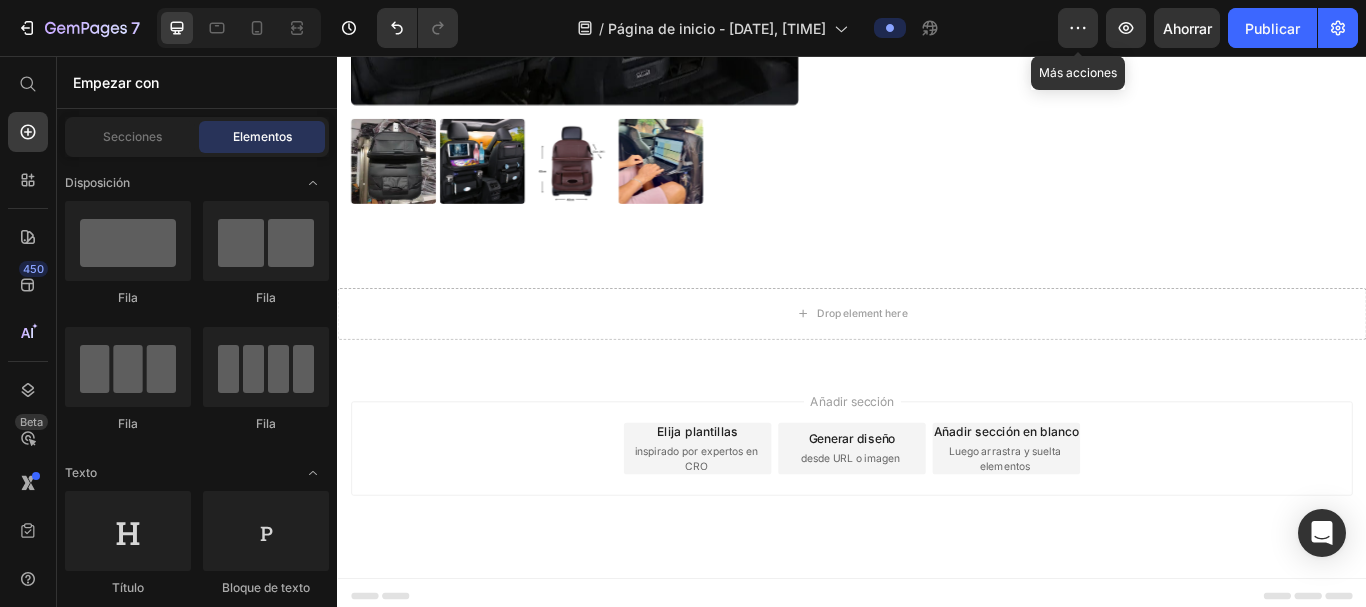 click on "inspirado por expertos en CRO" at bounding box center (756, 525) 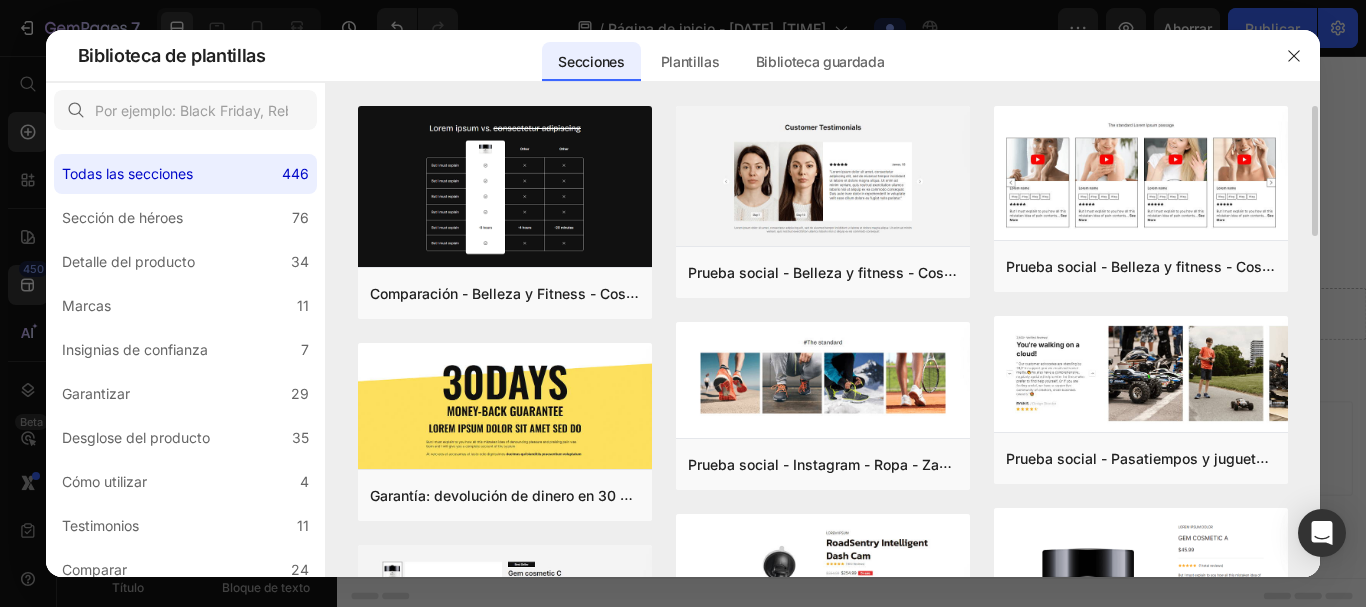 drag, startPoint x: 1320, startPoint y: 214, endPoint x: 1305, endPoint y: 275, distance: 62.817196 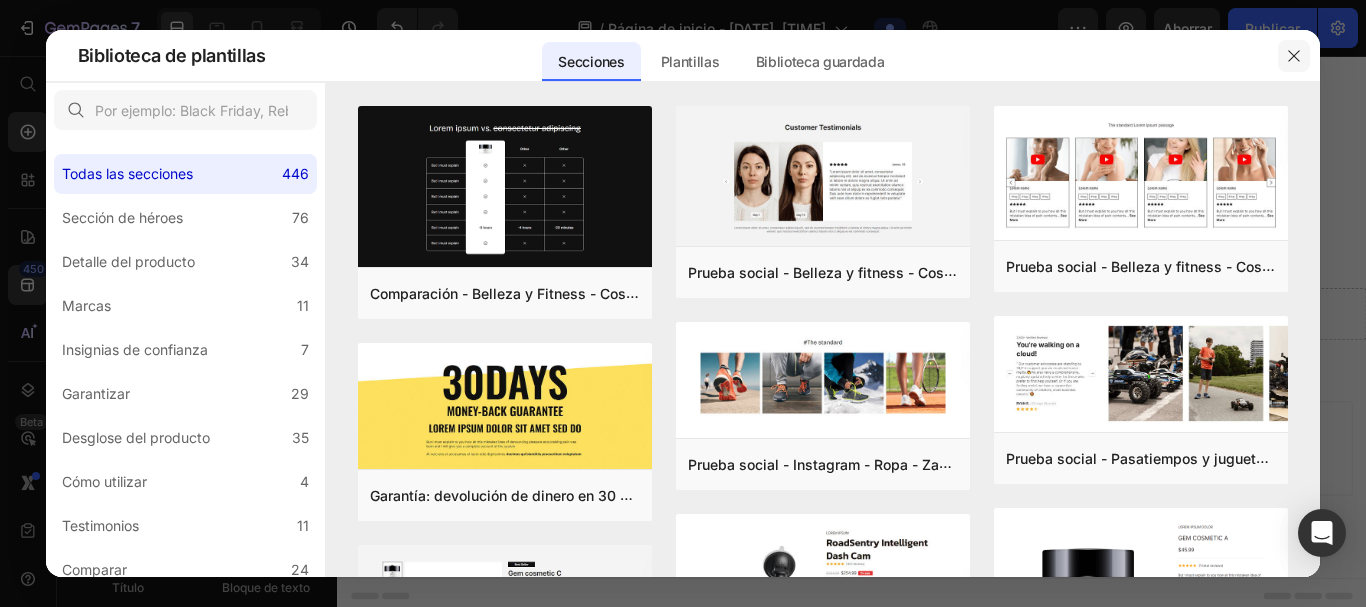 click at bounding box center [1294, 56] 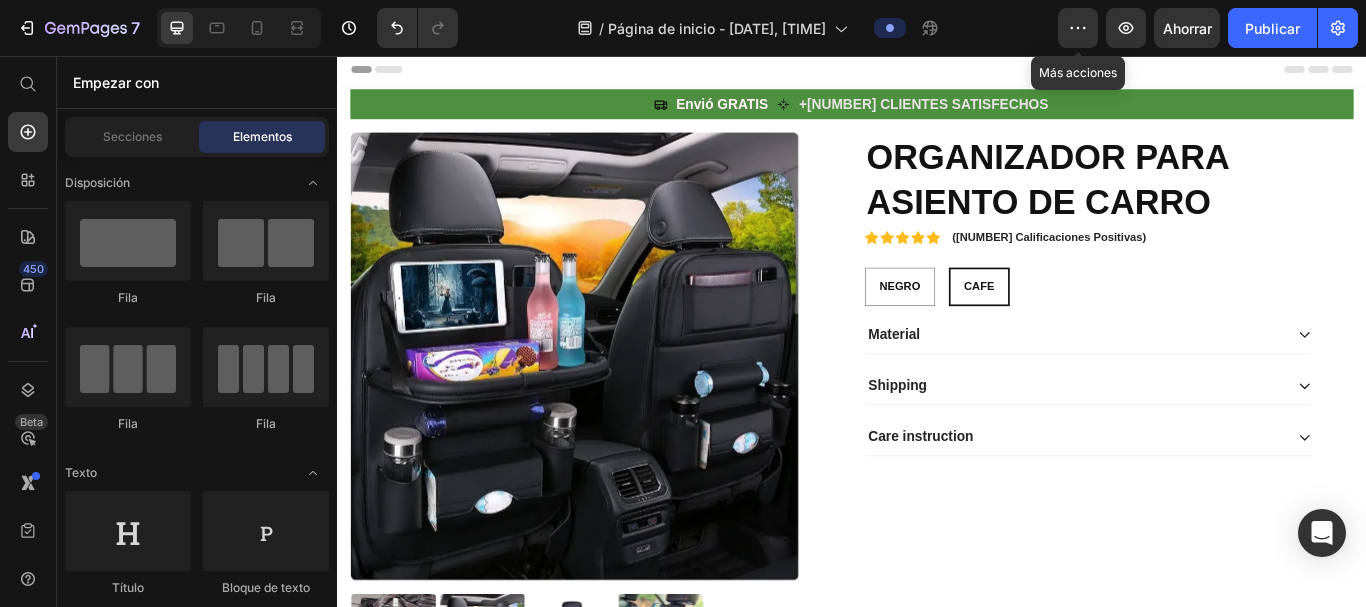 scroll, scrollTop: 0, scrollLeft: 0, axis: both 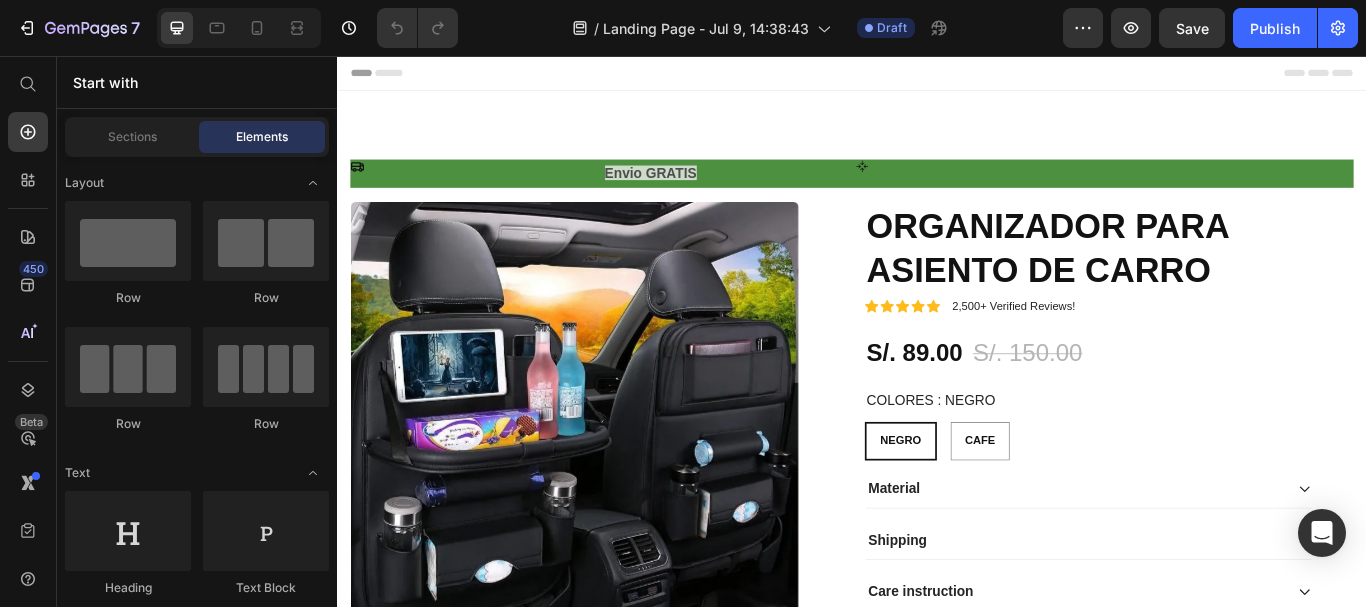 radio on "false" 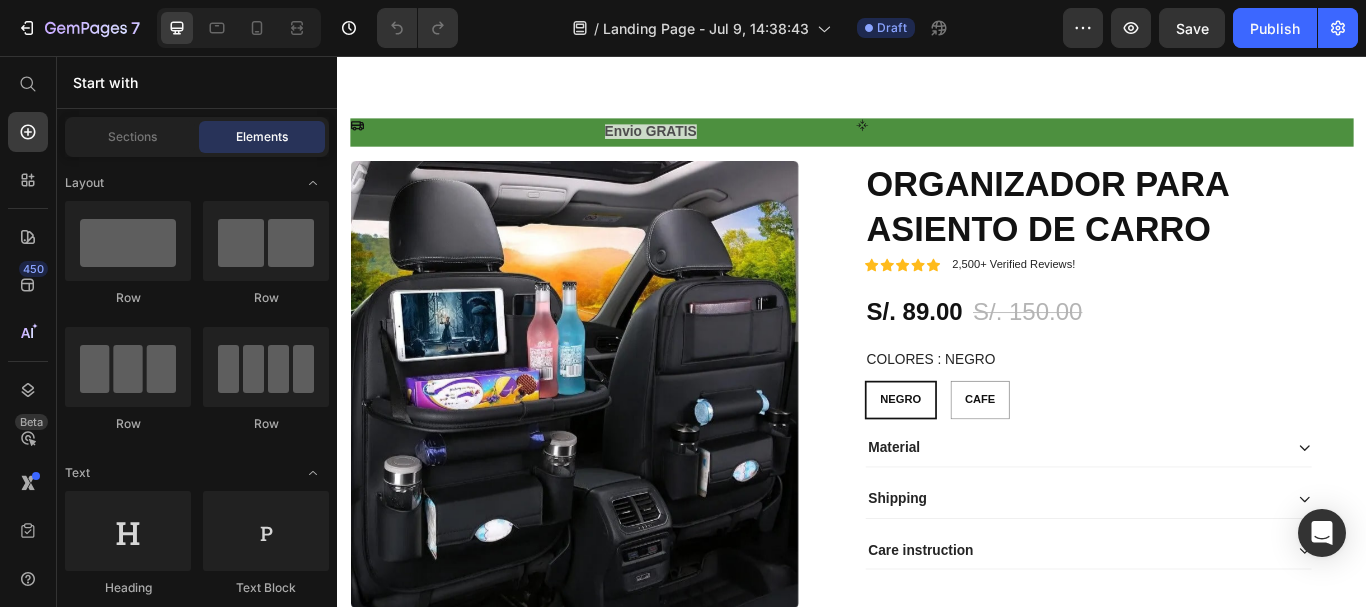 scroll, scrollTop: 44, scrollLeft: 0, axis: vertical 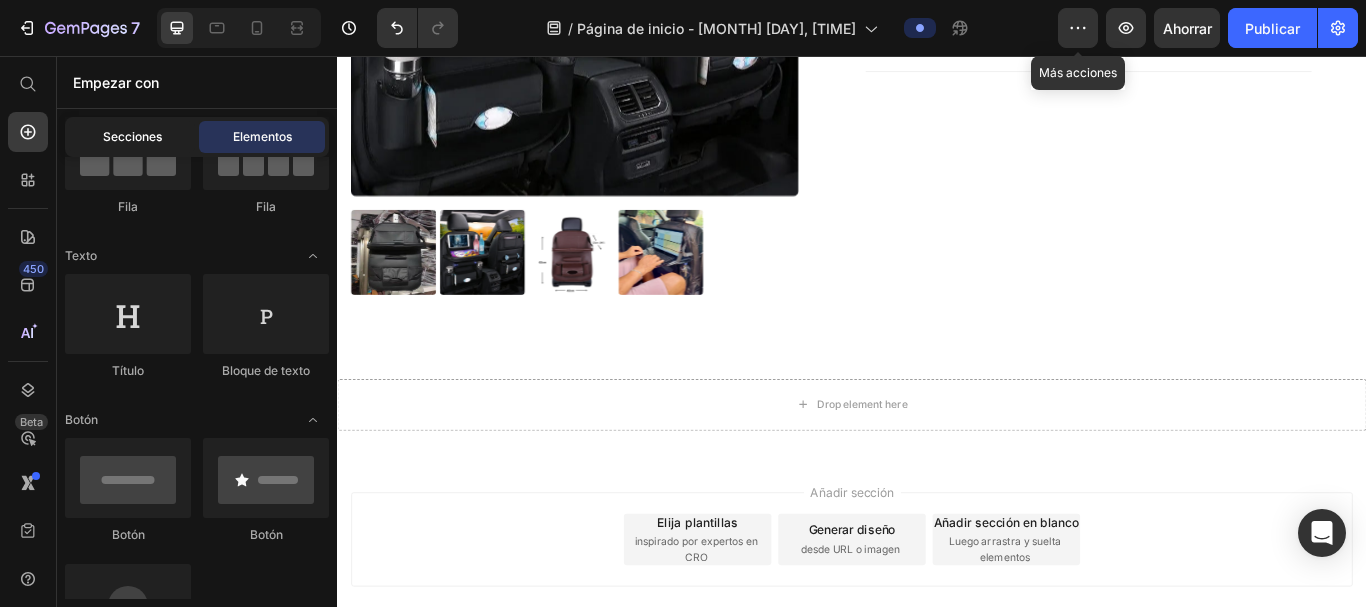 click on "Secciones" at bounding box center [132, 136] 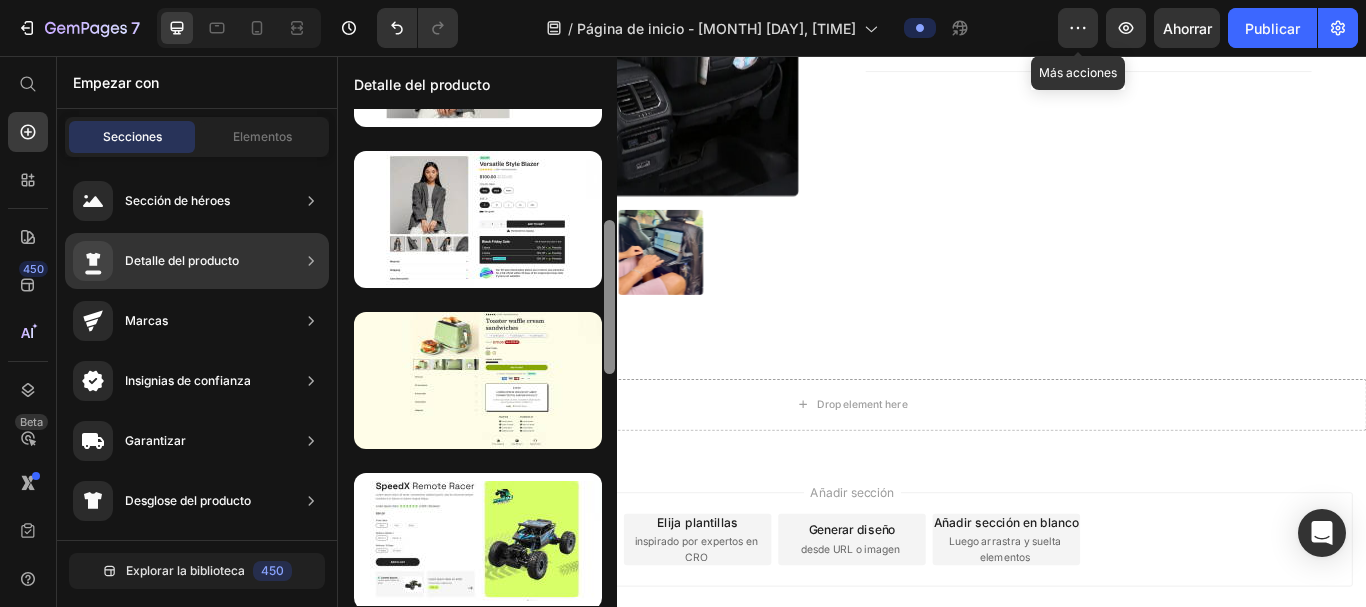 scroll, scrollTop: 0, scrollLeft: 0, axis: both 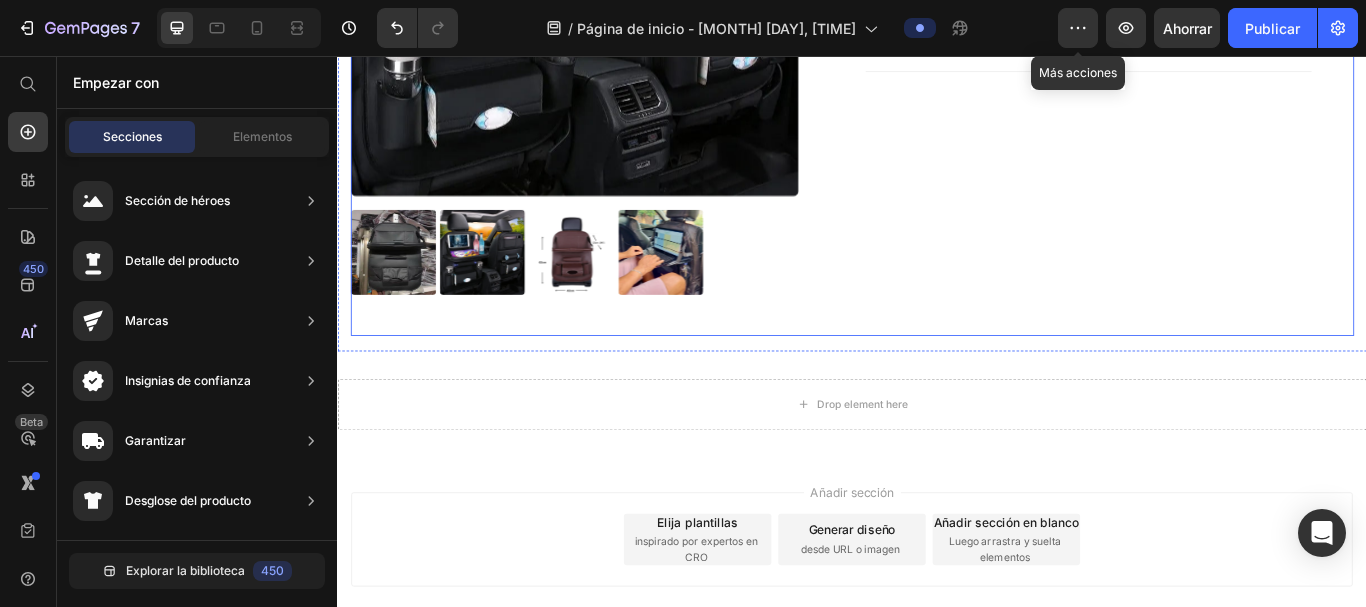 drag, startPoint x: 946, startPoint y: 277, endPoint x: 670, endPoint y: 370, distance: 291.2473 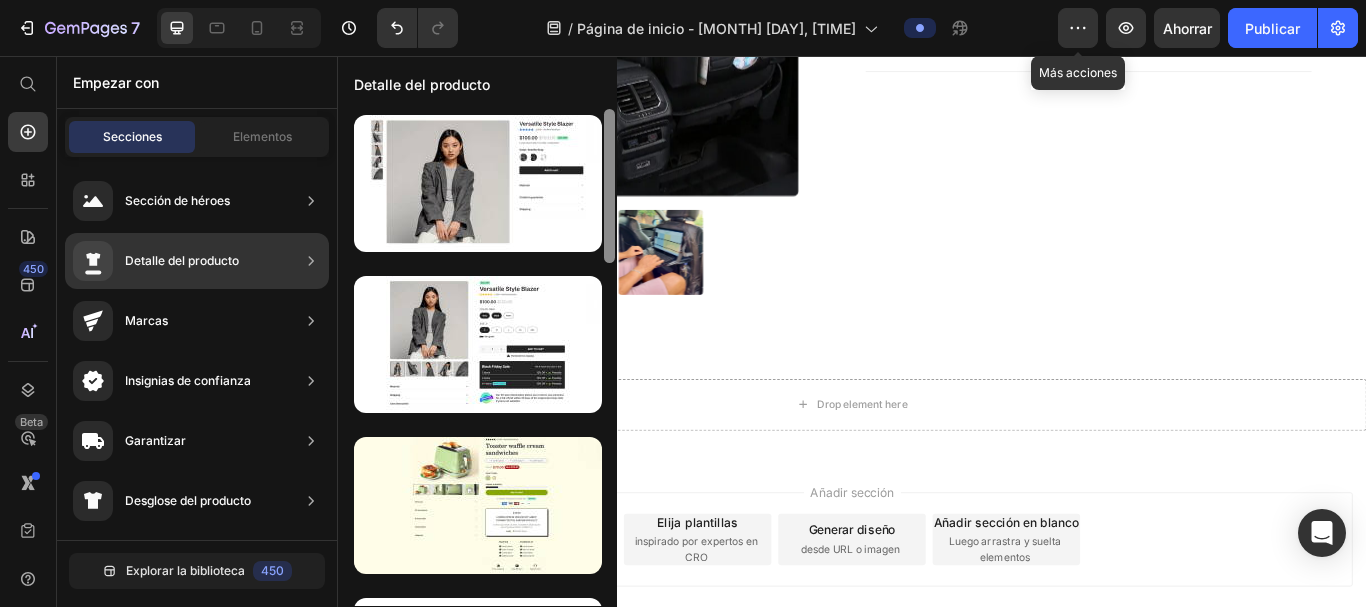 scroll, scrollTop: 0, scrollLeft: 0, axis: both 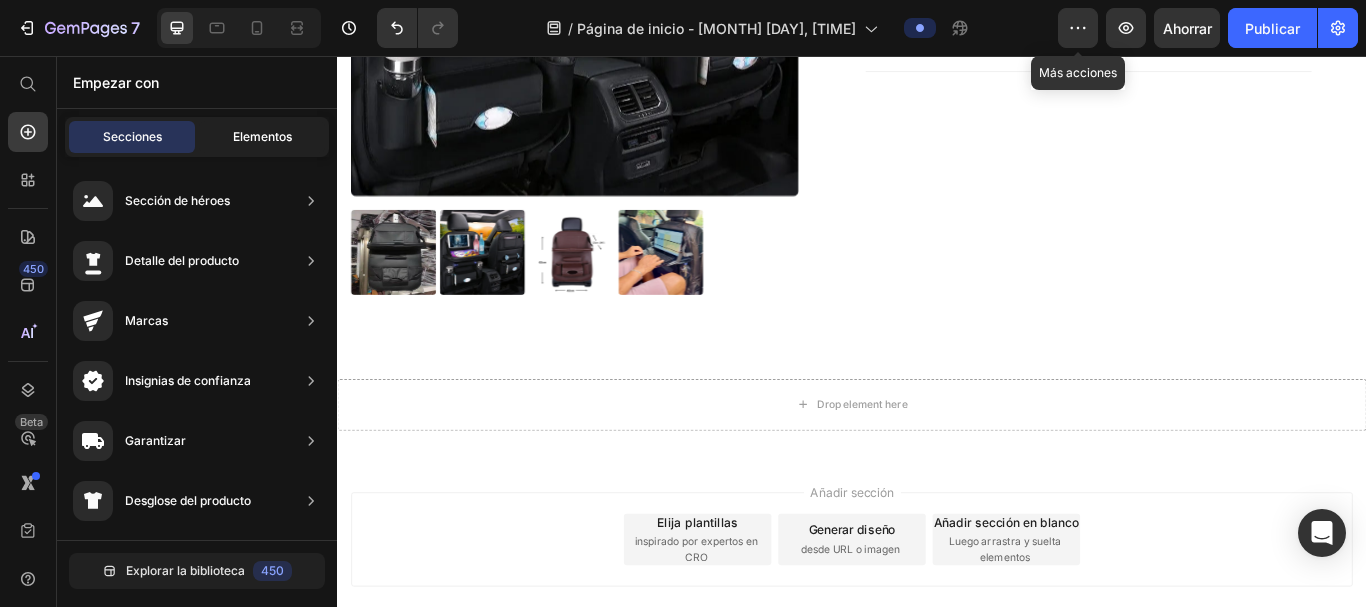 click on "Elementos" at bounding box center (262, 136) 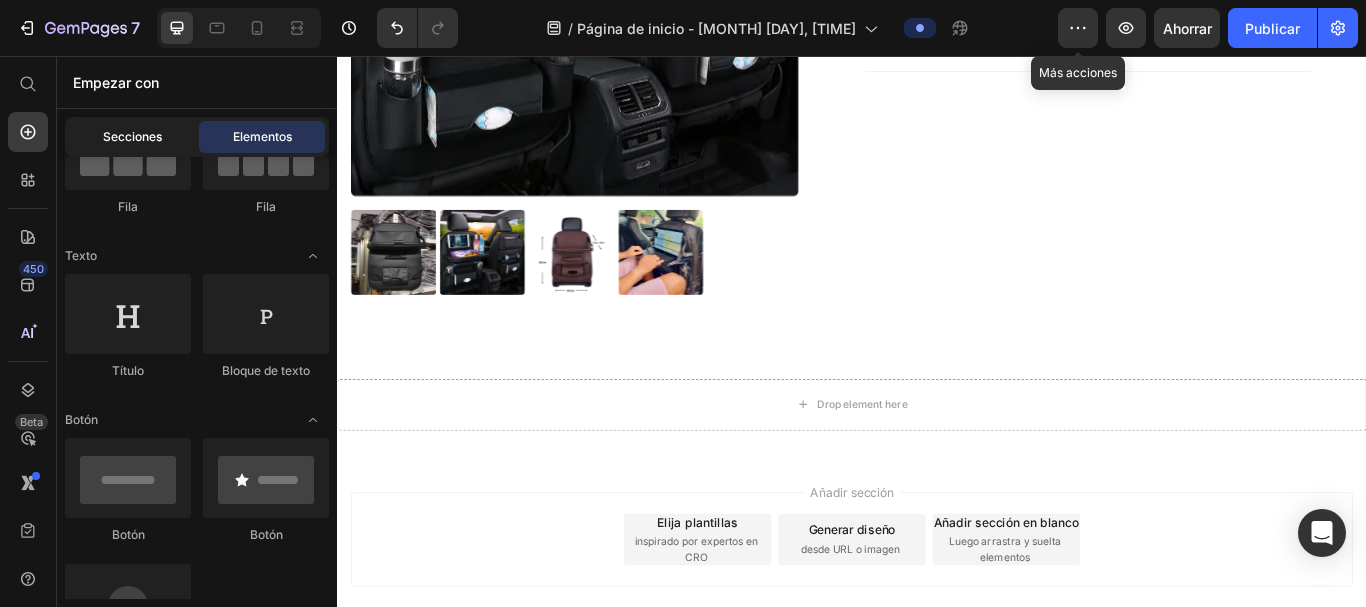 click on "Secciones" 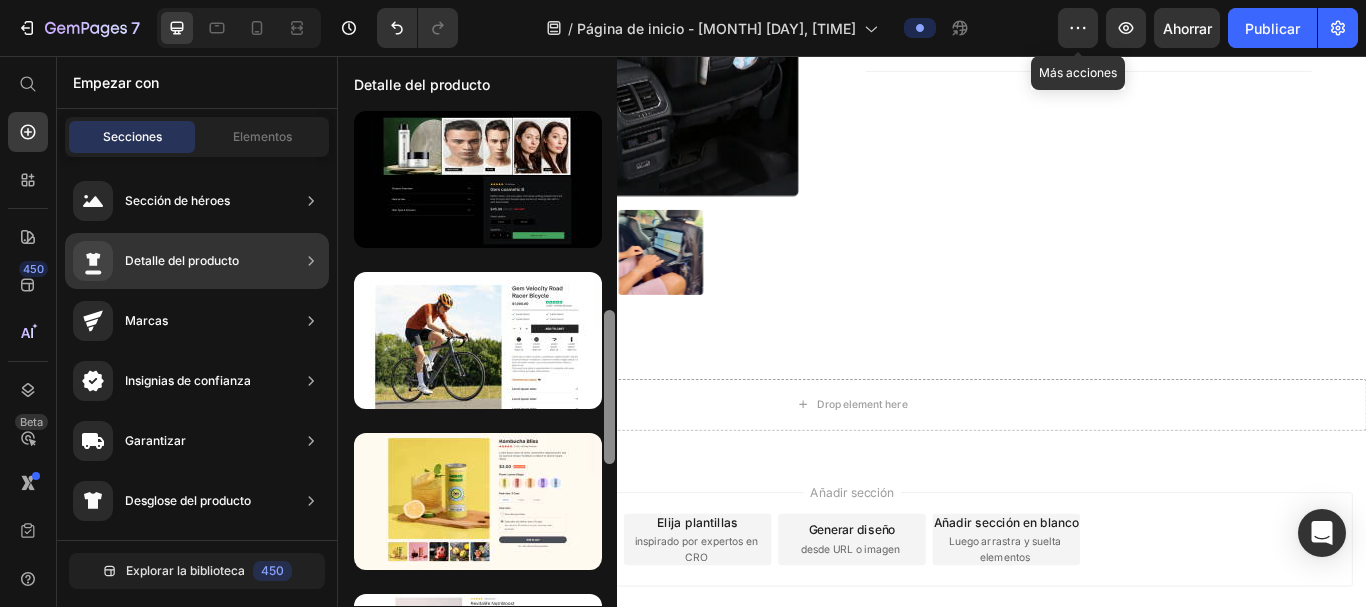 scroll, scrollTop: 661, scrollLeft: 0, axis: vertical 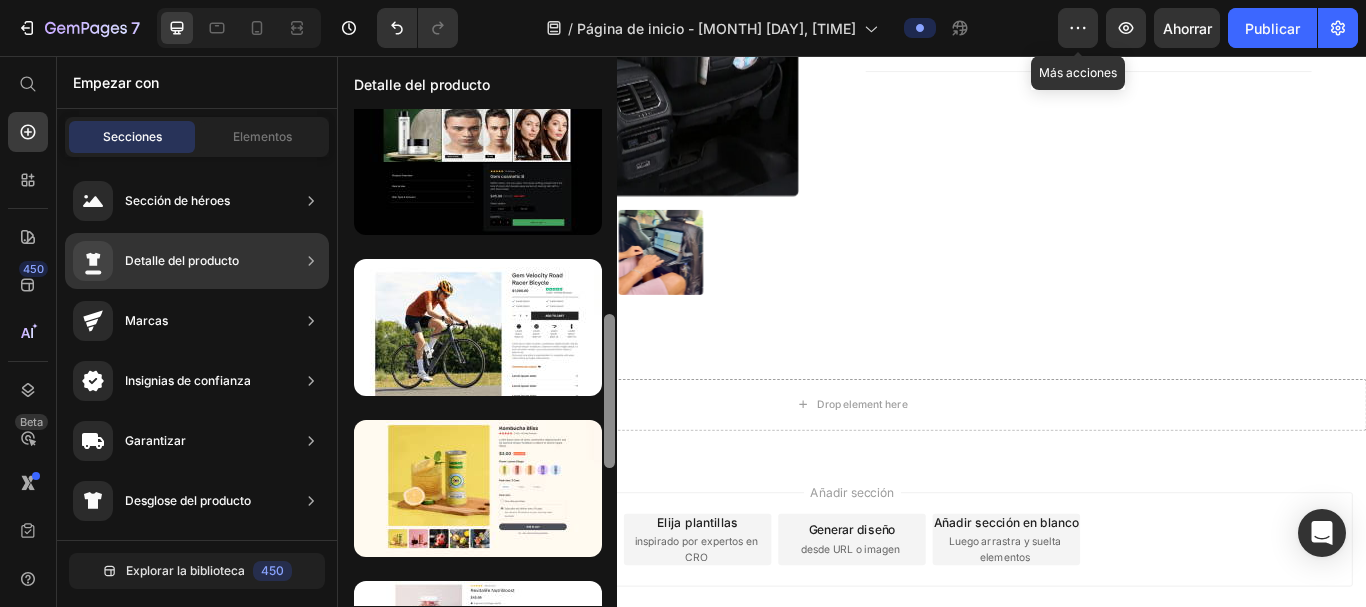 drag, startPoint x: 610, startPoint y: 240, endPoint x: 612, endPoint y: 446, distance: 206.0097 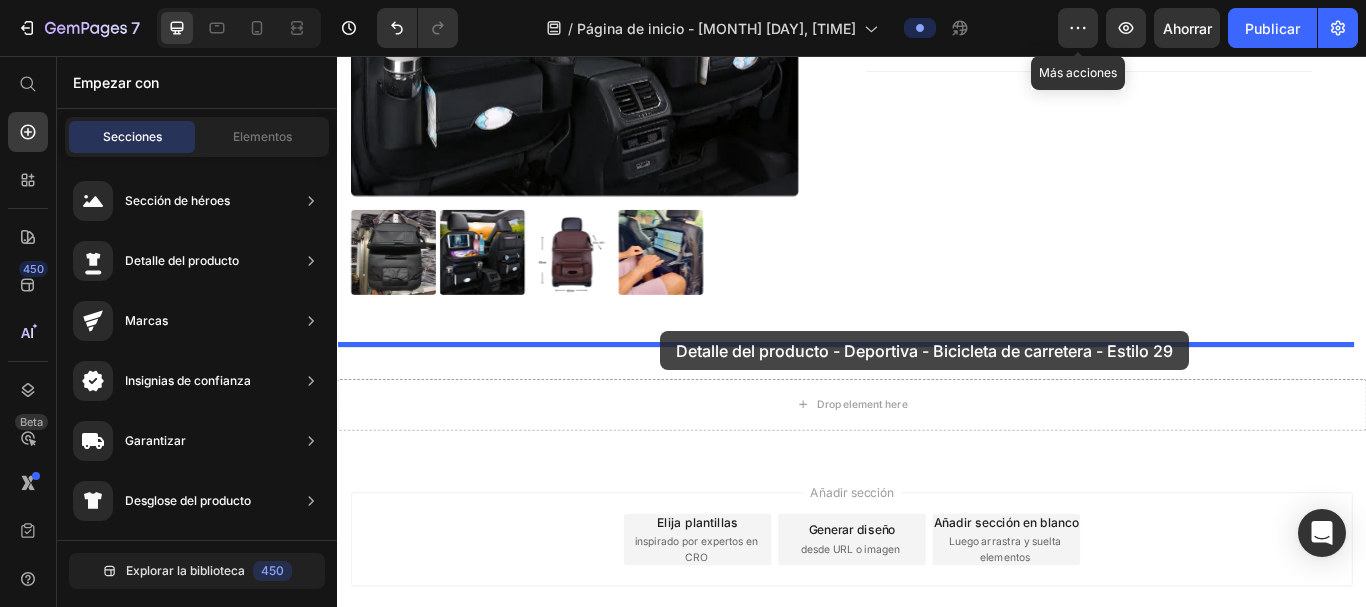 drag, startPoint x: 862, startPoint y: 370, endPoint x: 712, endPoint y: 379, distance: 150.26976 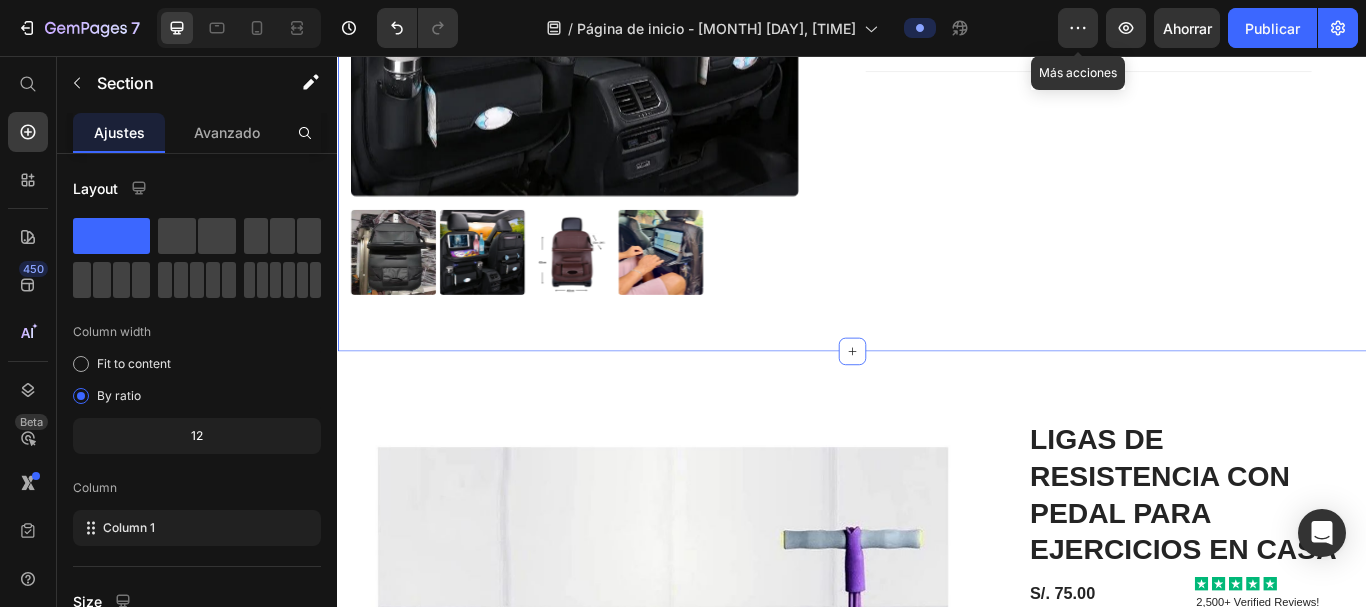 scroll, scrollTop: 719, scrollLeft: 0, axis: vertical 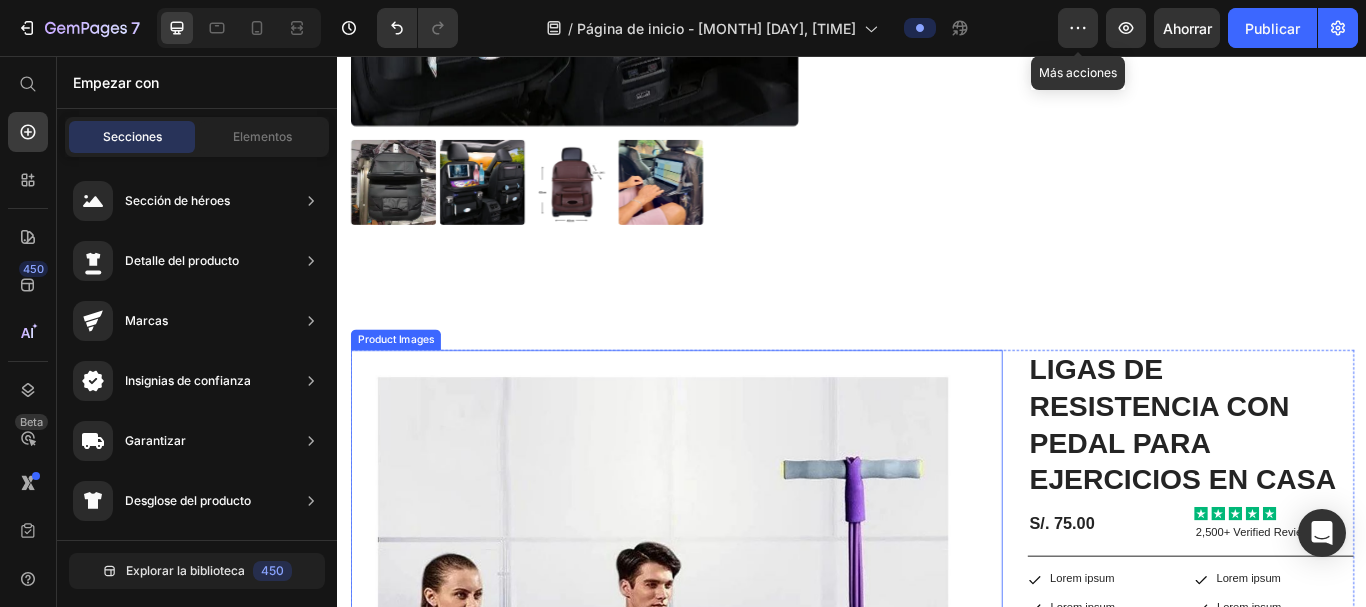 click on "Product Images" at bounding box center (732, 839) 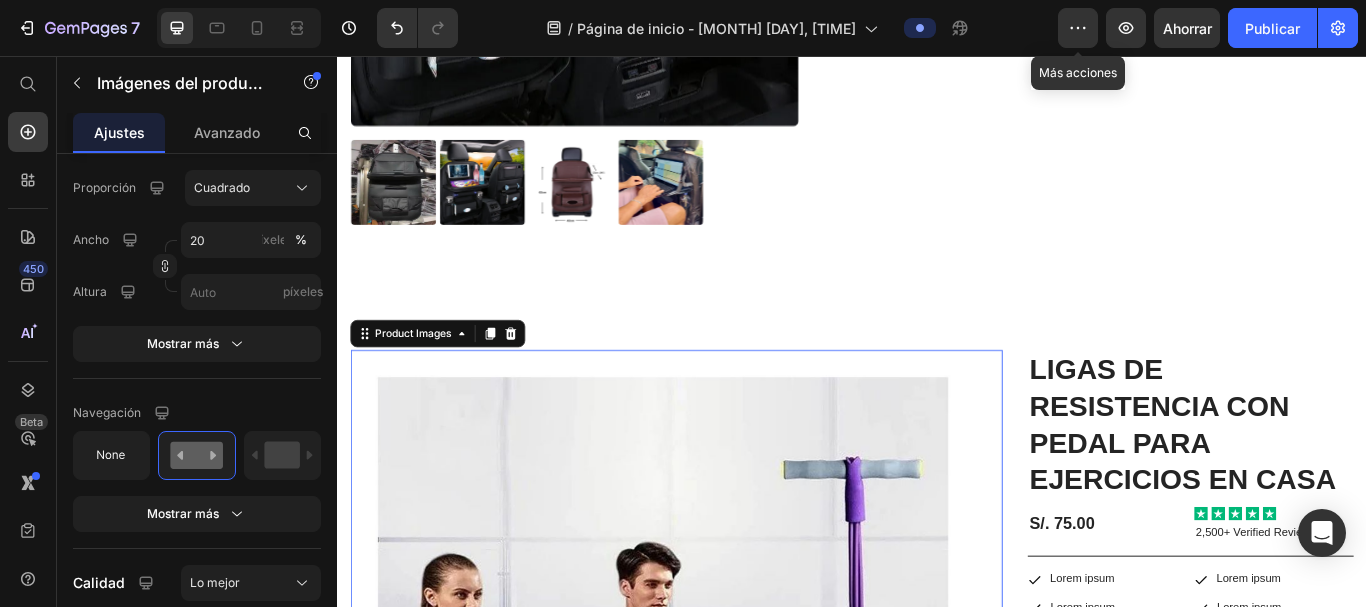 scroll, scrollTop: 1359, scrollLeft: 0, axis: vertical 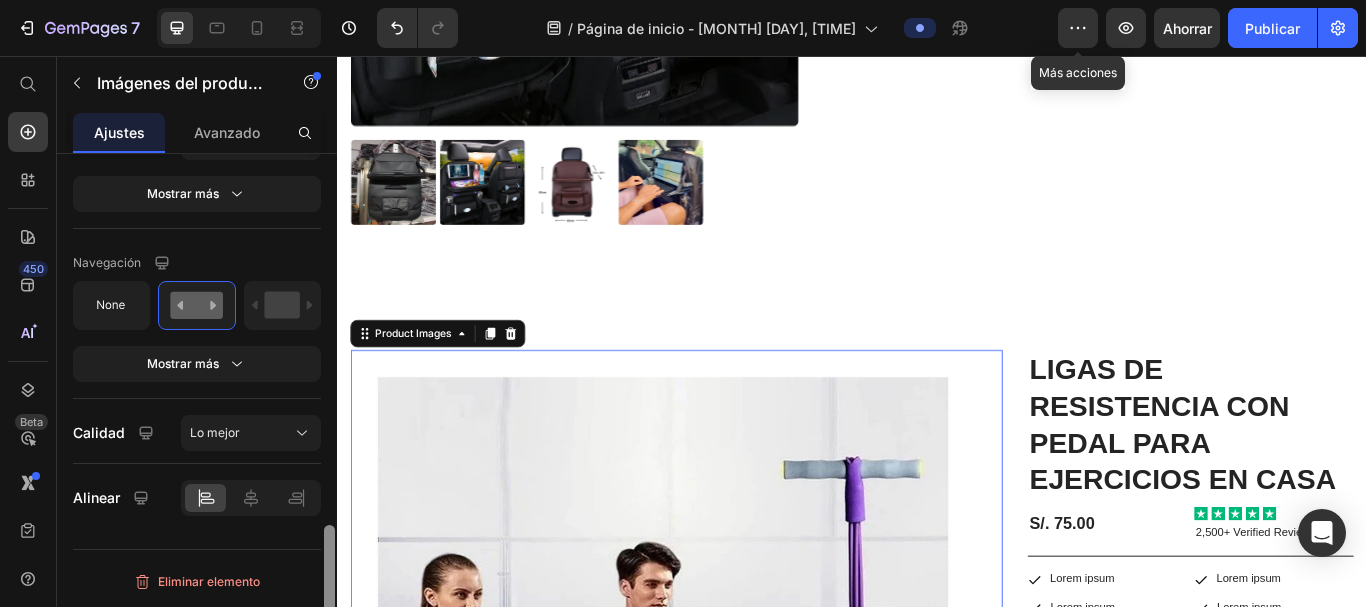 drag, startPoint x: 330, startPoint y: 264, endPoint x: 322, endPoint y: 646, distance: 382.08377 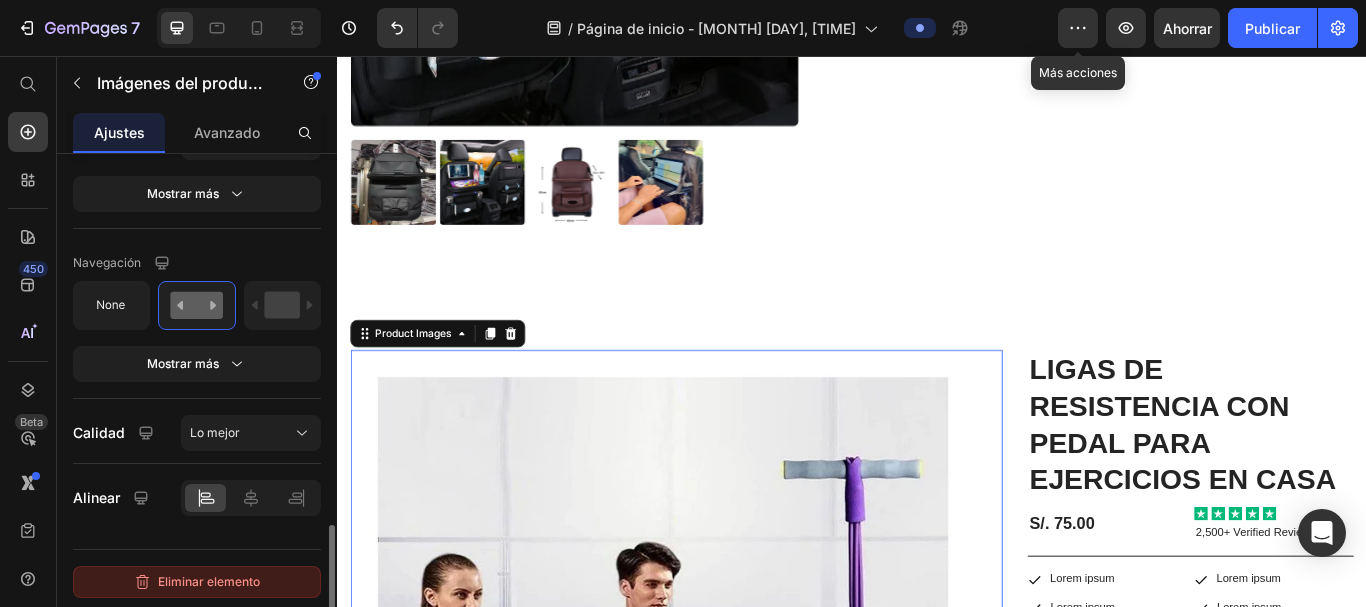 click on "Eliminar elemento" 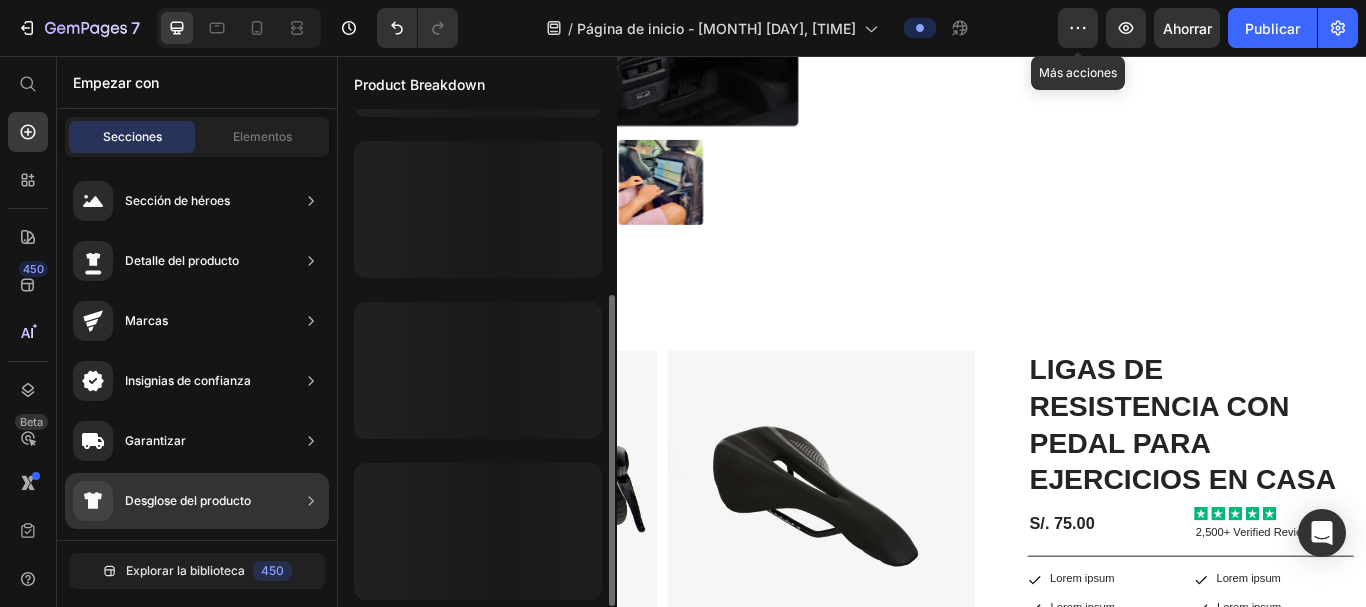 scroll, scrollTop: 296, scrollLeft: 0, axis: vertical 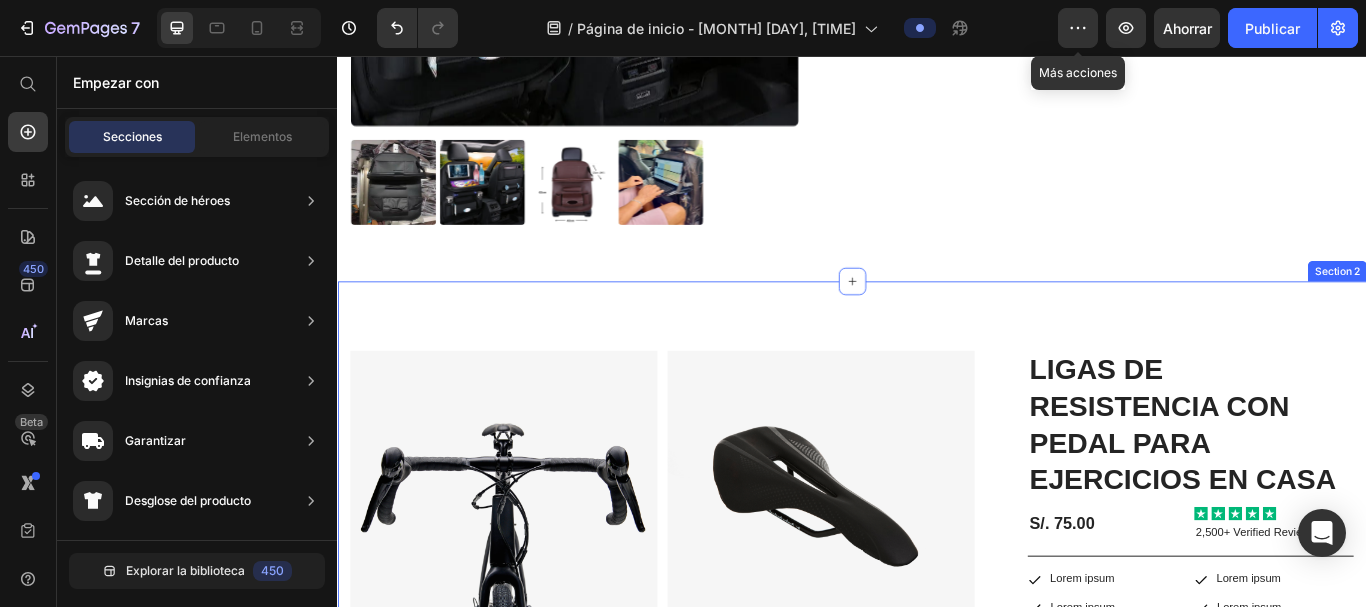 click on "Image Image Row Image Image Row Image Image Row Row LIGAS DE RESISTENCIA CON PEDAL PARA EJERCICIOS EN CASA Product Title S/. [PRICE] Product Price
Icon
Icon
Icon
Icon
Icon Icon List [NUMBER]+ Verified Reviews! Text Block Row
Icon Lorem ipsum Text Block Row
Icon Lorem ipsum Text Block Row Row
Icon Lorem ipsum Text Block Row
Icon Lorem ipsum Text Block Row Row Row [NUMBER] Product Quantity Row Add to cart Add to Cart Row
Icon Lorem ipsum Text Block Row
Icon Lorem ipsum Text Block Row Row
Icon Lorem ipsum Text Block Row
Icon Lorem ipsum Text Block Row Row Row
Icon Lorem ipsum  dolor sit Text Block
Icon Lorem ipsum  dolor sit Text Block
Icon Lorem ipsum  dolor sit Text Block" at bounding box center (937, 949) 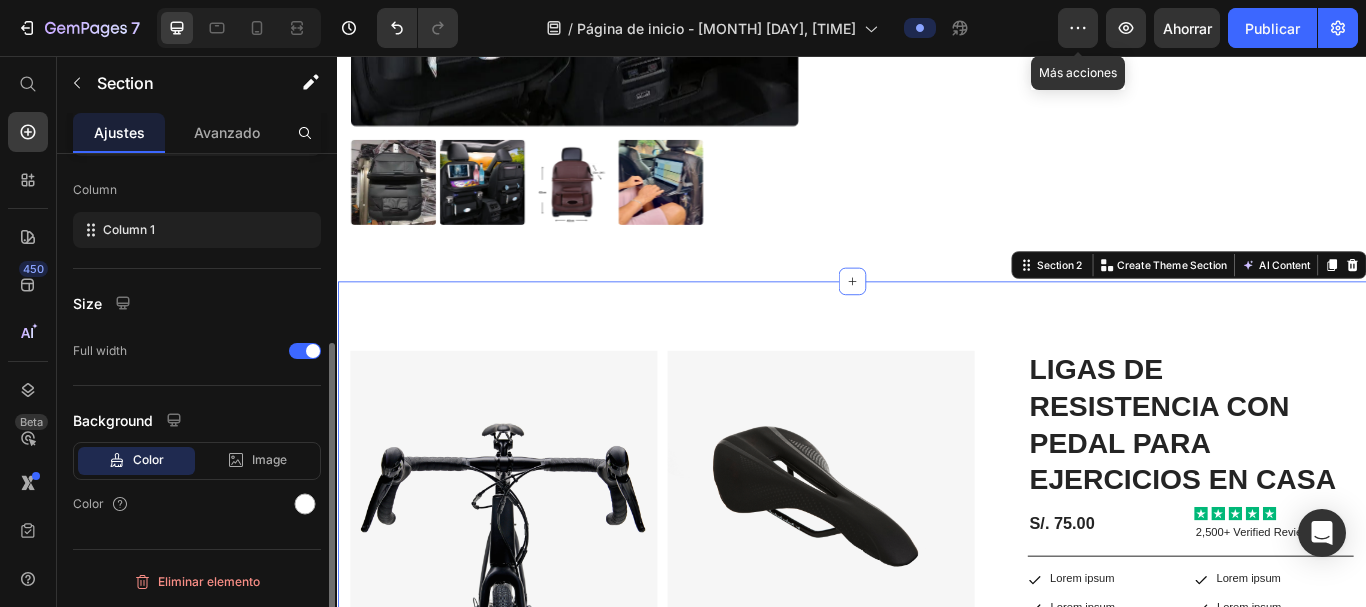 scroll, scrollTop: 0, scrollLeft: 0, axis: both 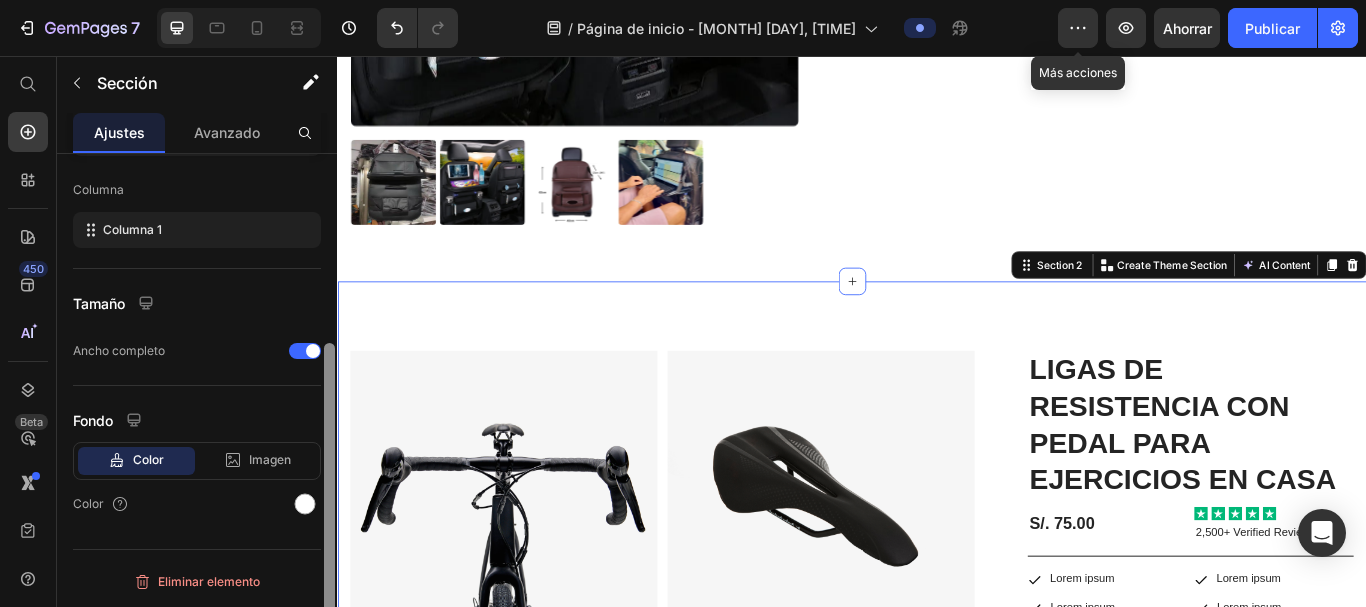 drag, startPoint x: 325, startPoint y: 370, endPoint x: 331, endPoint y: 568, distance: 198.09088 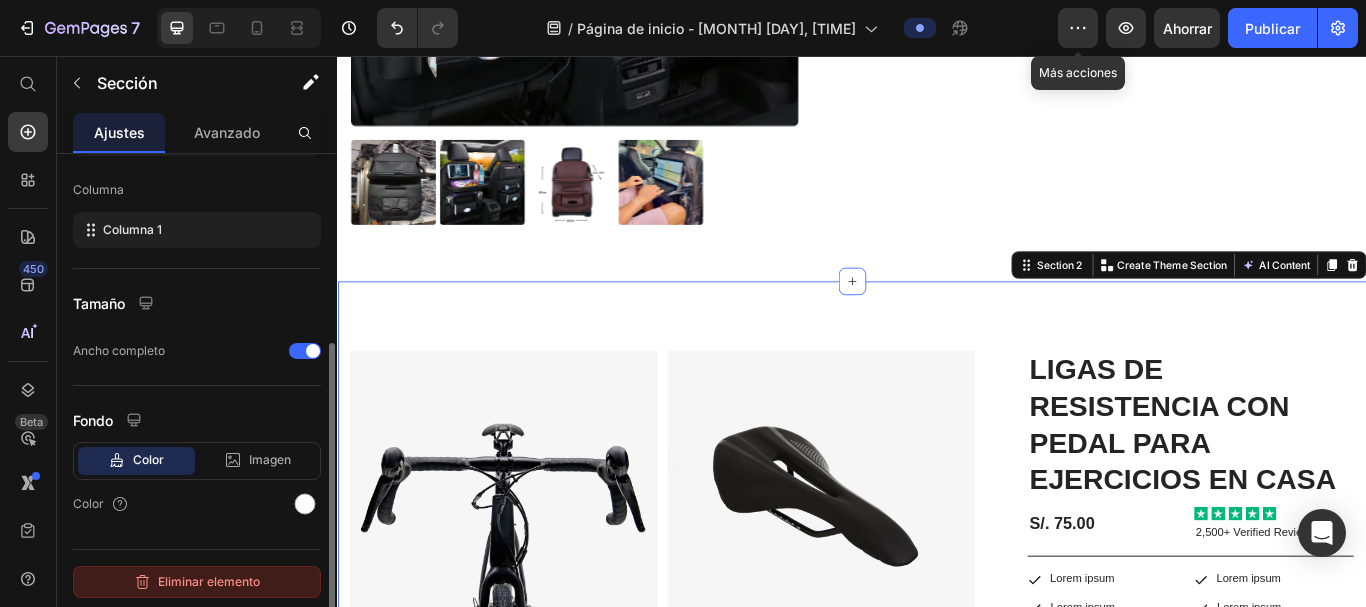 click on "Eliminar elemento" at bounding box center (209, 581) 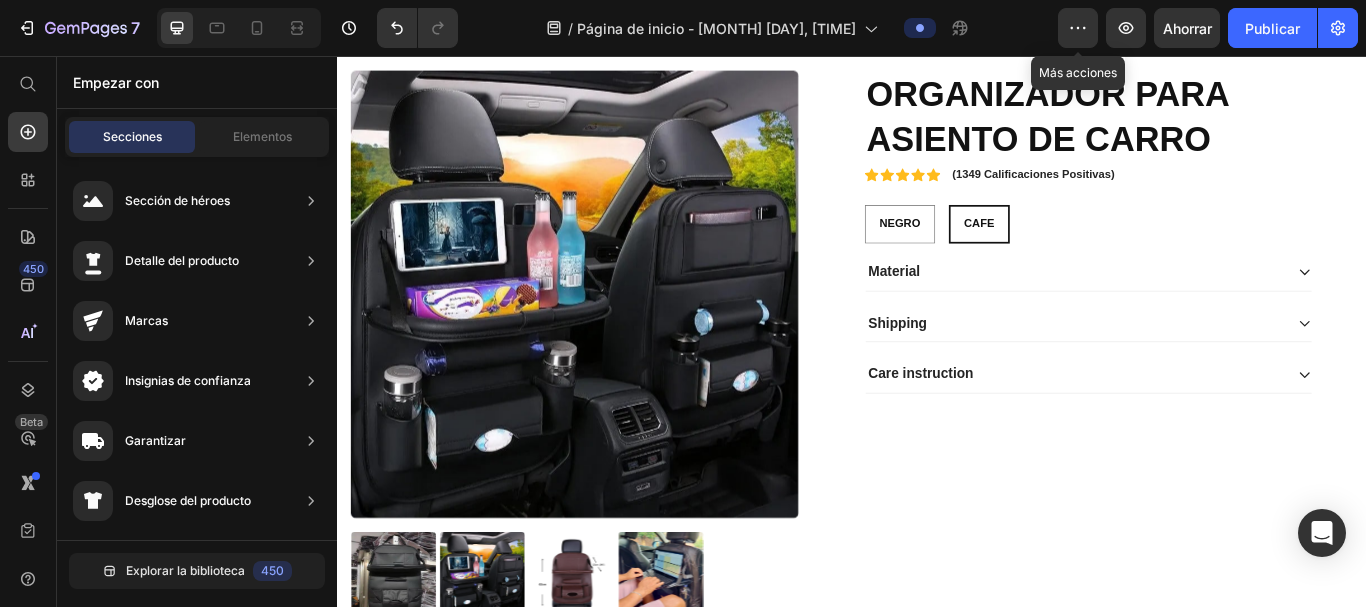 scroll, scrollTop: 0, scrollLeft: 0, axis: both 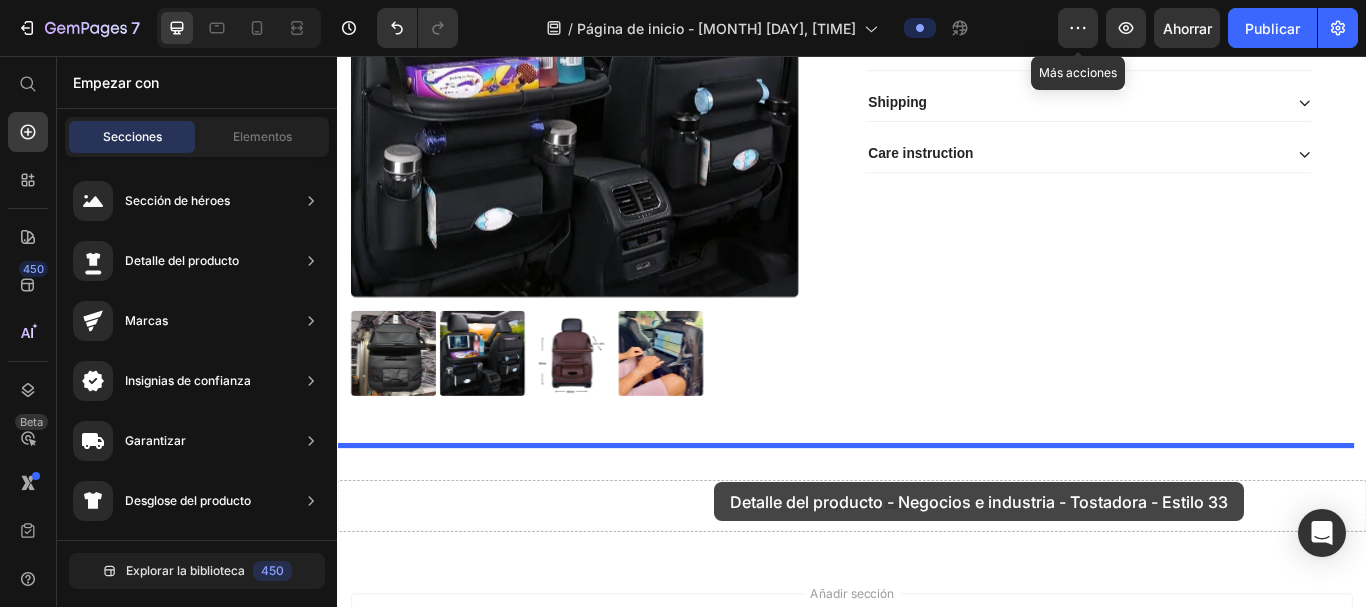 drag, startPoint x: 765, startPoint y: 255, endPoint x: 777, endPoint y: 556, distance: 301.2391 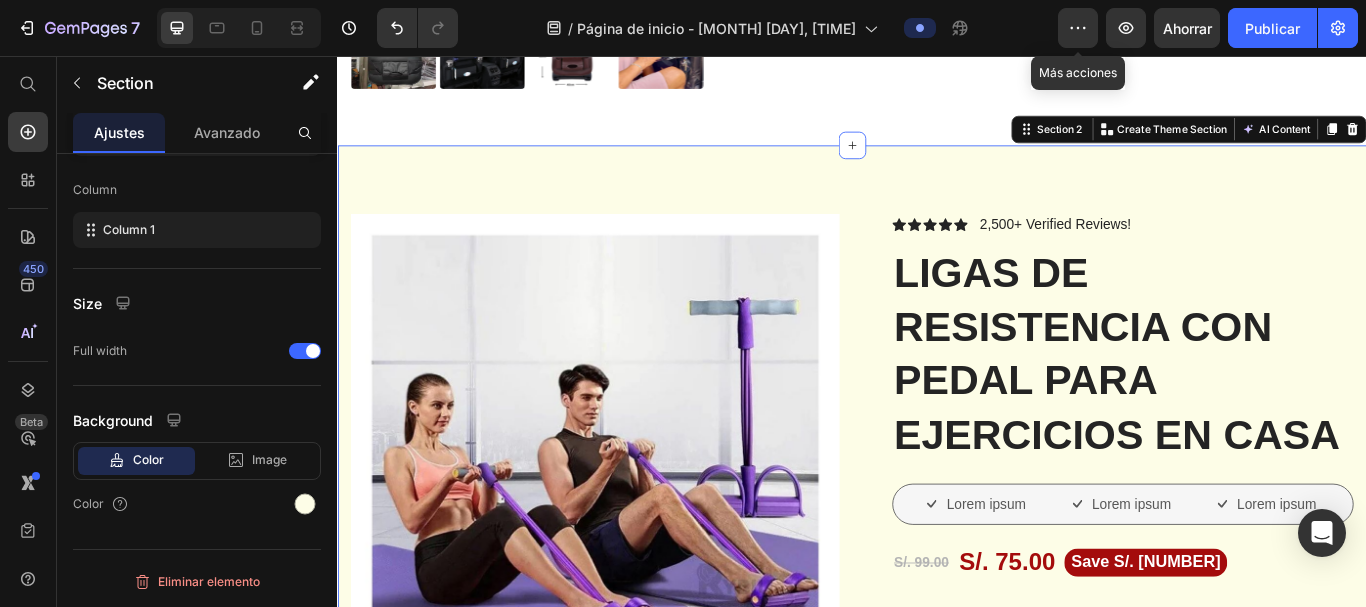 scroll, scrollTop: 719, scrollLeft: 0, axis: vertical 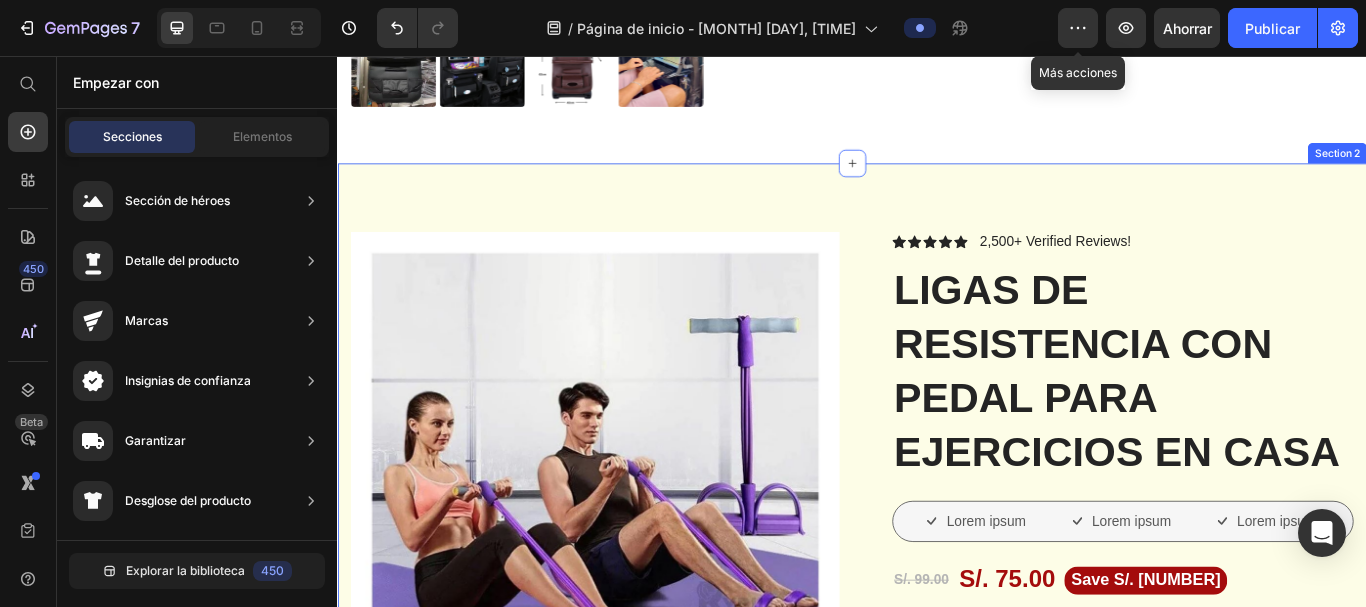 click on "Product Images
Vero eos
At accusamus
Et iusto odio
Consectetur
Adipiscin Accordion Icon Icon Icon Icon Icon Icon List [NUMBER]+ Verified Reviews! Text Block Row LIGAS DE RESISTENCIA CON PEDAL PARA EJERCICIOS EN CASA Product Title
Lorem ipsum Item List
Lorem ipsum Item List
Lorem ipsum Item List Row S/. [PRICE] Product Price S/. [PRICE] Product Price Save S/. [NUMBER] Product Badge Row This product has only default variant Product Variants & Swatches
HURRY!  LET BUY NOW Stock Counter Add to cart Add to Cart or [NUMBER] interest-free payments of $[PRICE] with Text Block Image Row Image Image Image Image Image Row Icon Icon Icon Icon Icon Icon List Lorem ipsum dolor sit amet, consectetur adipiscing elit Text Block Text Block [NAME] Text Block" at bounding box center (937, 925) 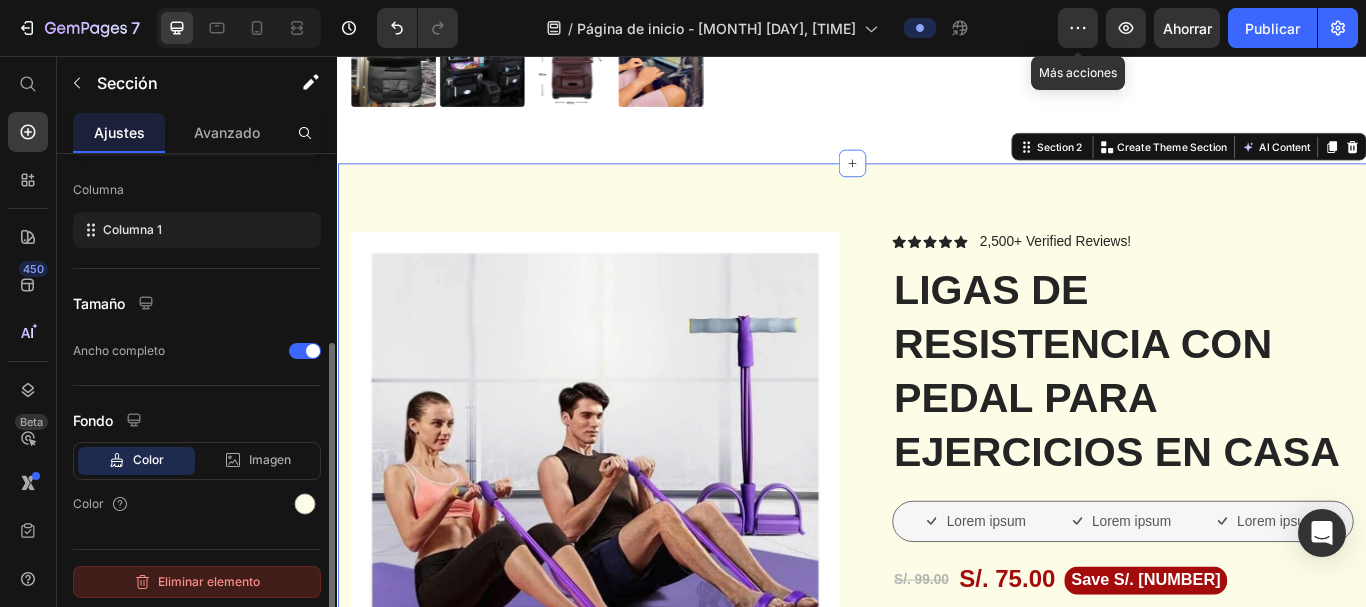 click on "Eliminar elemento" at bounding box center [209, 581] 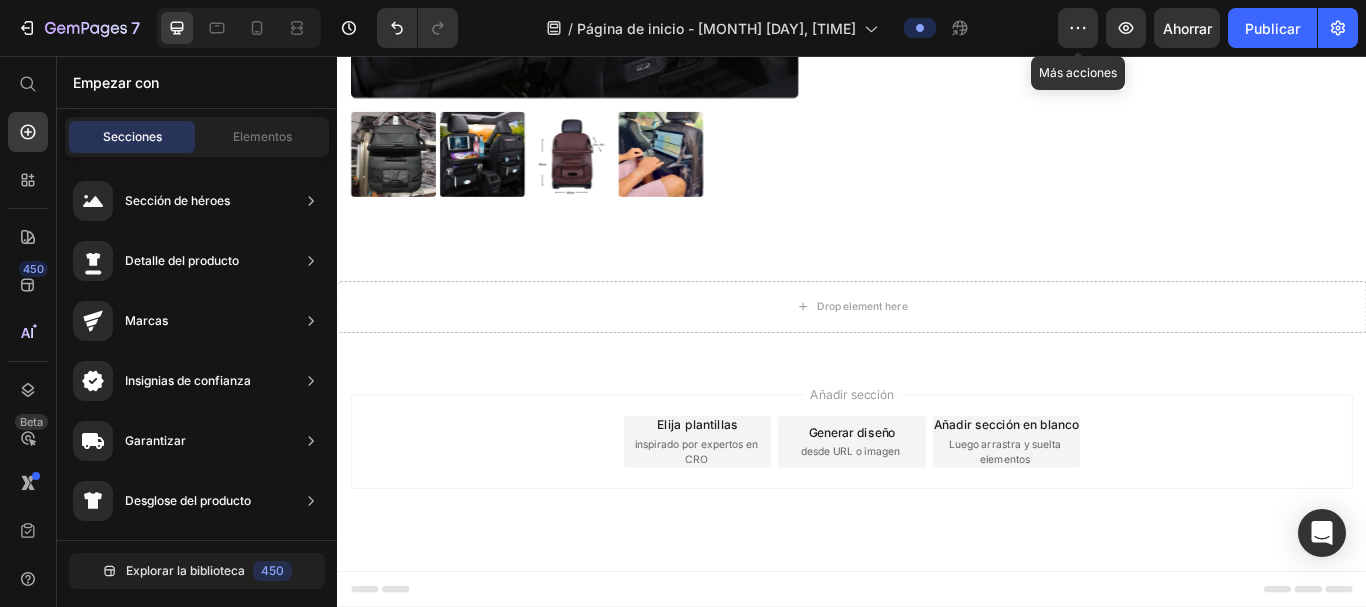scroll, scrollTop: 558, scrollLeft: 0, axis: vertical 